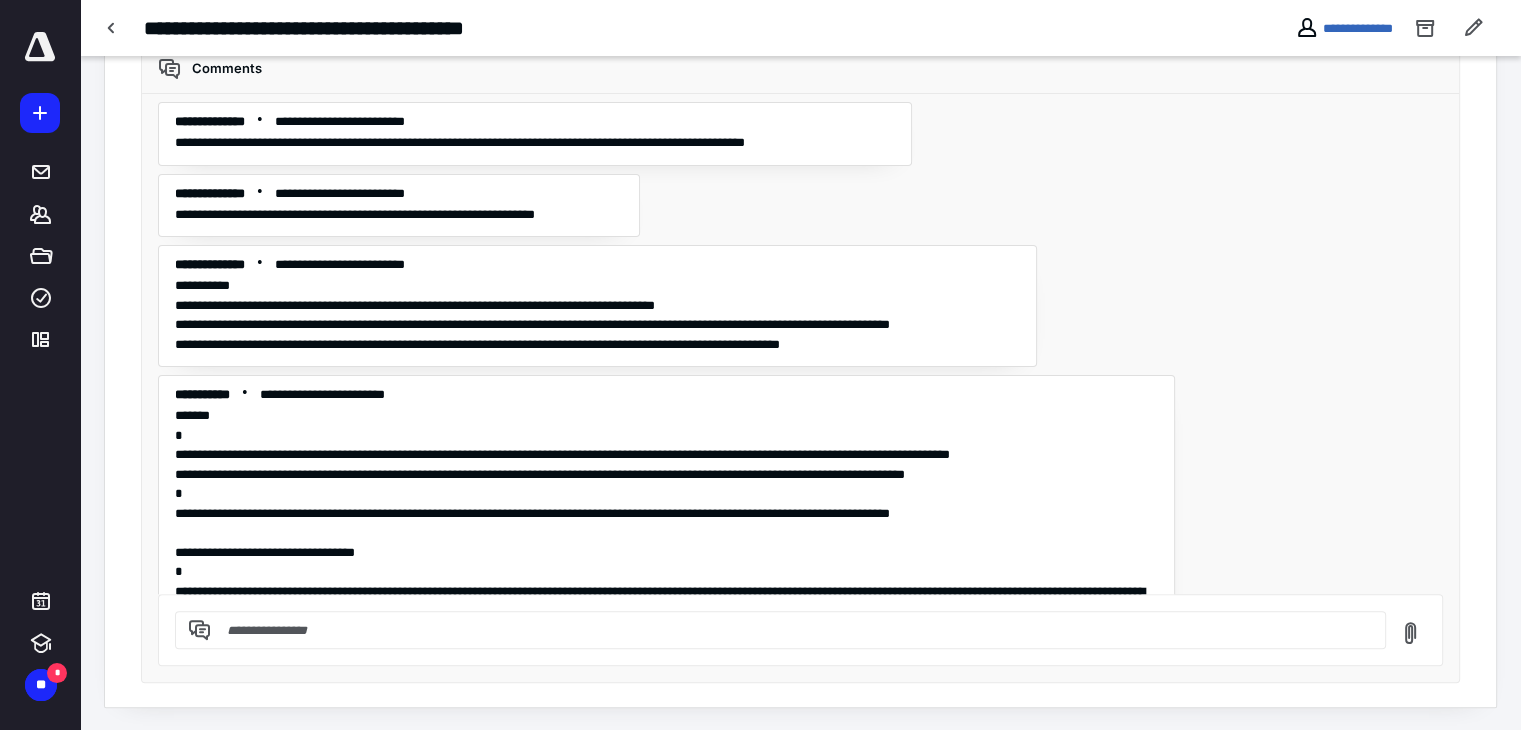 scroll, scrollTop: 0, scrollLeft: 0, axis: both 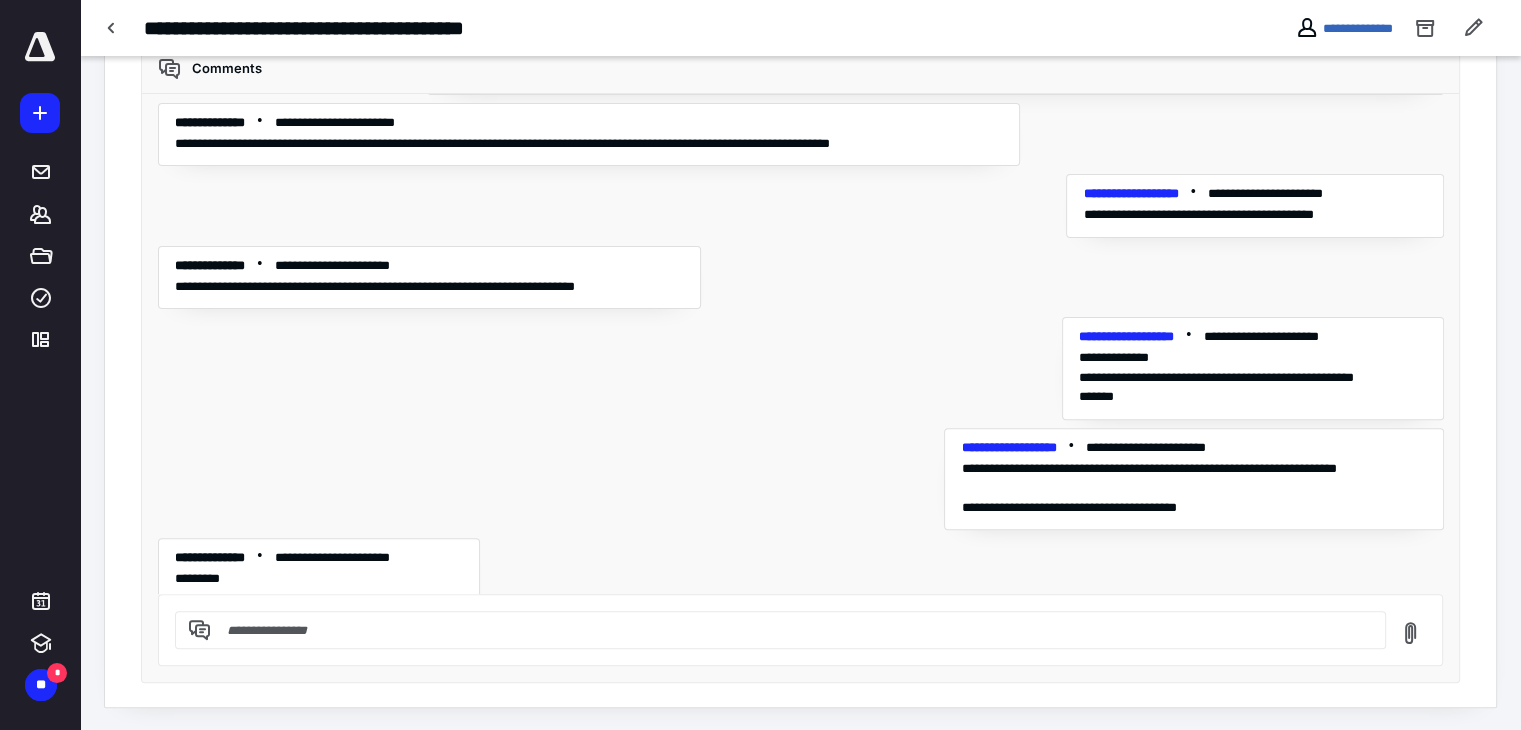 click at bounding box center [792, 630] 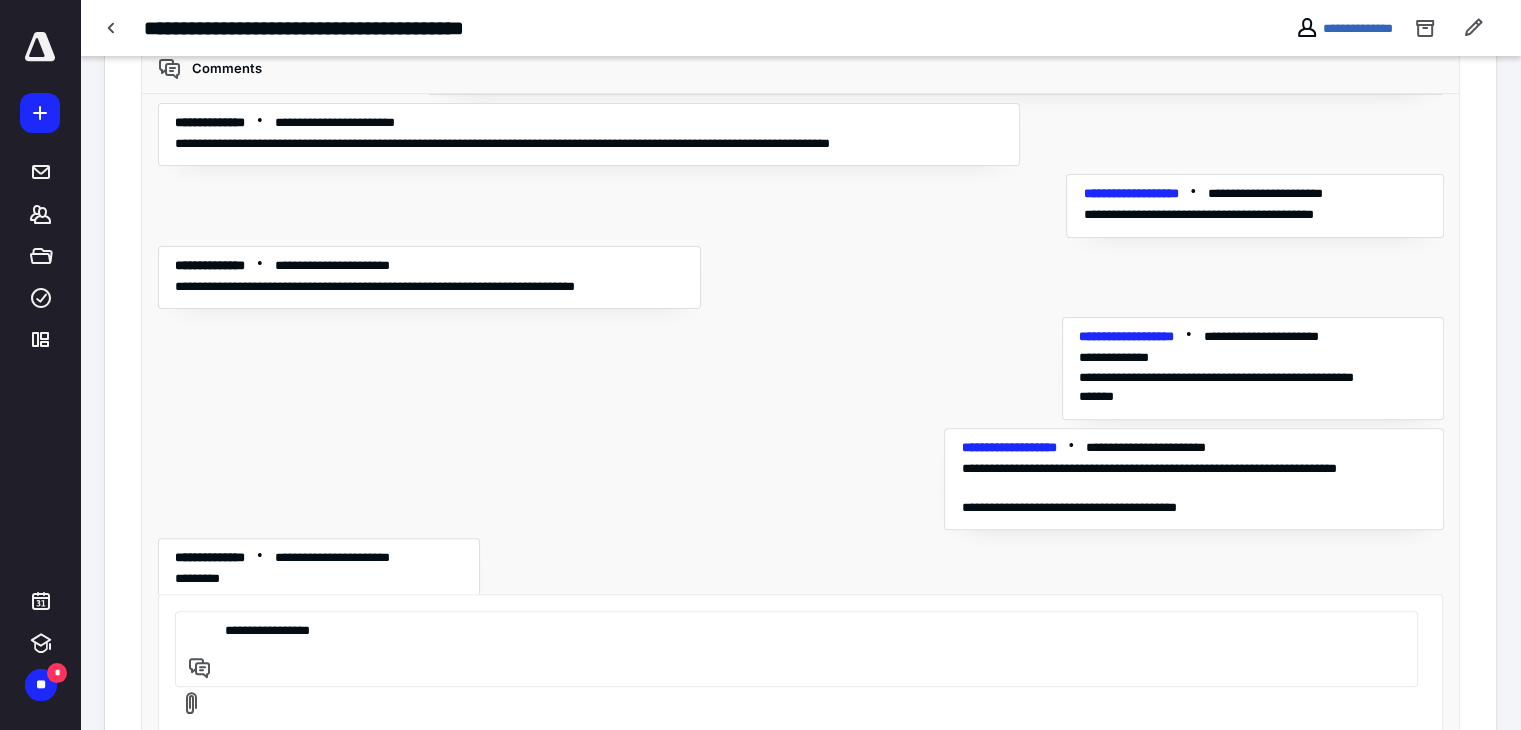 paste on "**********" 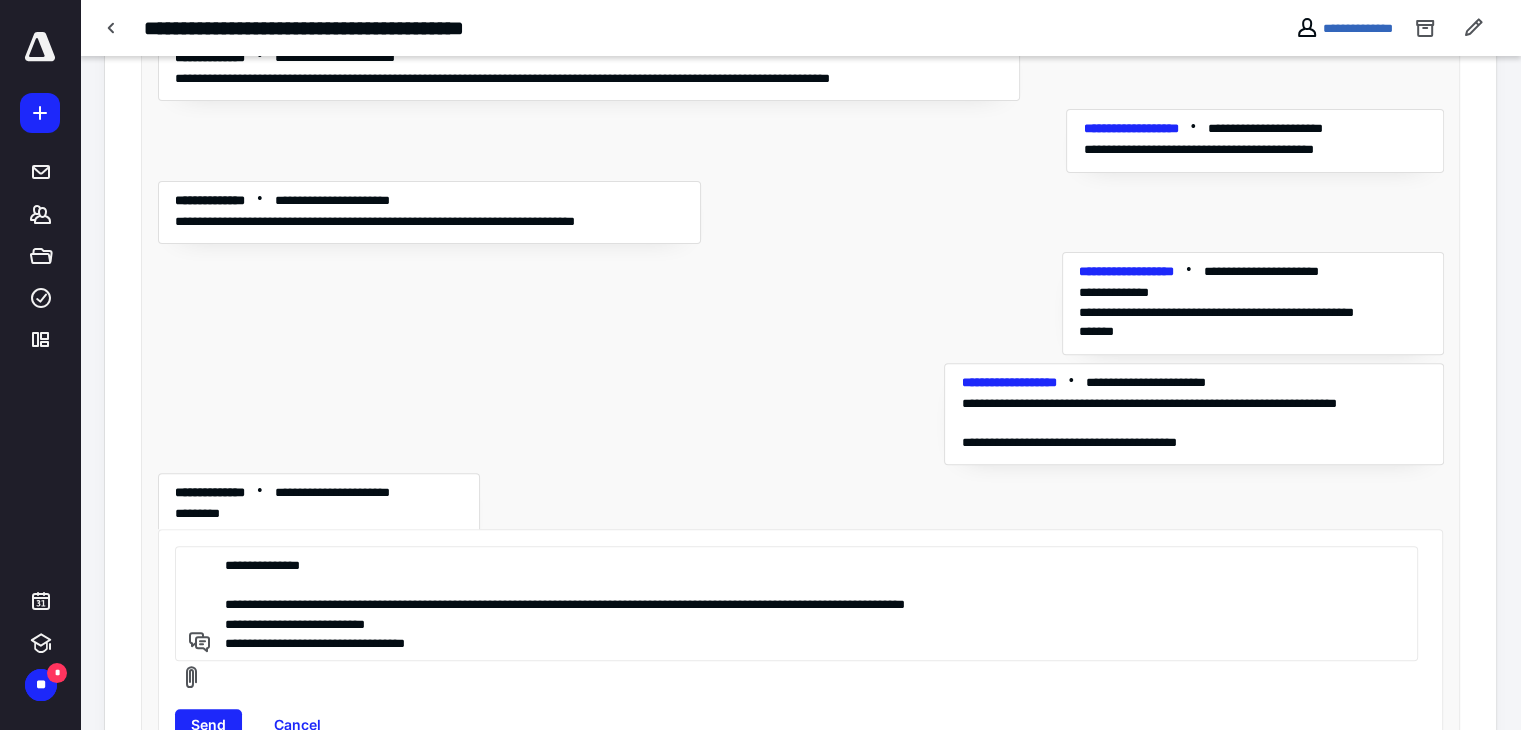 scroll, scrollTop: 661, scrollLeft: 0, axis: vertical 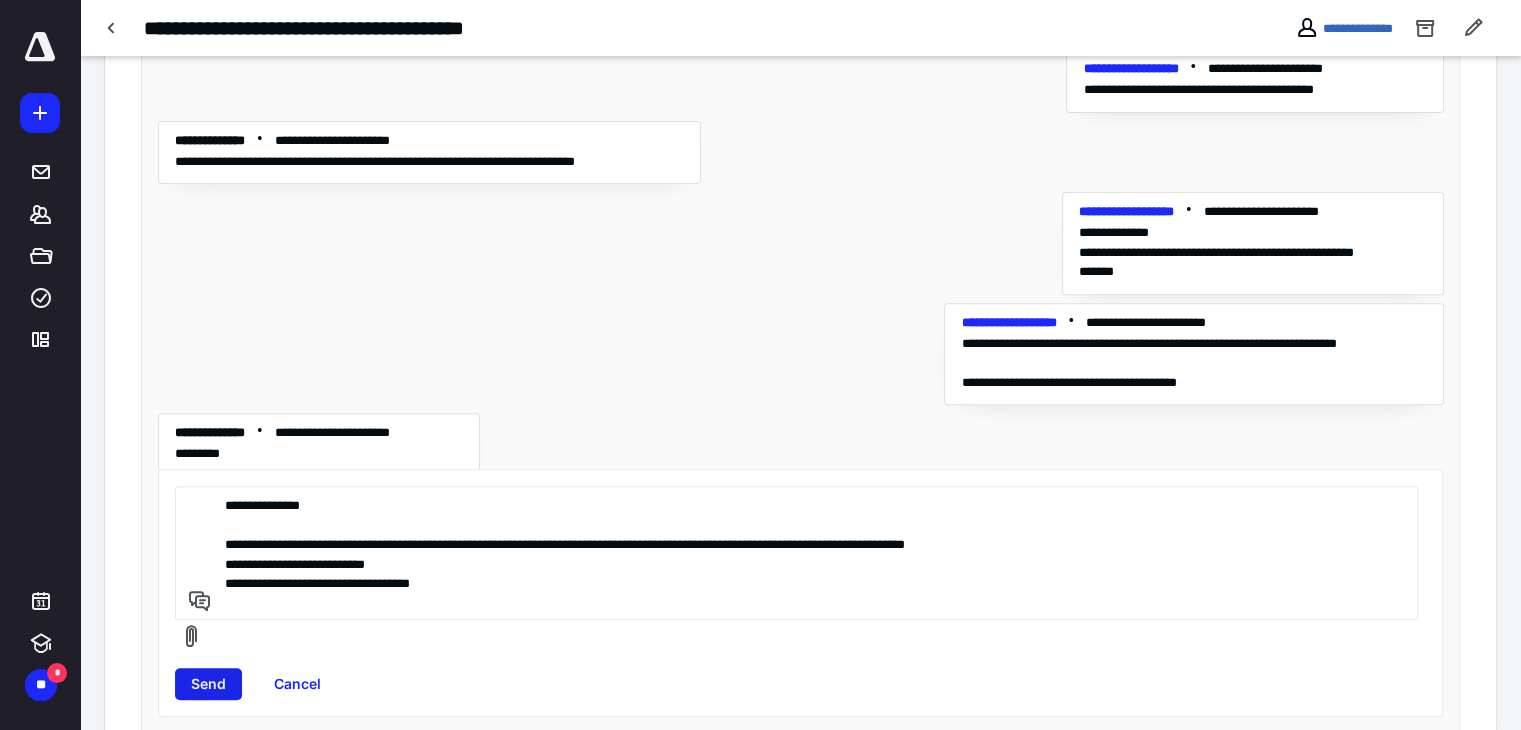 paste on "**********" 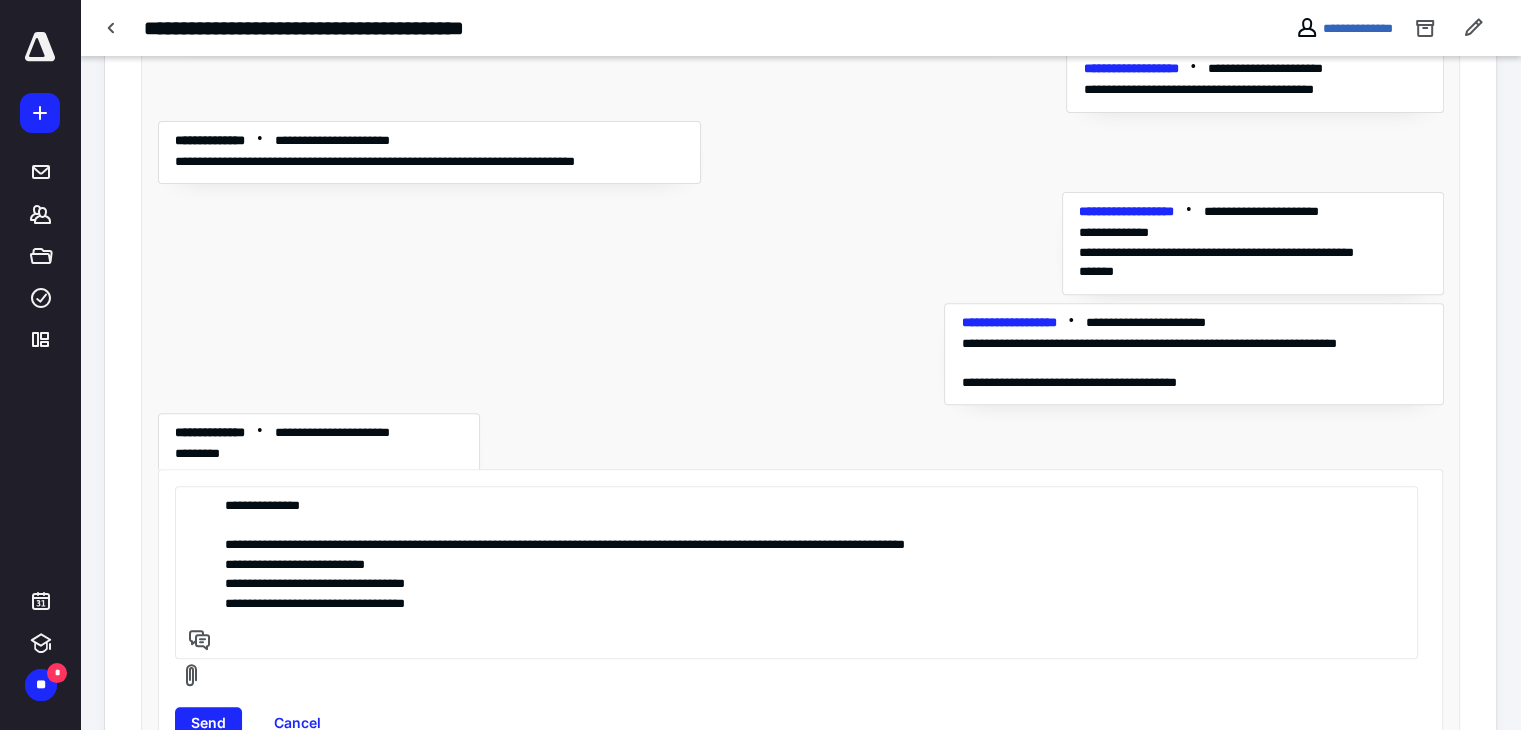 paste on "**********" 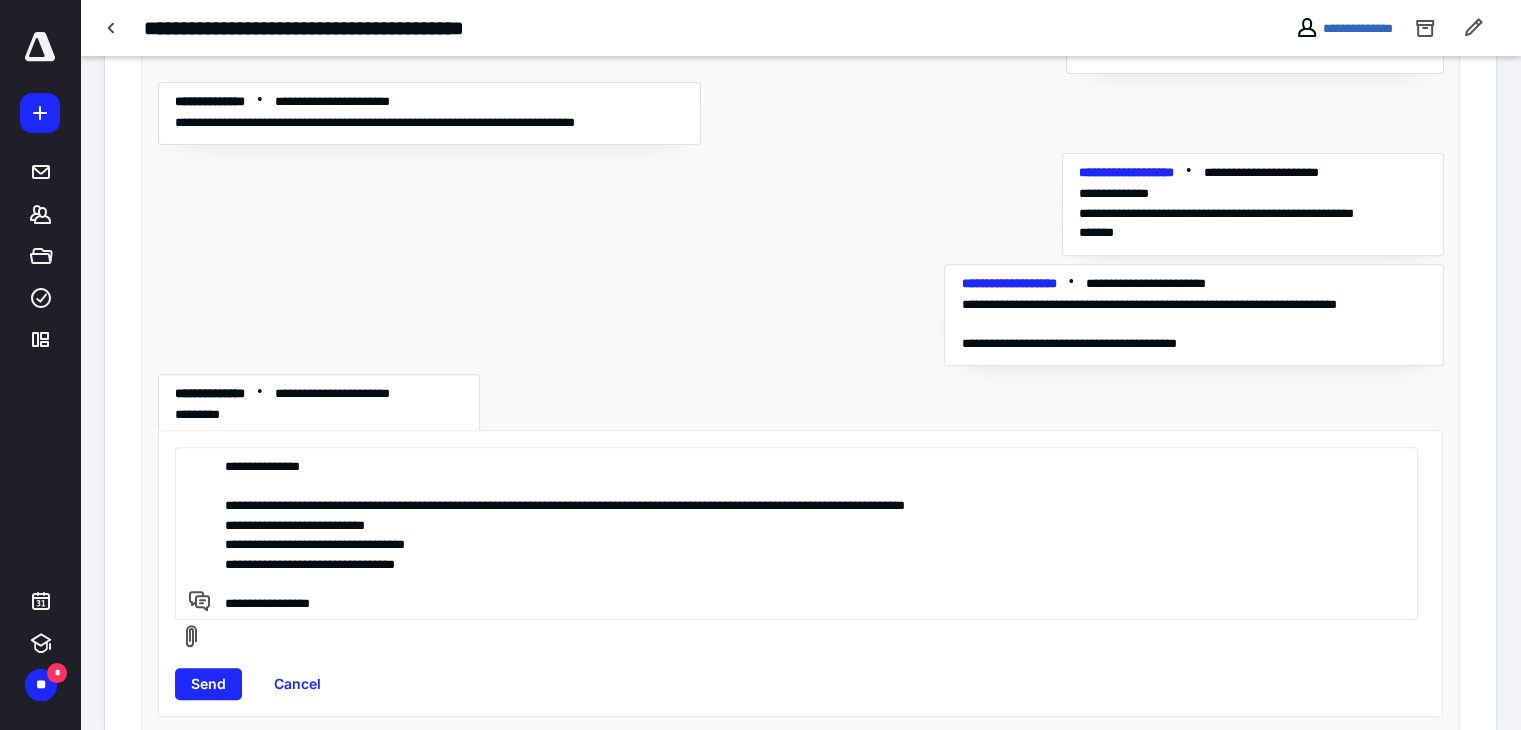 scroll, scrollTop: 720, scrollLeft: 0, axis: vertical 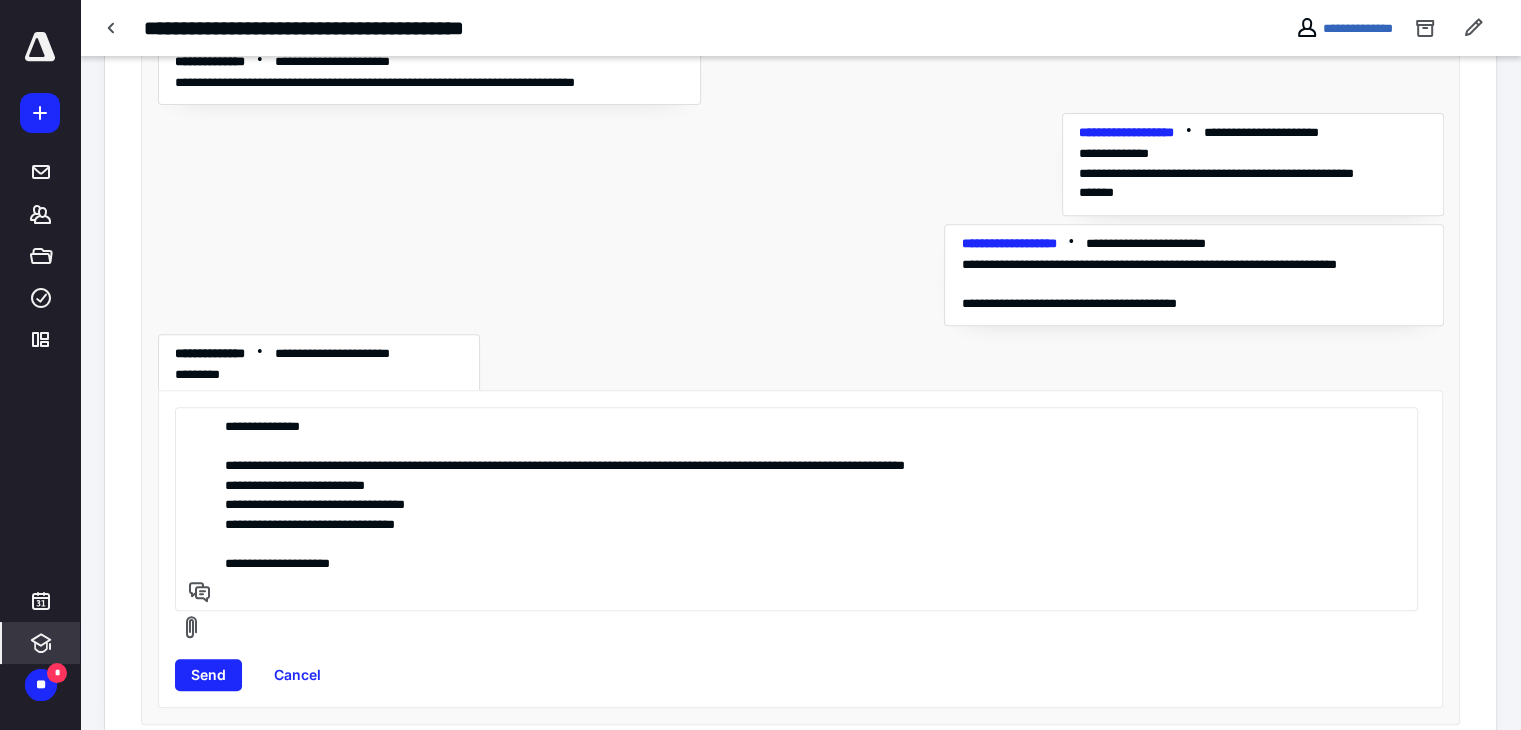 paste on "**********" 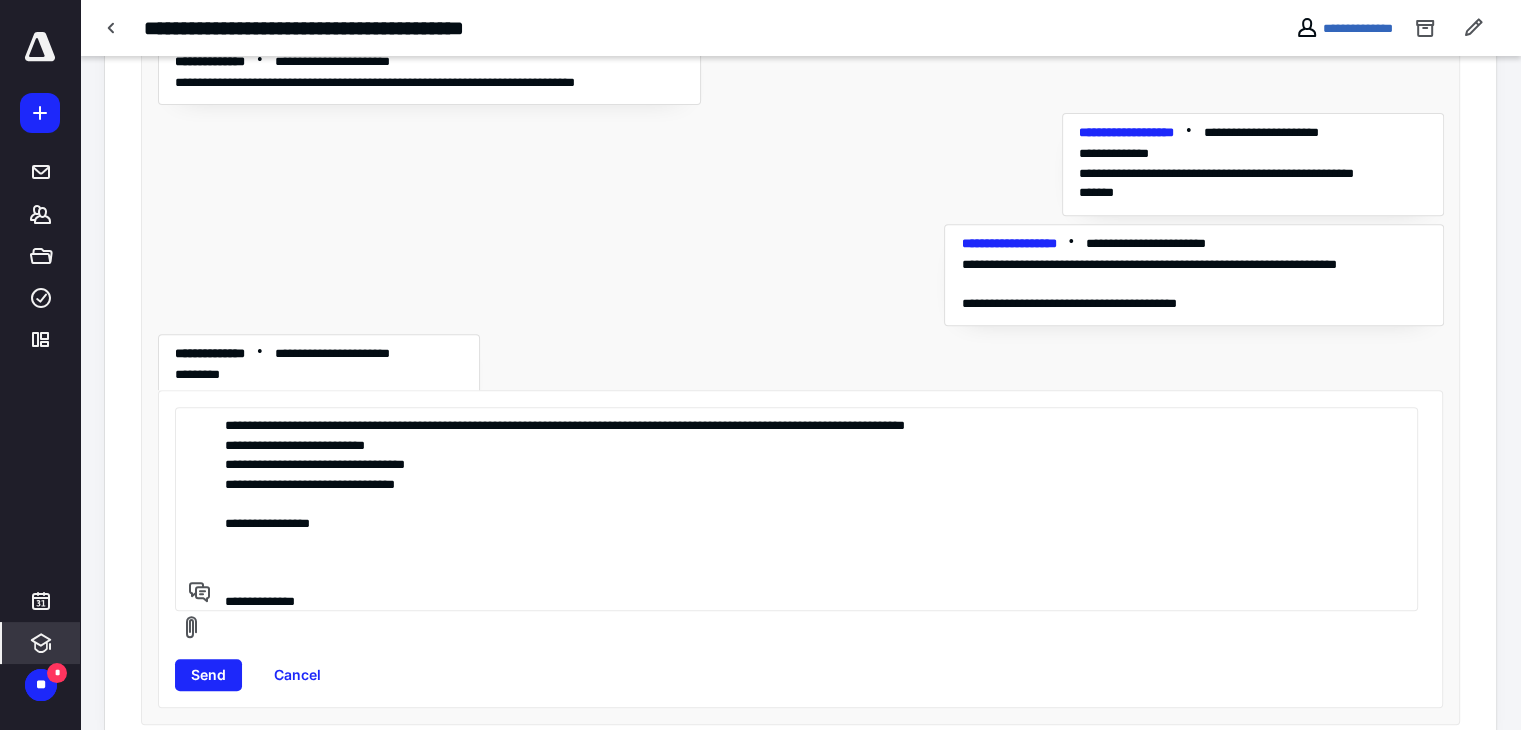 scroll, scrollTop: 118, scrollLeft: 0, axis: vertical 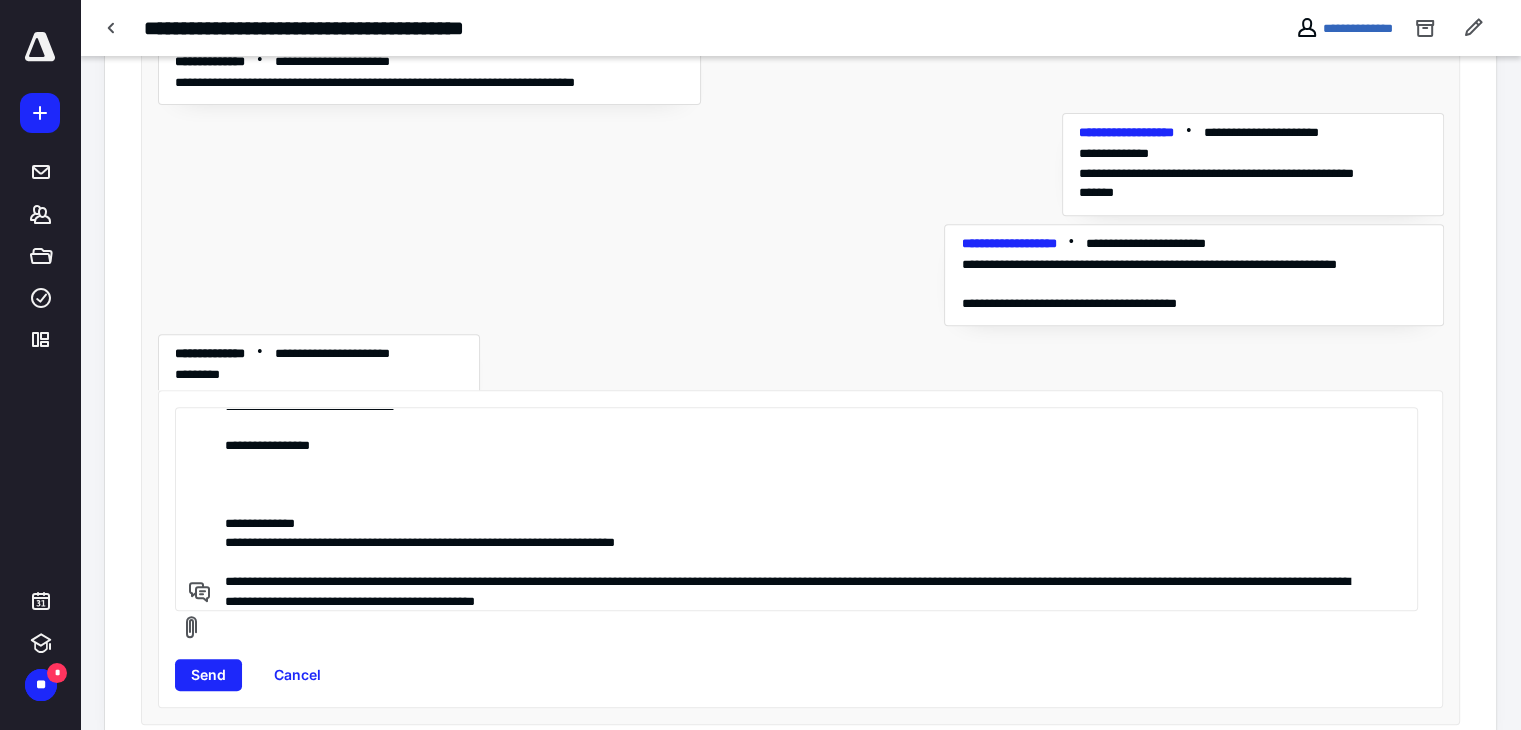 drag, startPoint x: 378, startPoint y: 542, endPoint x: 684, endPoint y: 549, distance: 306.08005 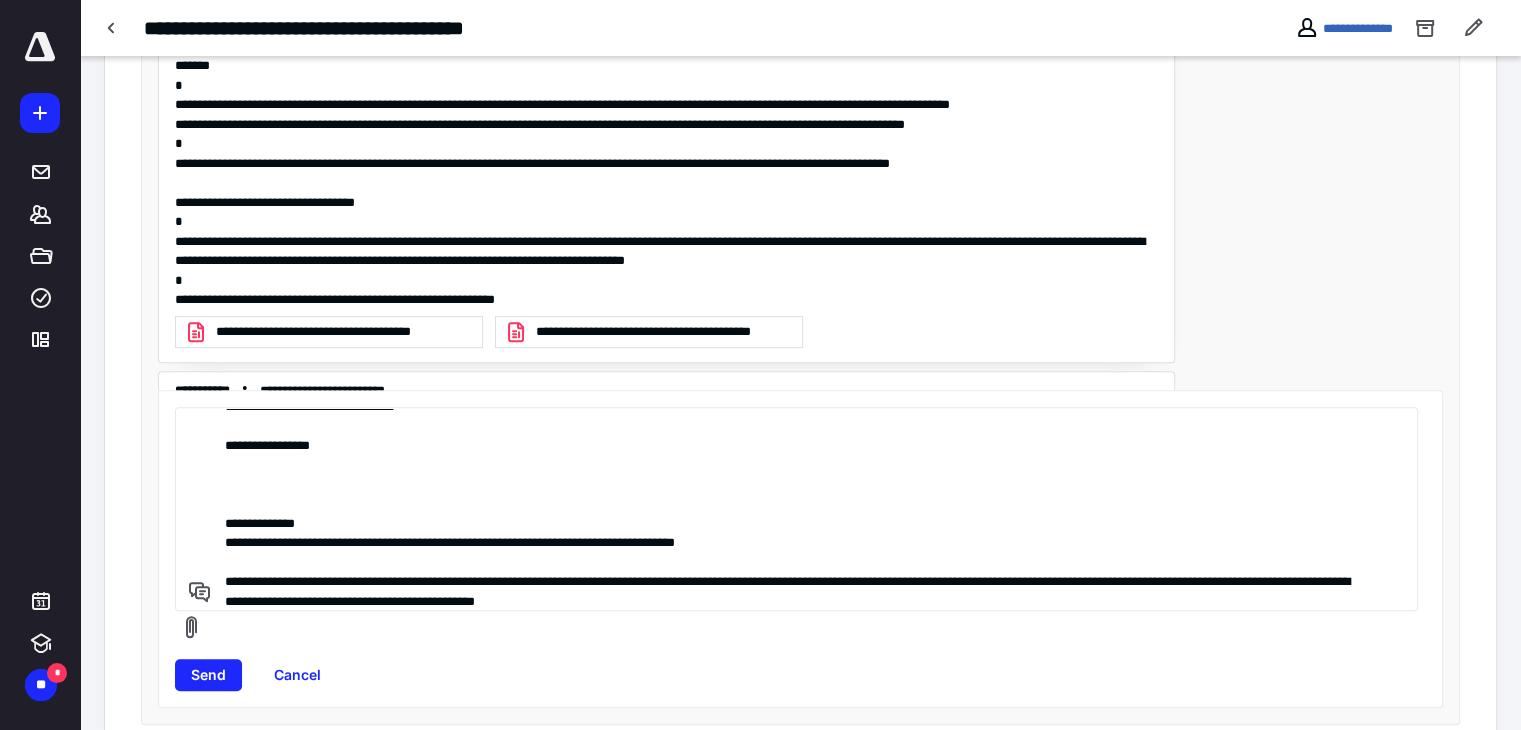 scroll, scrollTop: 190, scrollLeft: 0, axis: vertical 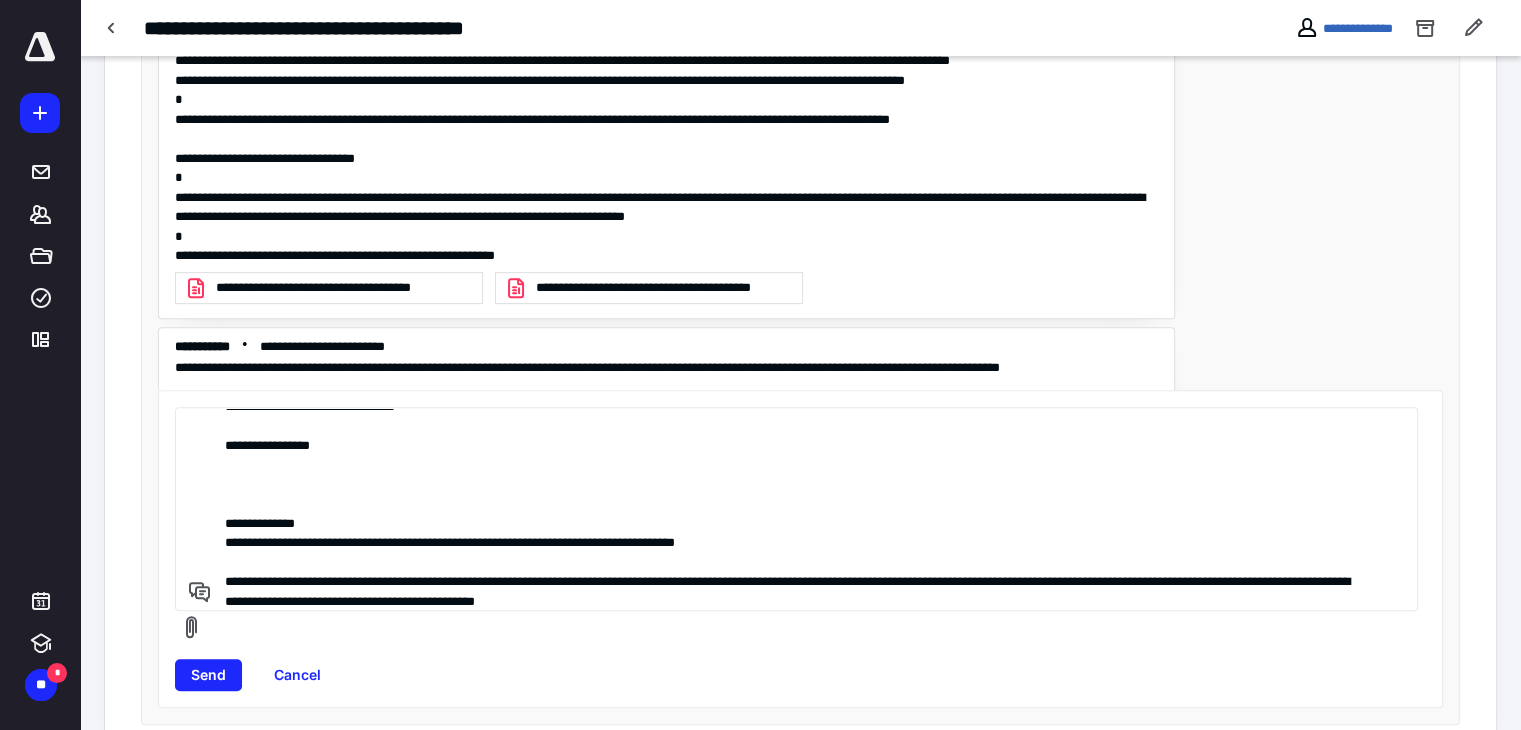 click on "**********" at bounding box center (793, 509) 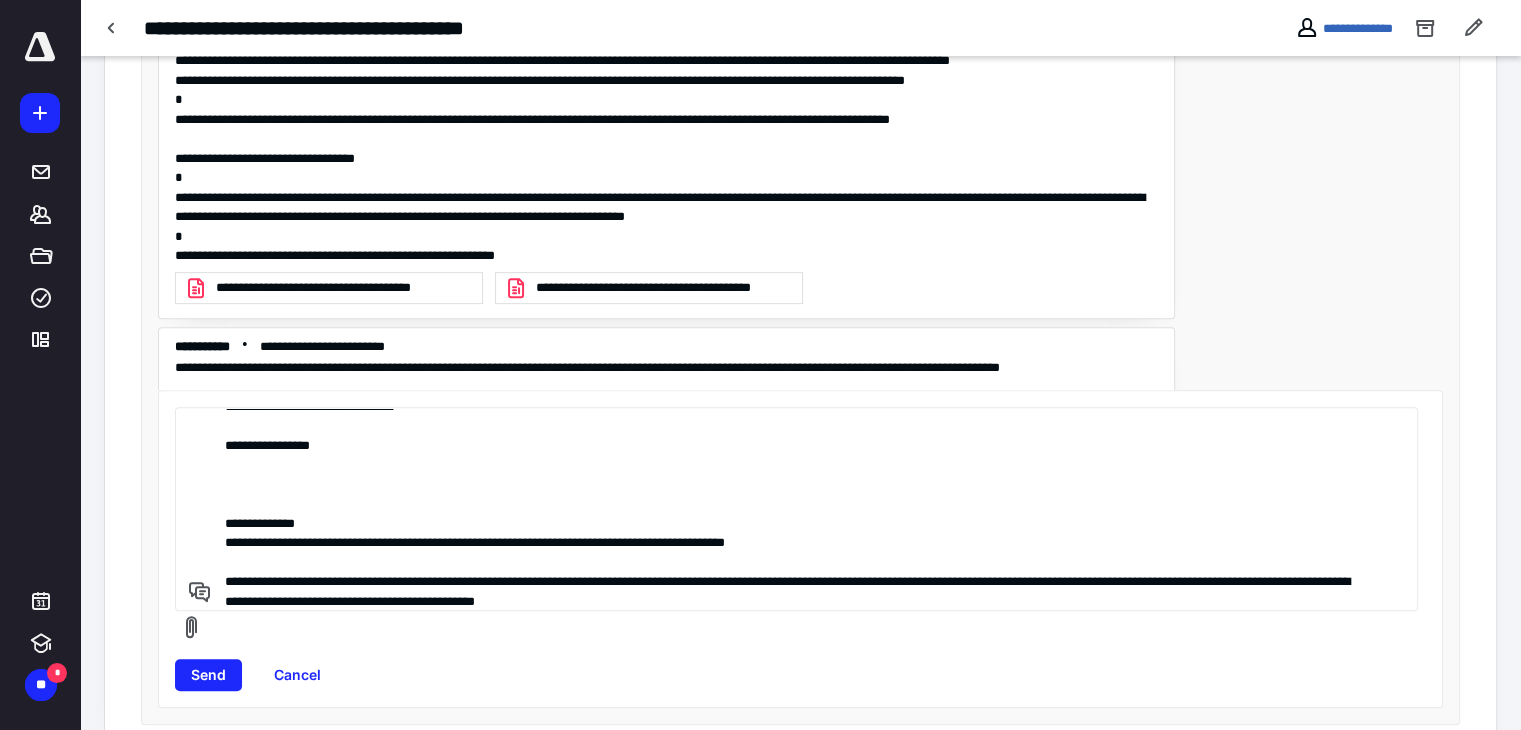 click on "**********" at bounding box center (793, 509) 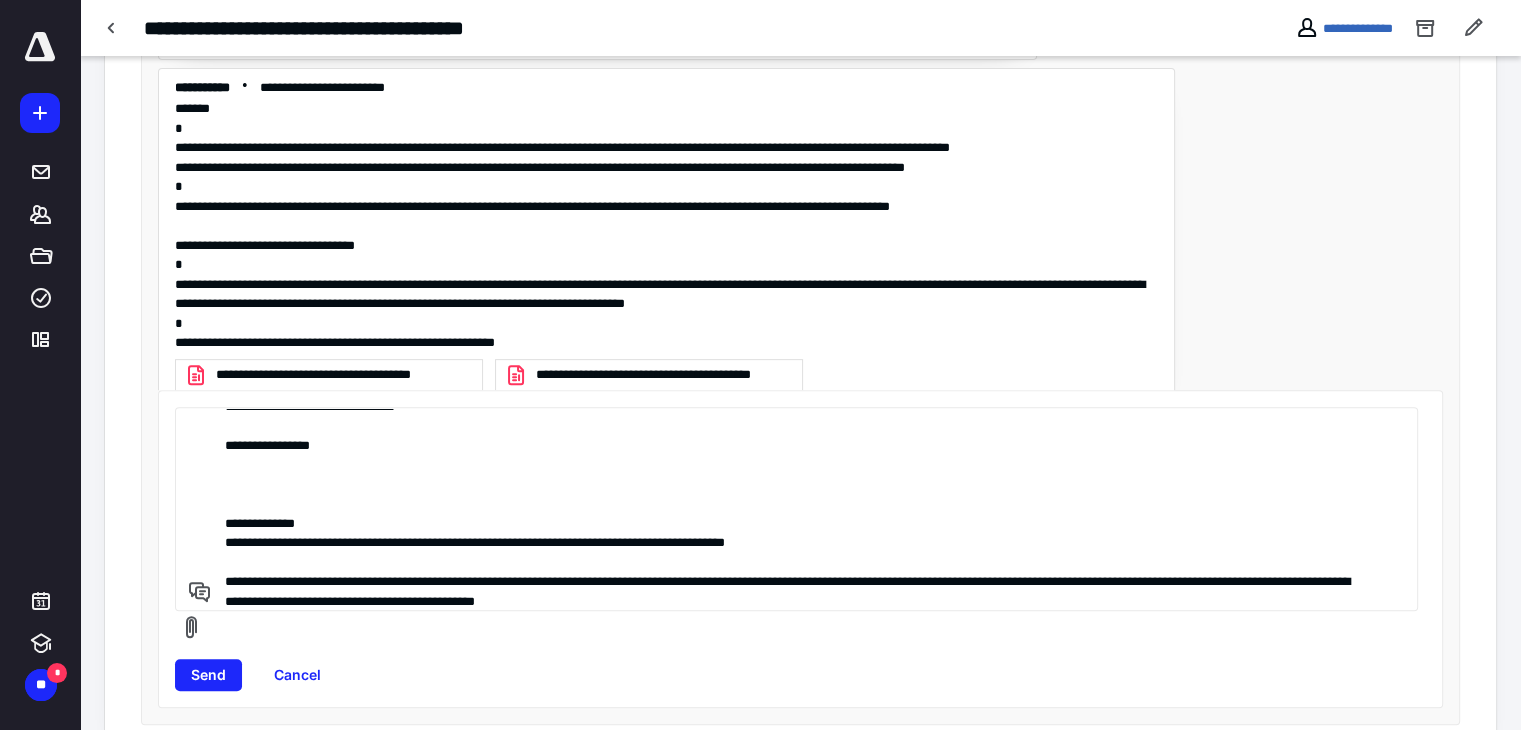 scroll, scrollTop: 90, scrollLeft: 0, axis: vertical 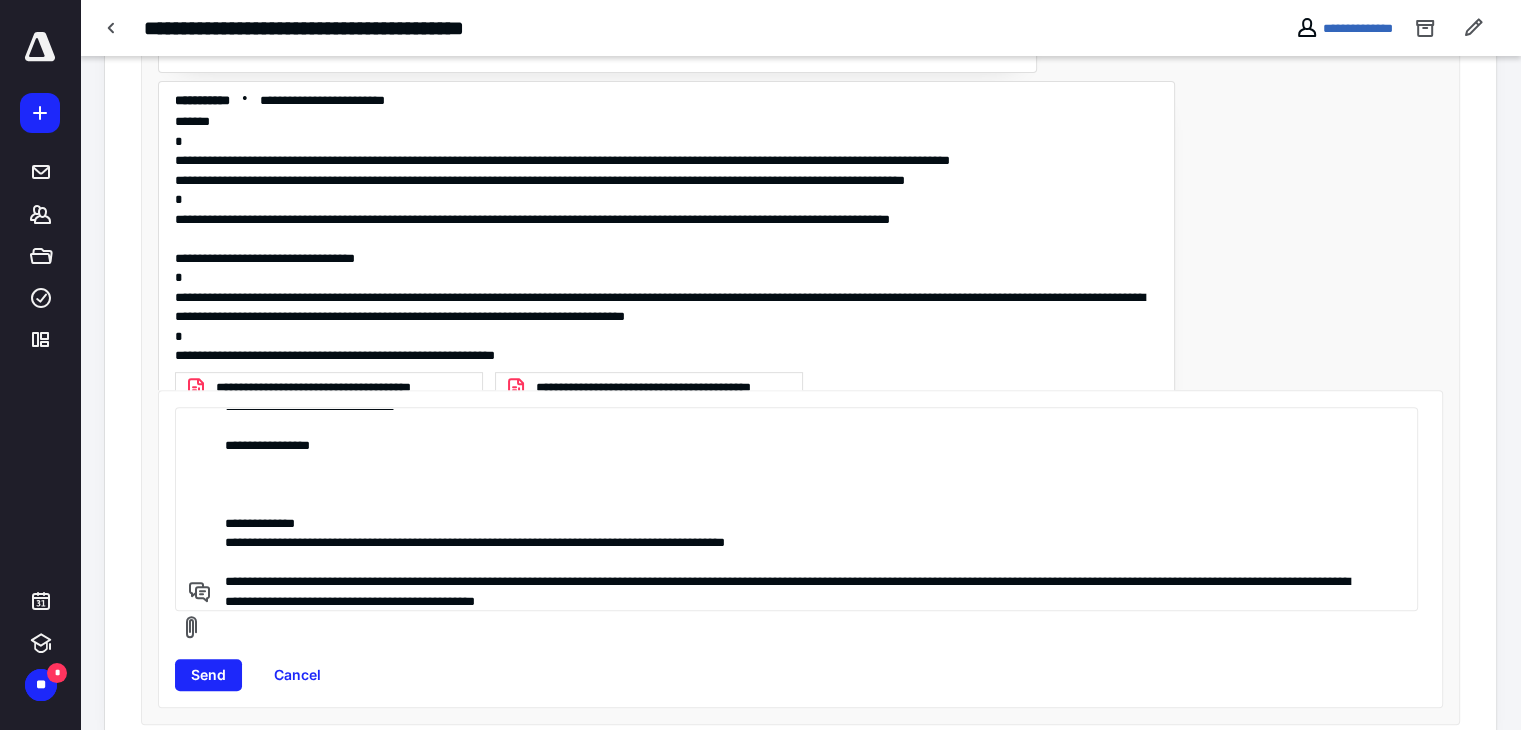 click on "**********" at bounding box center (793, 509) 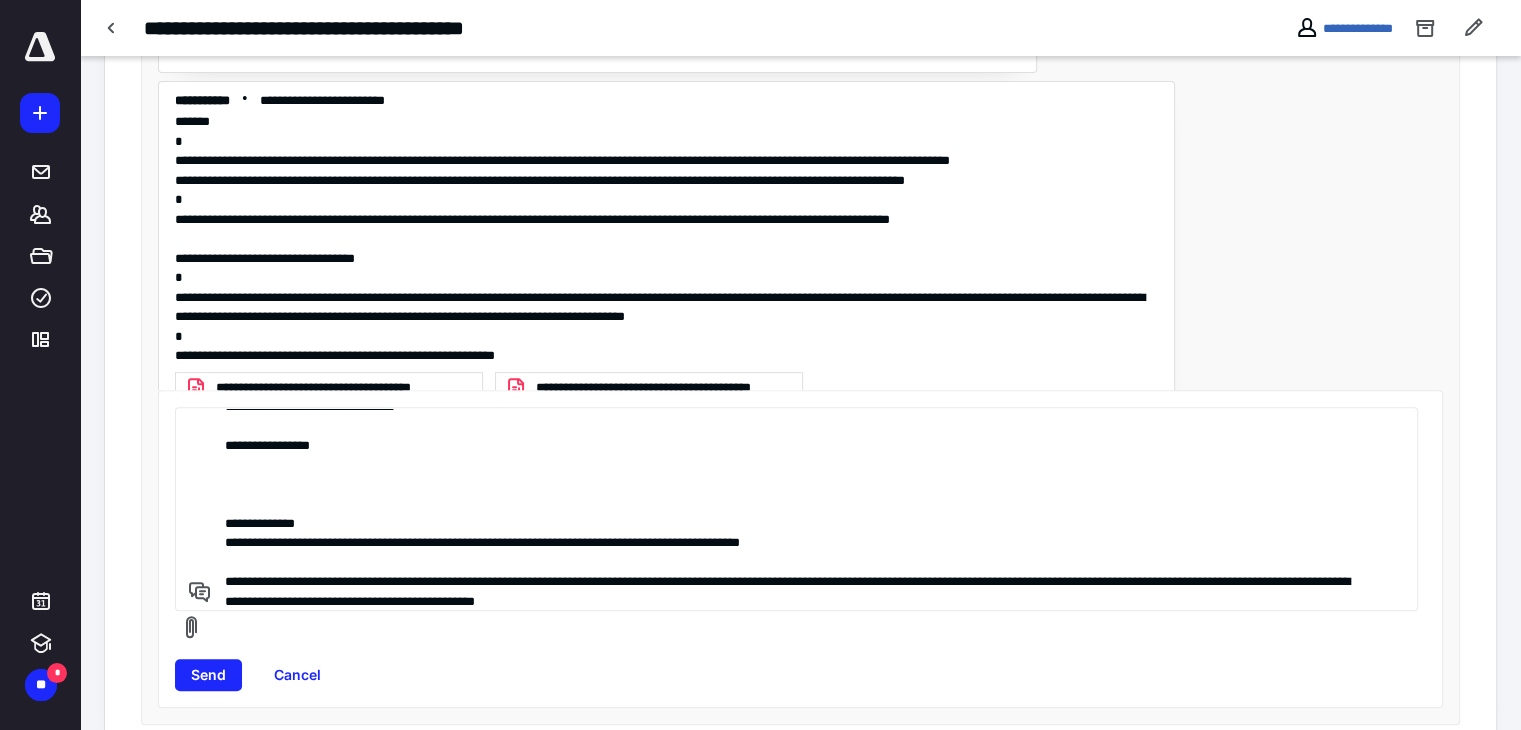 click on "**********" at bounding box center (793, 509) 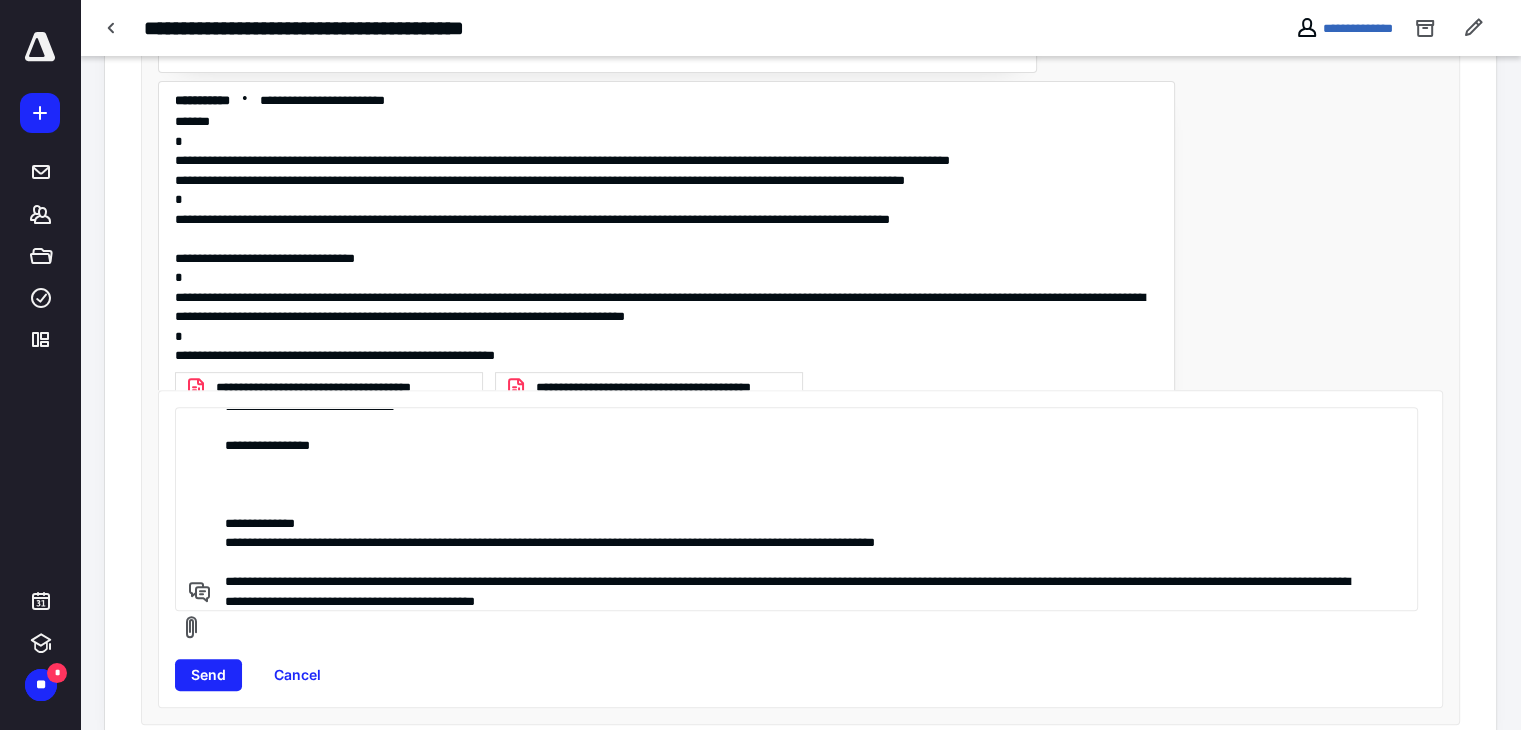 click on "**********" at bounding box center (793, 509) 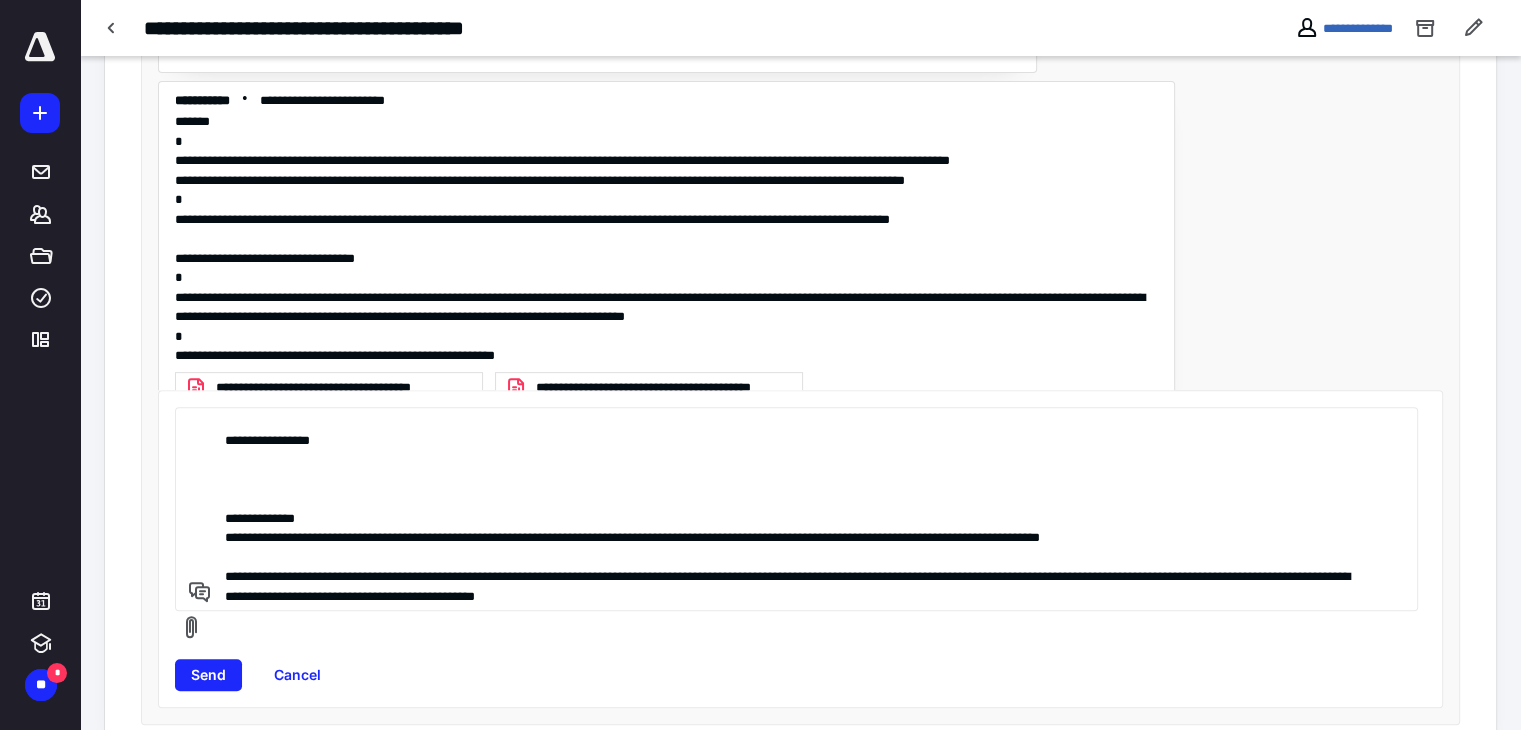 scroll, scrollTop: 124, scrollLeft: 0, axis: vertical 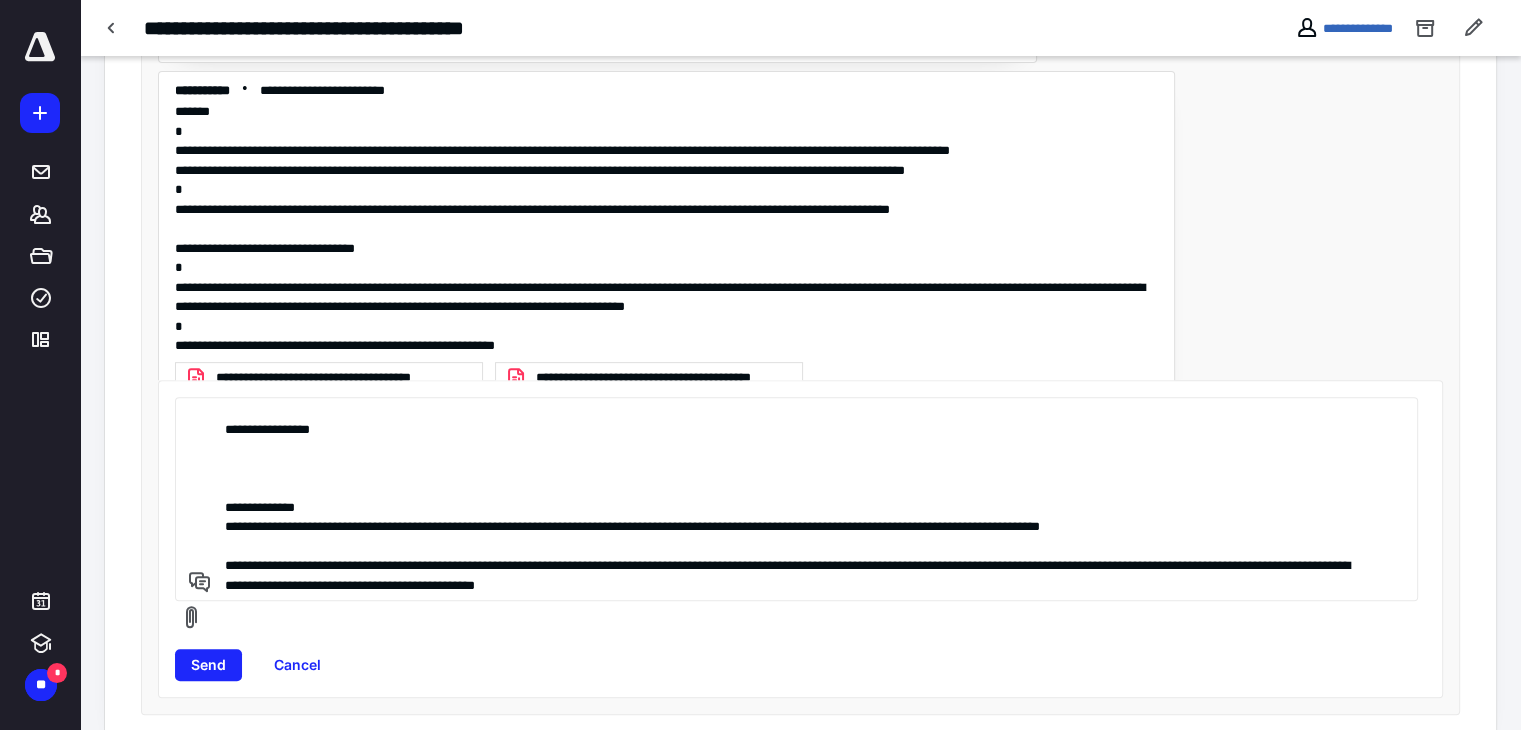 click on "**********" at bounding box center (793, 499) 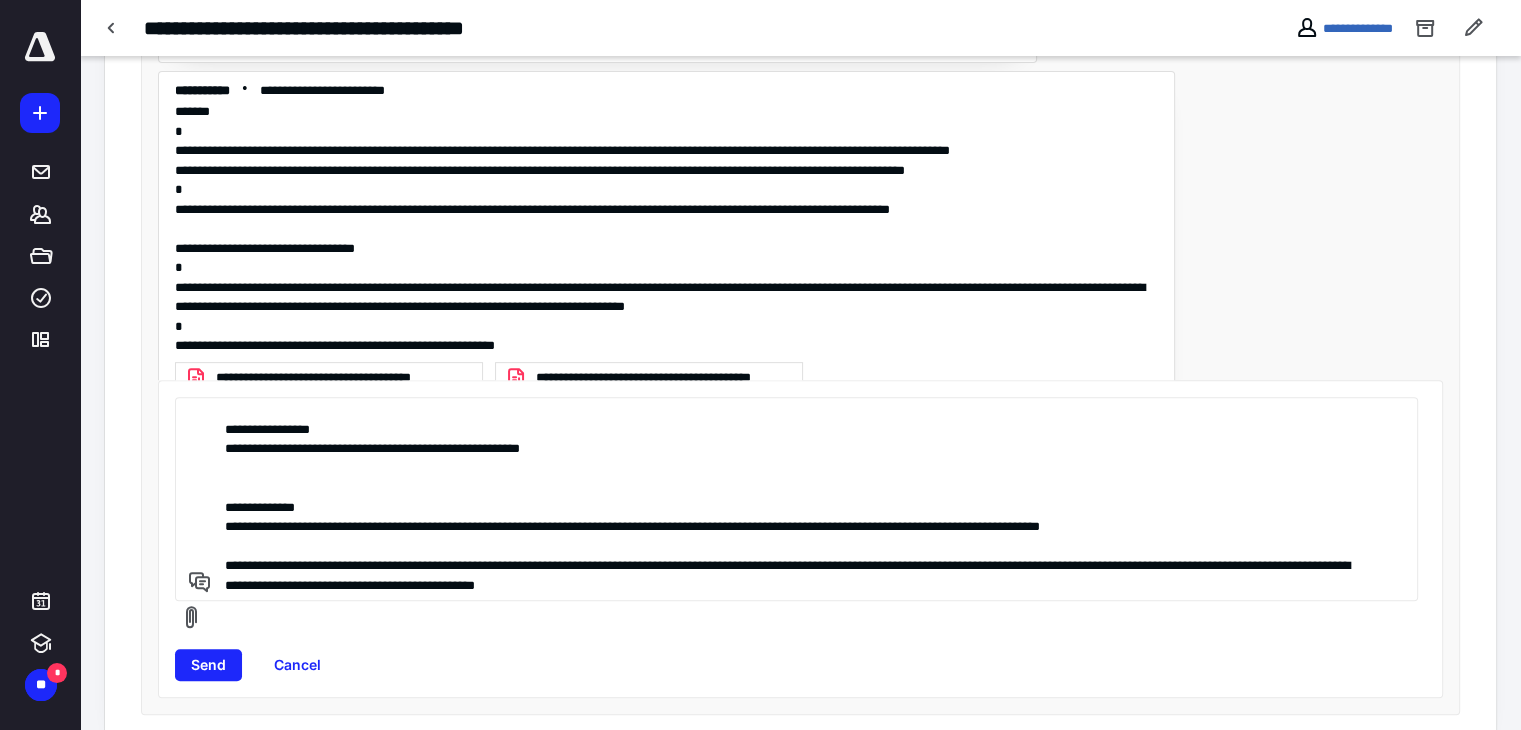 click on "**********" at bounding box center [793, 499] 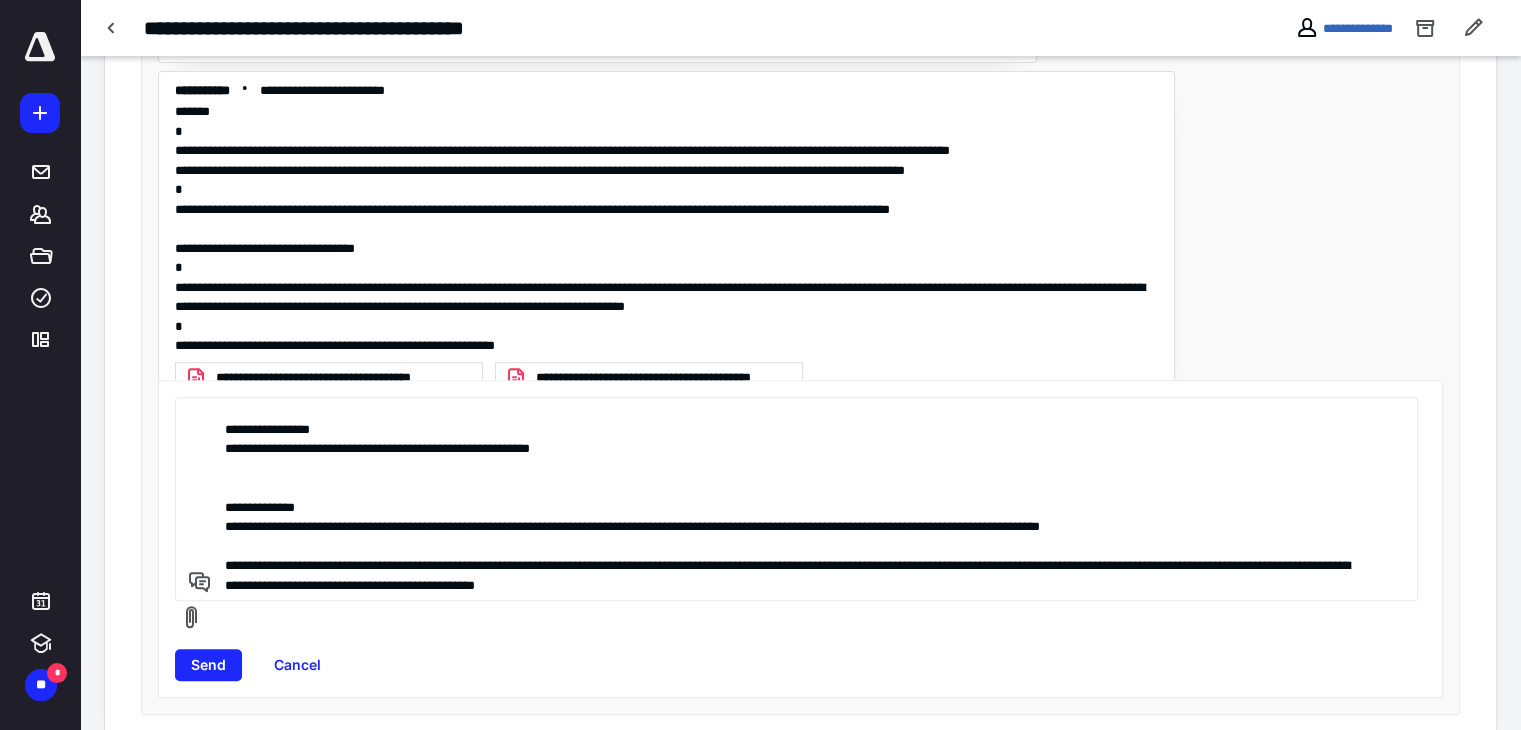click on "**********" at bounding box center [793, 499] 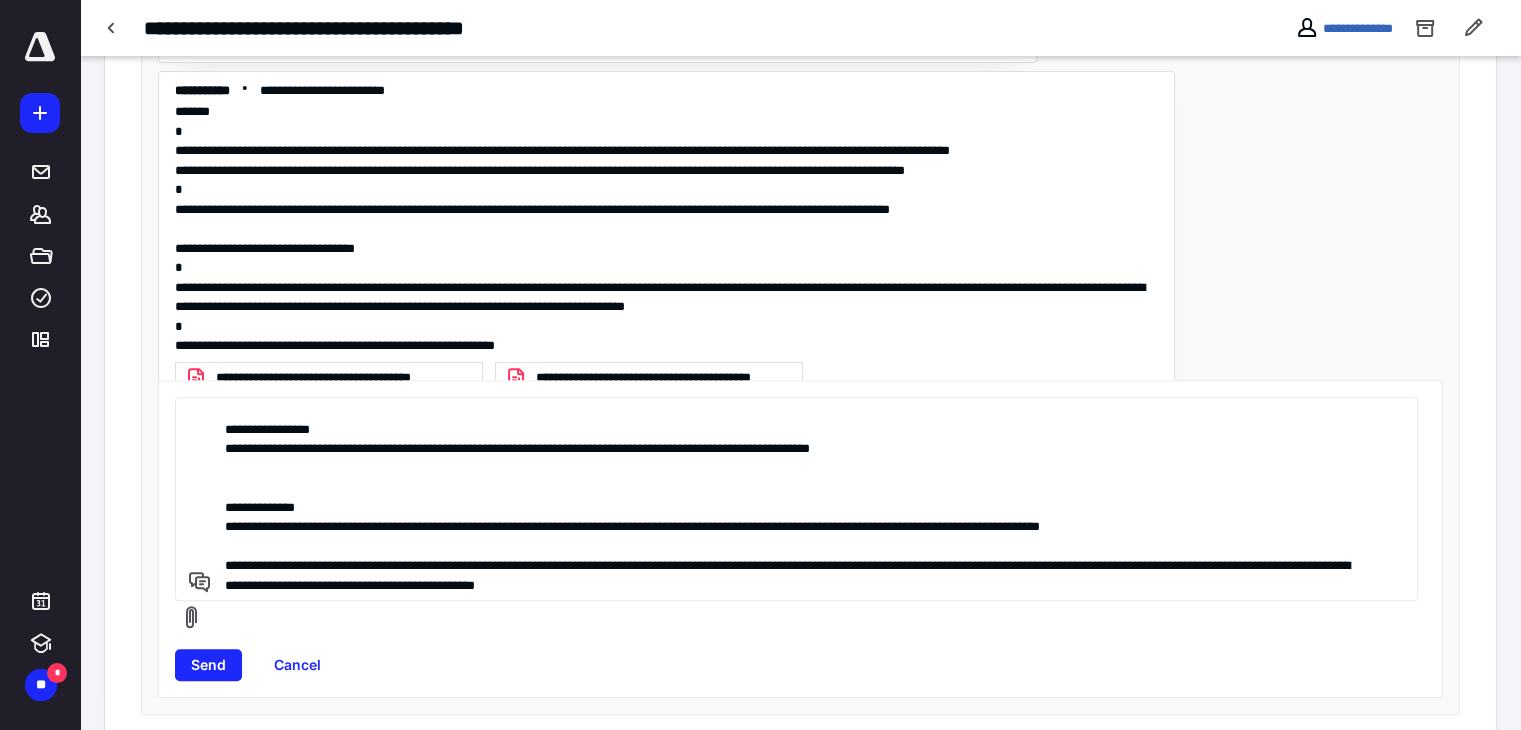 click on "**********" at bounding box center [793, 499] 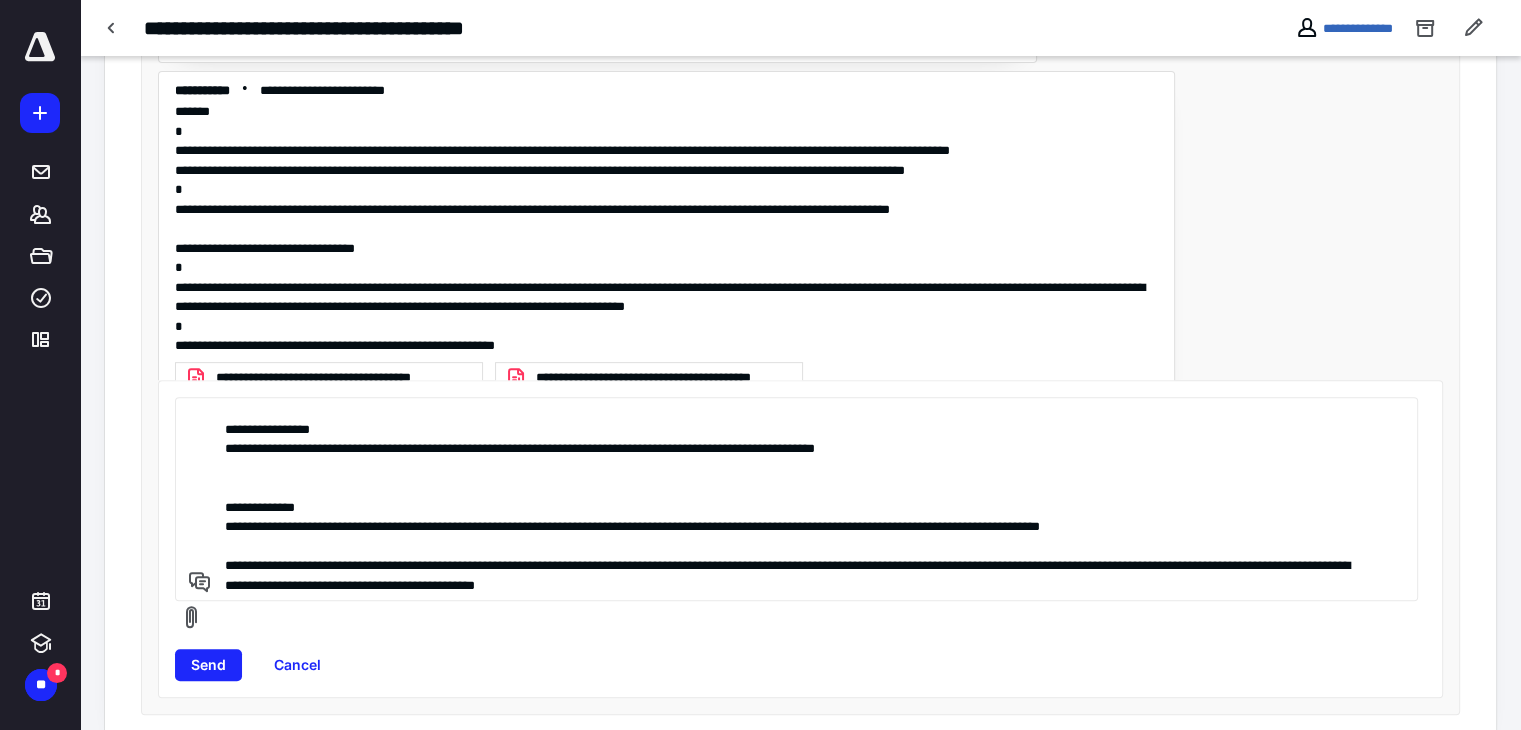click on "**********" at bounding box center [793, 499] 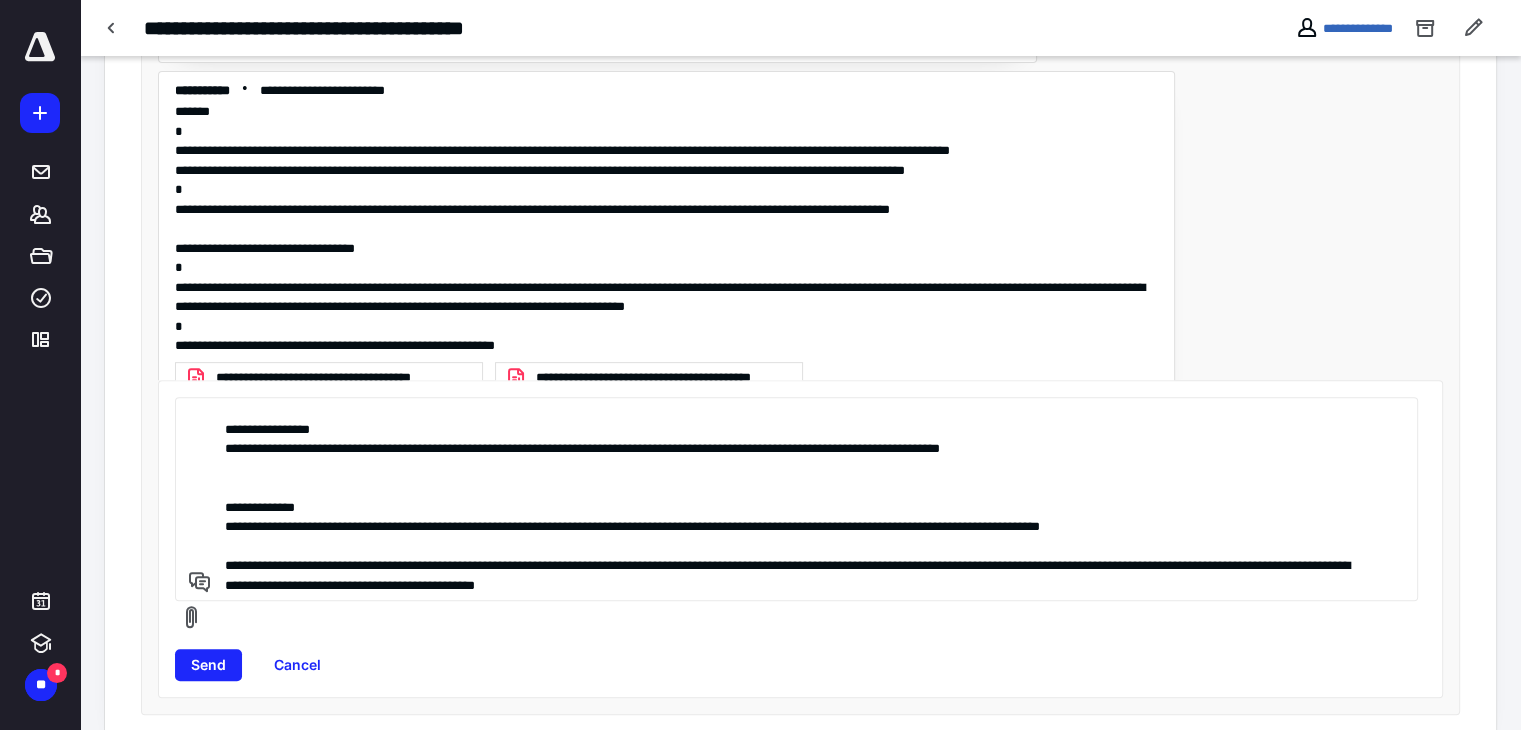 click on "**********" at bounding box center (793, 499) 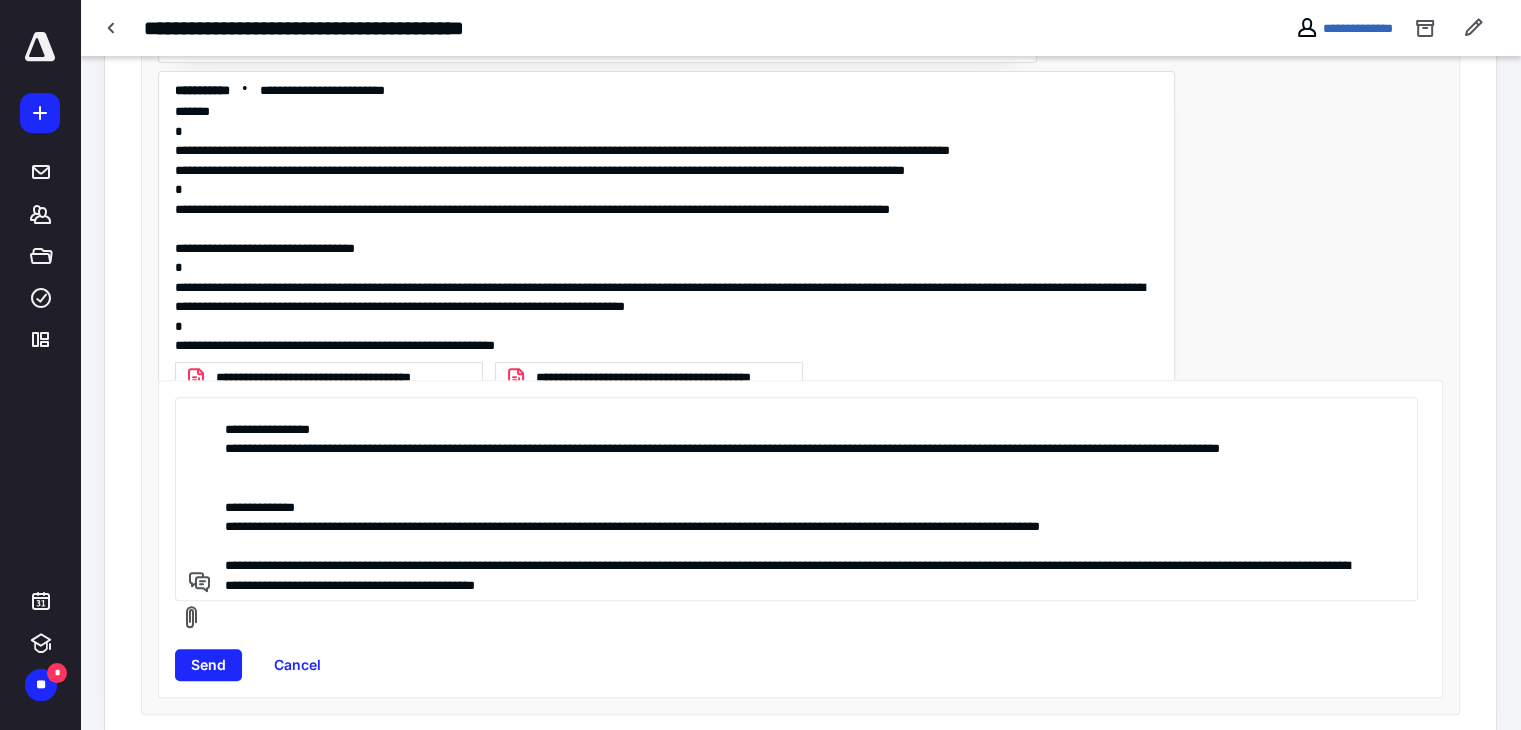 click on "**********" at bounding box center (793, 499) 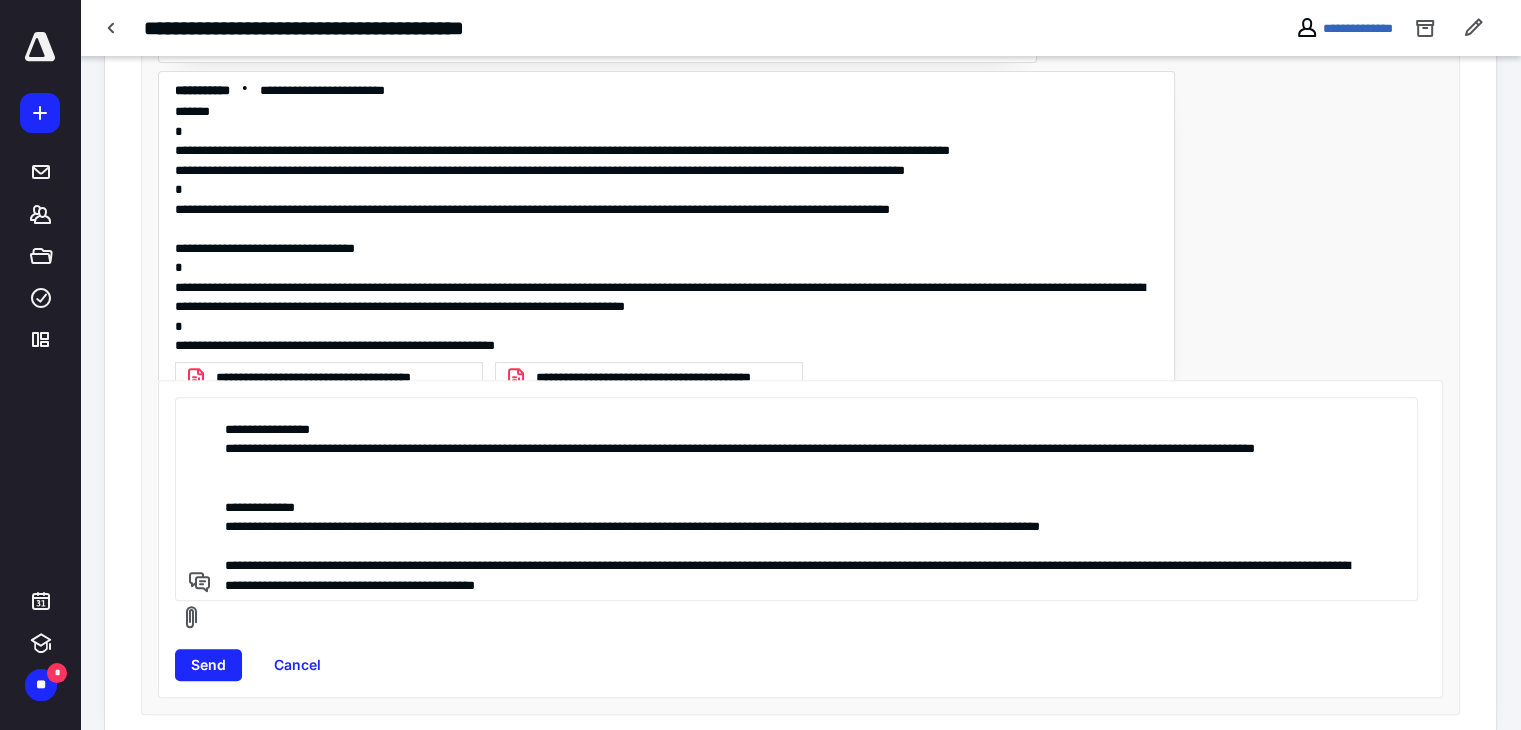 click on "**********" at bounding box center (793, 499) 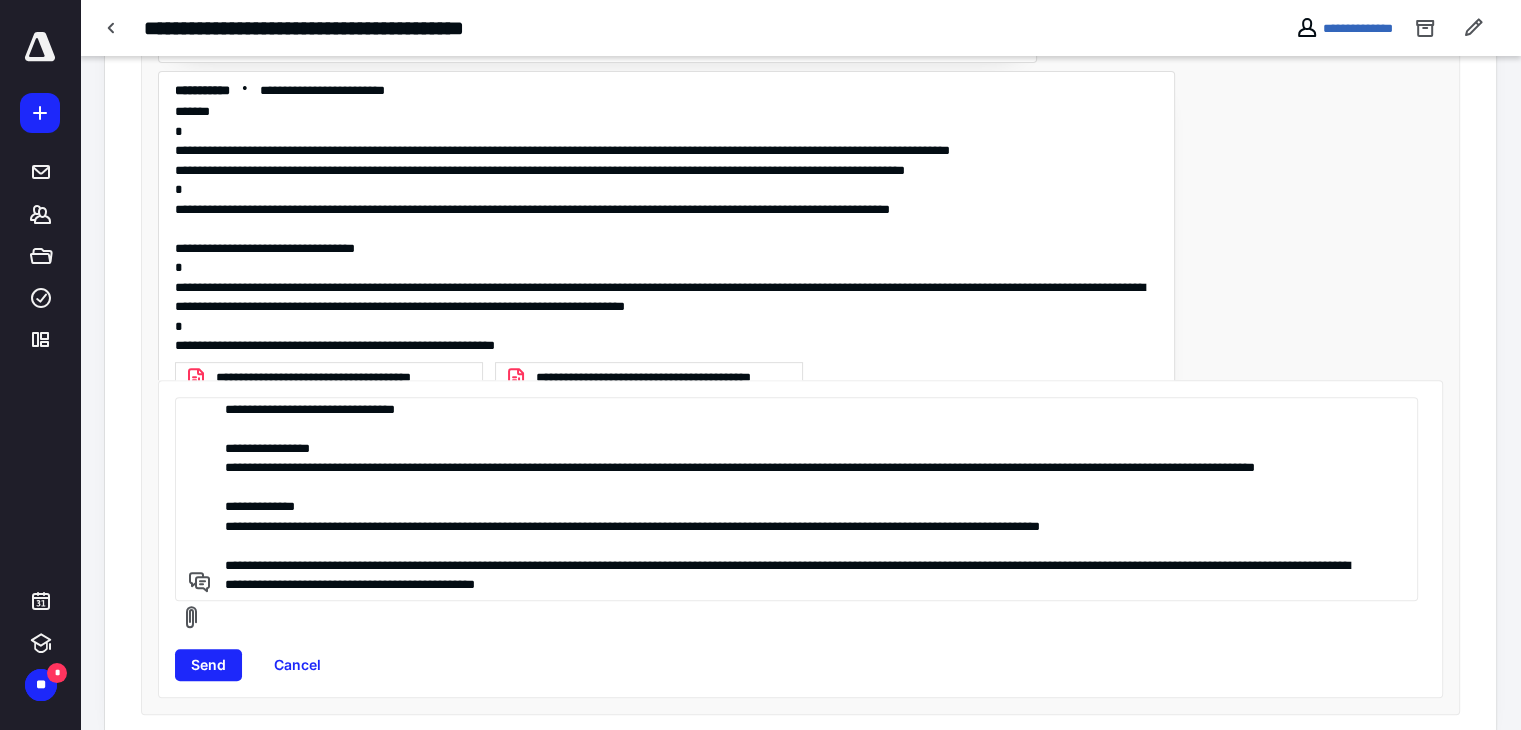 scroll, scrollTop: 24, scrollLeft: 0, axis: vertical 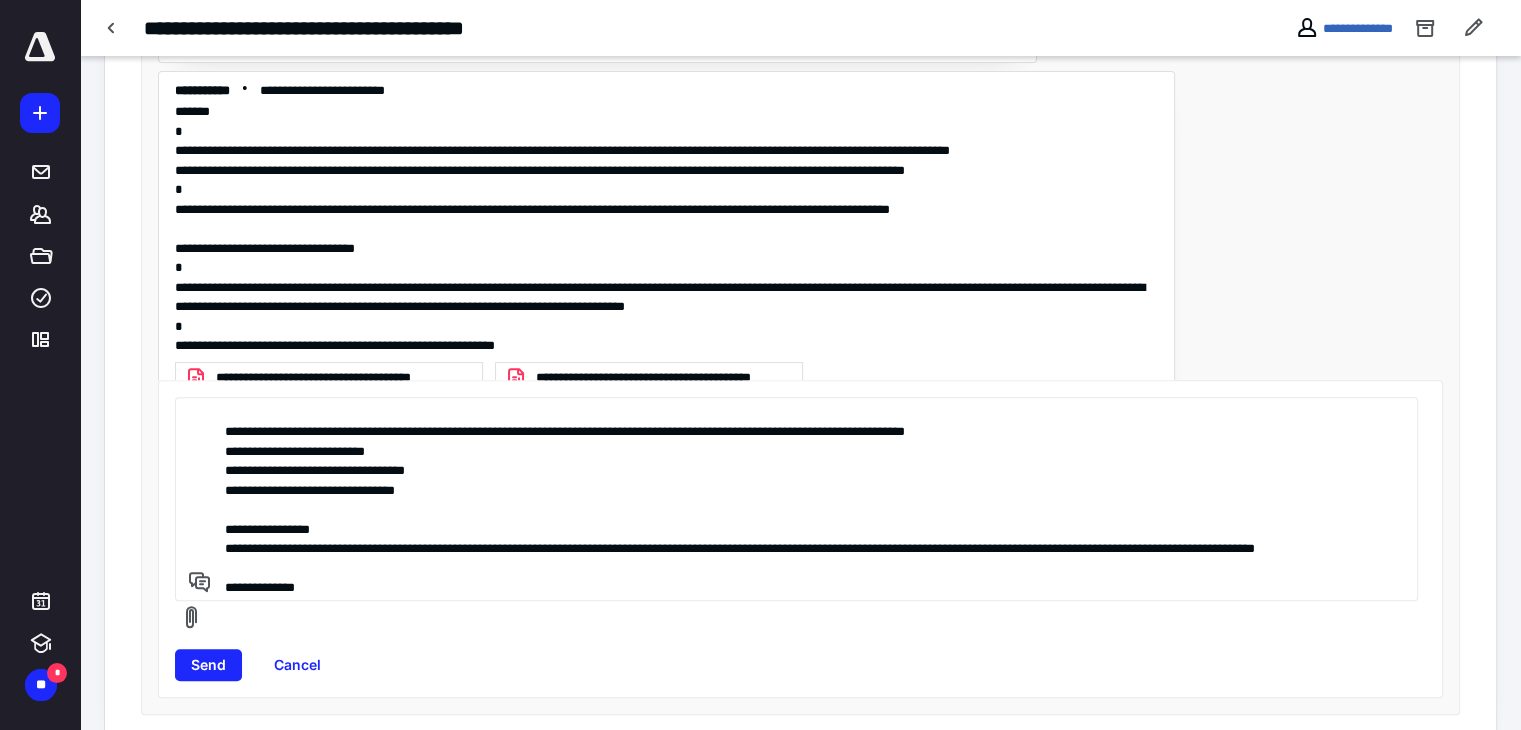 drag, startPoint x: 380, startPoint y: 450, endPoint x: 409, endPoint y: 448, distance: 29.068884 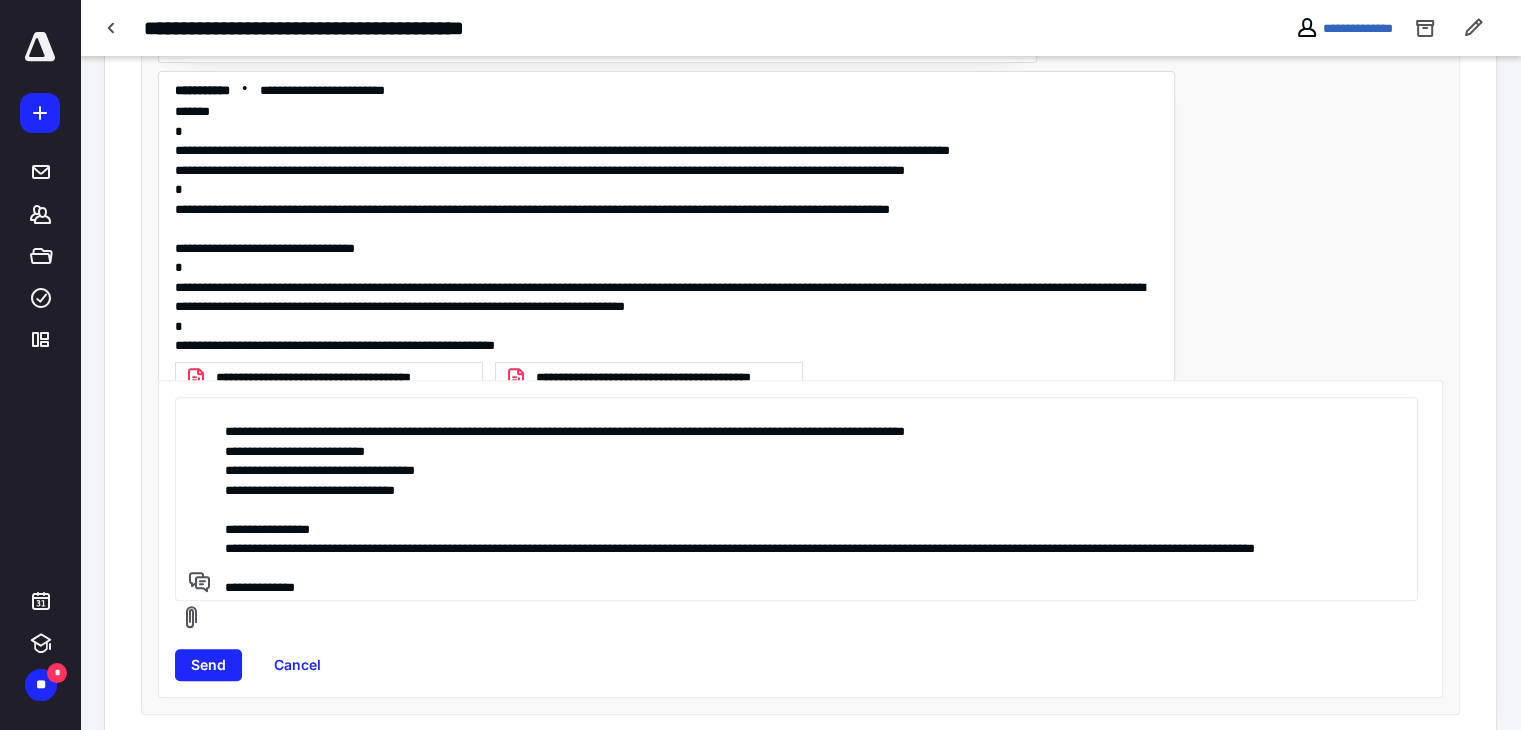 click on "**********" at bounding box center (793, 499) 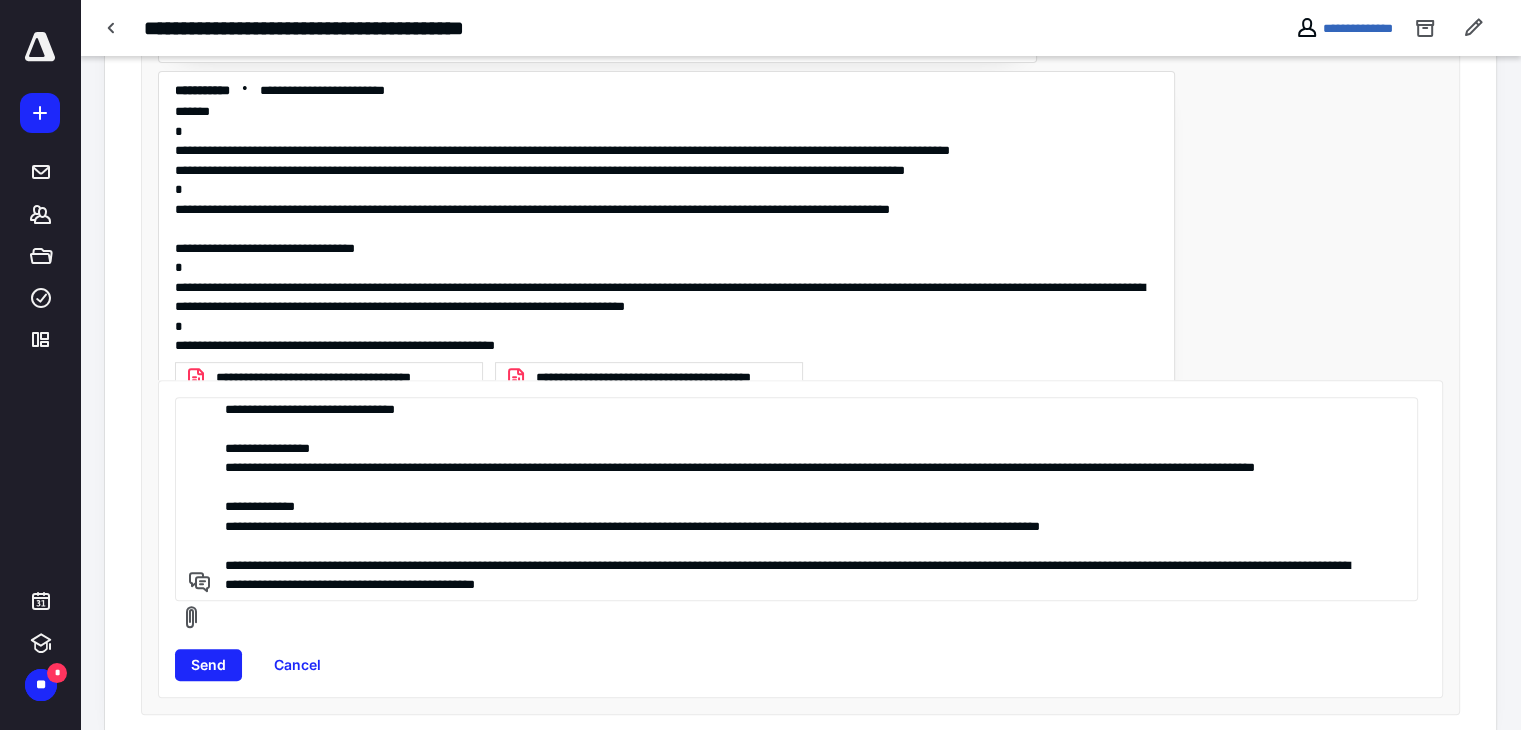 scroll, scrollTop: 0, scrollLeft: 0, axis: both 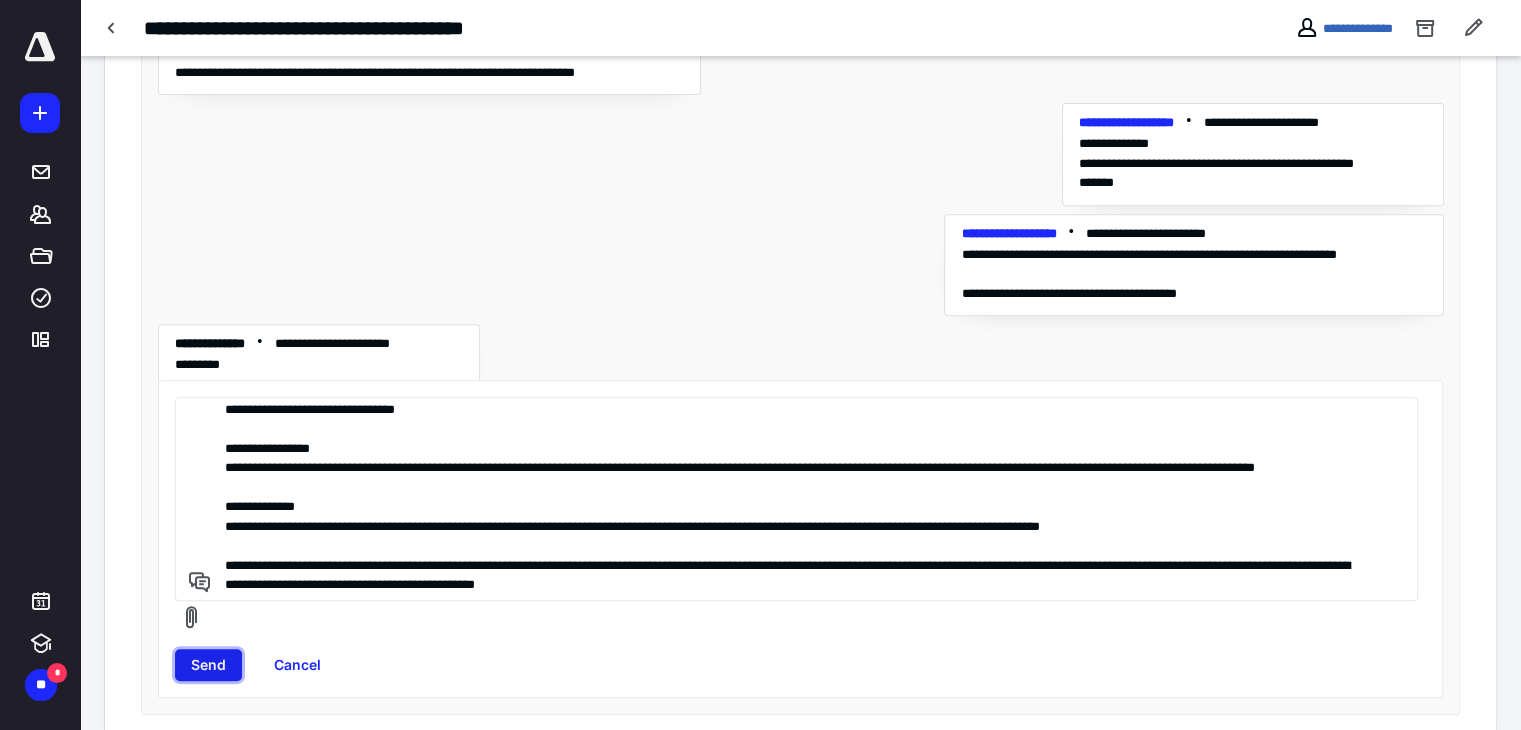 click on "Send" at bounding box center (208, 665) 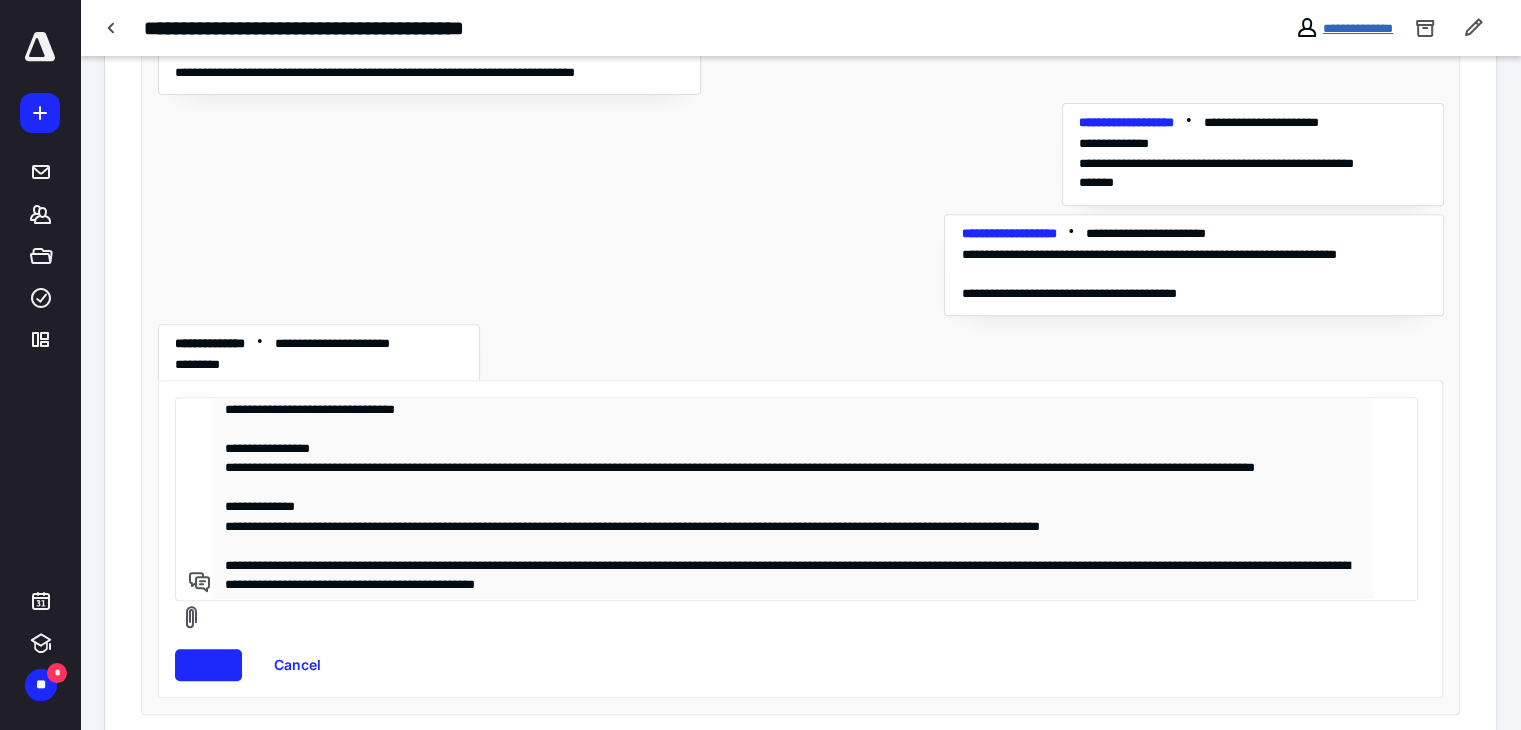 click on "**********" at bounding box center (1358, 28) 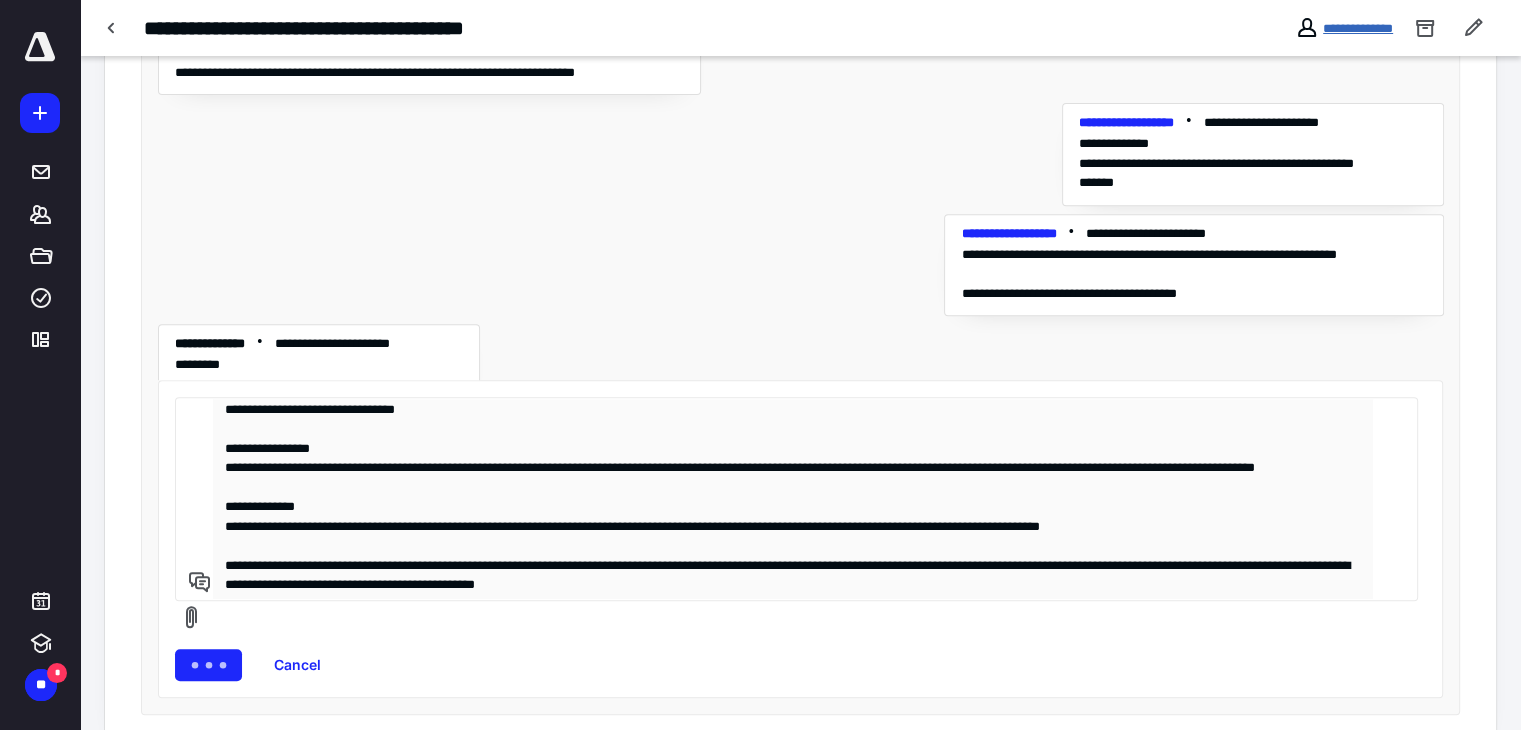 scroll, scrollTop: 0, scrollLeft: 0, axis: both 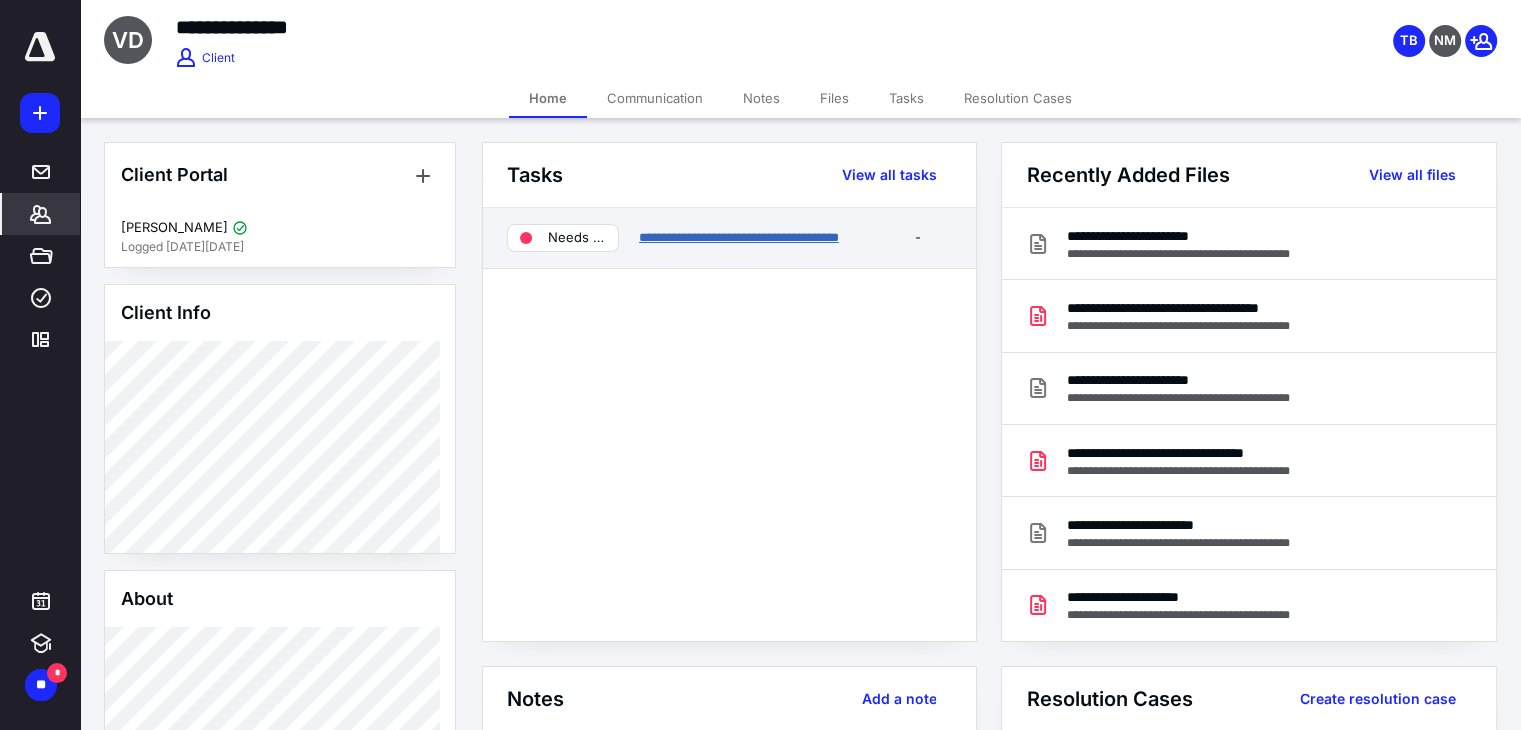 click on "**********" at bounding box center [739, 237] 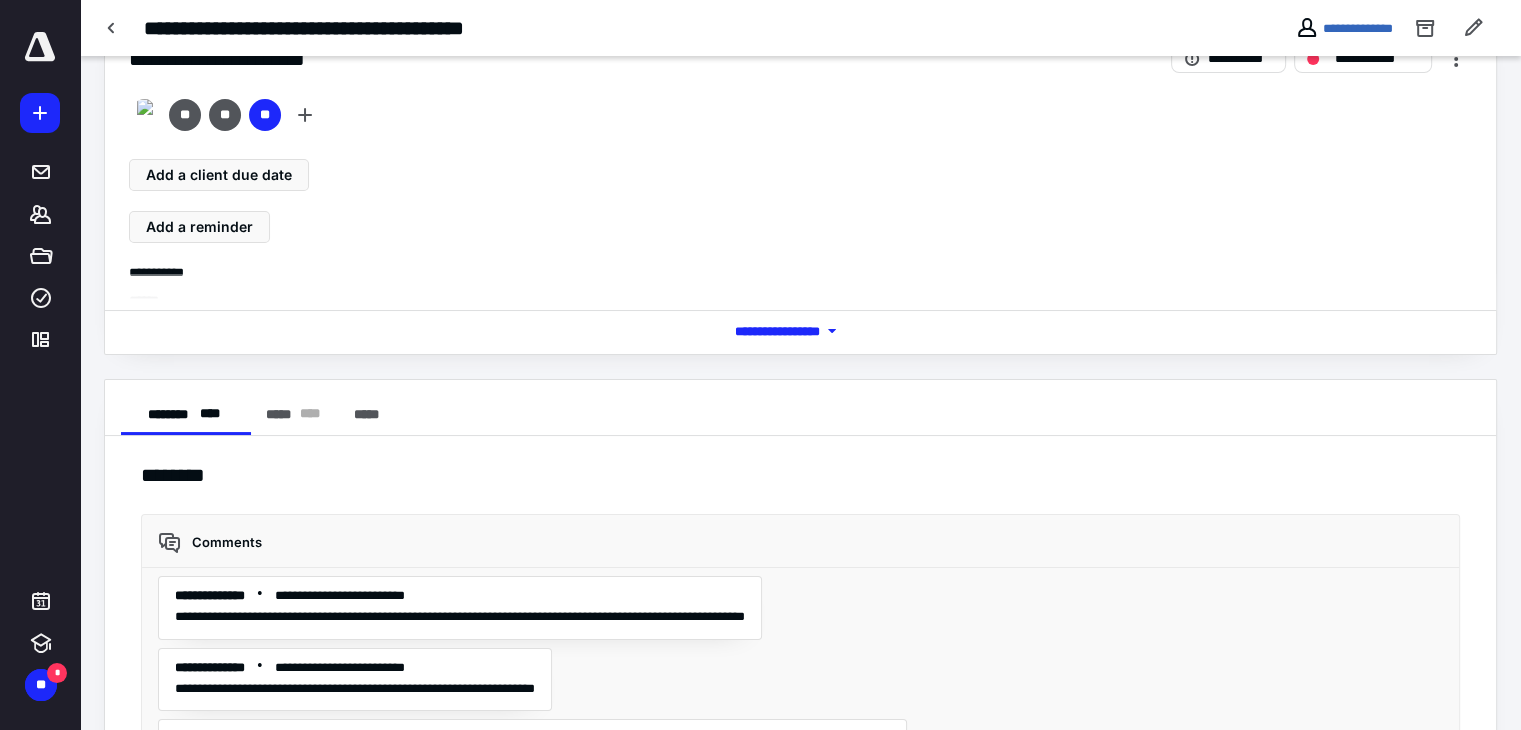 scroll, scrollTop: 80, scrollLeft: 0, axis: vertical 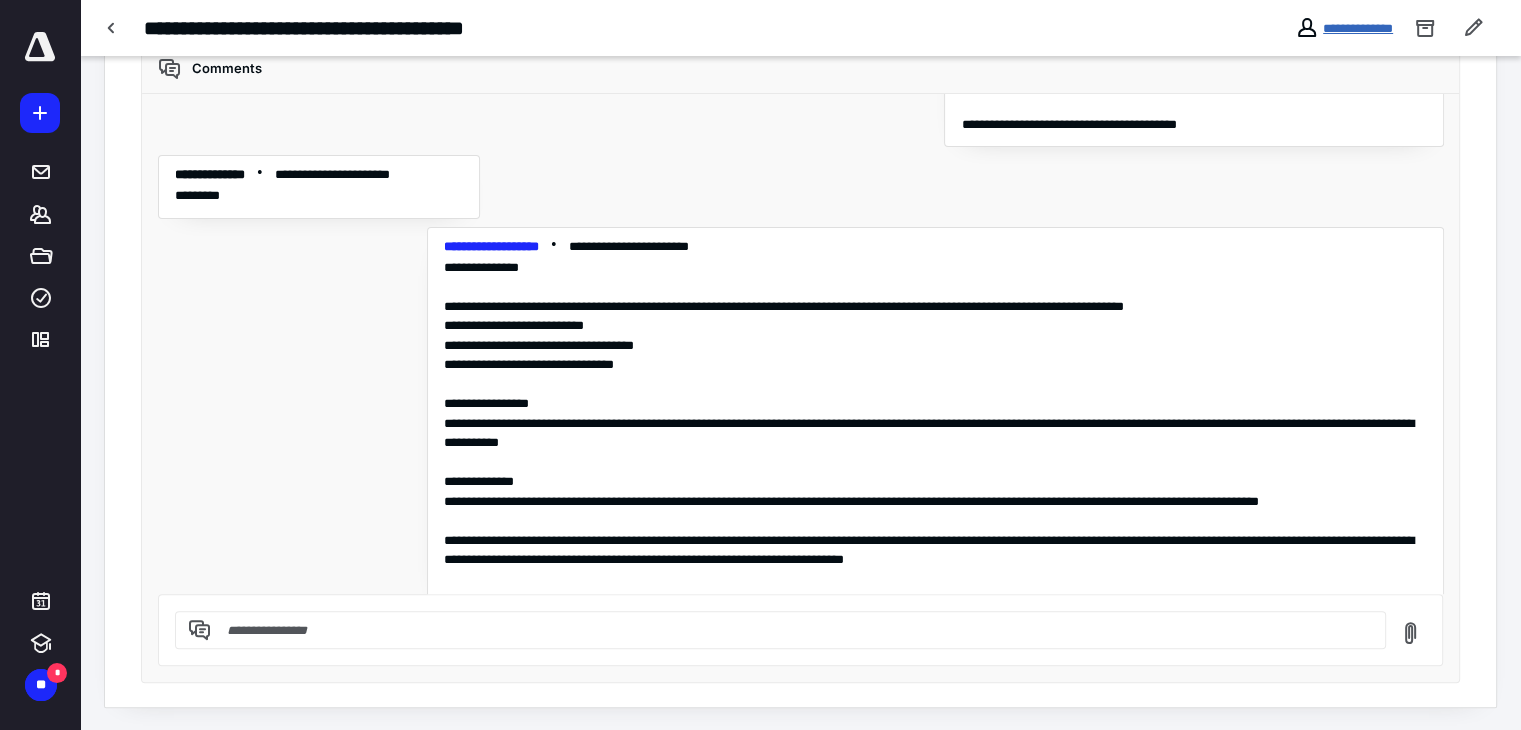 click on "**********" at bounding box center (1358, 28) 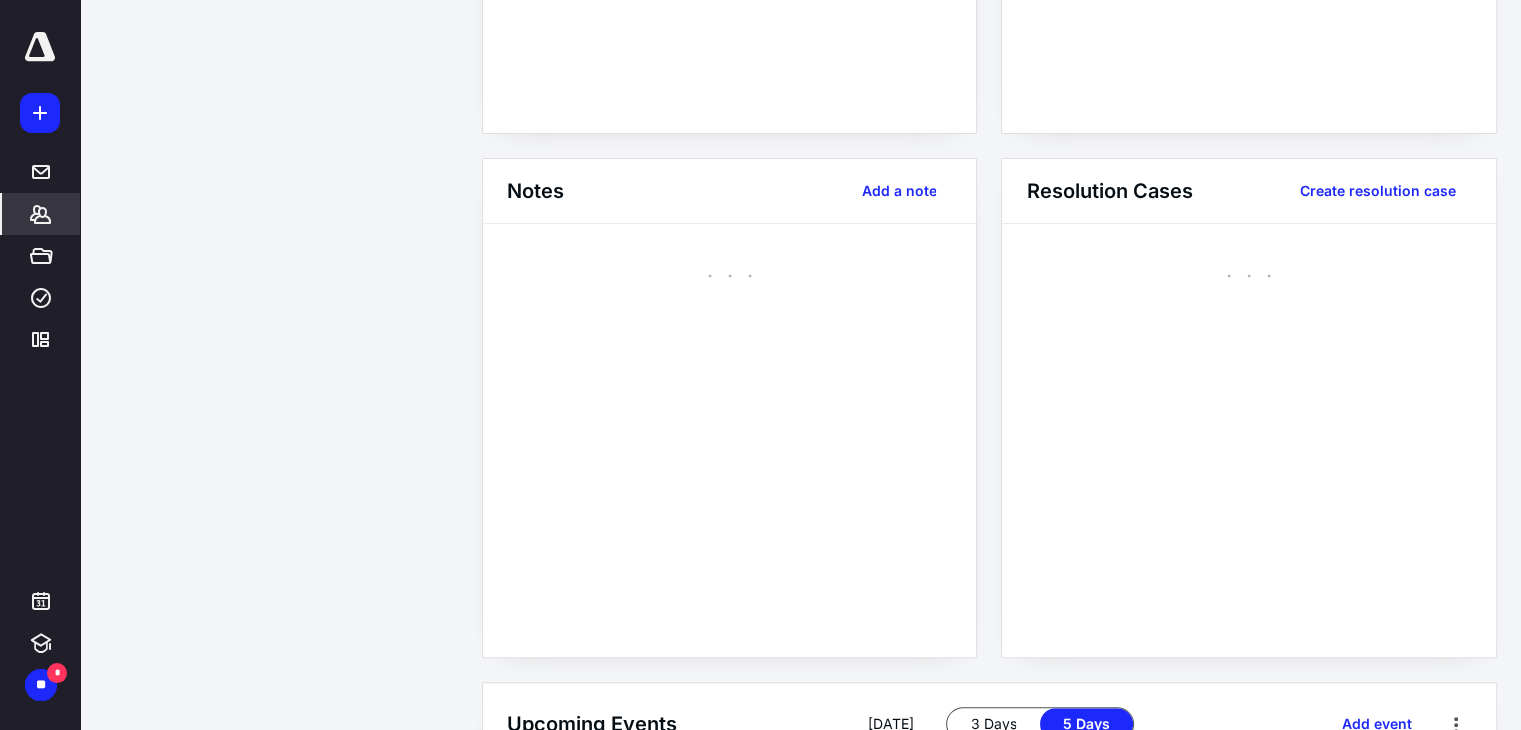 scroll, scrollTop: 0, scrollLeft: 0, axis: both 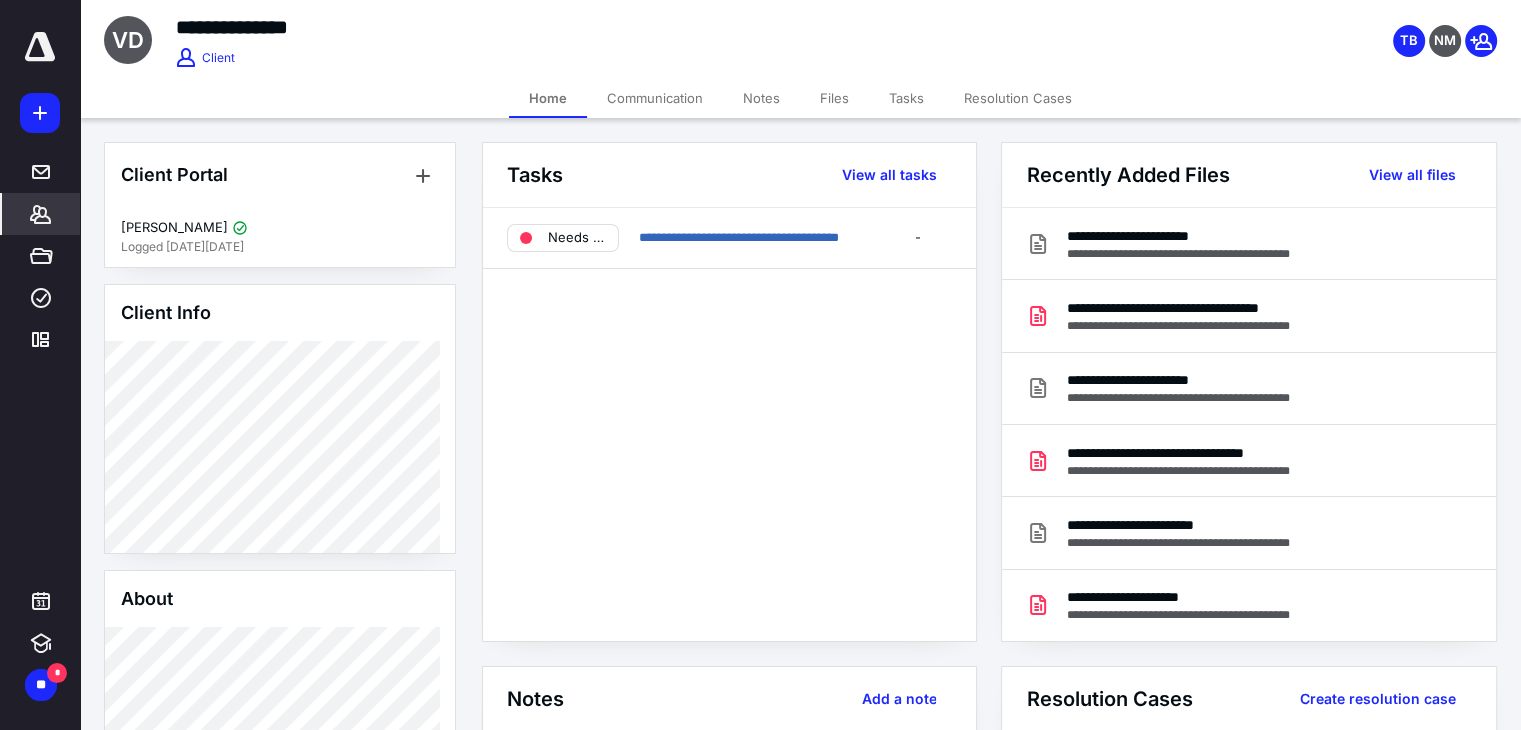 click on "Files" at bounding box center (834, 98) 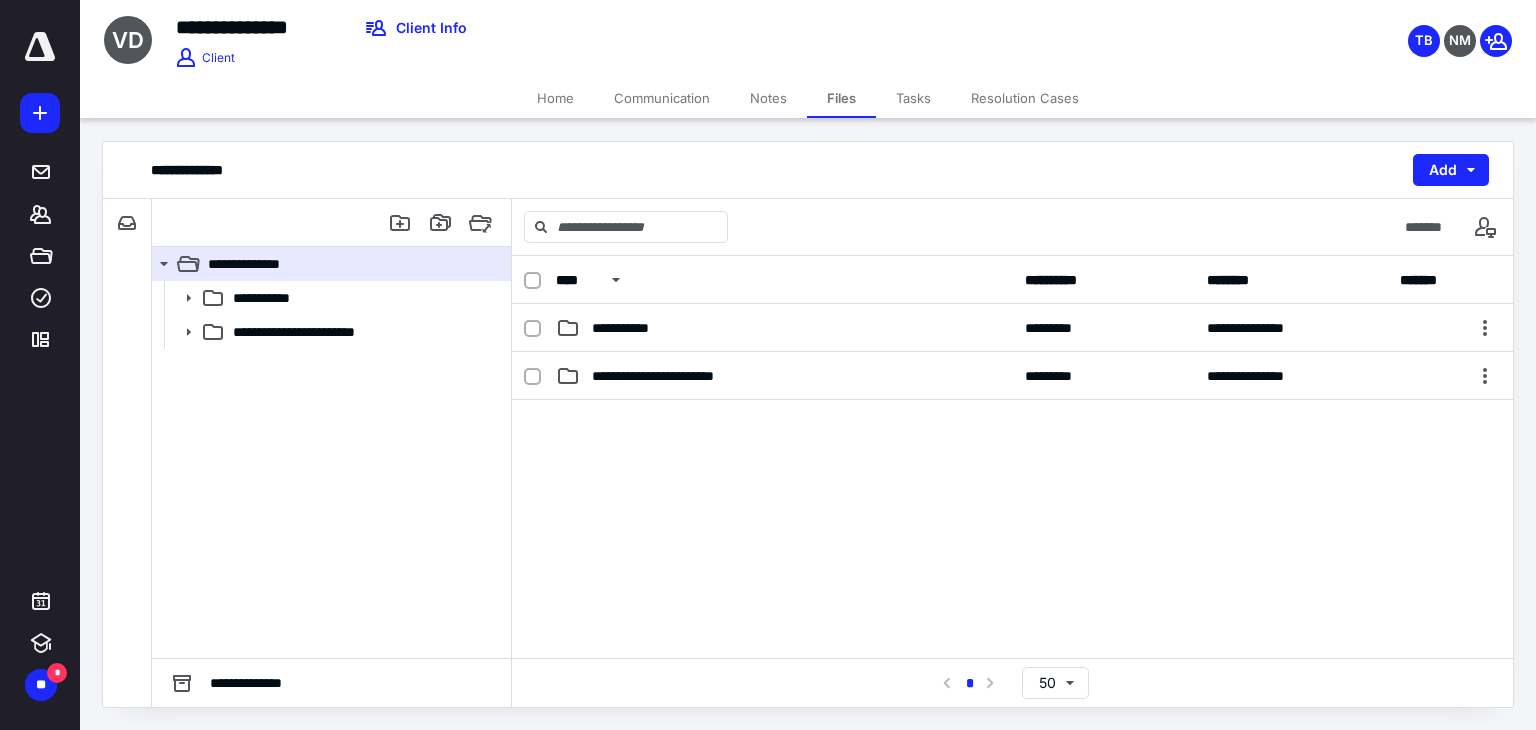 click on "Home" at bounding box center (555, 98) 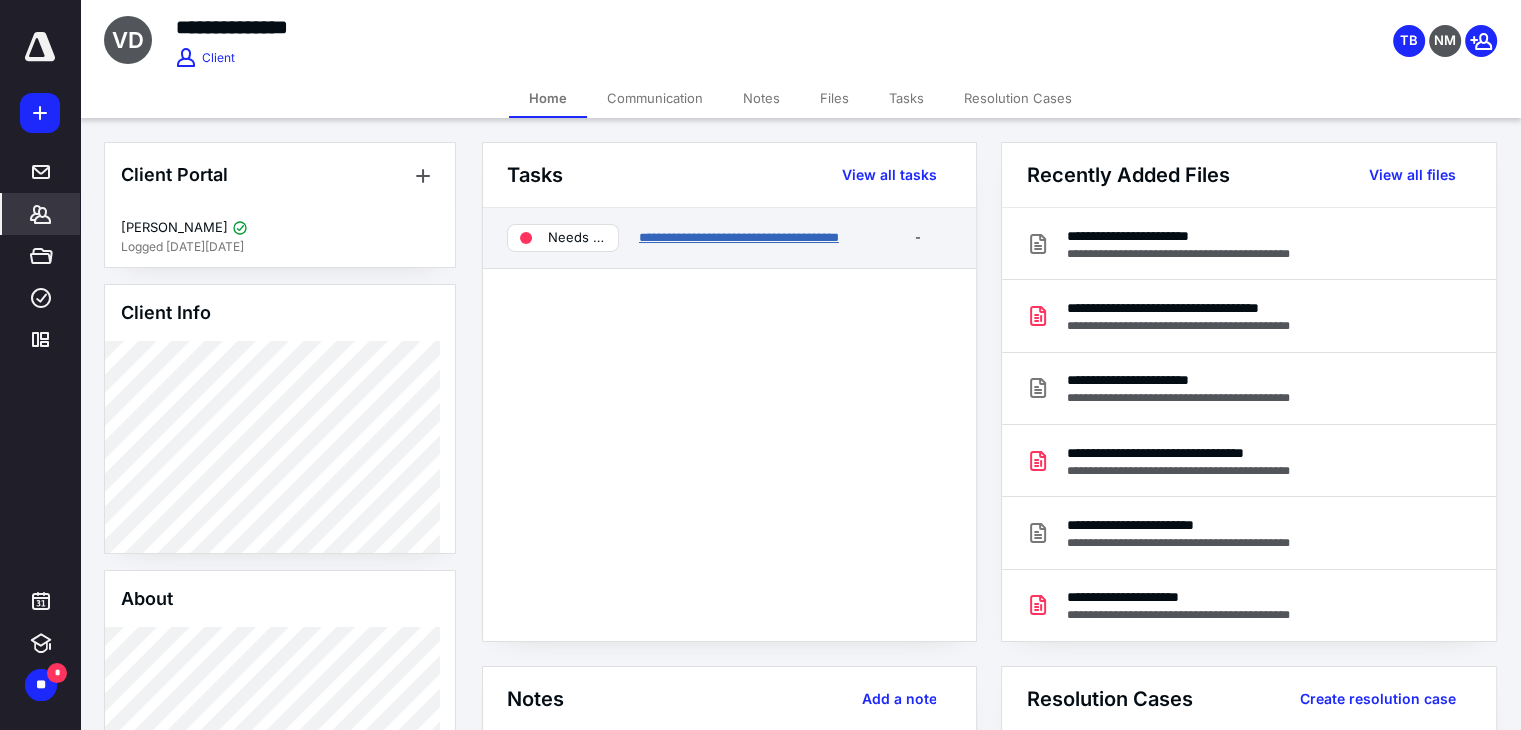 click on "**********" at bounding box center [739, 237] 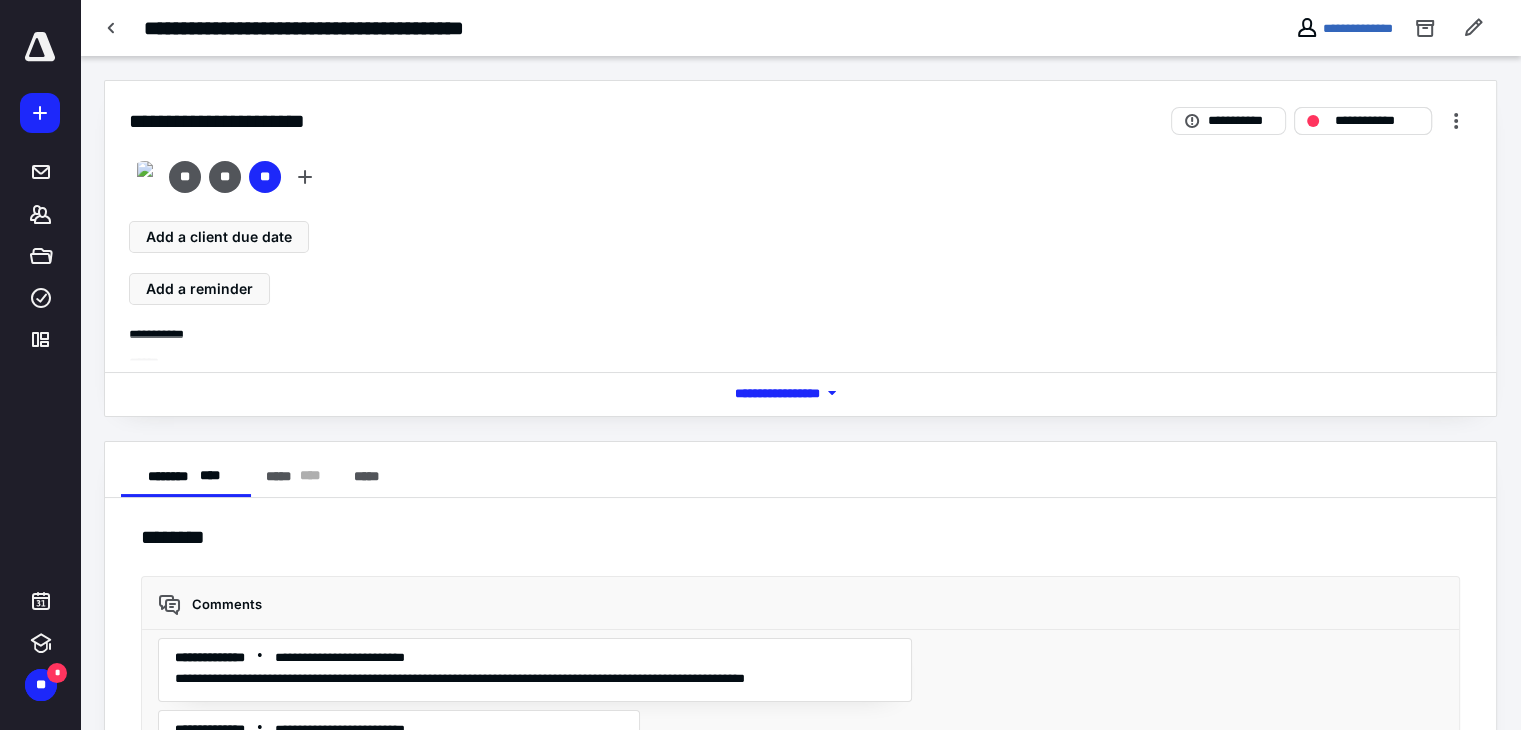 scroll, scrollTop: 4573, scrollLeft: 0, axis: vertical 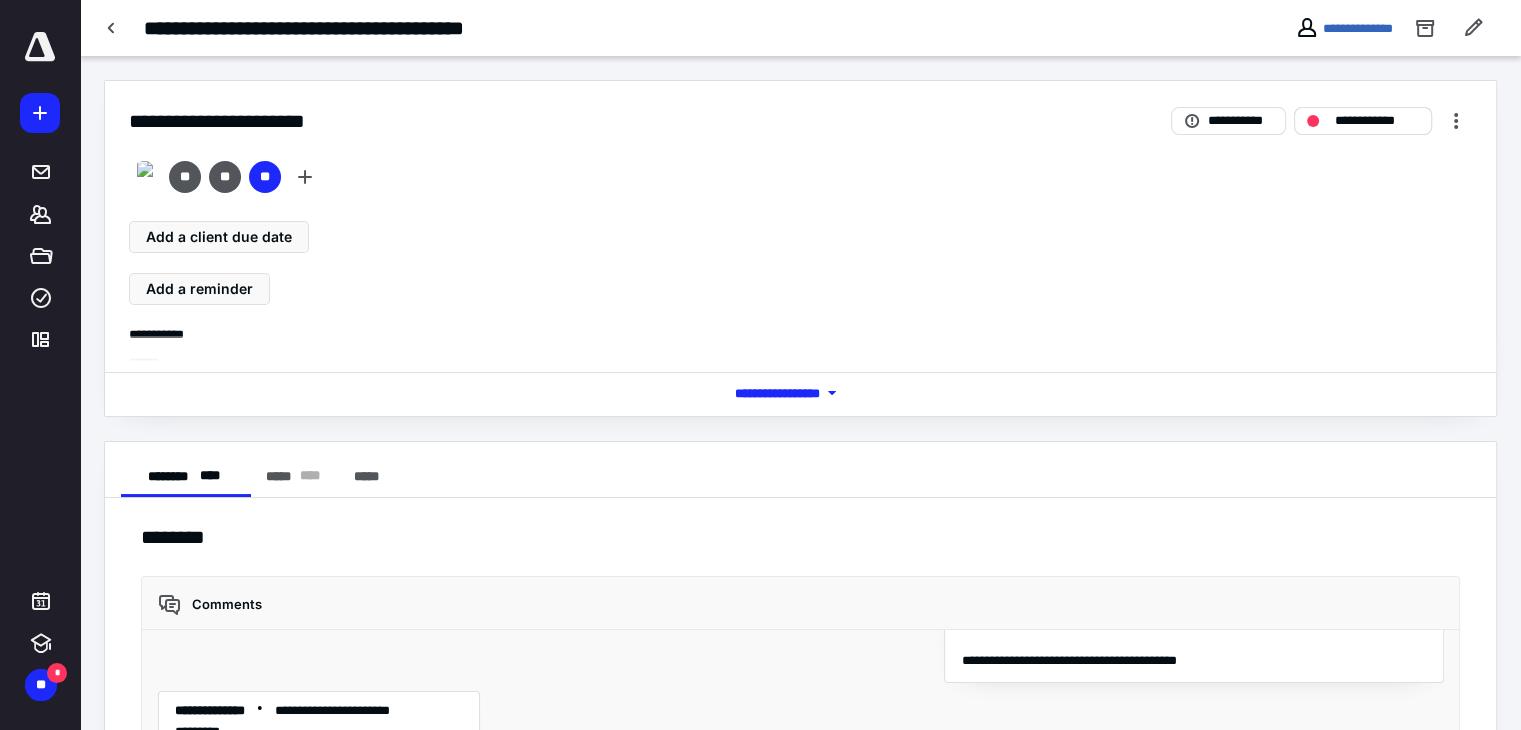 click on "**********" at bounding box center [1377, 121] 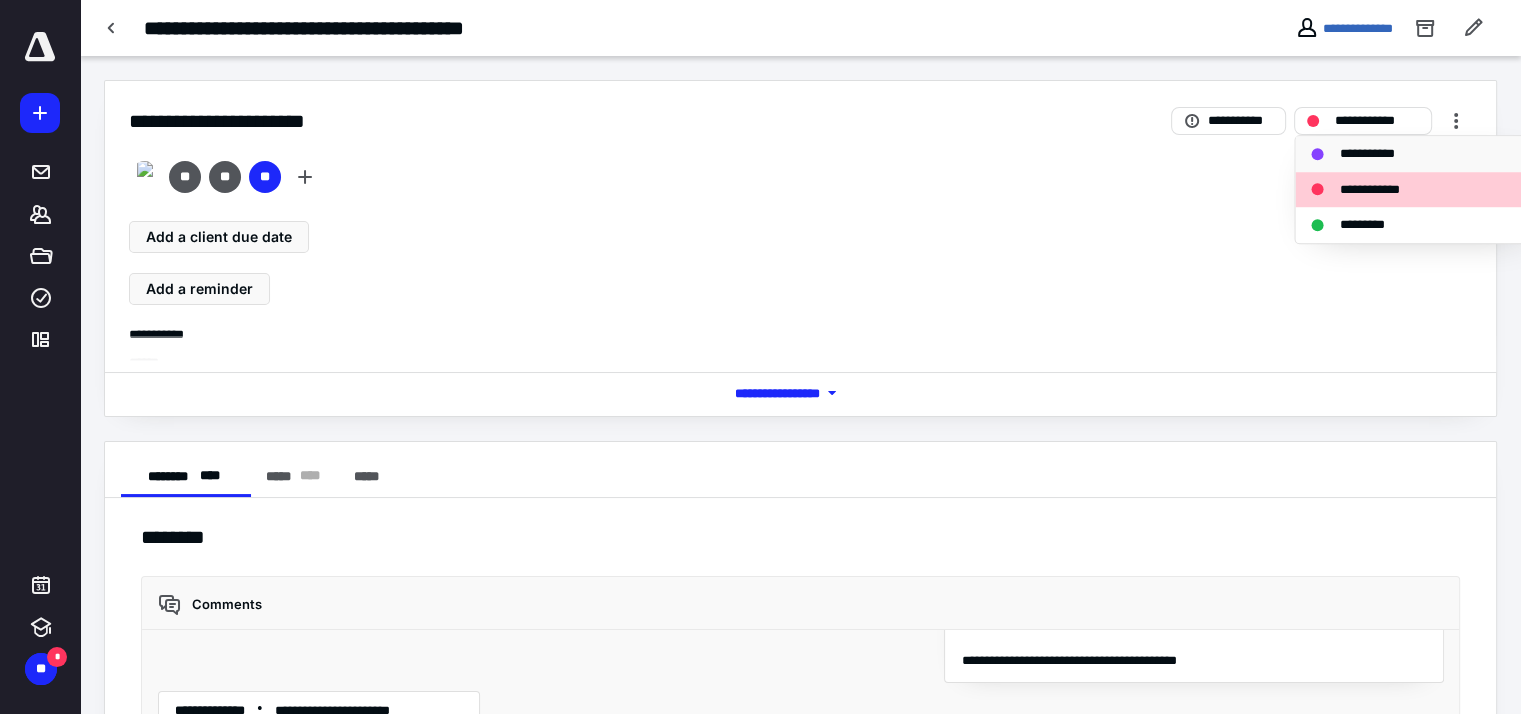 click on "**********" at bounding box center [1371, 154] 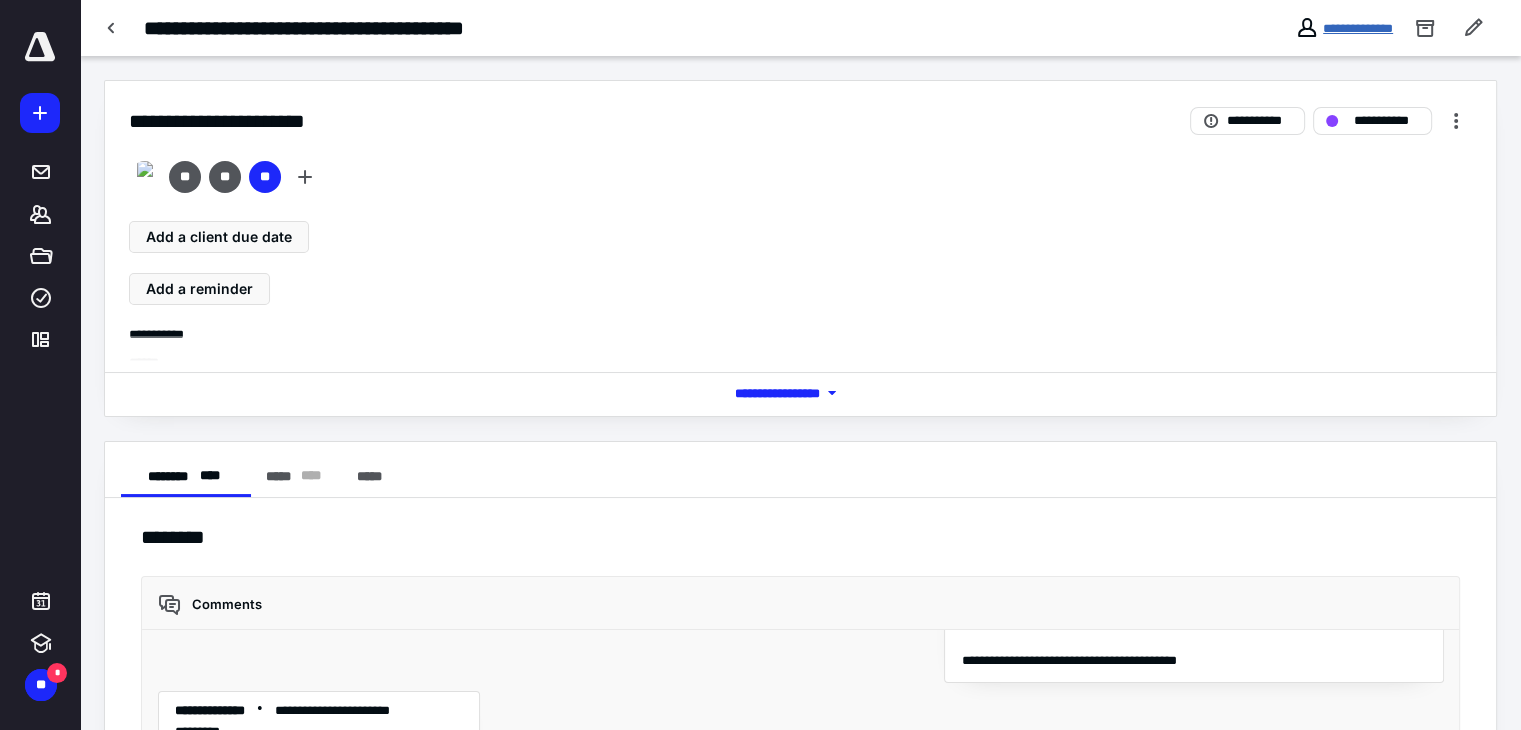 click on "**********" at bounding box center [1358, 28] 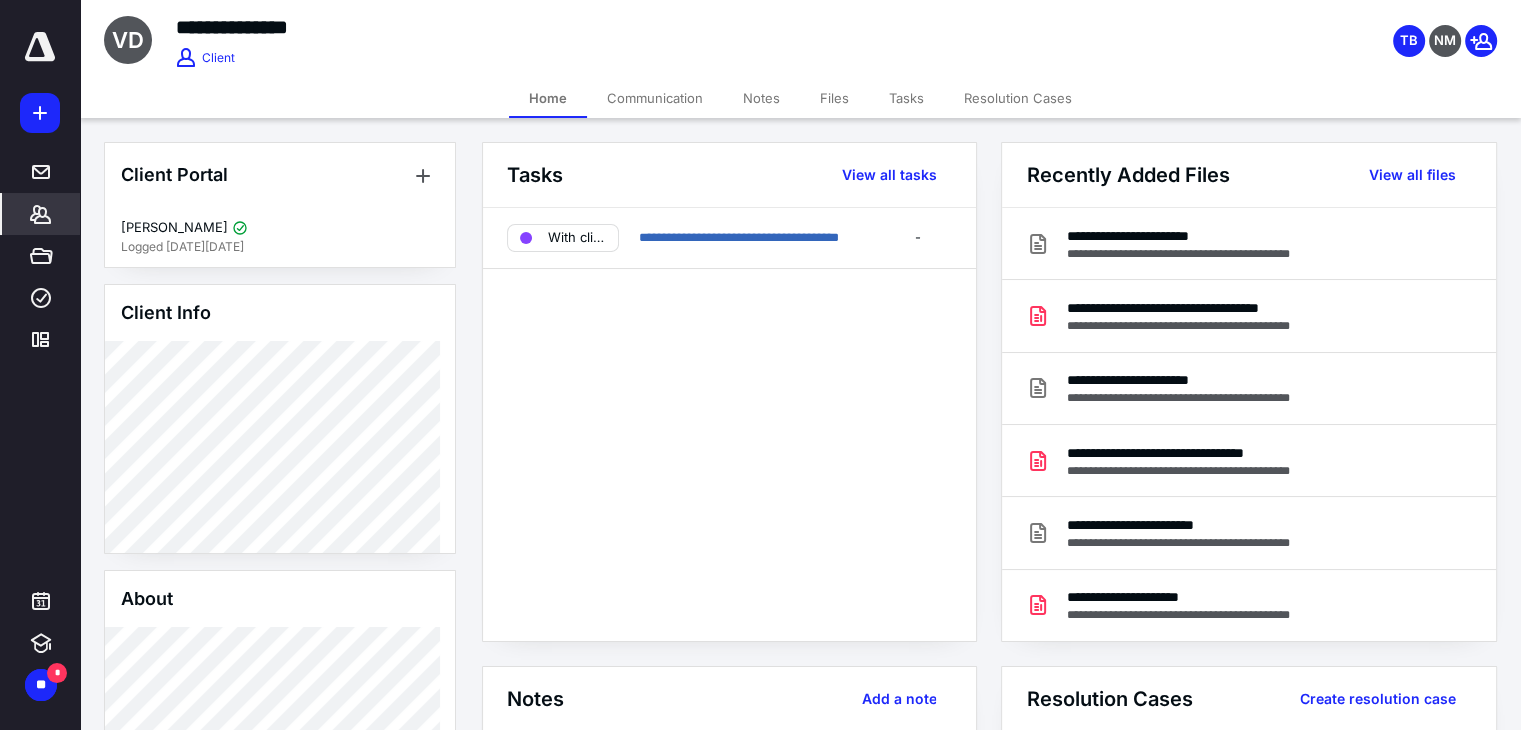 click on "Files" at bounding box center (834, 98) 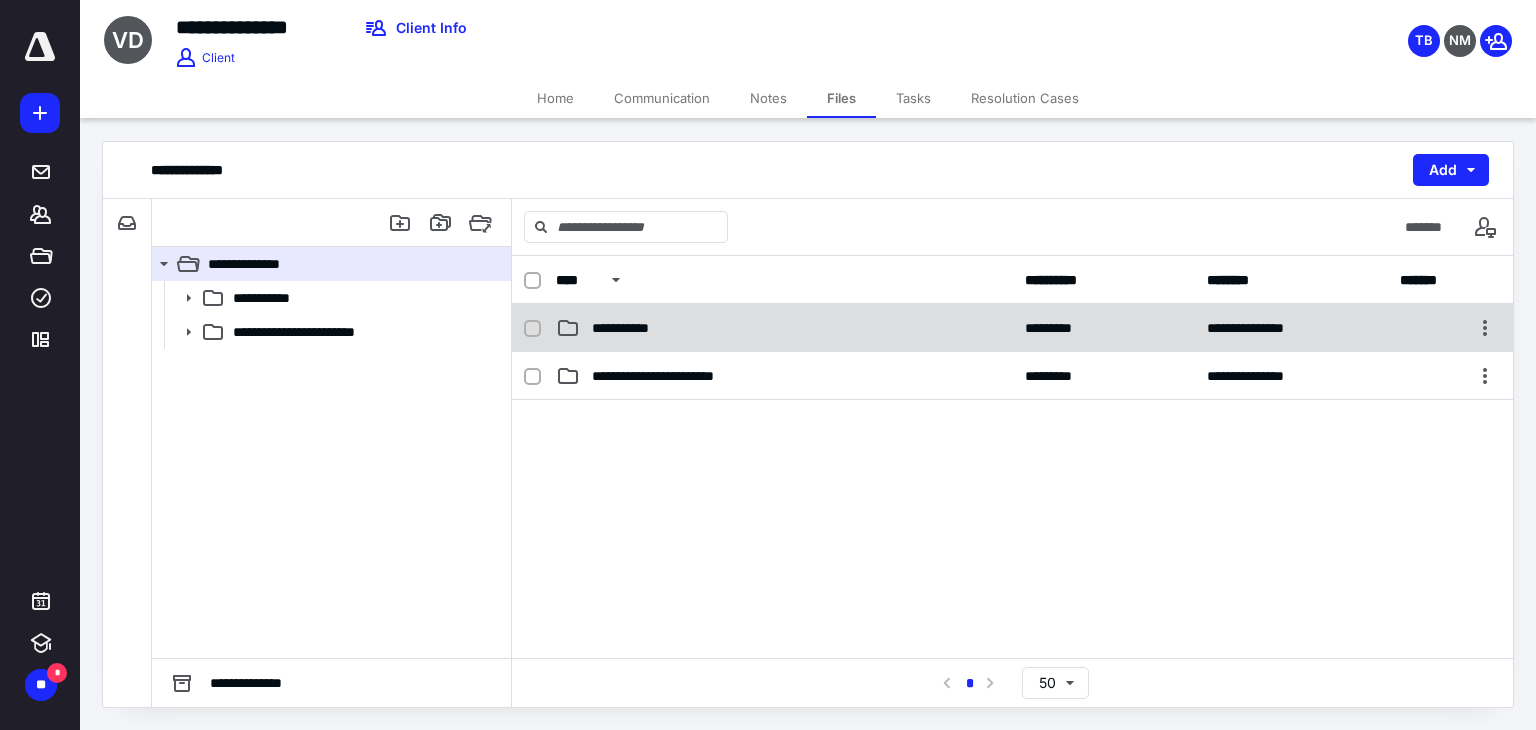 click on "**********" at bounding box center [627, 328] 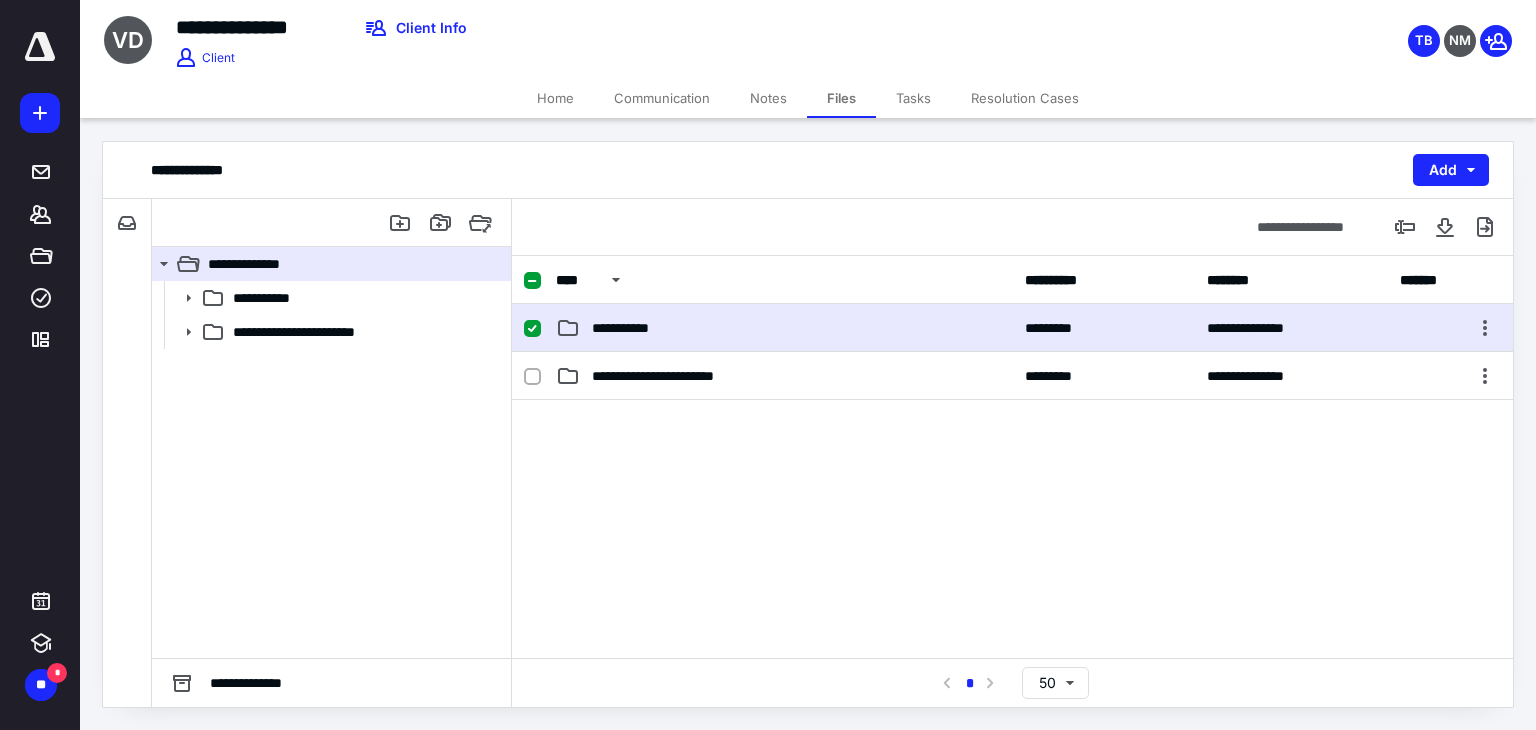 click on "**********" at bounding box center [627, 328] 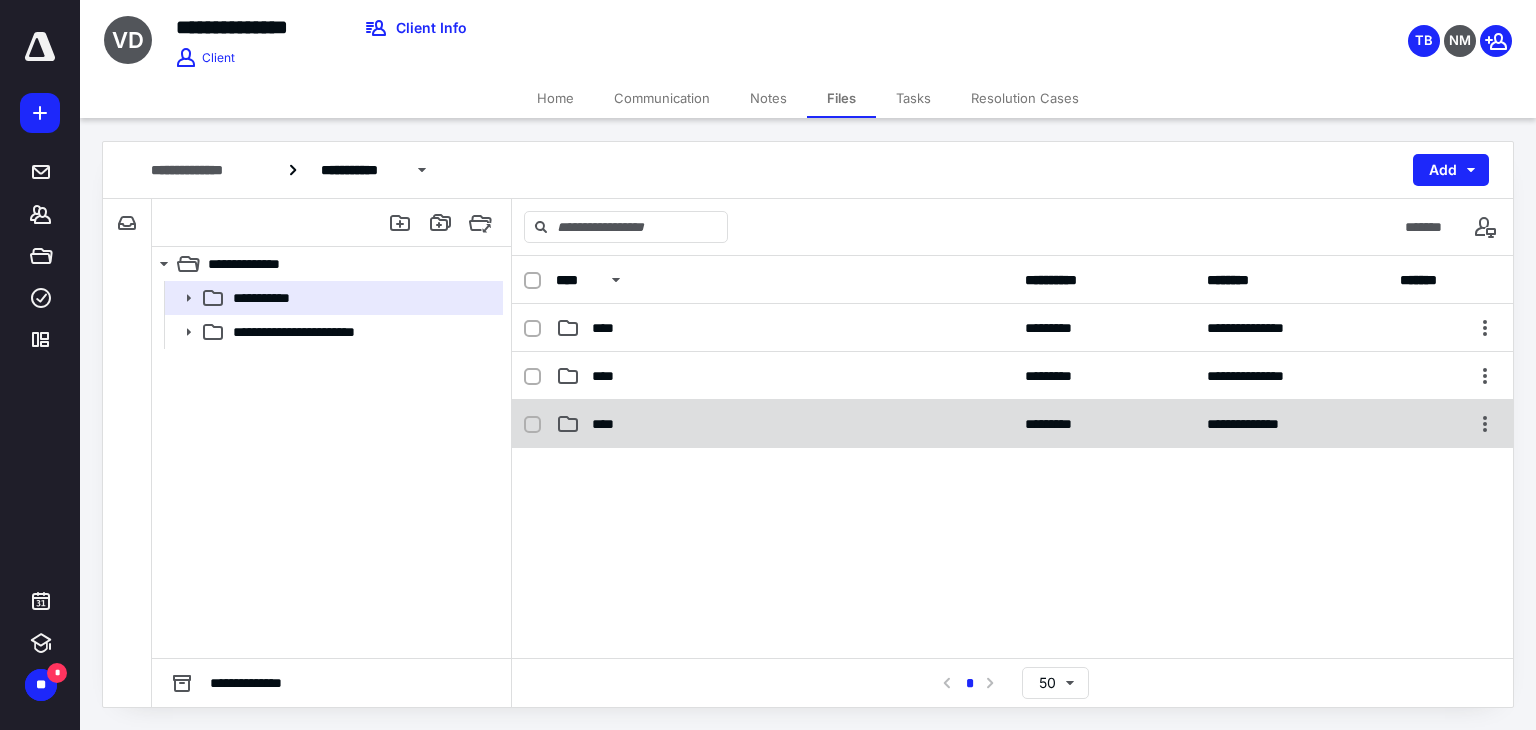 click on "****" at bounding box center [784, 424] 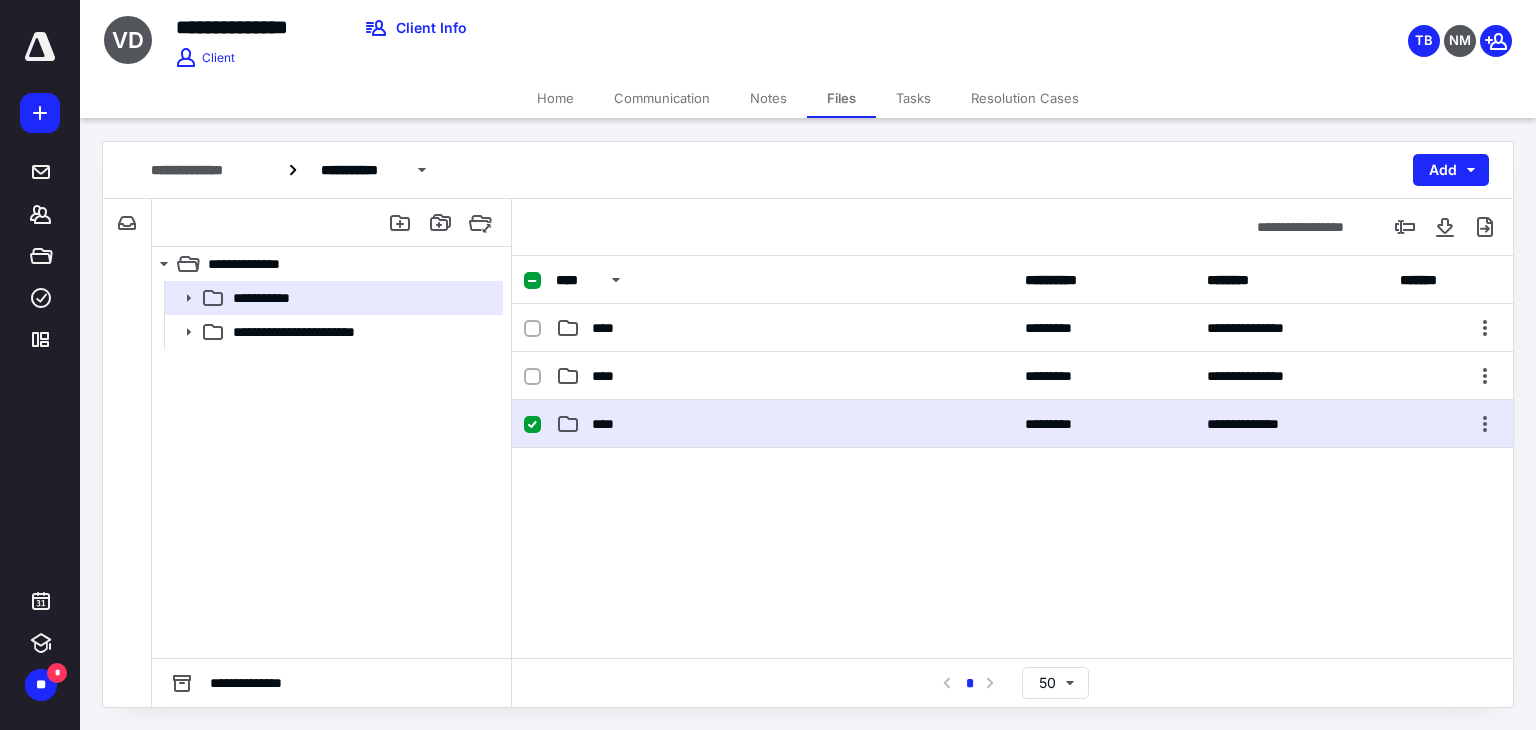 click on "****" at bounding box center [784, 424] 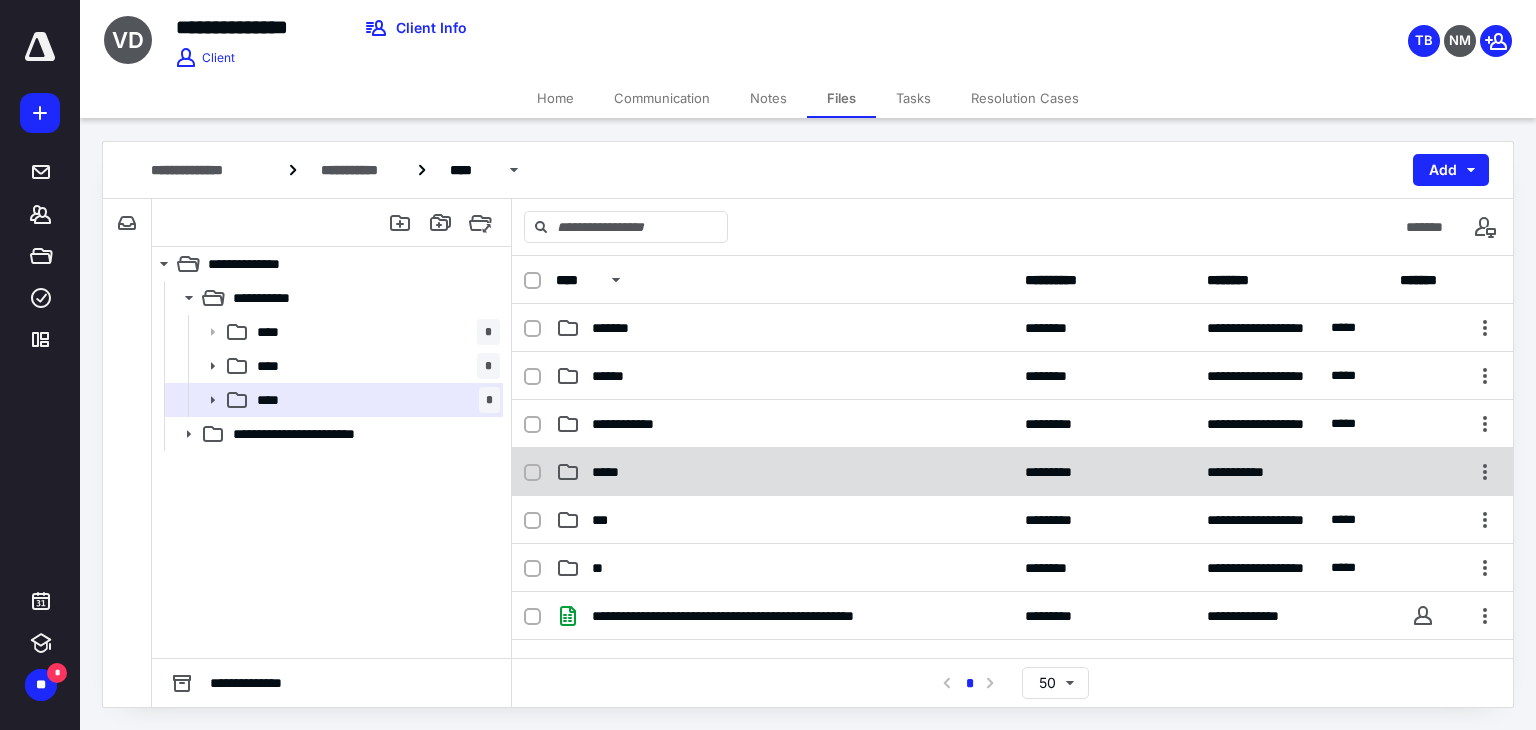 click on "*****" at bounding box center [784, 472] 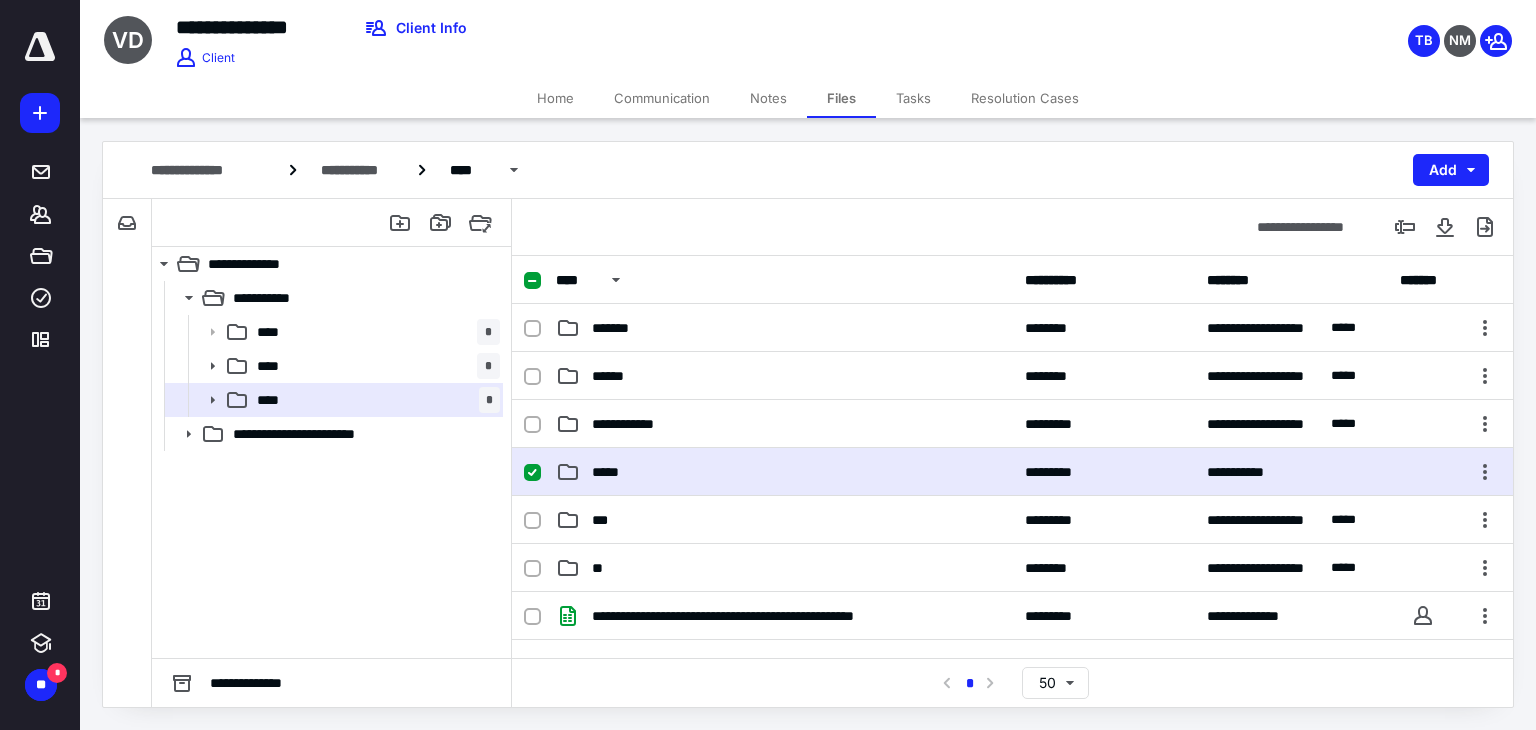 click on "*****" at bounding box center (784, 472) 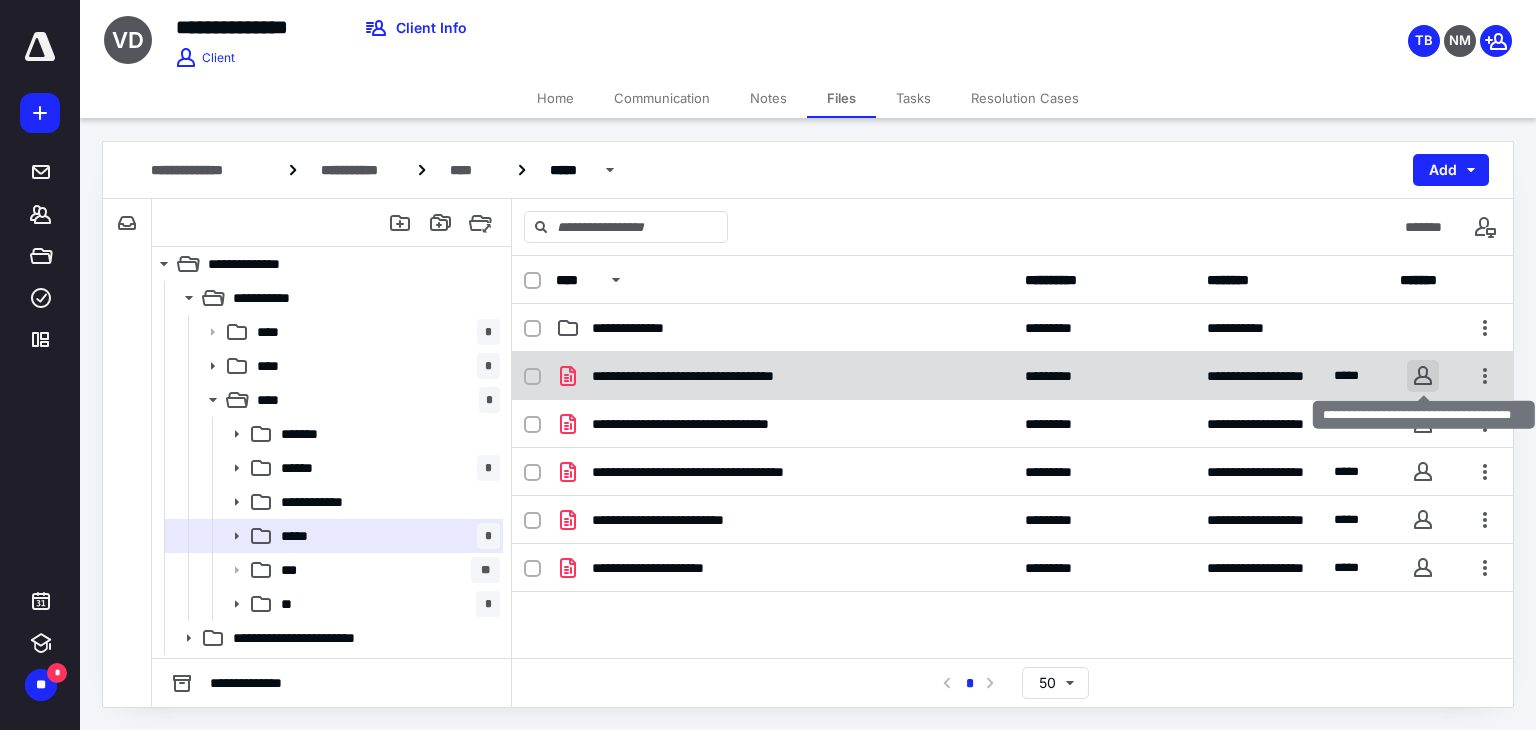 click at bounding box center [1423, 376] 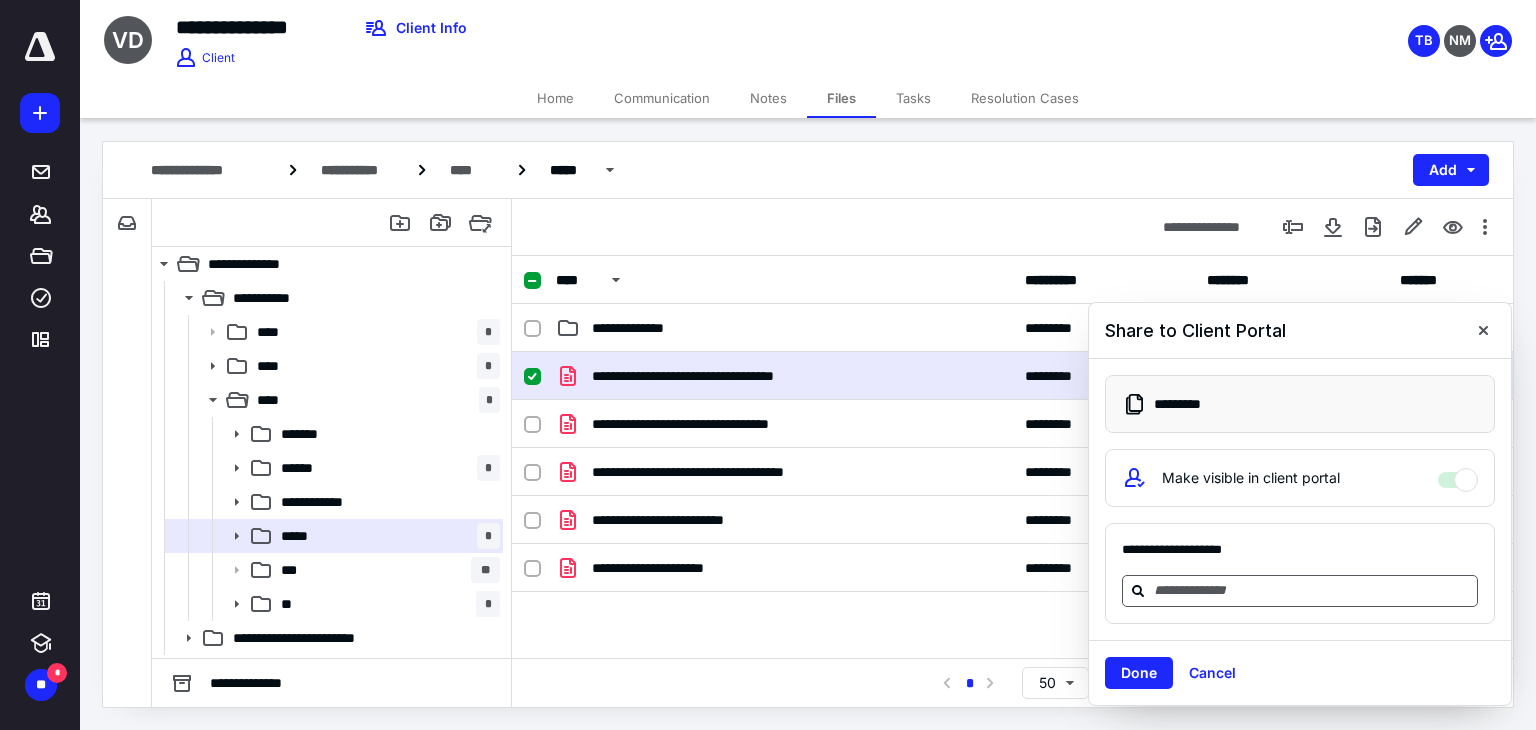 click at bounding box center [1312, 590] 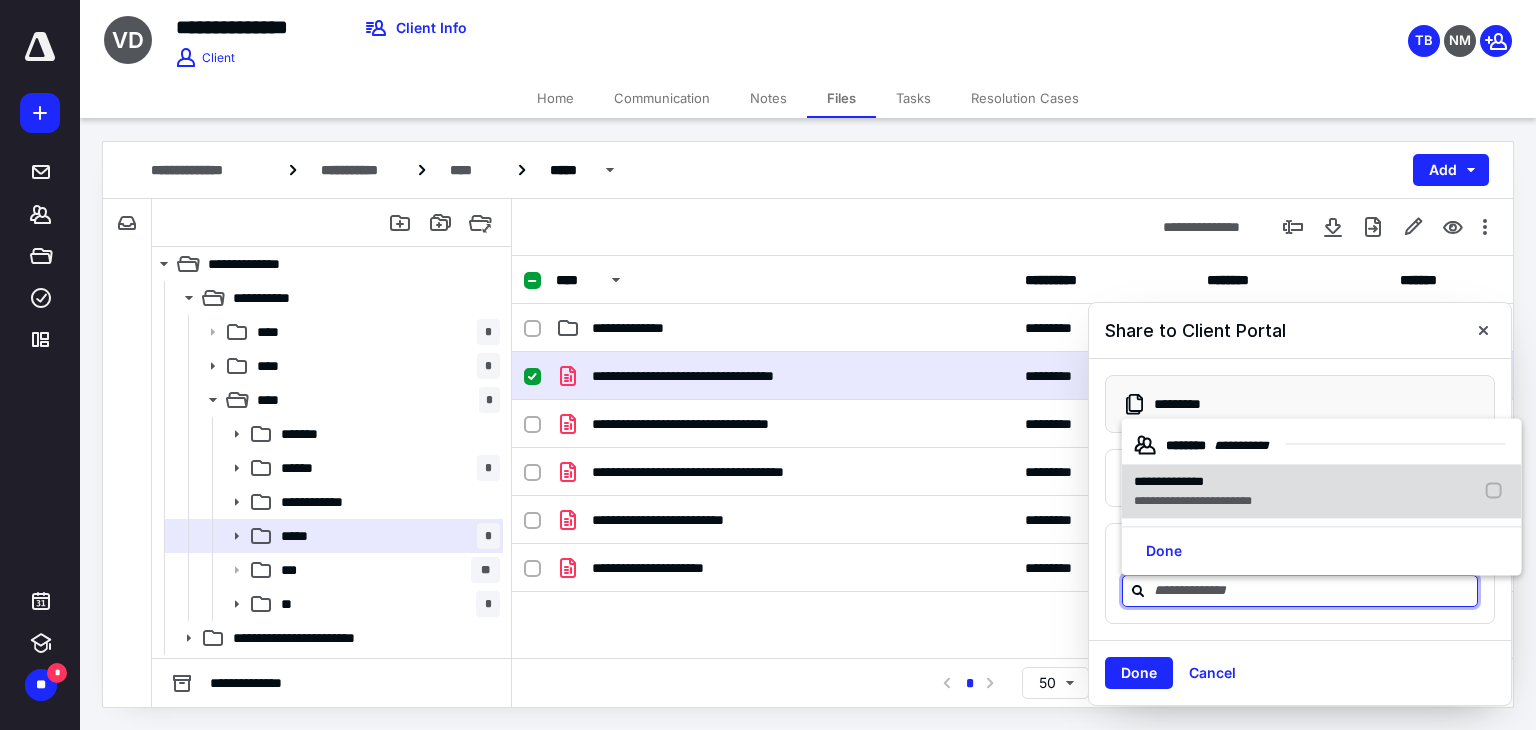 click on "**********" at bounding box center (1169, 481) 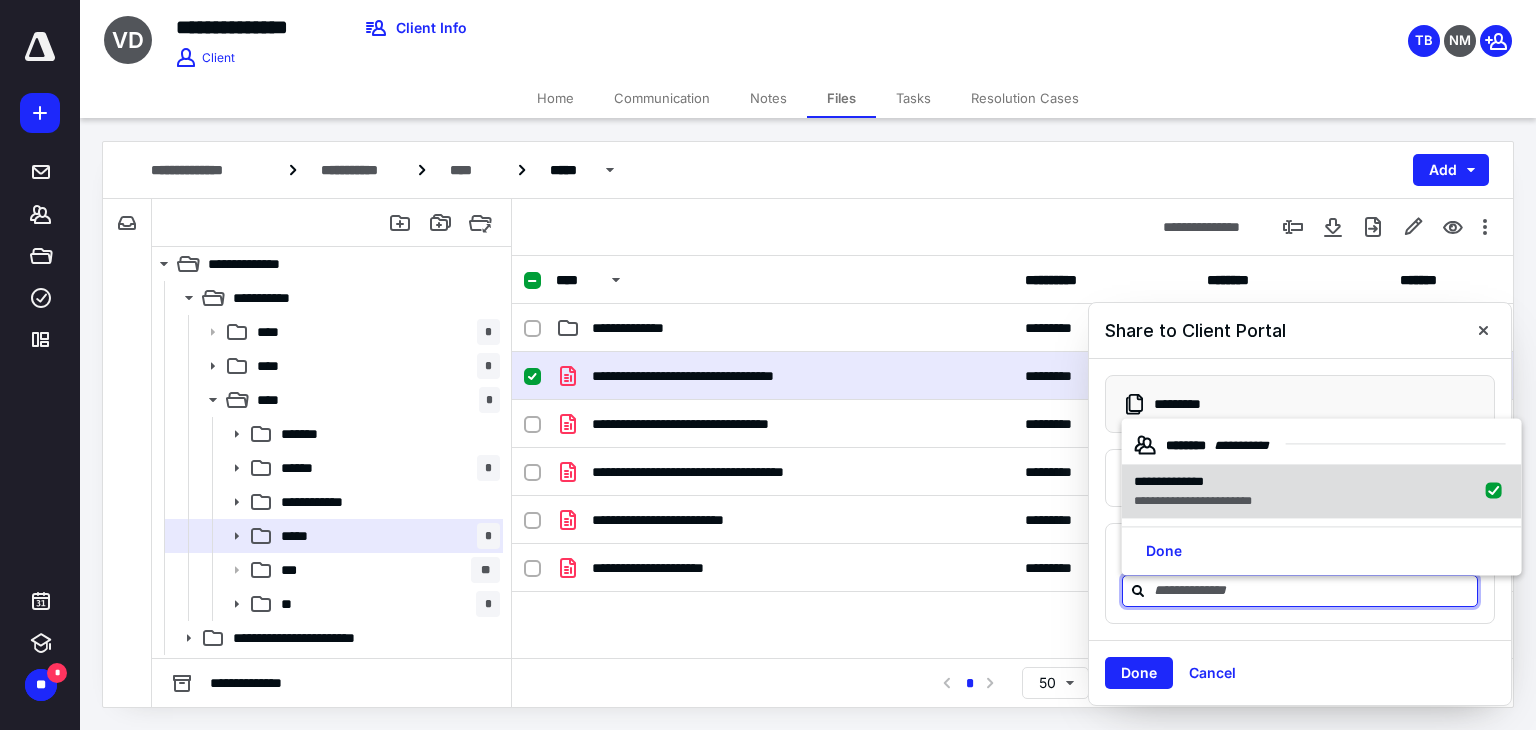 checkbox on "true" 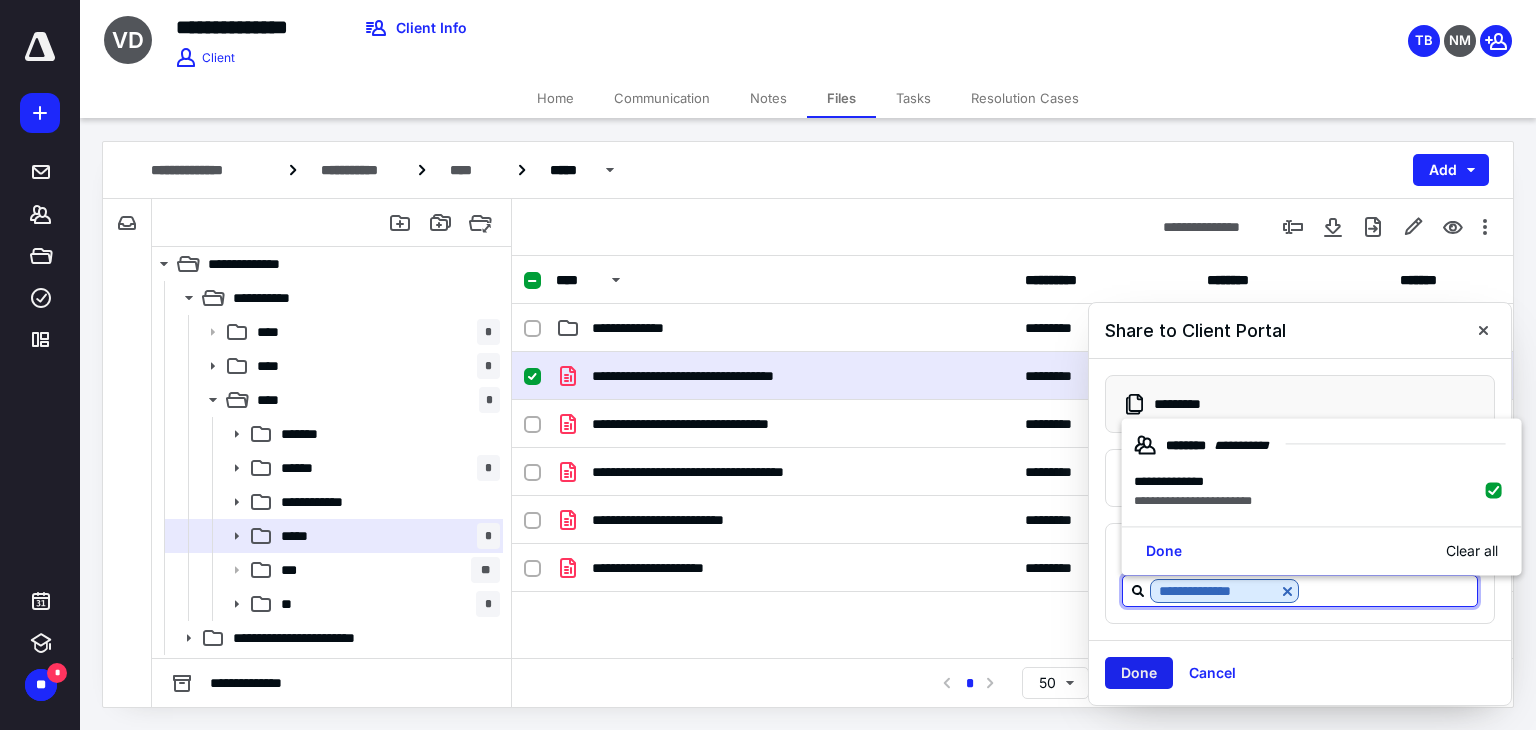 click on "Done" at bounding box center (1139, 673) 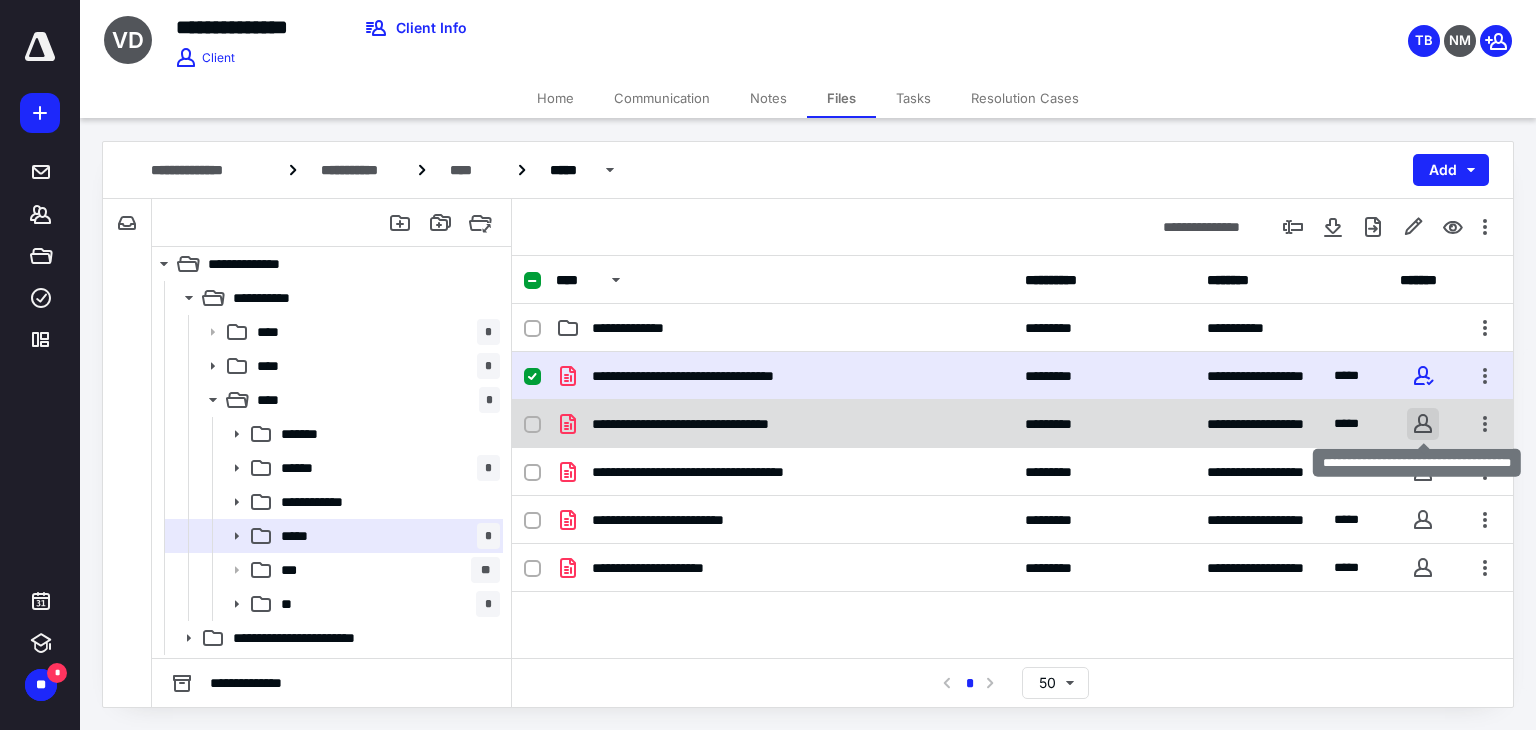 click at bounding box center (1423, 424) 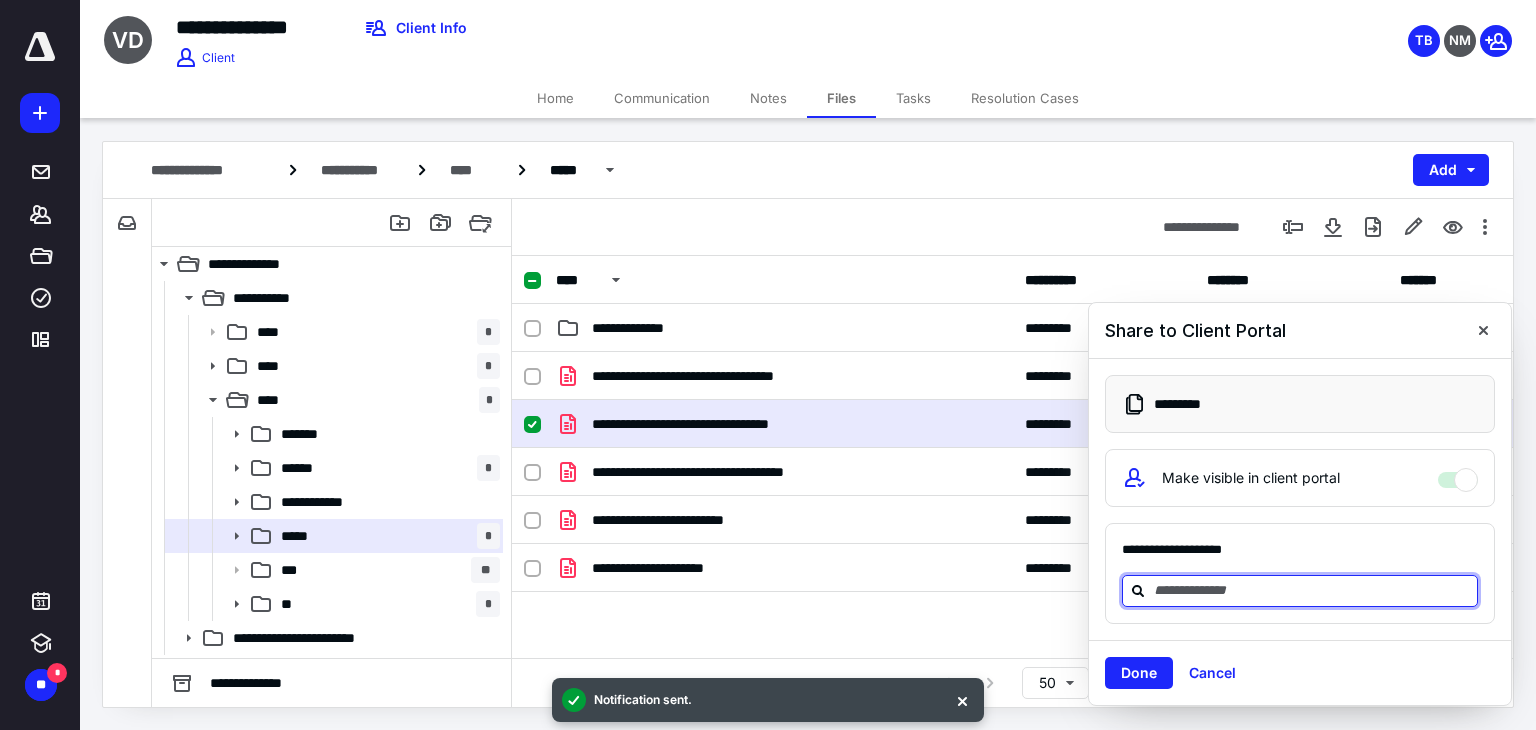 click at bounding box center (1312, 590) 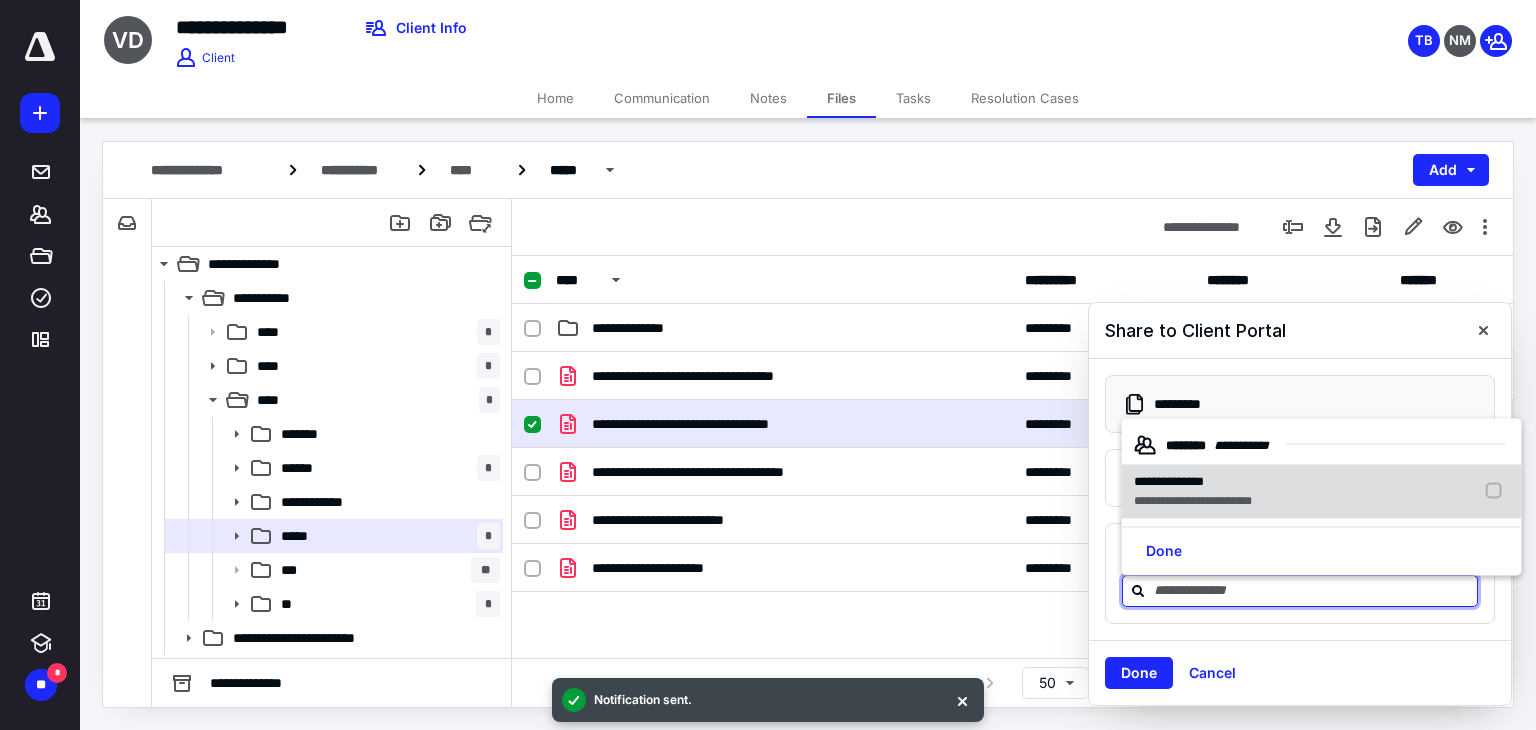 click on "**********" at bounding box center [1169, 481] 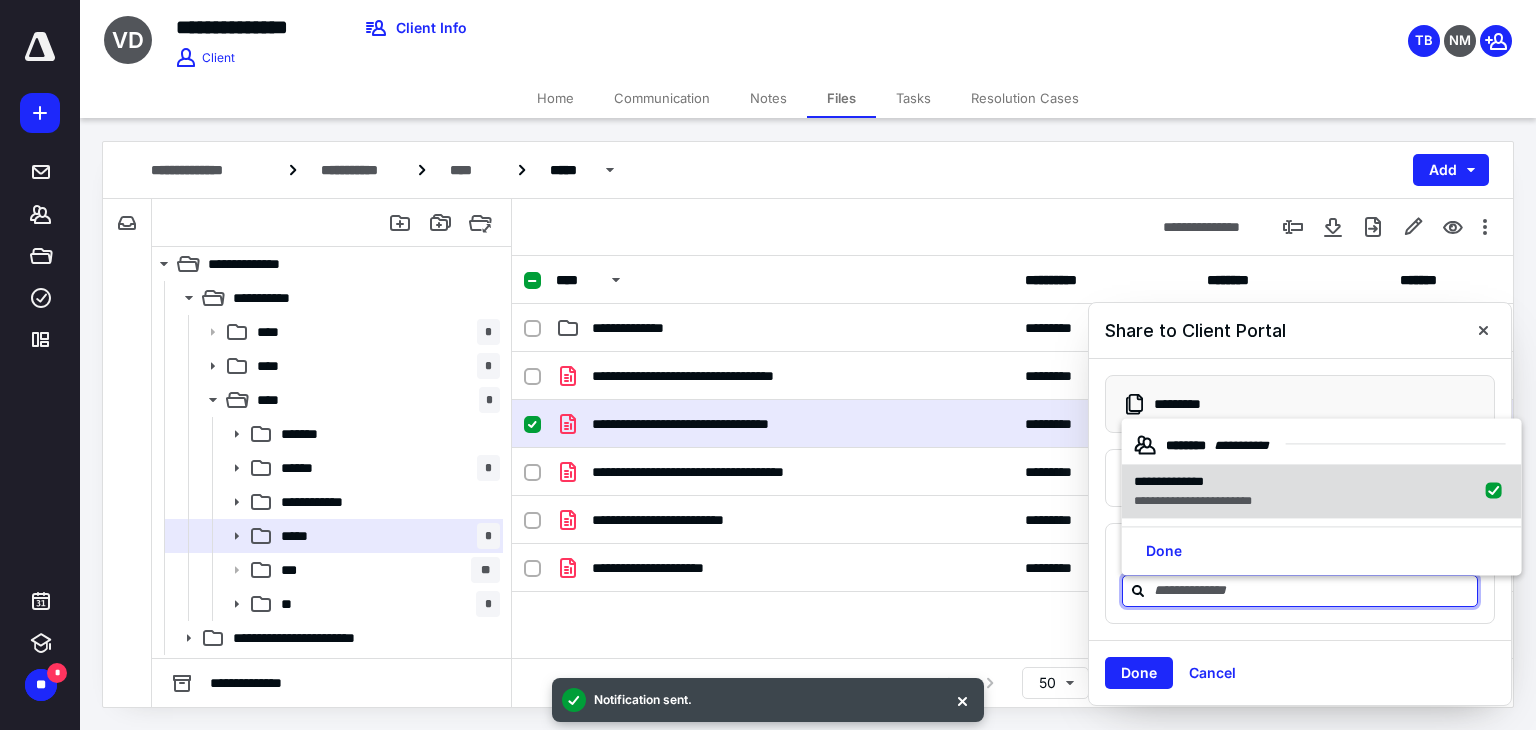 checkbox on "true" 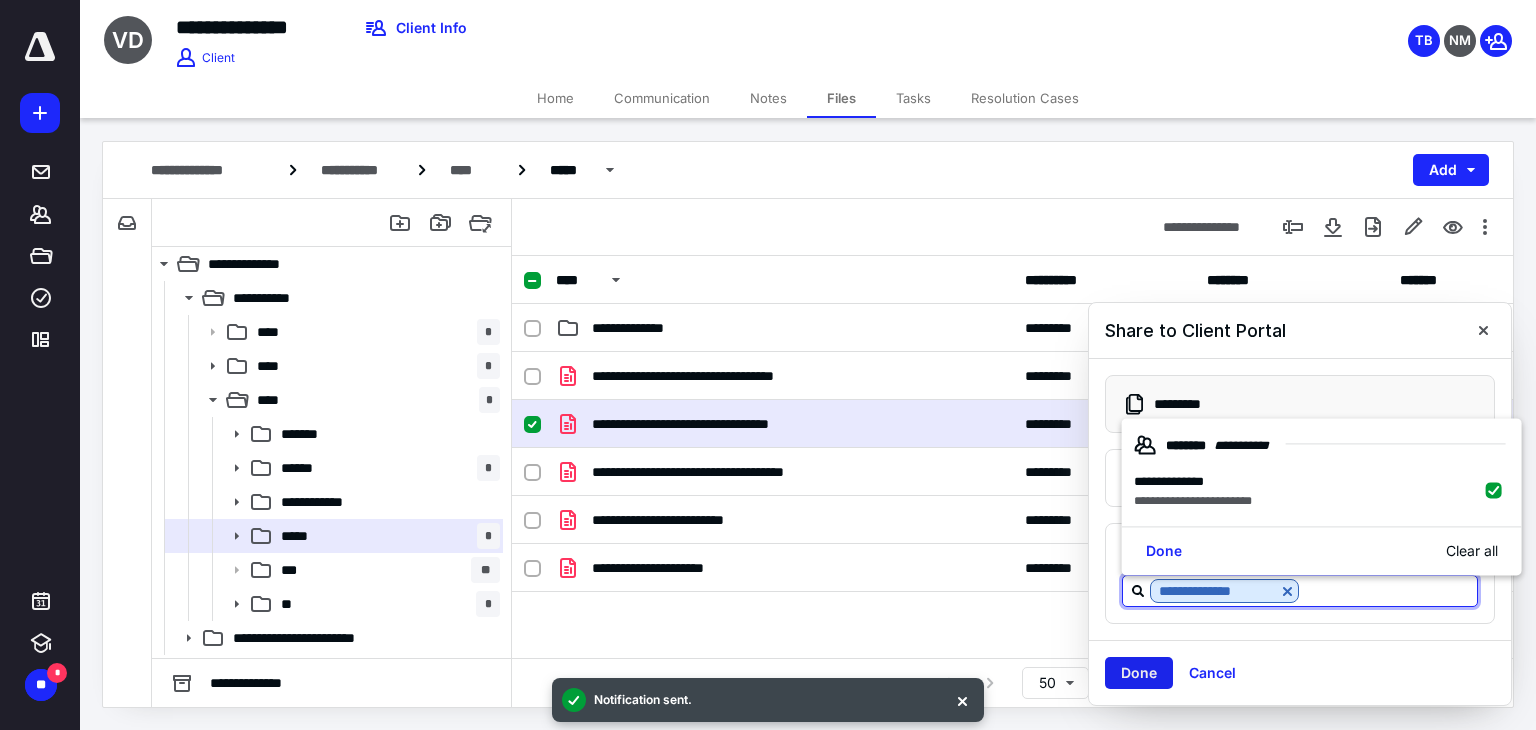 click on "Done" at bounding box center [1139, 673] 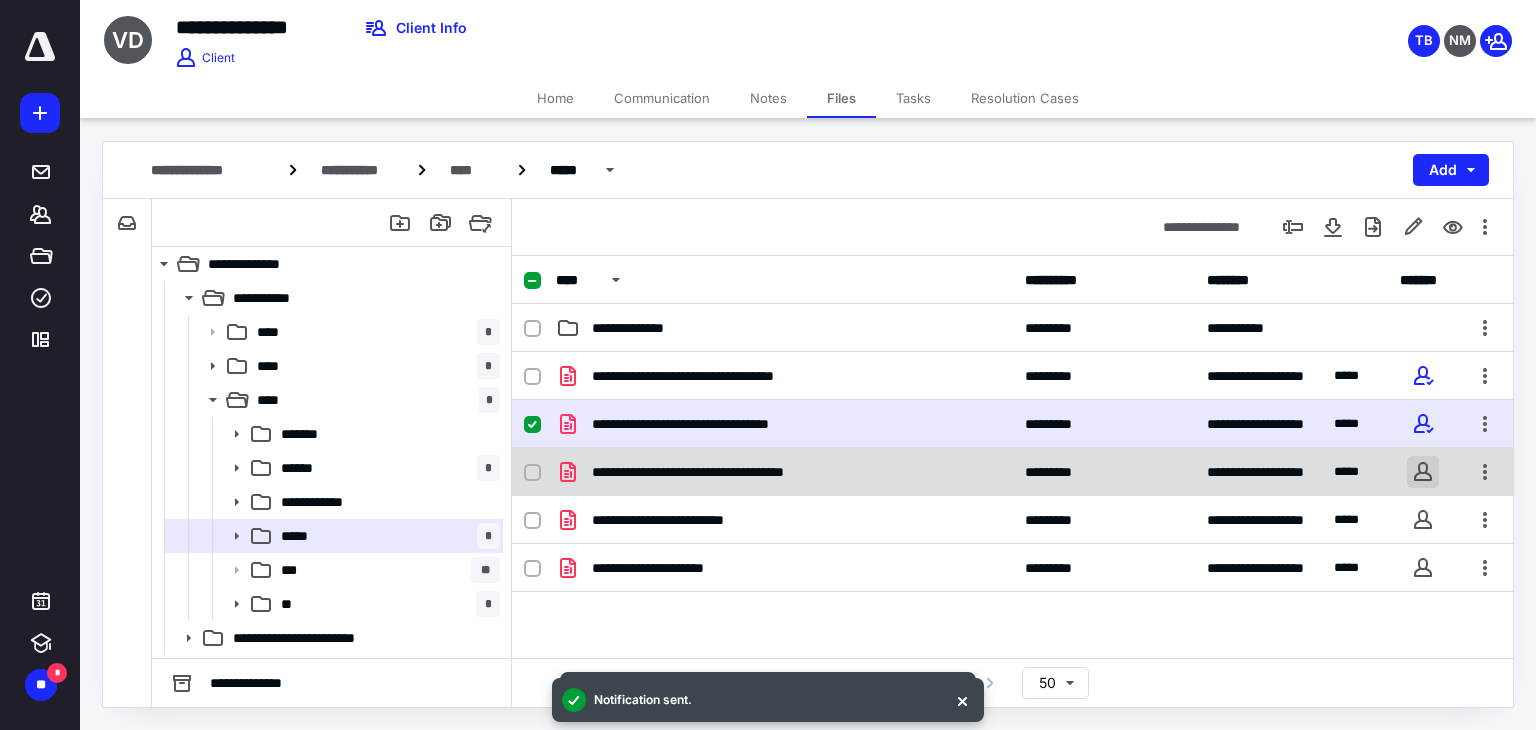 click at bounding box center (1423, 472) 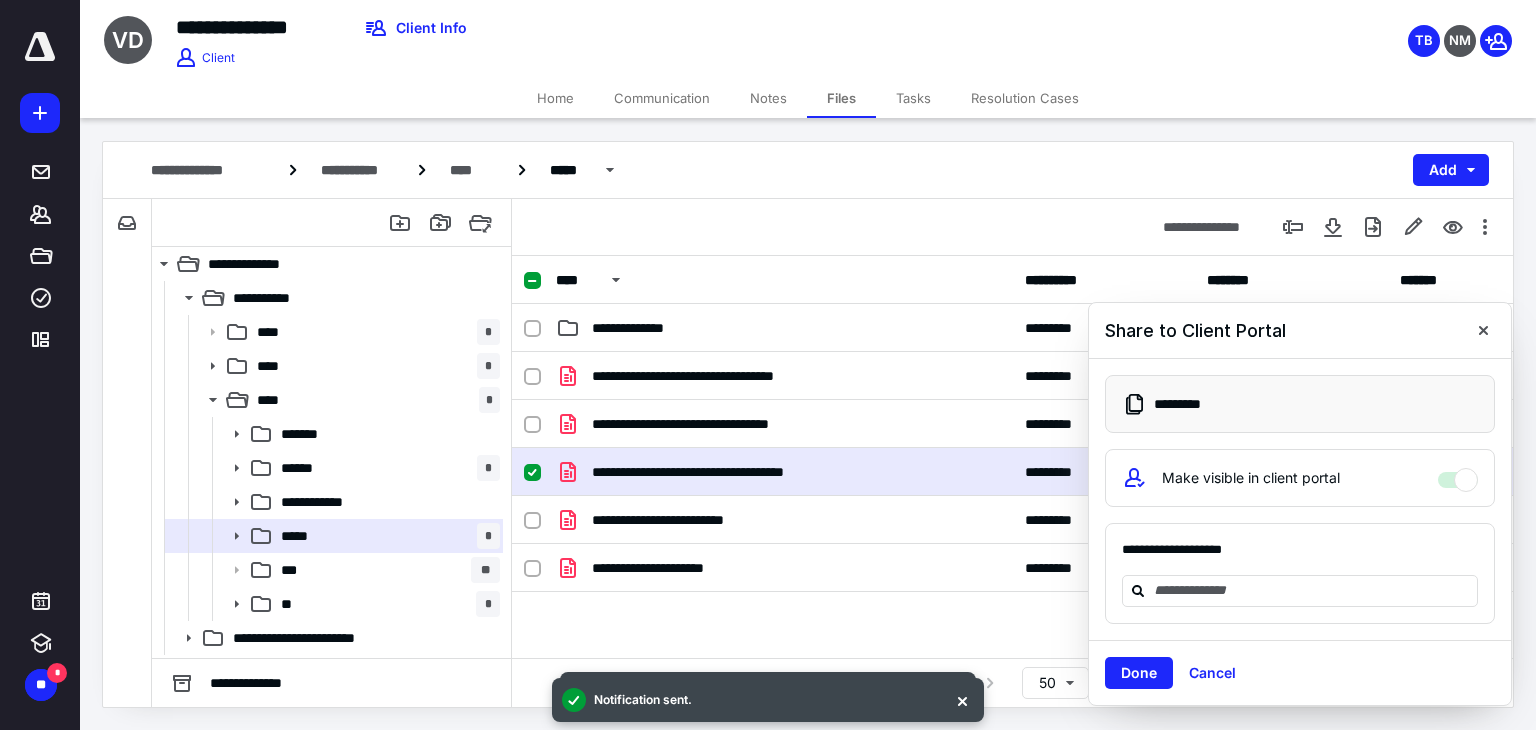 click on "**********" at bounding box center (1300, 574) 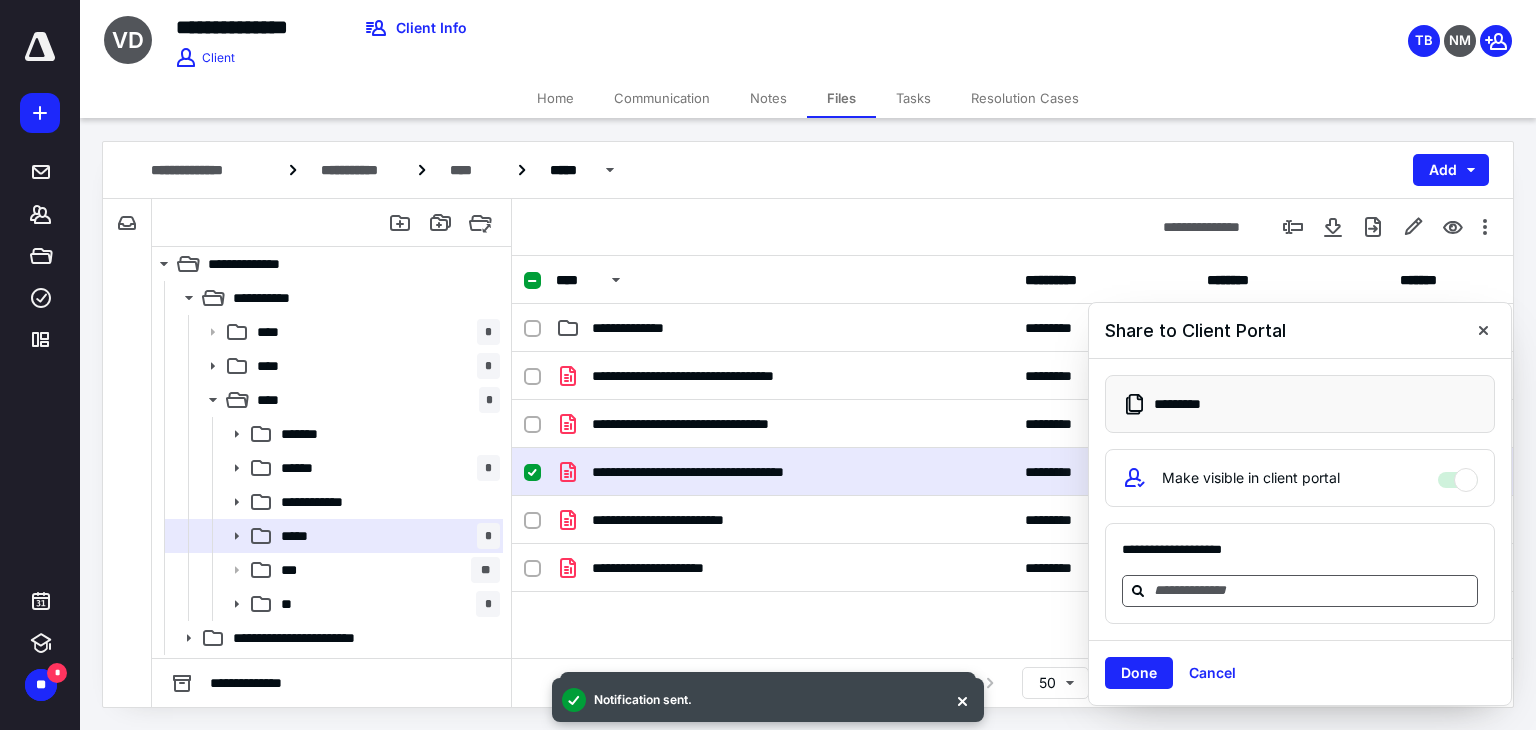 click at bounding box center [1312, 590] 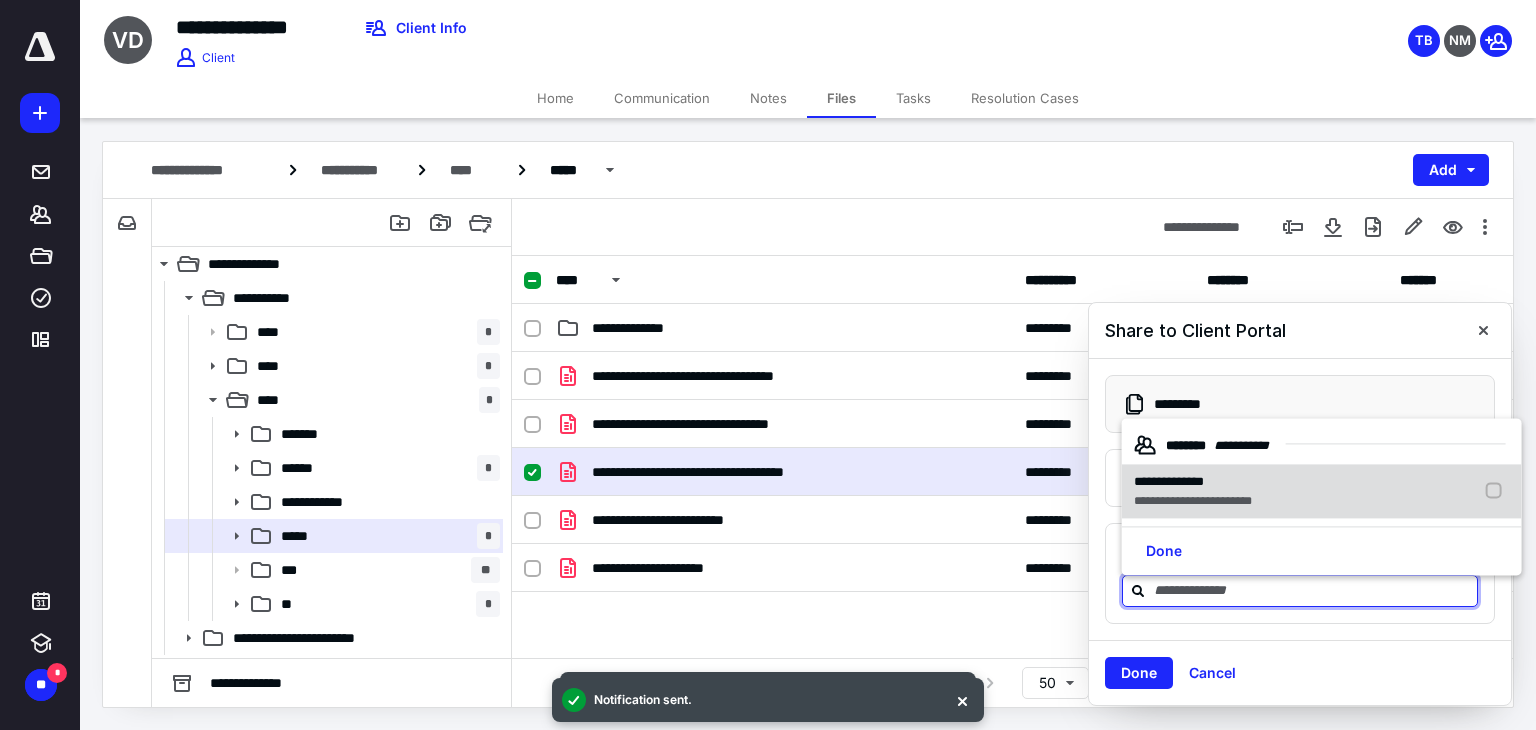 click on "**********" at bounding box center [1193, 501] 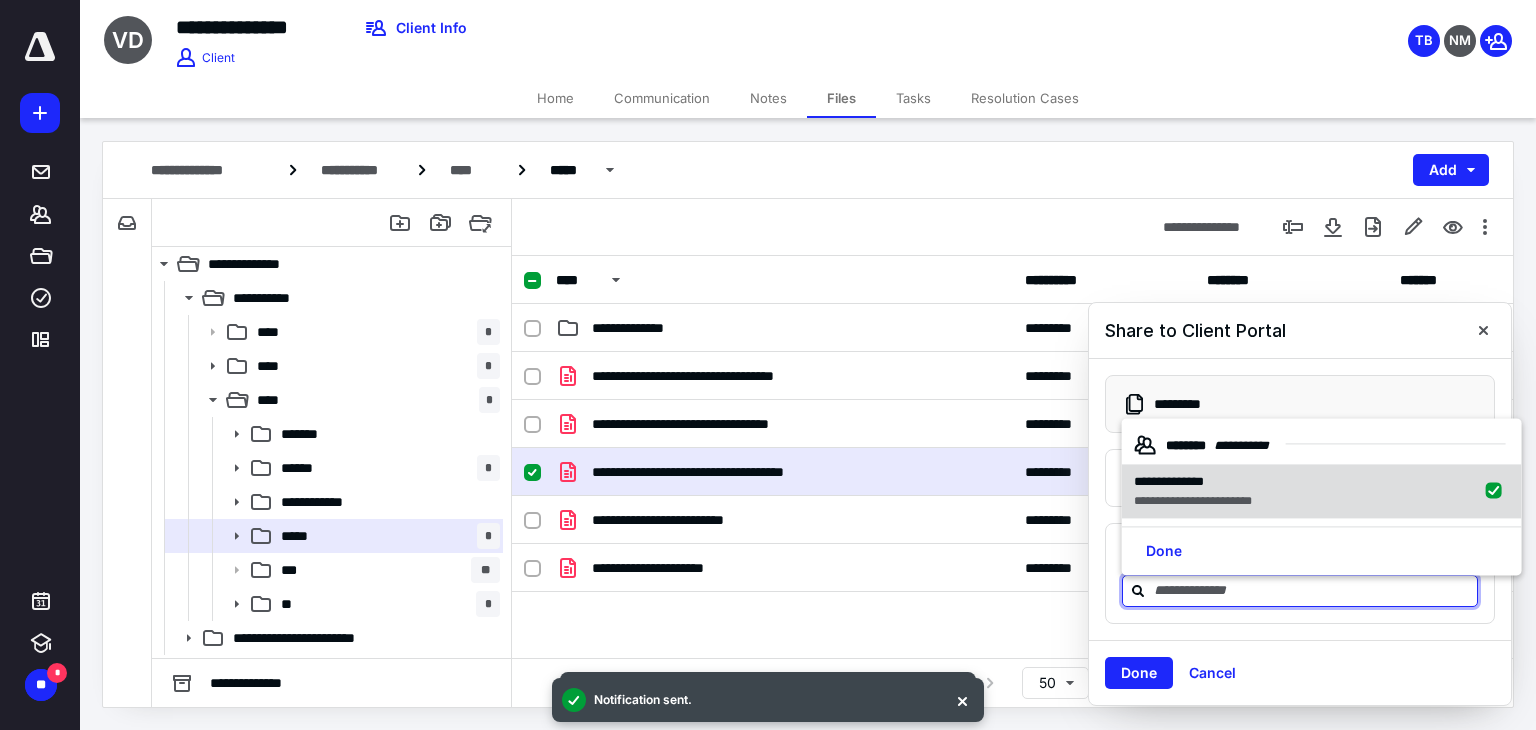 checkbox on "true" 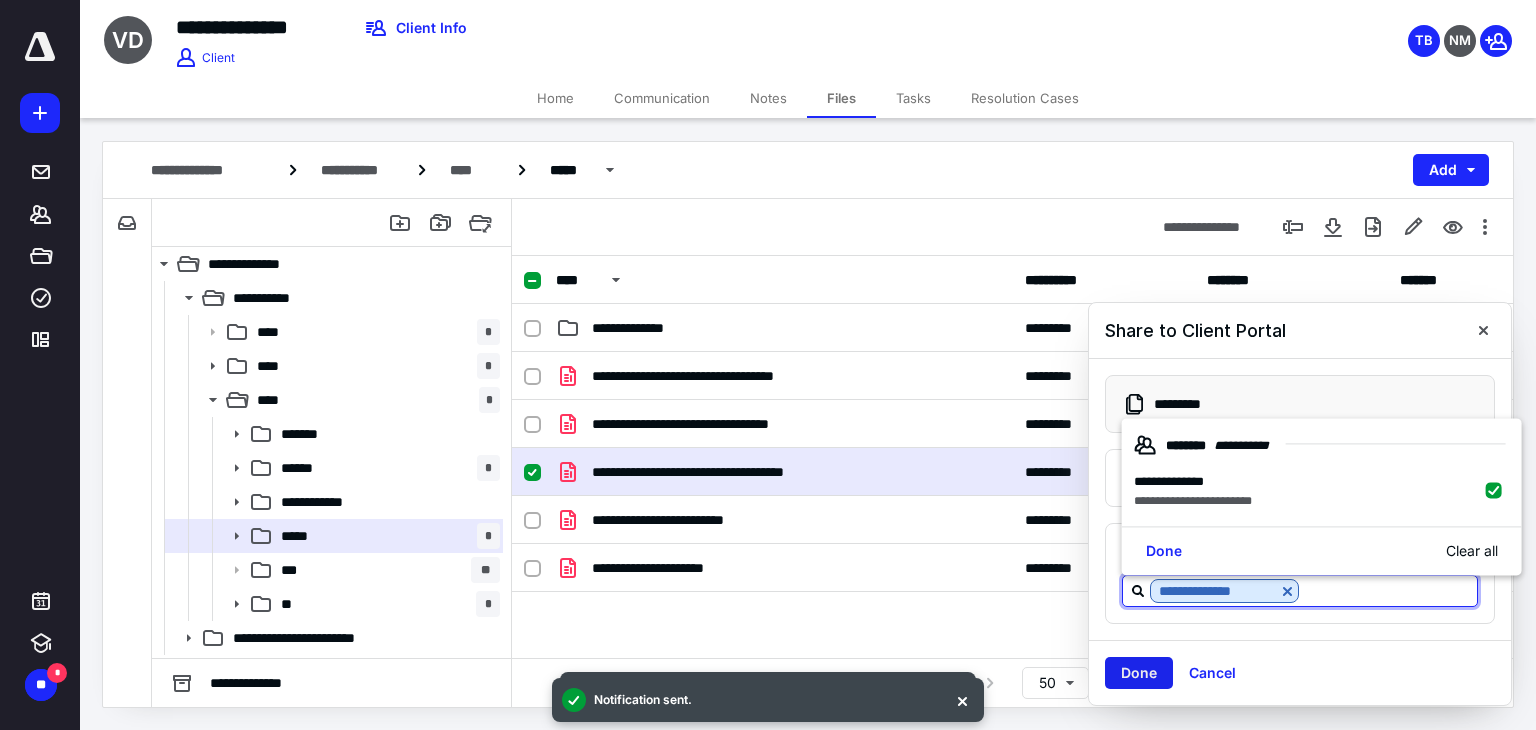 click on "Done" at bounding box center [1139, 673] 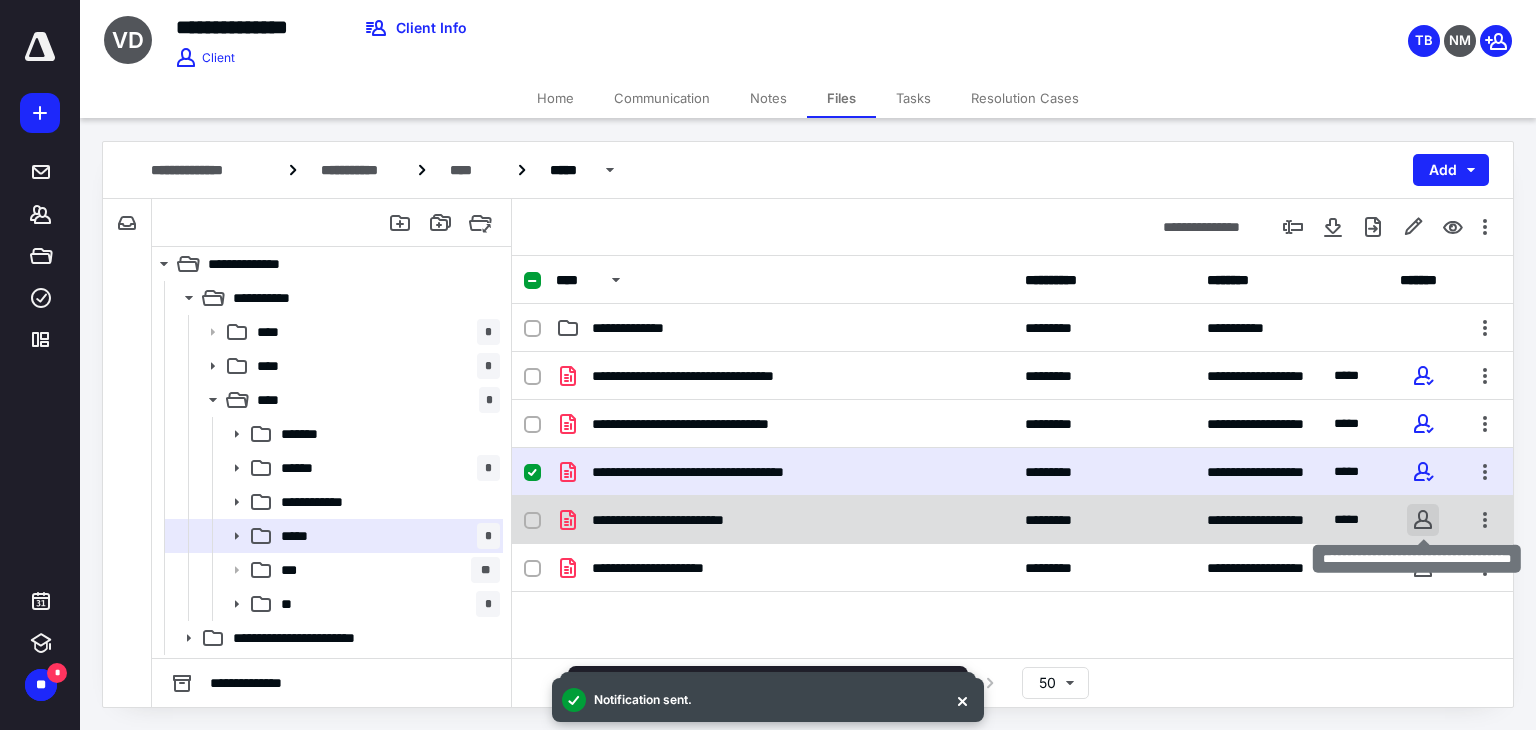 click at bounding box center [1423, 520] 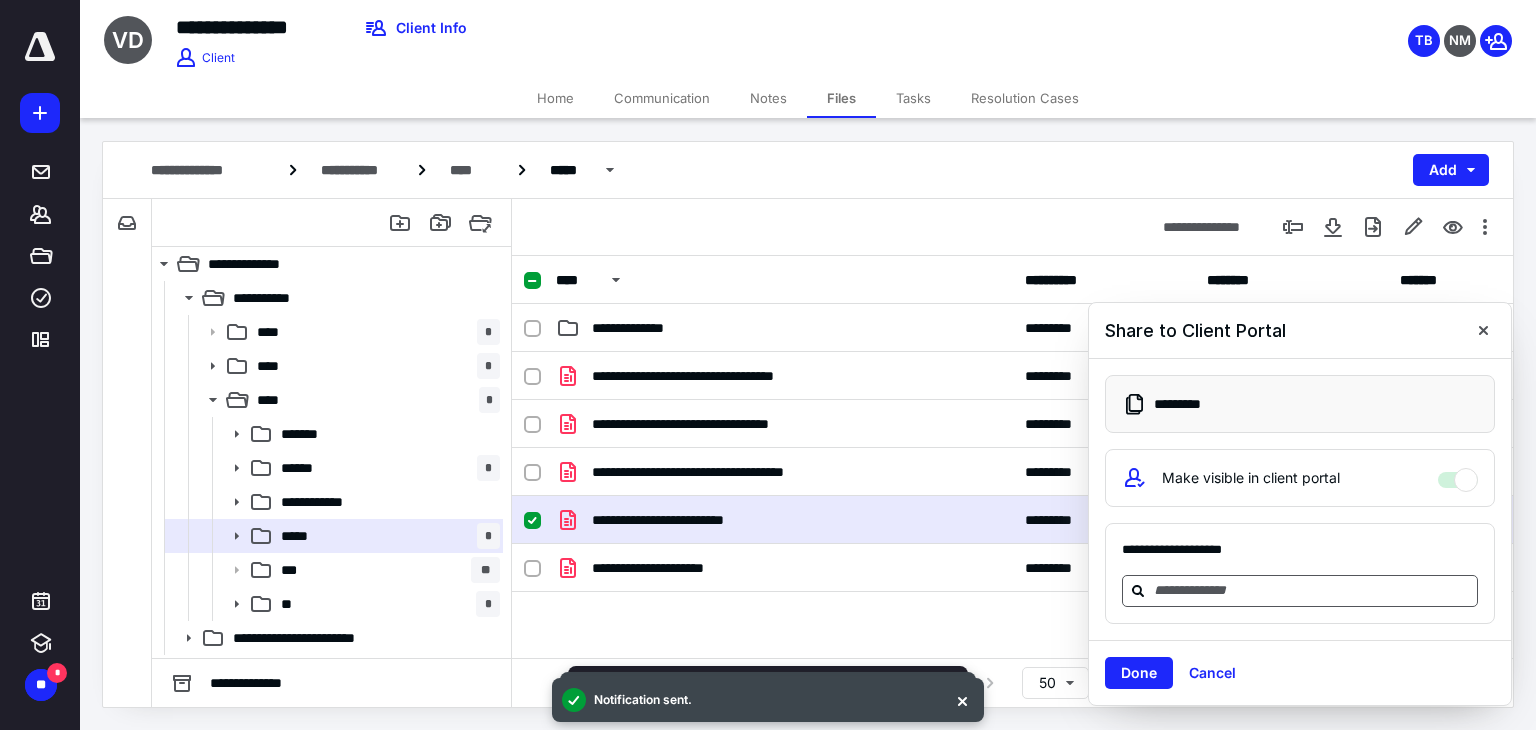 click at bounding box center (1312, 590) 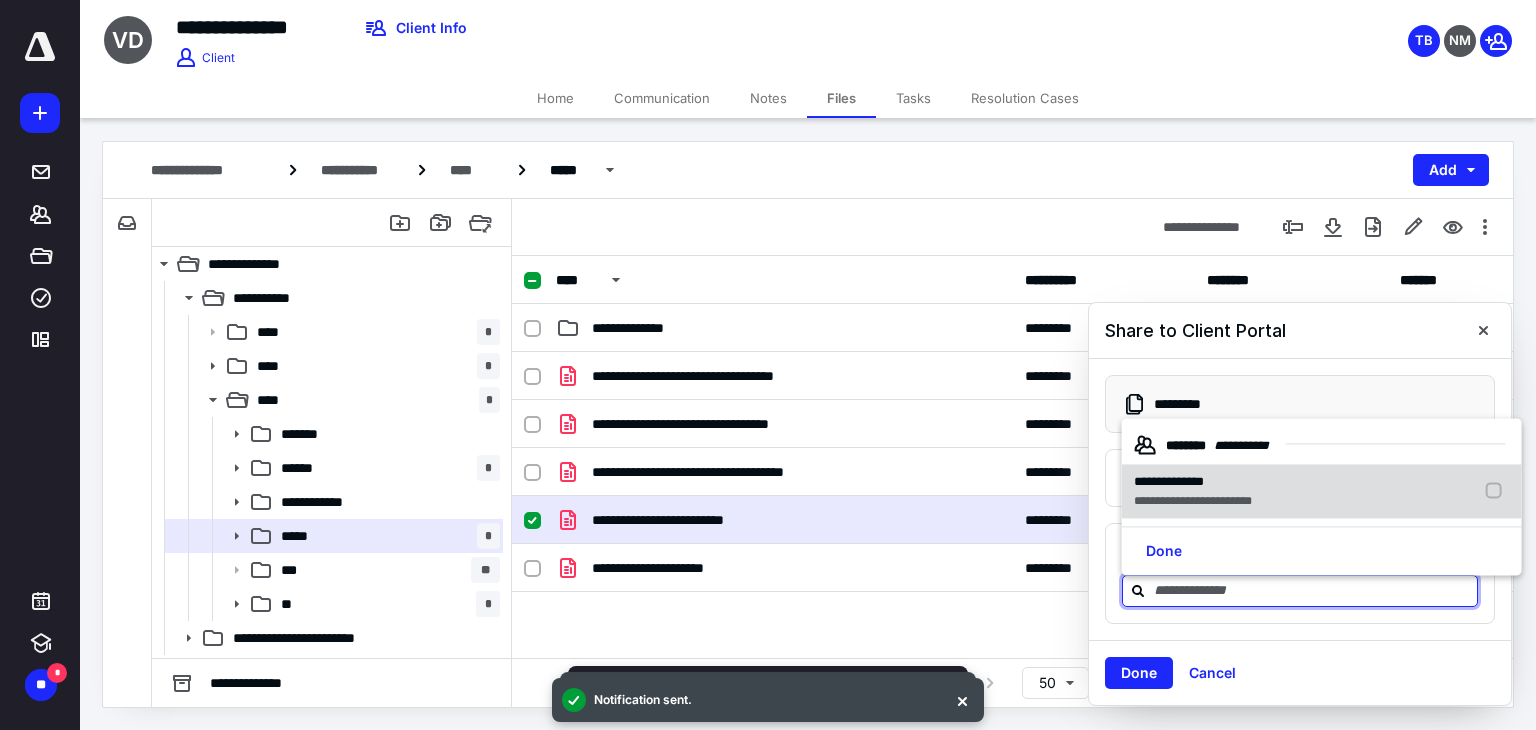 click on "**********" at bounding box center (1193, 501) 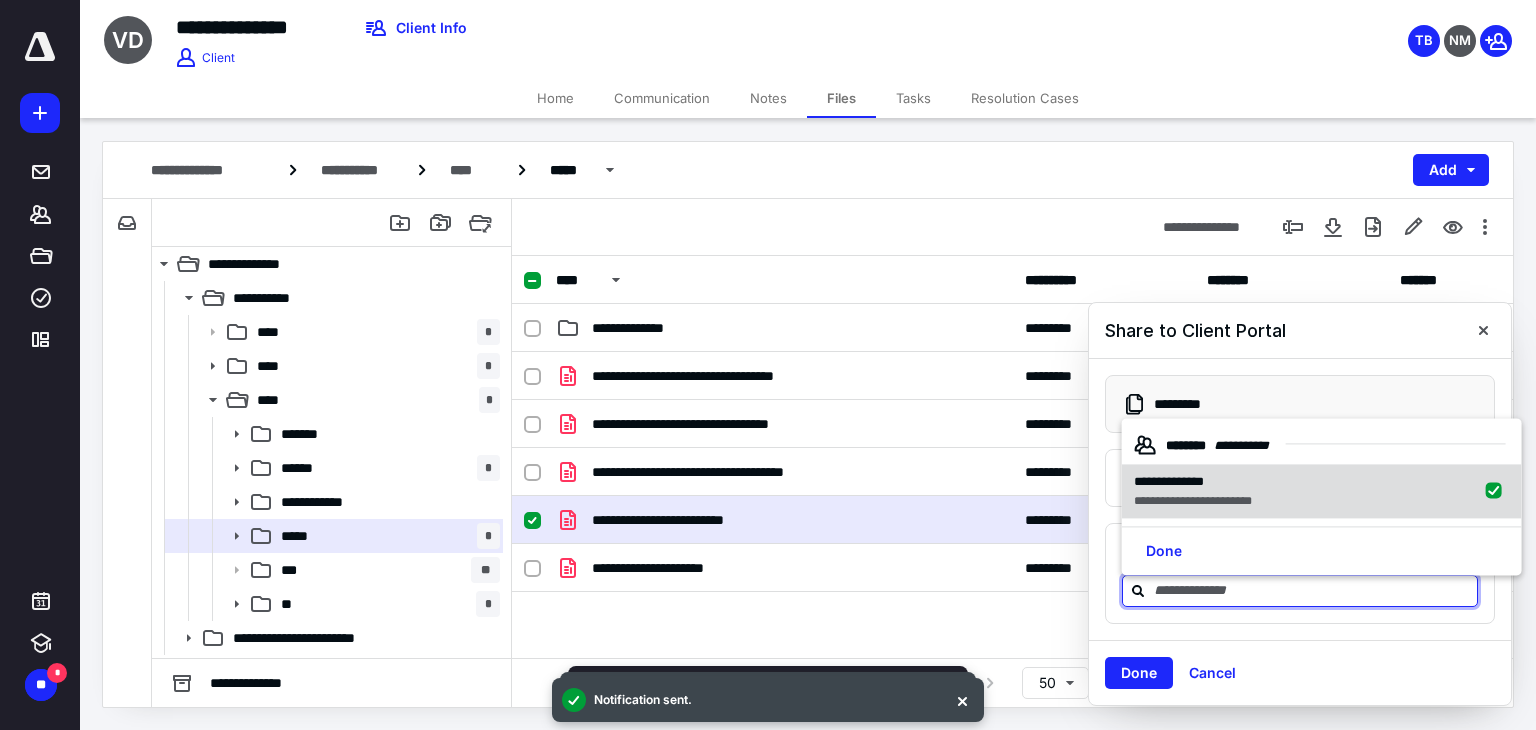 checkbox on "true" 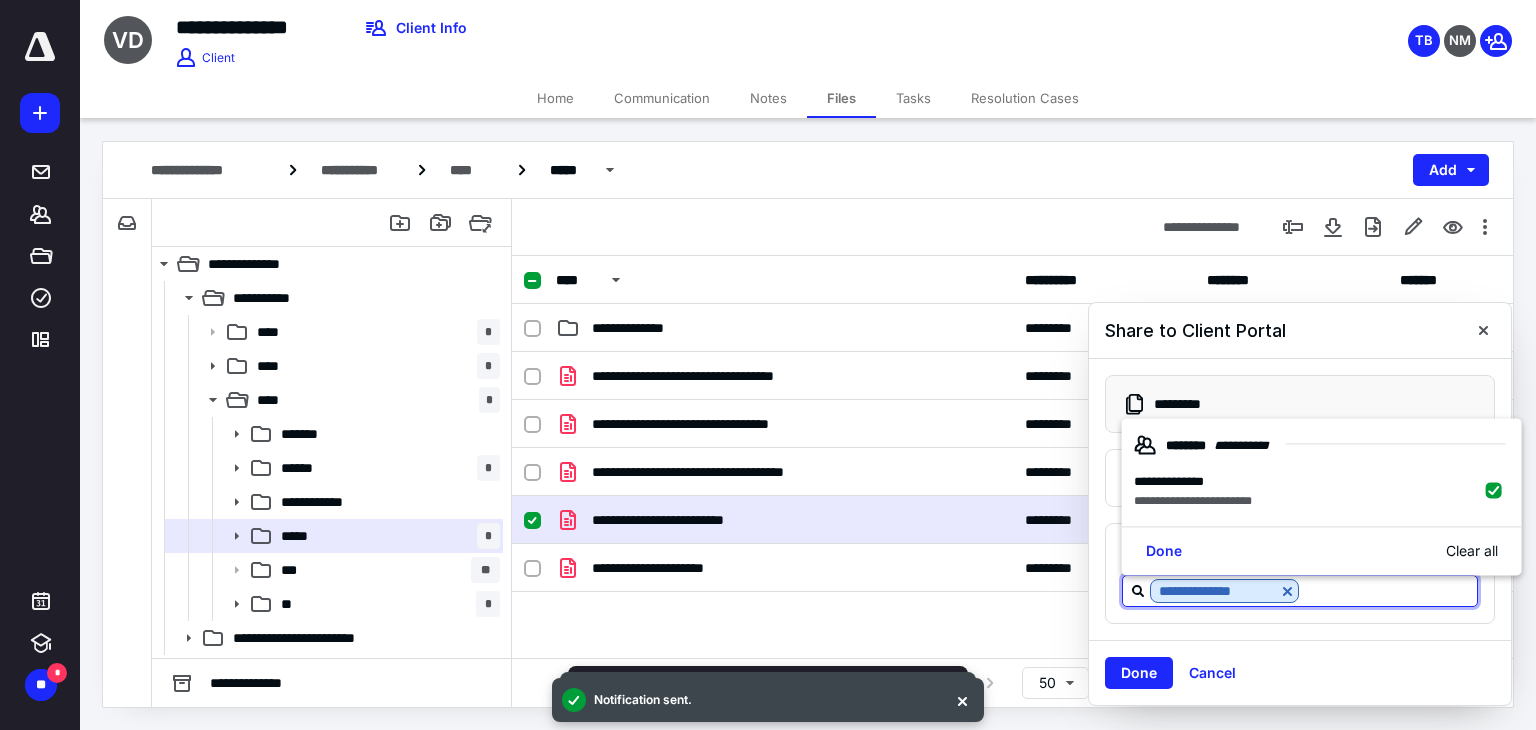 click on "Done" at bounding box center [1139, 673] 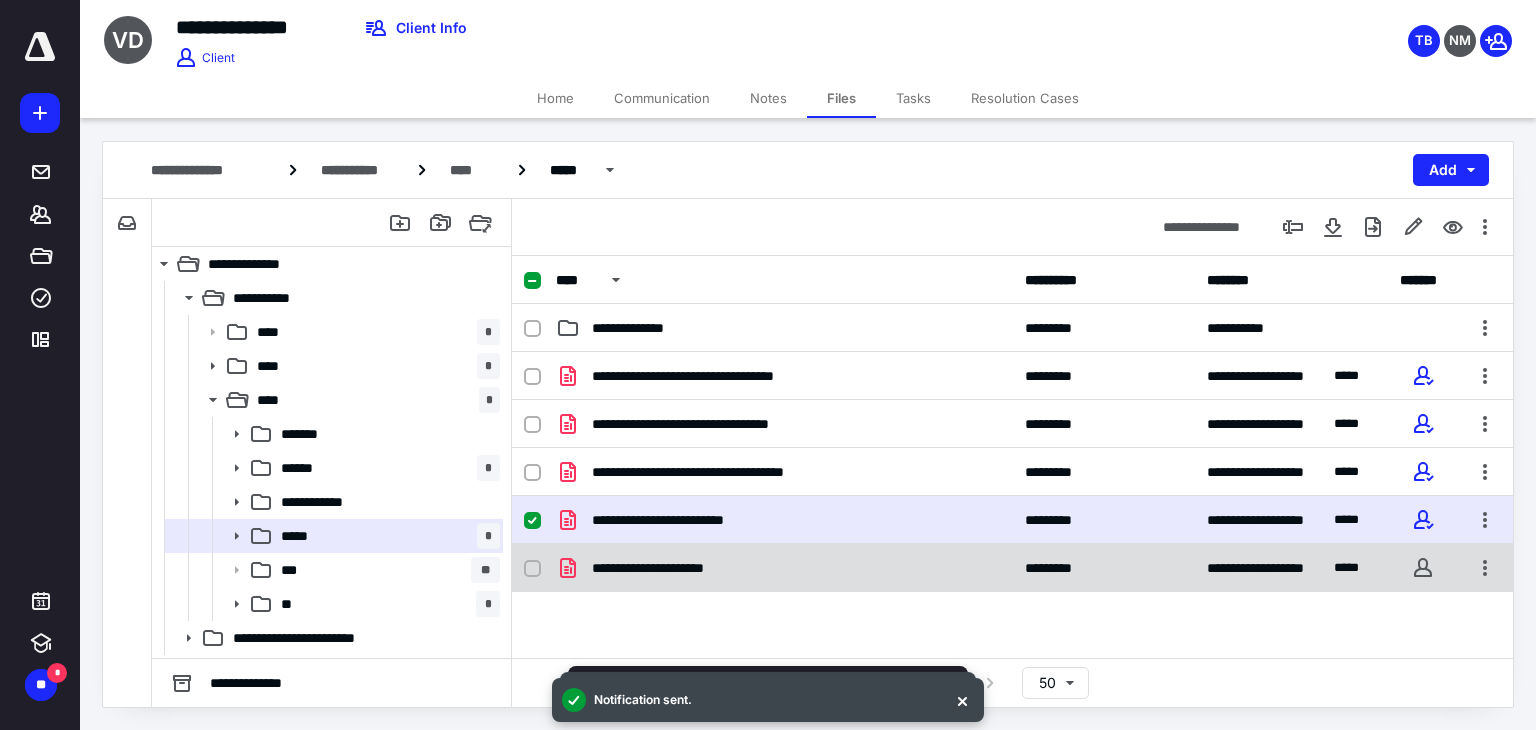 click at bounding box center (1423, 568) 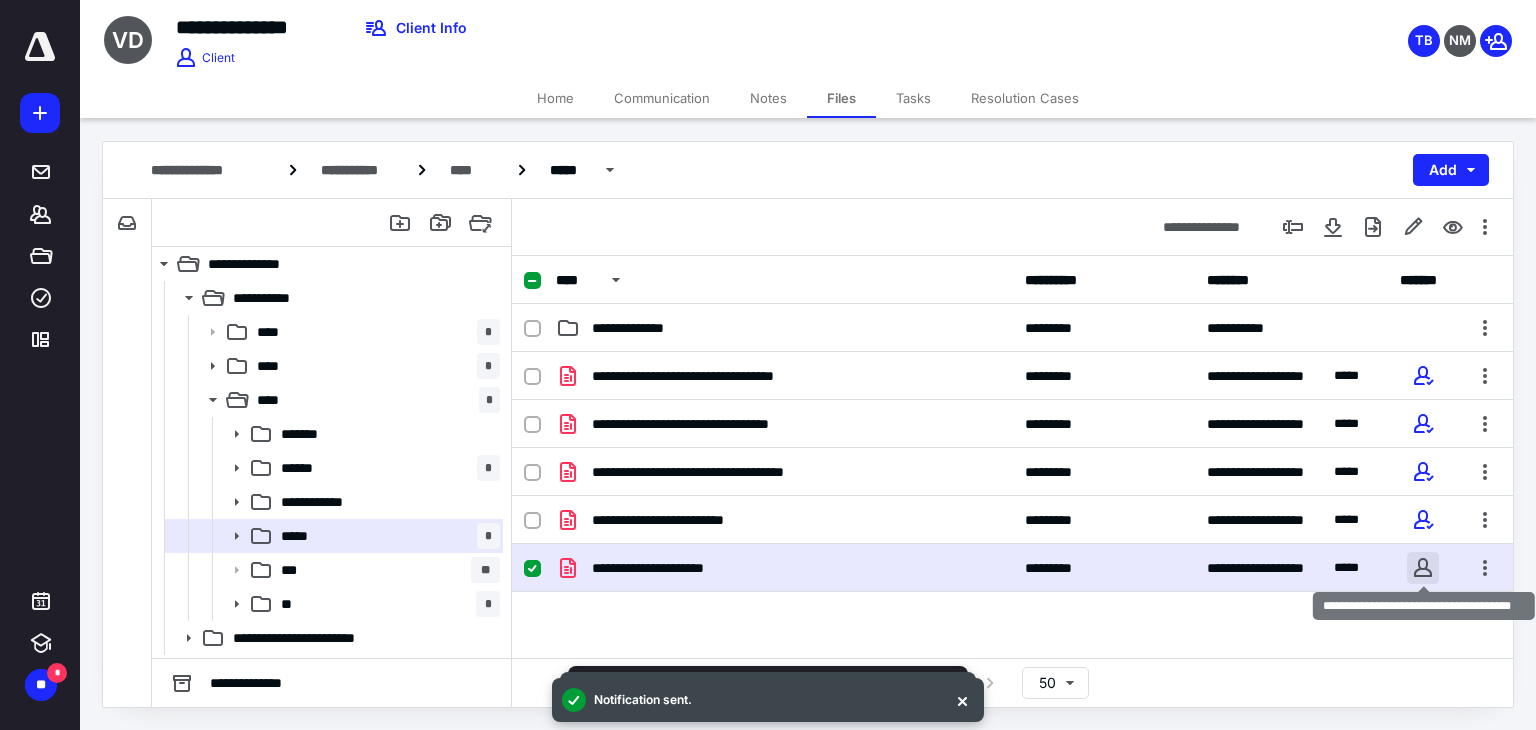 click at bounding box center (1423, 568) 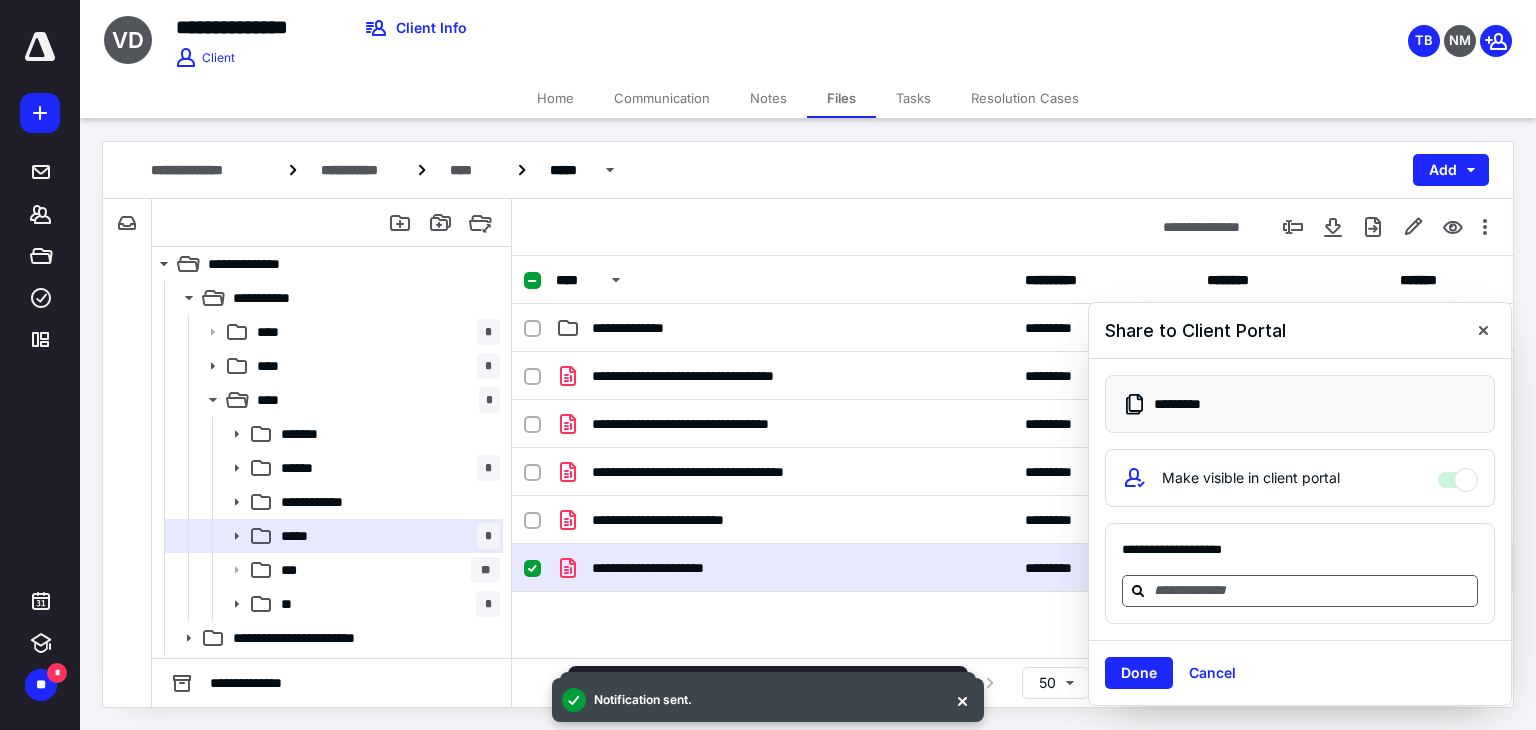 click at bounding box center [1312, 590] 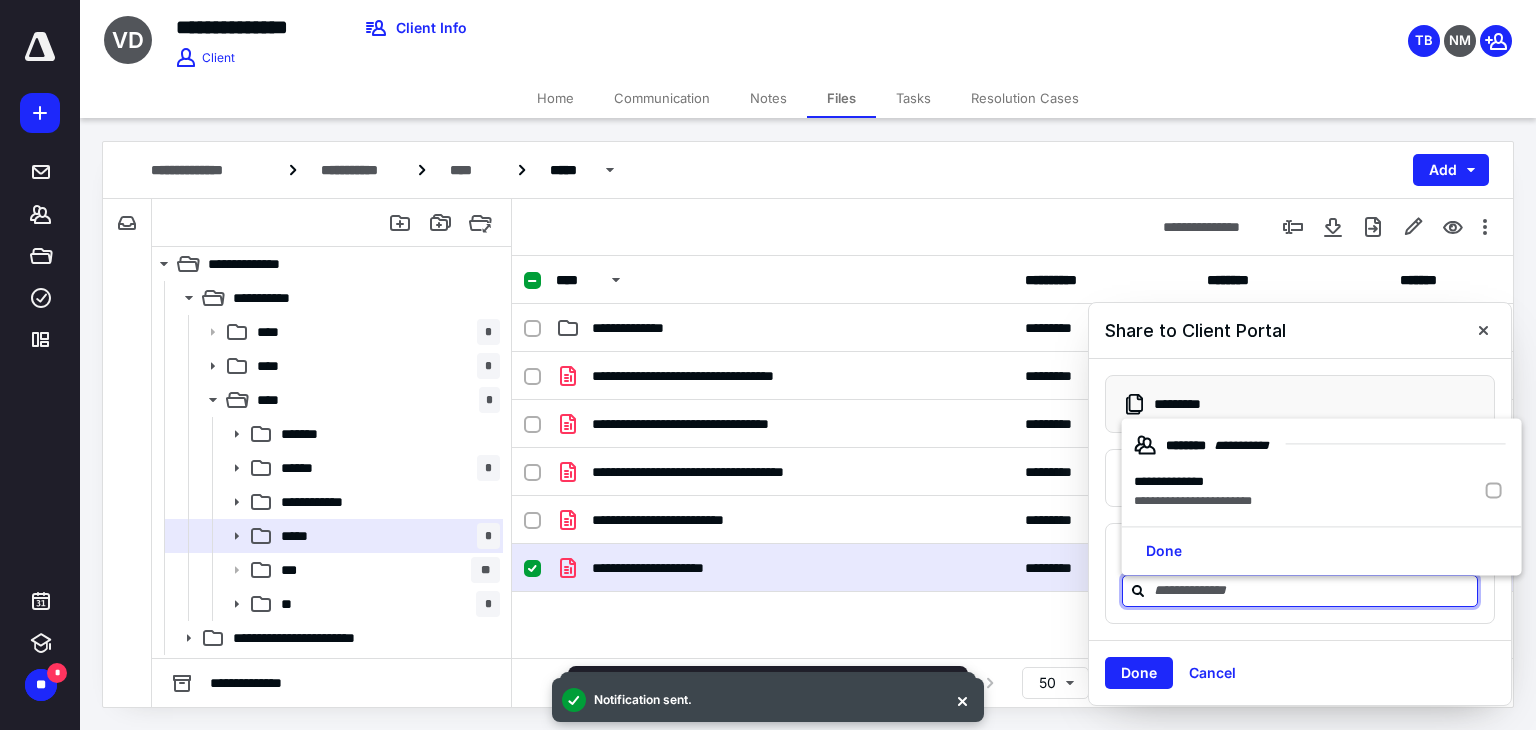 click on "*******   * * ********" at bounding box center (1322, 445) 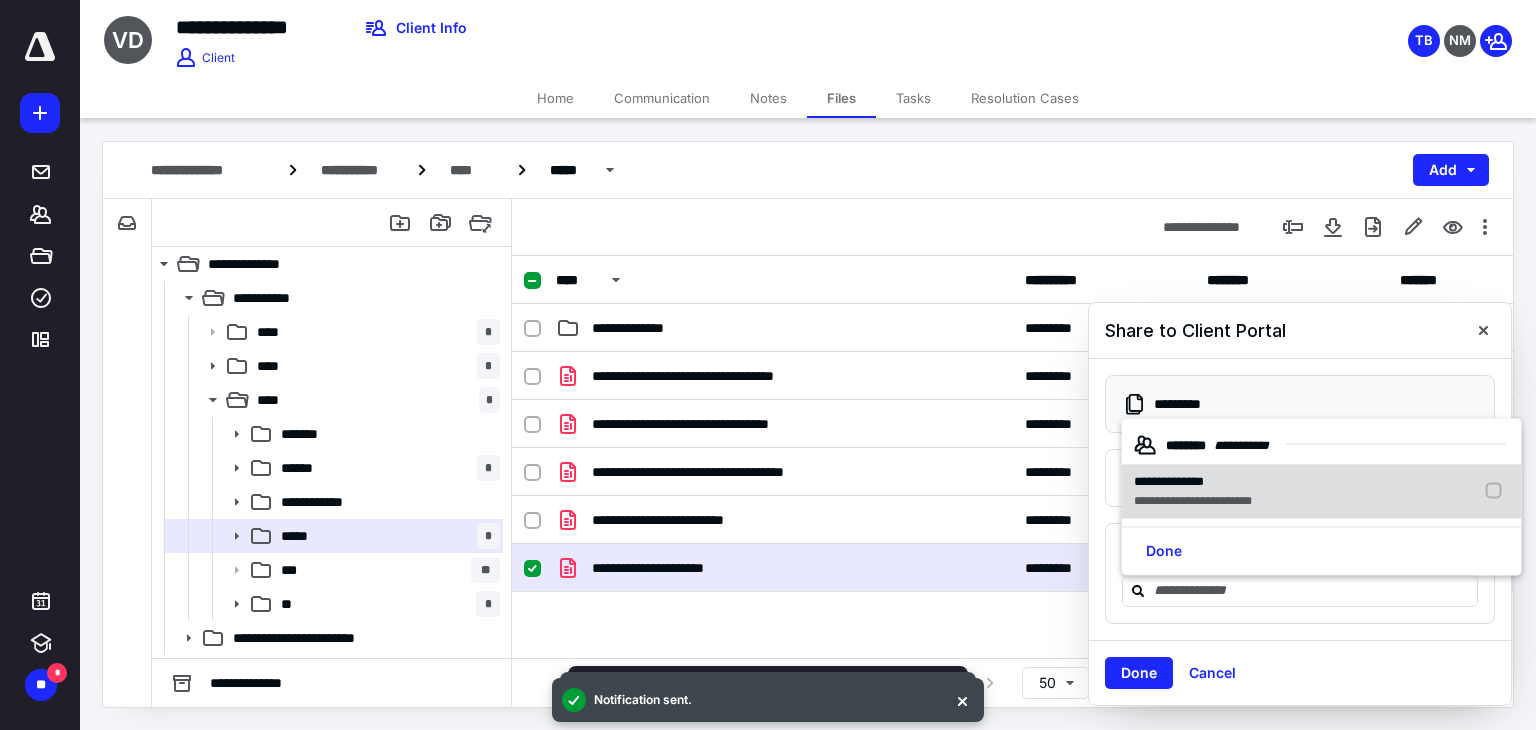click on "**********" at bounding box center (1193, 482) 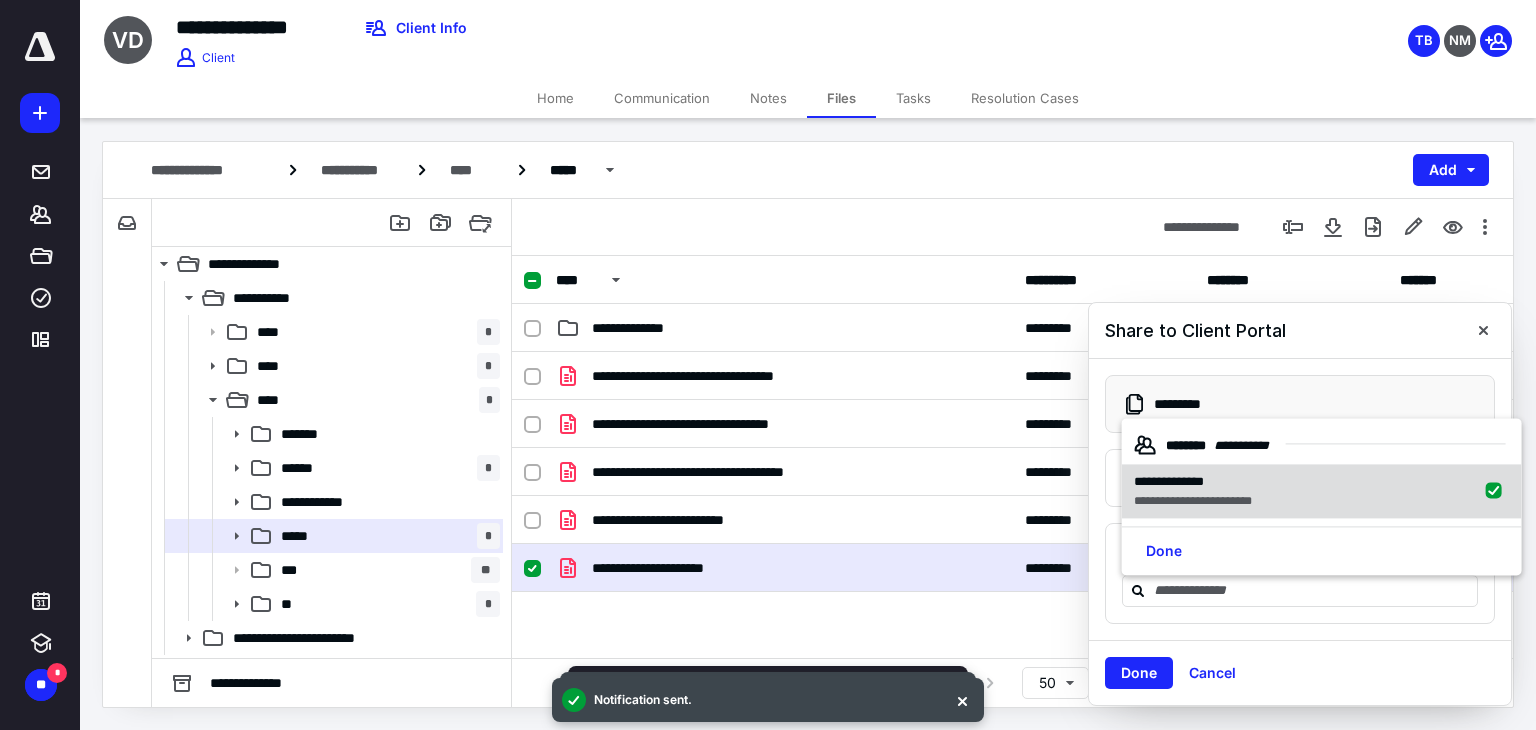 checkbox on "true" 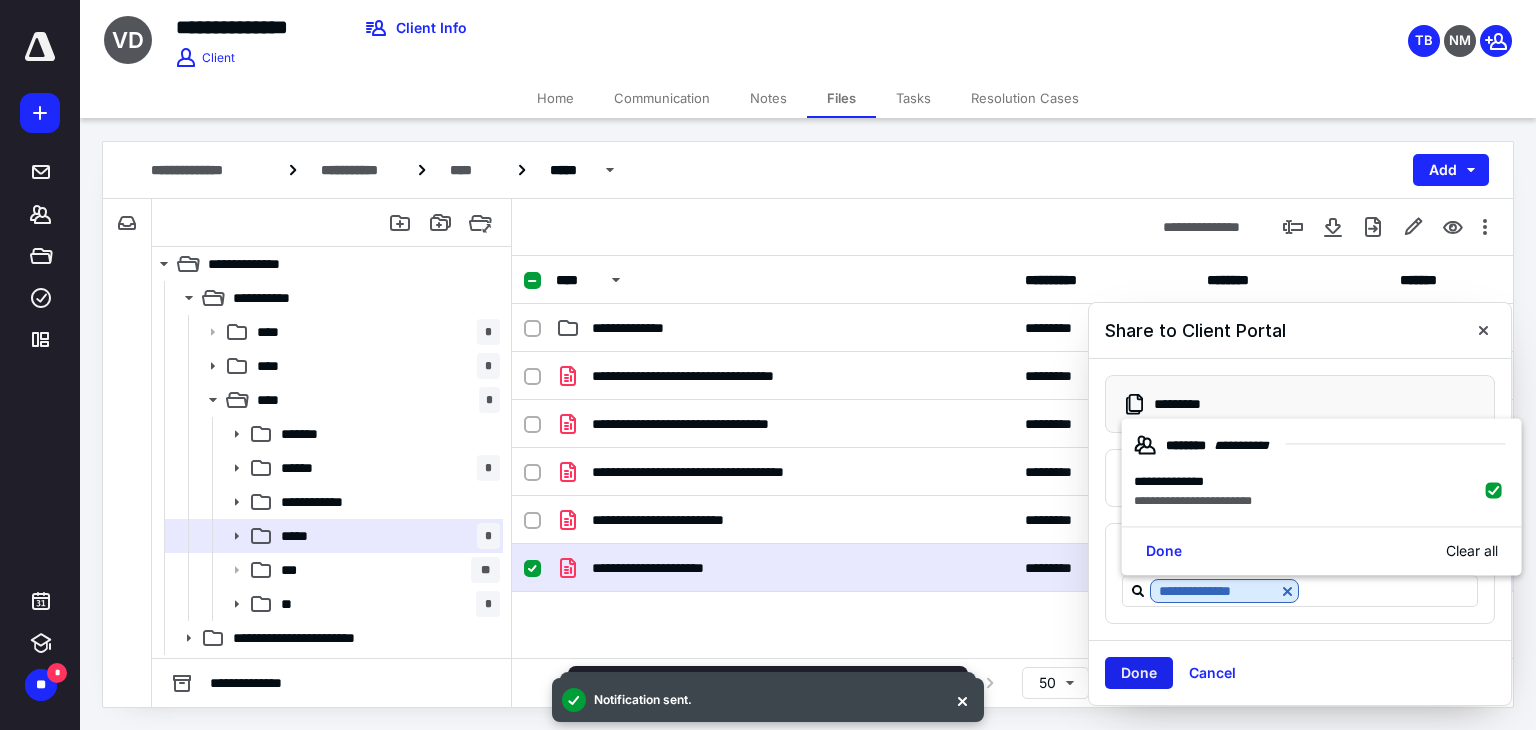 click on "Done" at bounding box center (1139, 673) 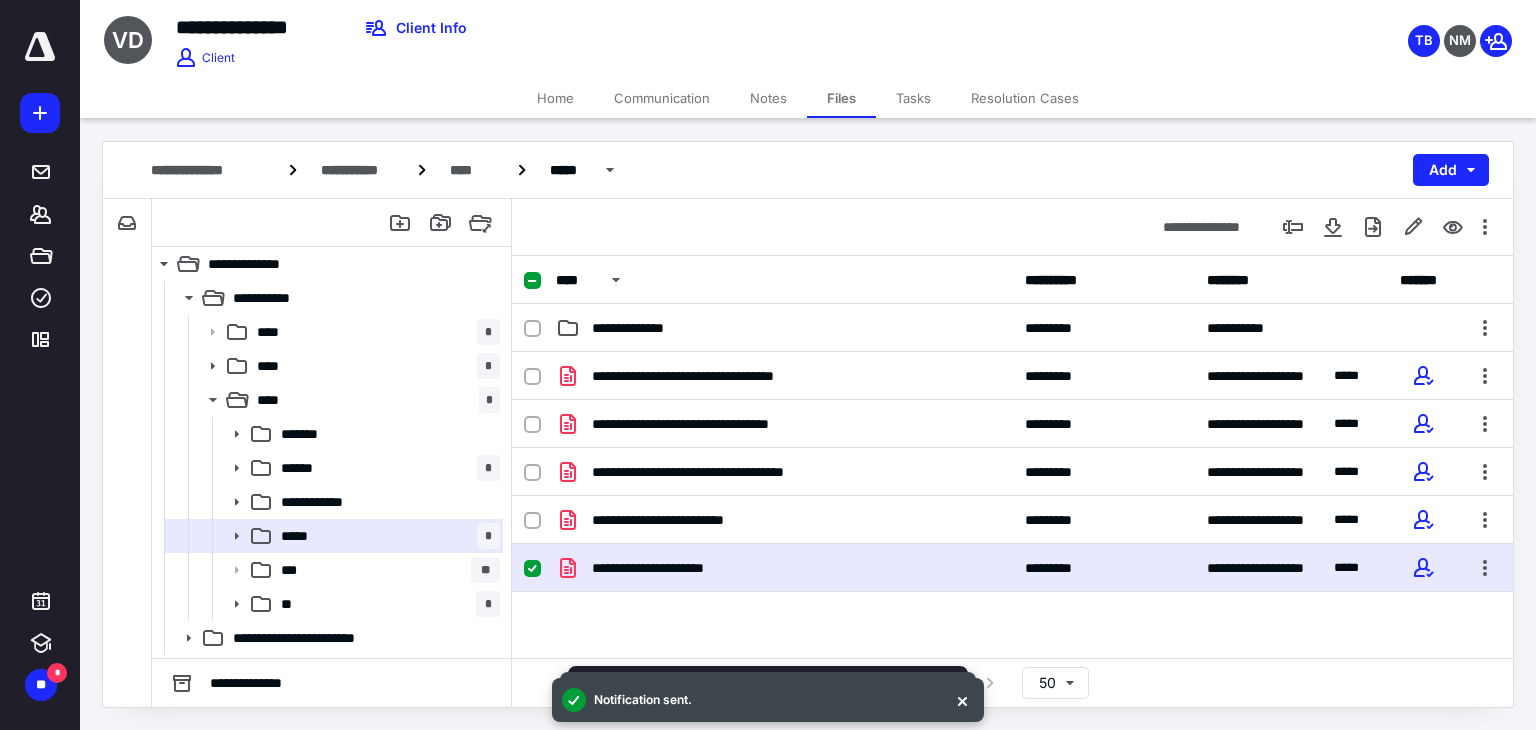 click on "Home" at bounding box center (555, 98) 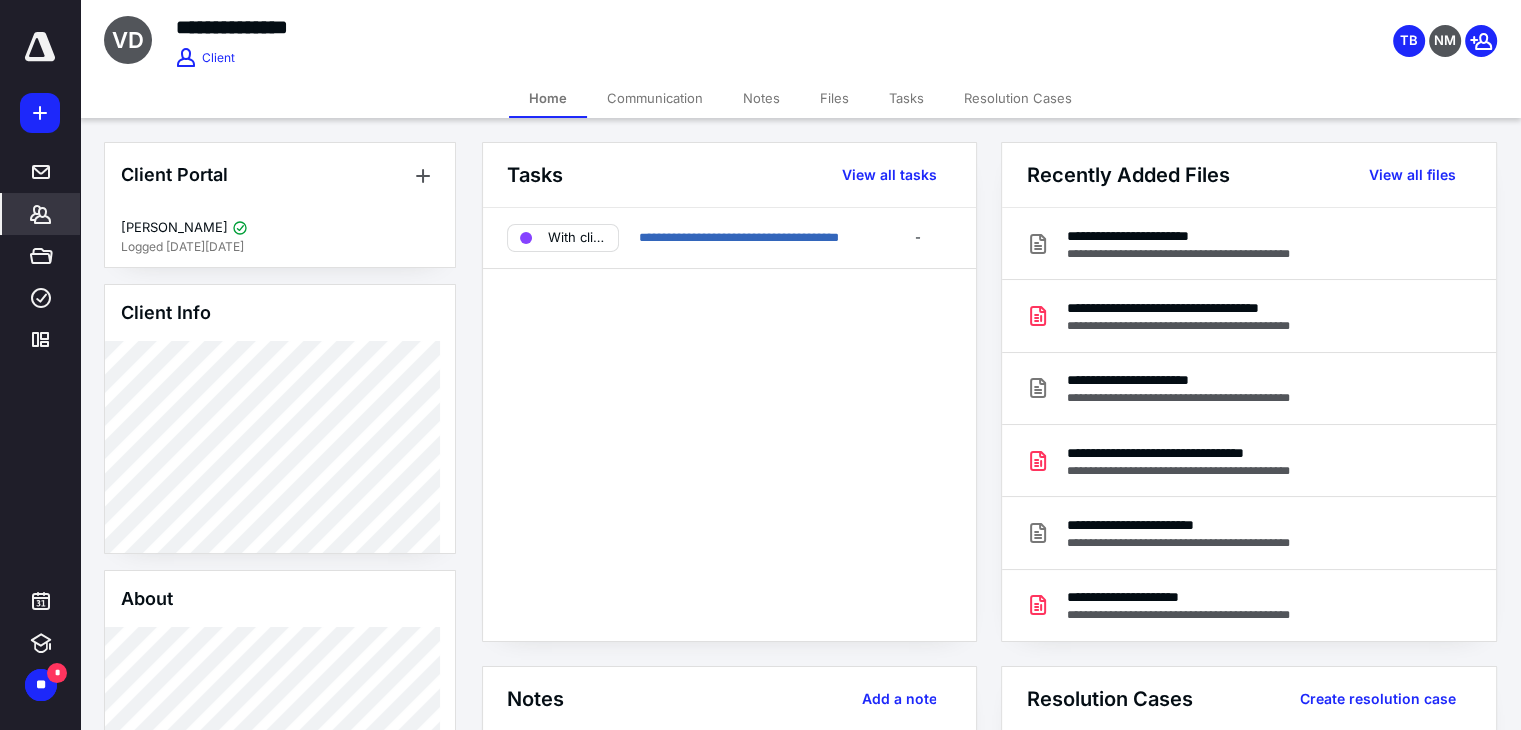 click on "Files" at bounding box center [834, 98] 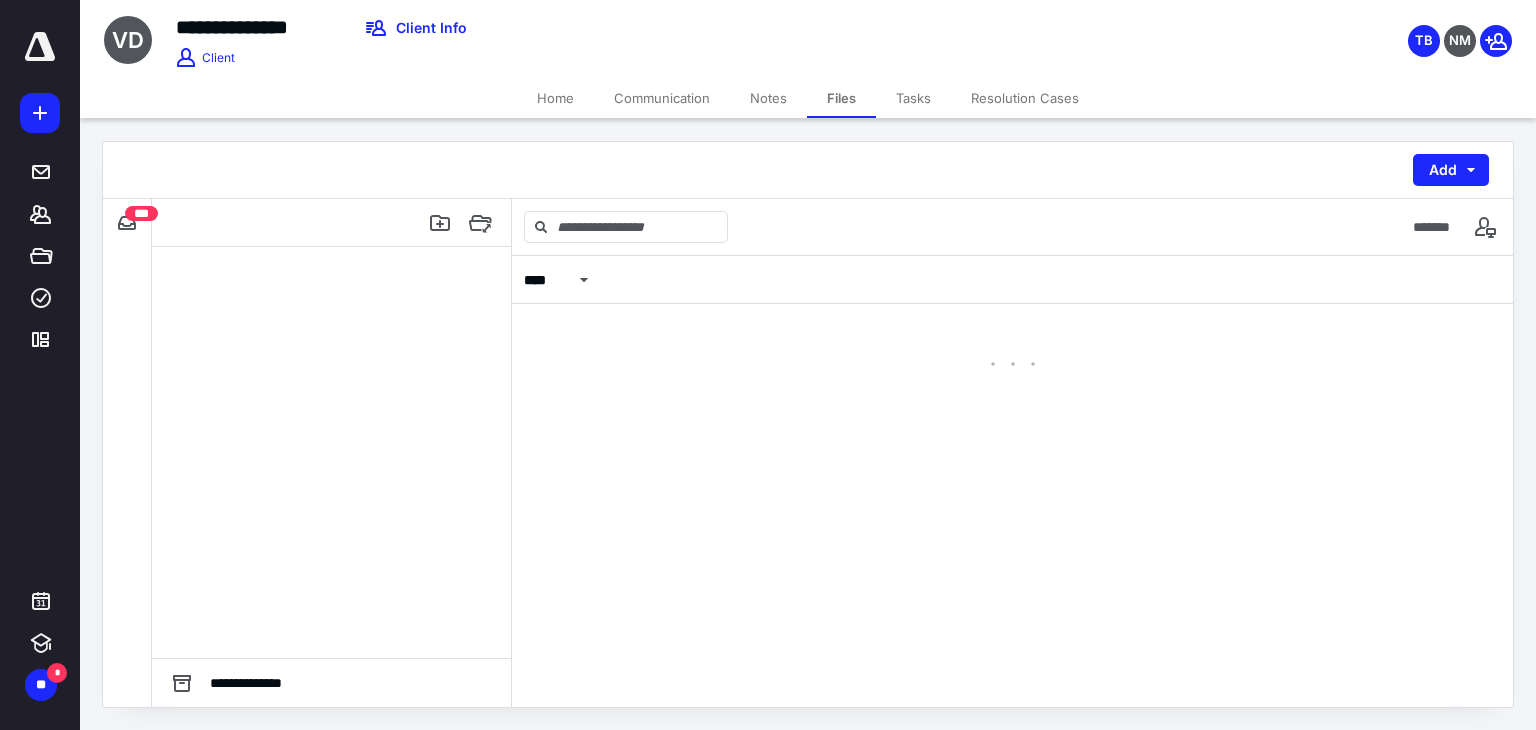 click on "Home" at bounding box center (555, 98) 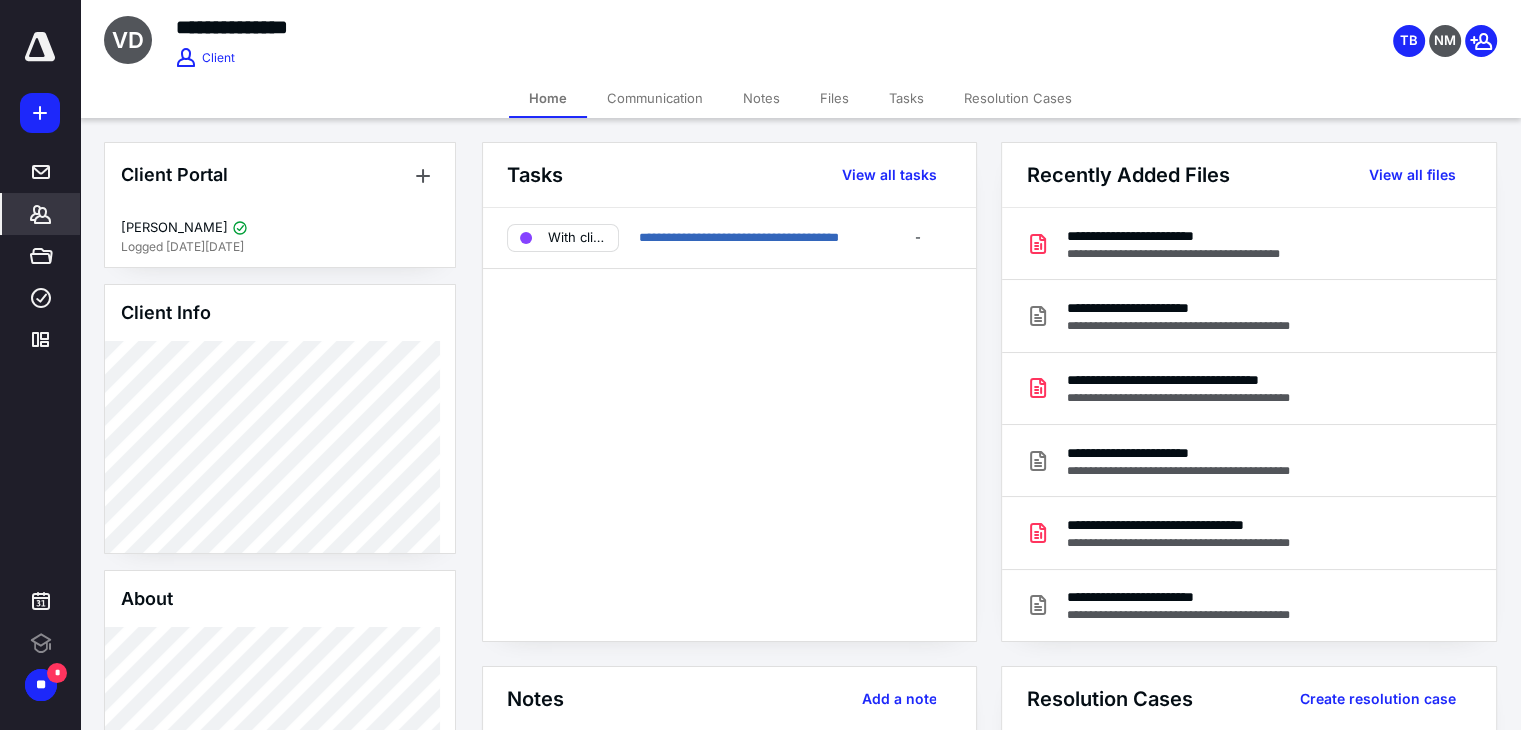 scroll, scrollTop: 0, scrollLeft: 0, axis: both 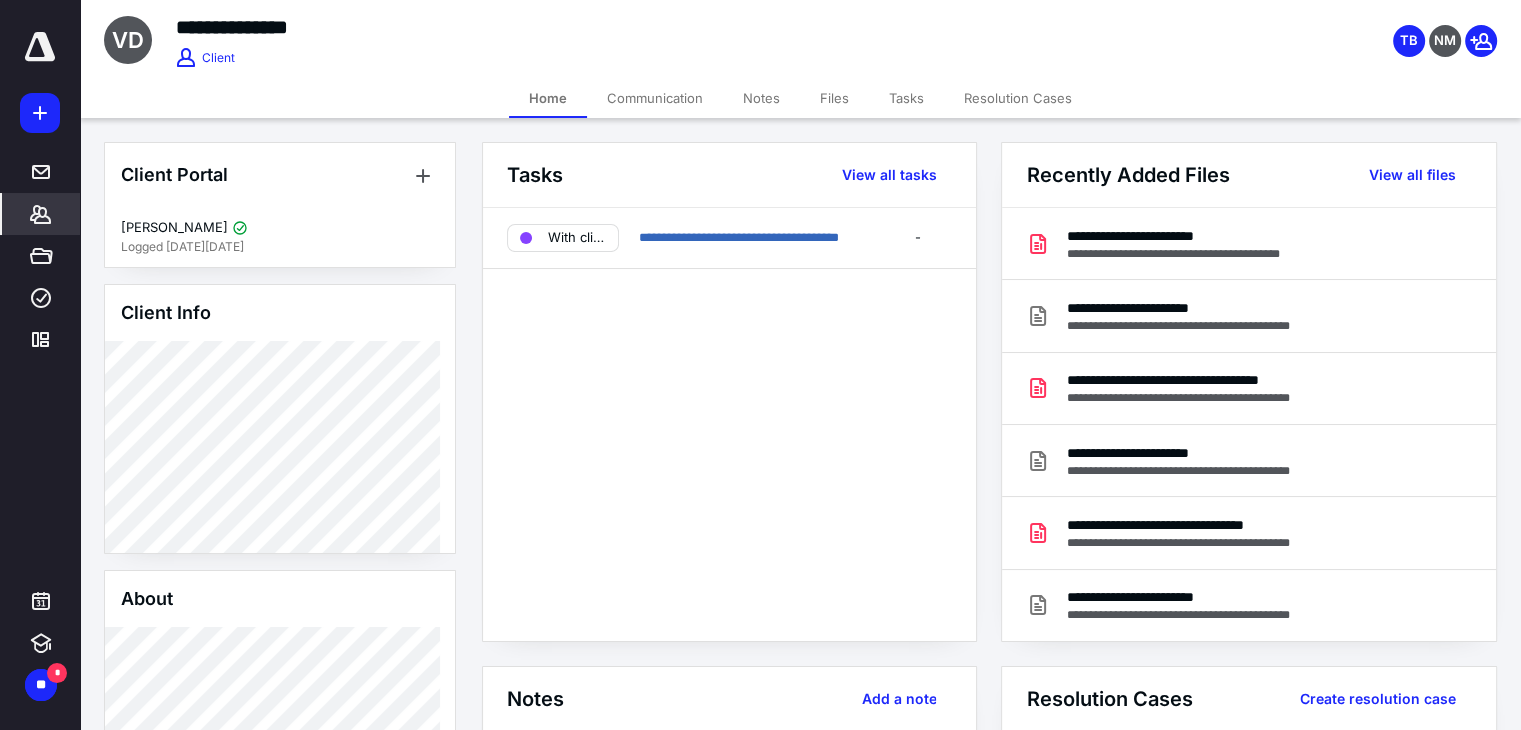 click on "Files" at bounding box center (834, 98) 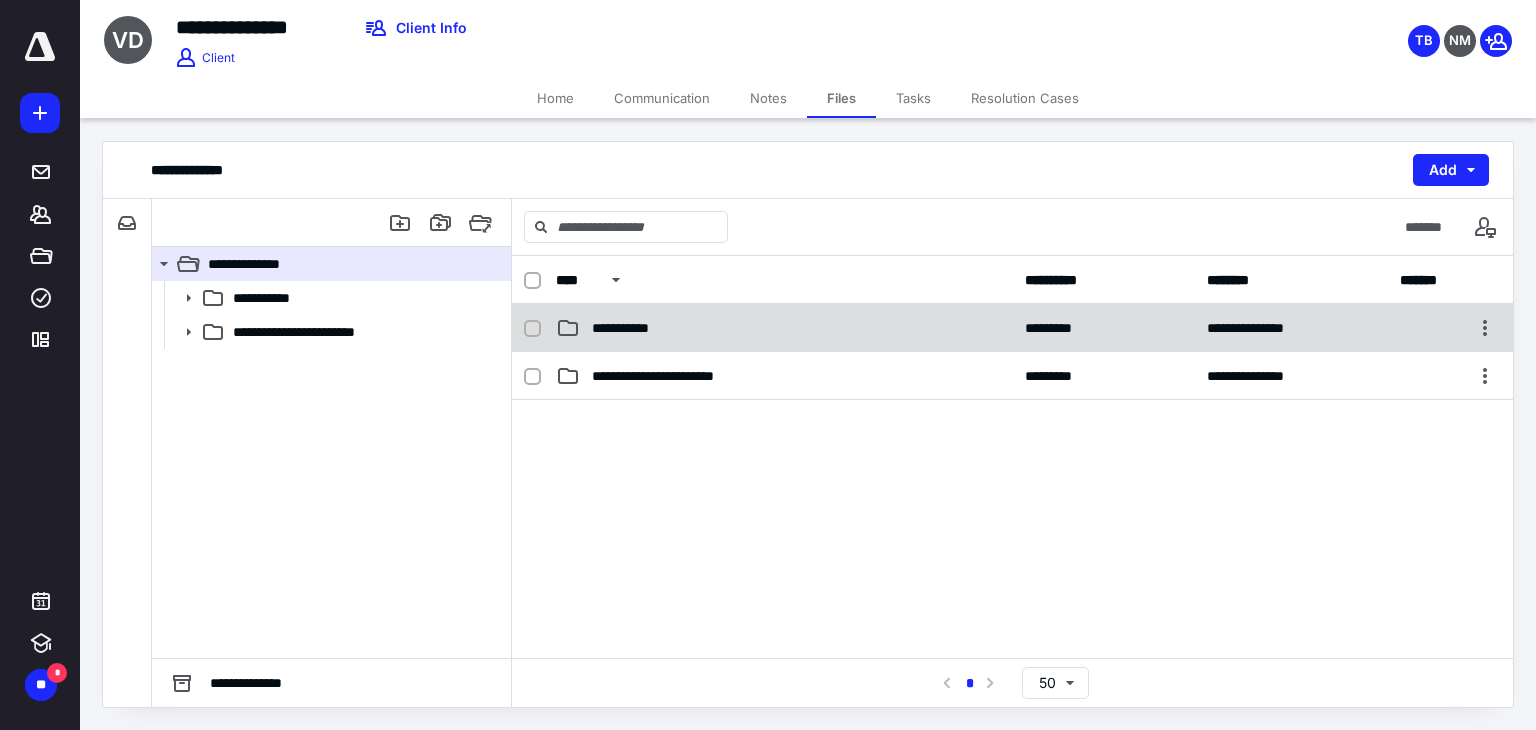 click on "**********" at bounding box center [1012, 328] 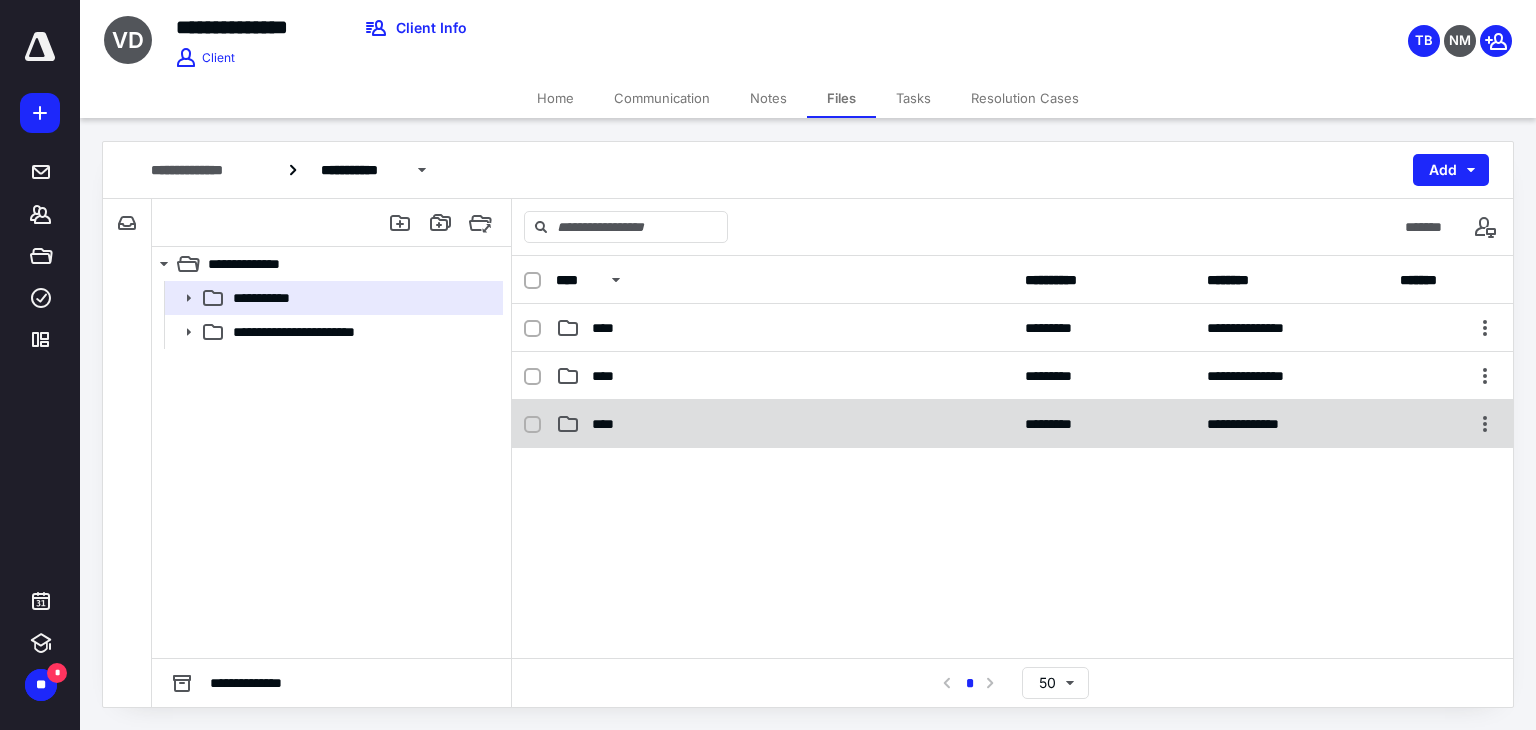 click on "**********" at bounding box center [1012, 424] 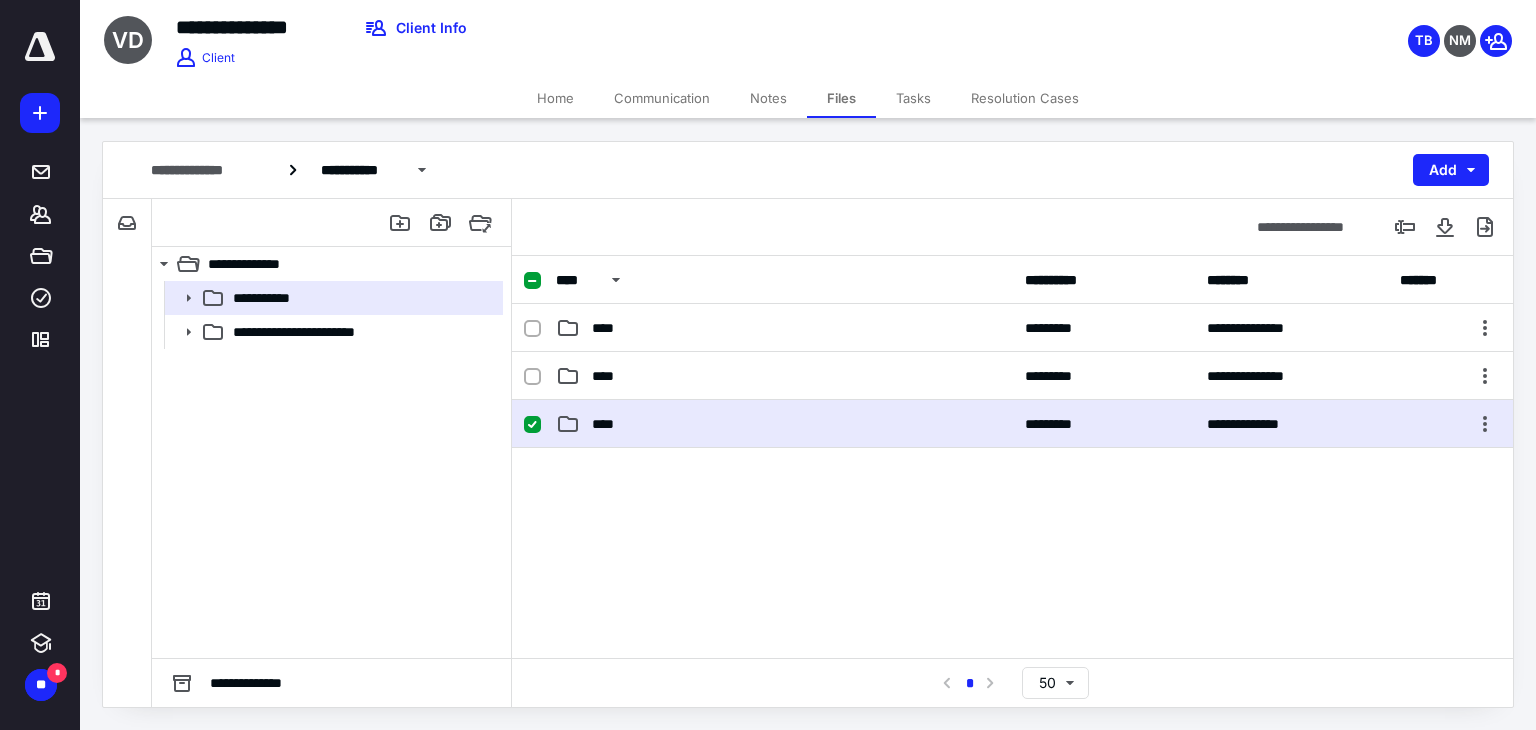 click on "**********" at bounding box center (1012, 424) 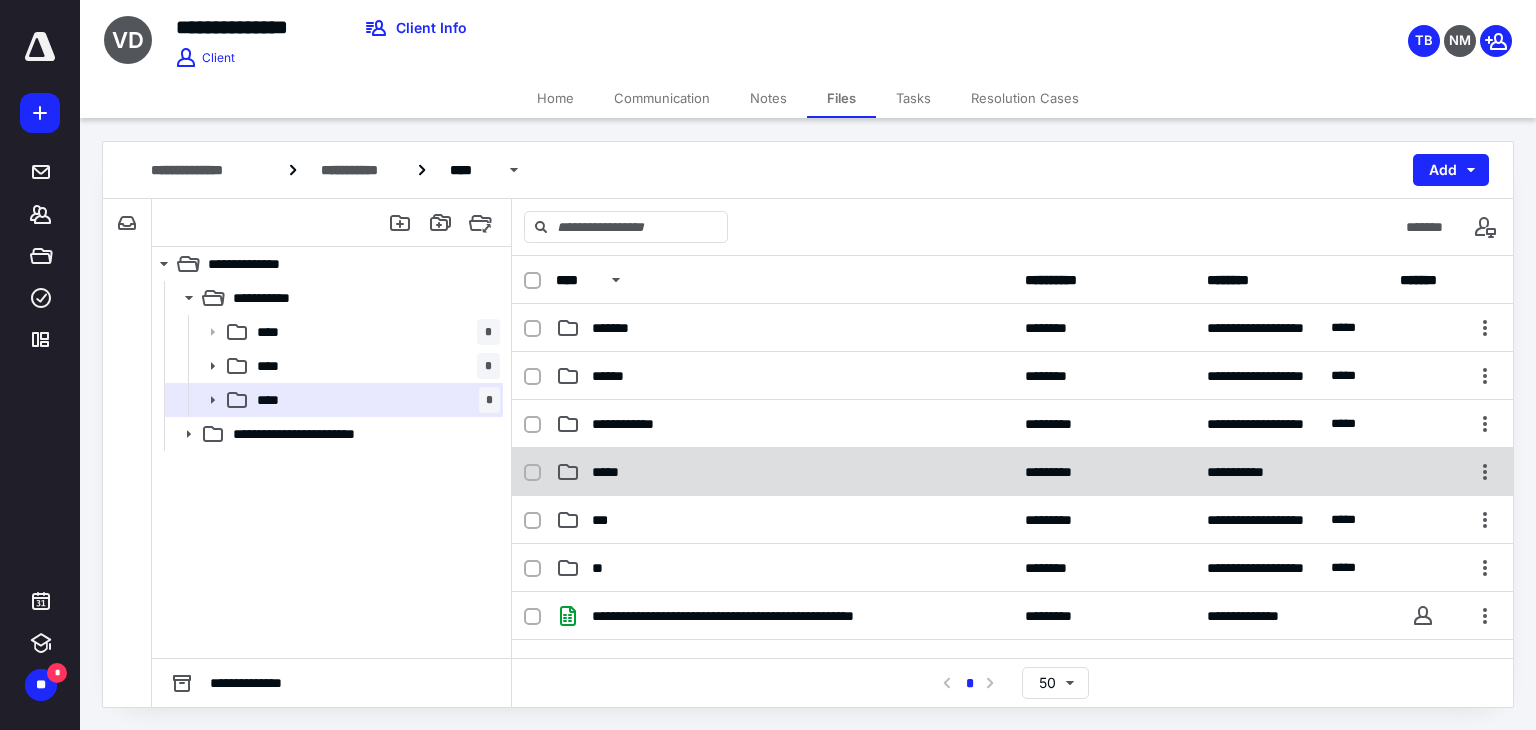 click on "*****" at bounding box center [784, 472] 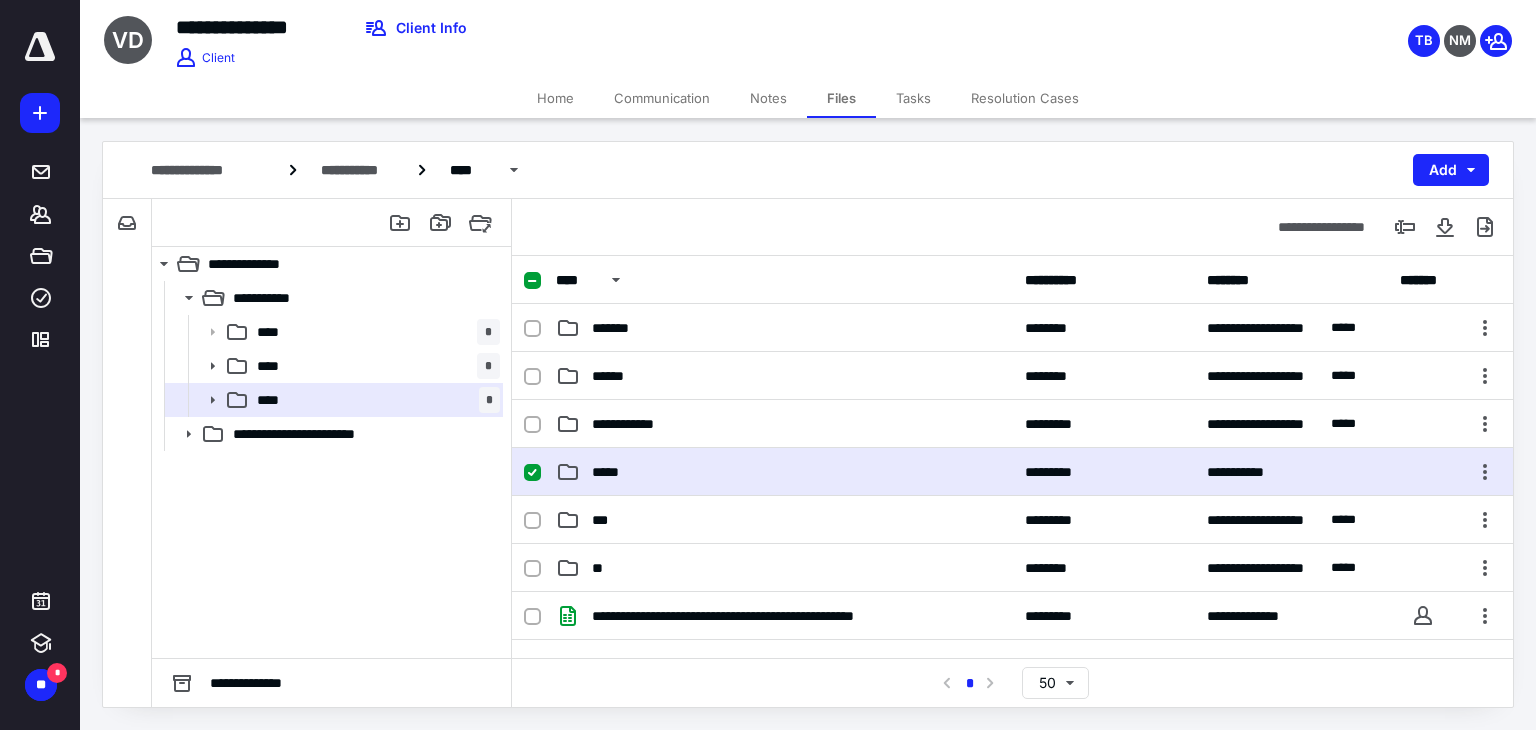 click on "*****" at bounding box center [784, 472] 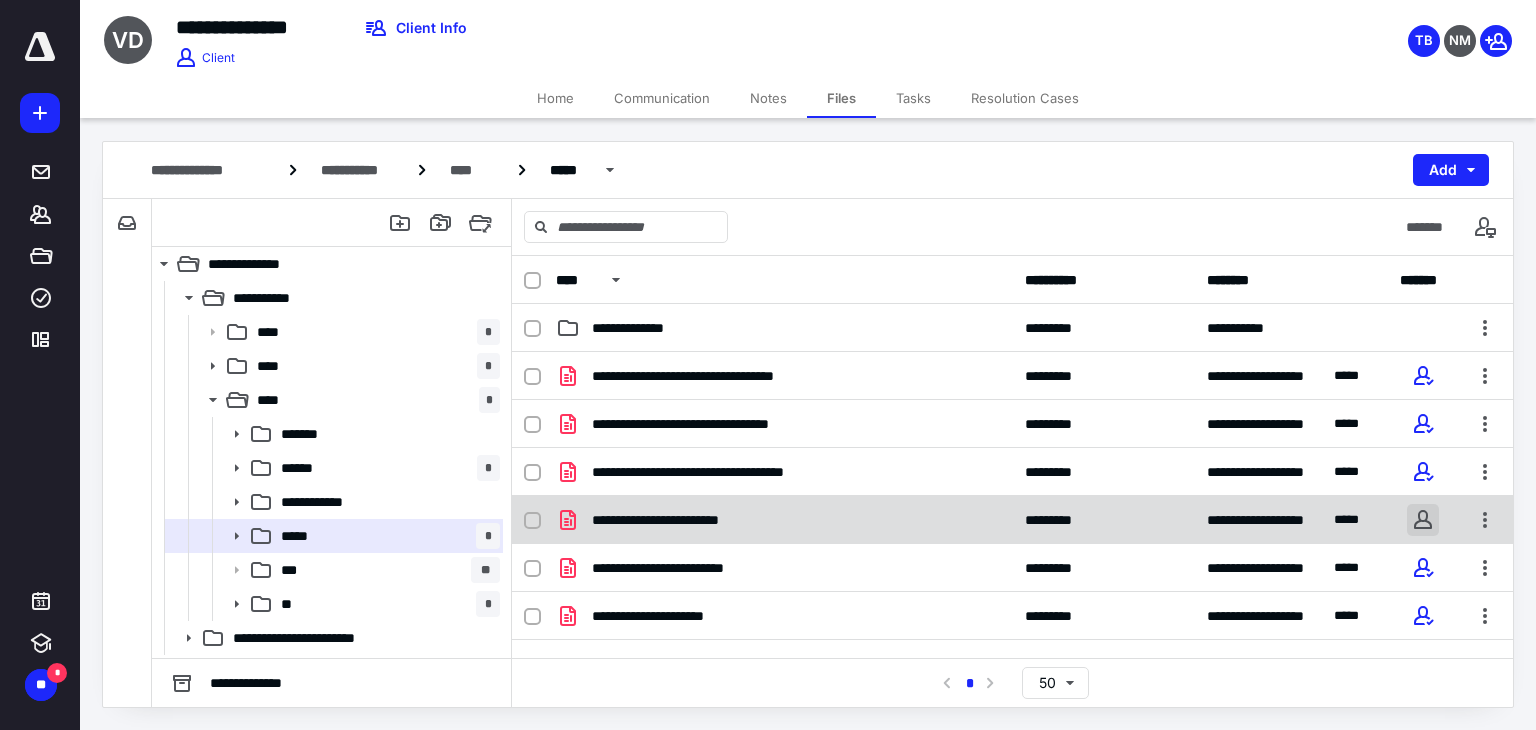 click at bounding box center [1423, 520] 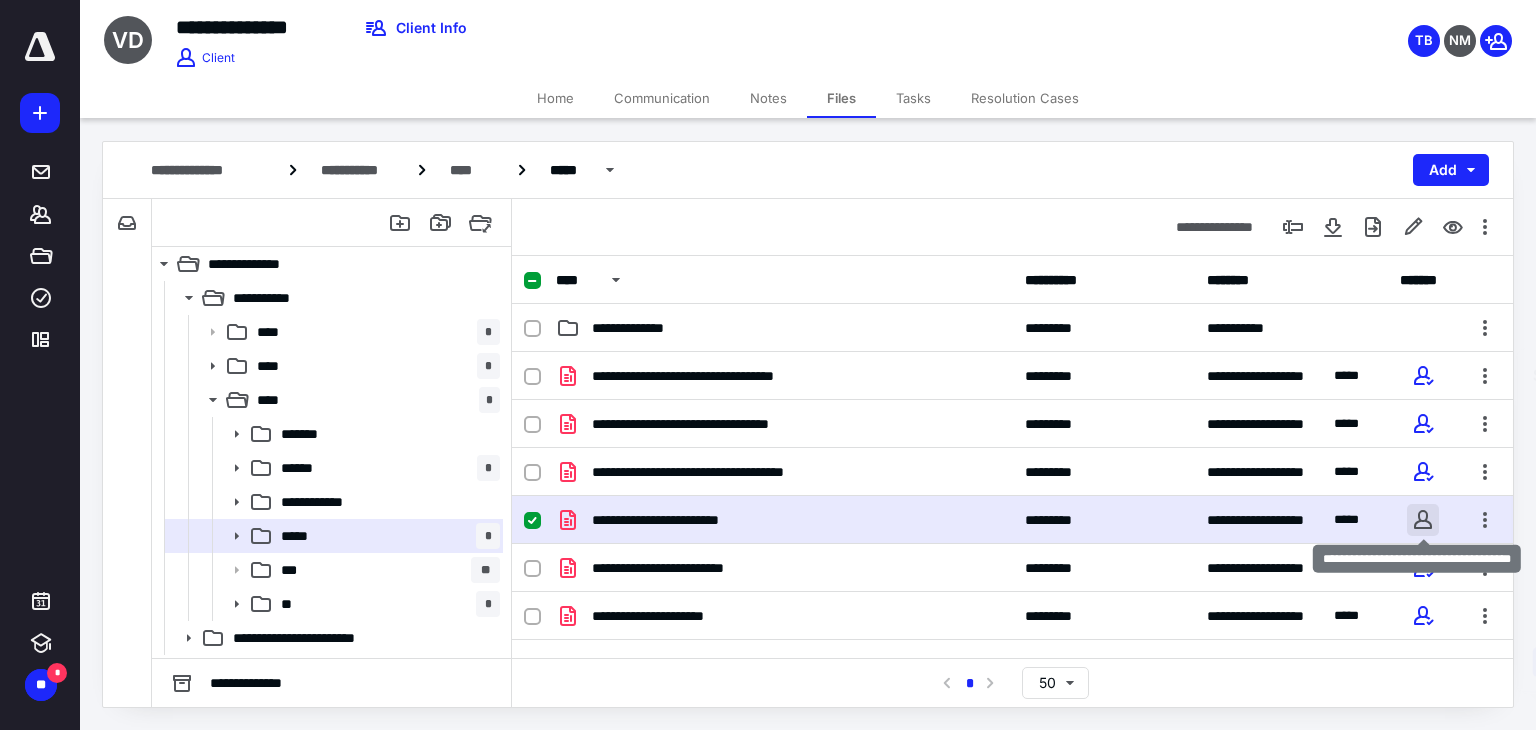 checkbox on "true" 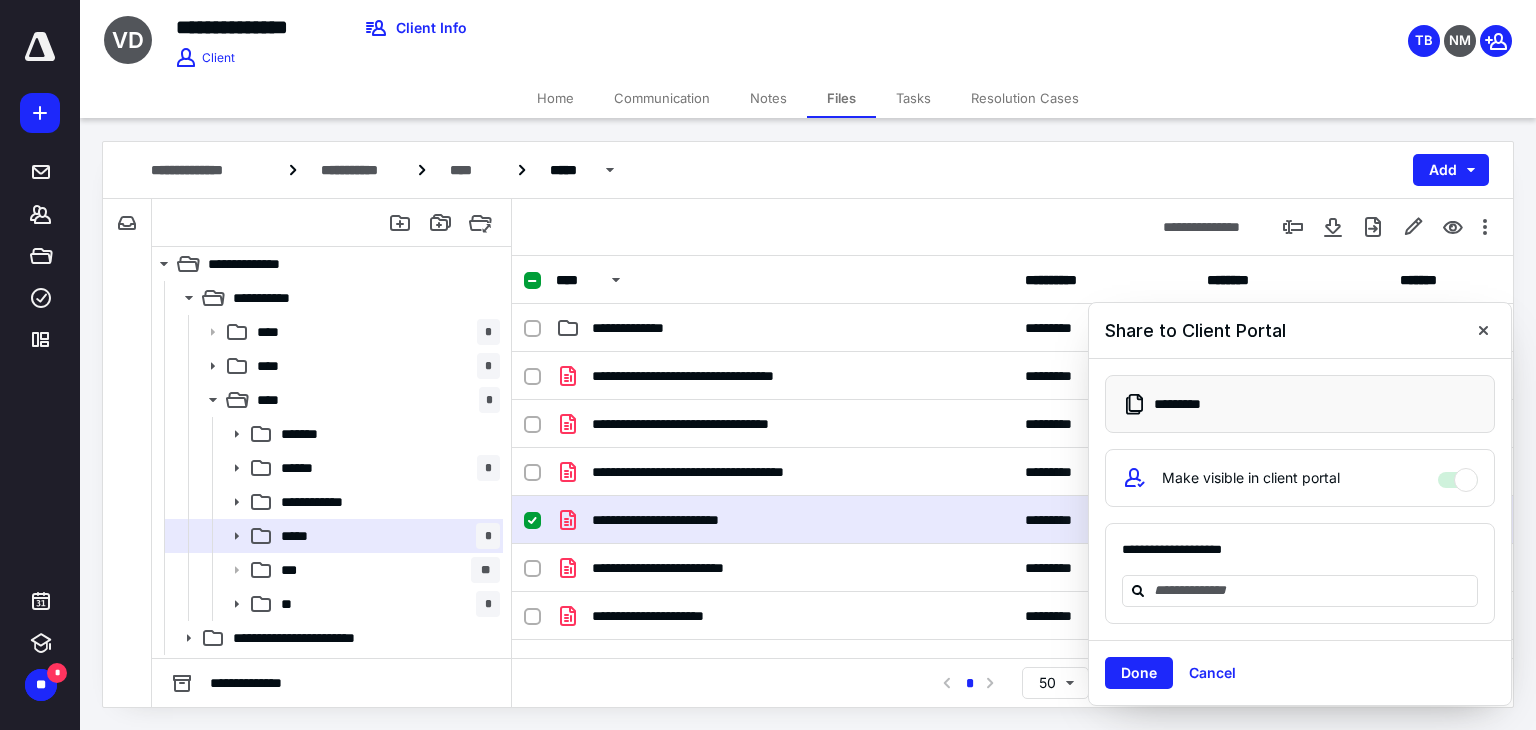 click on "**********" at bounding box center [1300, 574] 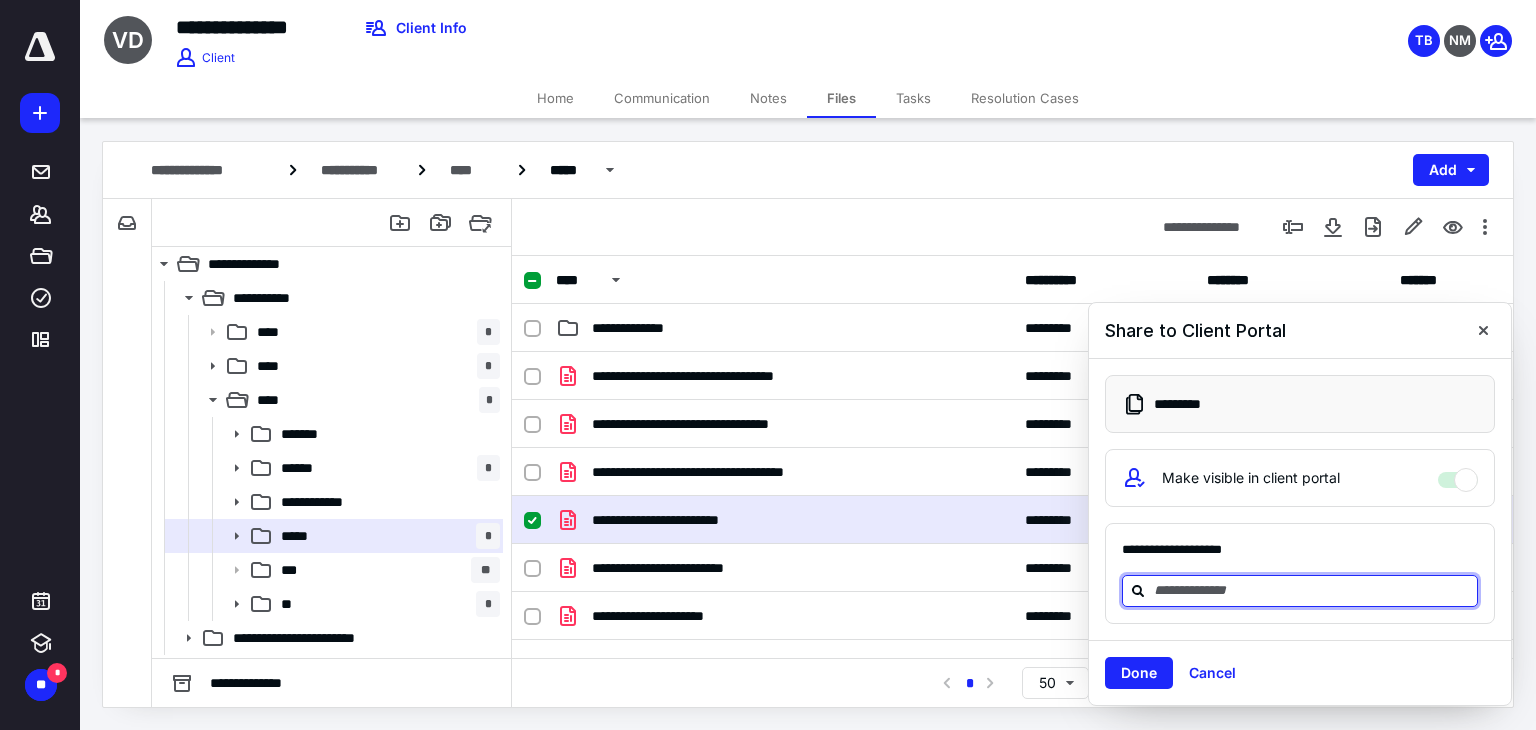 click at bounding box center [1312, 590] 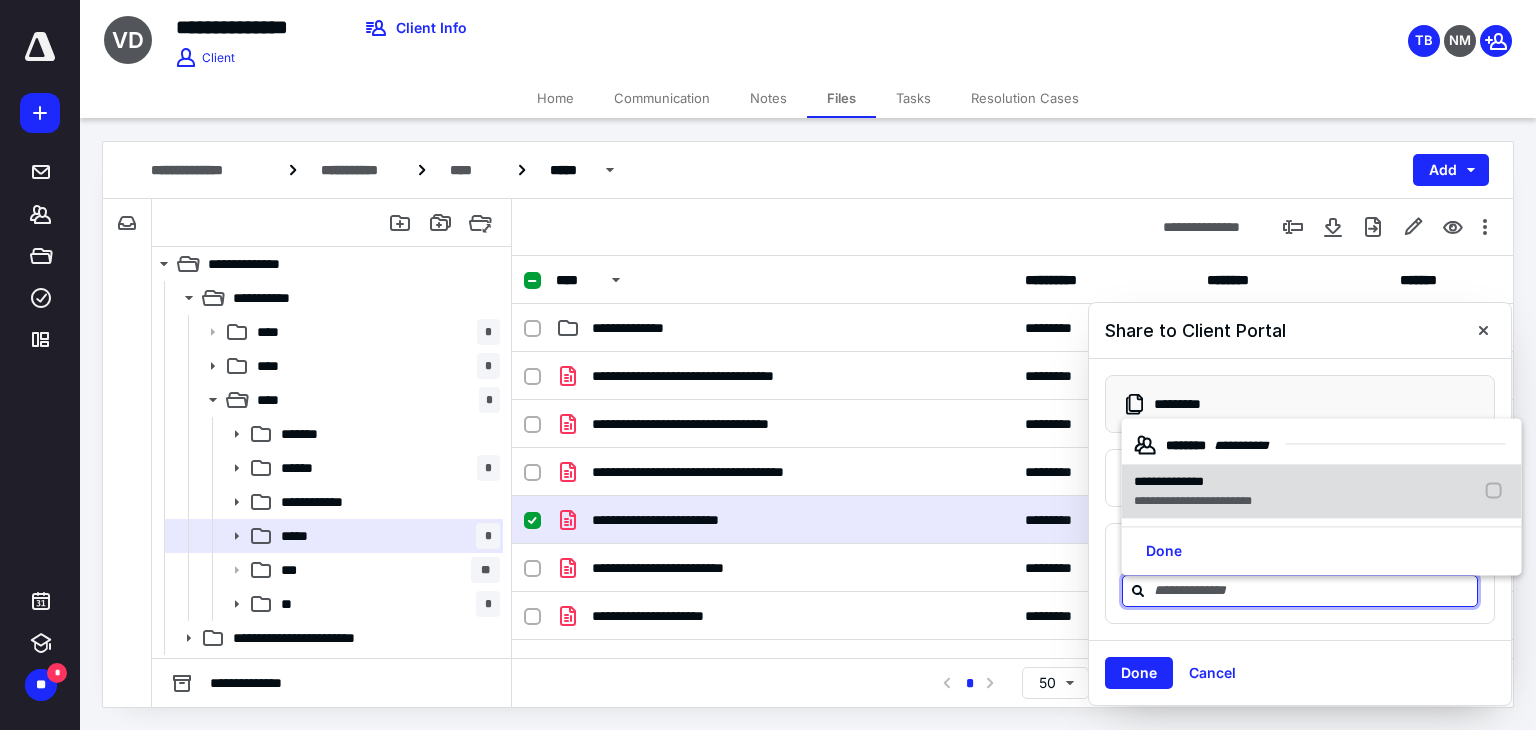 click on "**********" at bounding box center (1193, 501) 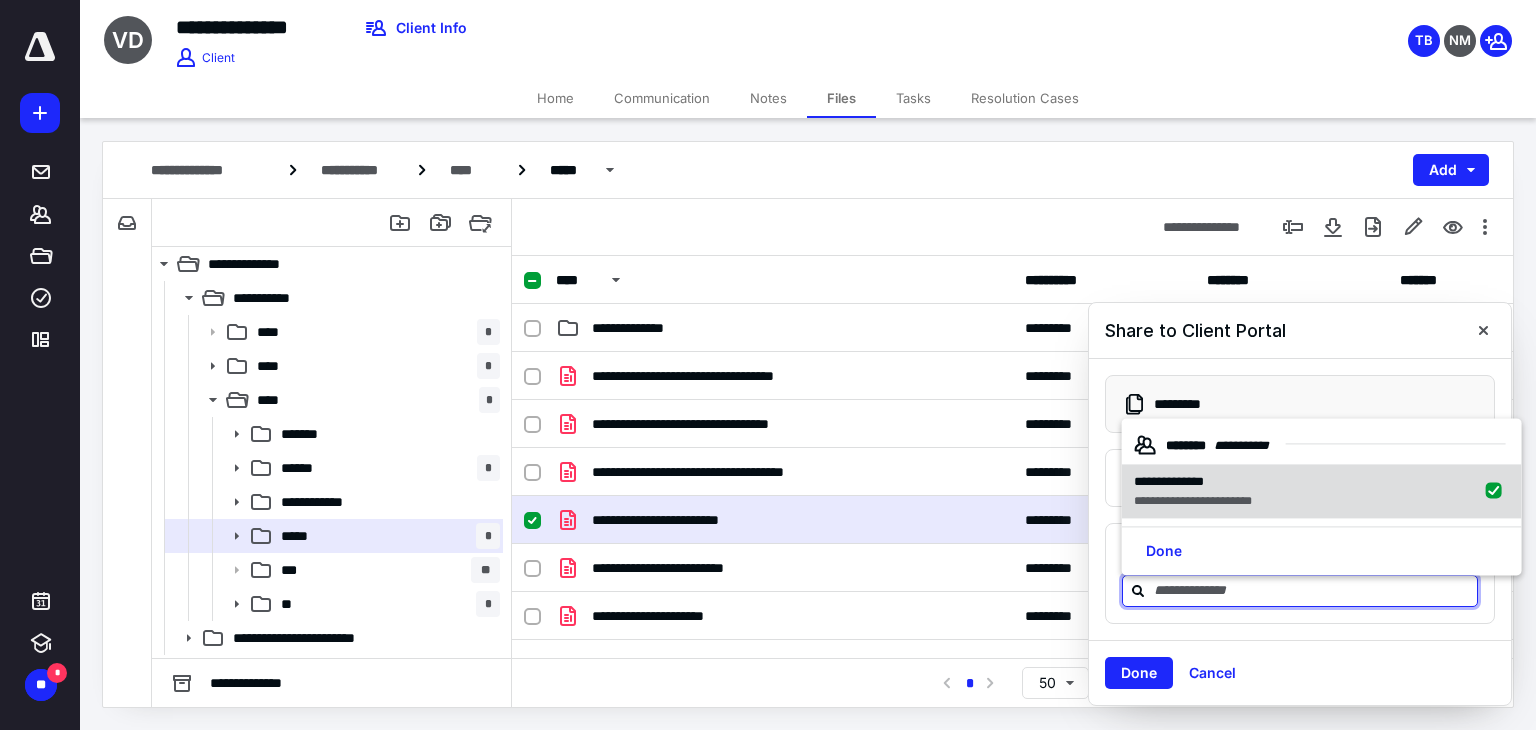 checkbox on "true" 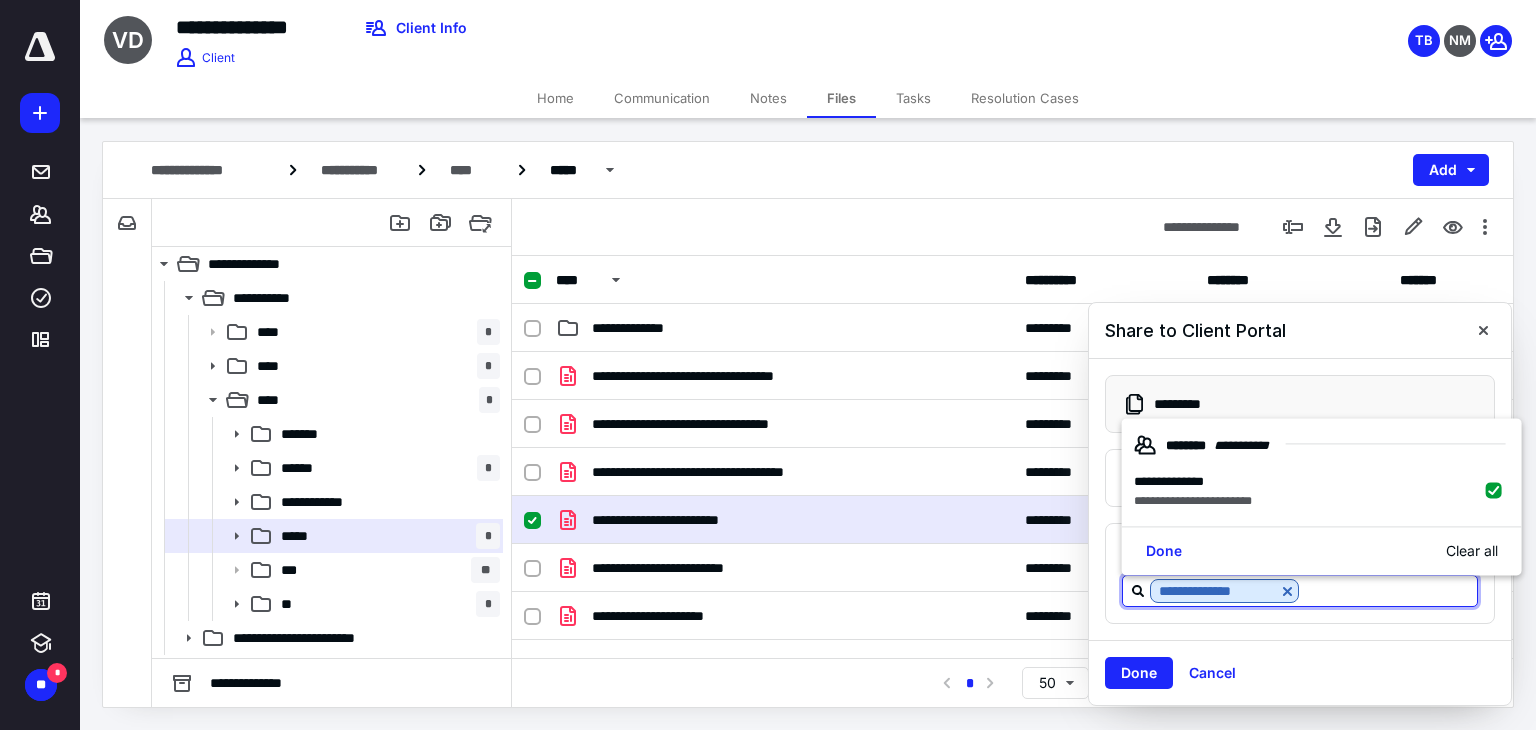 click on "Done" at bounding box center (1139, 673) 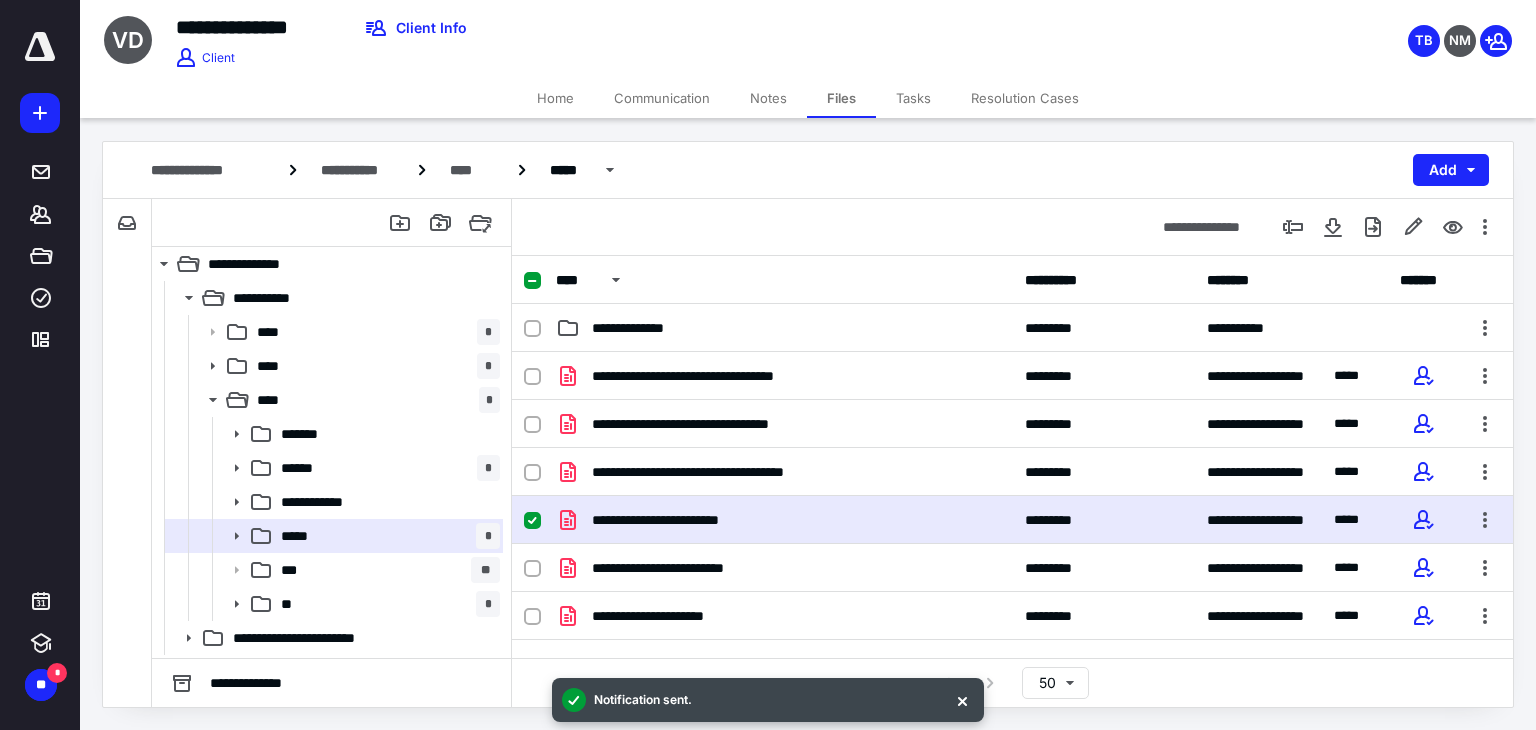 click on "Home" at bounding box center (555, 98) 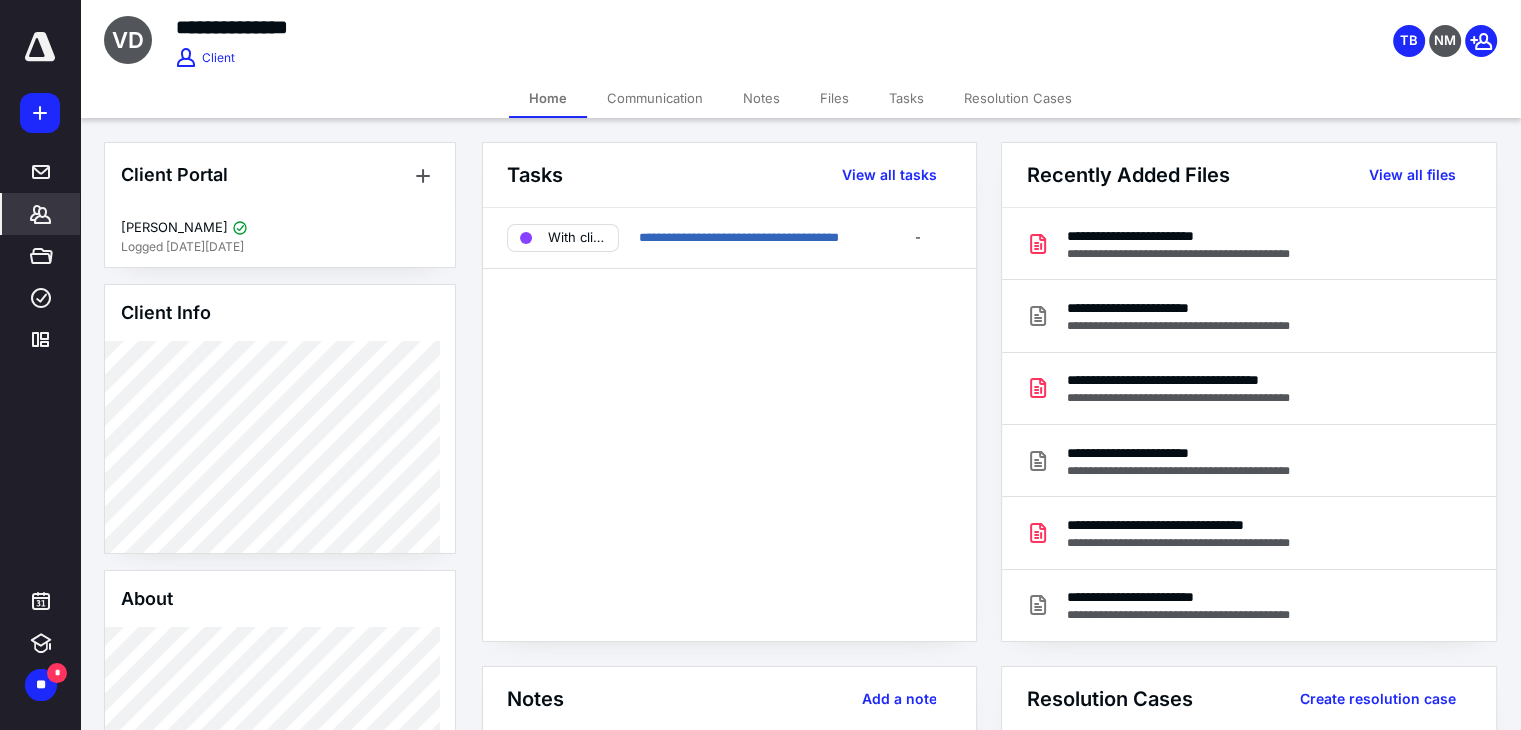 click 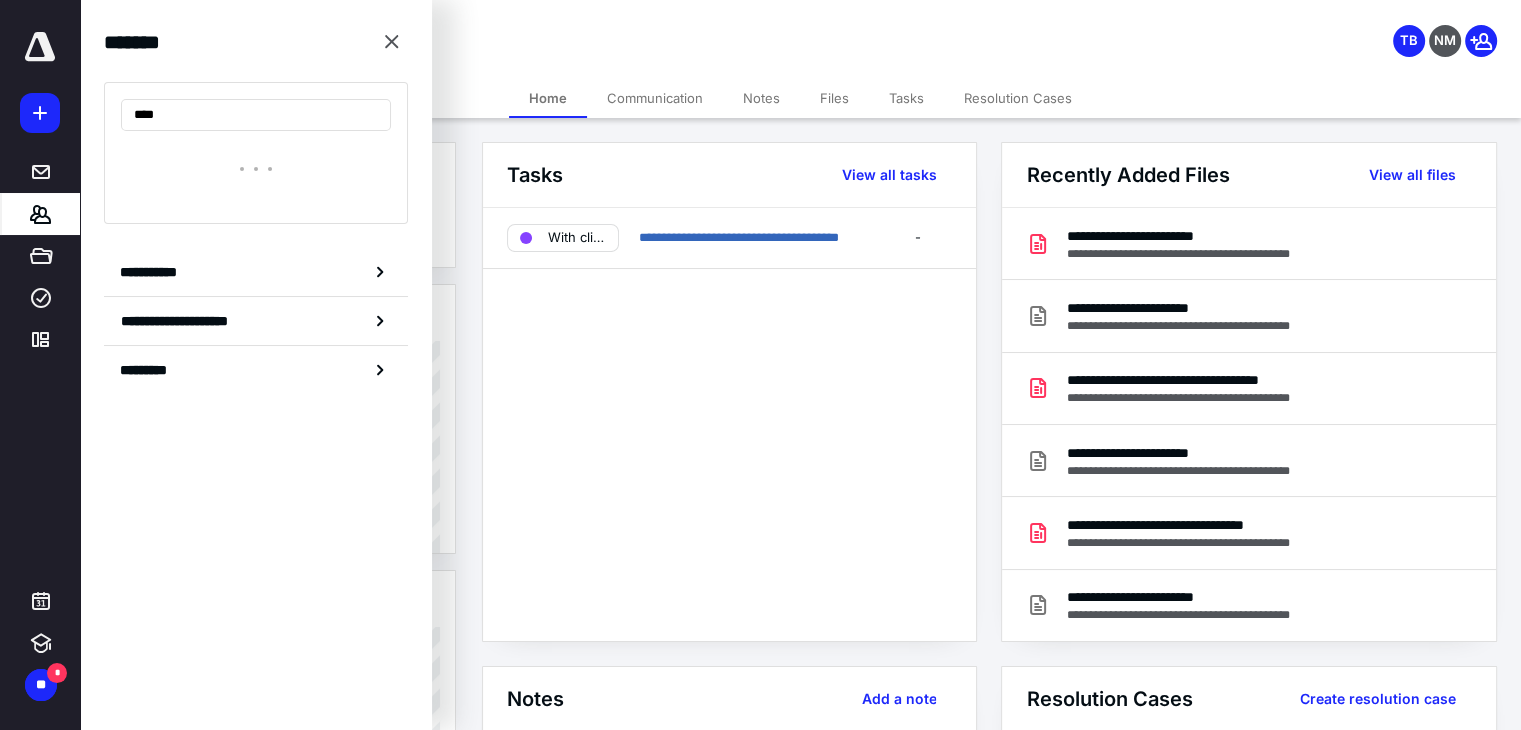 type on "*****" 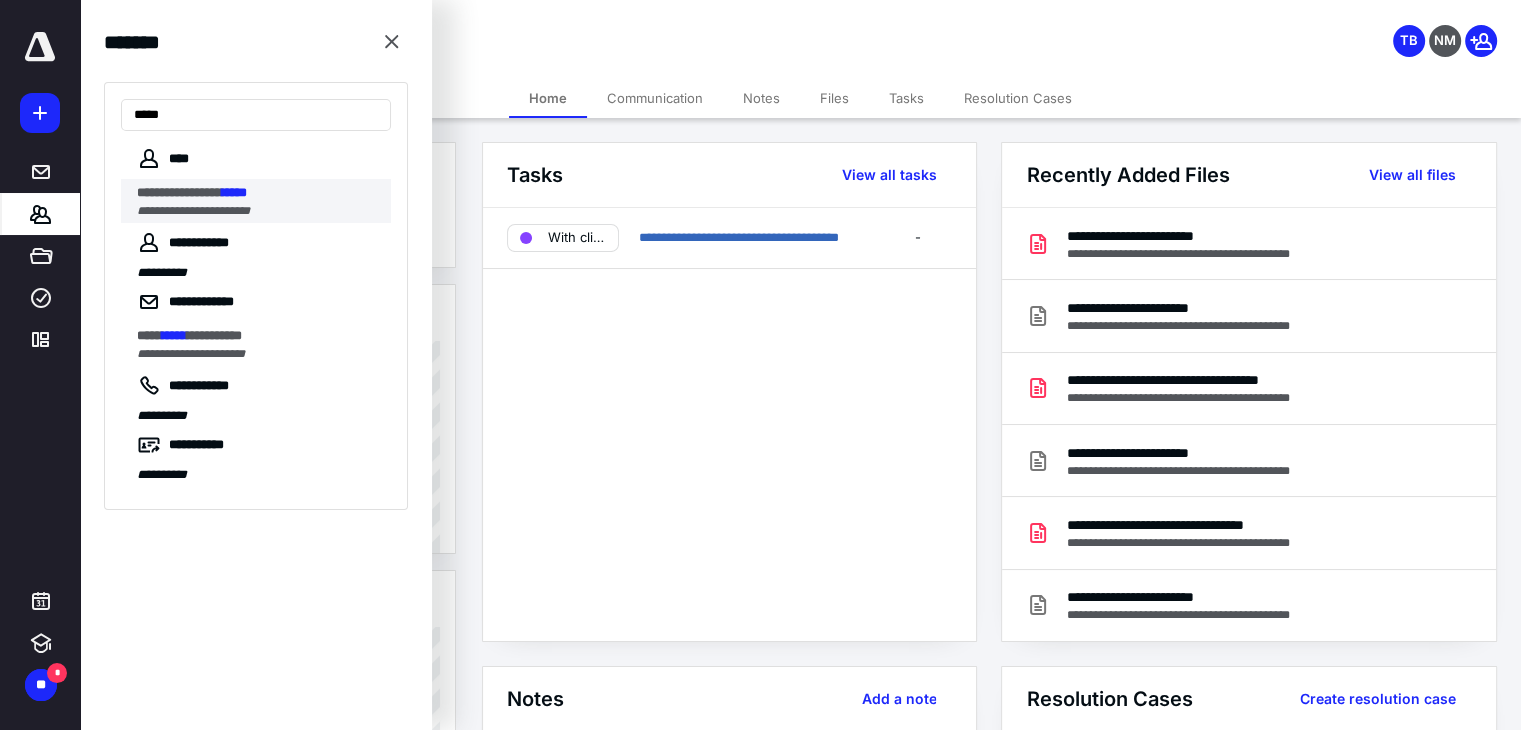 click on "**********" at bounding box center (193, 211) 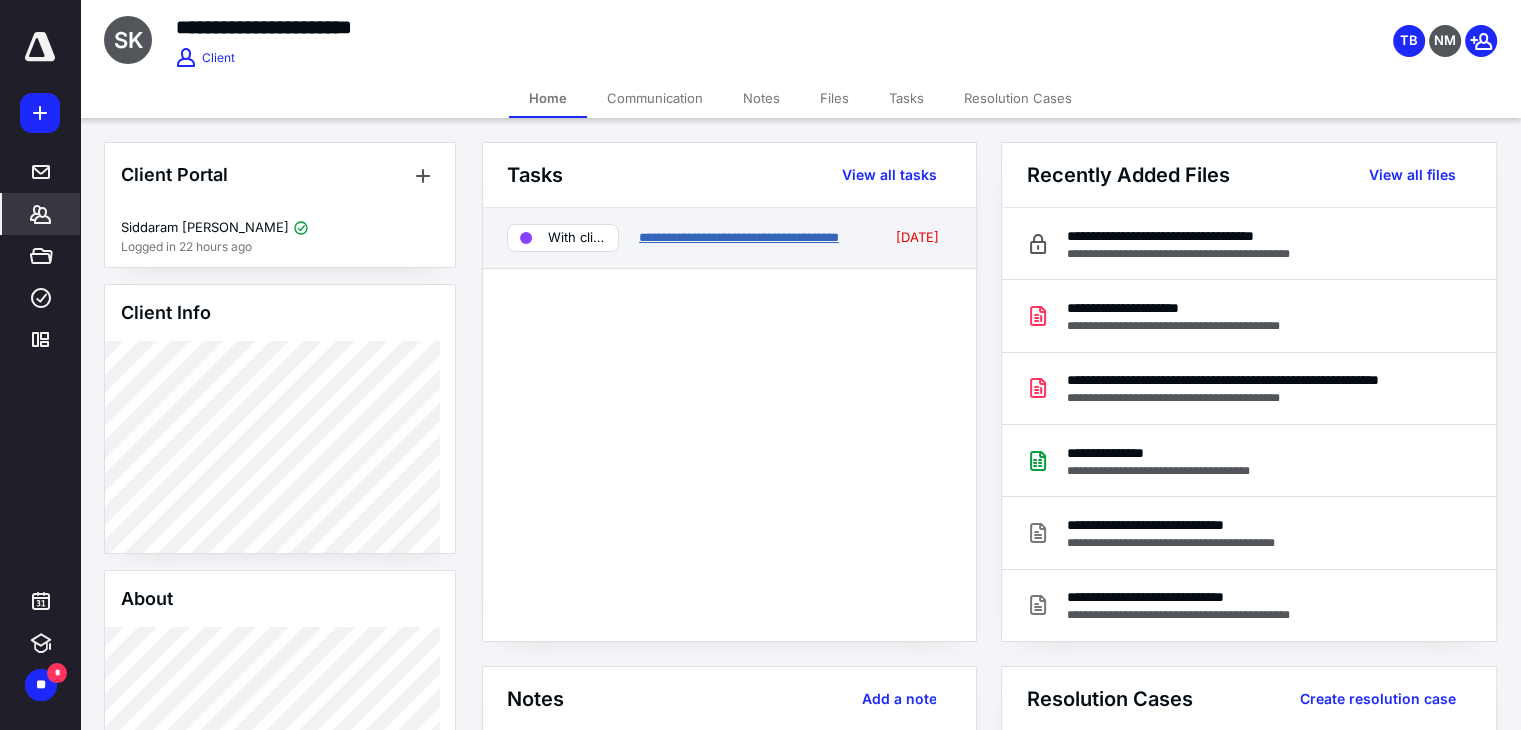 click on "**********" at bounding box center [739, 237] 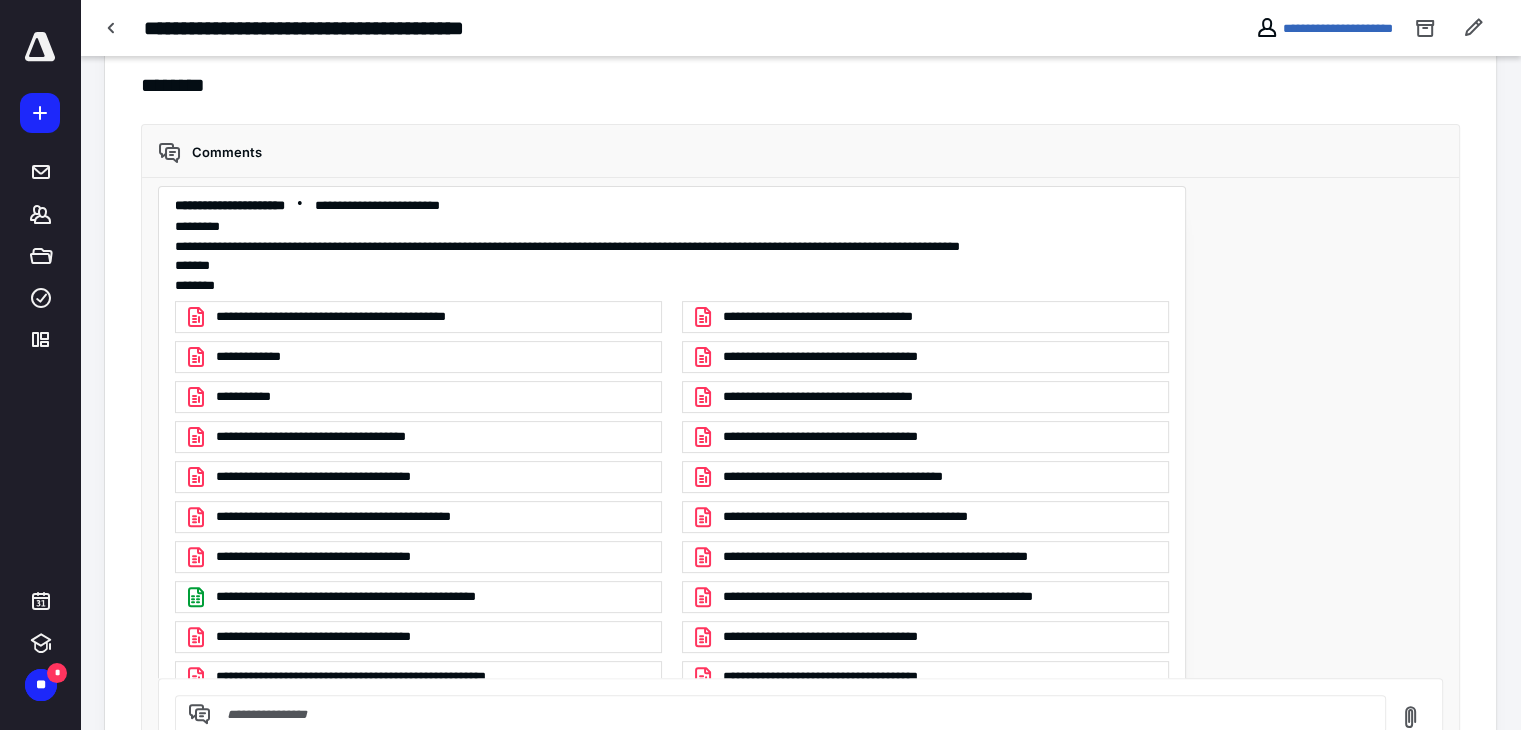 scroll, scrollTop: 480, scrollLeft: 0, axis: vertical 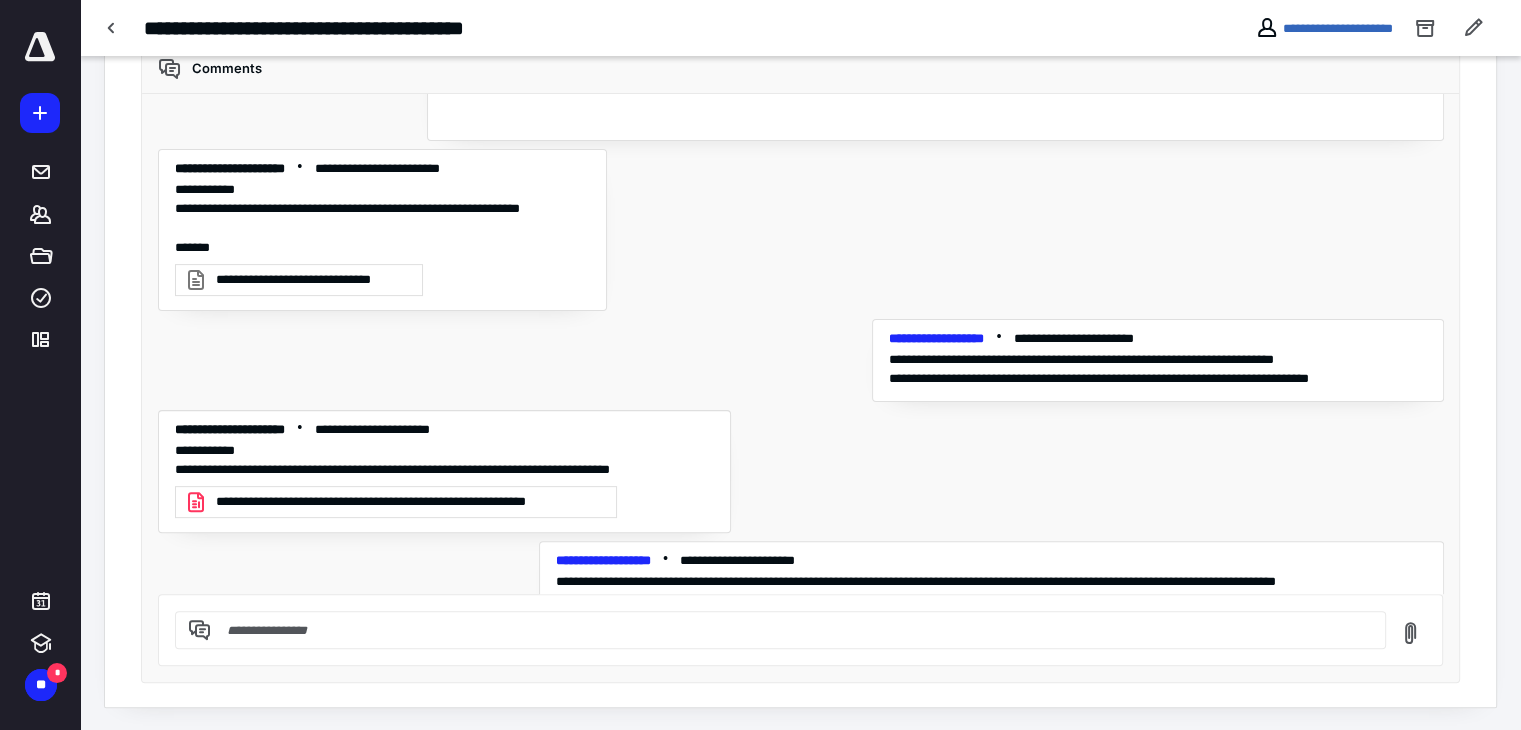 click on "**********" at bounding box center (410, 502) 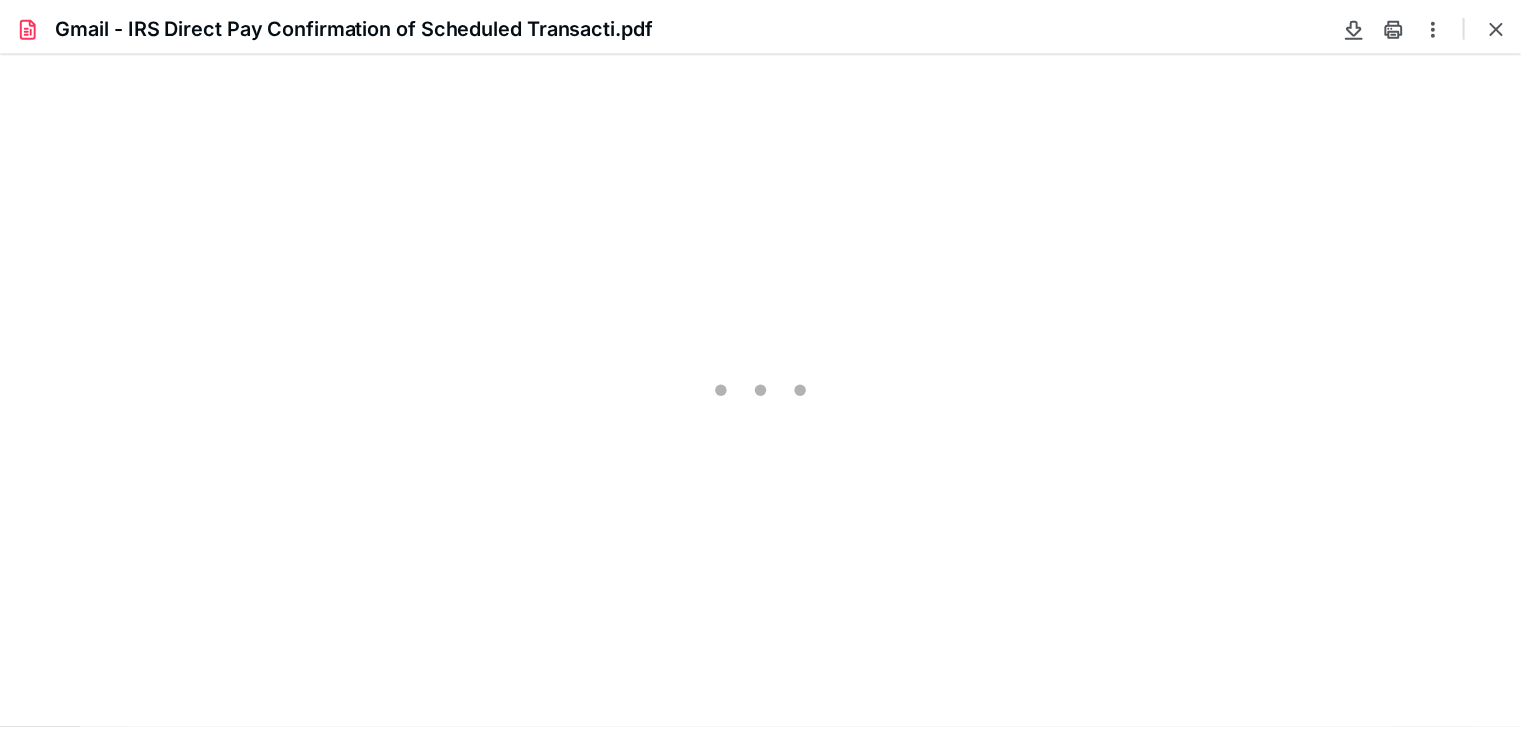 scroll, scrollTop: 0, scrollLeft: 0, axis: both 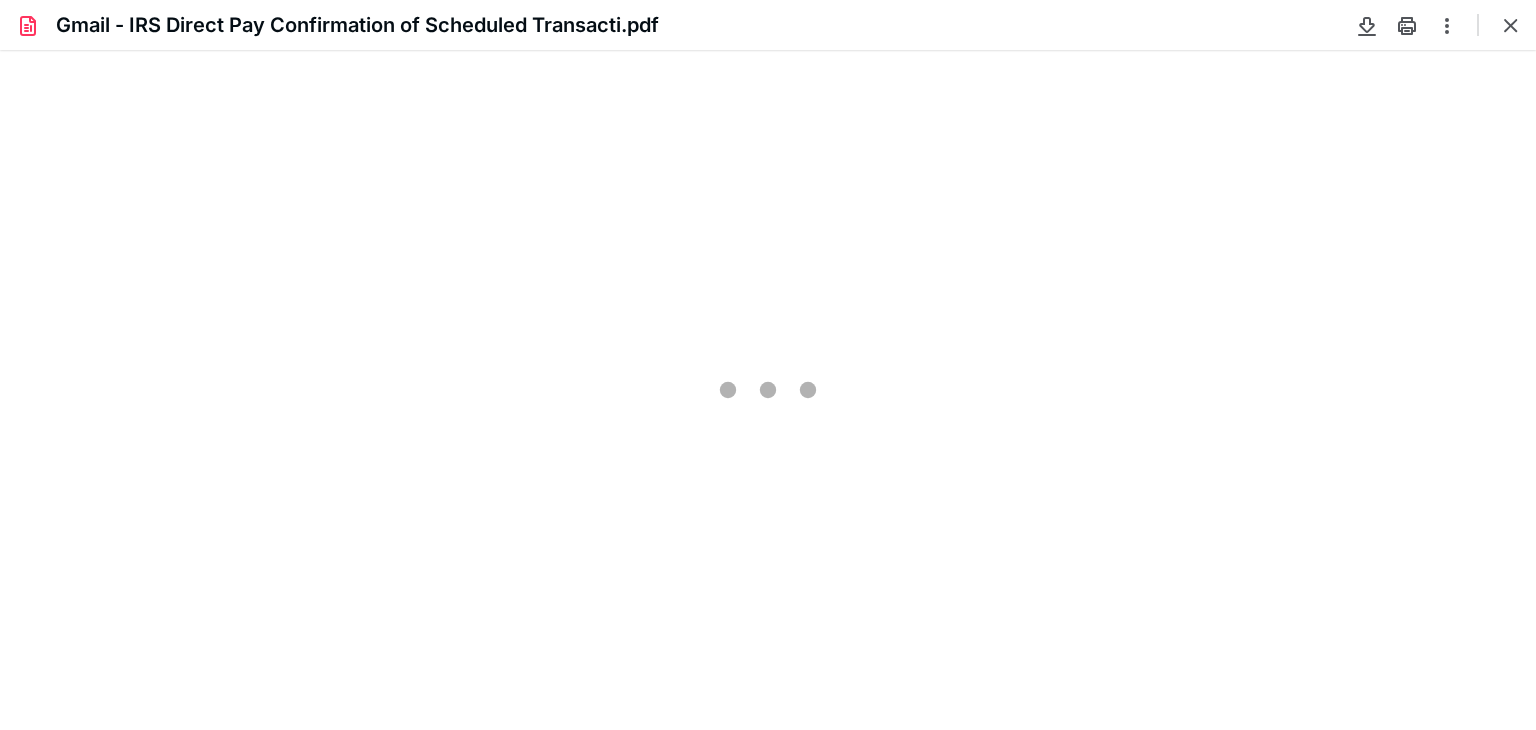 type on "76" 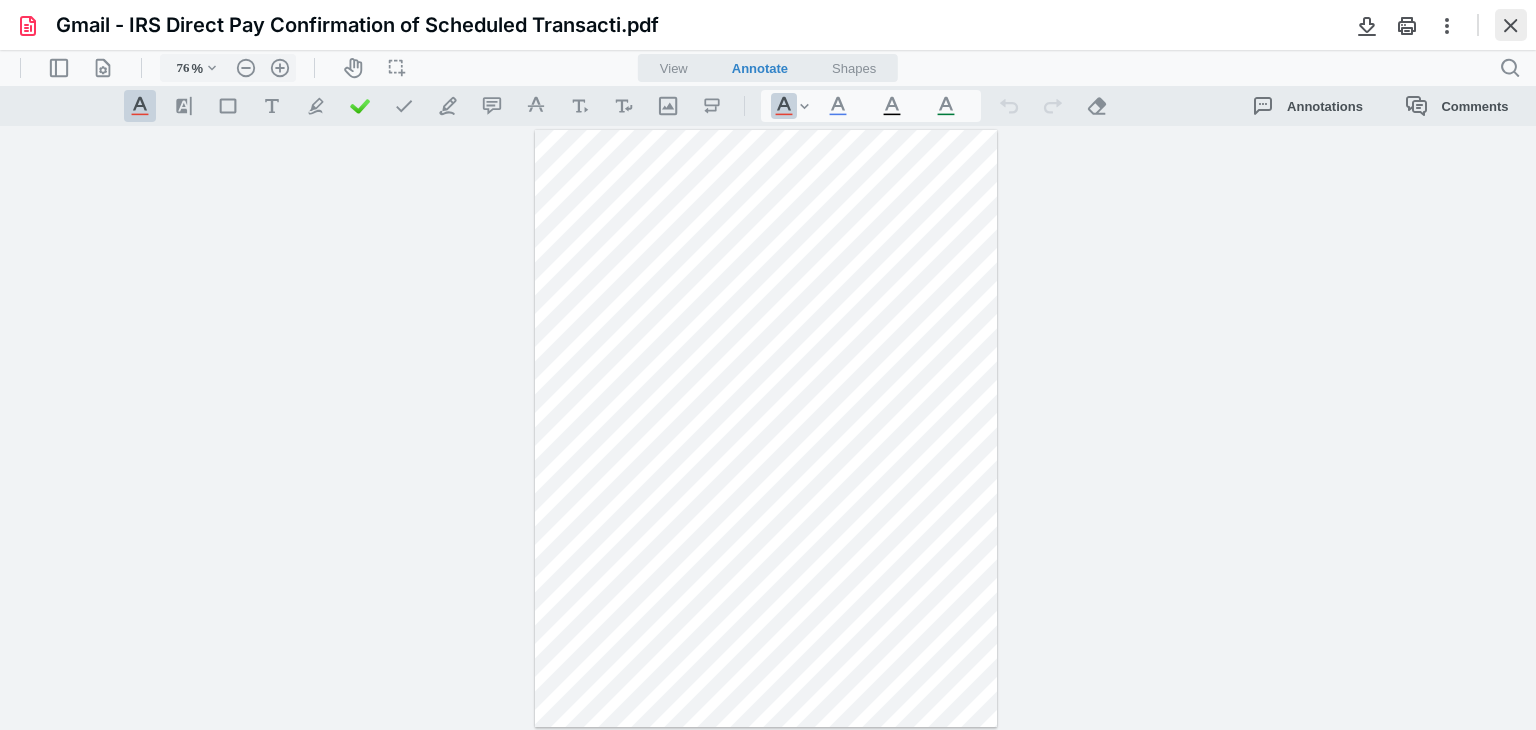 click at bounding box center [1511, 25] 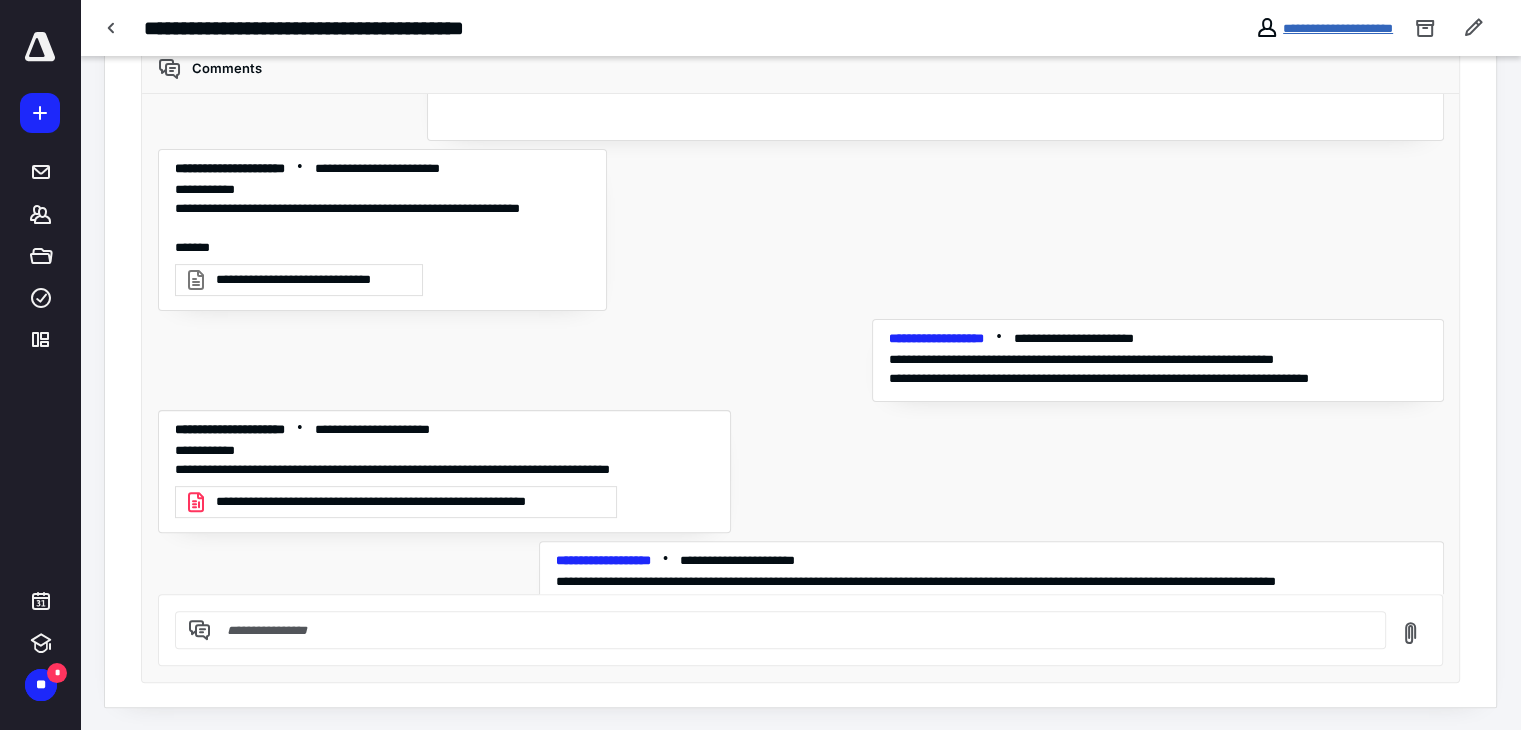 click on "**********" at bounding box center [1338, 28] 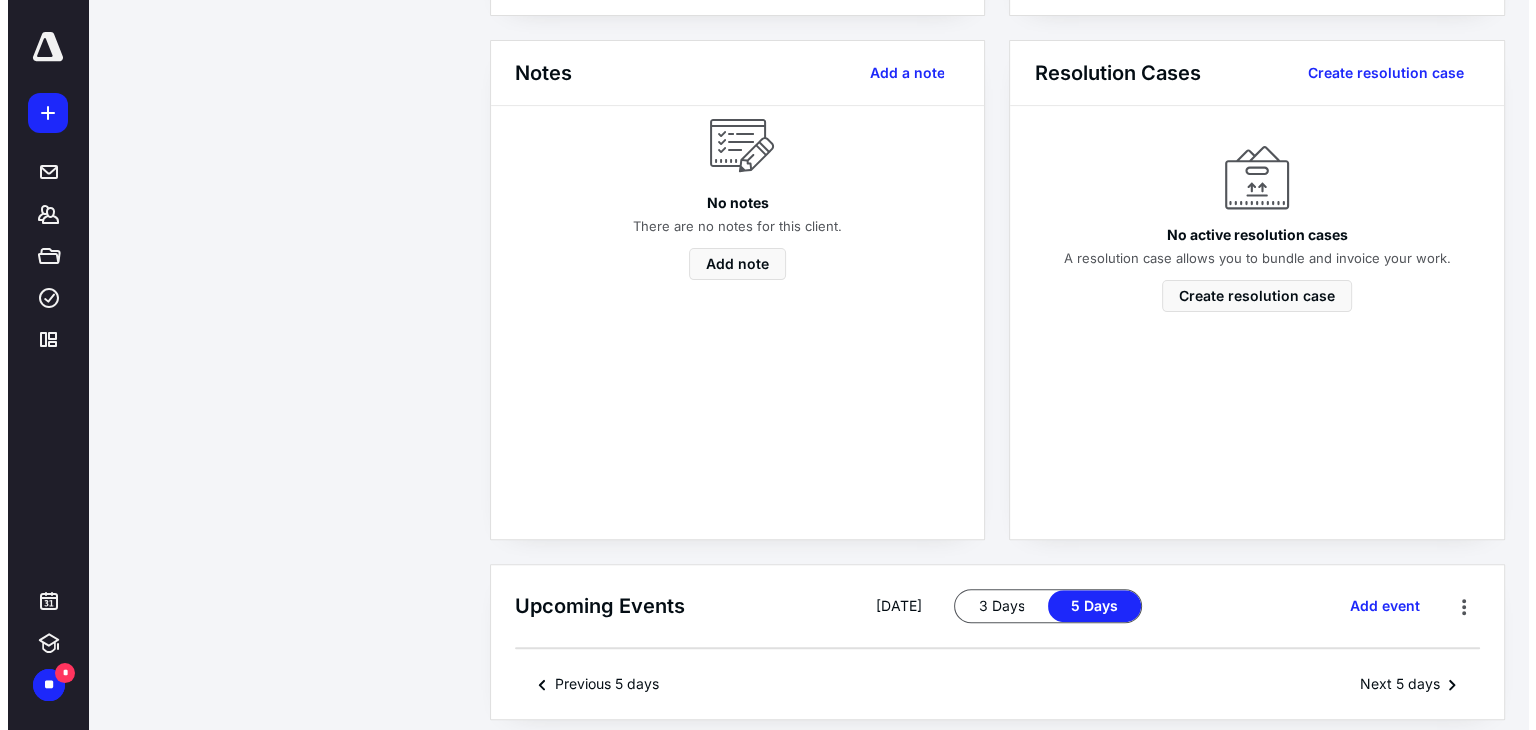 scroll, scrollTop: 0, scrollLeft: 0, axis: both 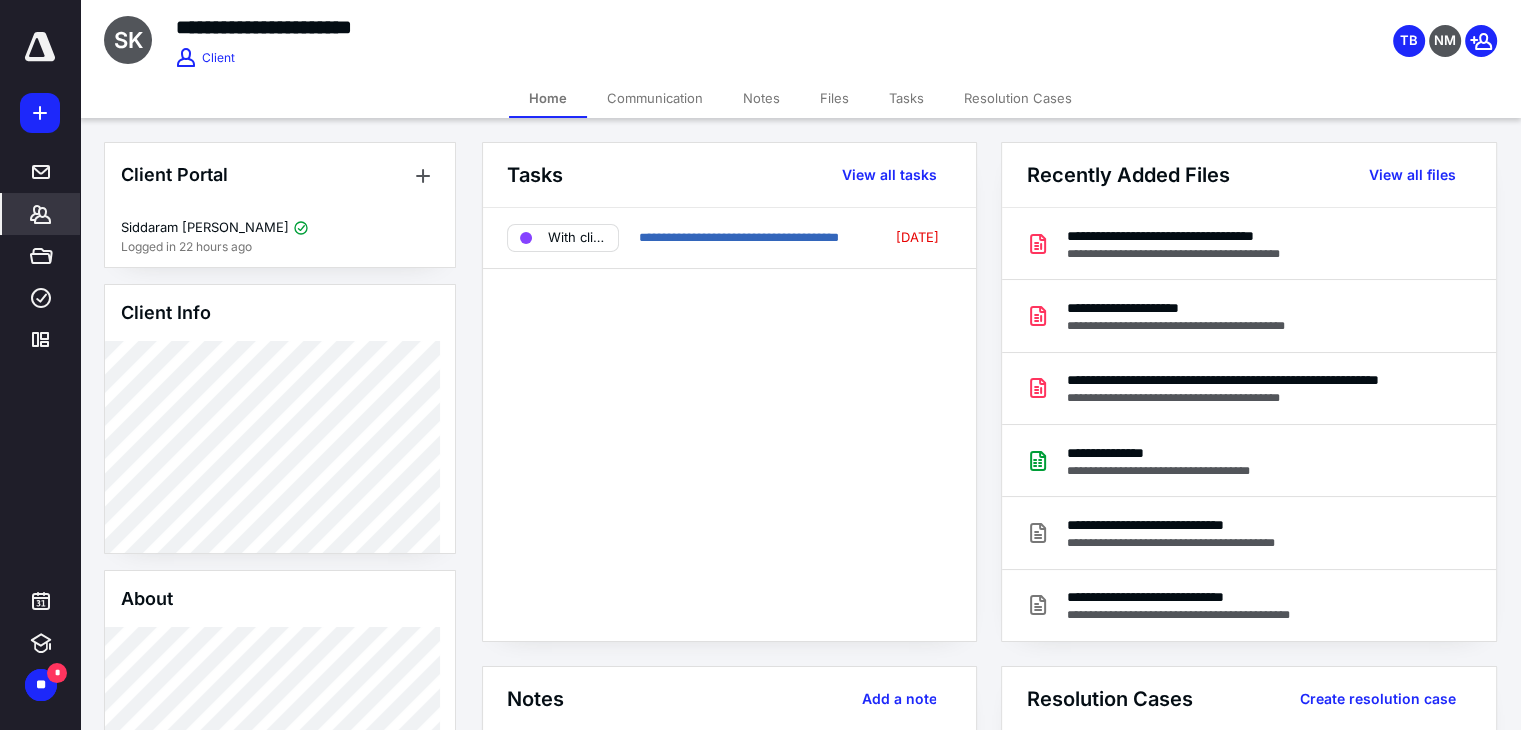 click on "Files" at bounding box center [834, 98] 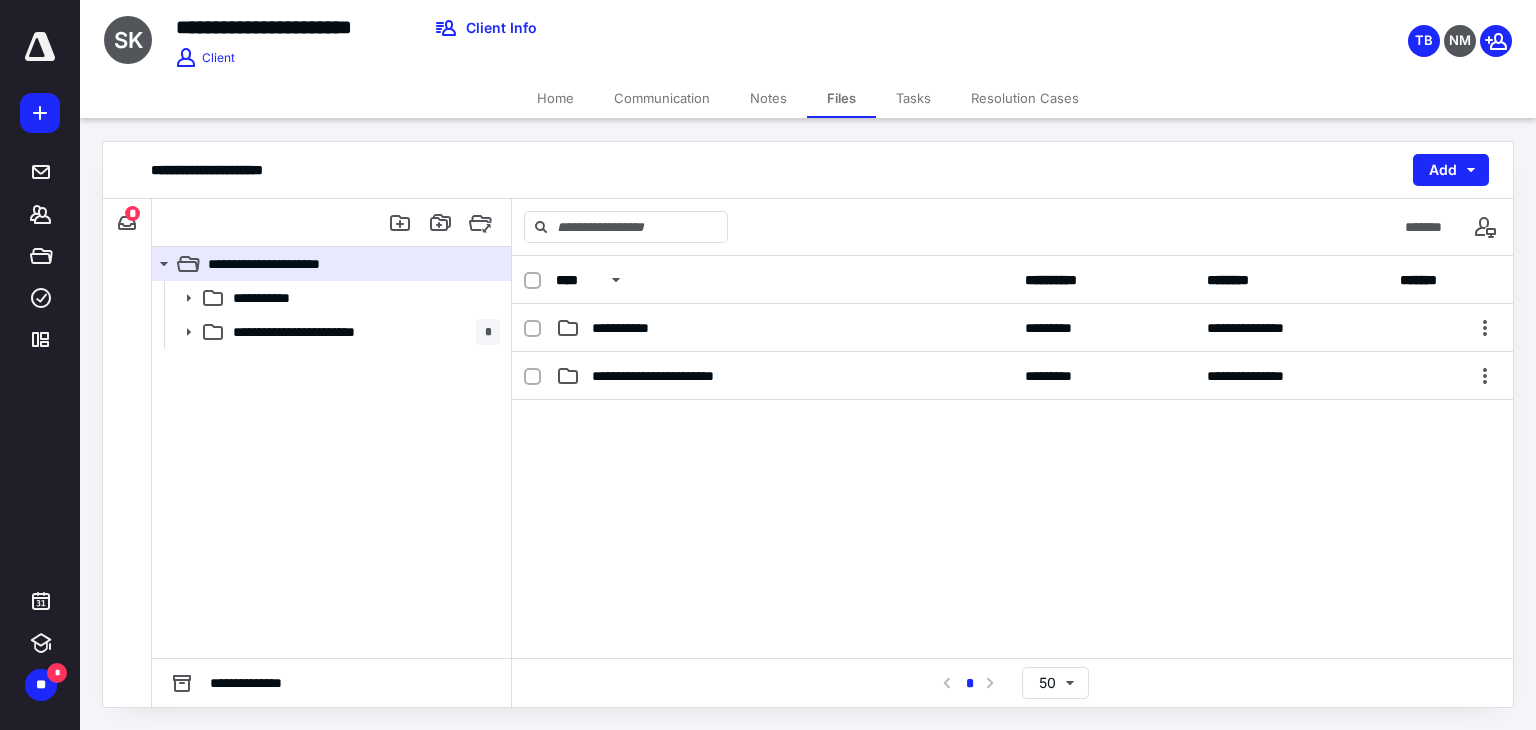 click on "*" at bounding box center [132, 213] 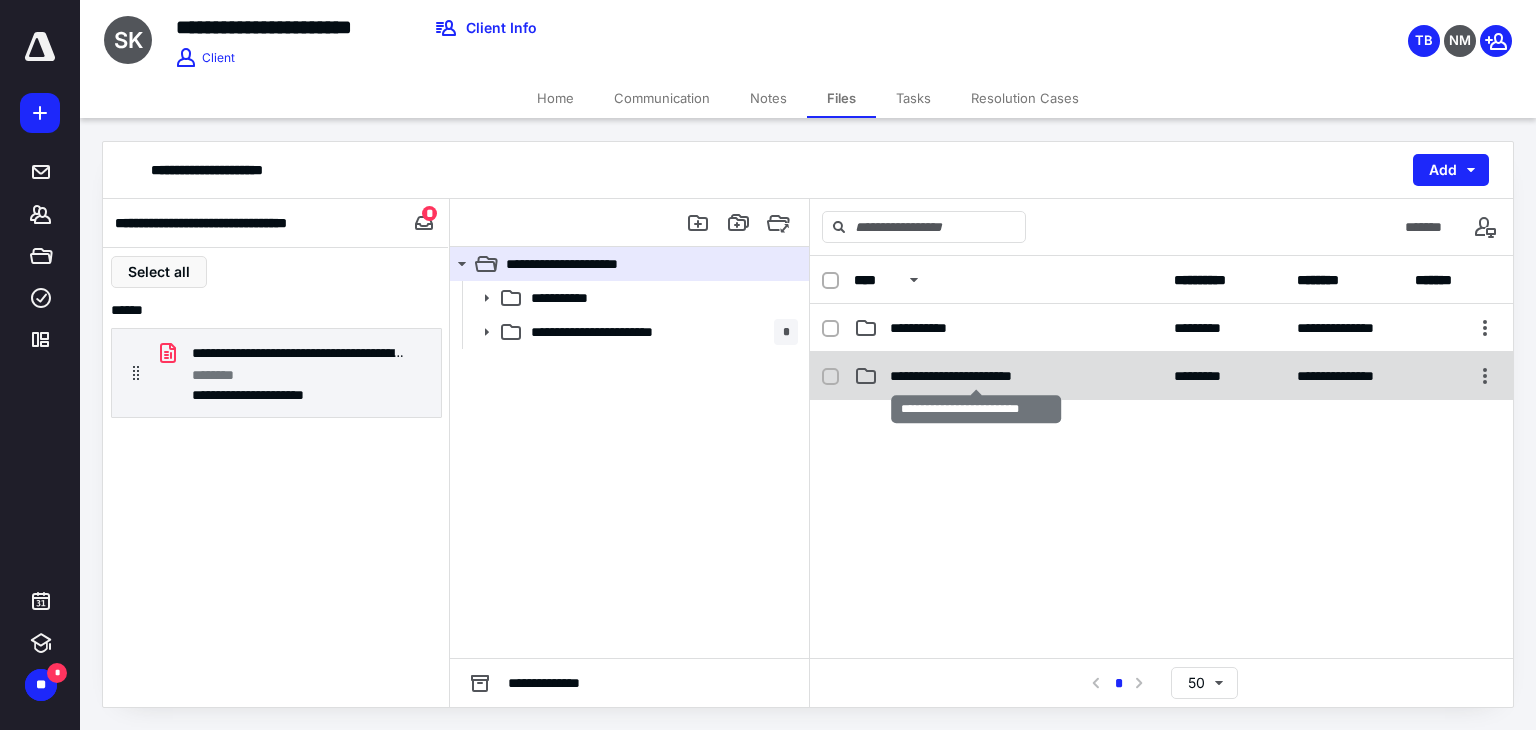 click on "**********" at bounding box center [976, 376] 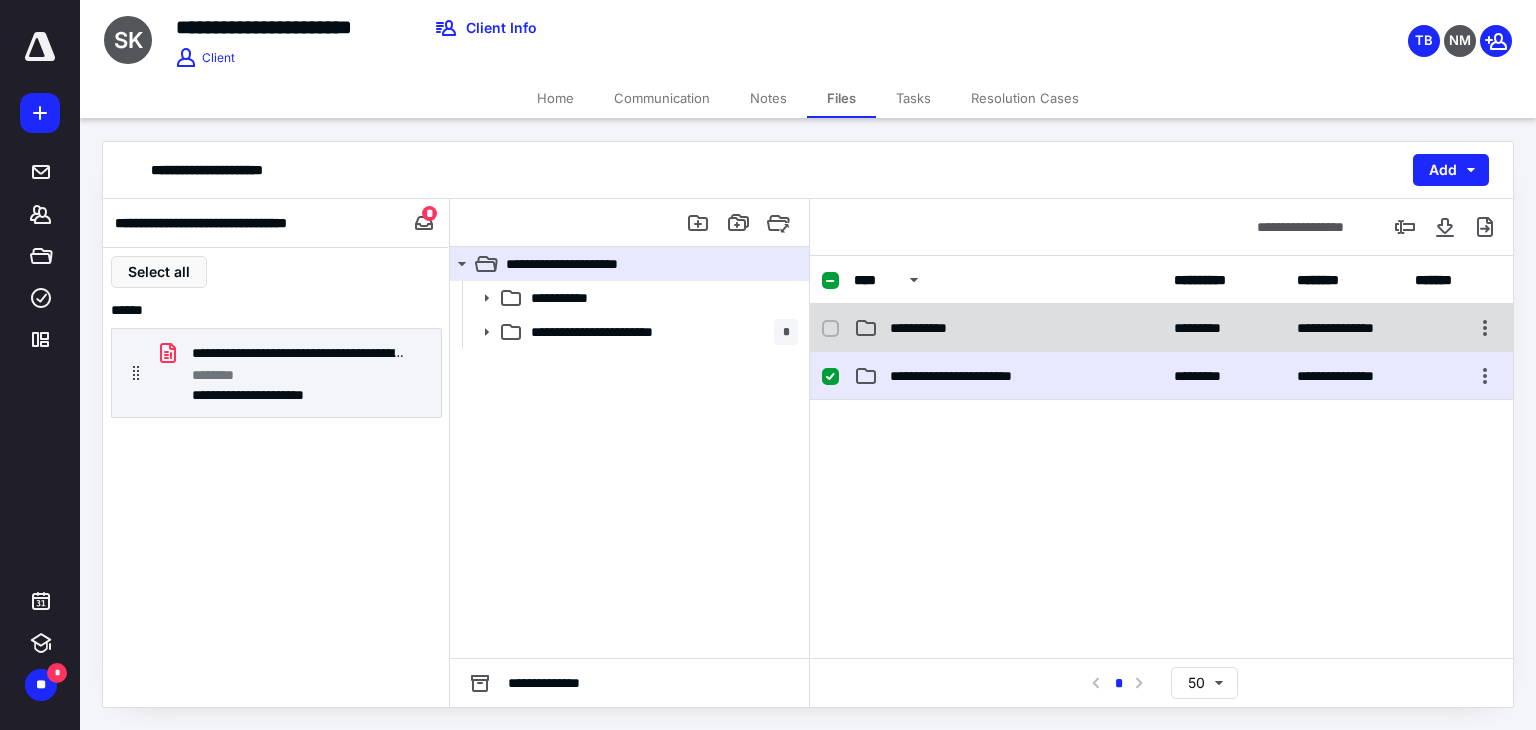 click on "**********" at bounding box center [1008, 328] 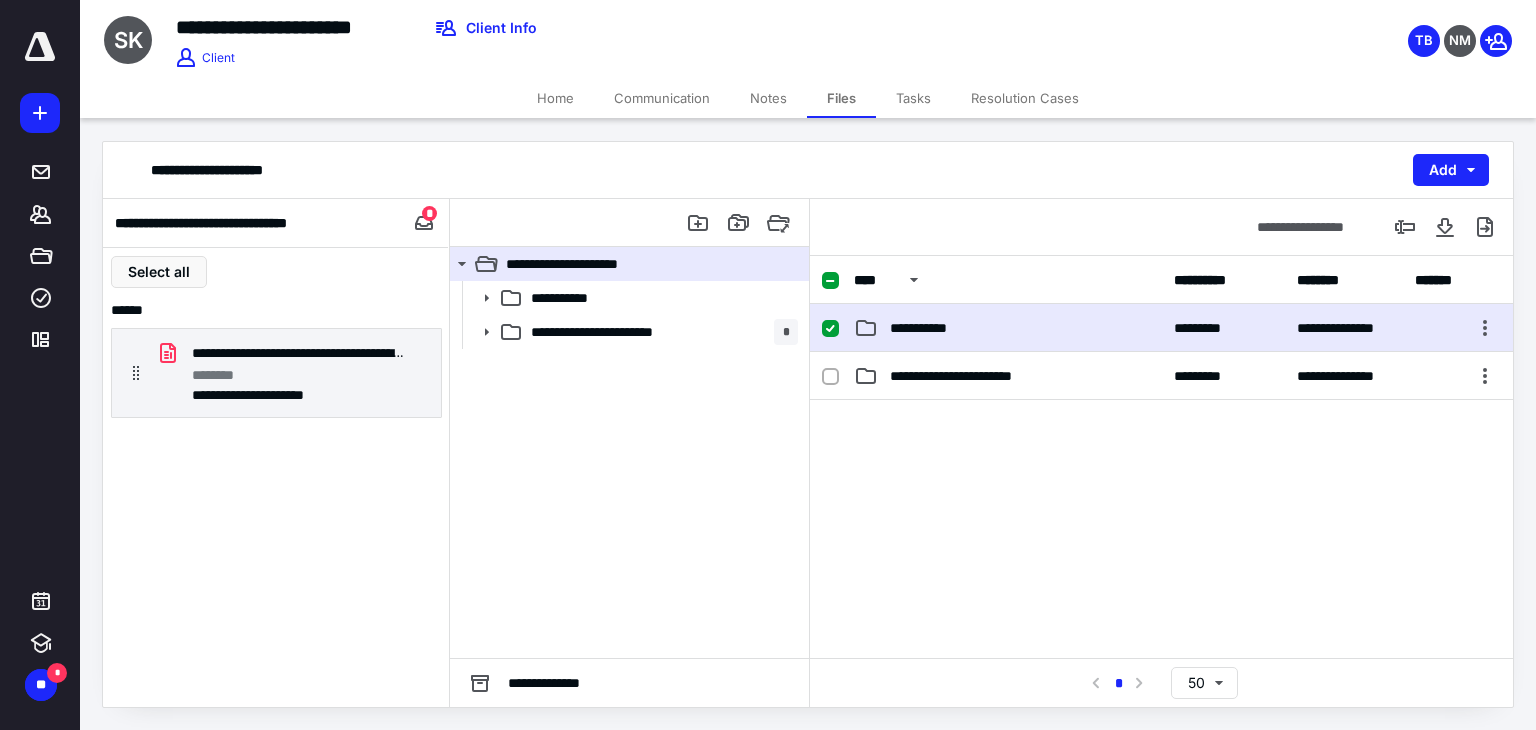 click on "**********" at bounding box center (1008, 328) 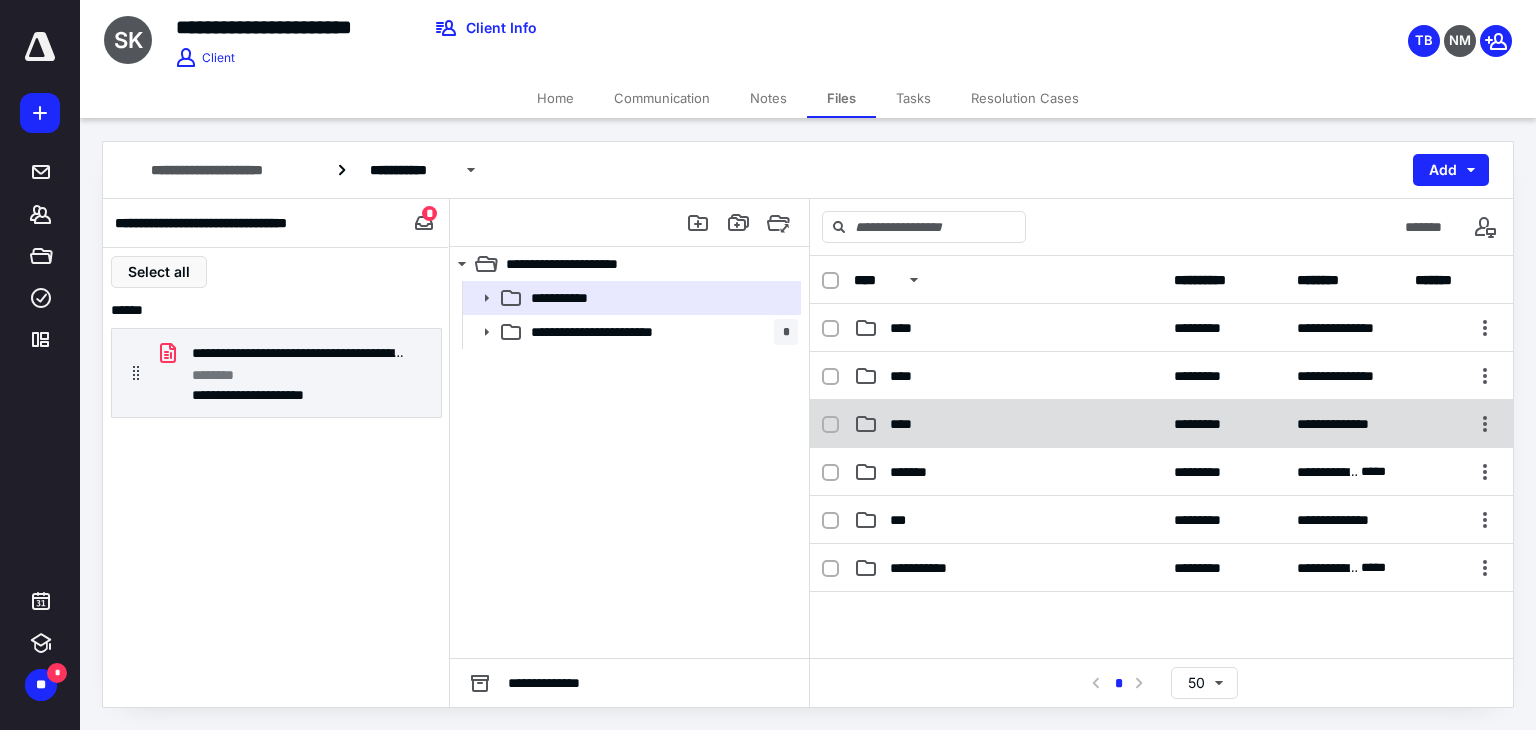 click on "****" at bounding box center [1008, 424] 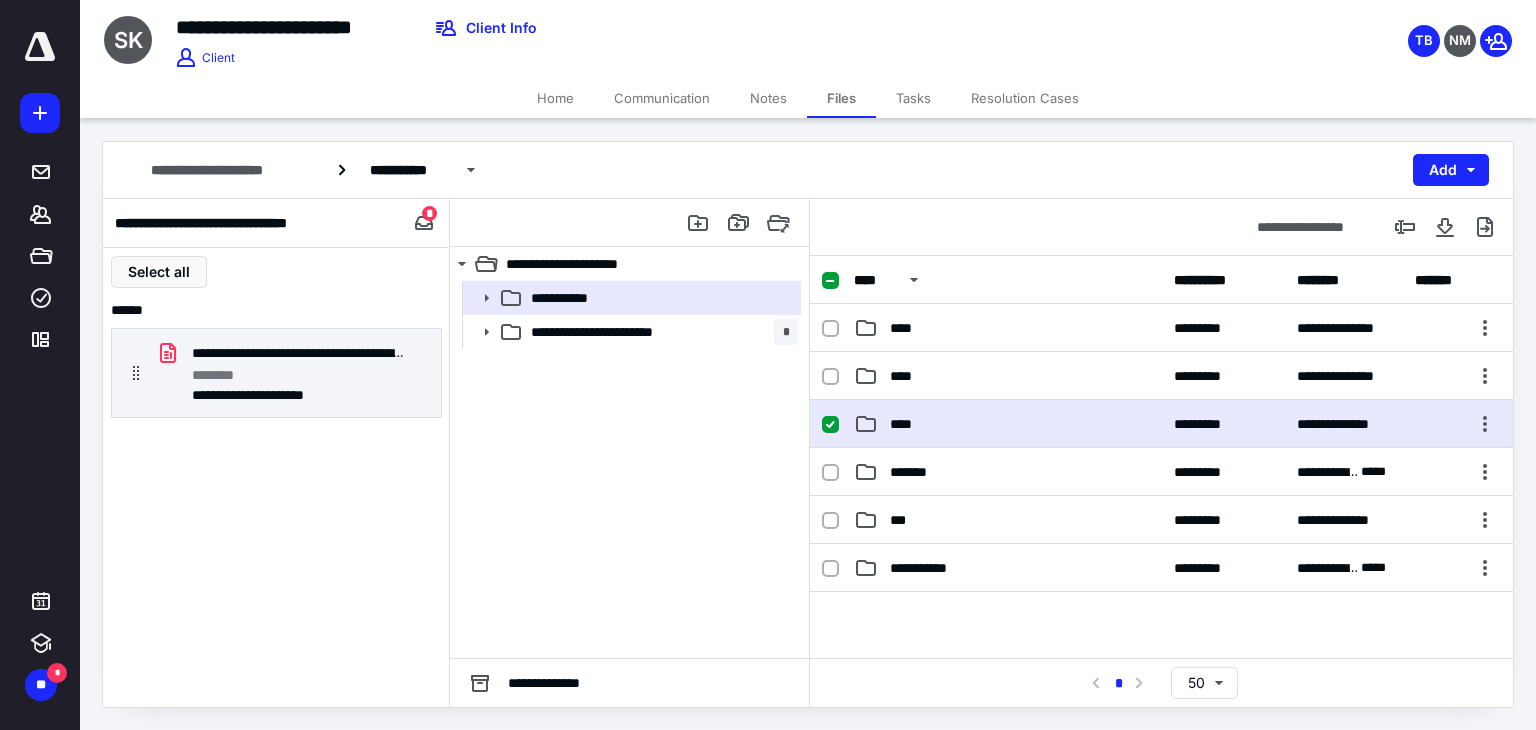 click on "****" at bounding box center [1008, 424] 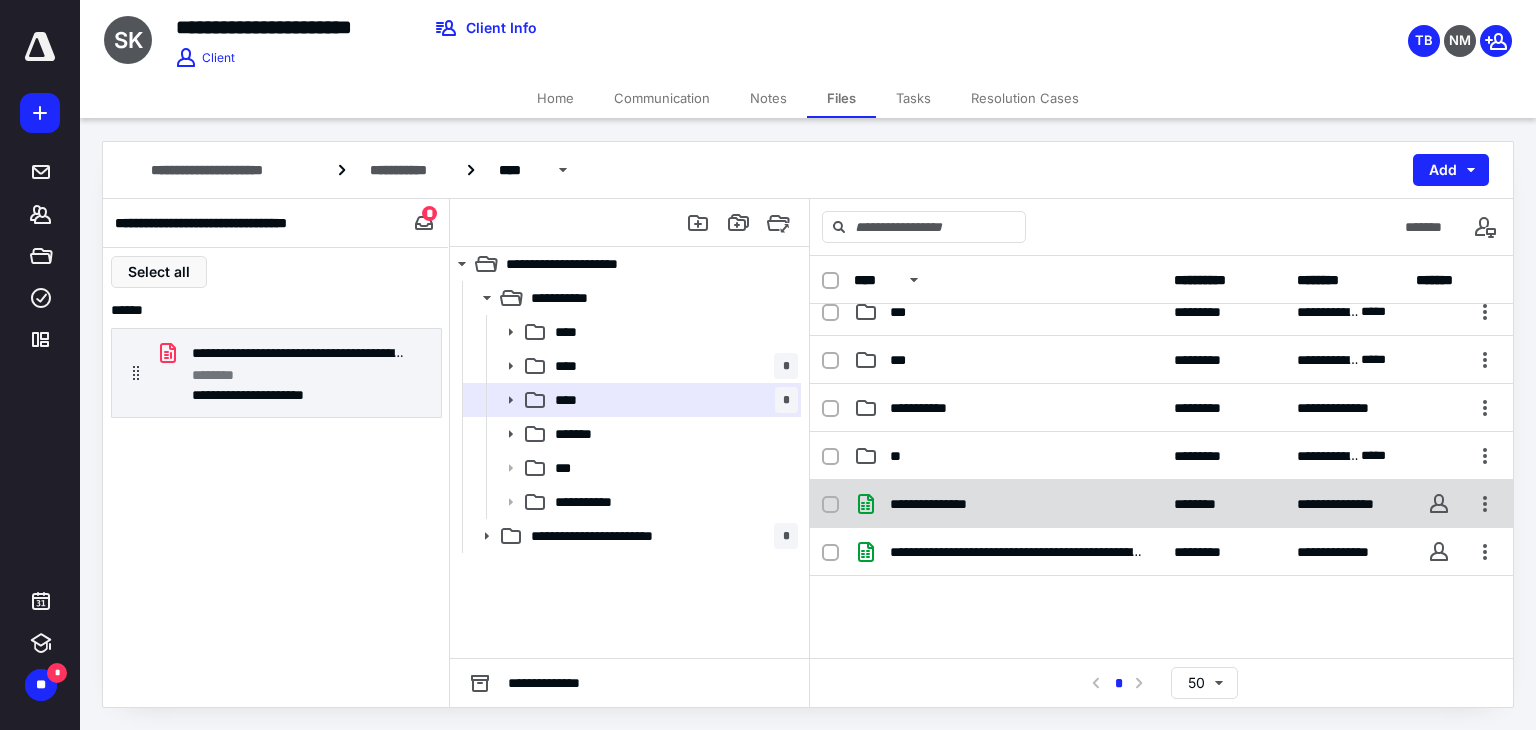 scroll, scrollTop: 0, scrollLeft: 0, axis: both 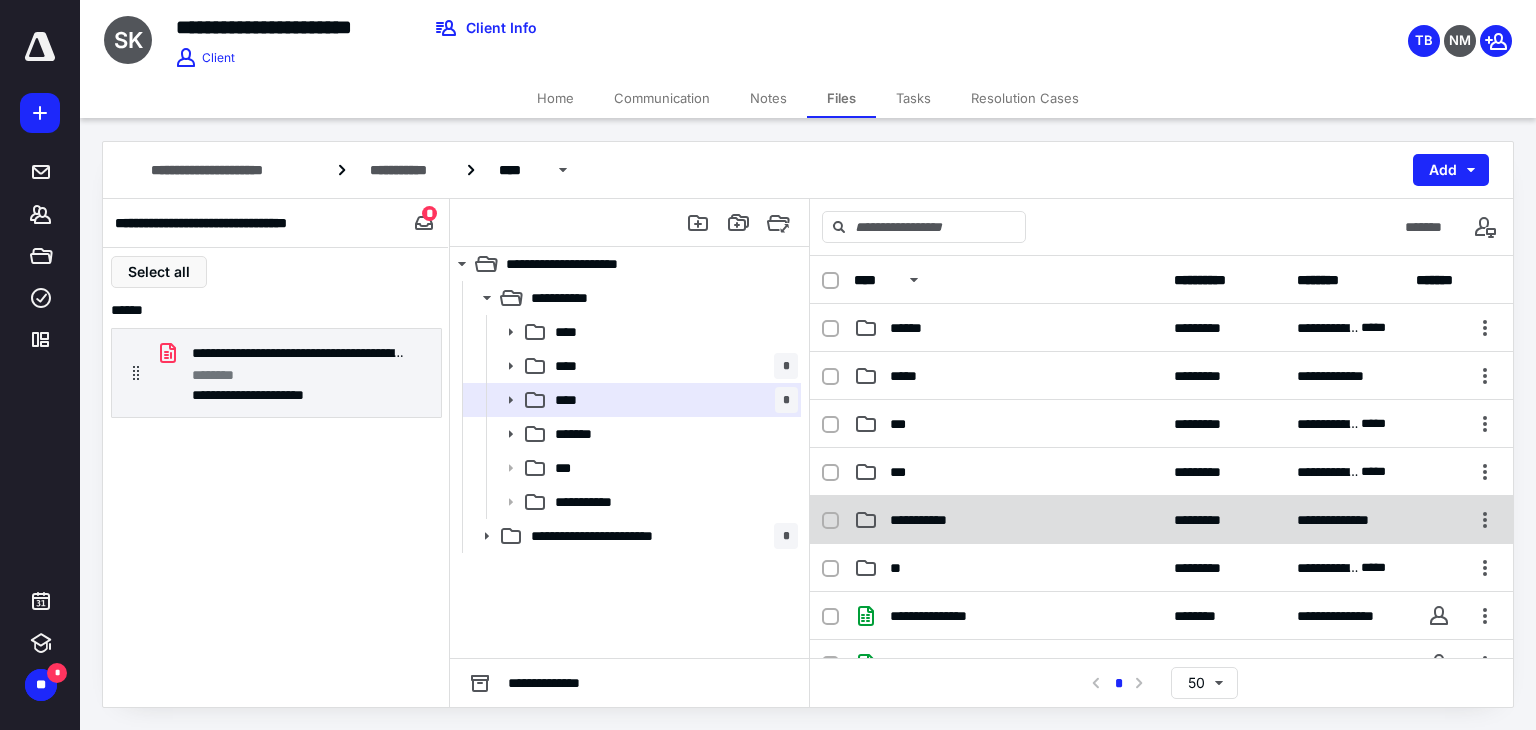 click on "**********" at bounding box center [1161, 520] 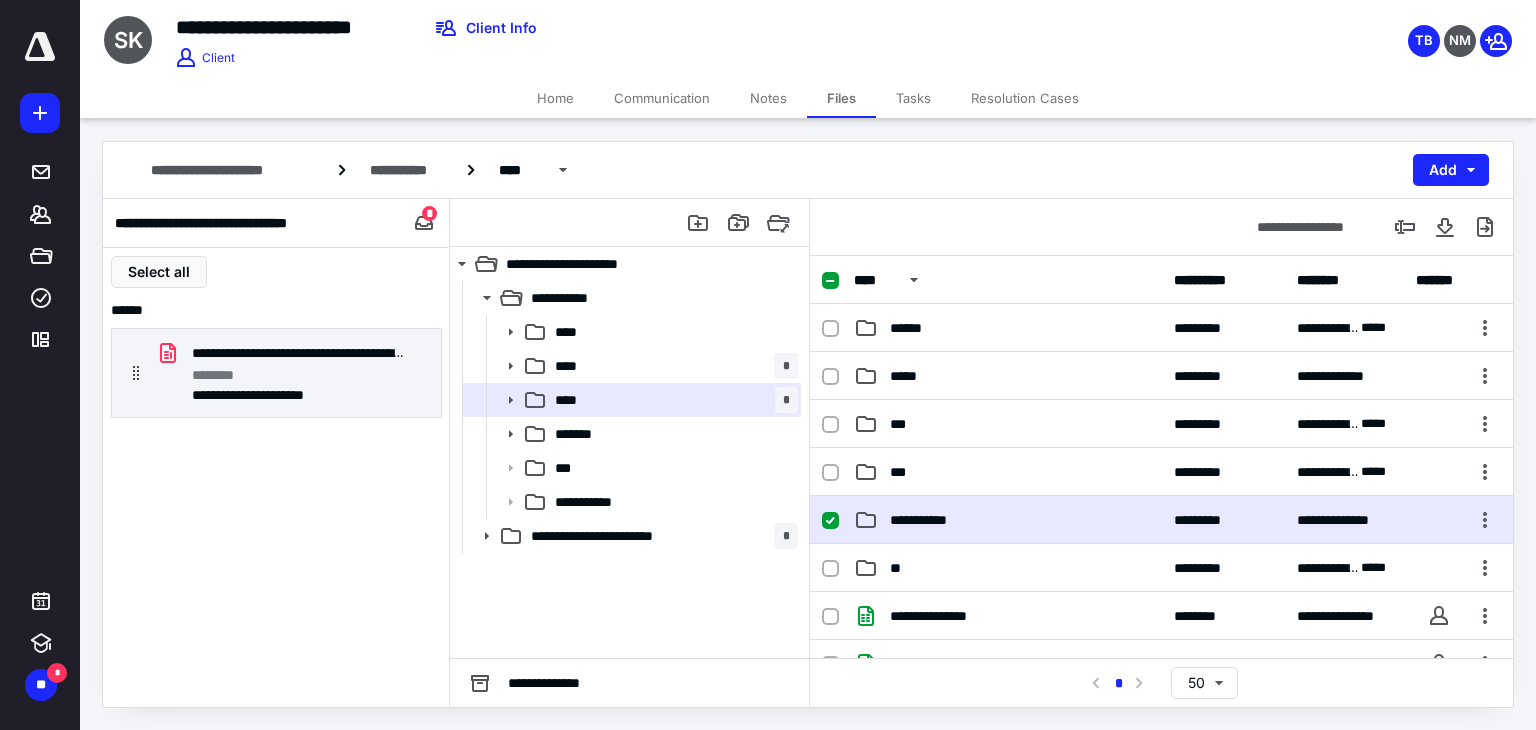 click on "**********" at bounding box center (1161, 520) 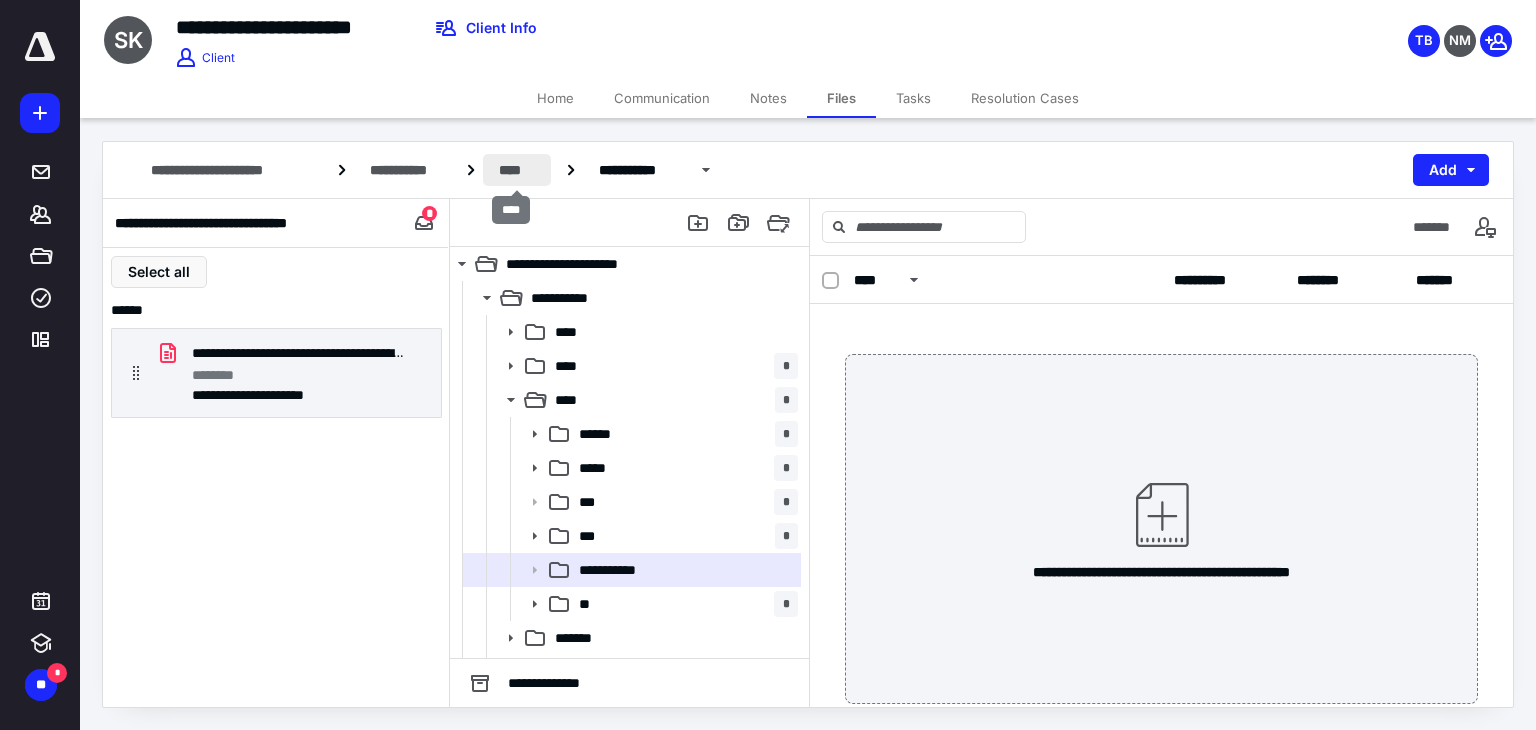 click on "****" at bounding box center [517, 170] 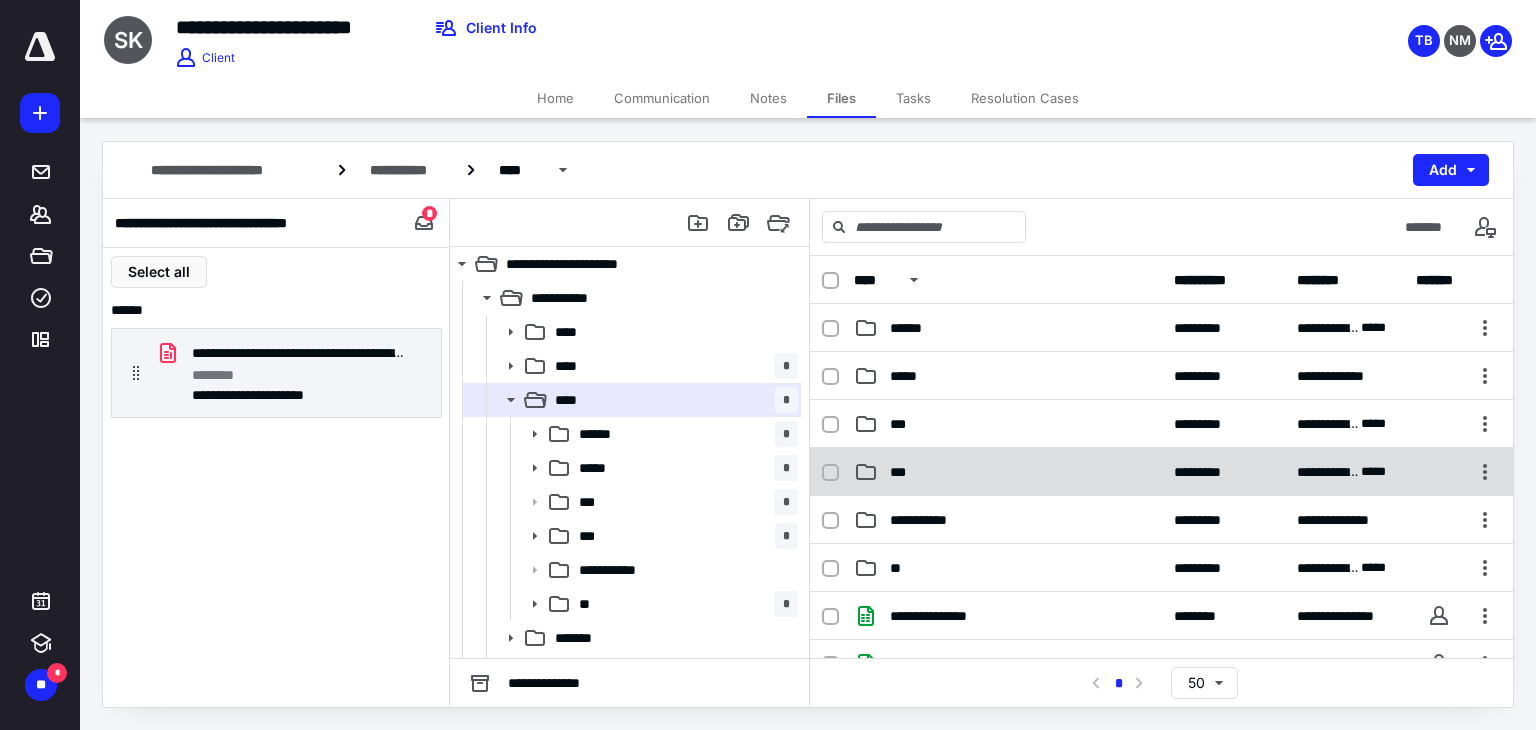 click on "***" at bounding box center (1008, 472) 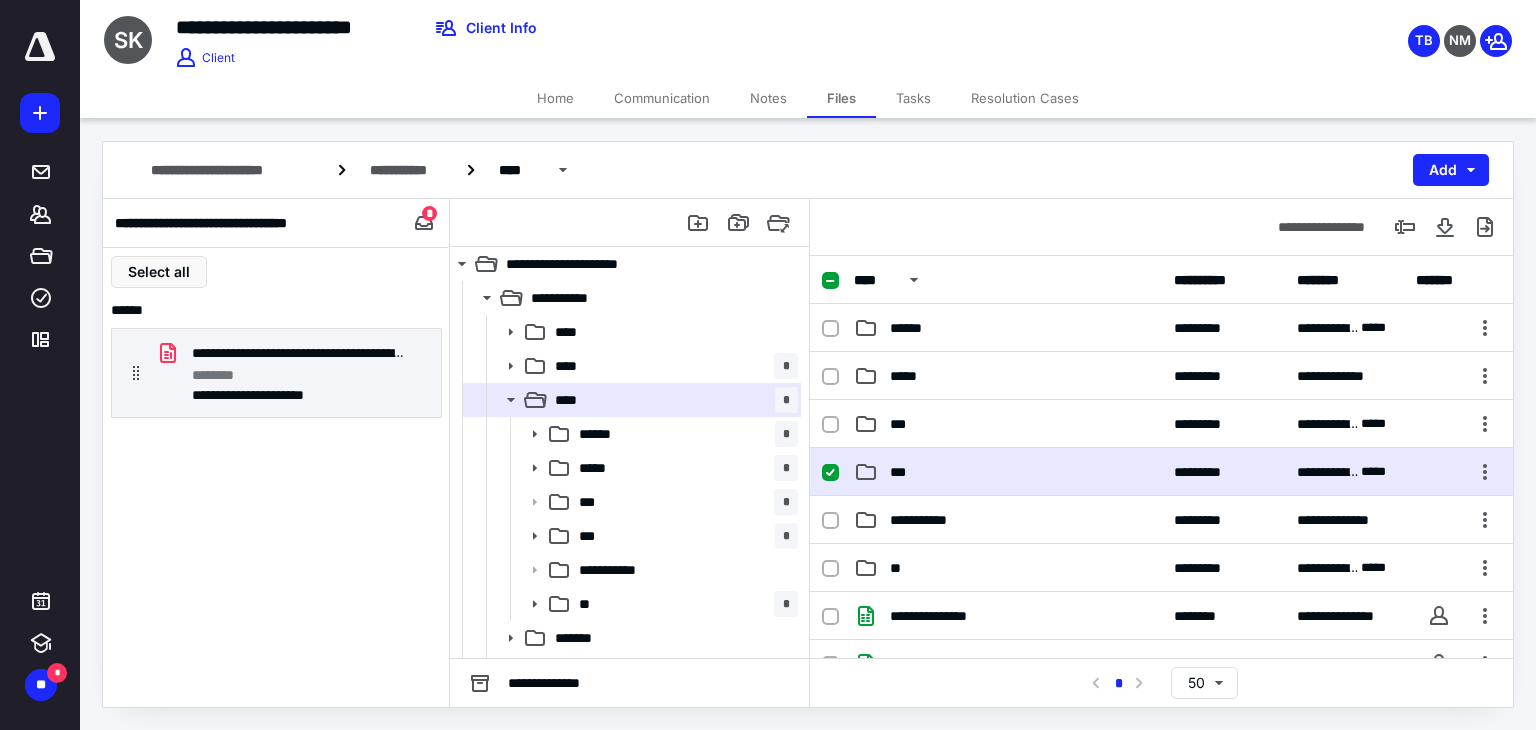 click on "***" at bounding box center [1008, 472] 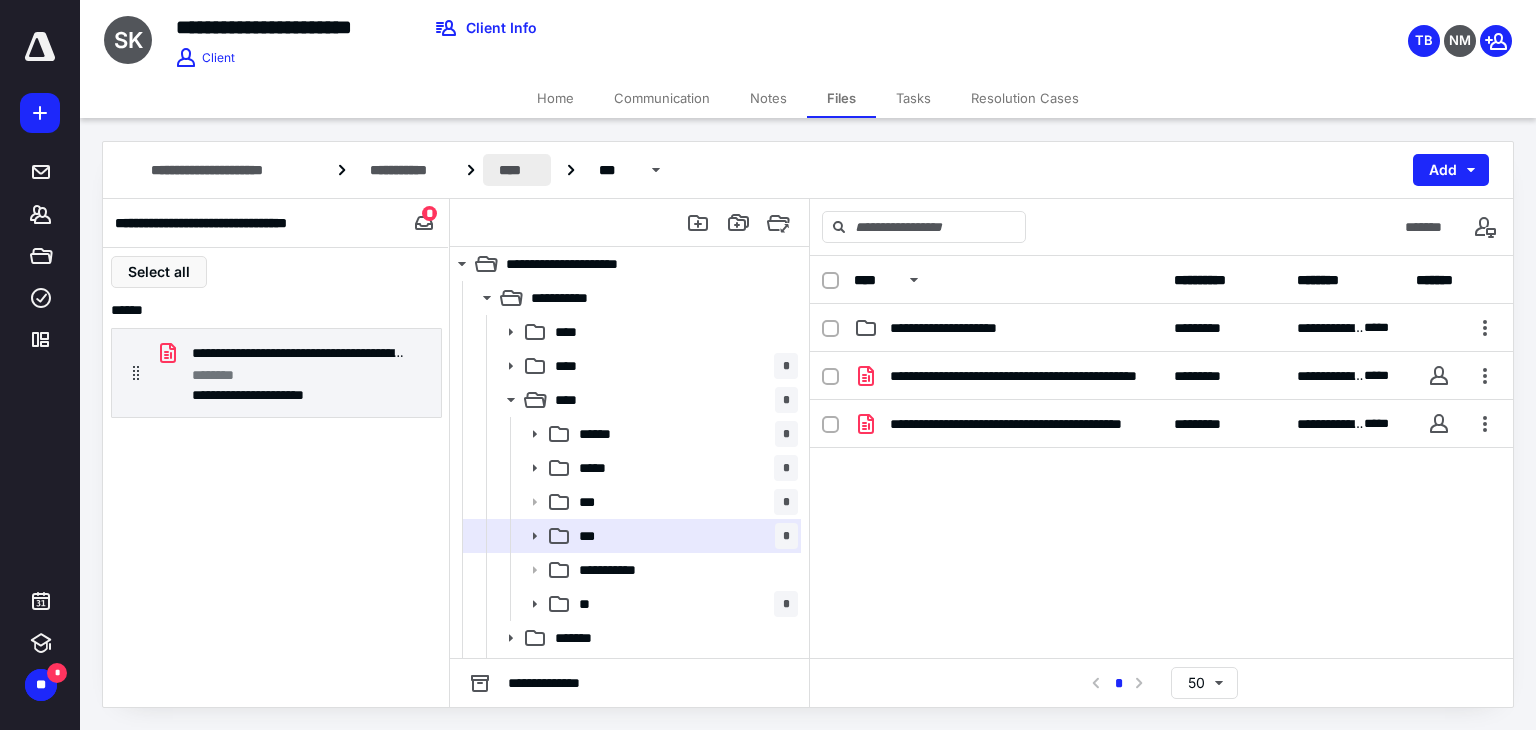click on "****" at bounding box center (517, 170) 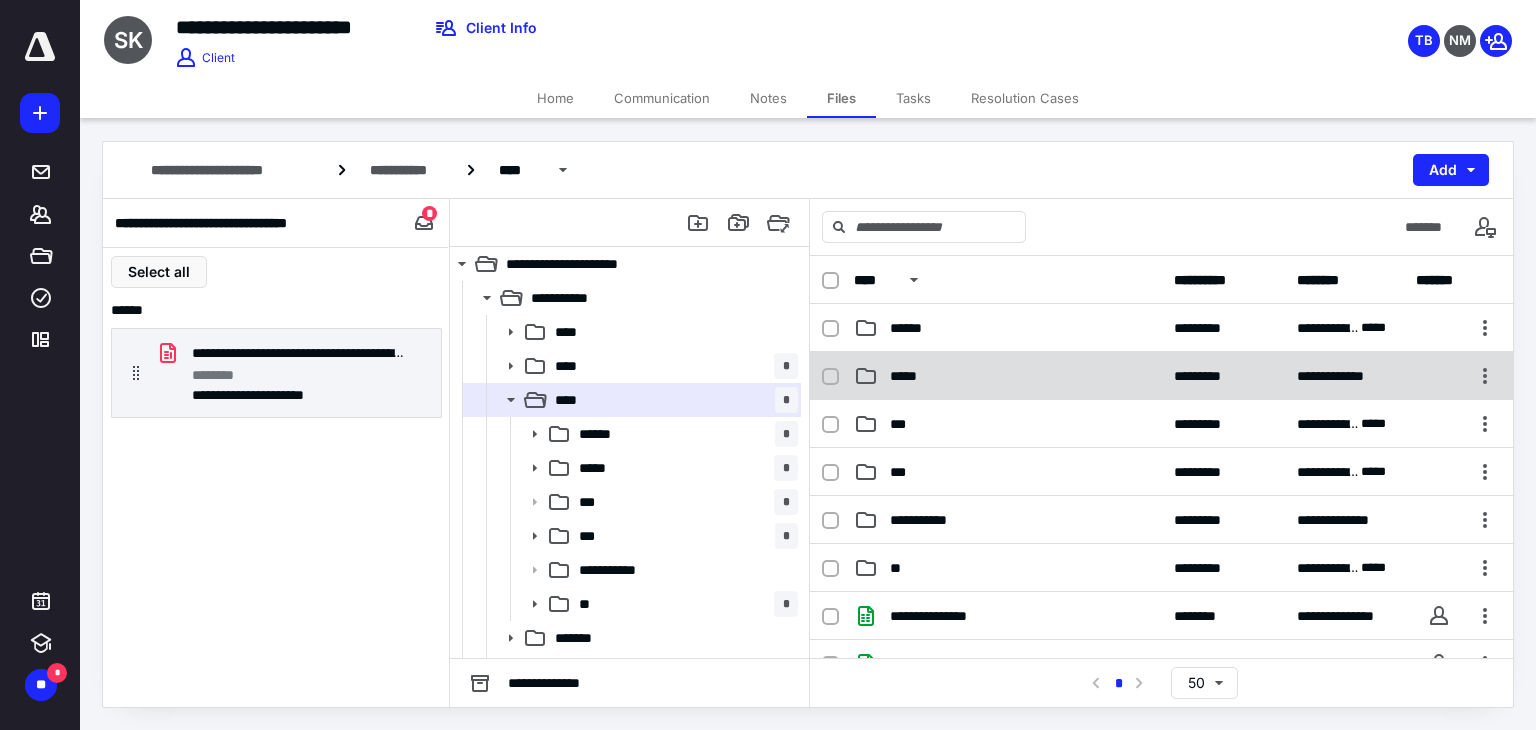 click on "*****" at bounding box center [1008, 376] 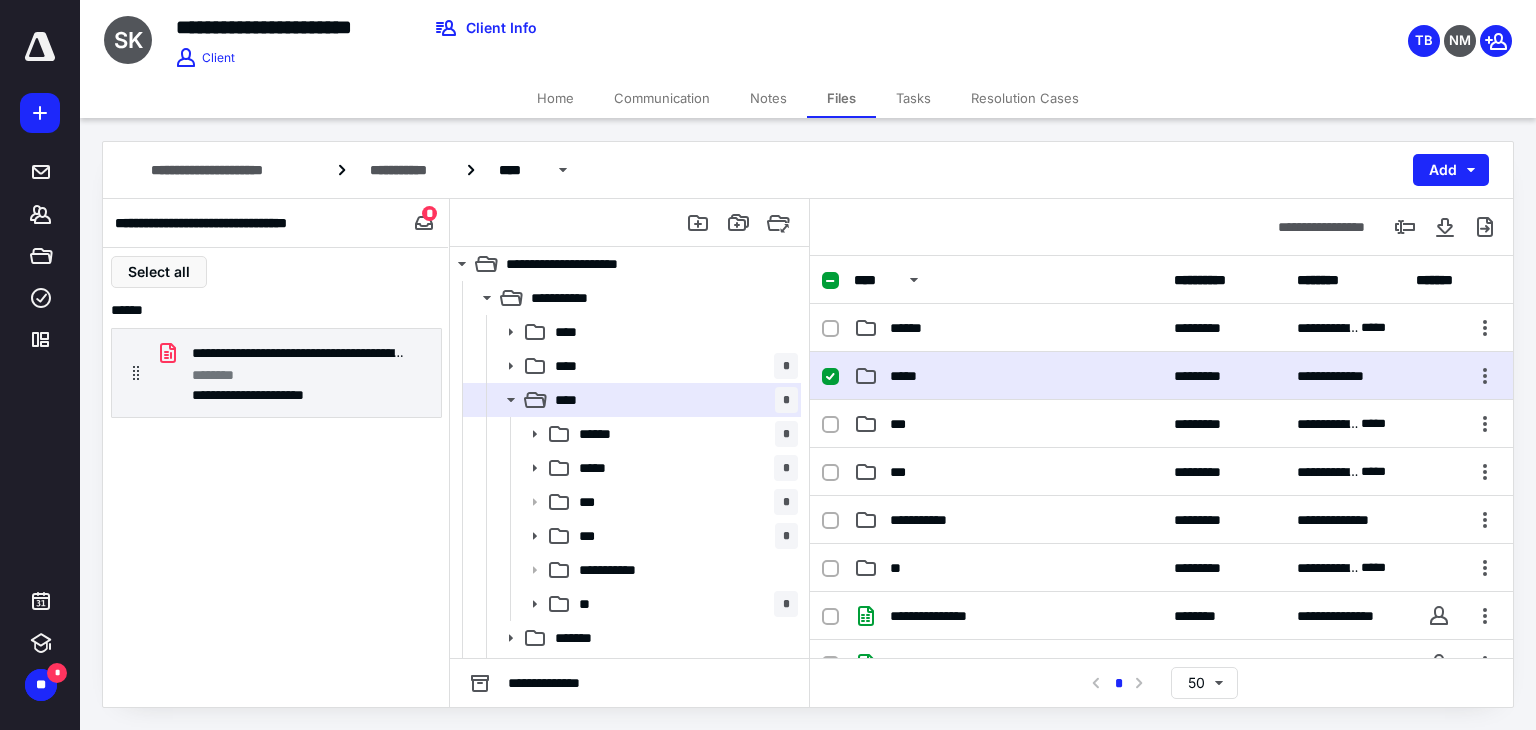 click on "*****" at bounding box center [1008, 376] 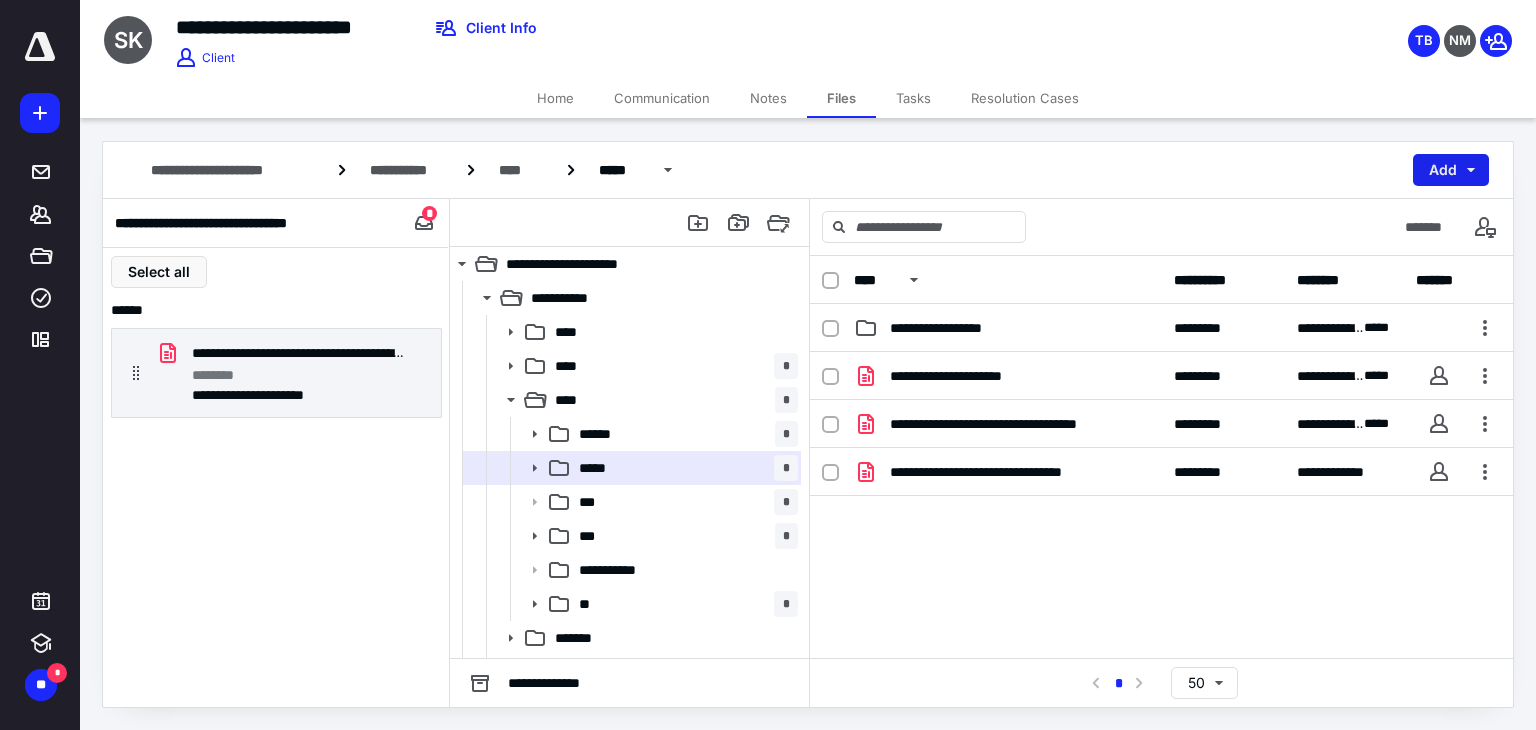 click on "Add" at bounding box center [1451, 170] 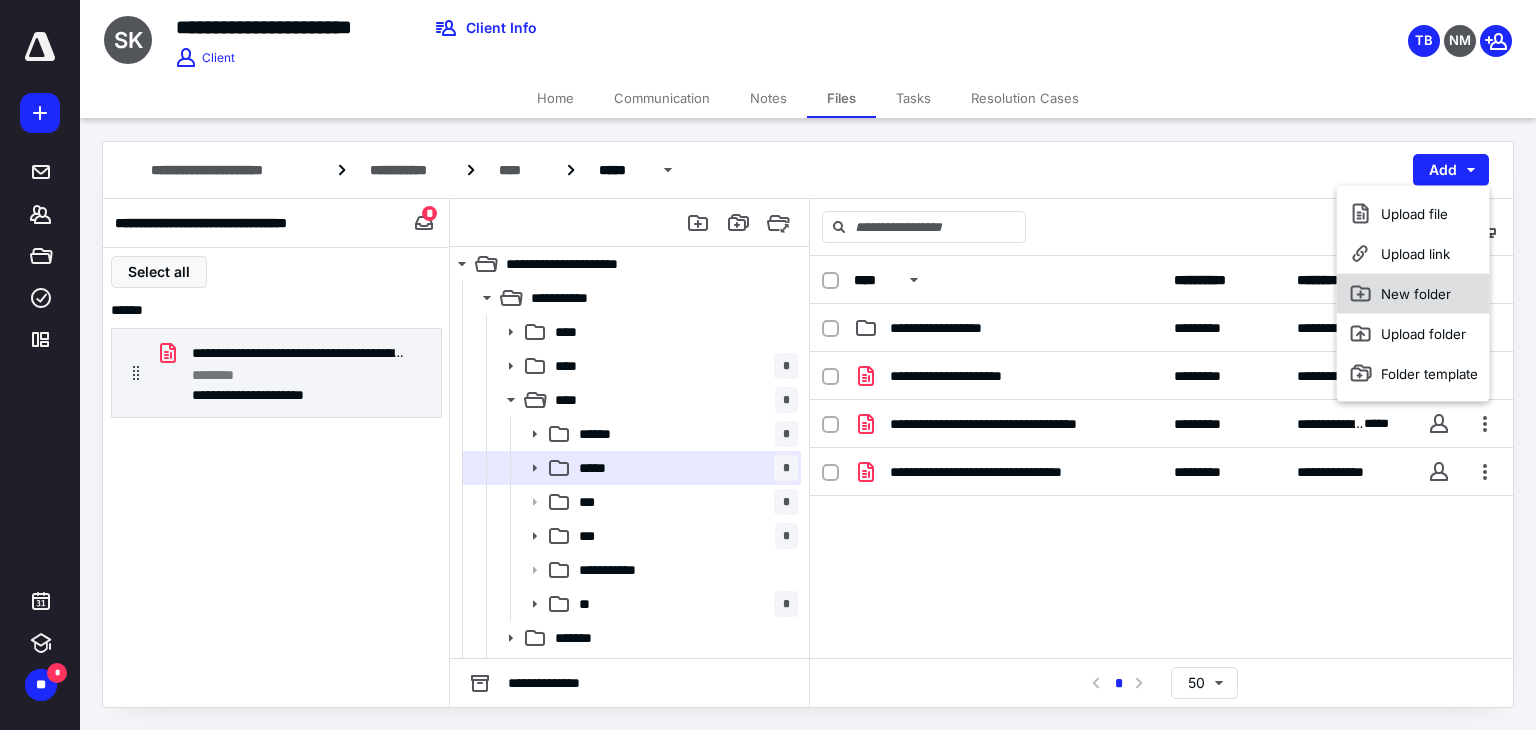 click on "New folder" at bounding box center (1413, 294) 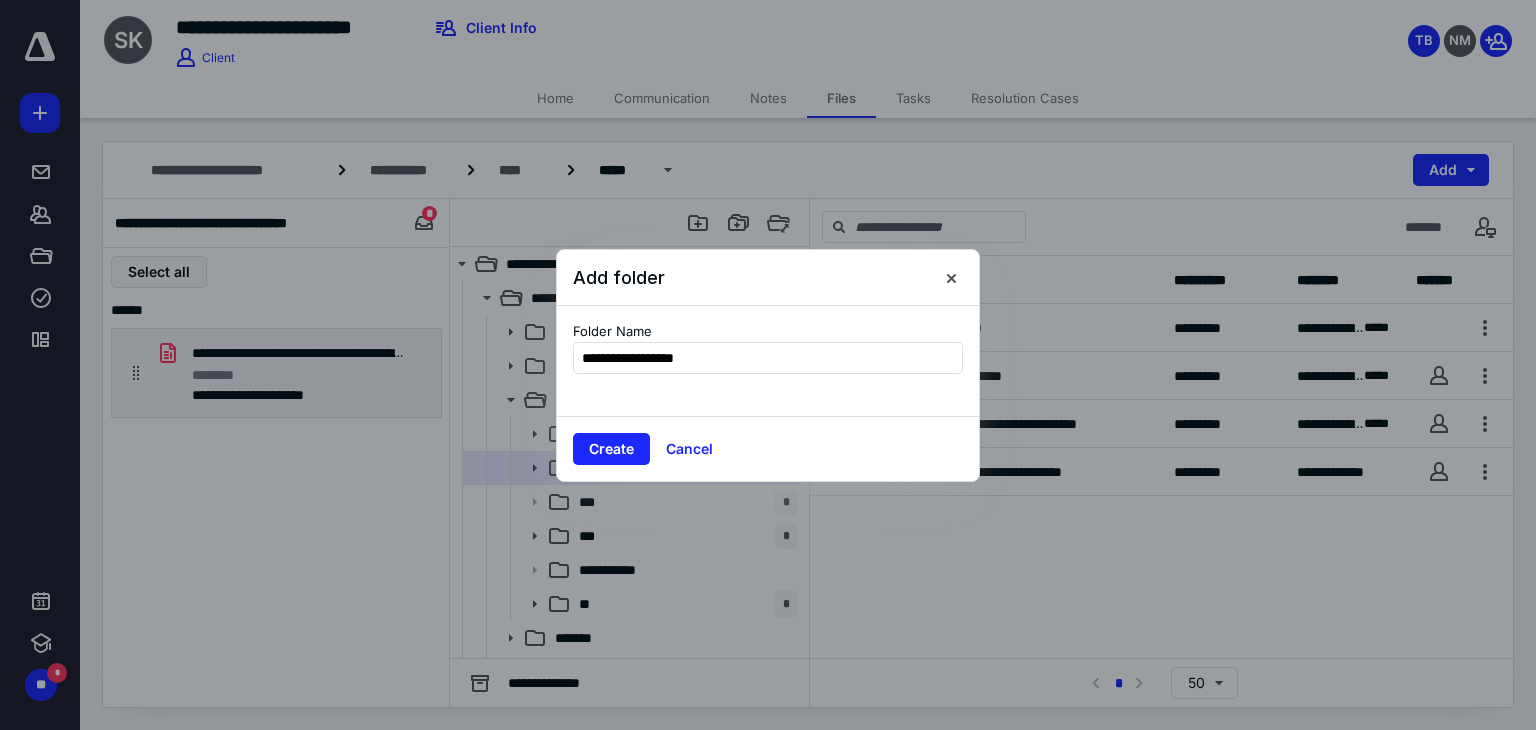 type on "**********" 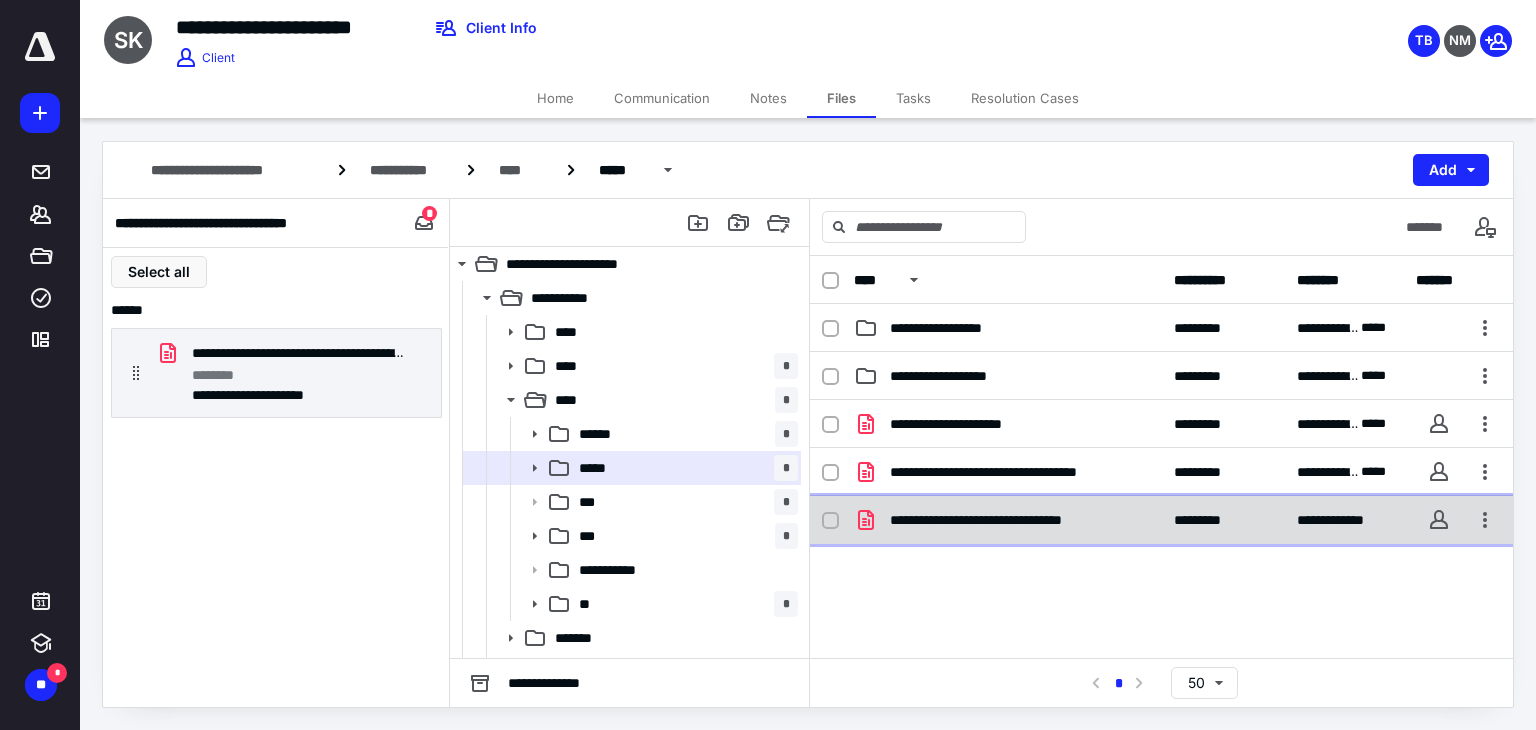 click on "**********" at bounding box center (999, 520) 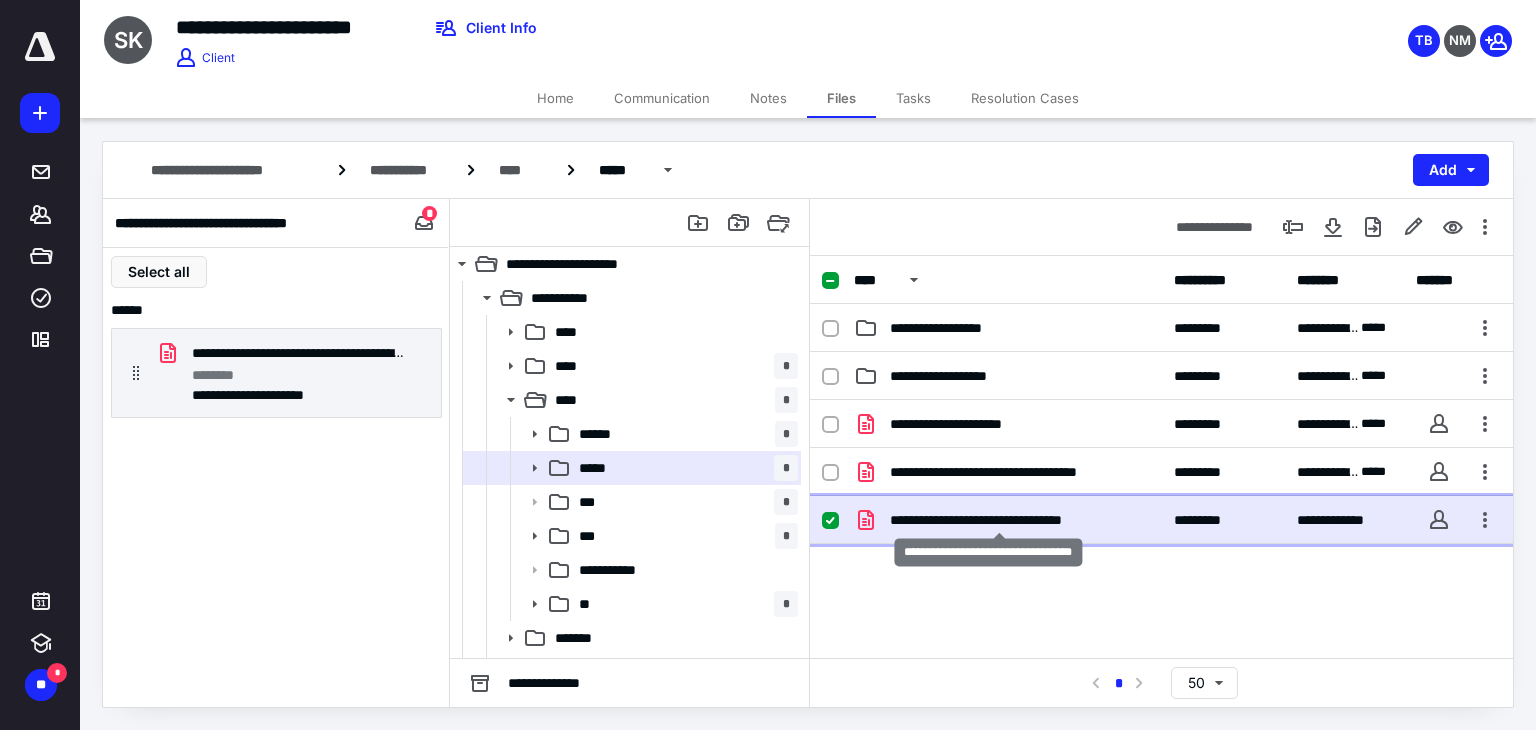 checkbox on "true" 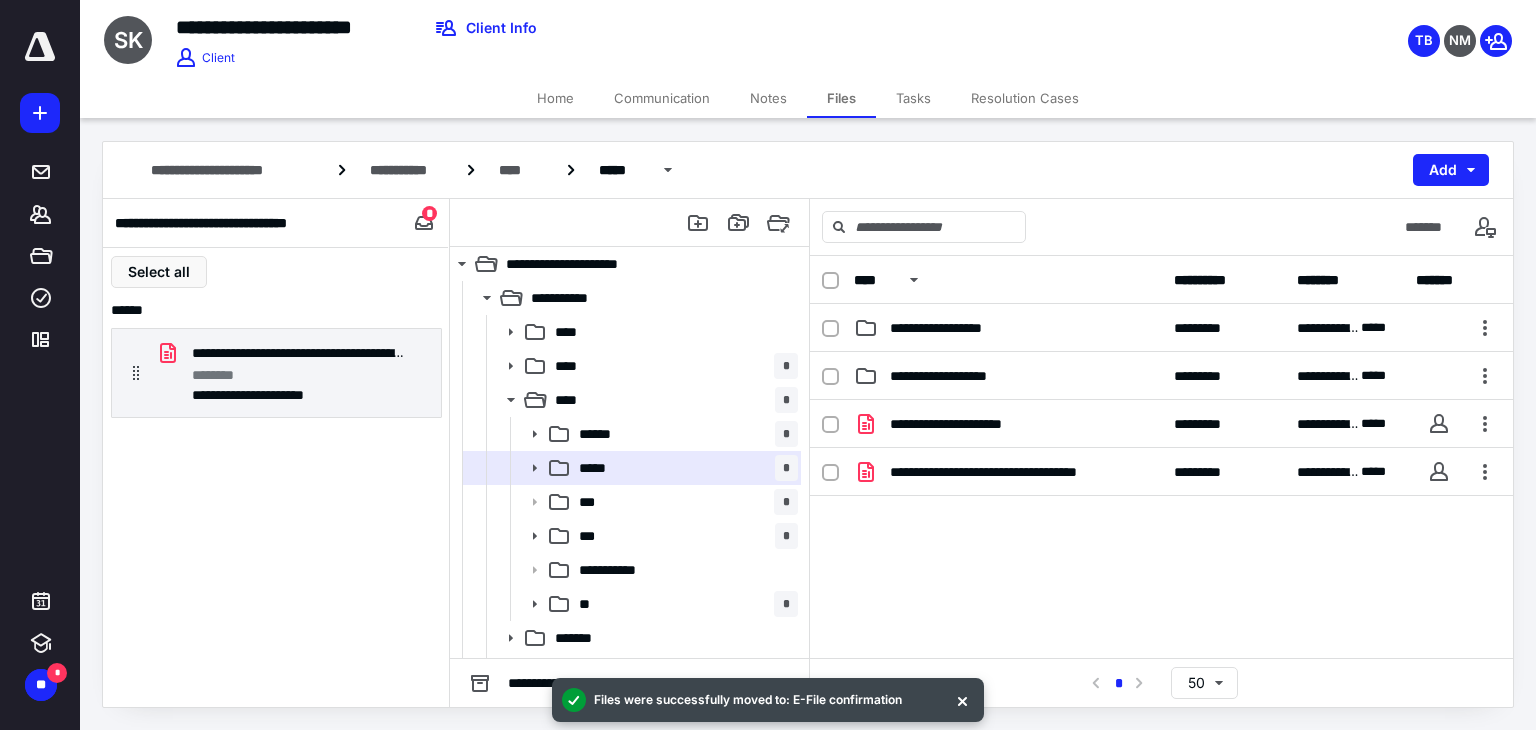 click on "**********" at bounding box center (1161, 550) 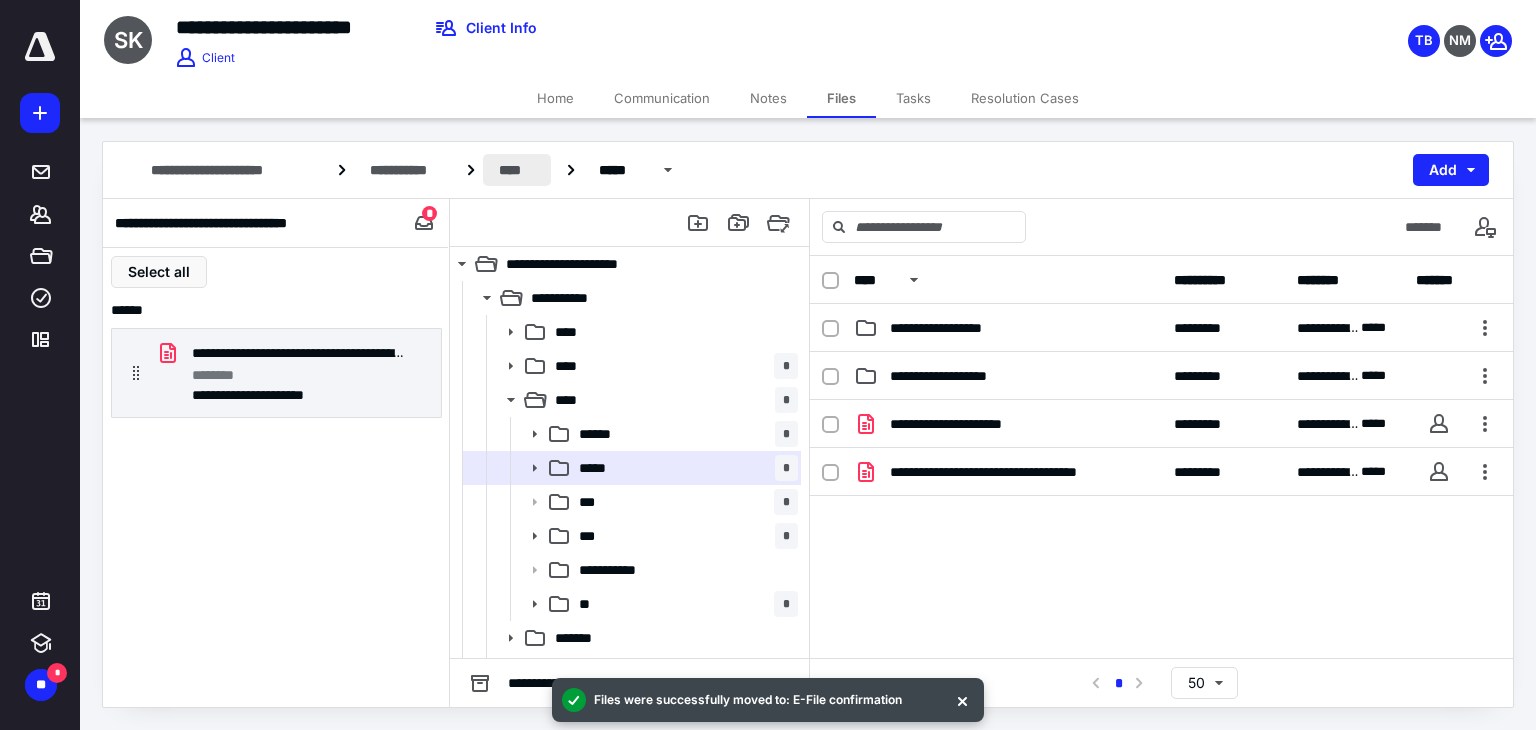 click on "****" at bounding box center [517, 170] 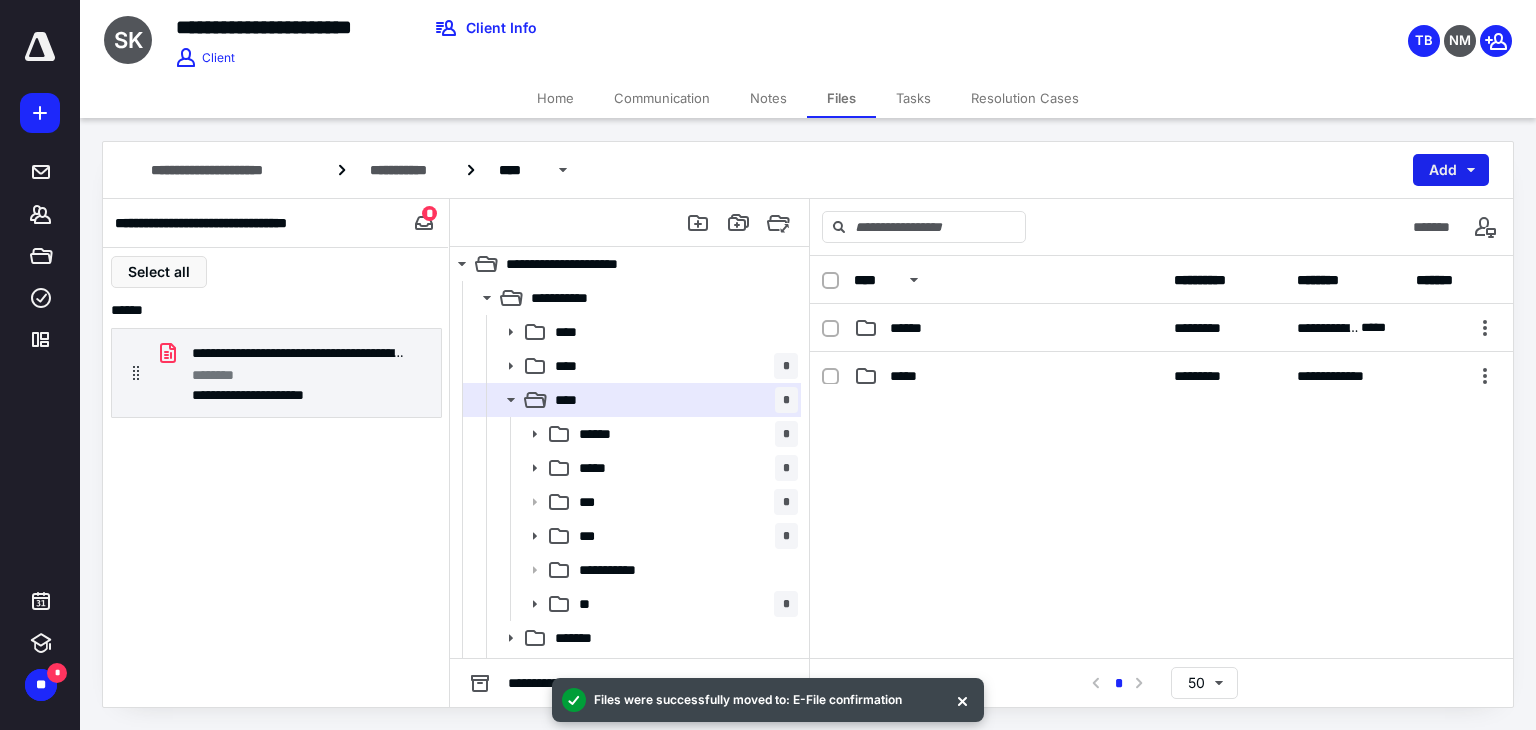 click on "Add" at bounding box center (1451, 170) 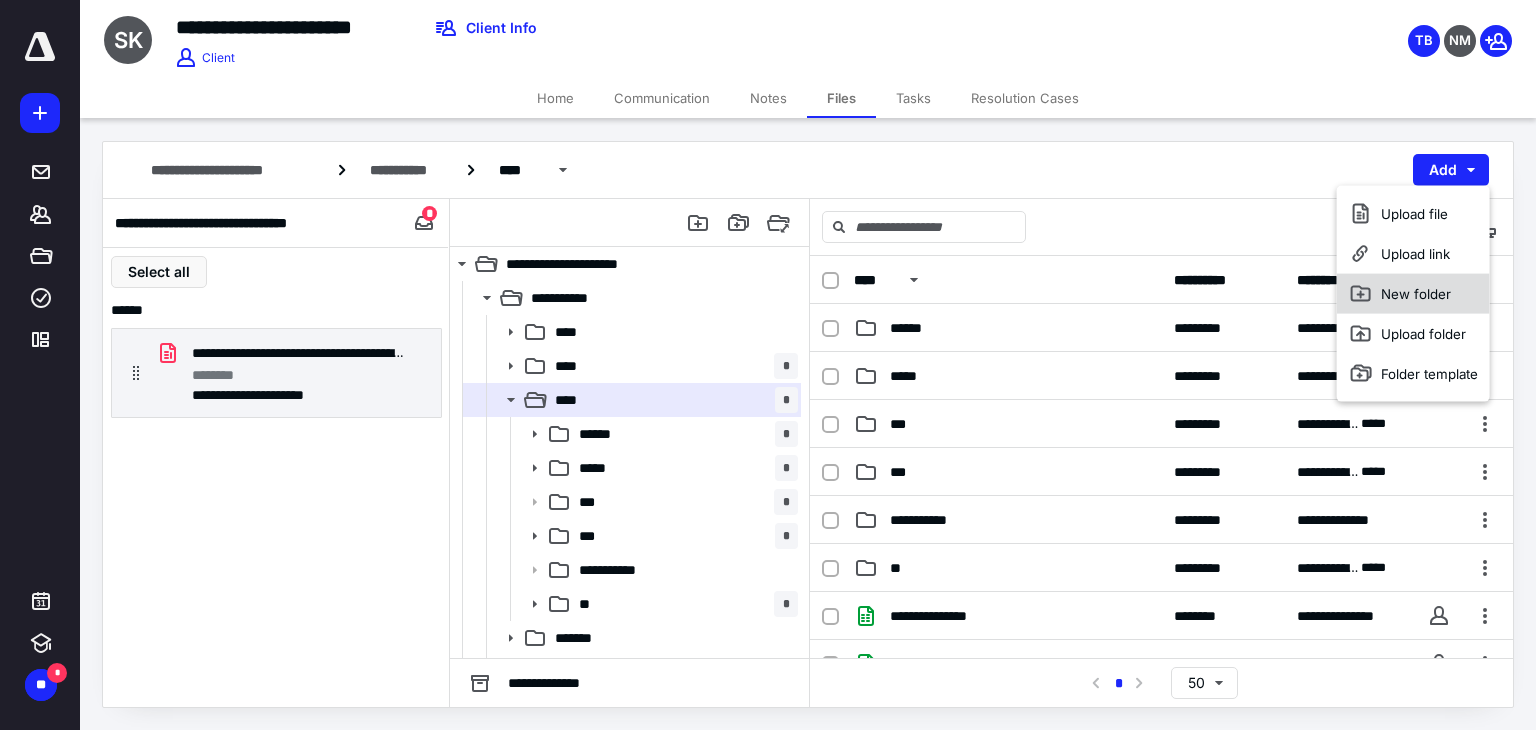 click on "New folder" at bounding box center (1413, 294) 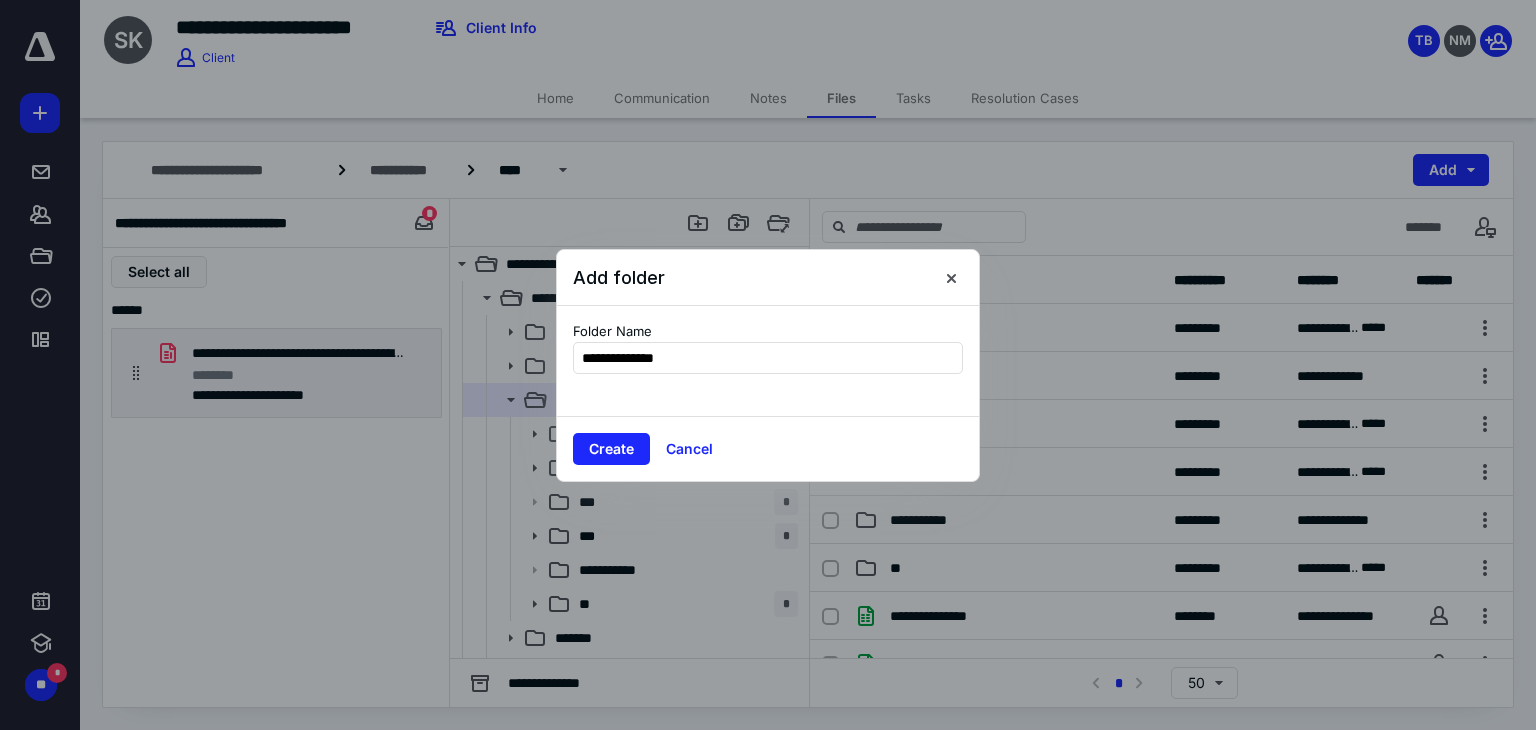 type on "**********" 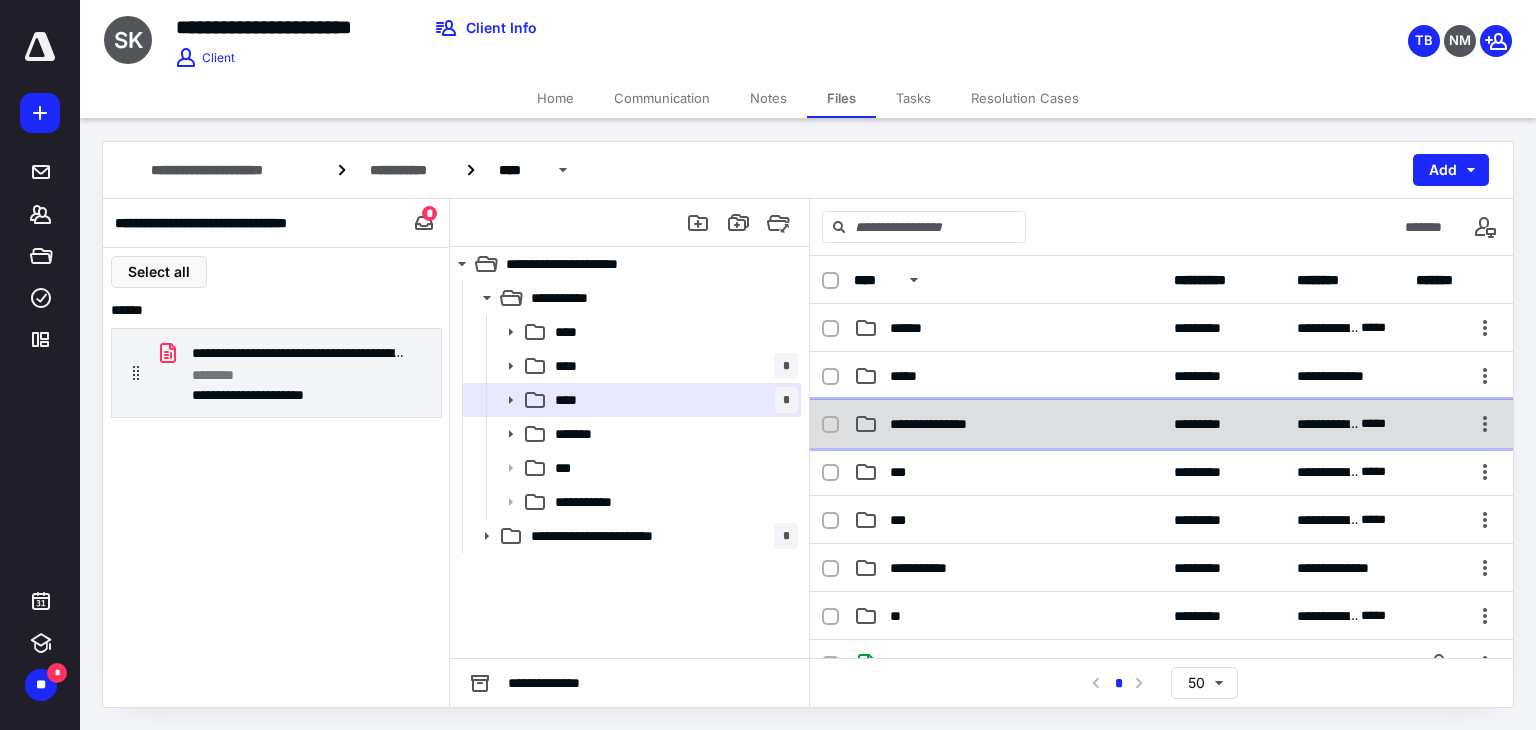 click on "**********" at bounding box center [1008, 424] 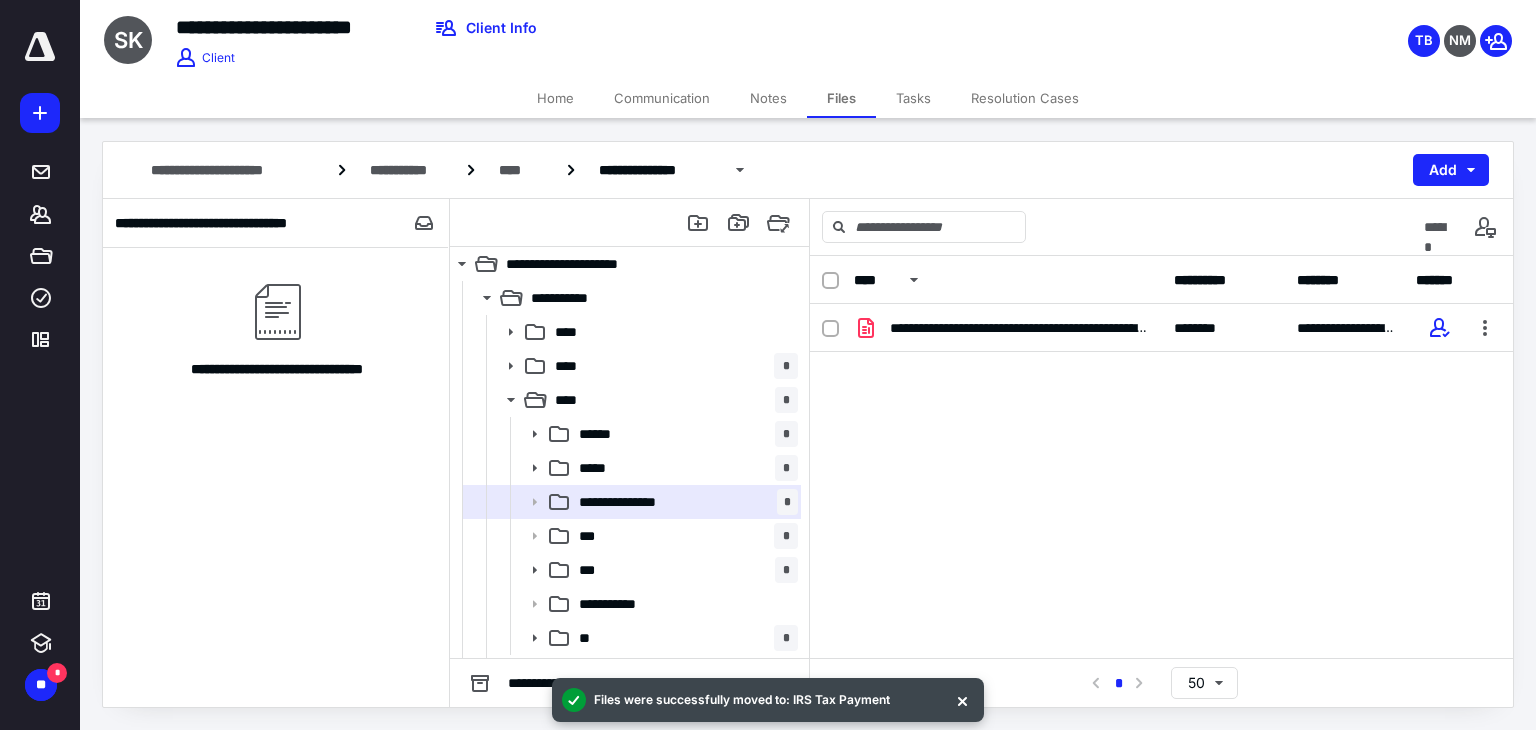 click on "Home" at bounding box center [555, 98] 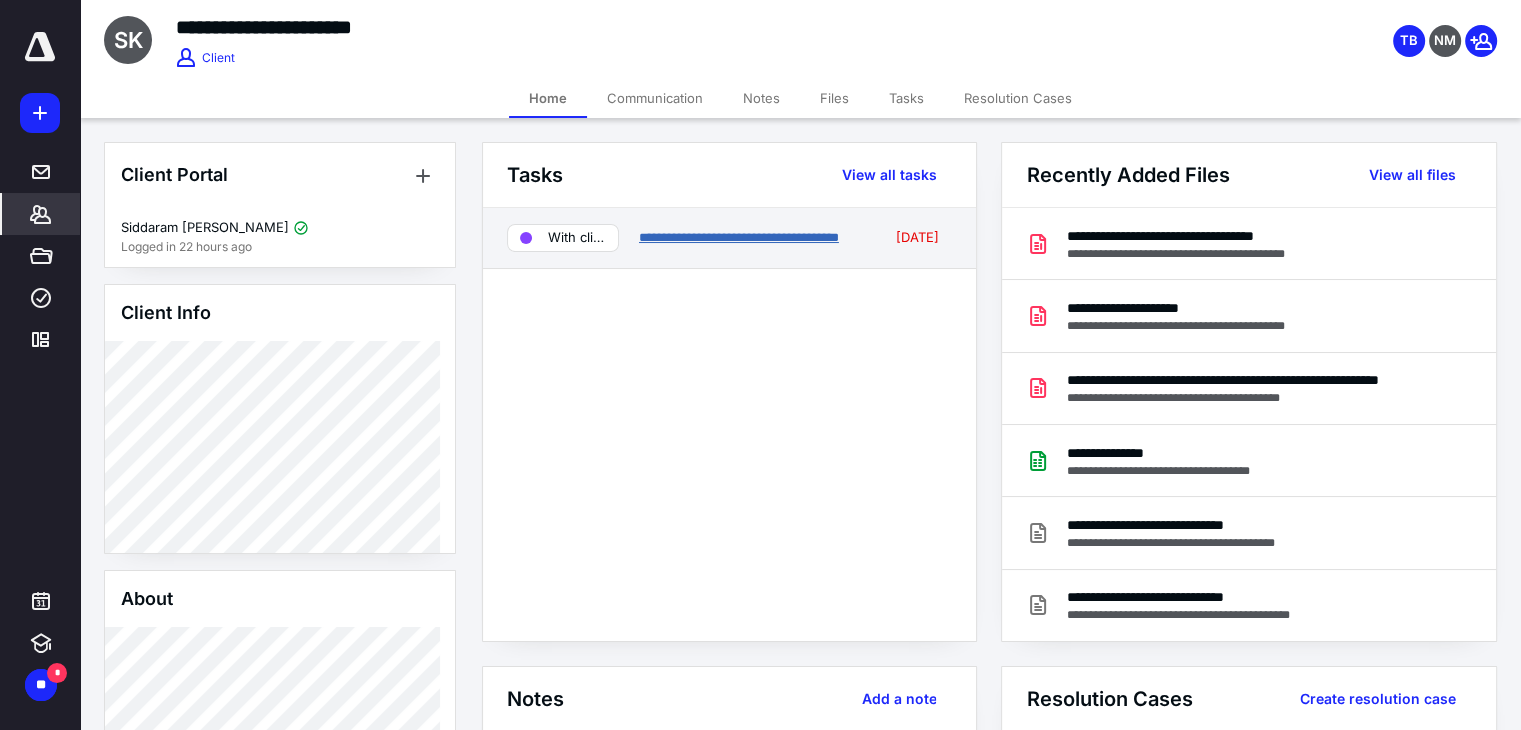 click on "**********" at bounding box center (739, 237) 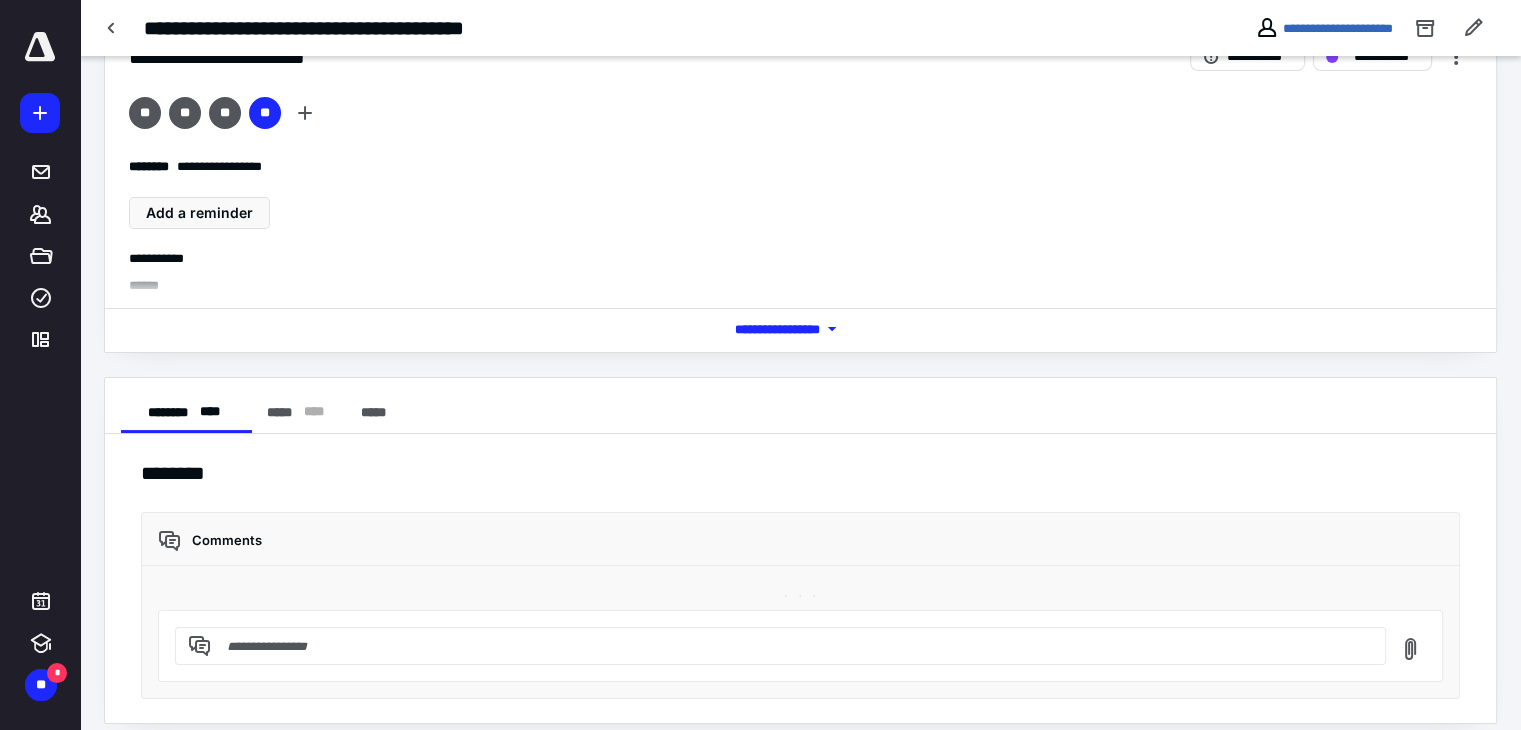 scroll, scrollTop: 80, scrollLeft: 0, axis: vertical 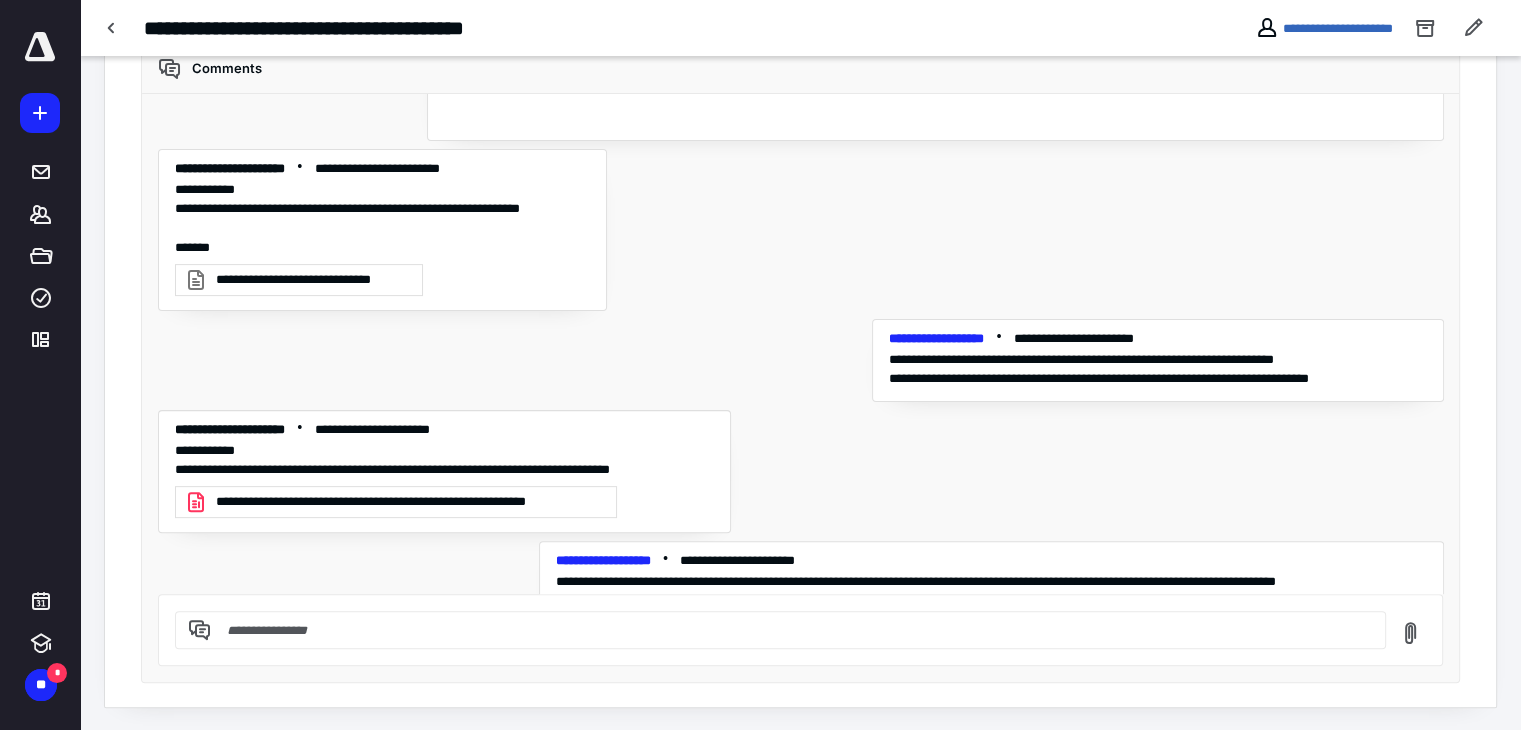 click at bounding box center (792, 630) 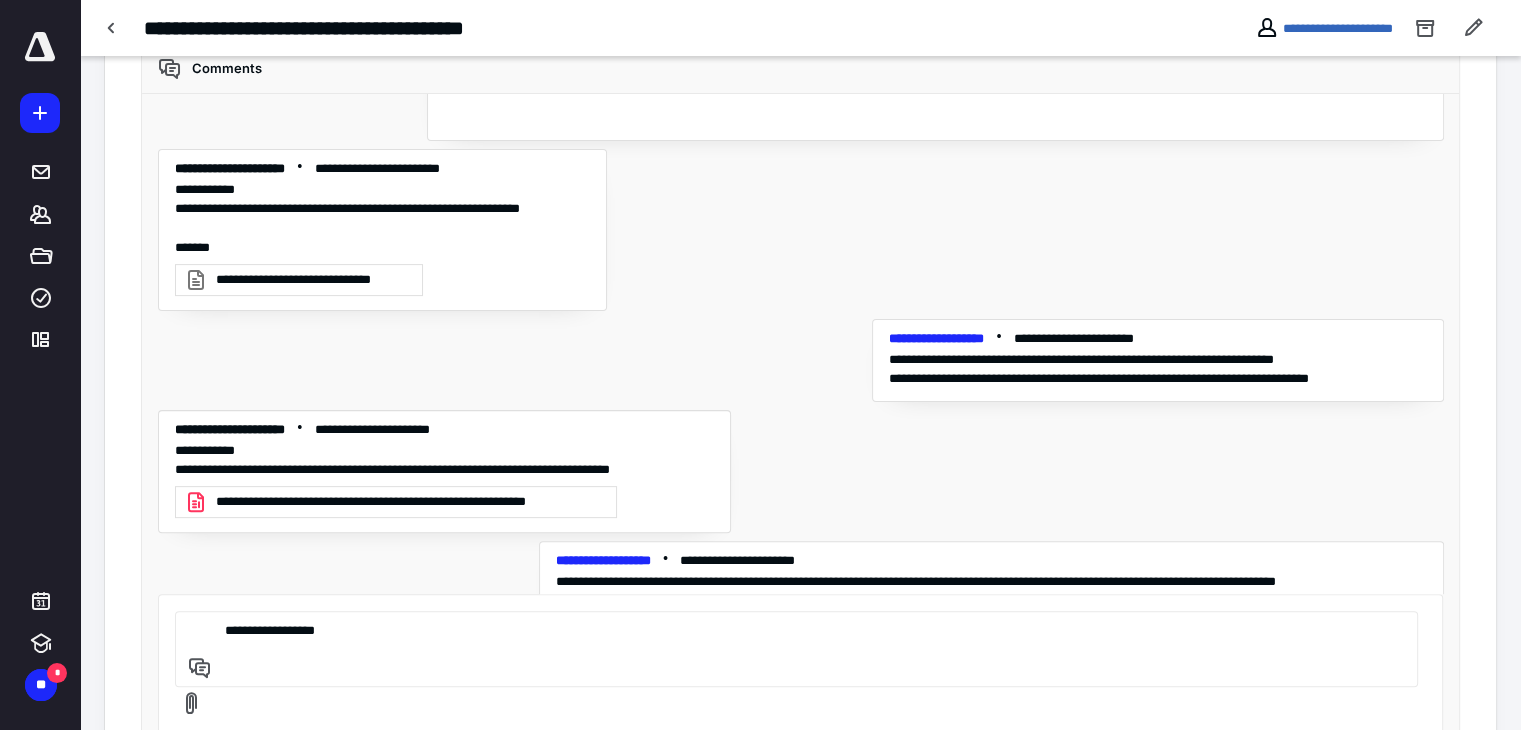 click on "**********" at bounding box center (793, 649) 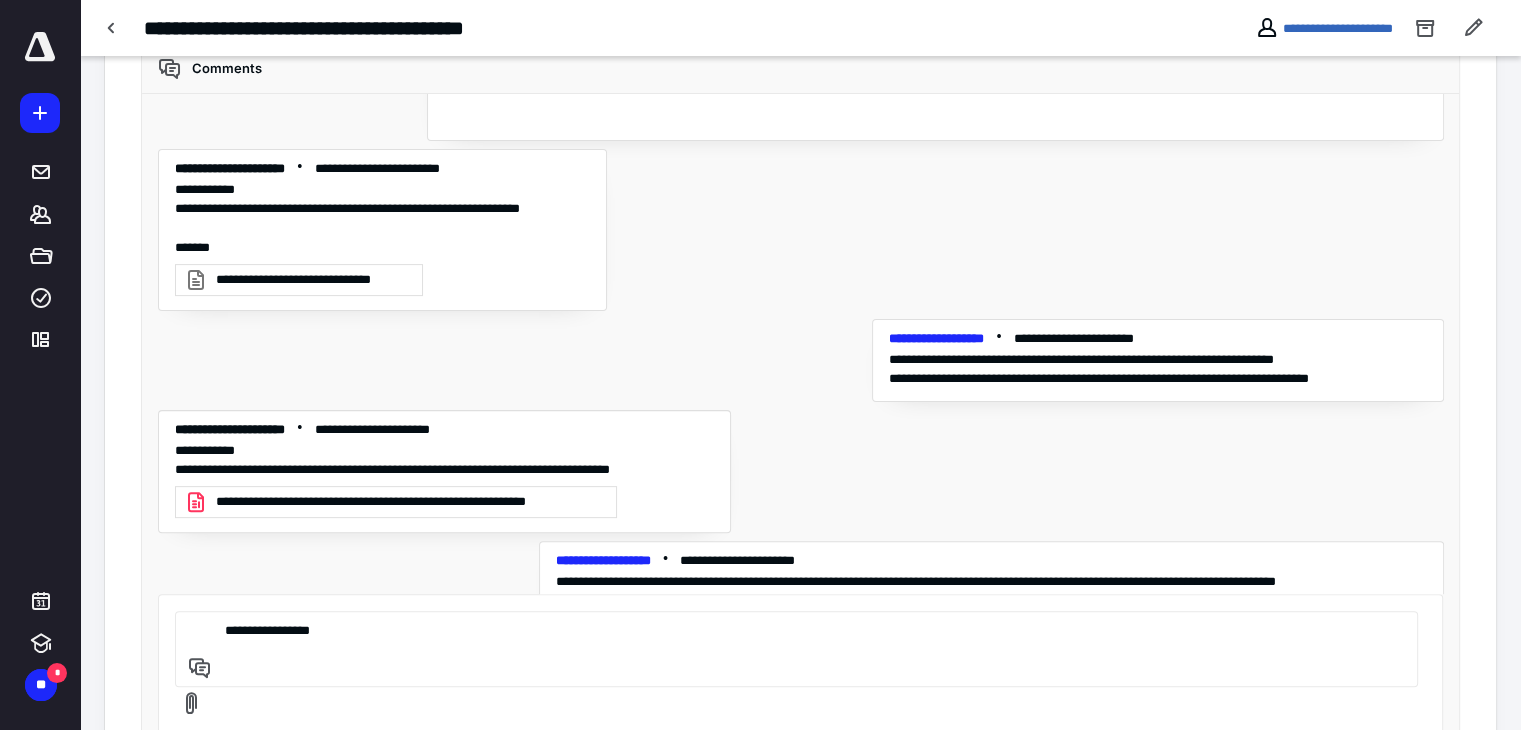 click on "**********" at bounding box center [793, 649] 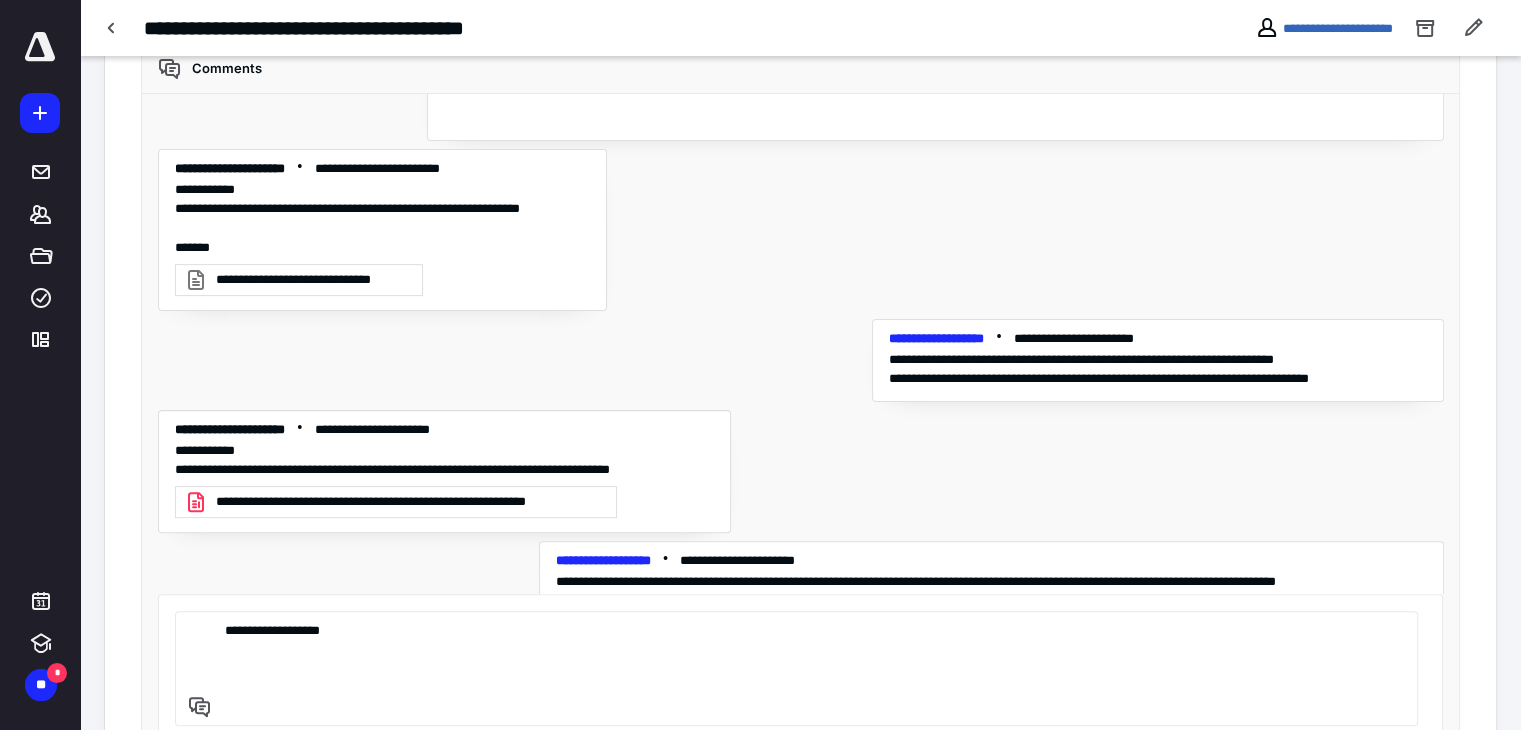paste on "**********" 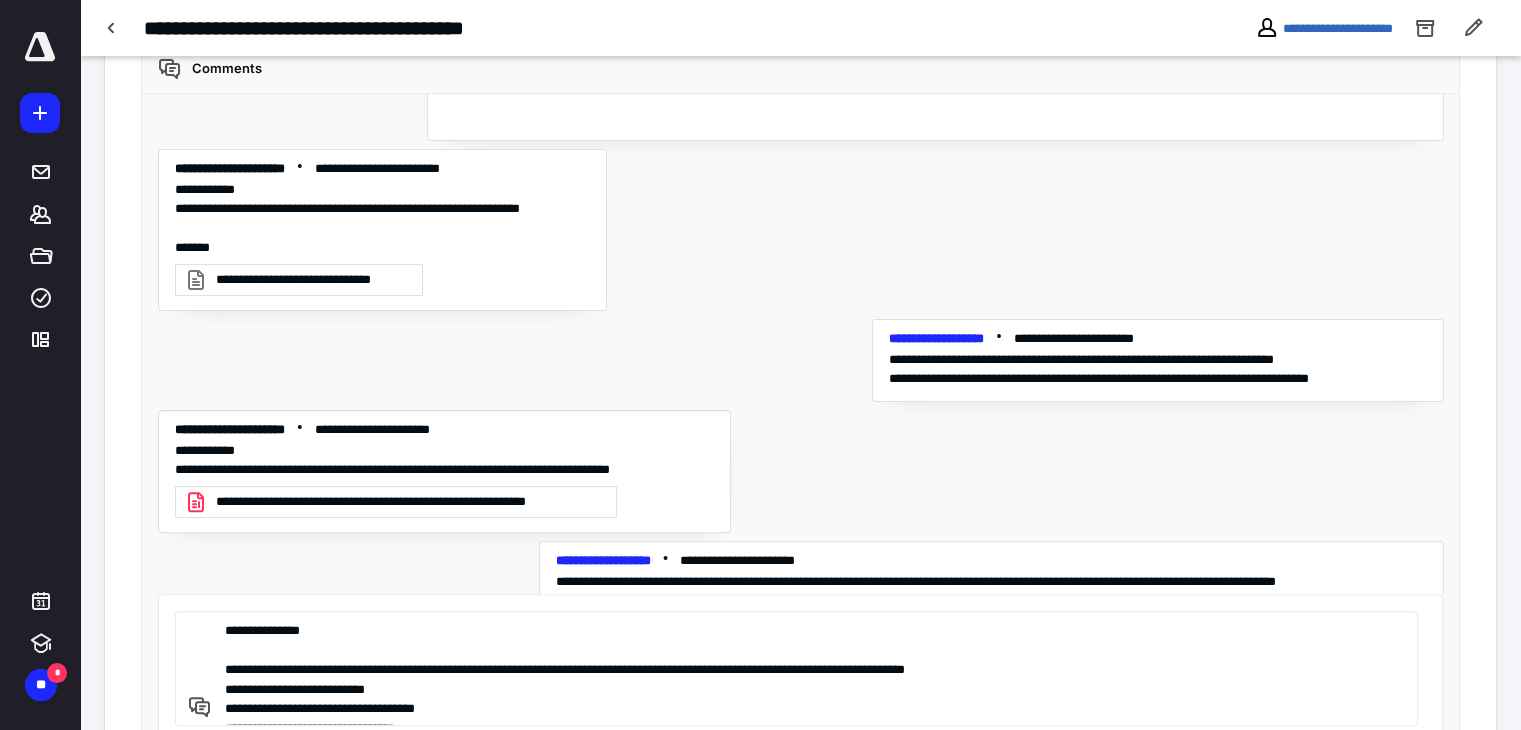 scroll, scrollTop: 618, scrollLeft: 0, axis: vertical 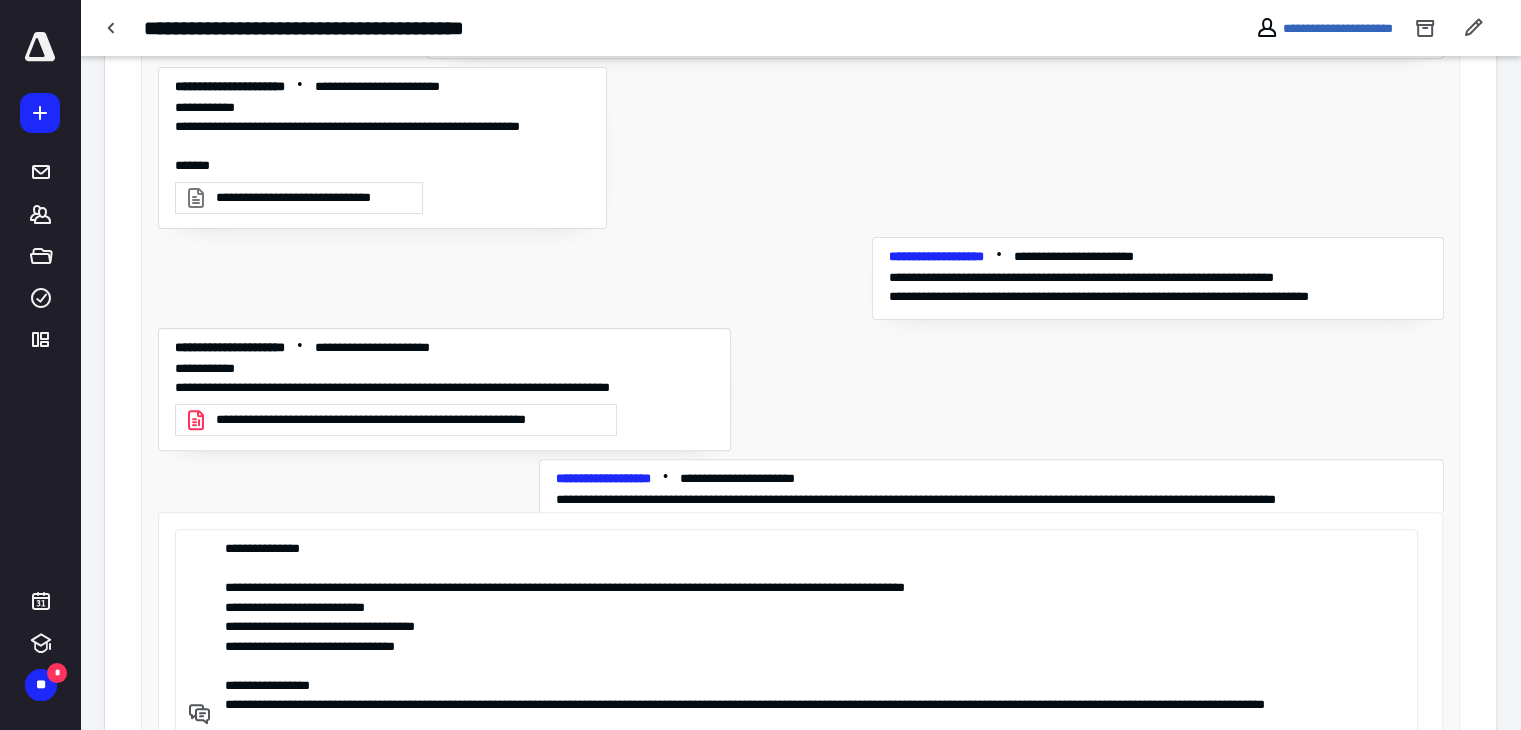 drag, startPoint x: 223, startPoint y: 557, endPoint x: 416, endPoint y: 561, distance: 193.04144 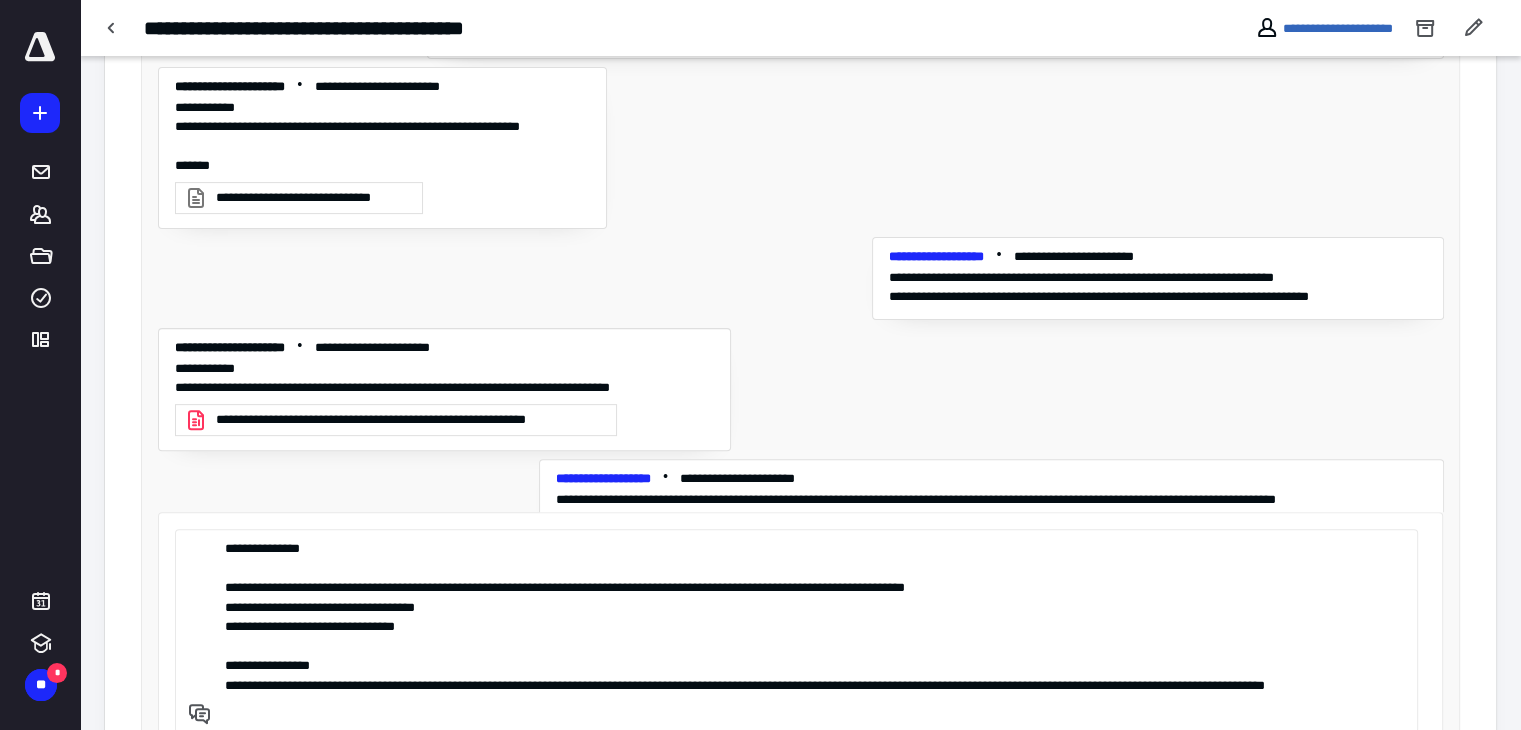 scroll, scrollTop: 26, scrollLeft: 0, axis: vertical 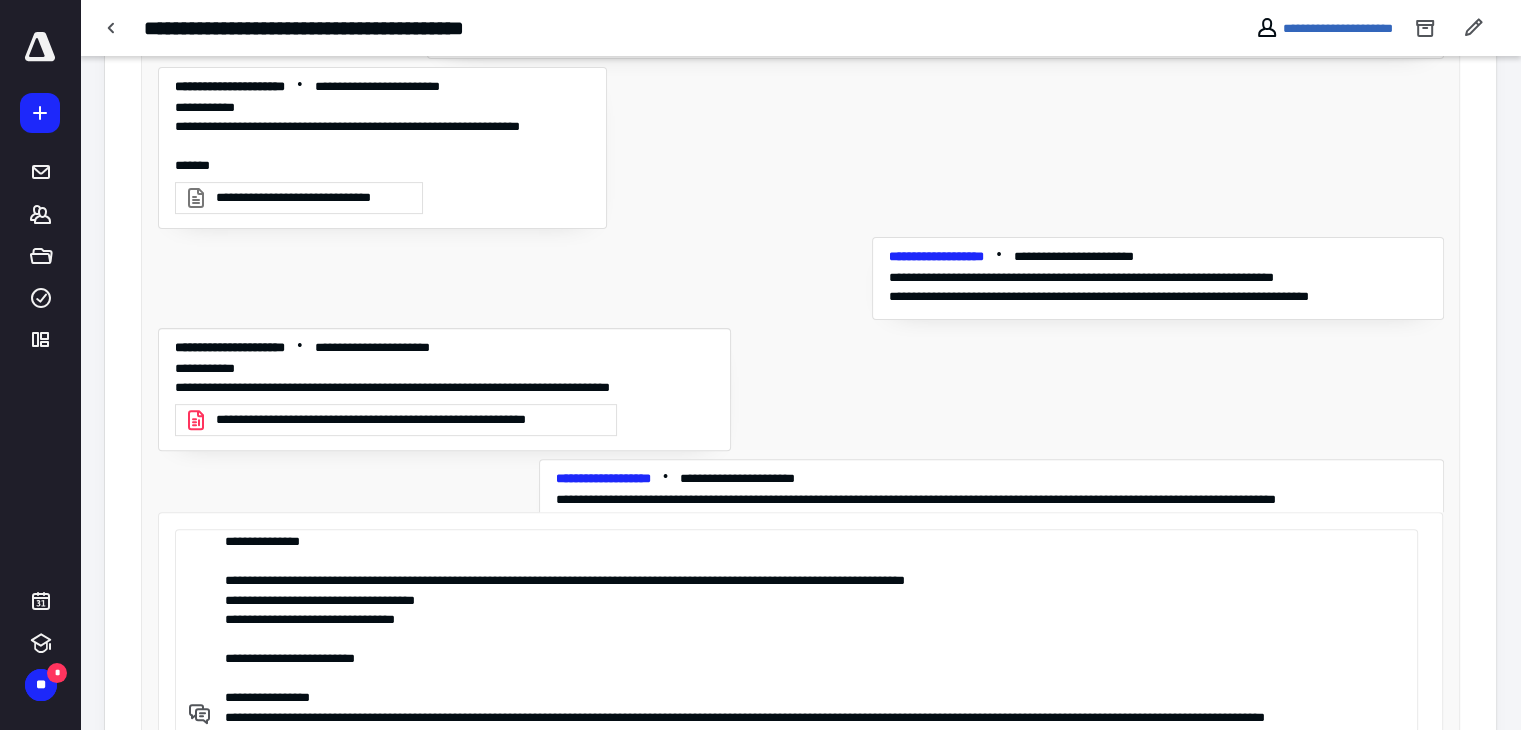 click on "**********" at bounding box center (793, 631) 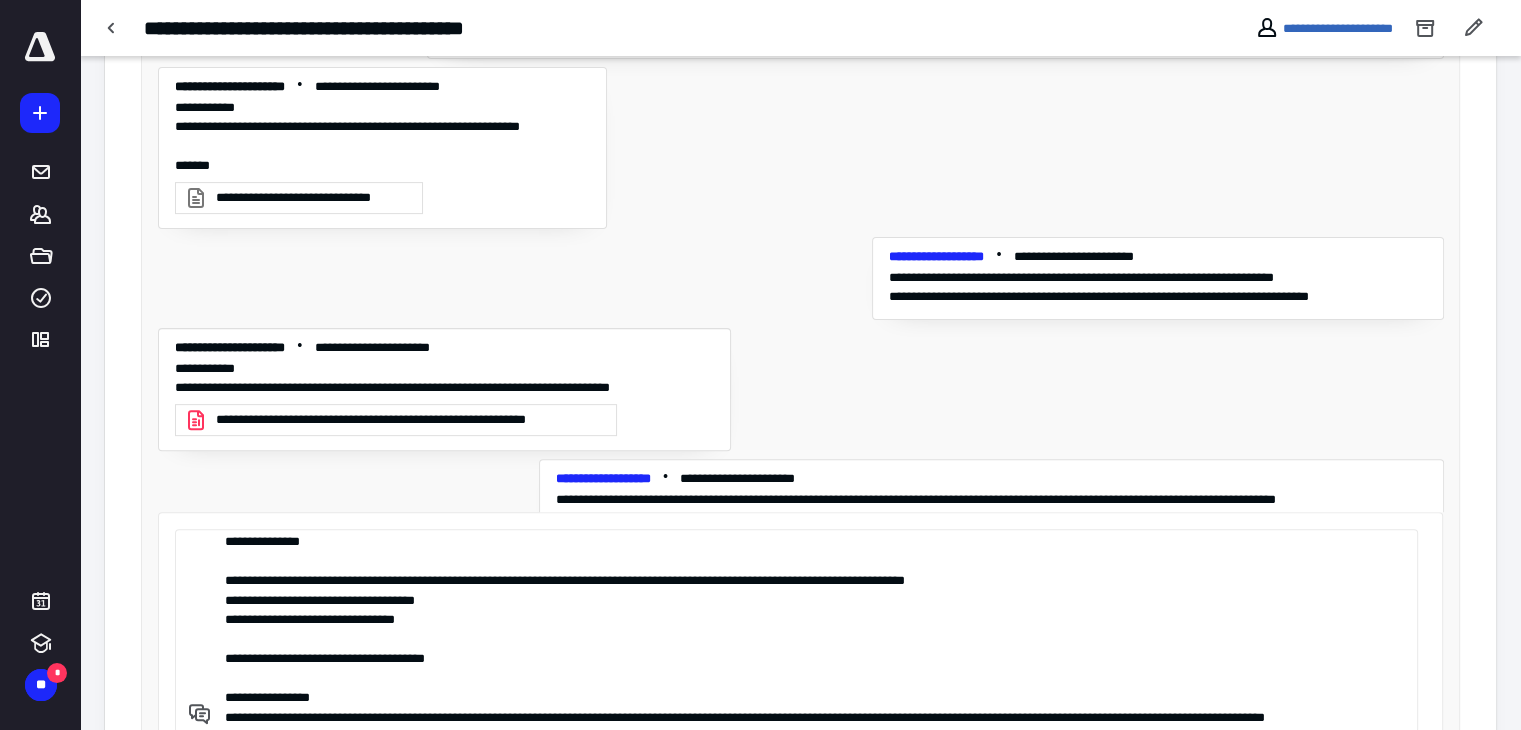 scroll, scrollTop: 65, scrollLeft: 0, axis: vertical 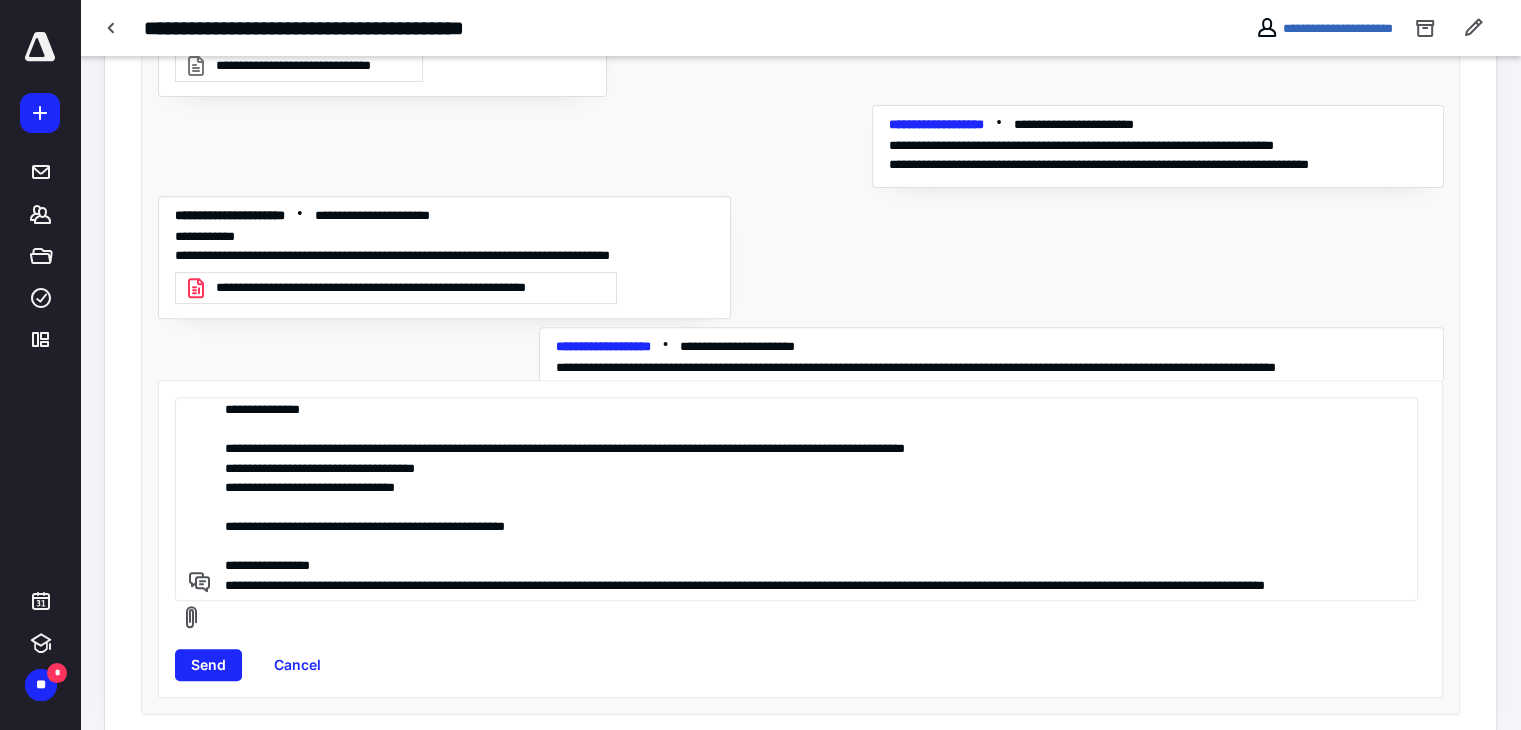 drag, startPoint x: 372, startPoint y: 524, endPoint x: 959, endPoint y: 516, distance: 587.0545 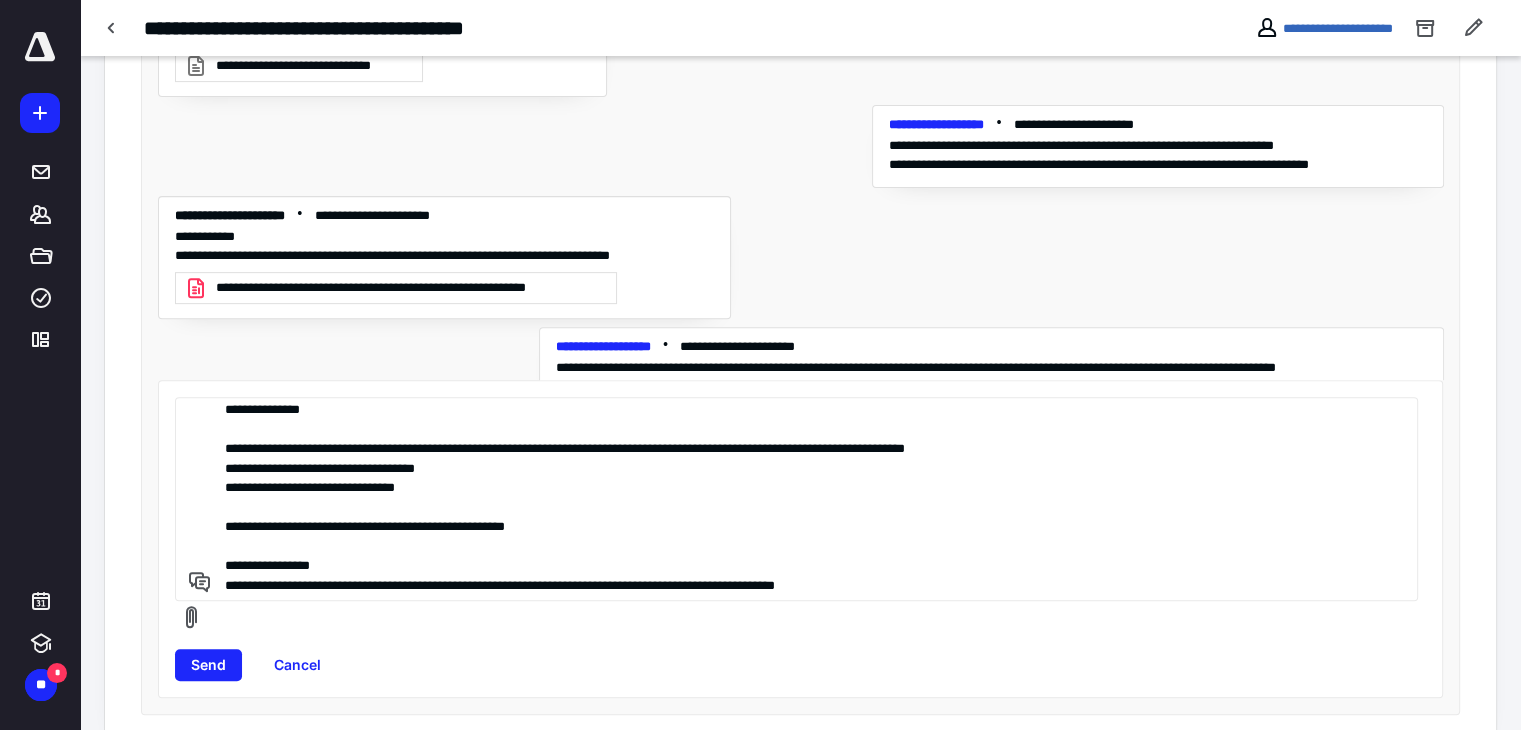 scroll, scrollTop: 46, scrollLeft: 0, axis: vertical 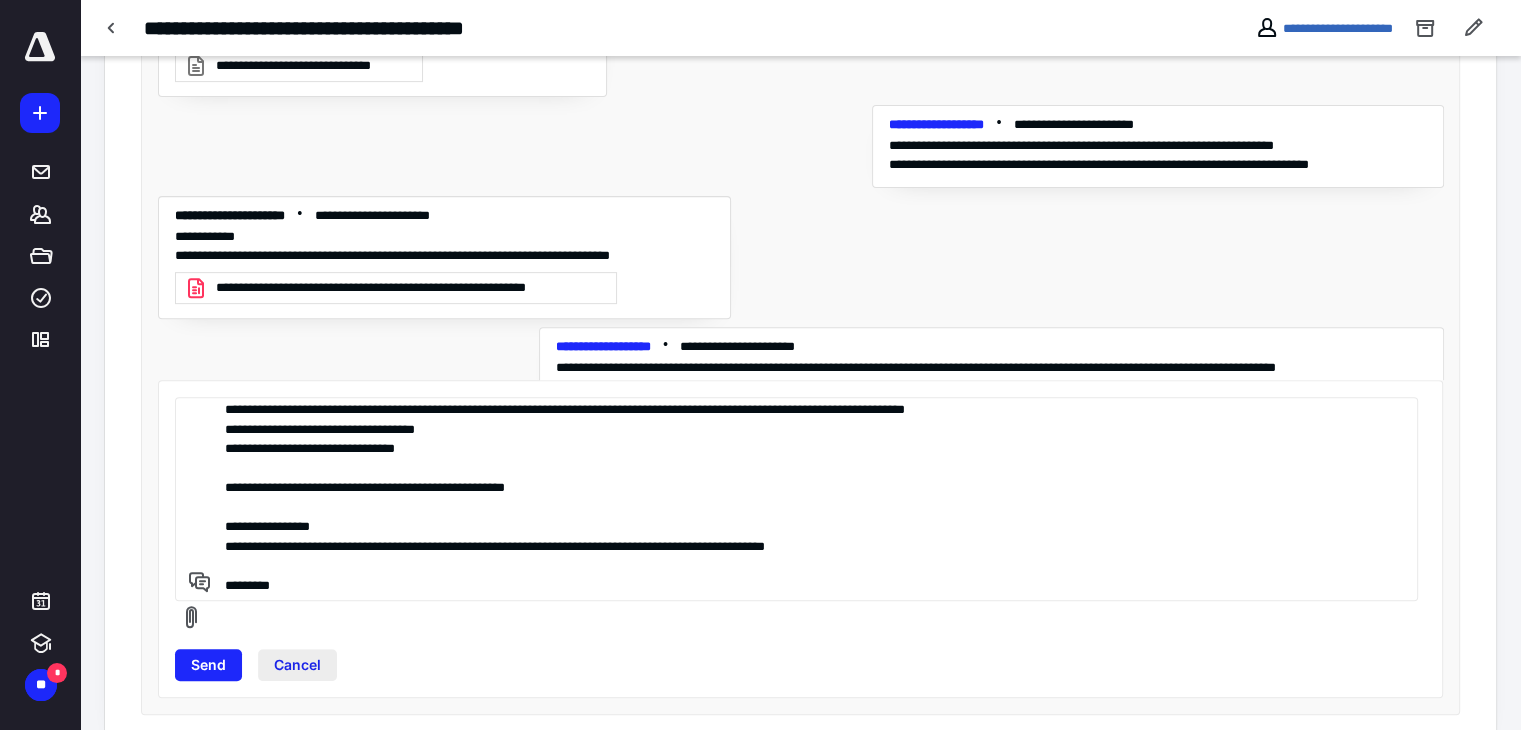 paste on "**********" 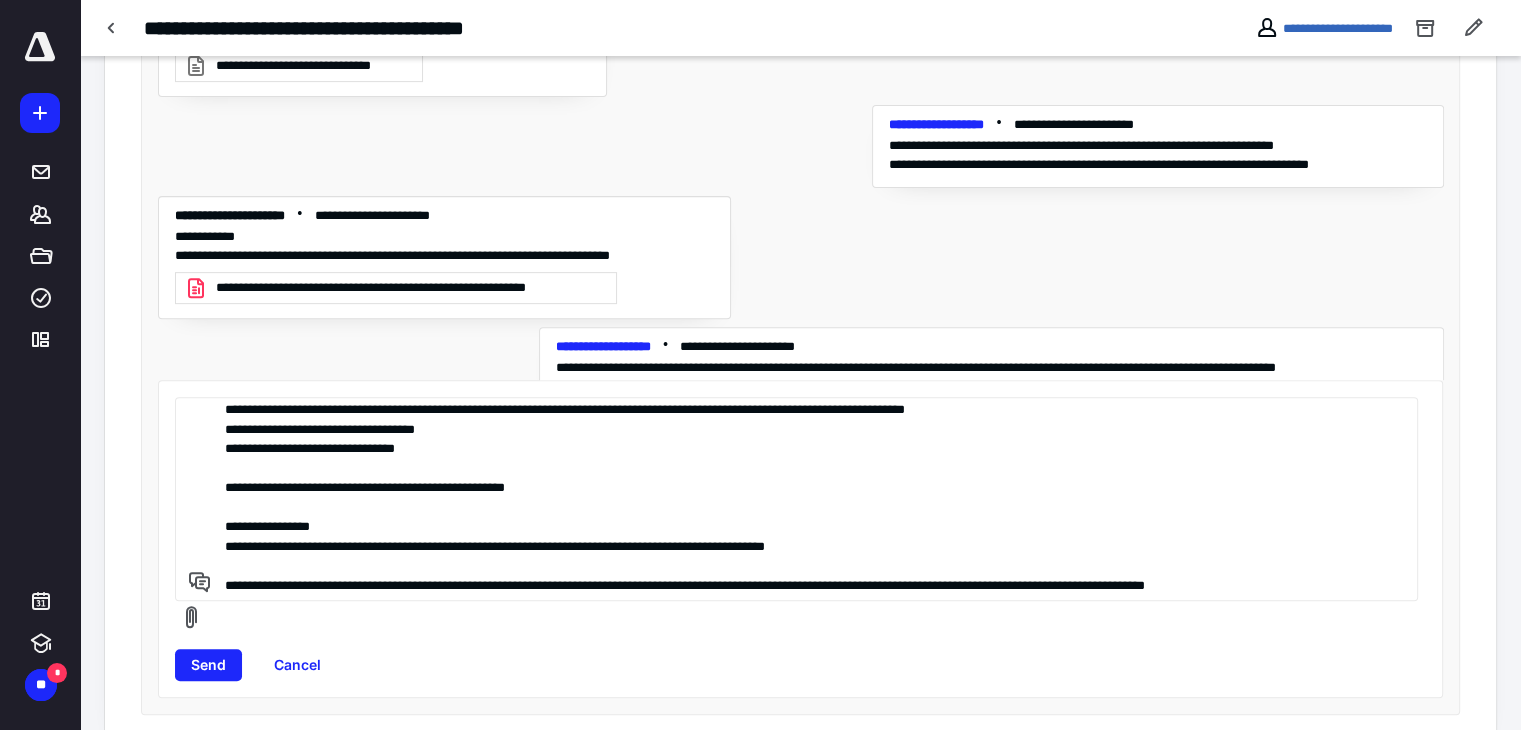 click on "**********" at bounding box center (793, 499) 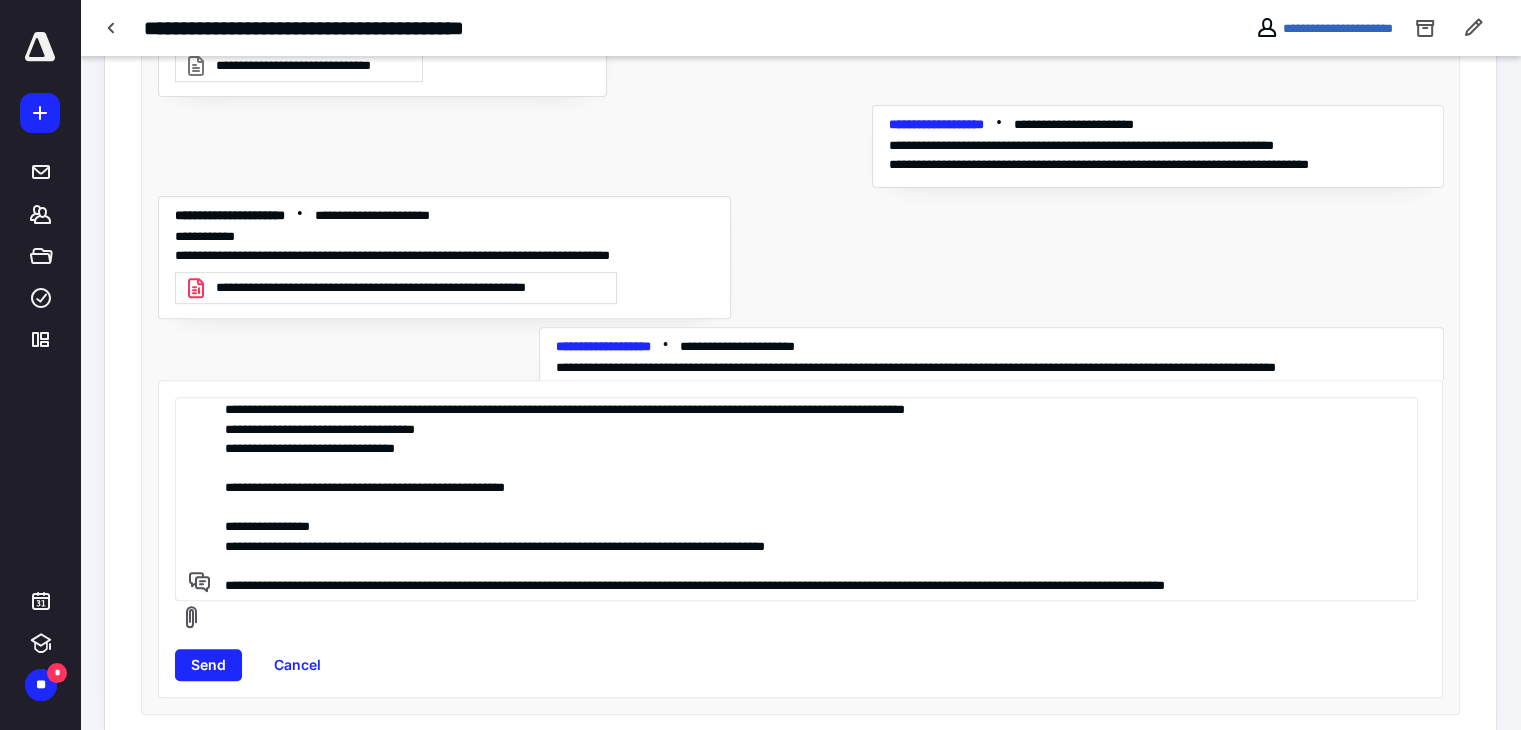 click on "**********" at bounding box center [793, 499] 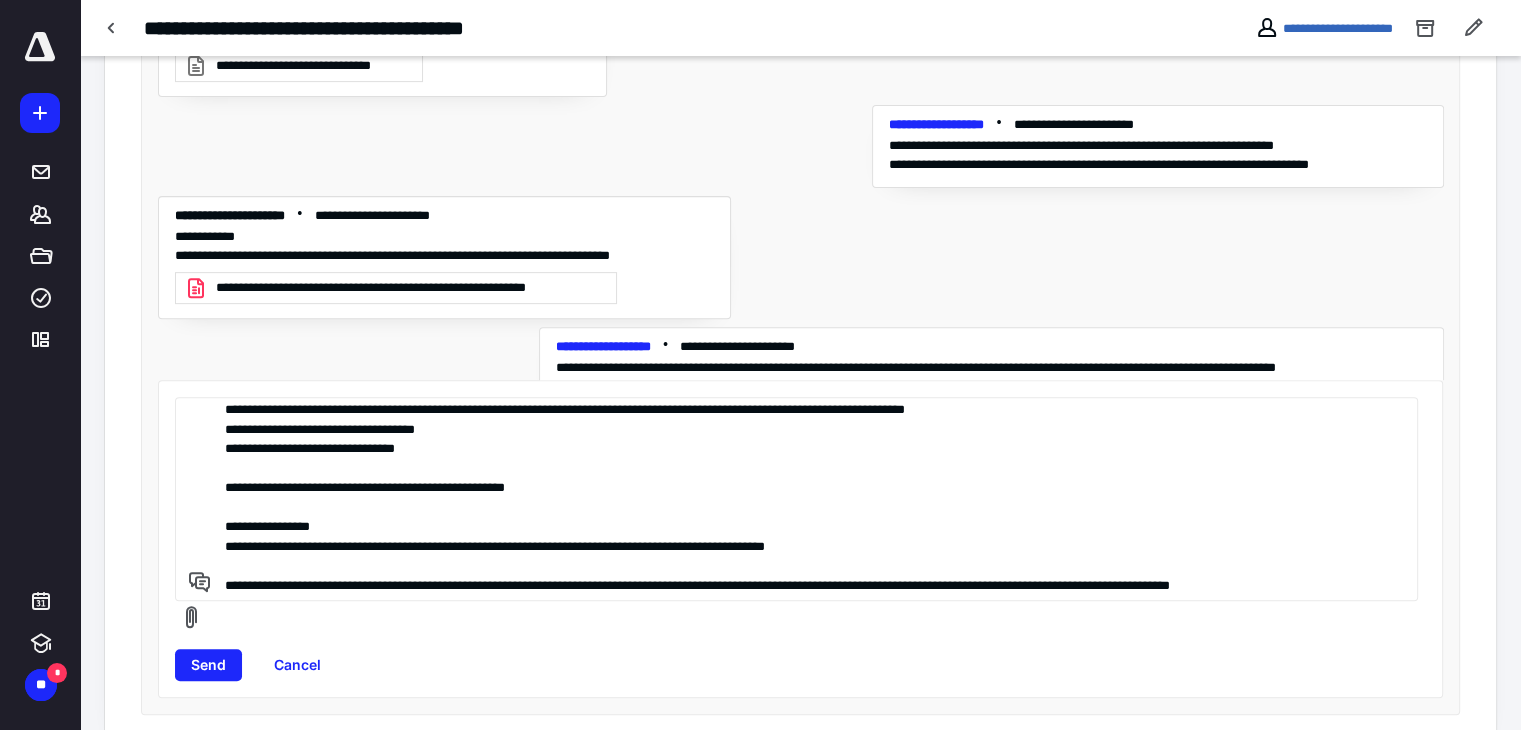 drag, startPoint x: 273, startPoint y: 569, endPoint x: 304, endPoint y: 573, distance: 31.257 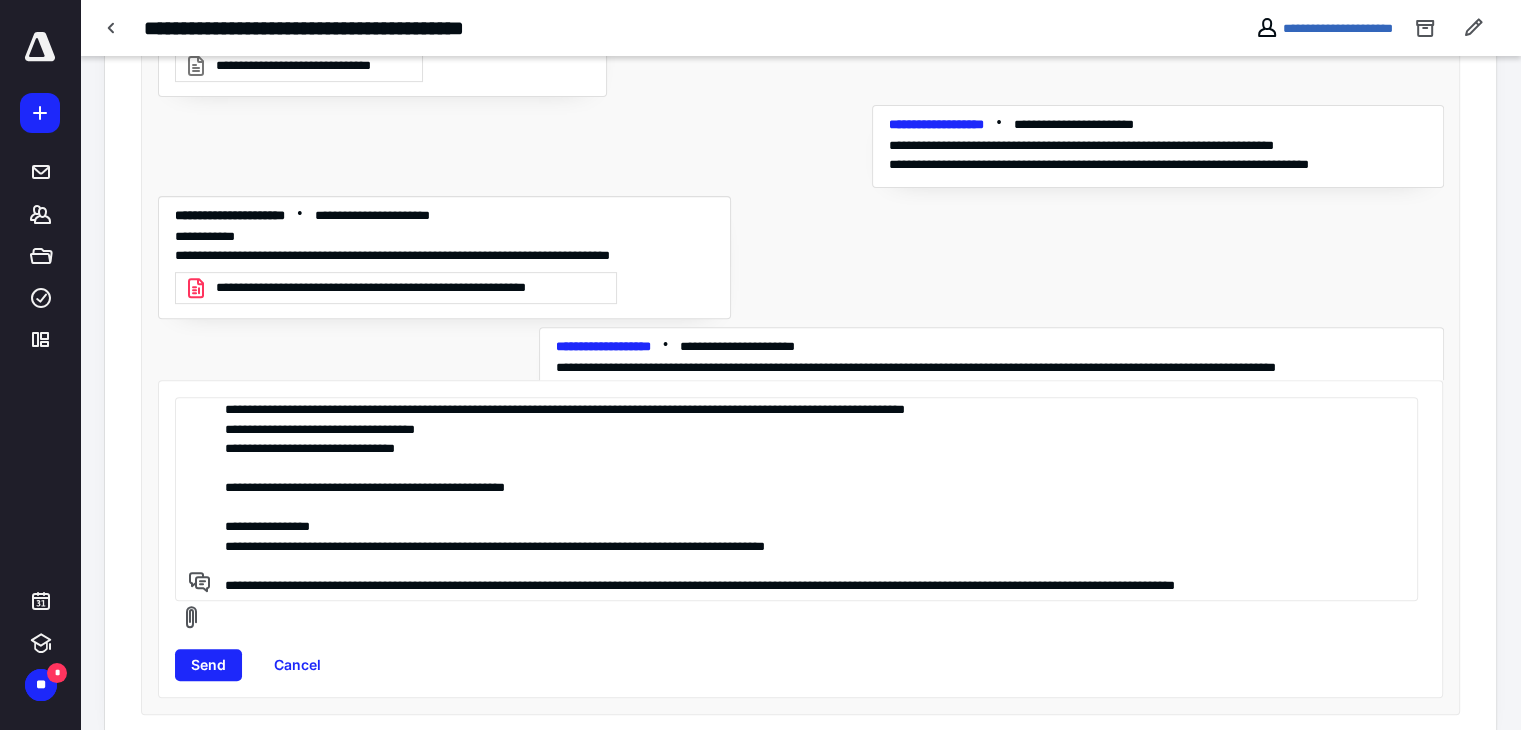 drag, startPoint x: 437, startPoint y: 444, endPoint x: 469, endPoint y: 462, distance: 36.71512 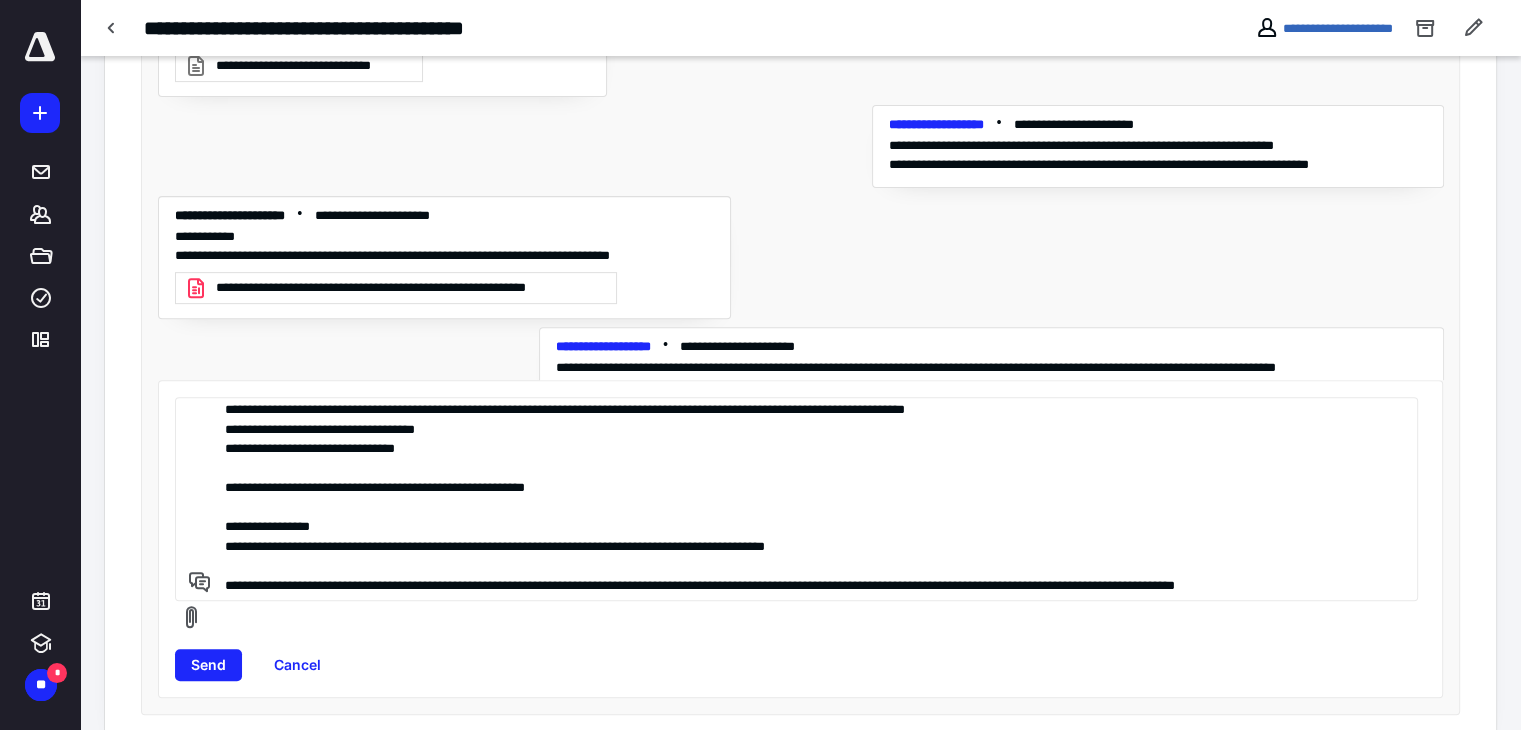 click on "**********" at bounding box center [793, 499] 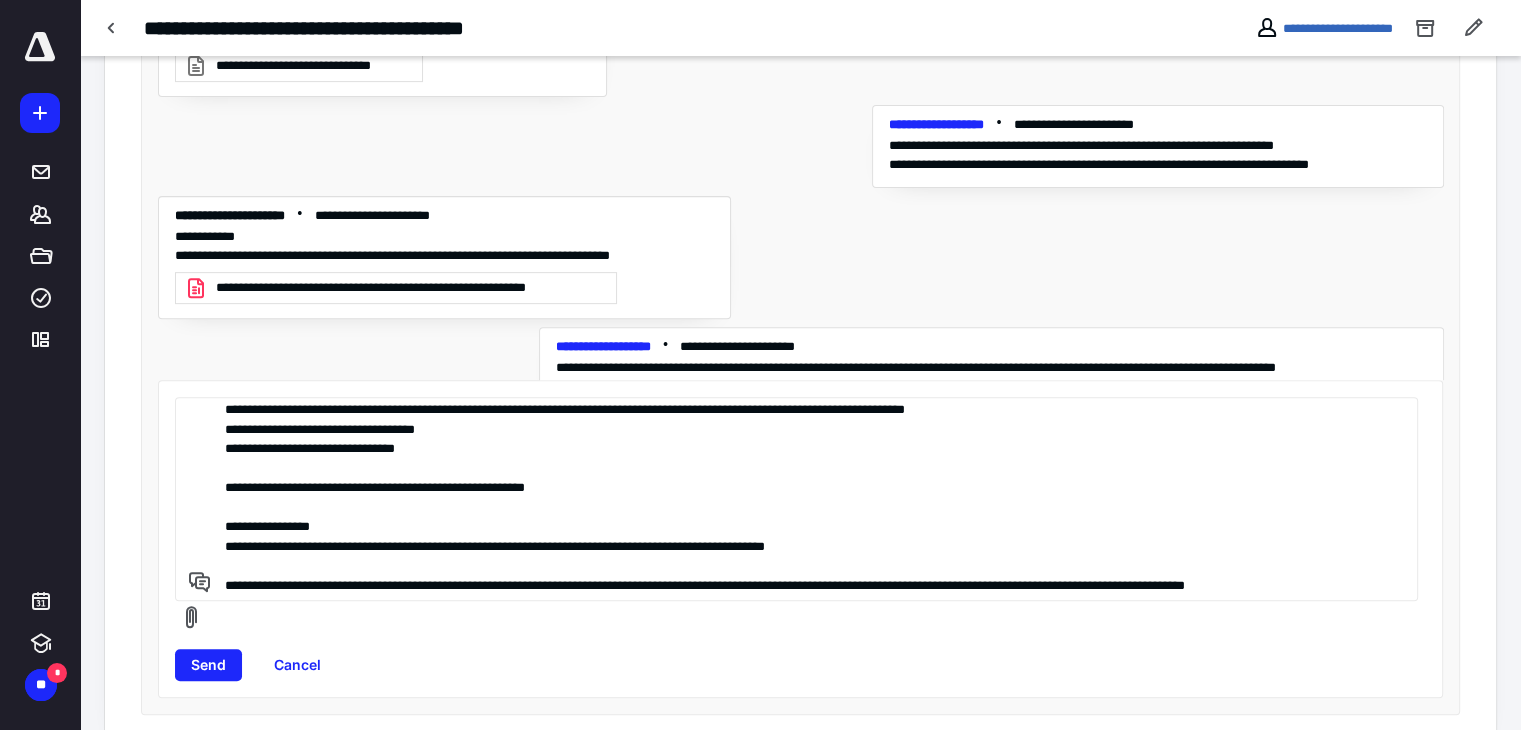 scroll, scrollTop: 99, scrollLeft: 0, axis: vertical 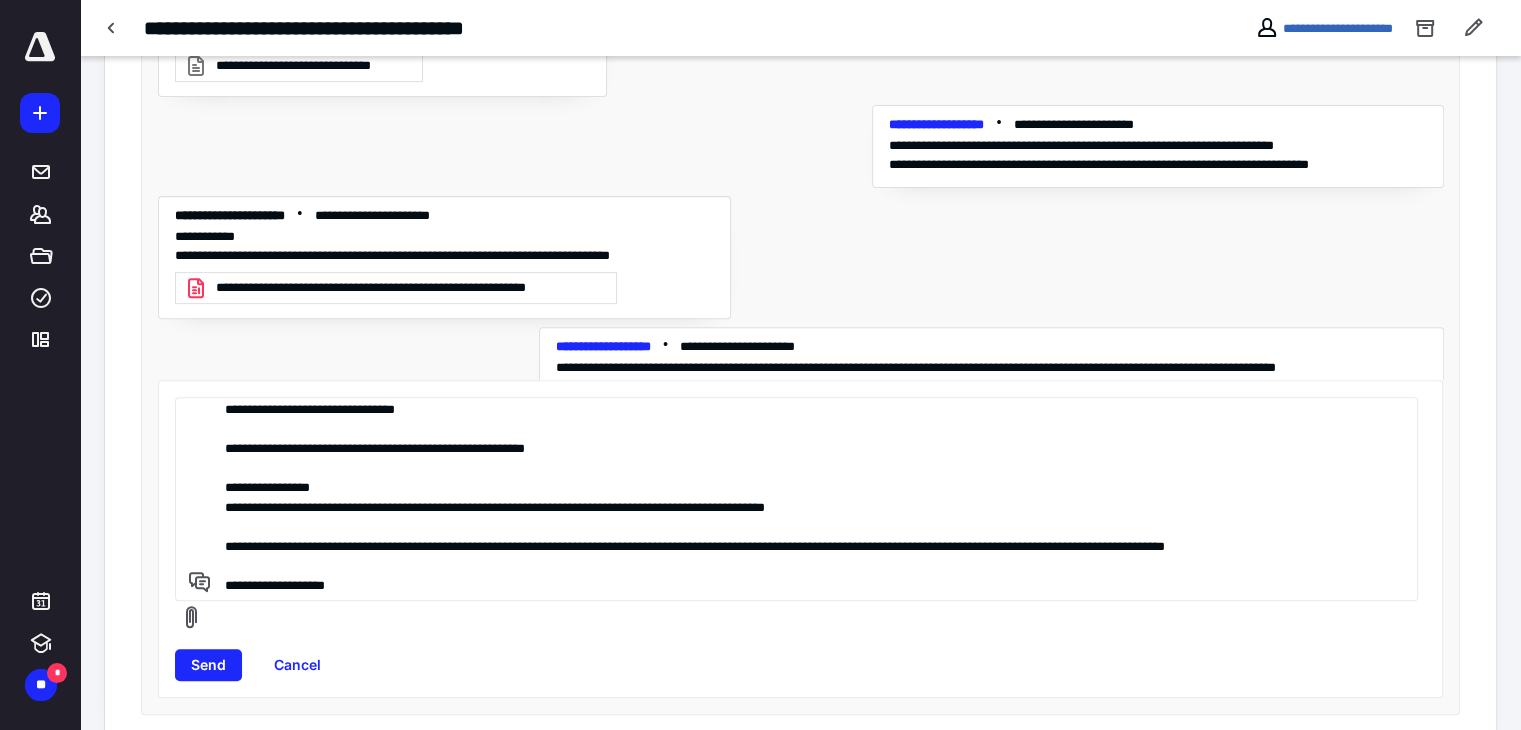 paste on "**********" 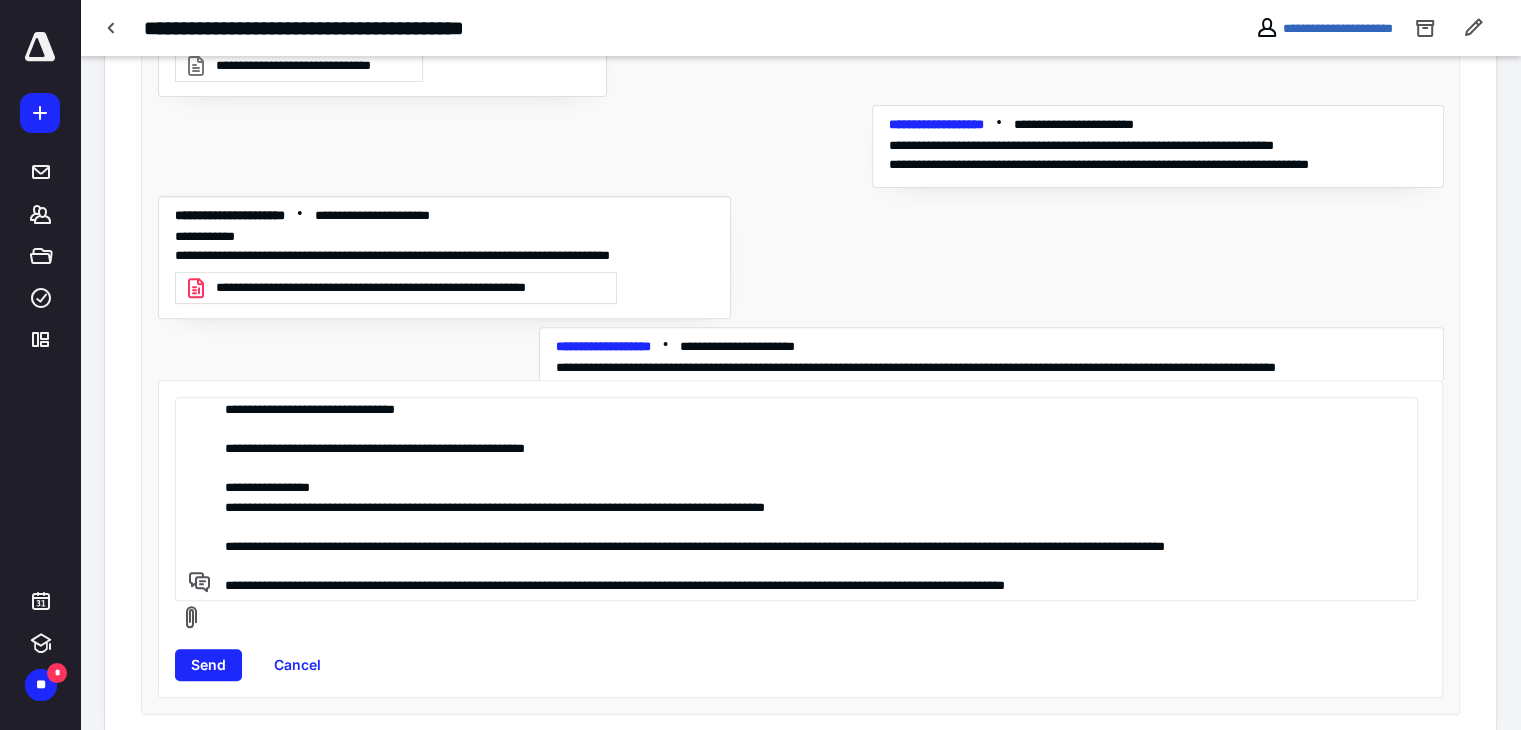 click on "**********" at bounding box center [793, 499] 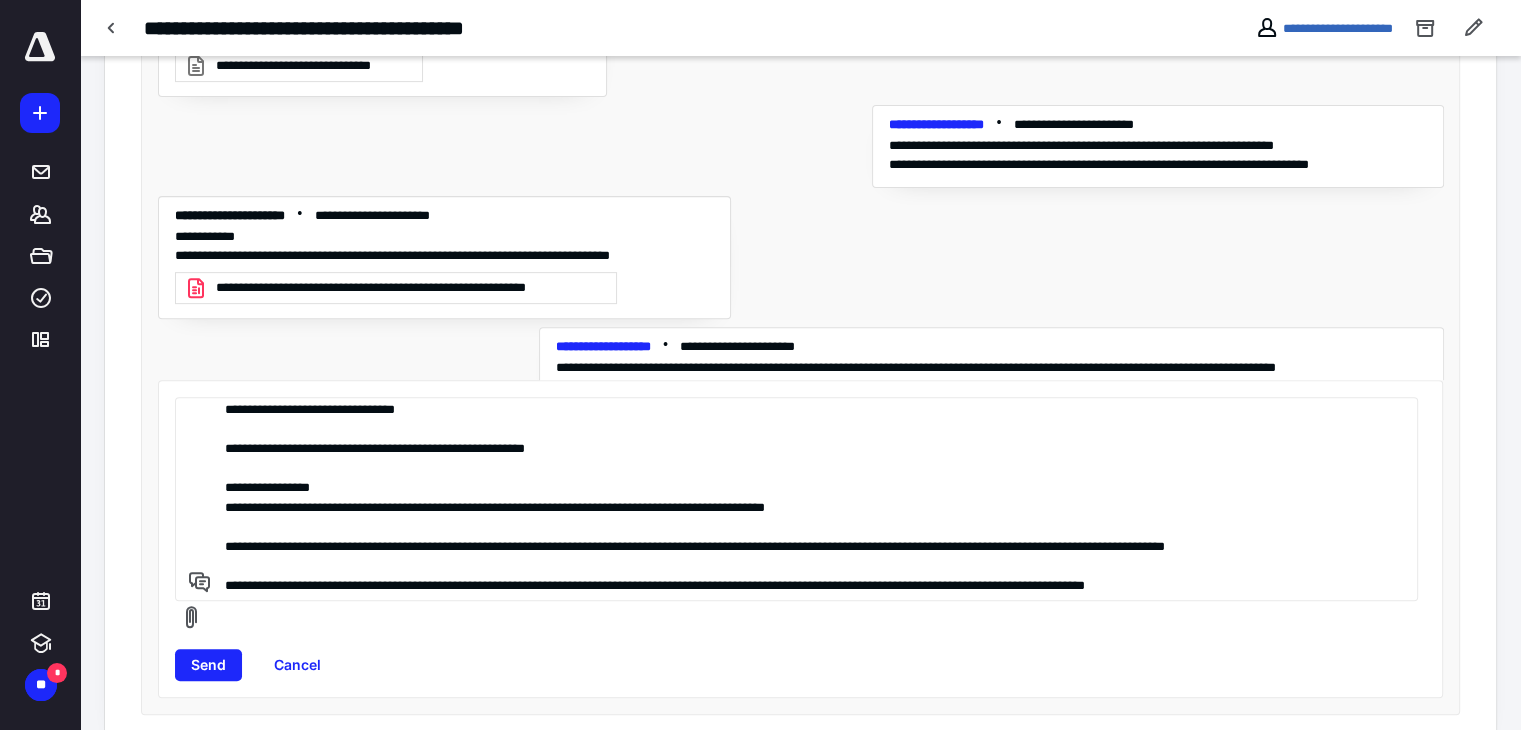 click on "**********" at bounding box center [793, 499] 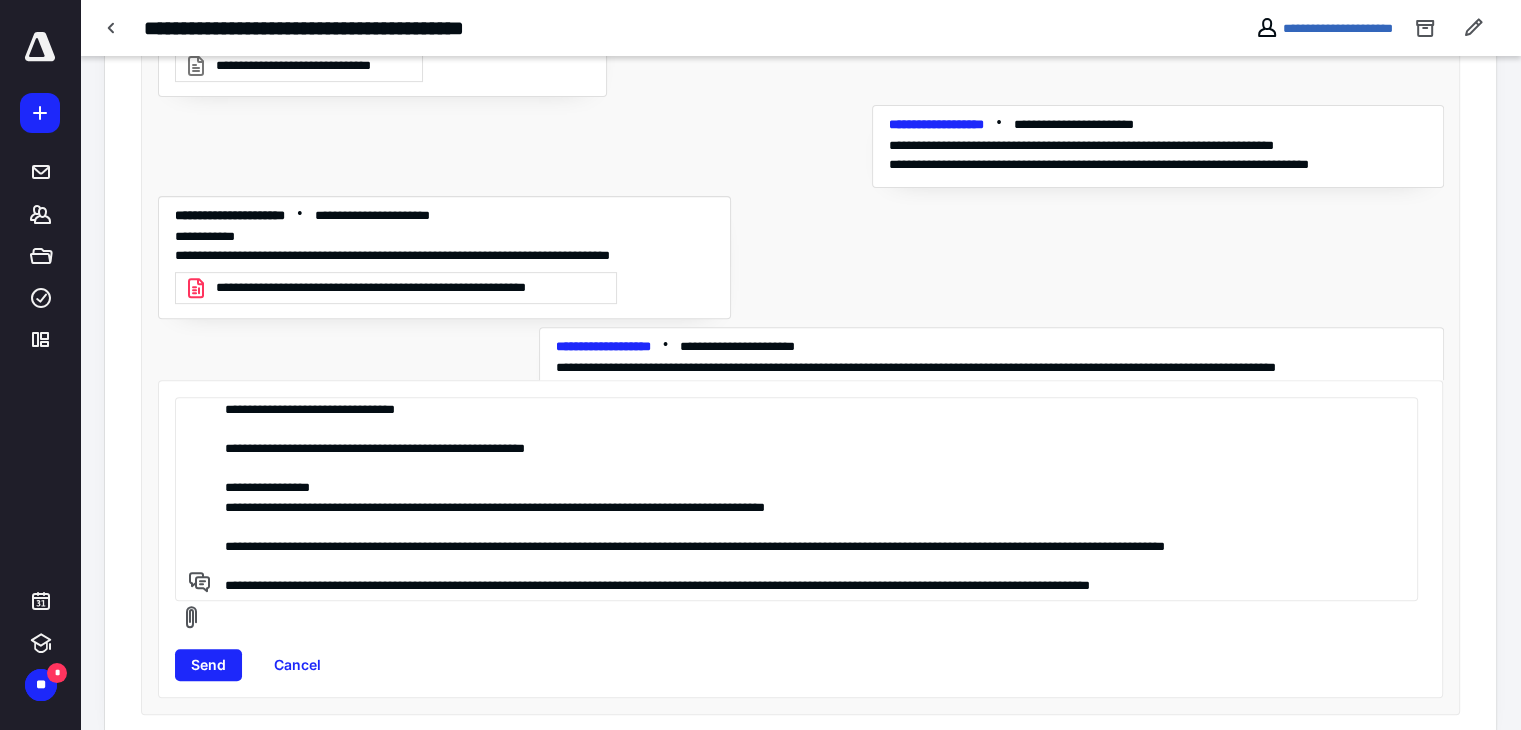 click on "**********" at bounding box center [793, 499] 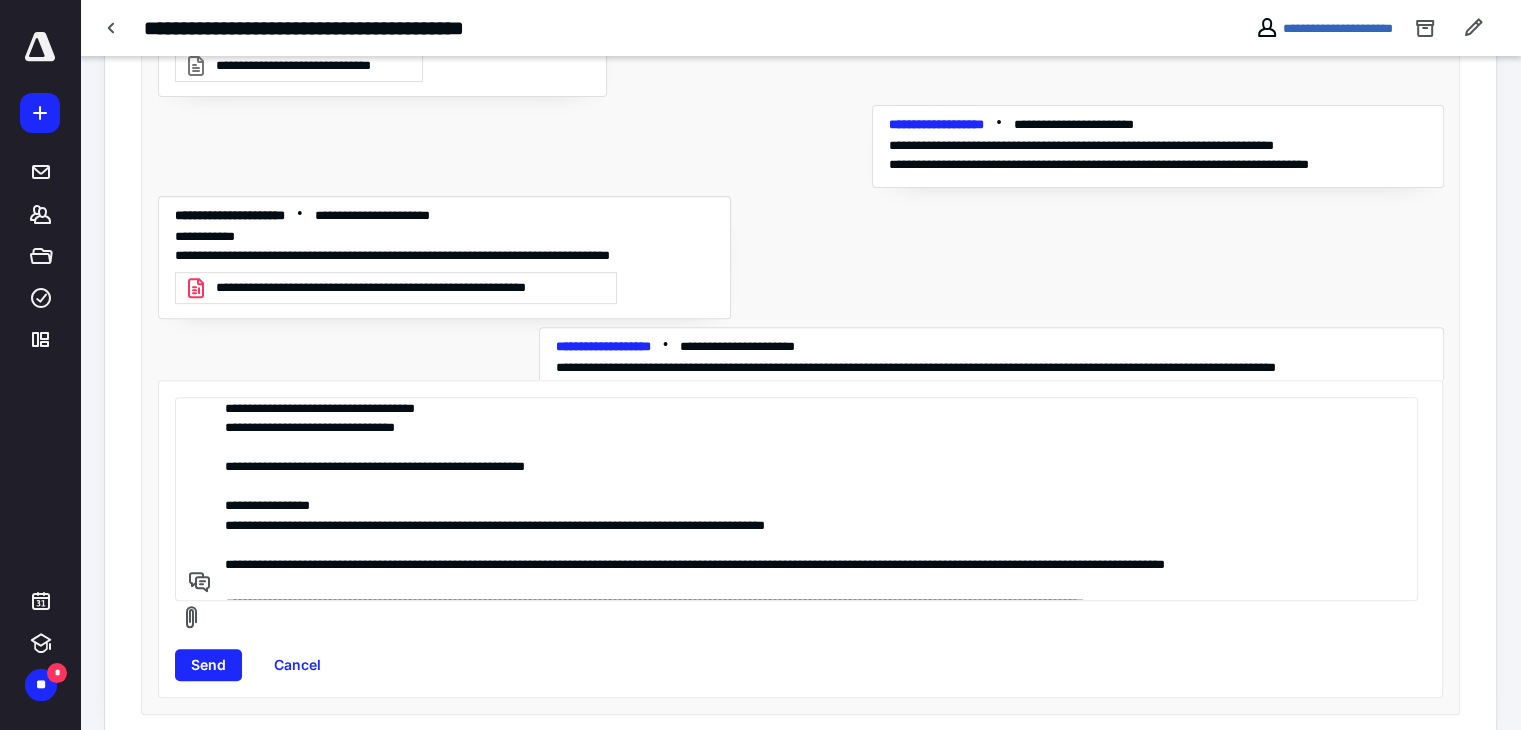 scroll, scrollTop: 0, scrollLeft: 0, axis: both 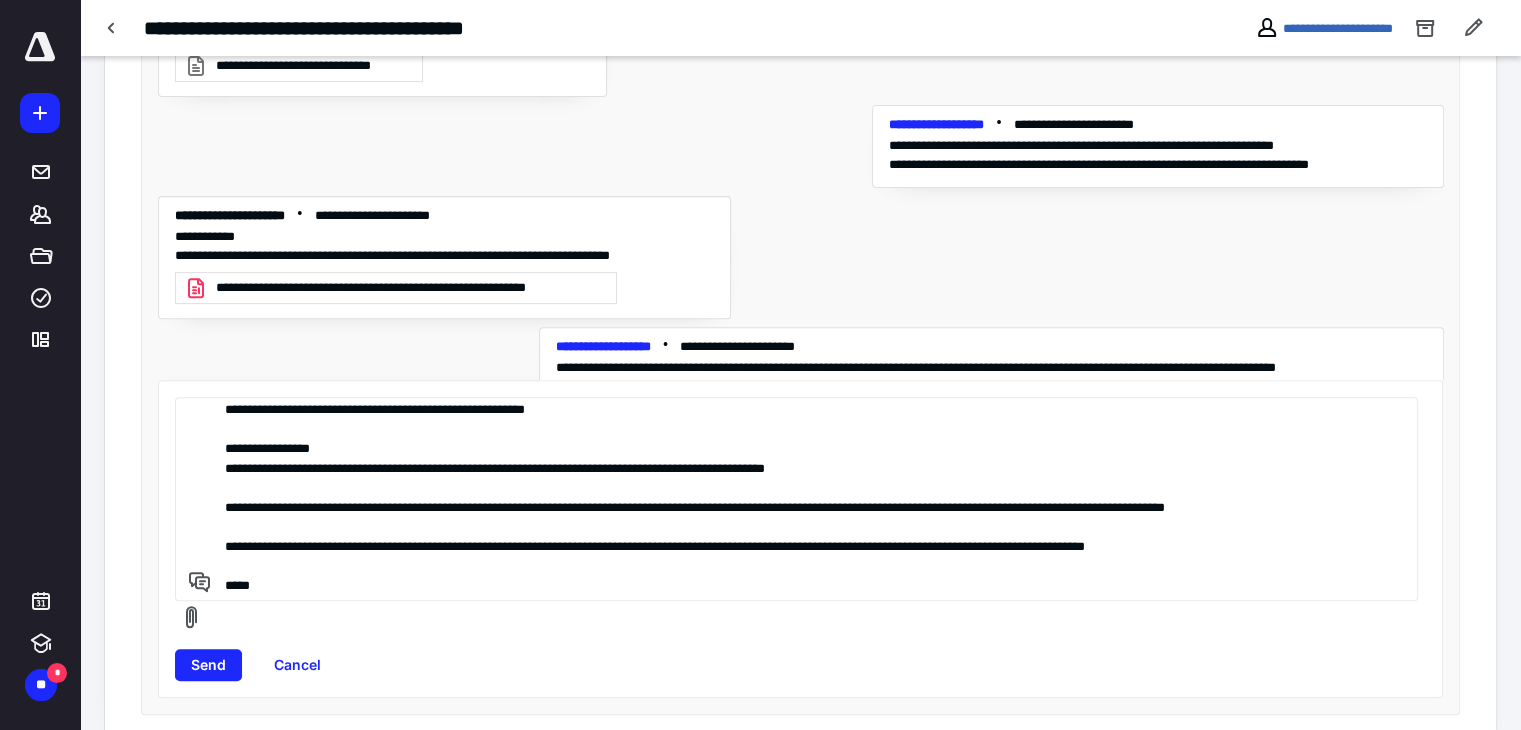 paste on "**********" 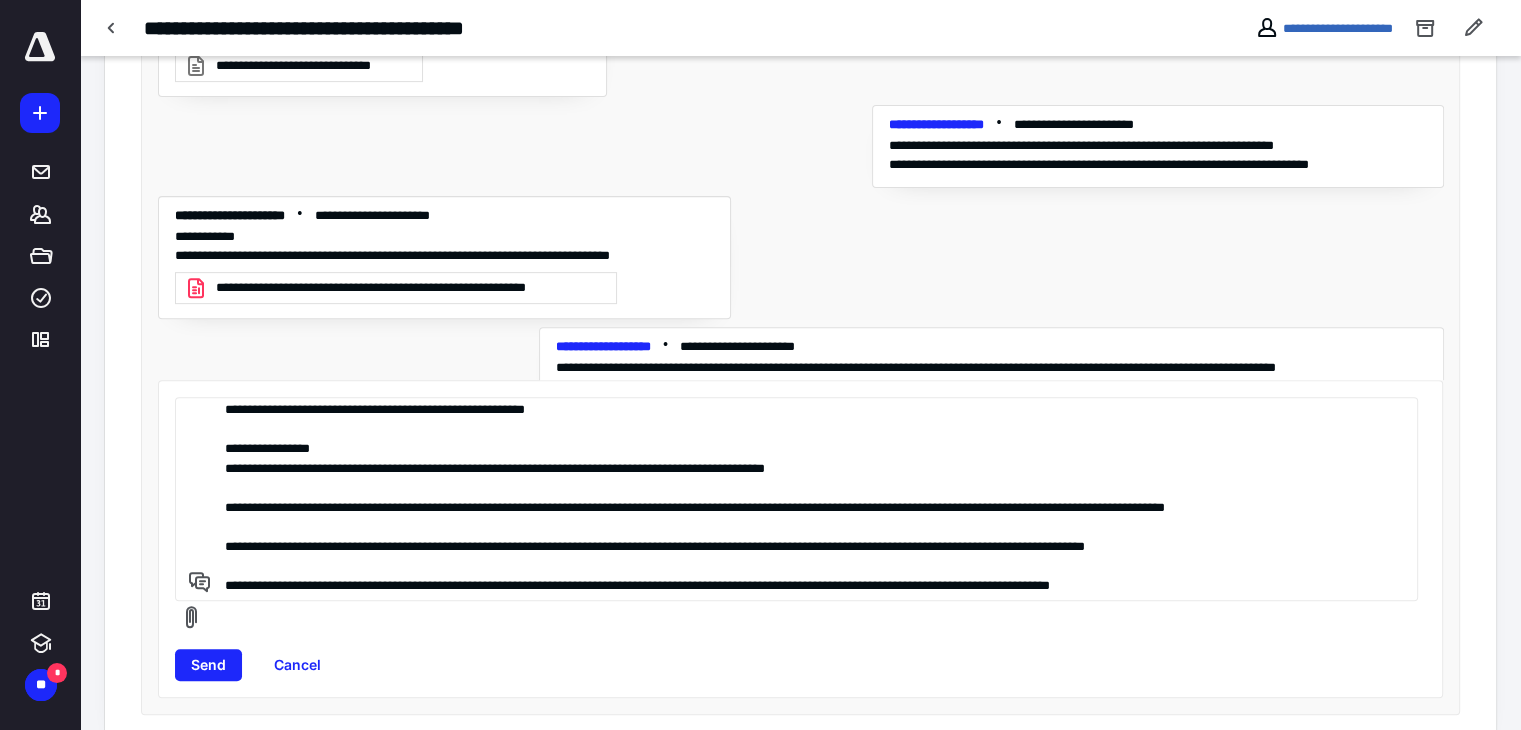drag, startPoint x: 710, startPoint y: 544, endPoint x: 795, endPoint y: 541, distance: 85.052925 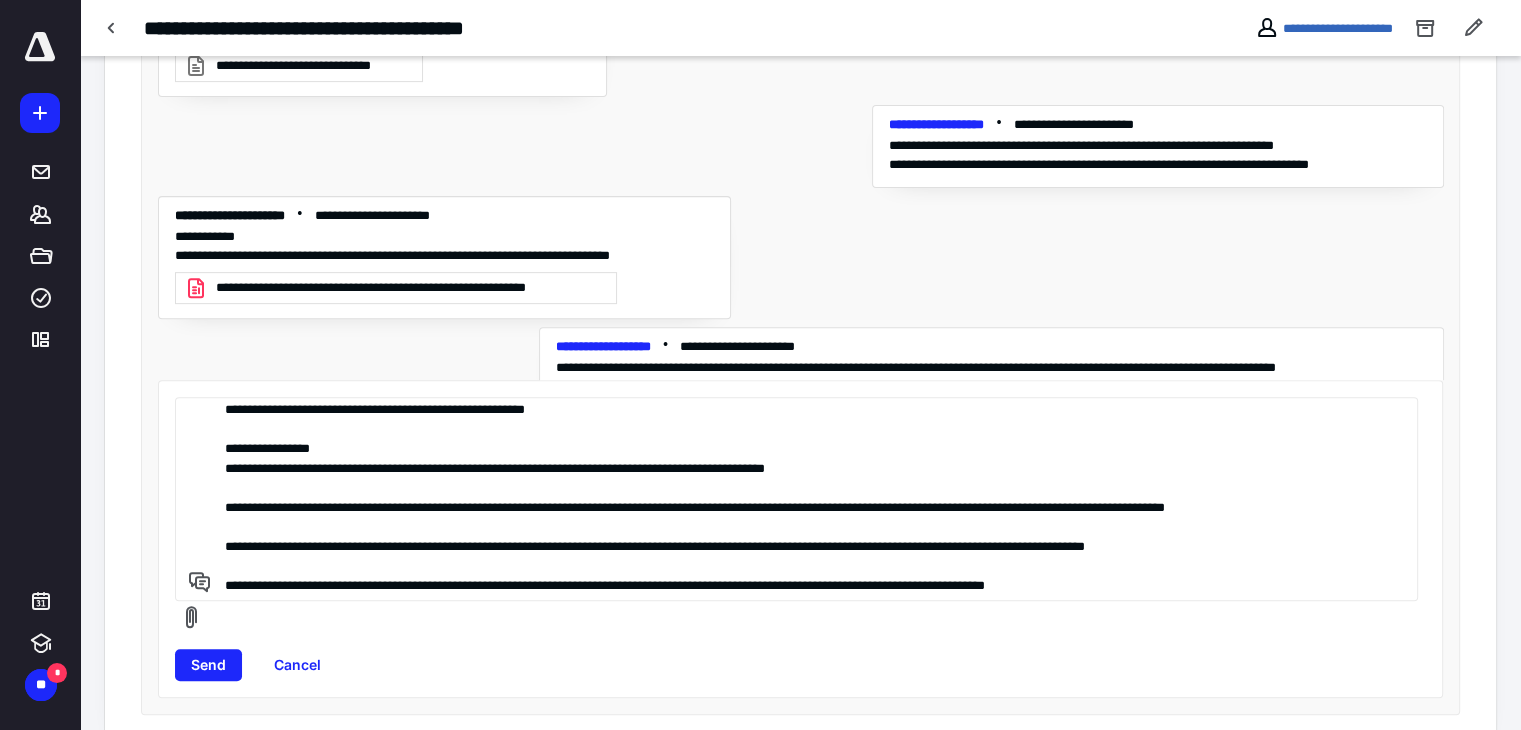click on "**********" at bounding box center [793, 499] 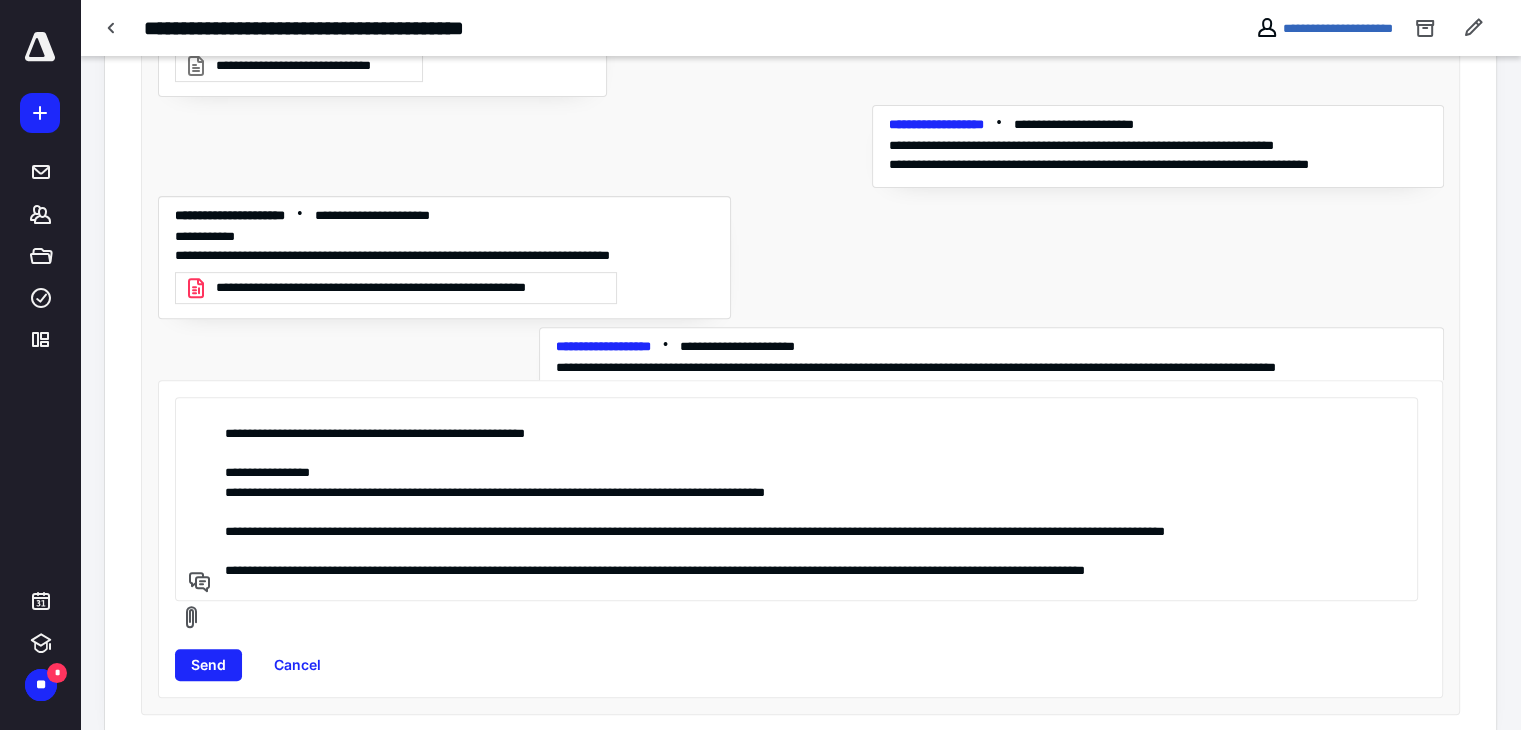 scroll, scrollTop: 182, scrollLeft: 0, axis: vertical 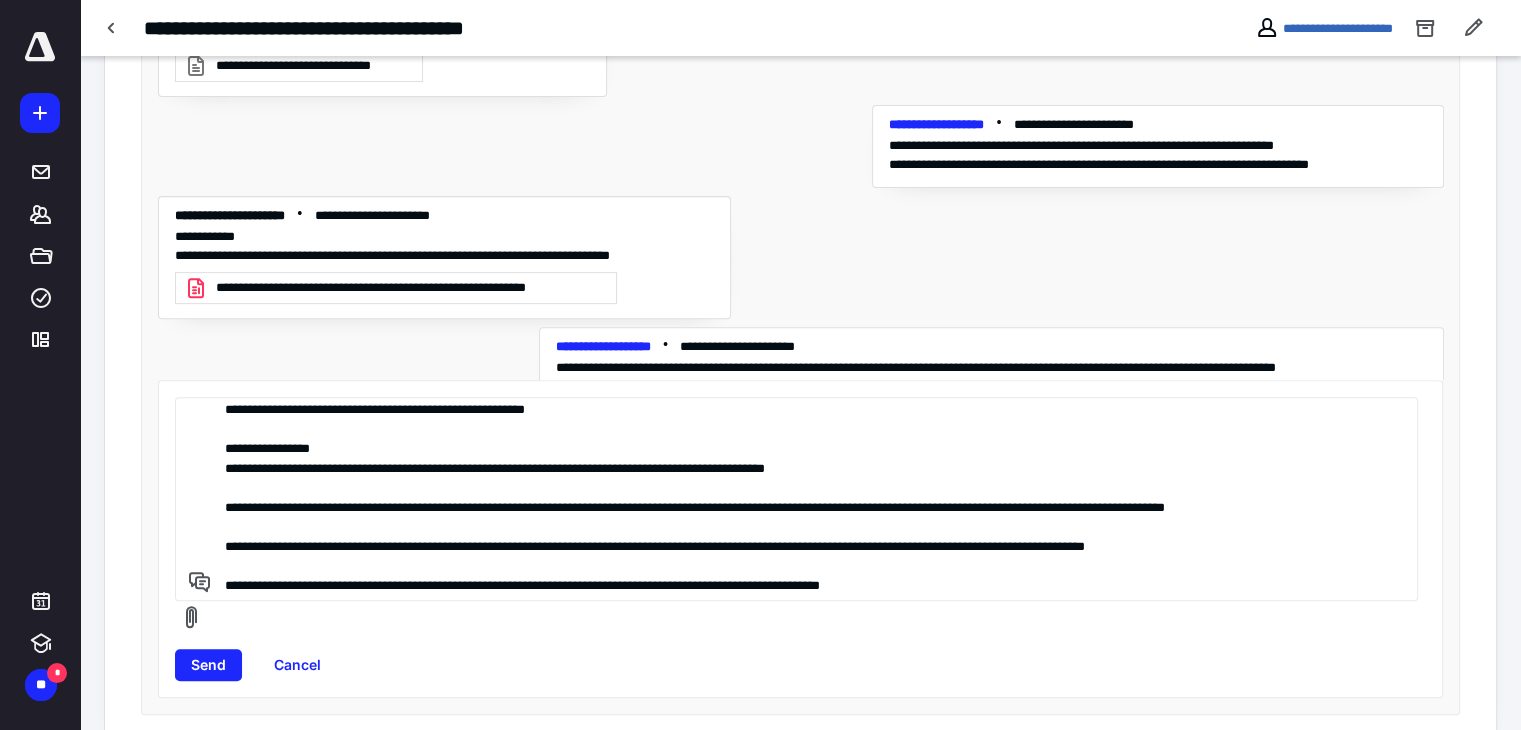 click on "**********" at bounding box center [793, 499] 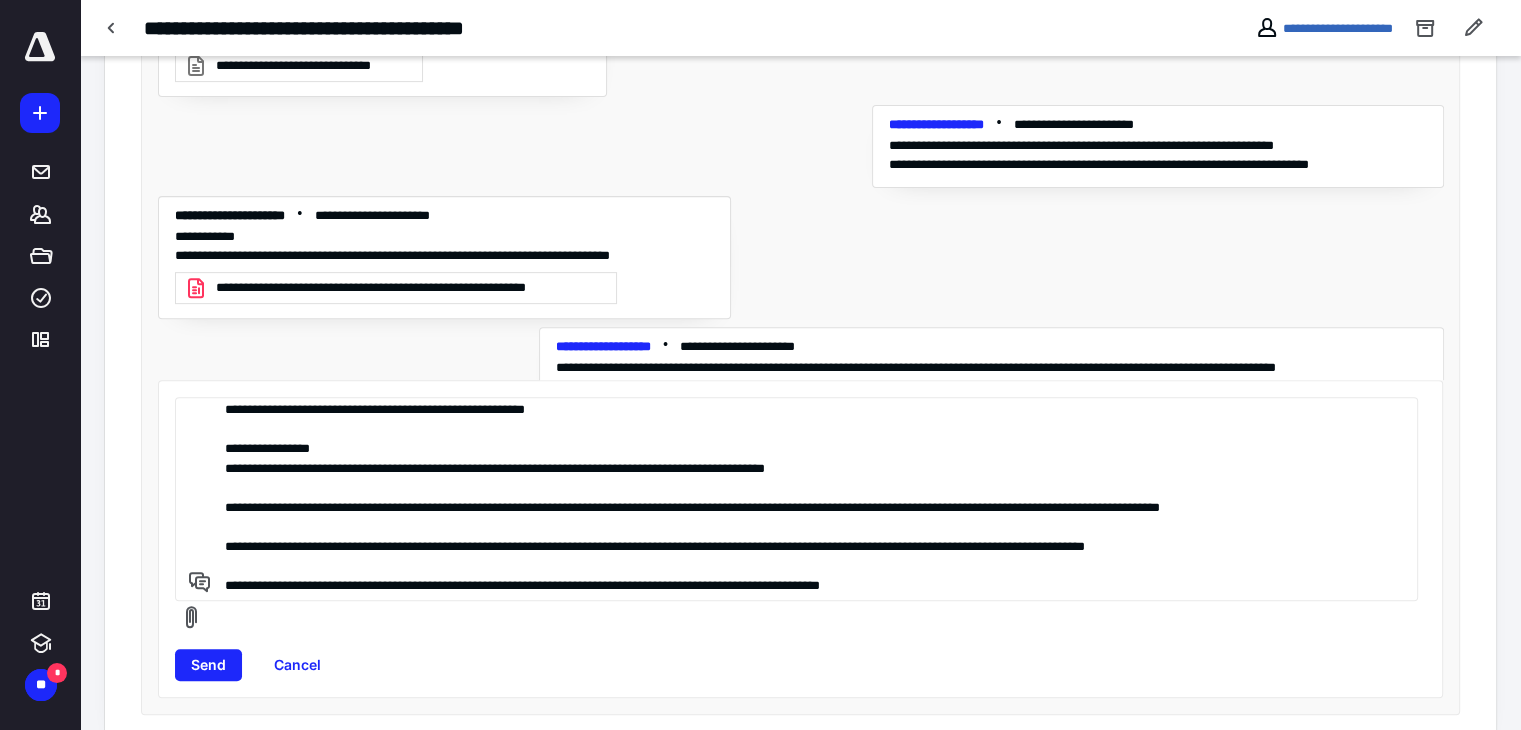 click on "**********" at bounding box center (793, 499) 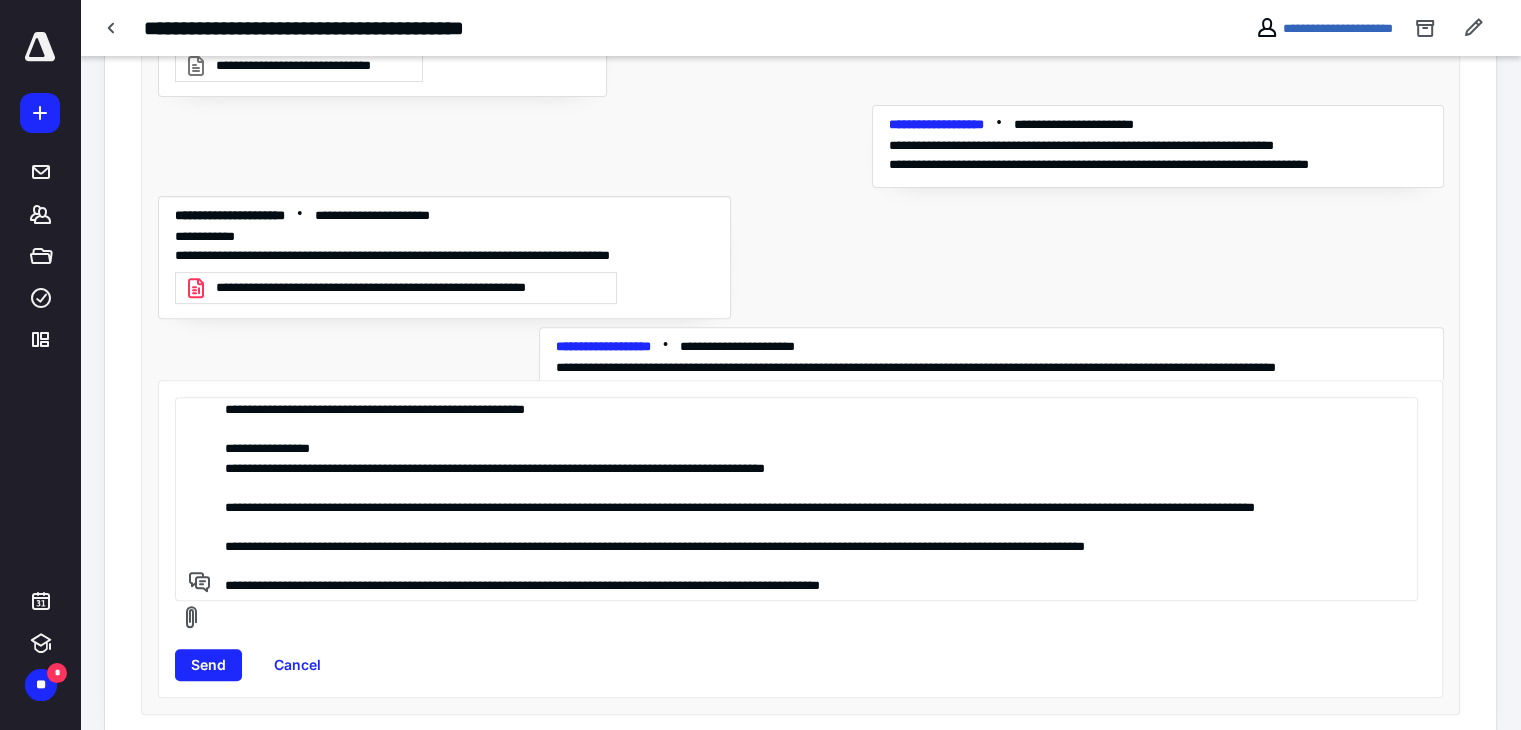 click on "**********" at bounding box center [793, 499] 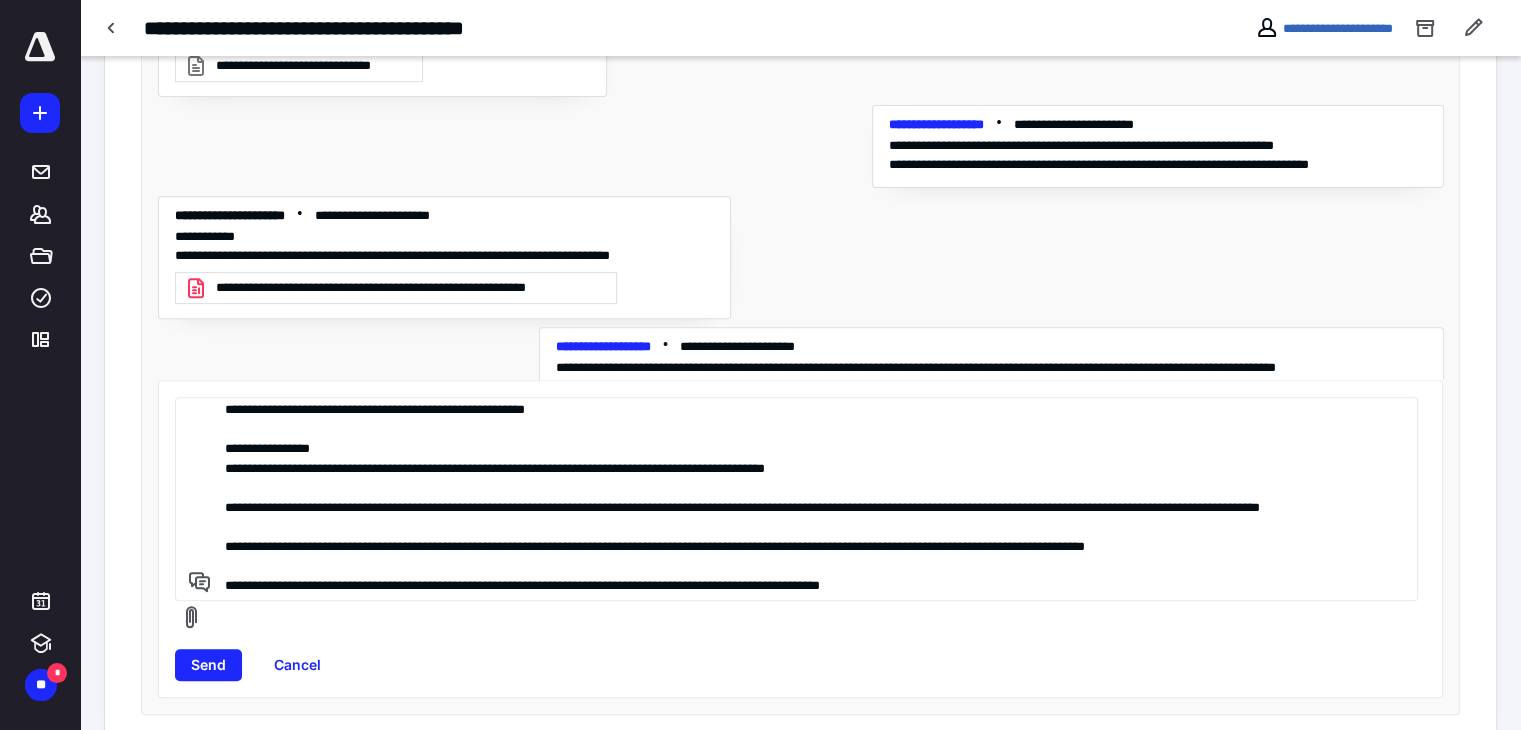 drag, startPoint x: 454, startPoint y: 477, endPoint x: 761, endPoint y: 468, distance: 307.1319 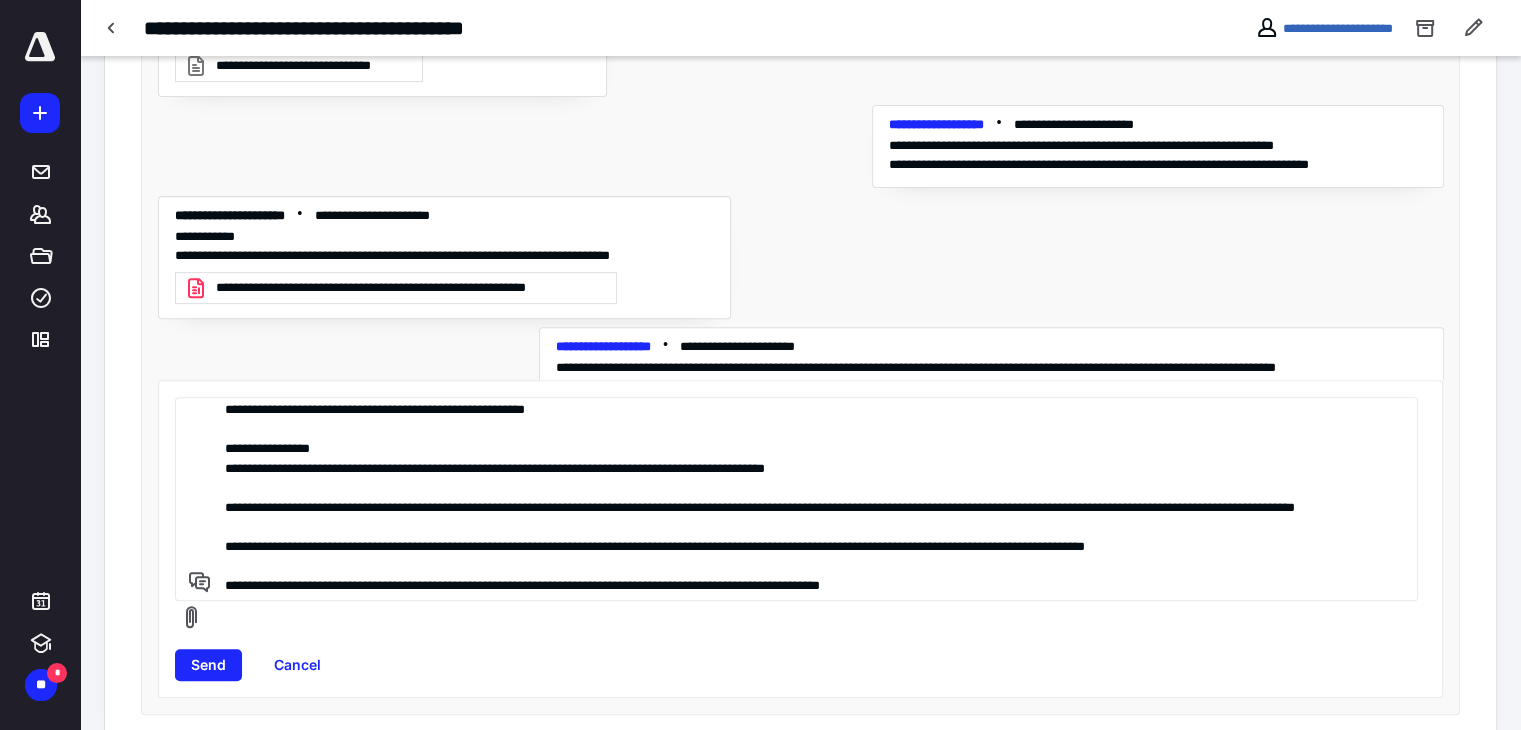 click on "**********" at bounding box center (793, 499) 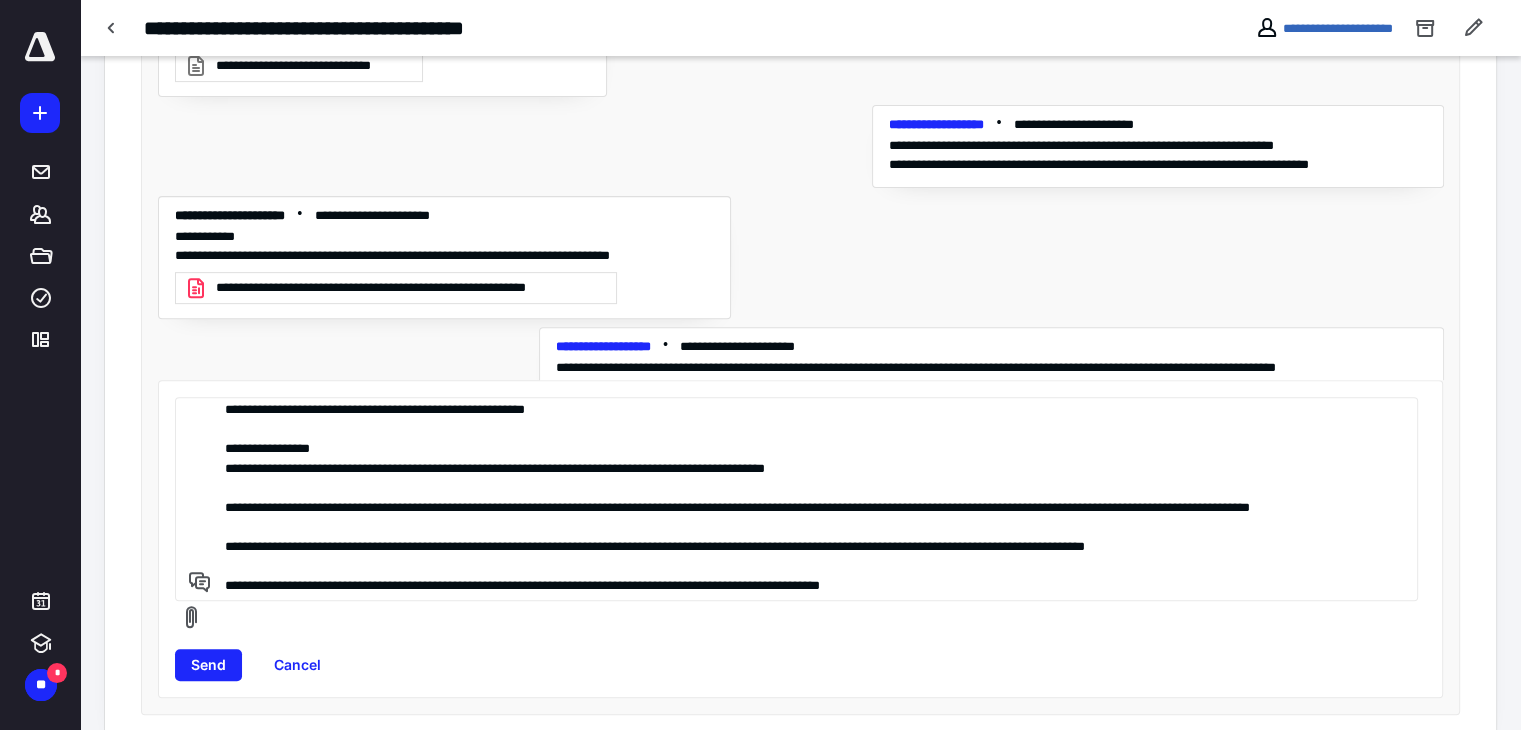 click on "**********" at bounding box center [793, 499] 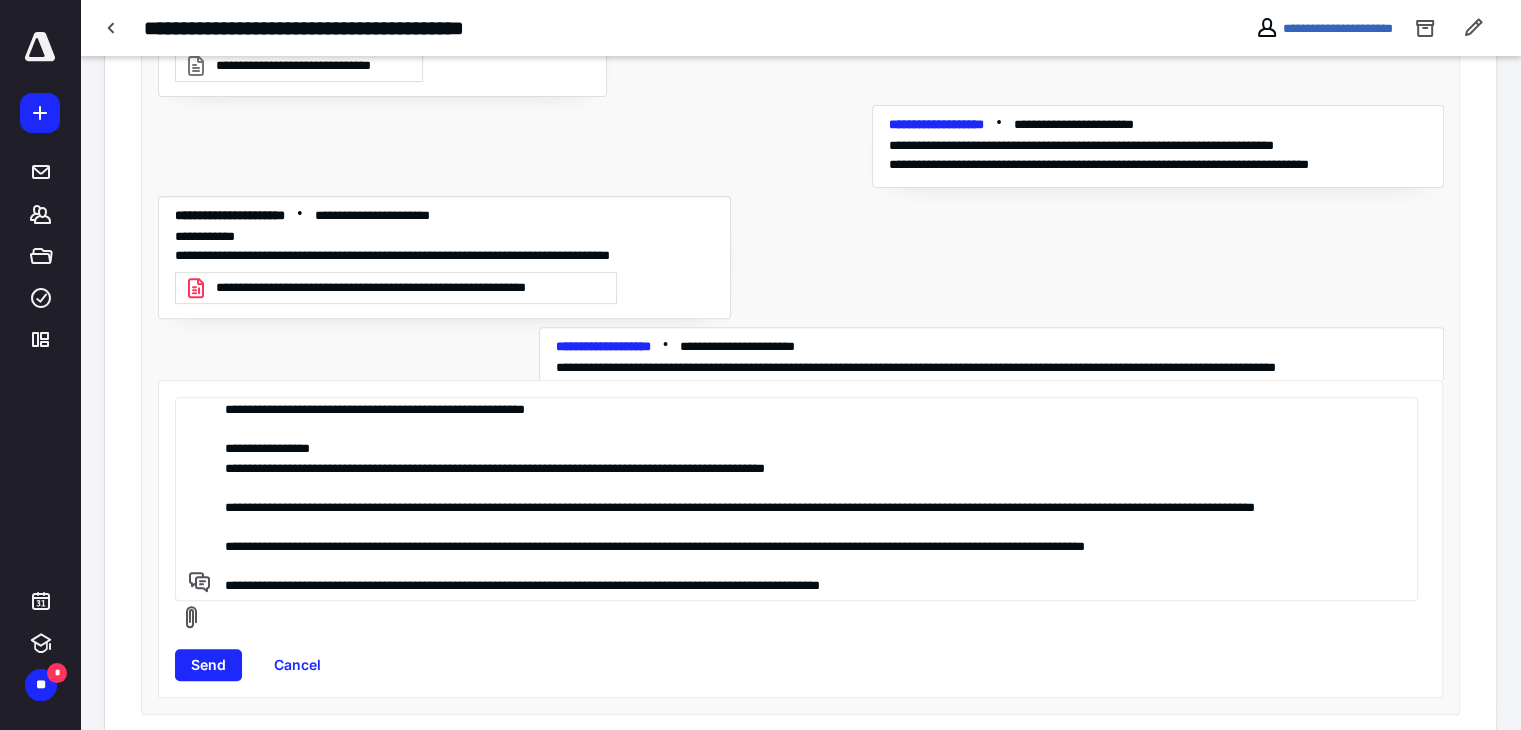 type on "**********" 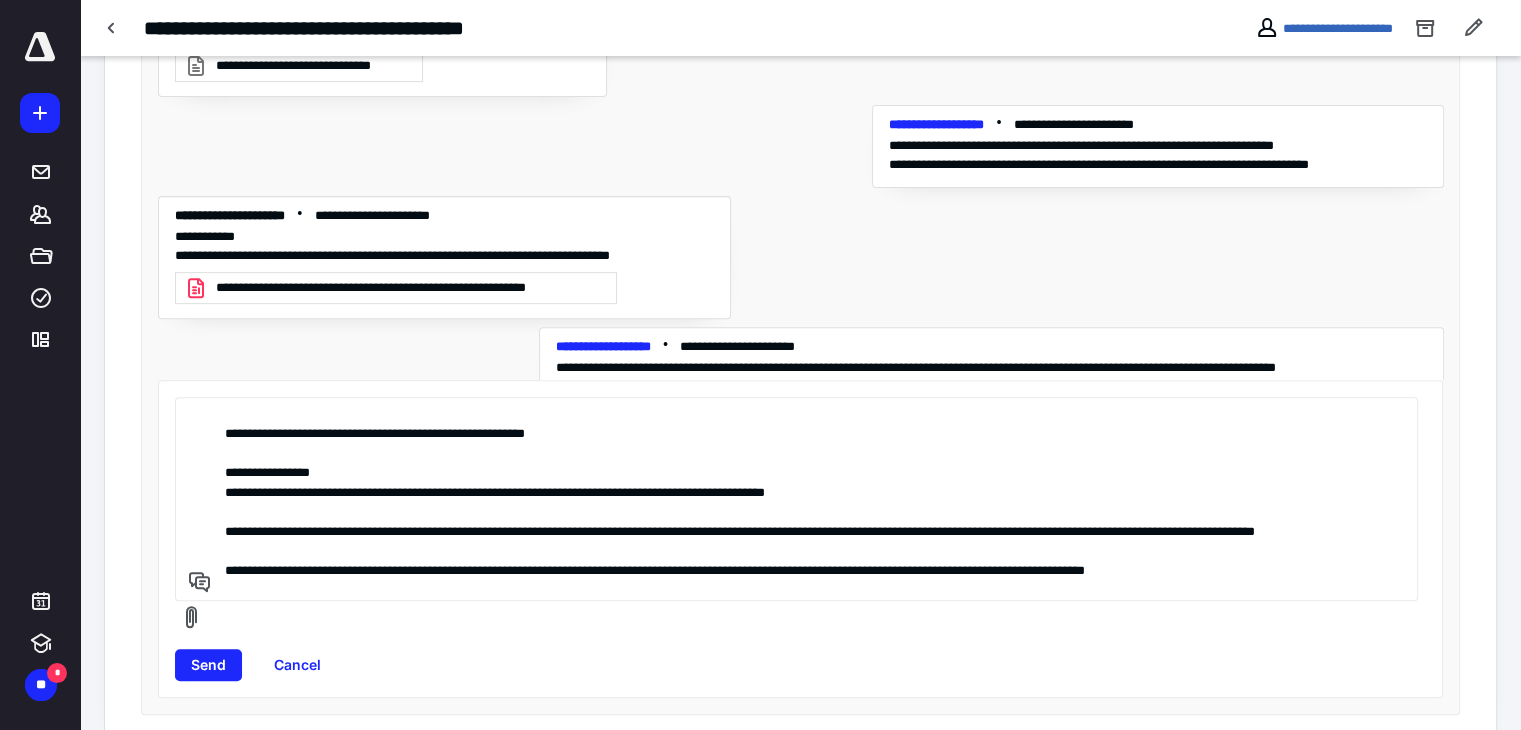 scroll, scrollTop: 182, scrollLeft: 0, axis: vertical 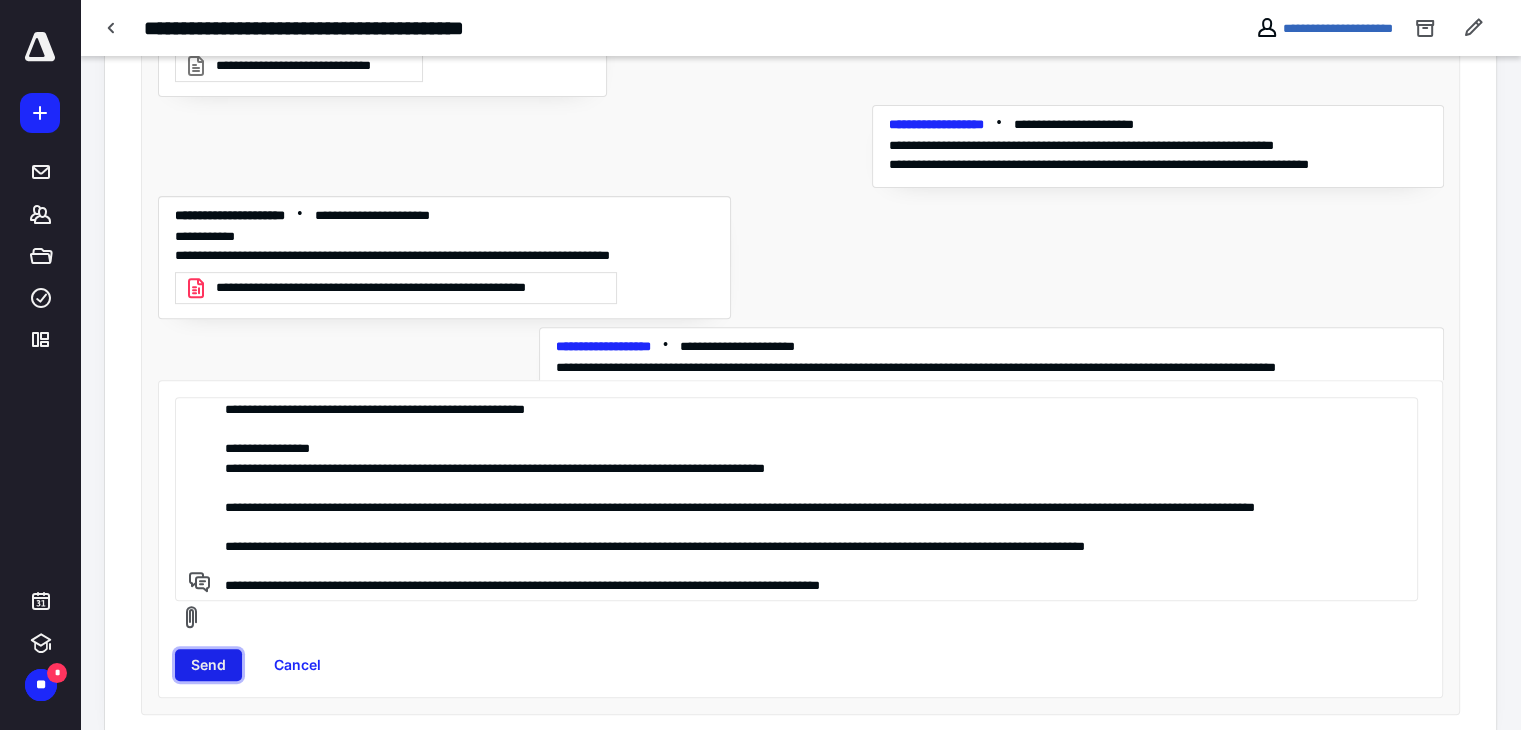 click on "Send" at bounding box center [208, 665] 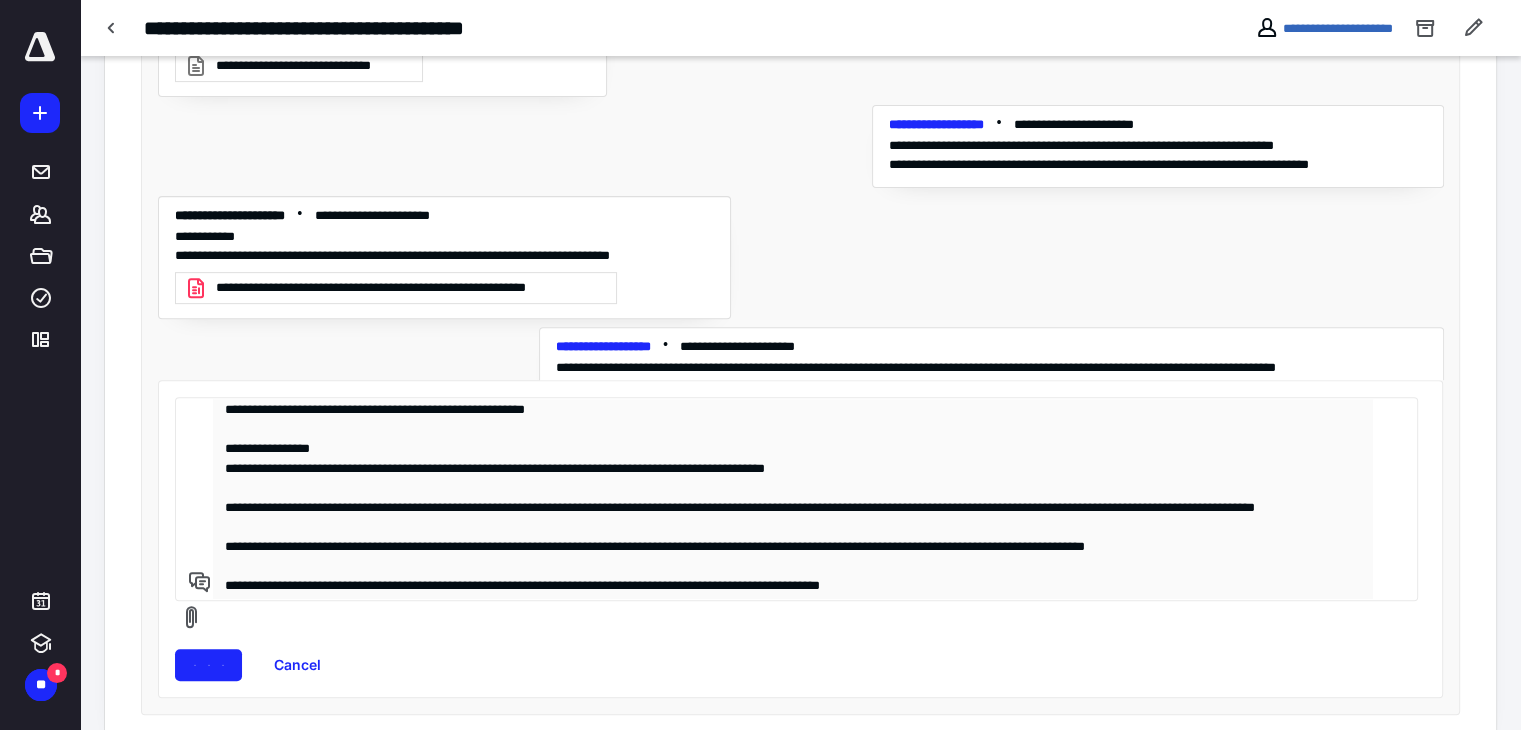 type 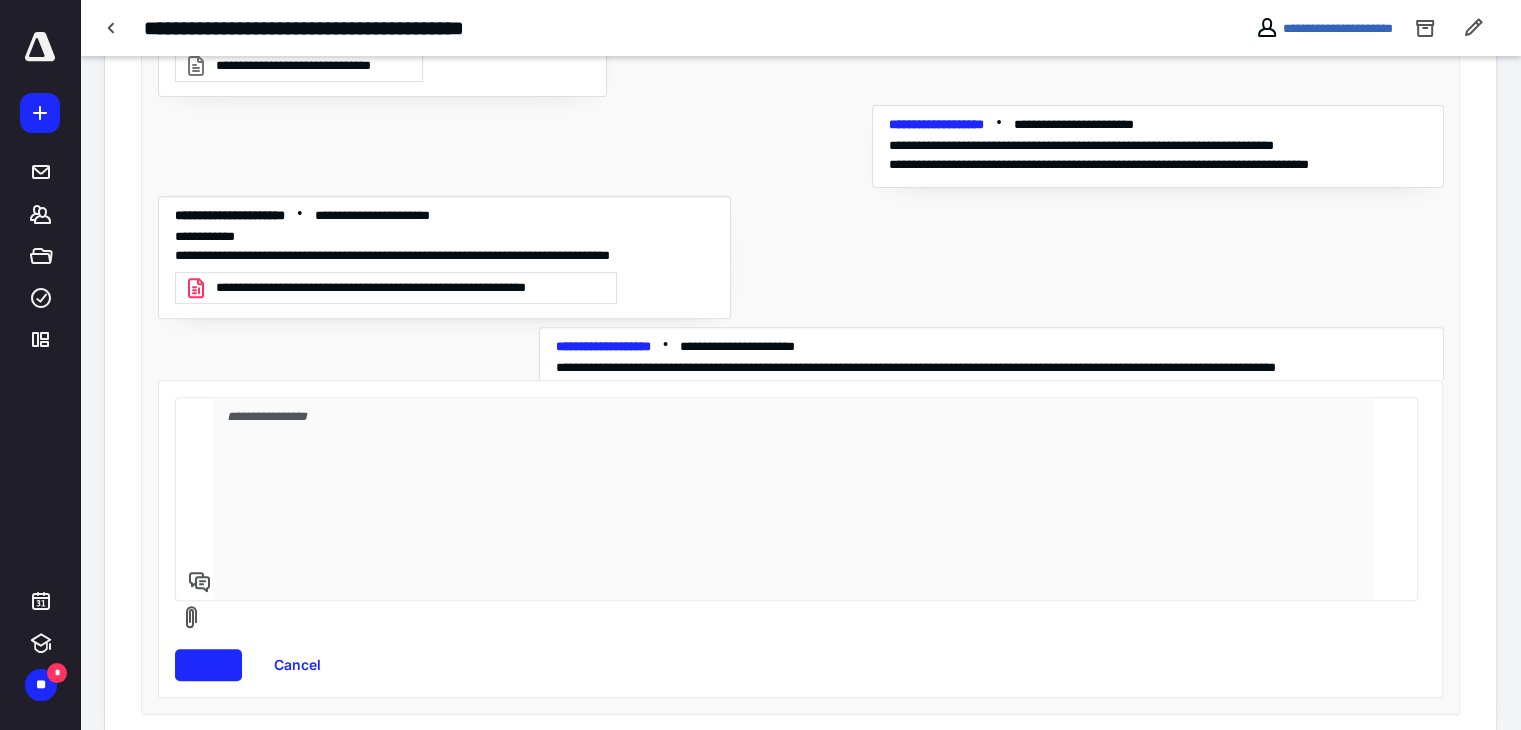 scroll, scrollTop: 536, scrollLeft: 0, axis: vertical 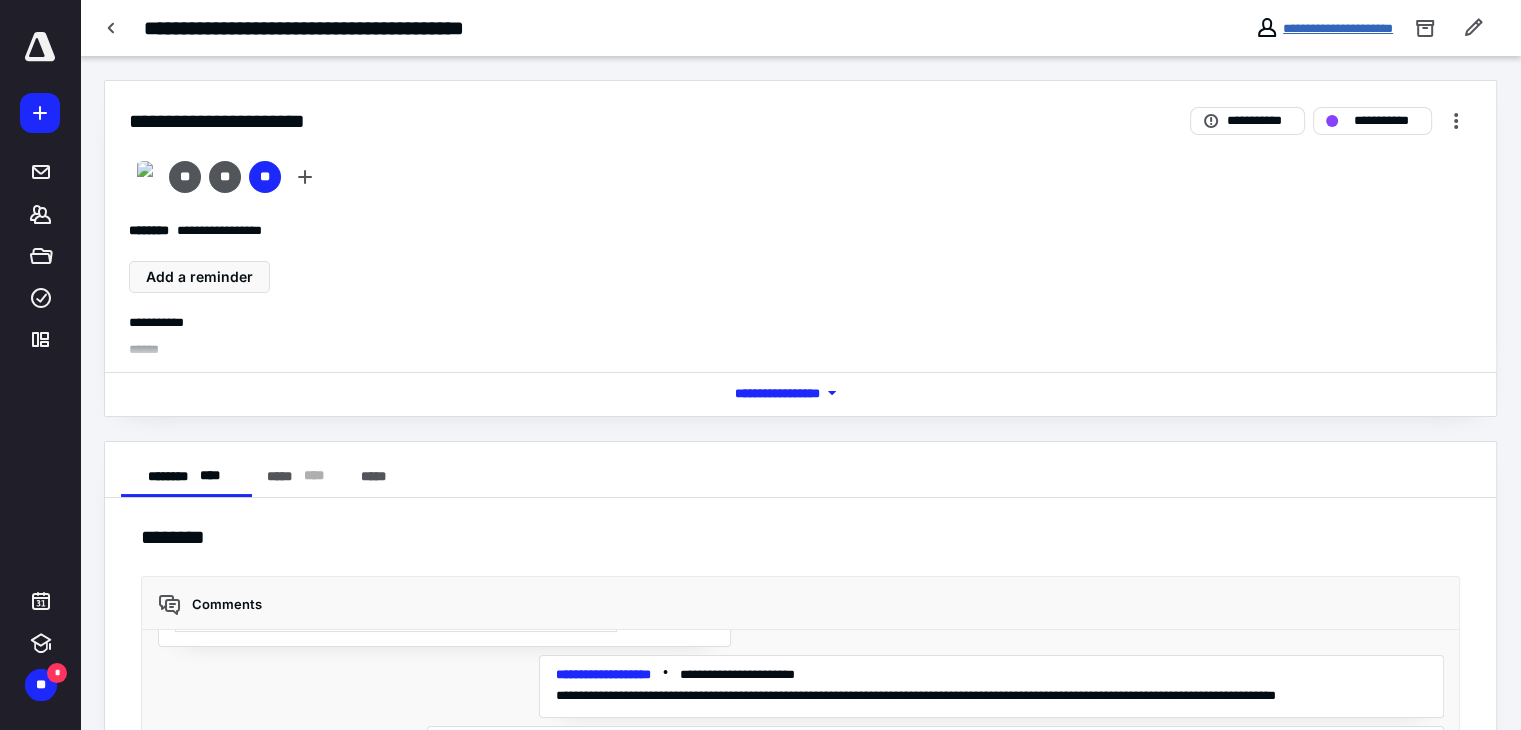 click on "**********" at bounding box center (1338, 28) 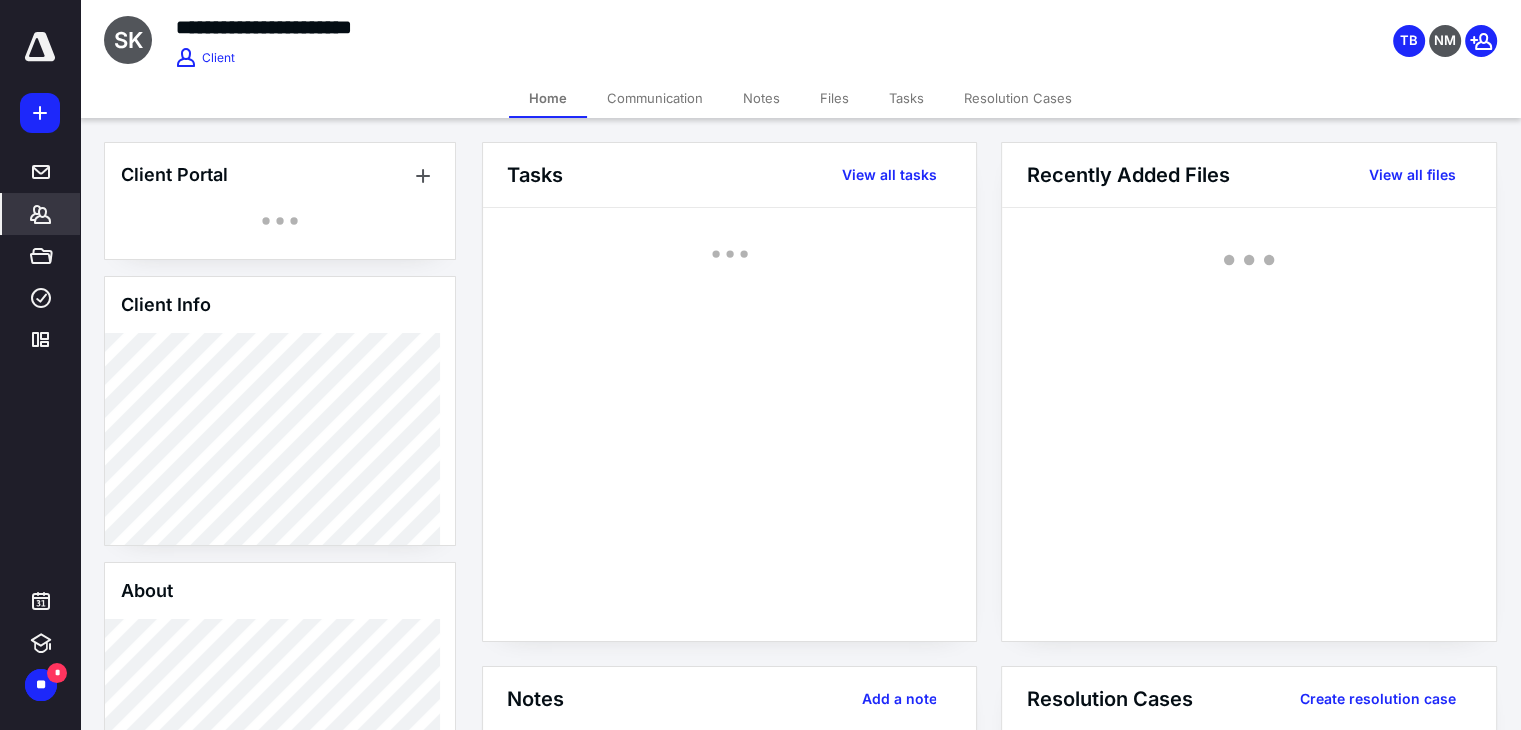 click on "Files" at bounding box center [834, 98] 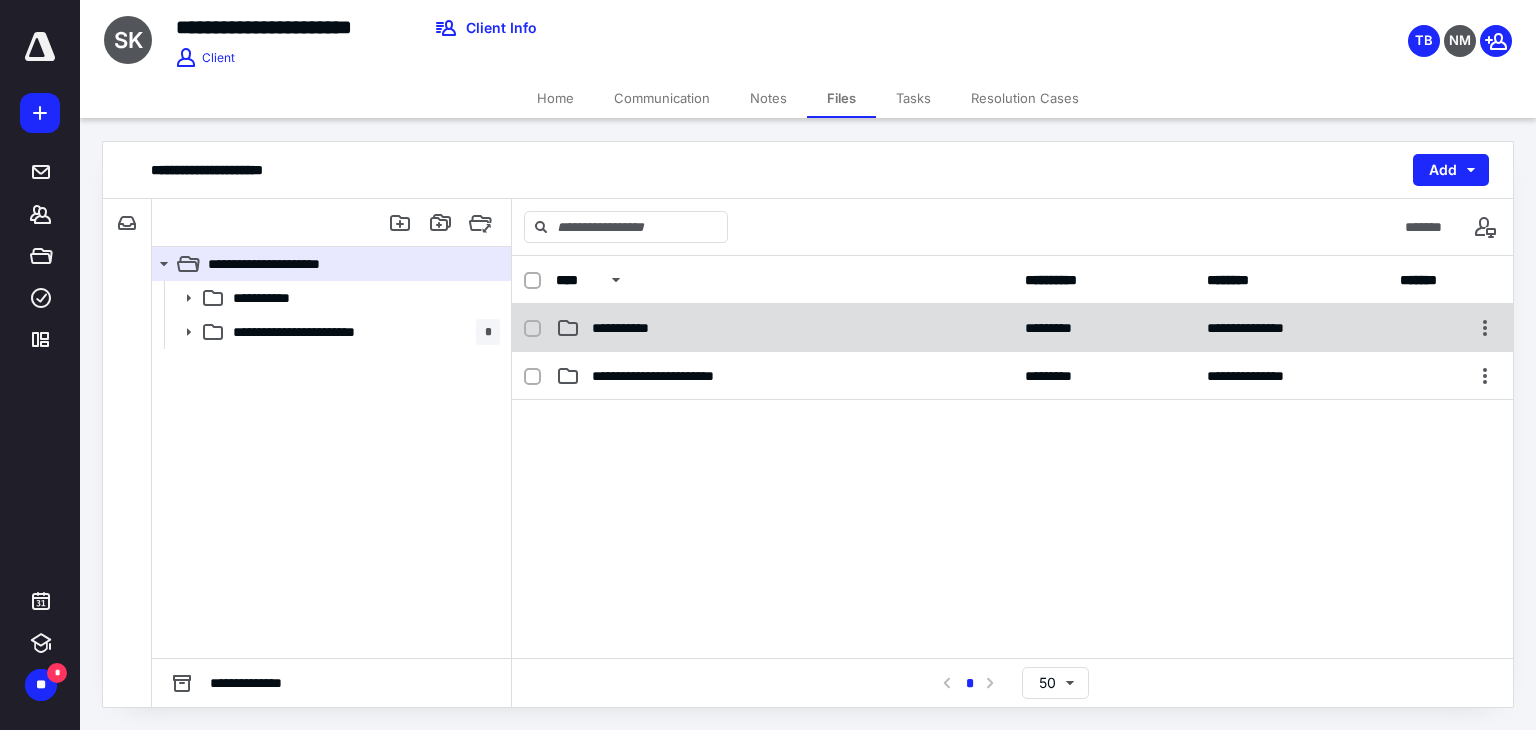 click on "**********" at bounding box center [627, 328] 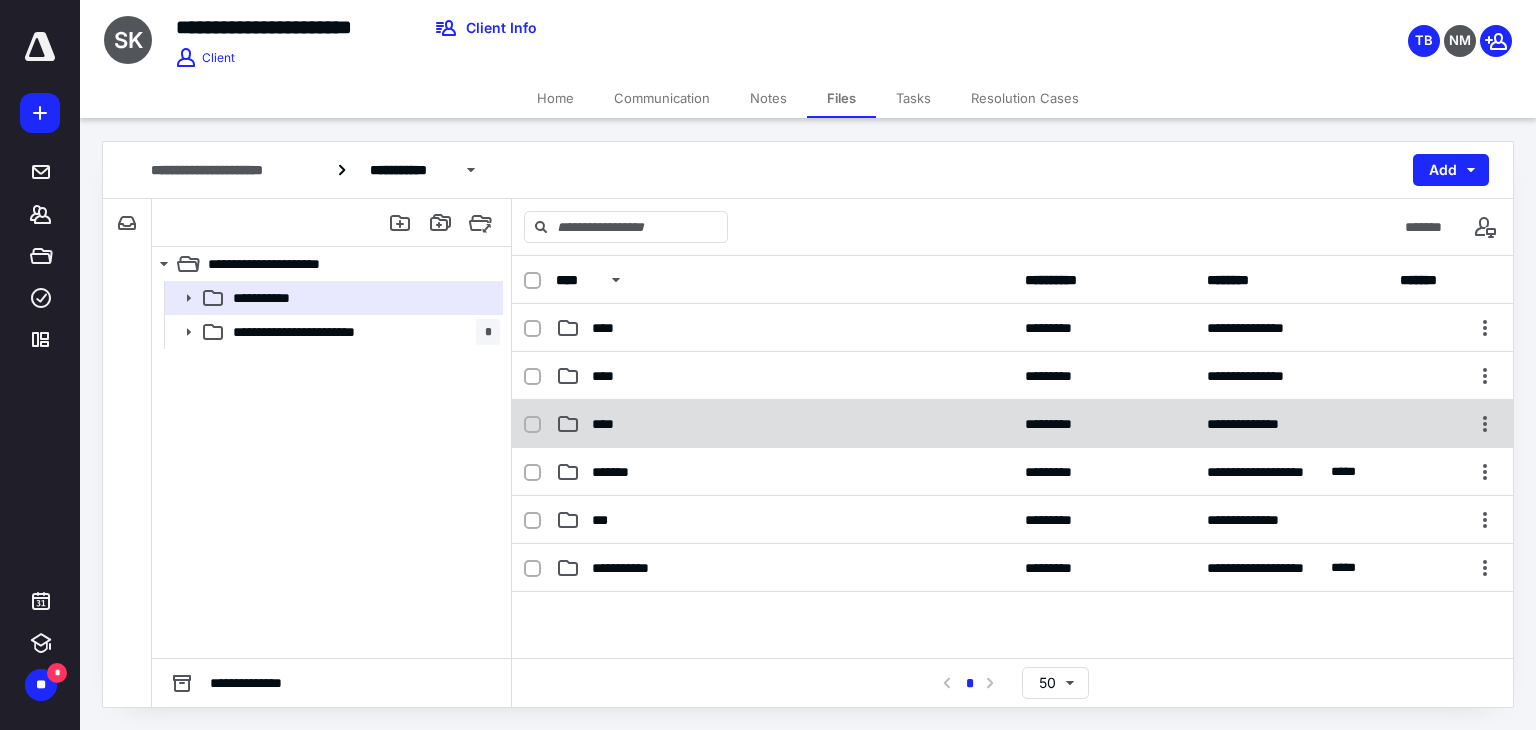 click on "****" at bounding box center (609, 424) 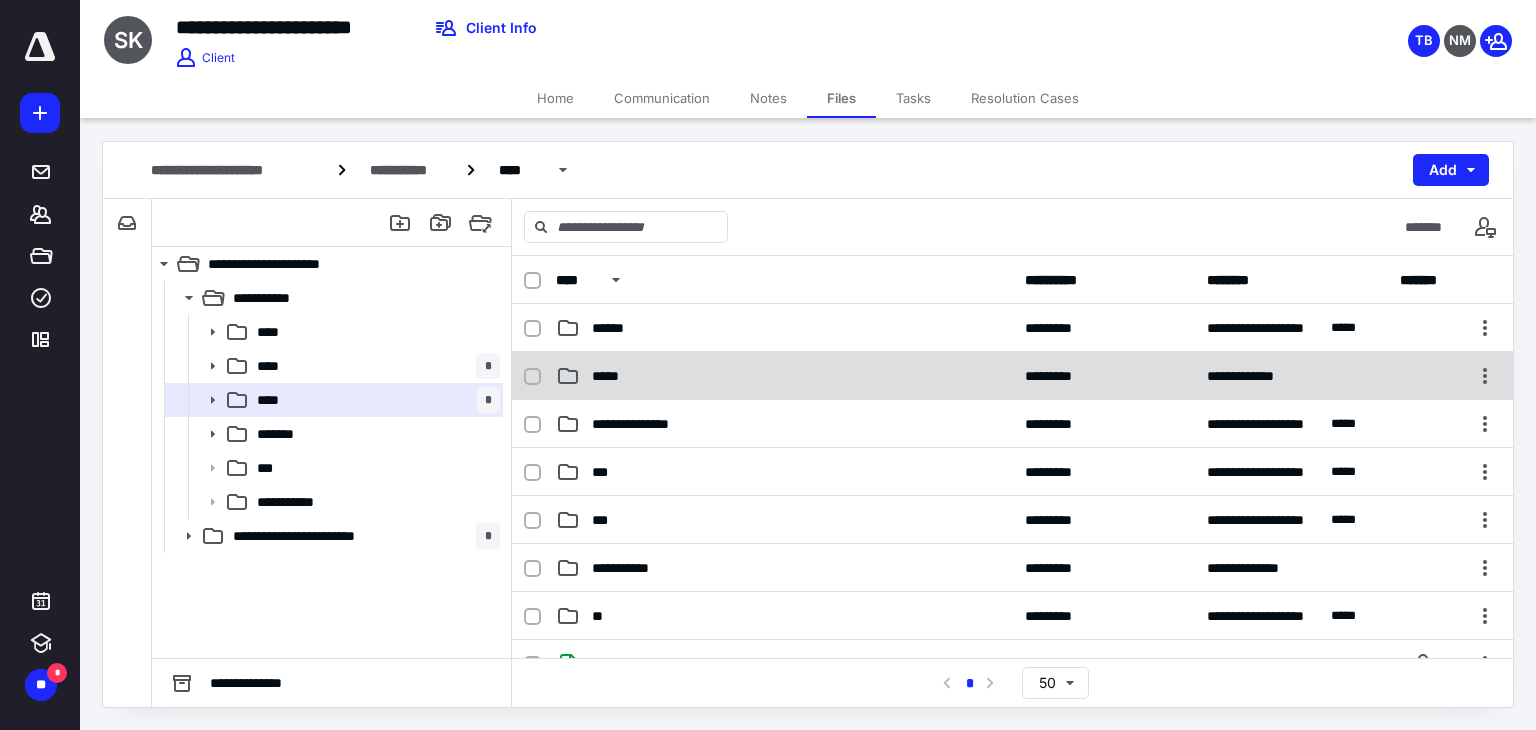 click on "**********" at bounding box center (1012, 376) 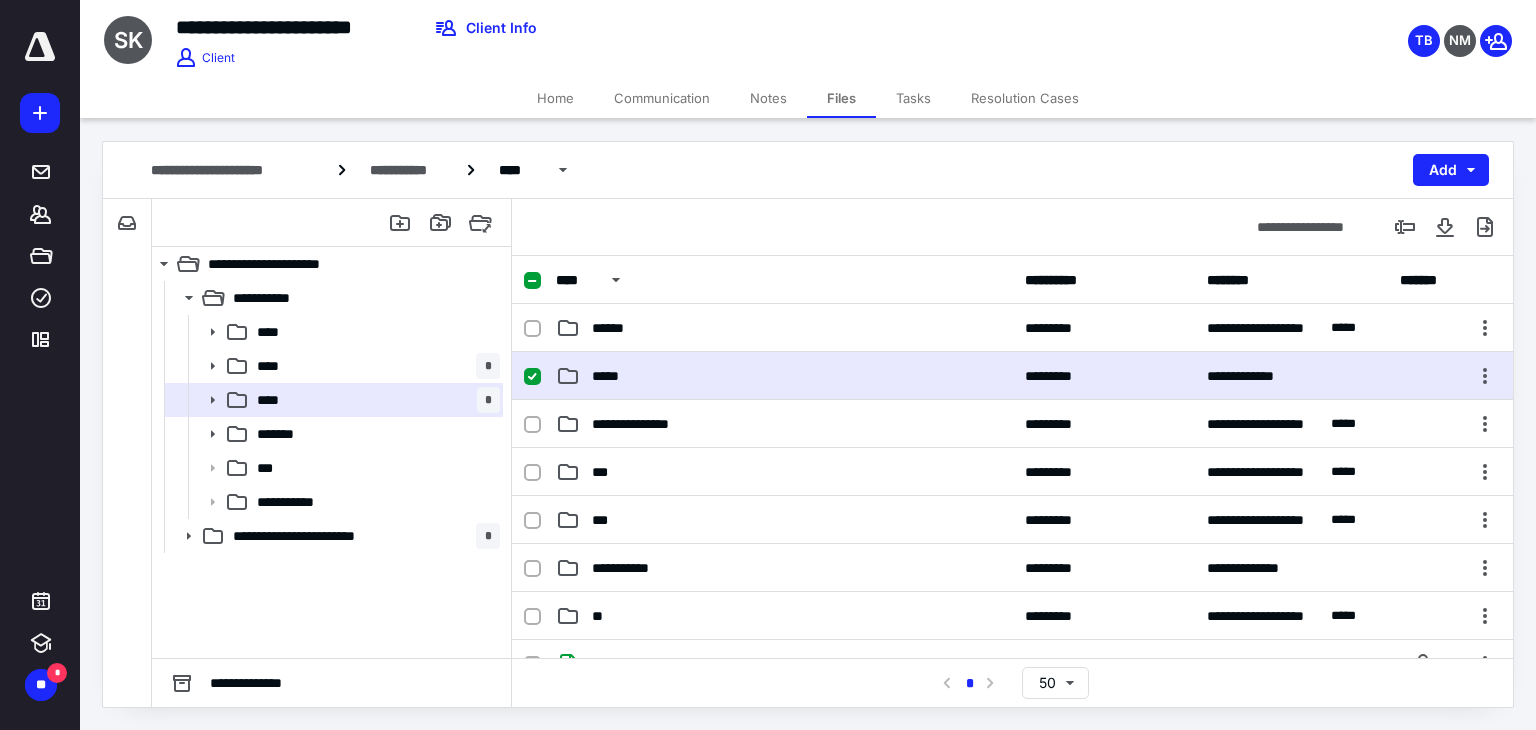 click on "**********" at bounding box center (1012, 376) 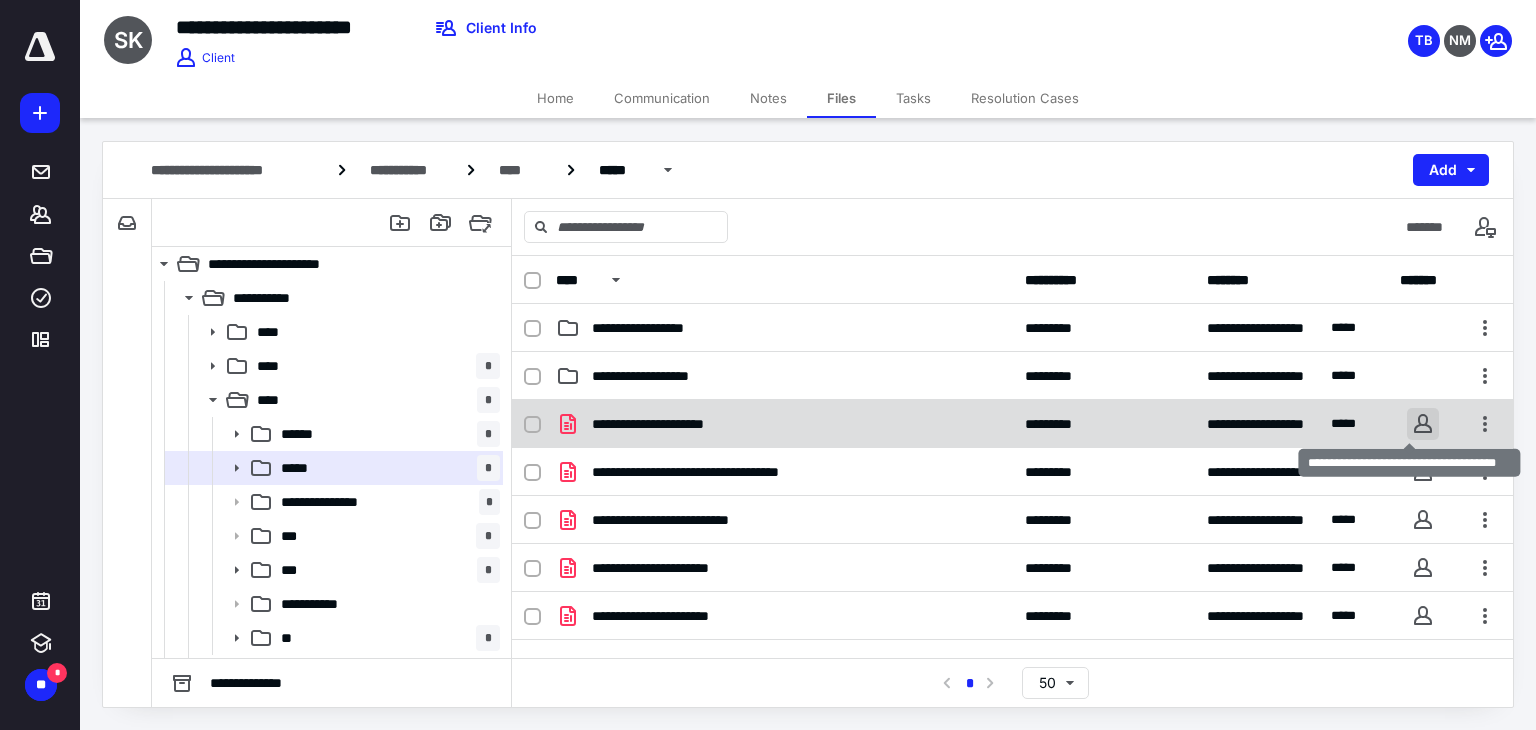click at bounding box center [1423, 424] 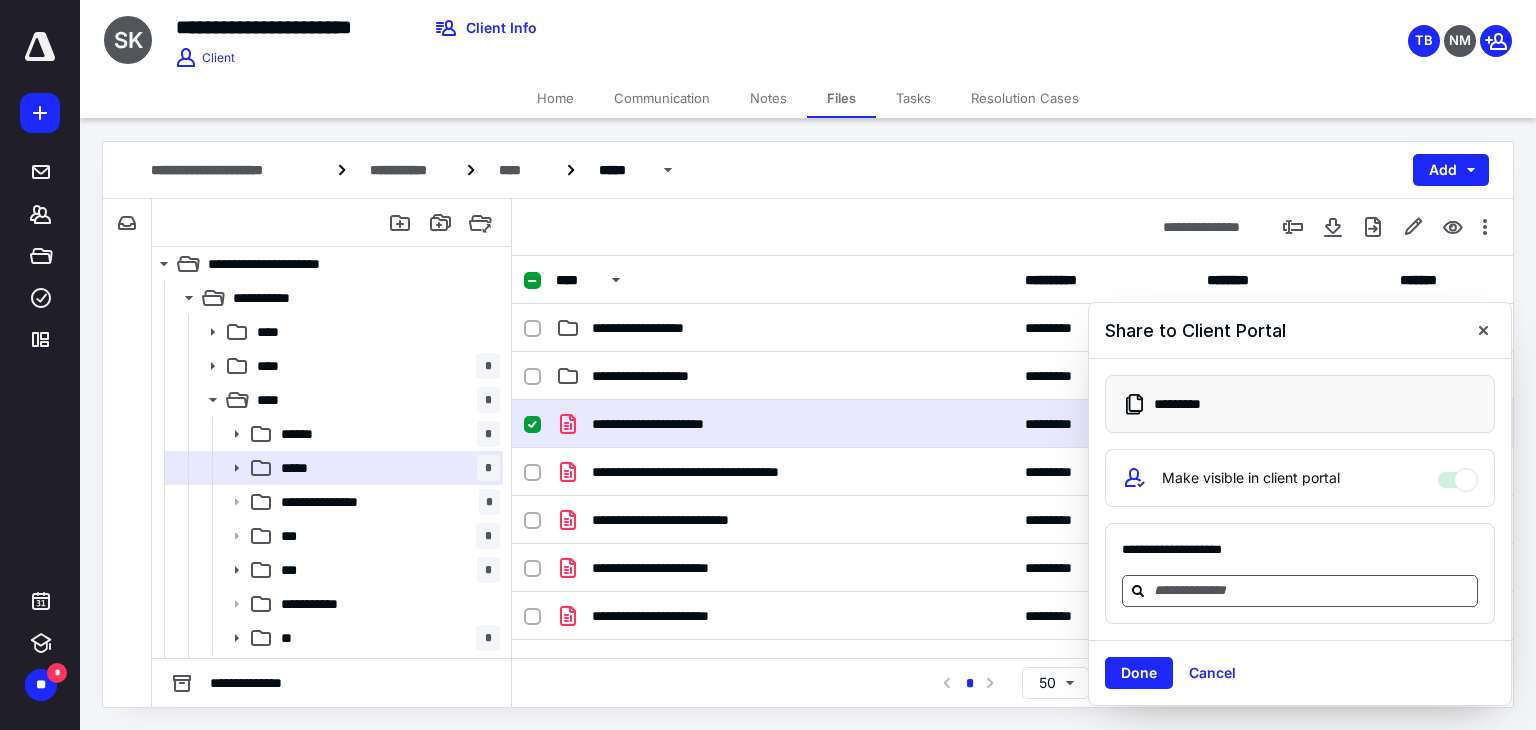 click at bounding box center [1312, 590] 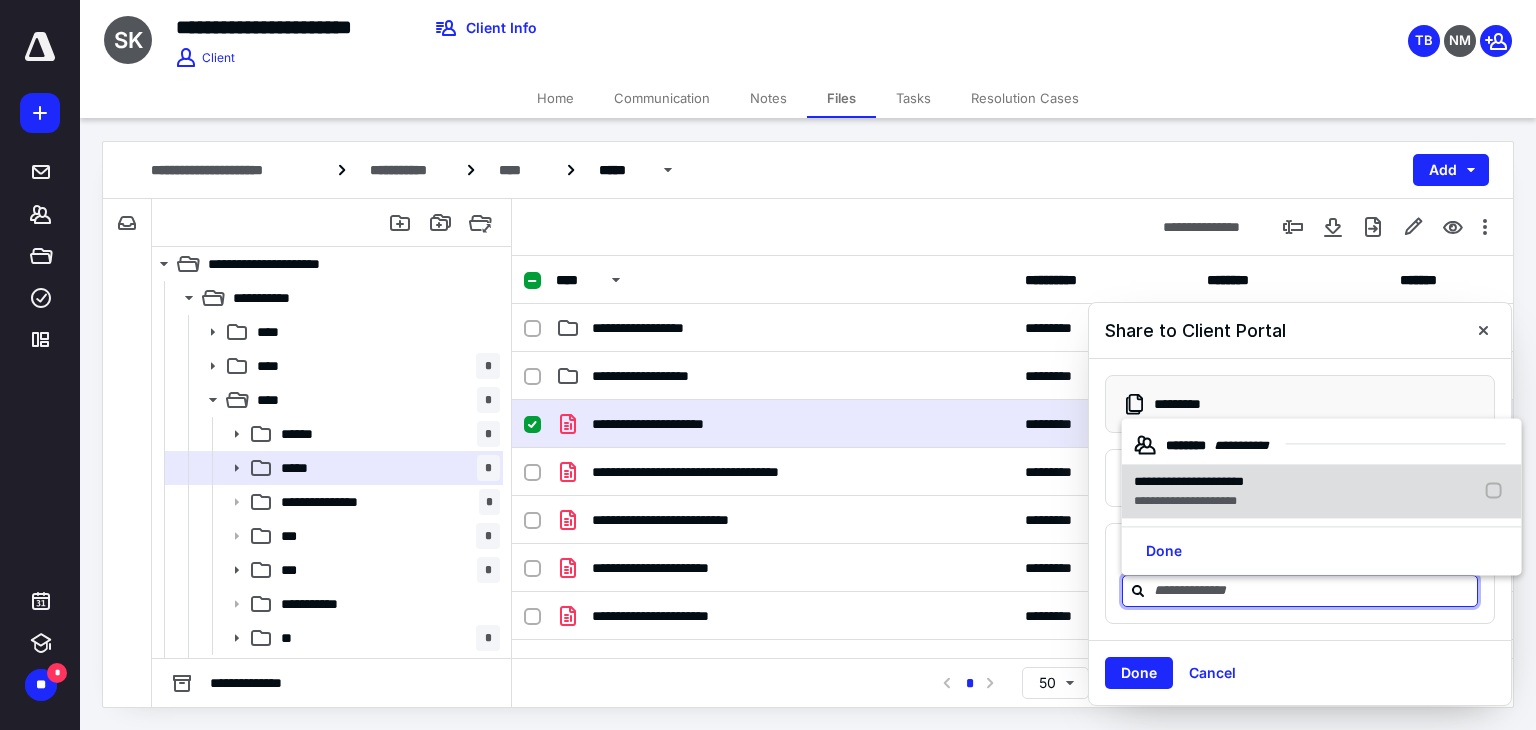 click on "**********" at bounding box center [1185, 501] 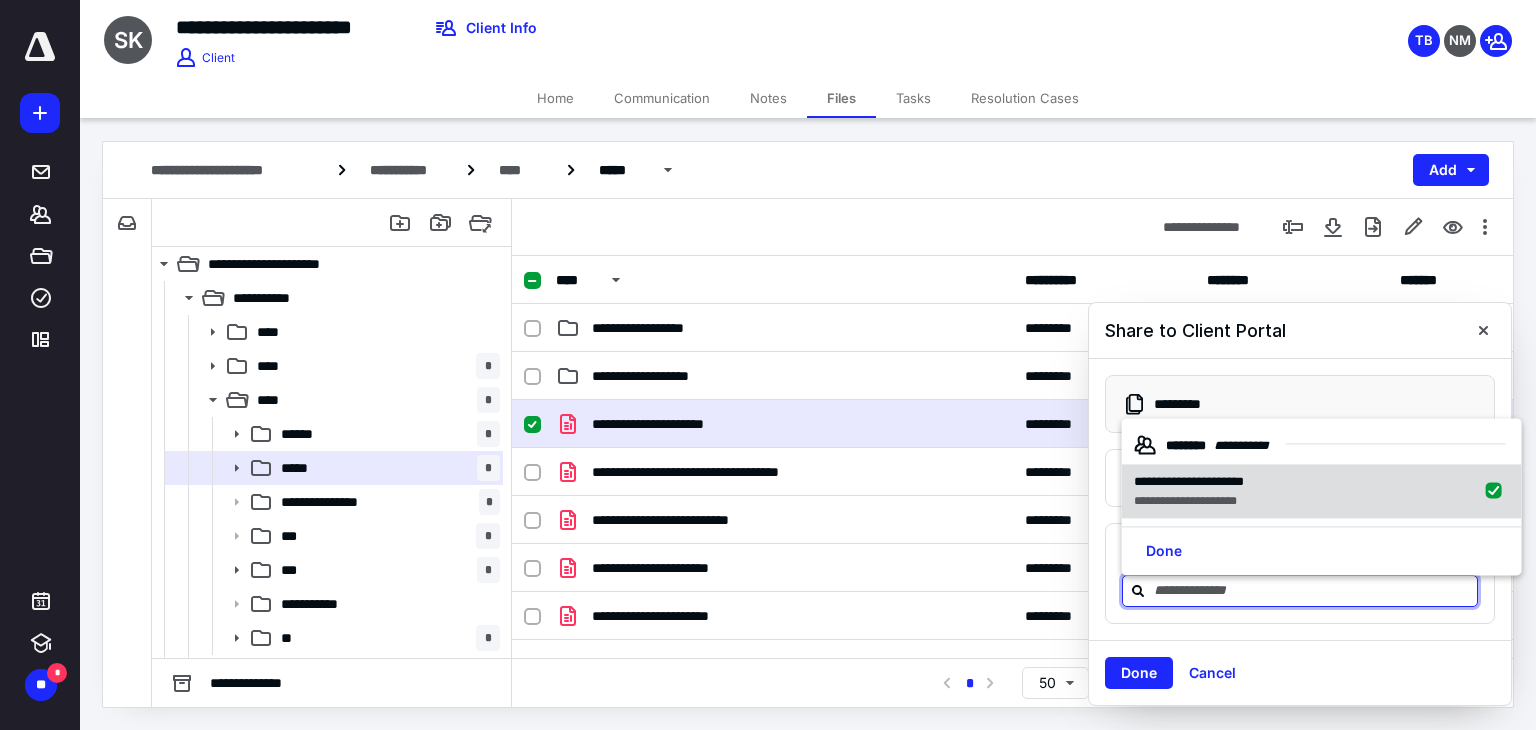 checkbox on "true" 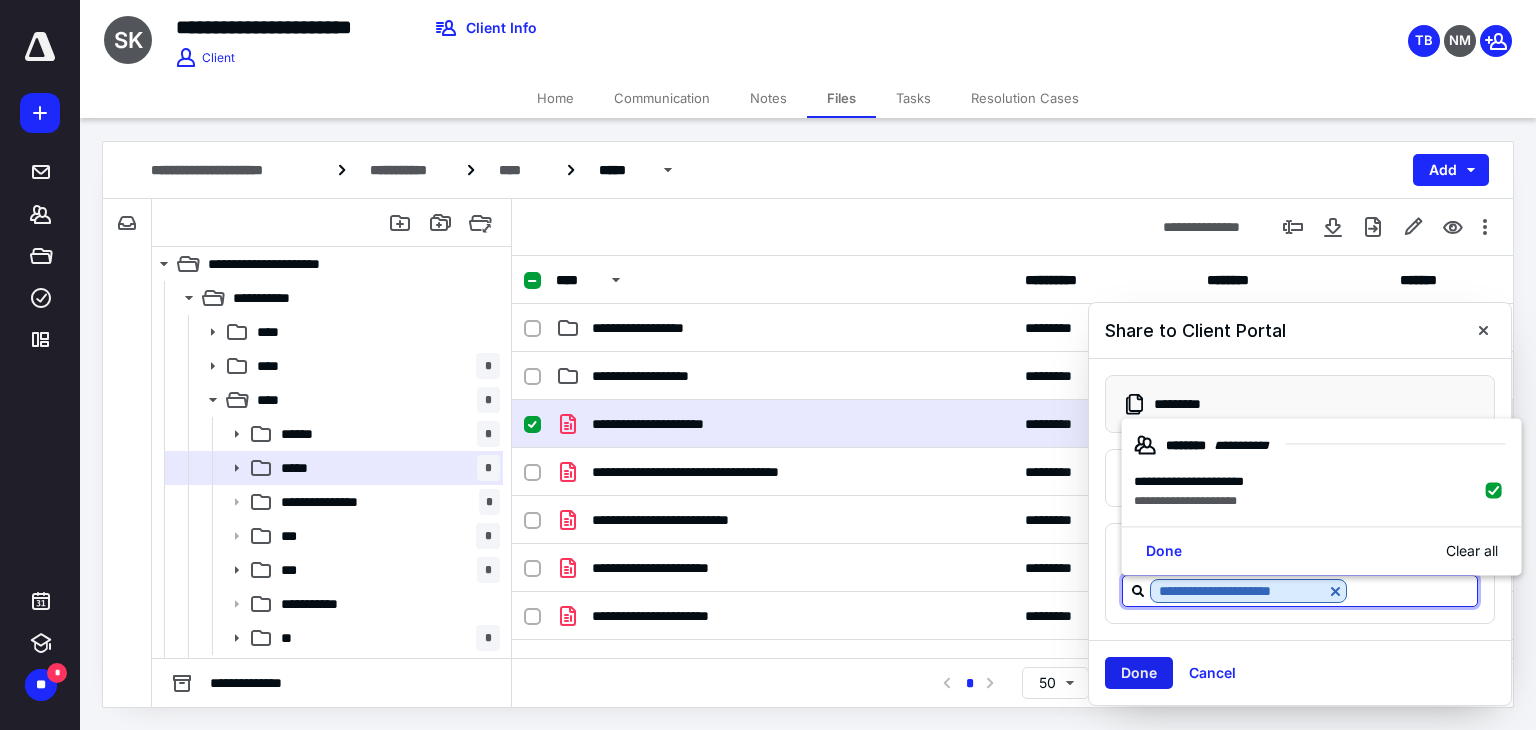 click on "Done" at bounding box center [1139, 673] 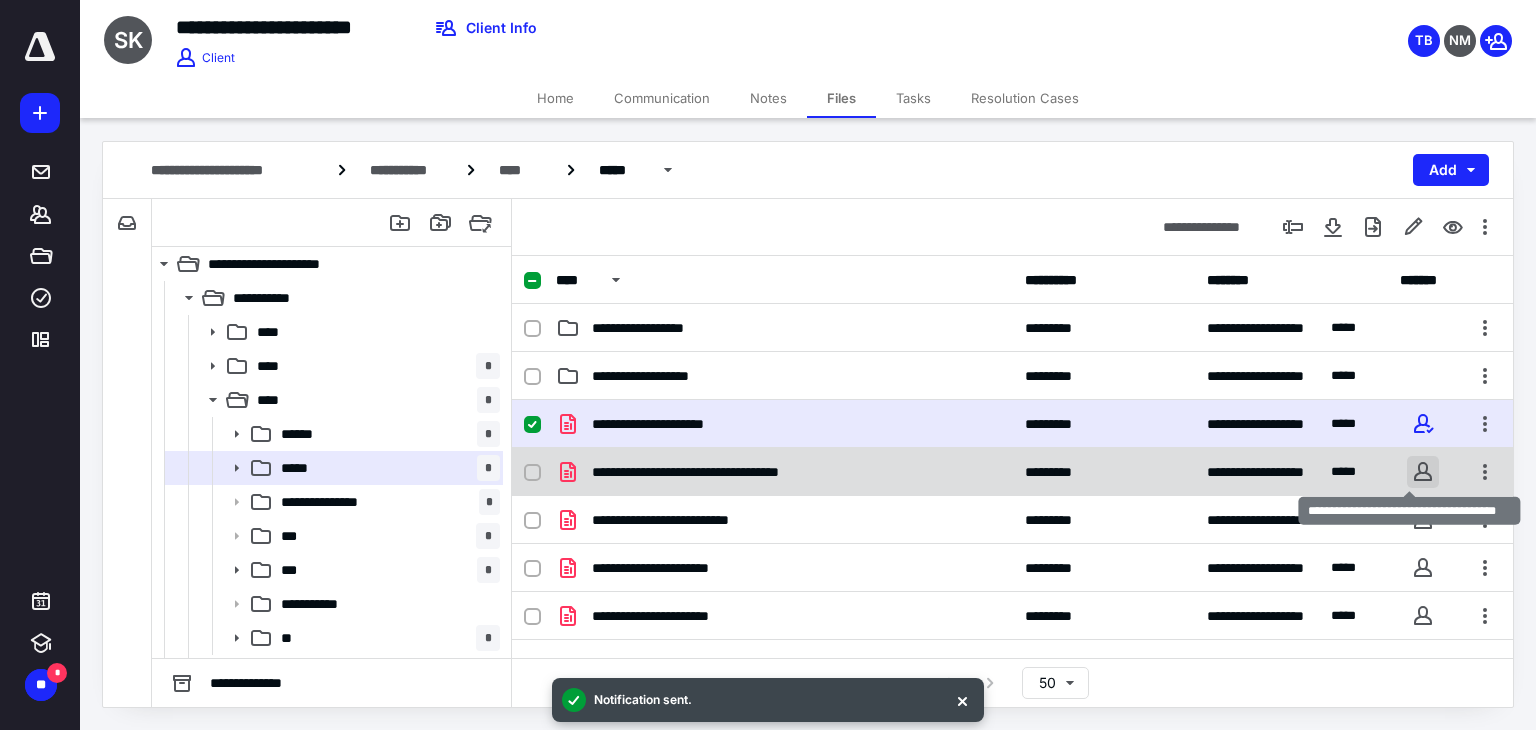 click at bounding box center [1423, 472] 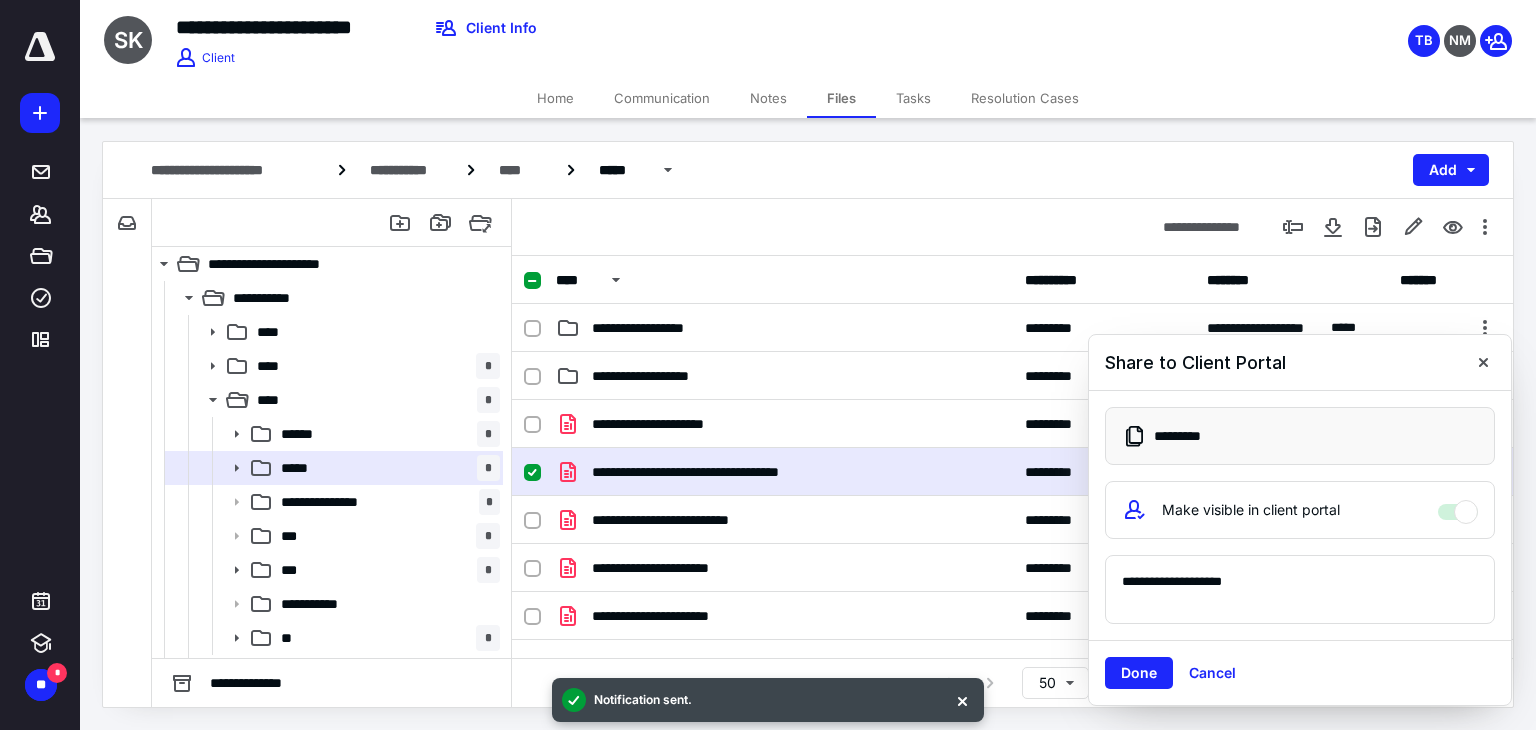 click on "**********" at bounding box center [1300, 590] 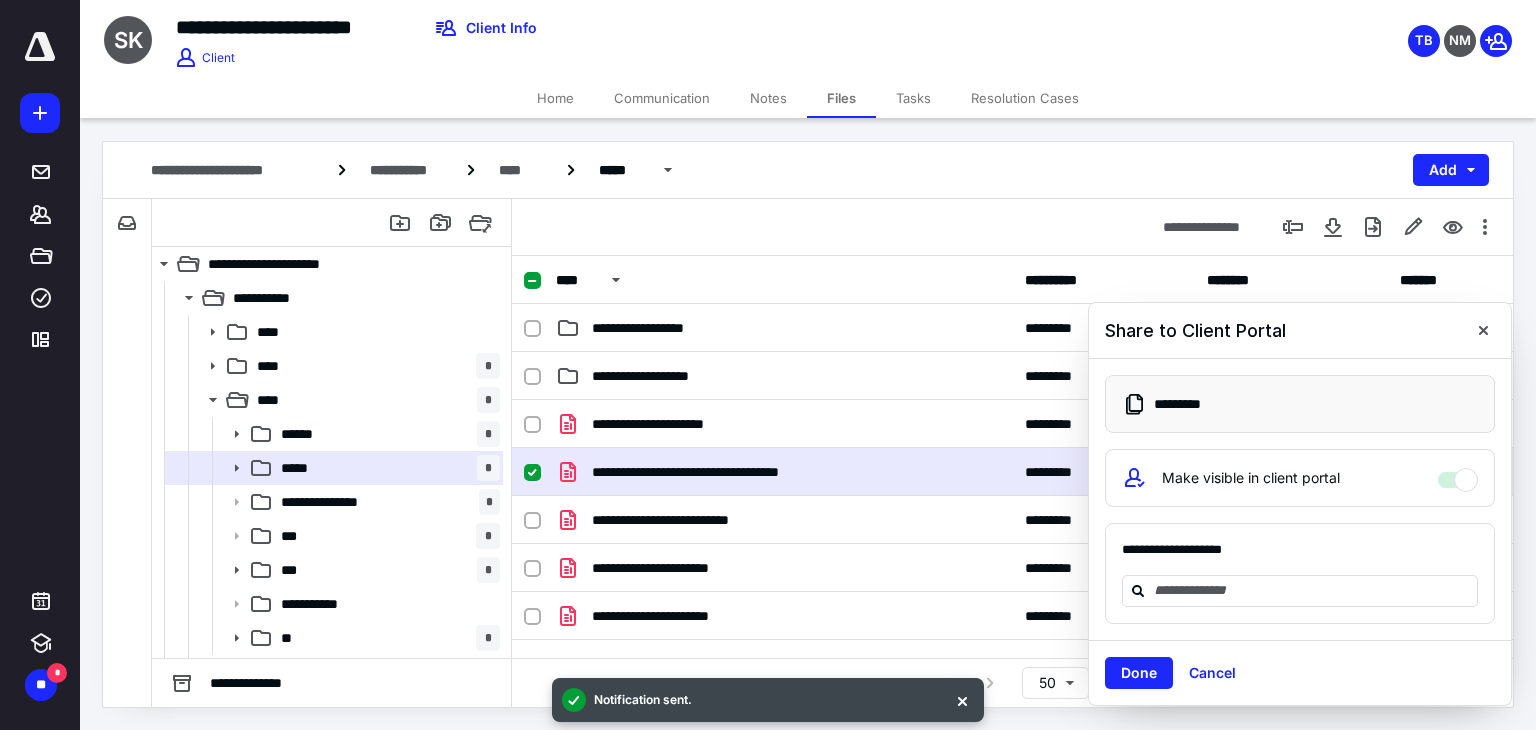 click at bounding box center (1312, 590) 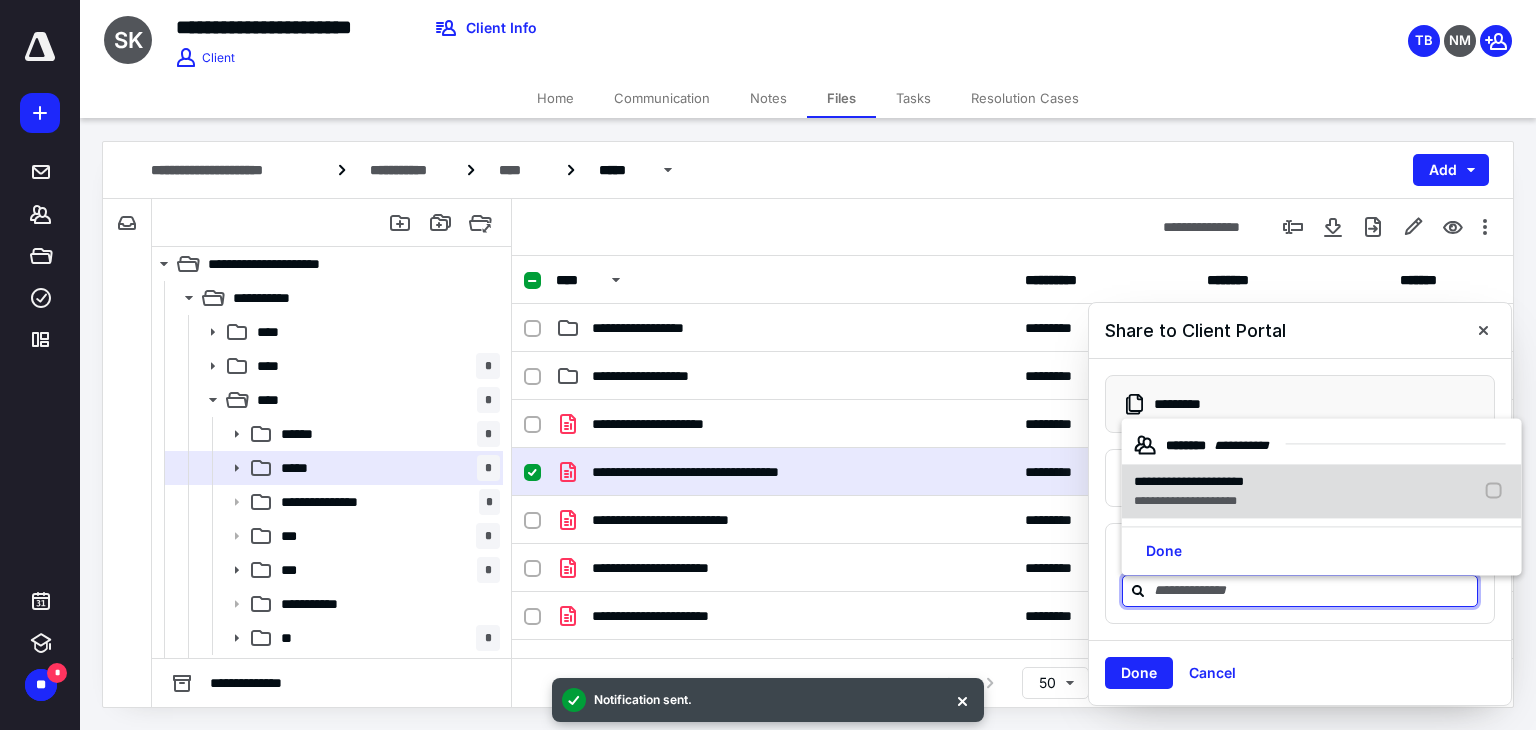 click on "**********" at bounding box center [1185, 501] 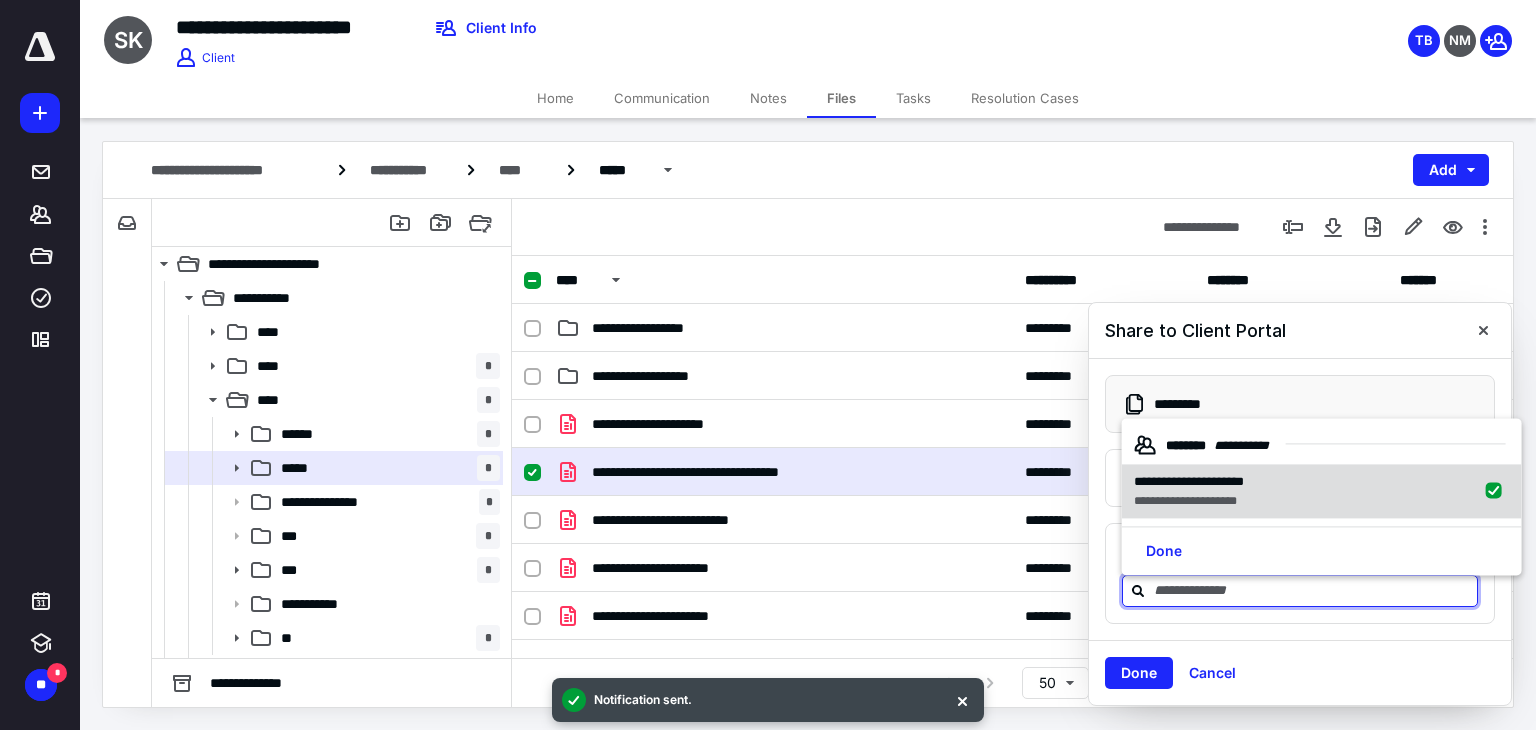 checkbox on "true" 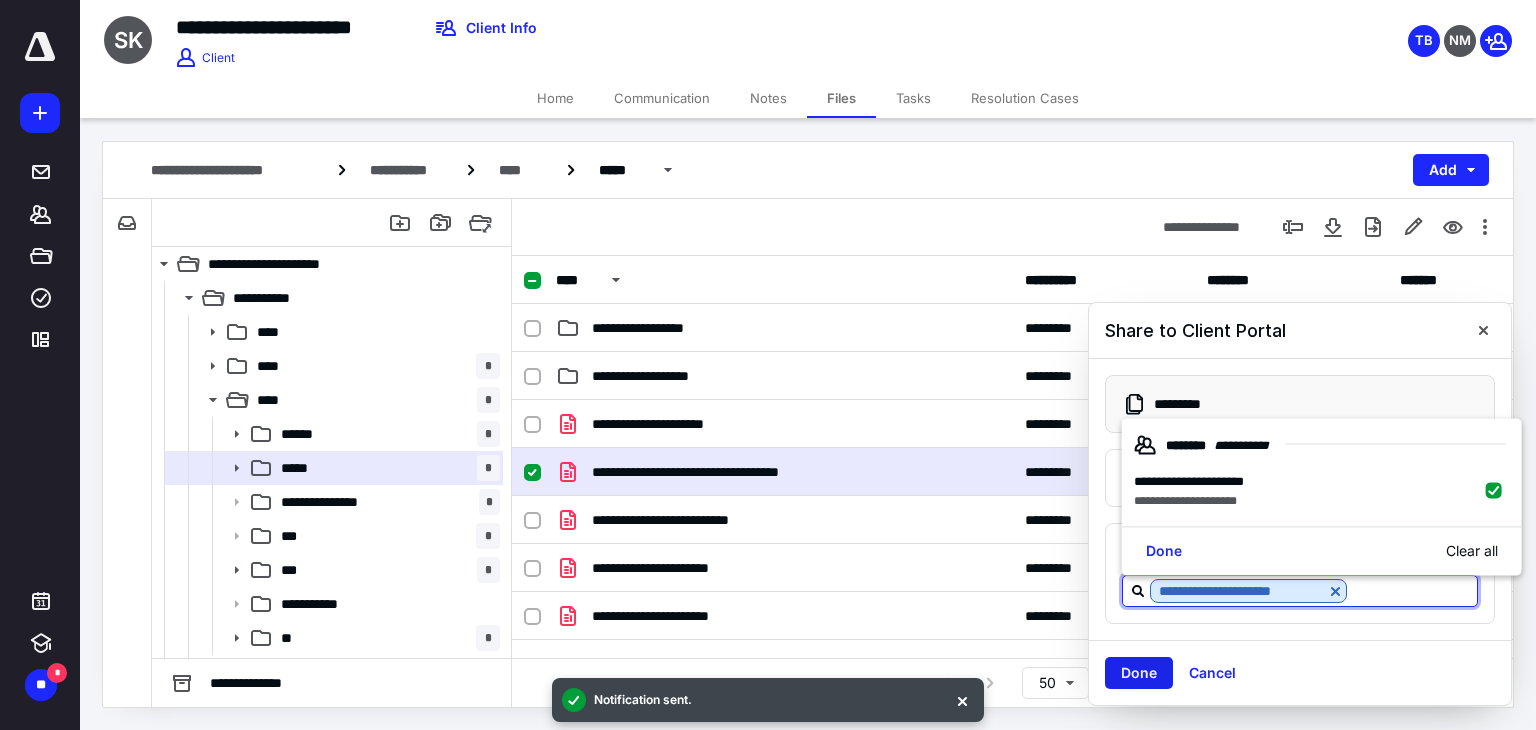click on "Done" at bounding box center (1139, 673) 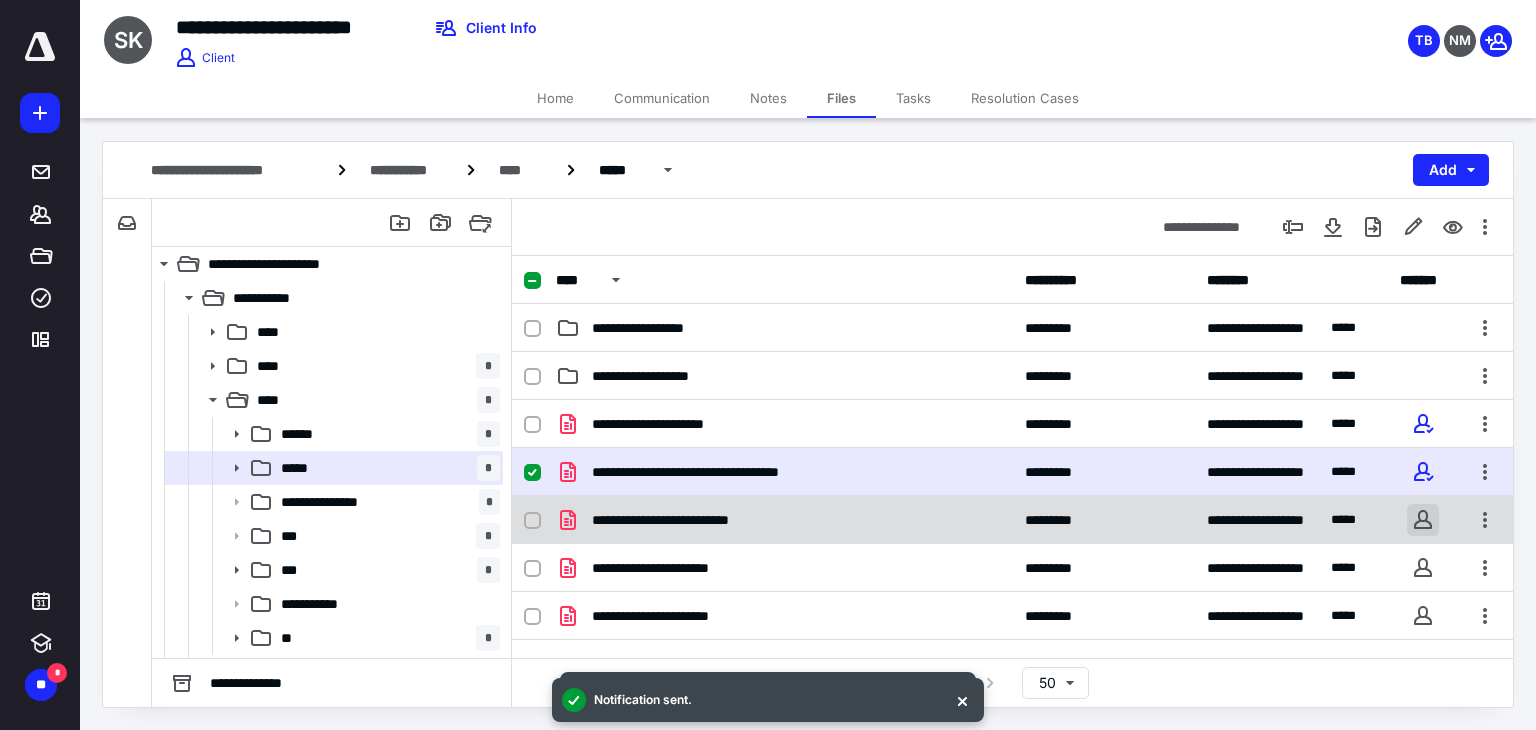 click at bounding box center [1423, 520] 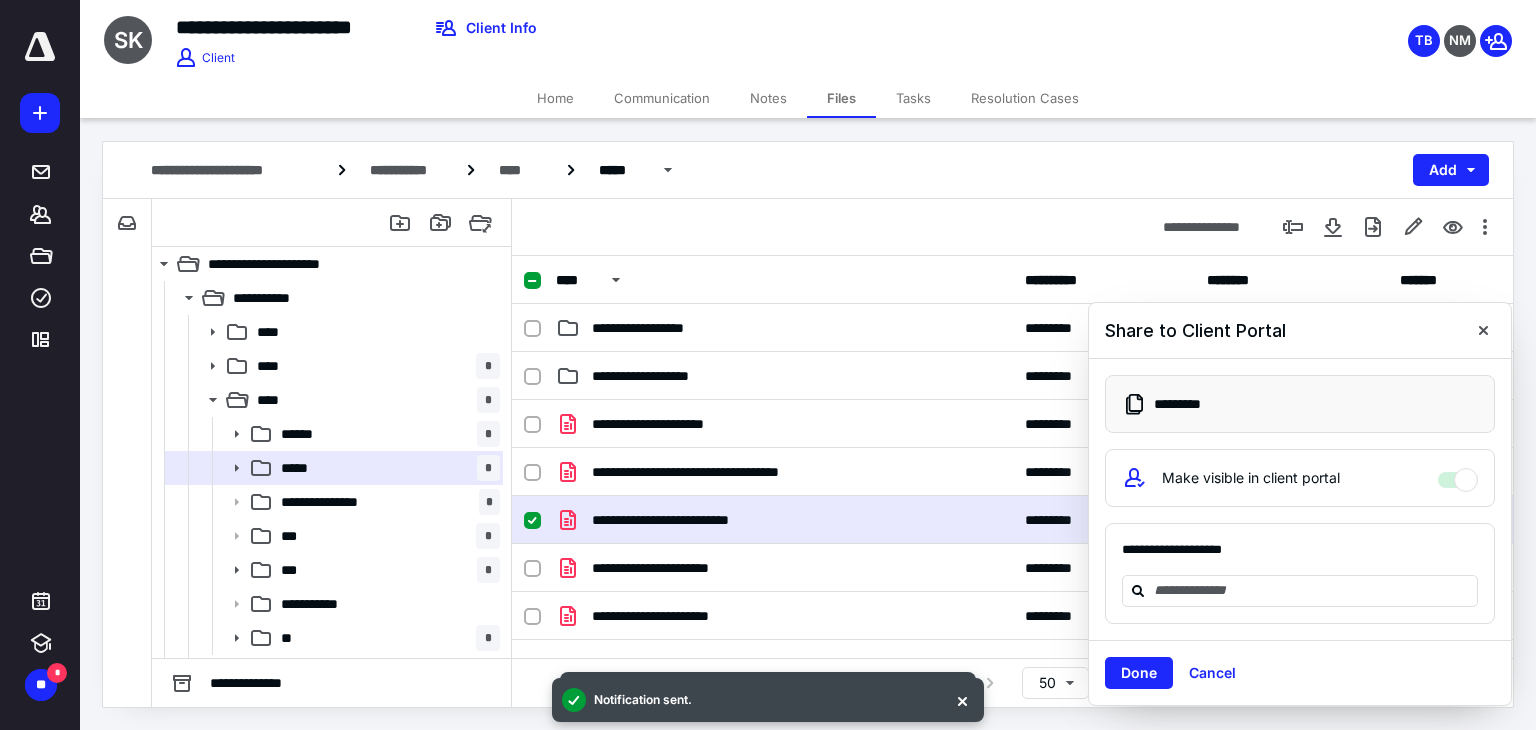 click on "**********" at bounding box center [1300, 558] 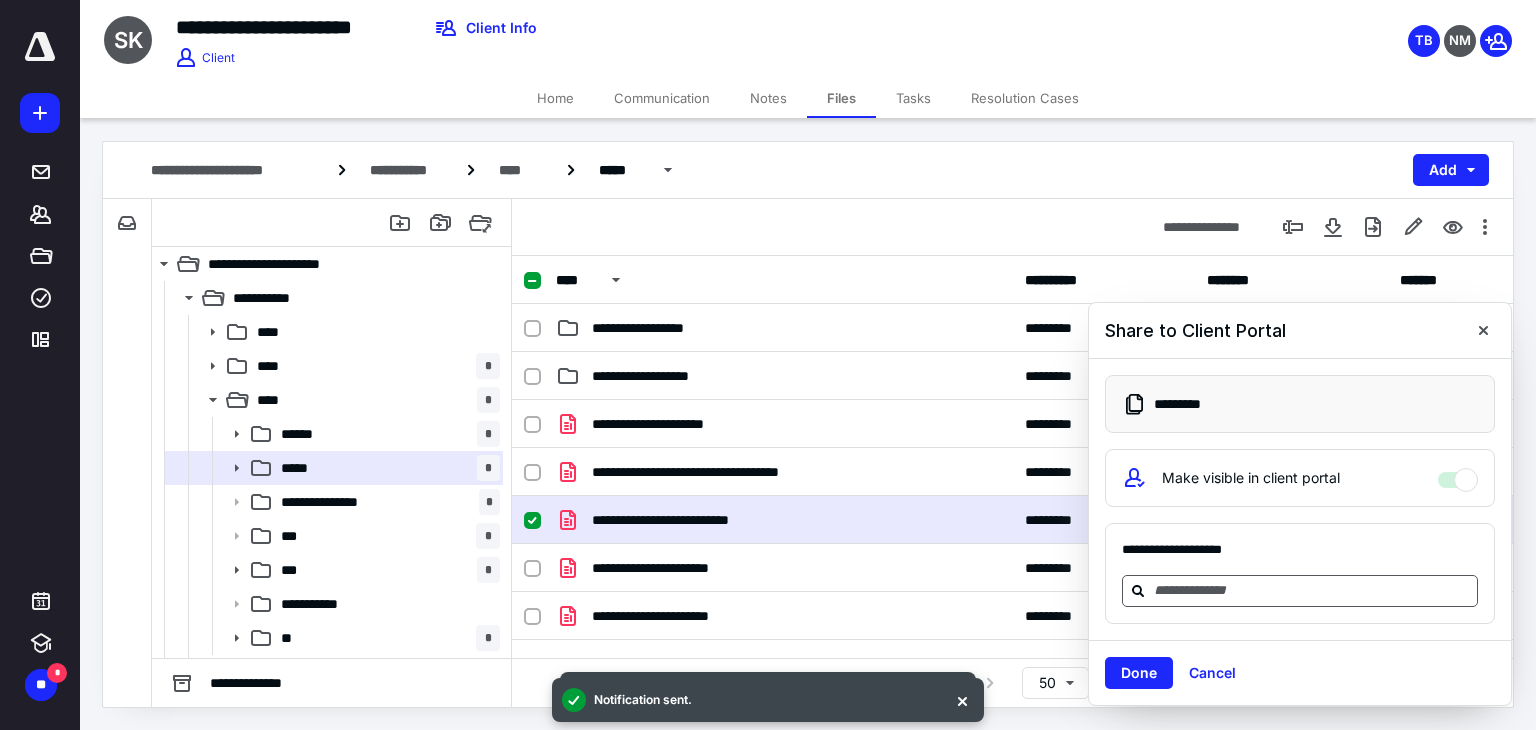 click at bounding box center [1312, 590] 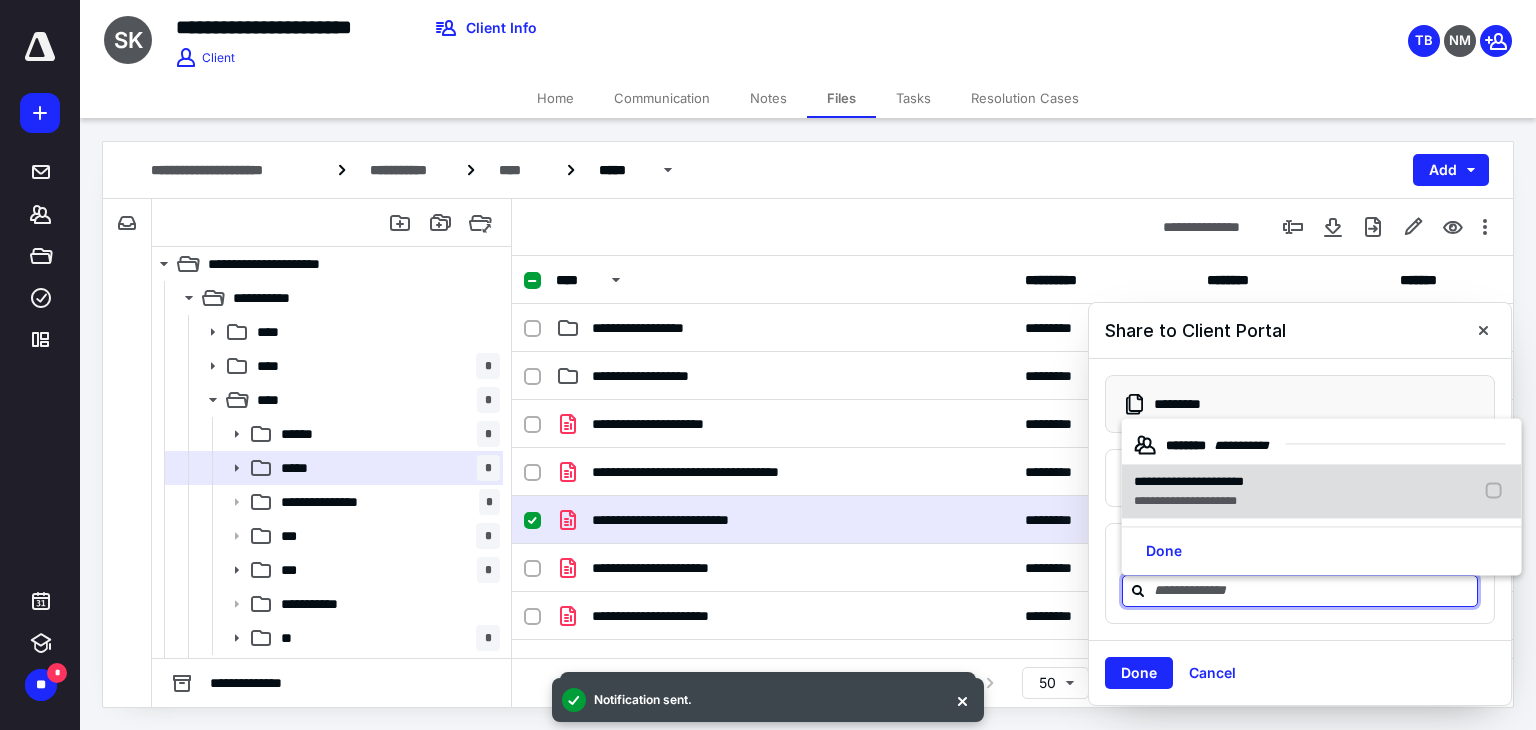 click on "**********" at bounding box center [1185, 501] 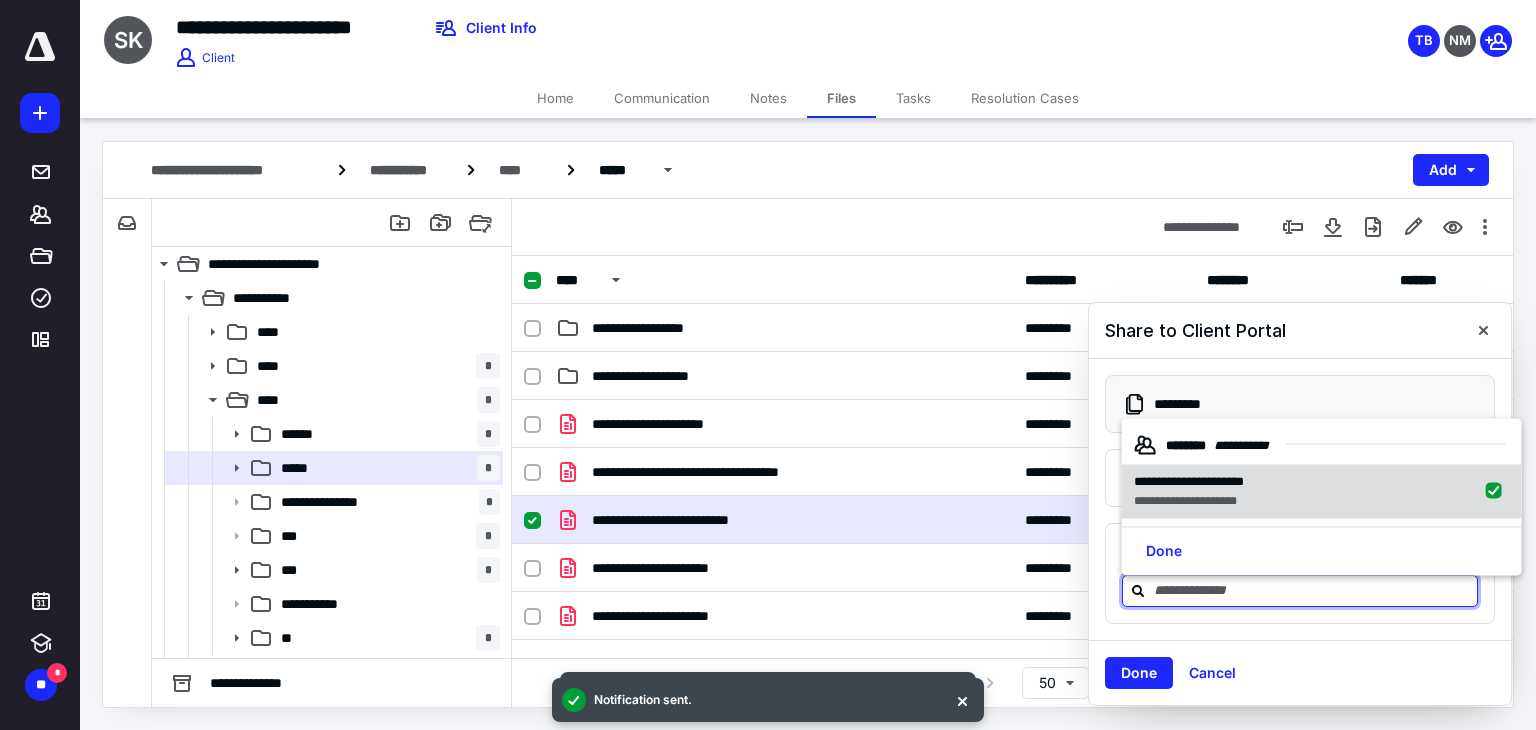checkbox on "true" 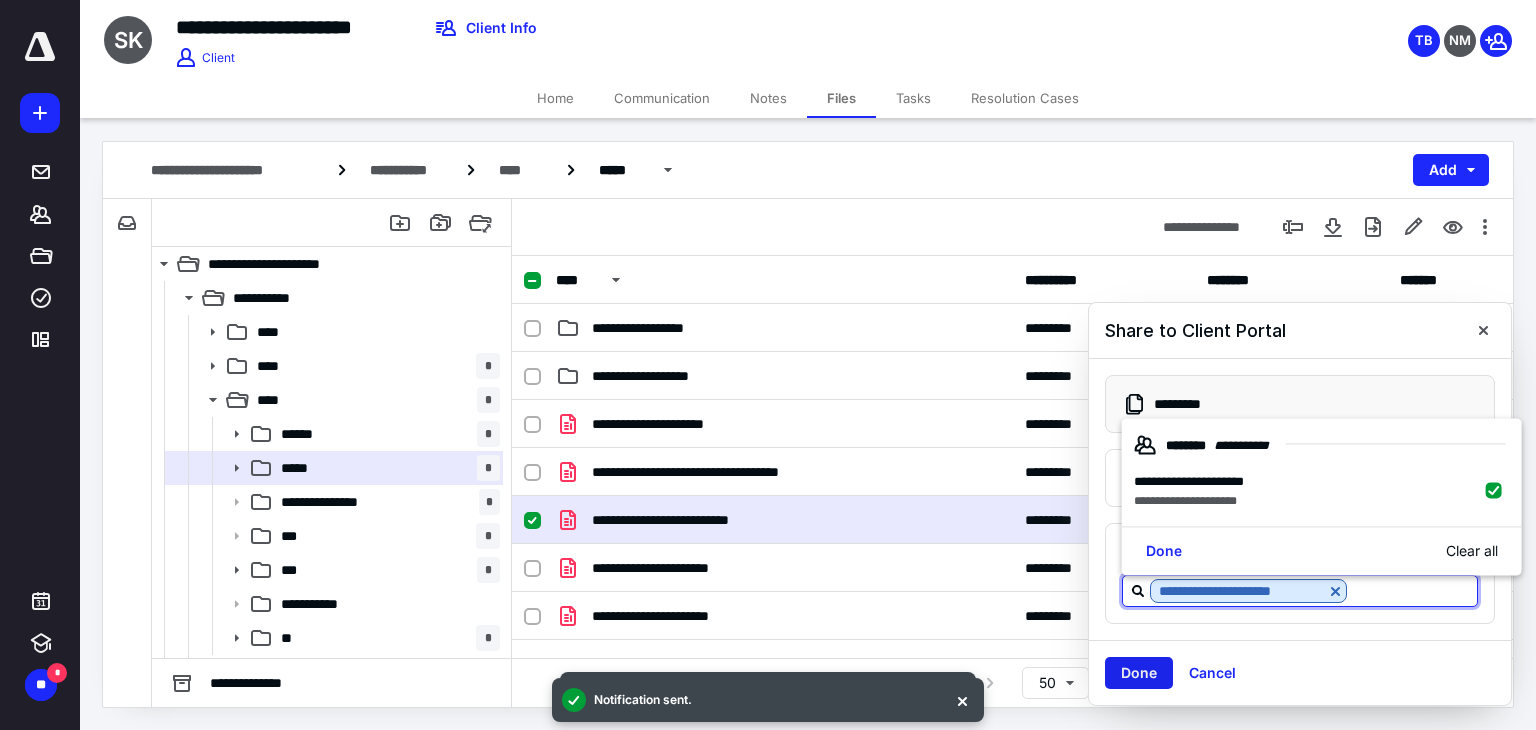 click on "Done" at bounding box center [1139, 673] 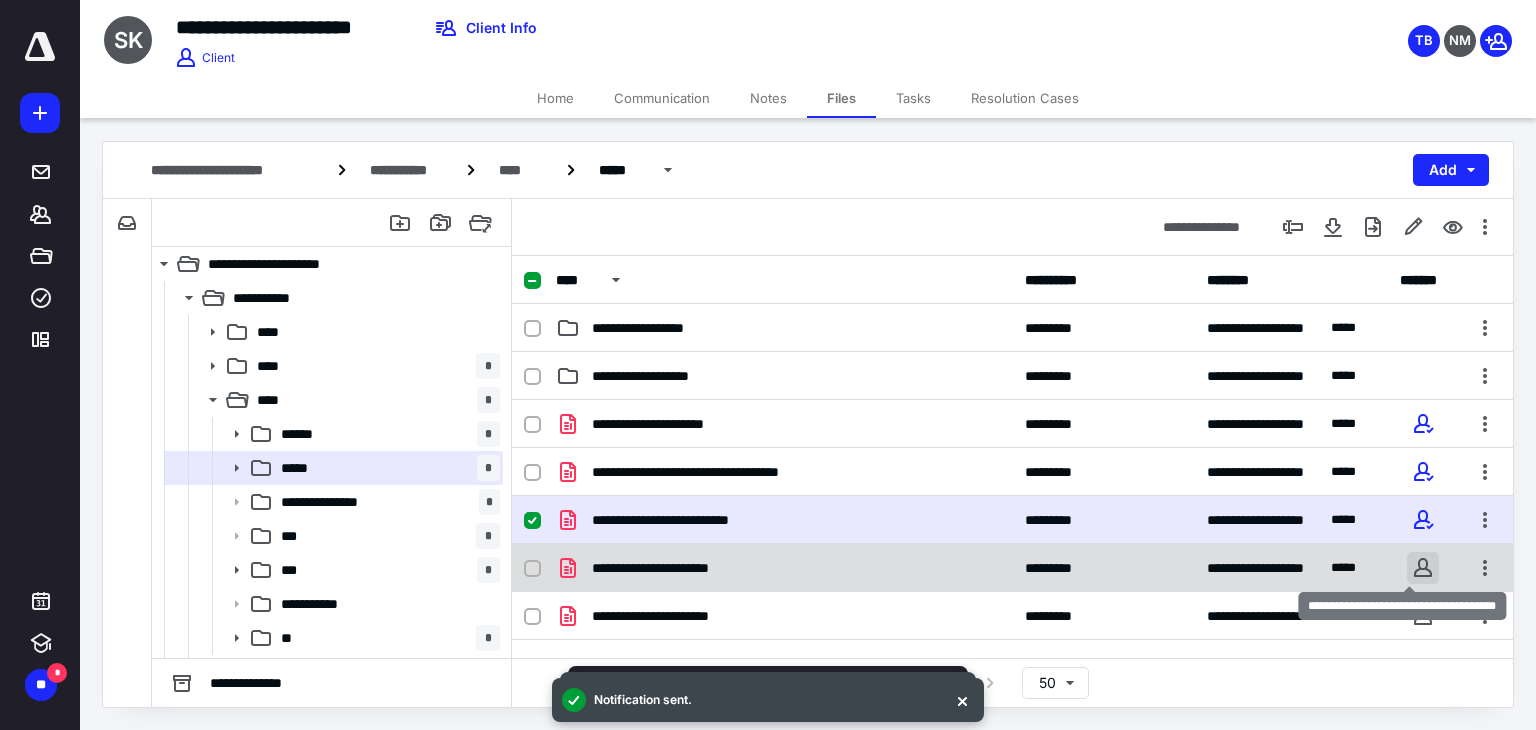 click at bounding box center [1423, 568] 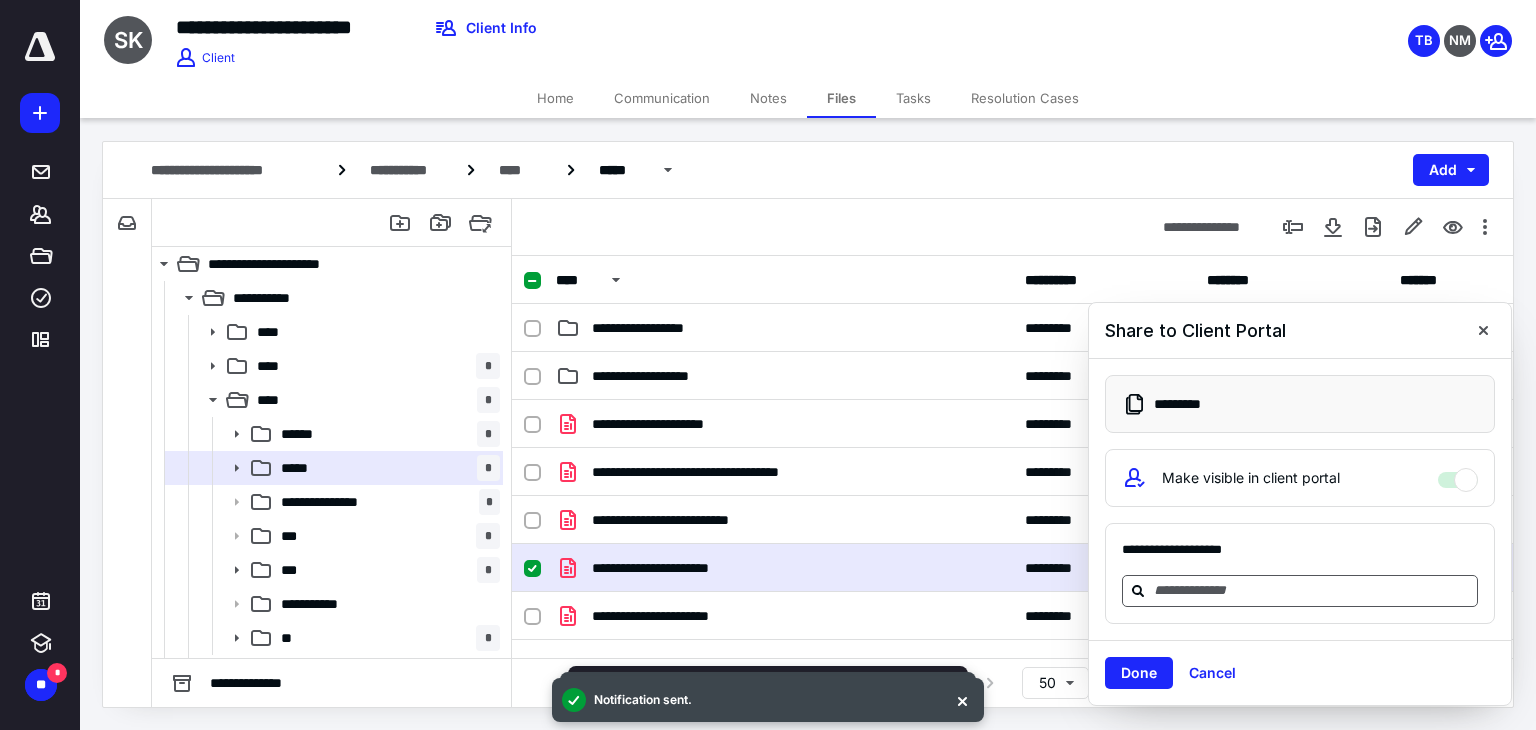 click 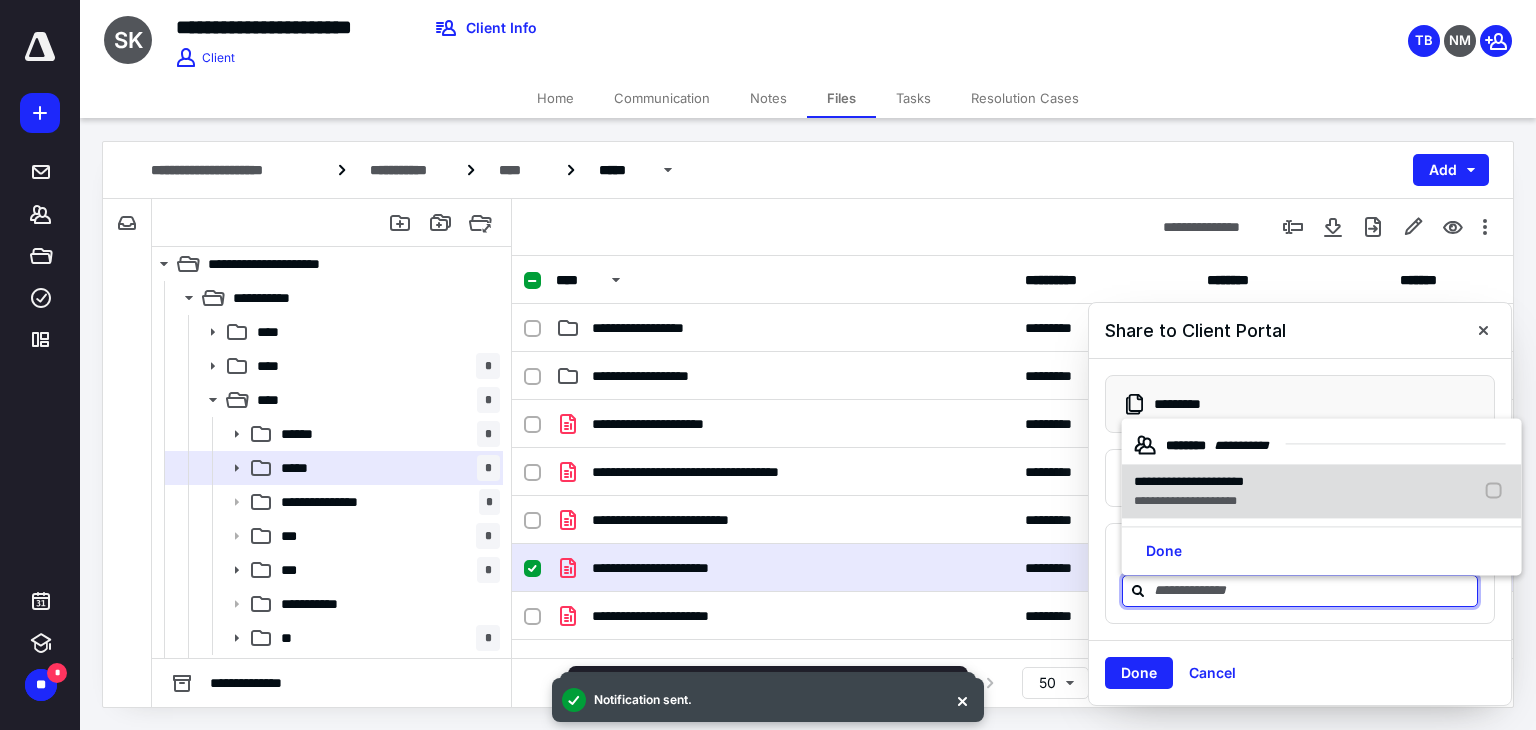 click on "**********" at bounding box center [1189, 481] 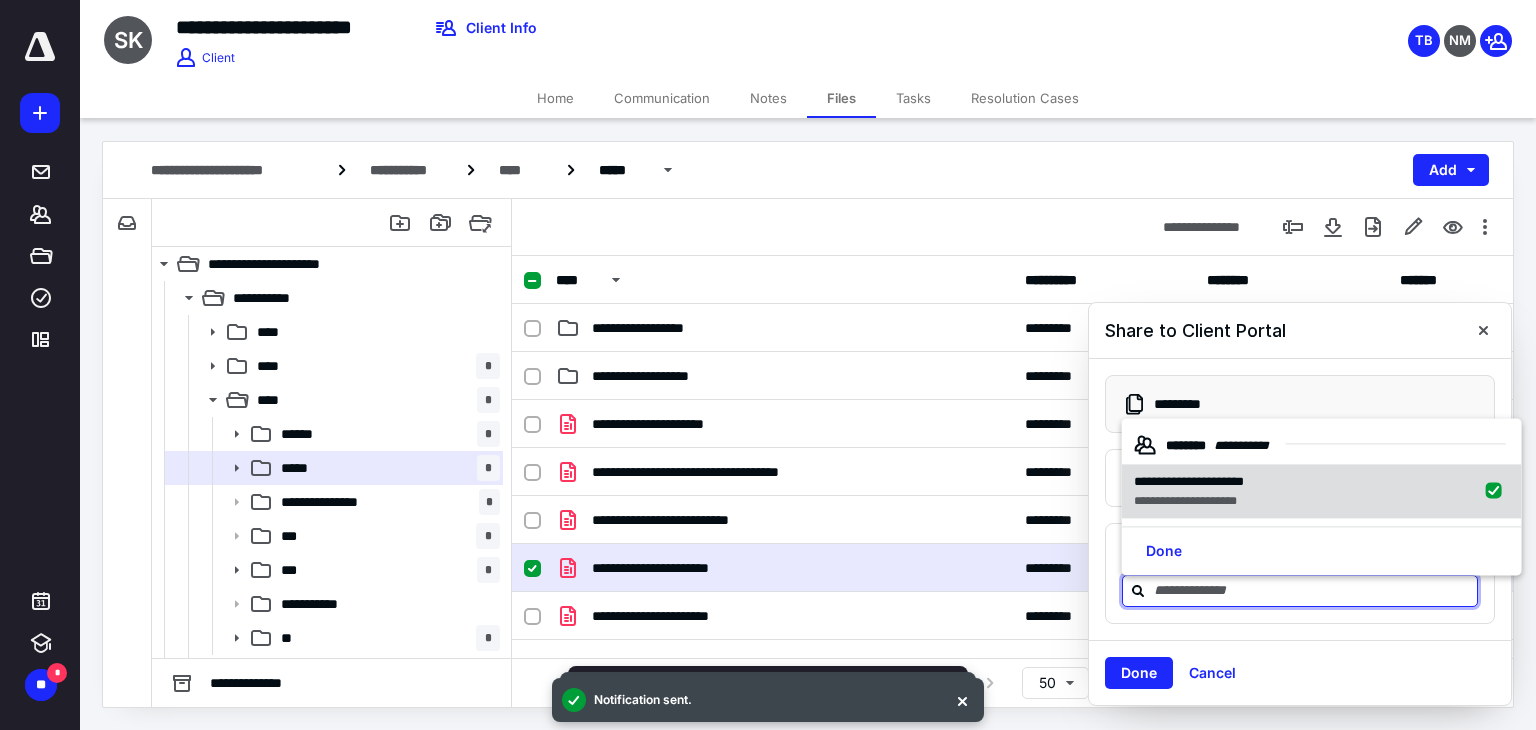 checkbox on "true" 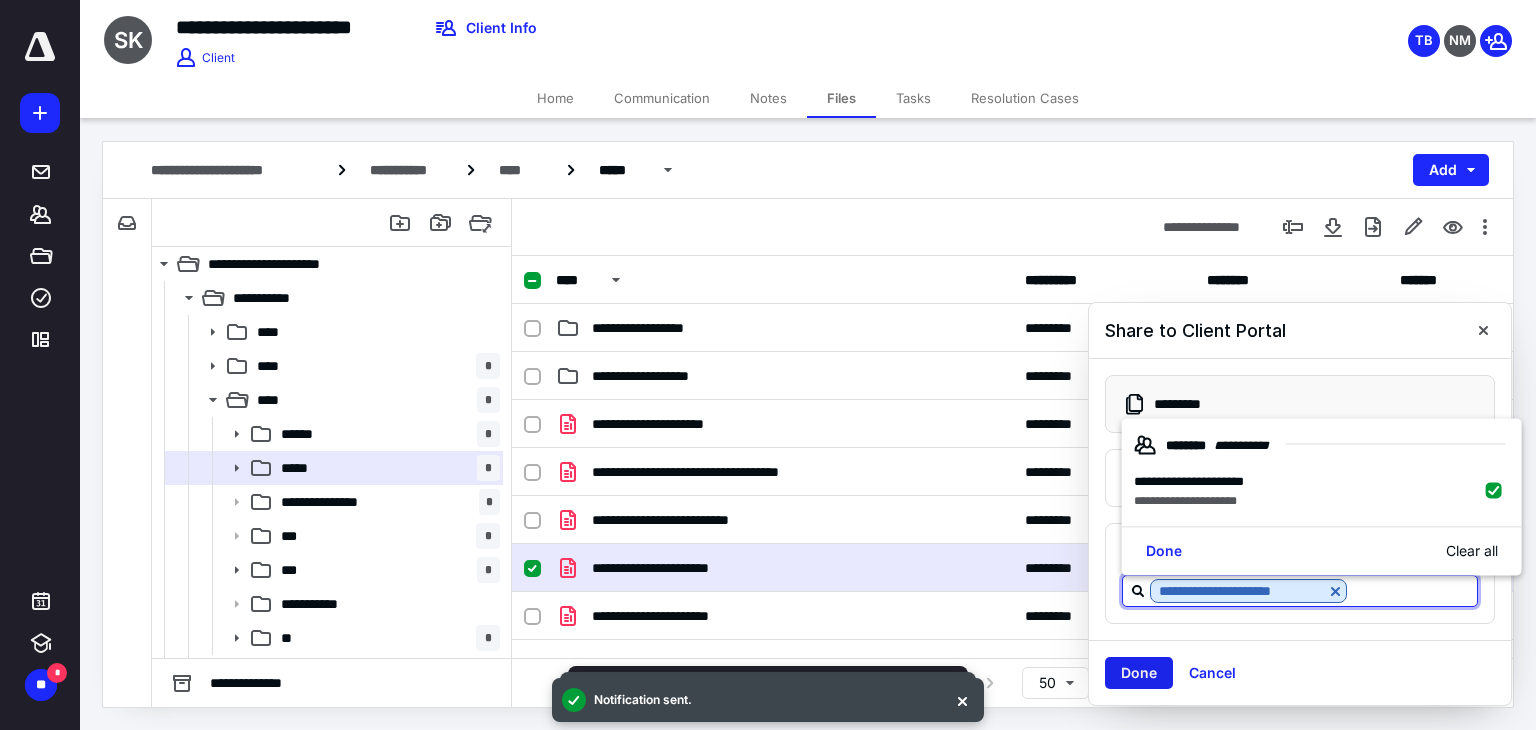 click on "Done" at bounding box center [1139, 673] 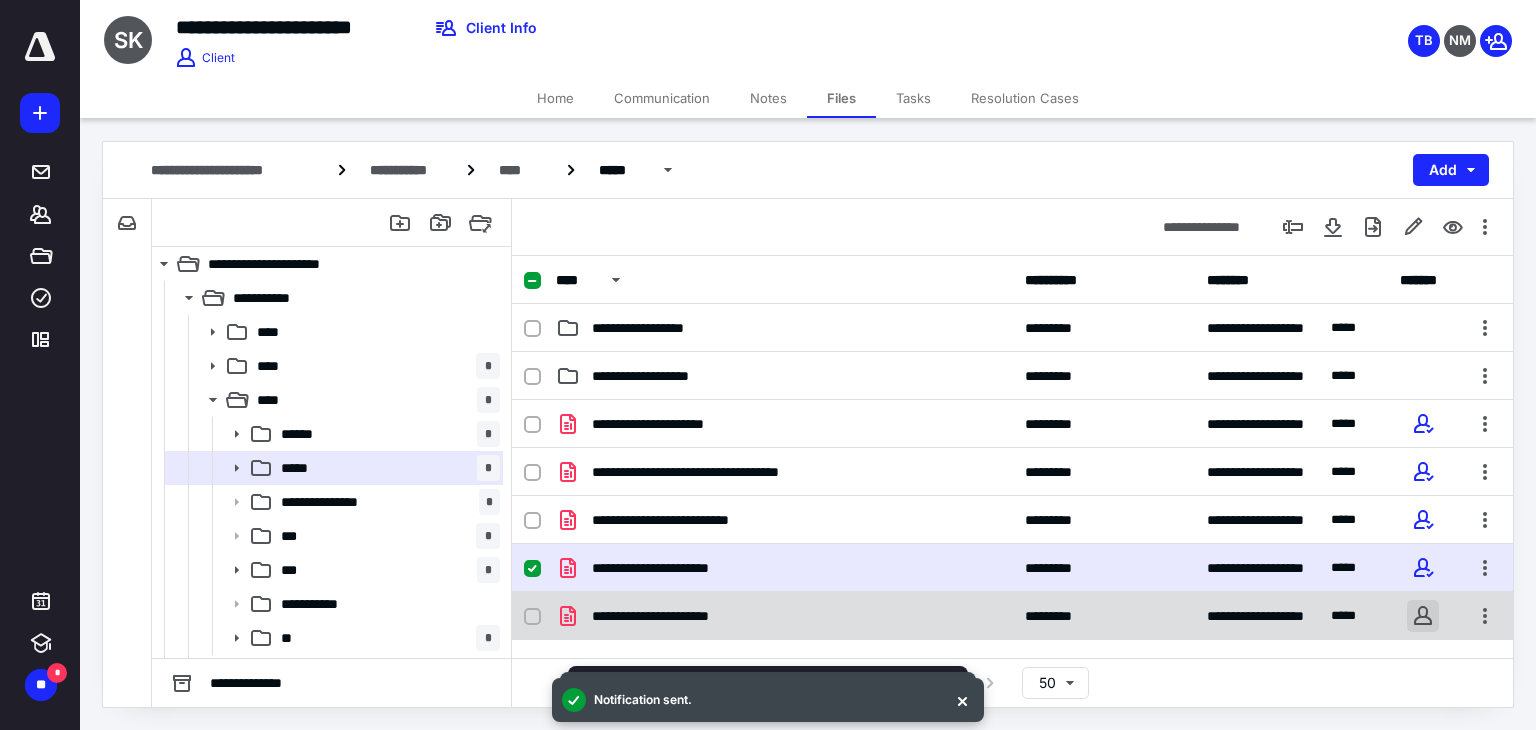 click at bounding box center (1423, 616) 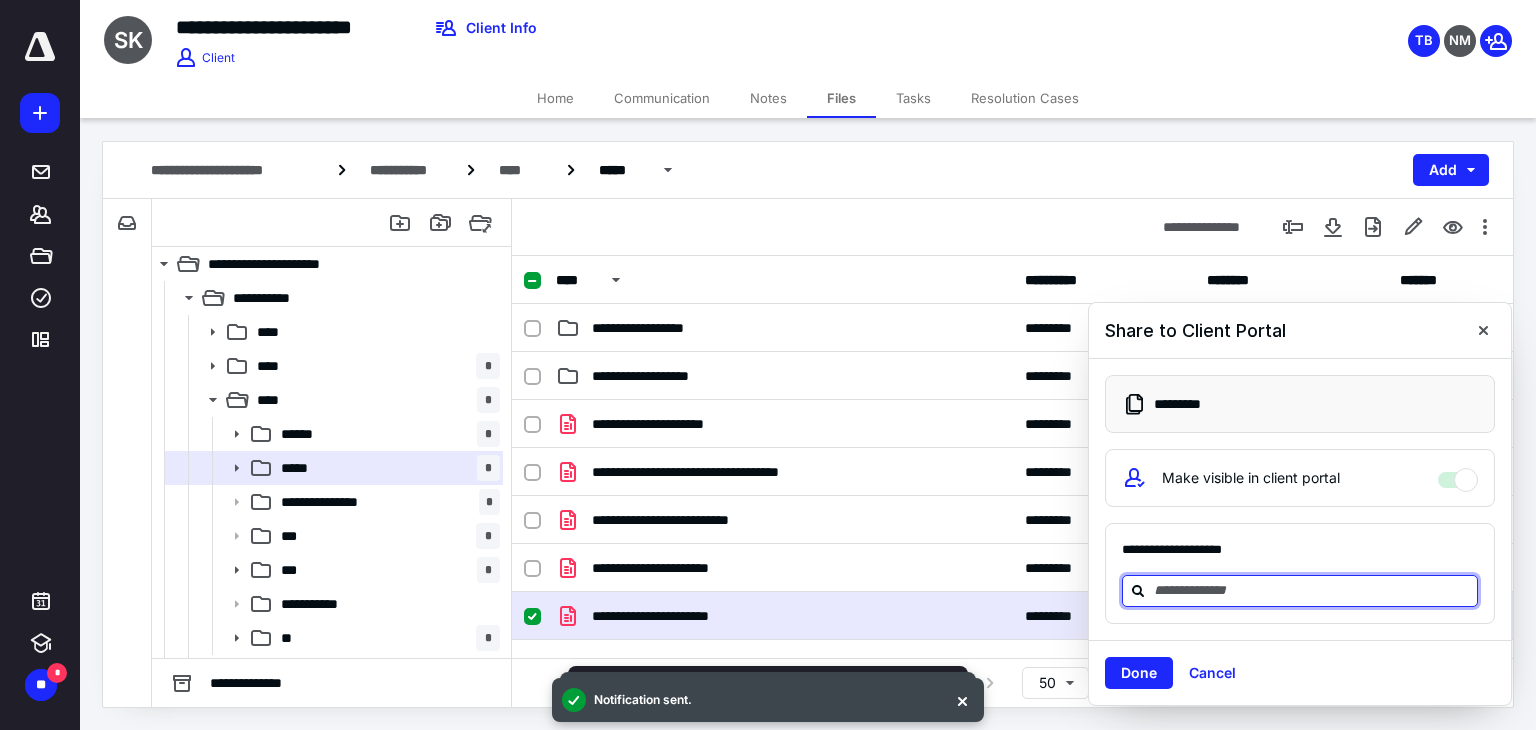 click at bounding box center [1312, 590] 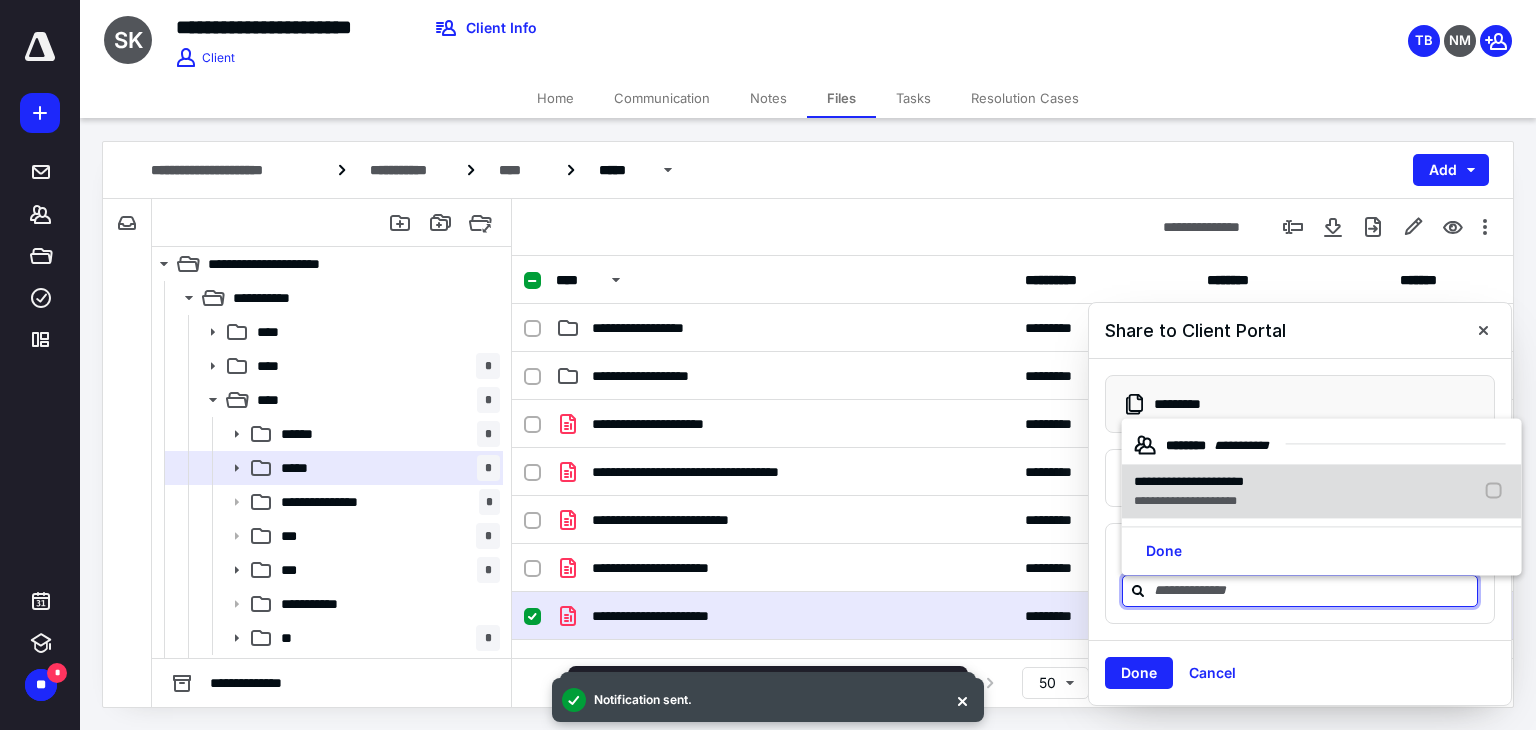 click on "**********" at bounding box center [1185, 501] 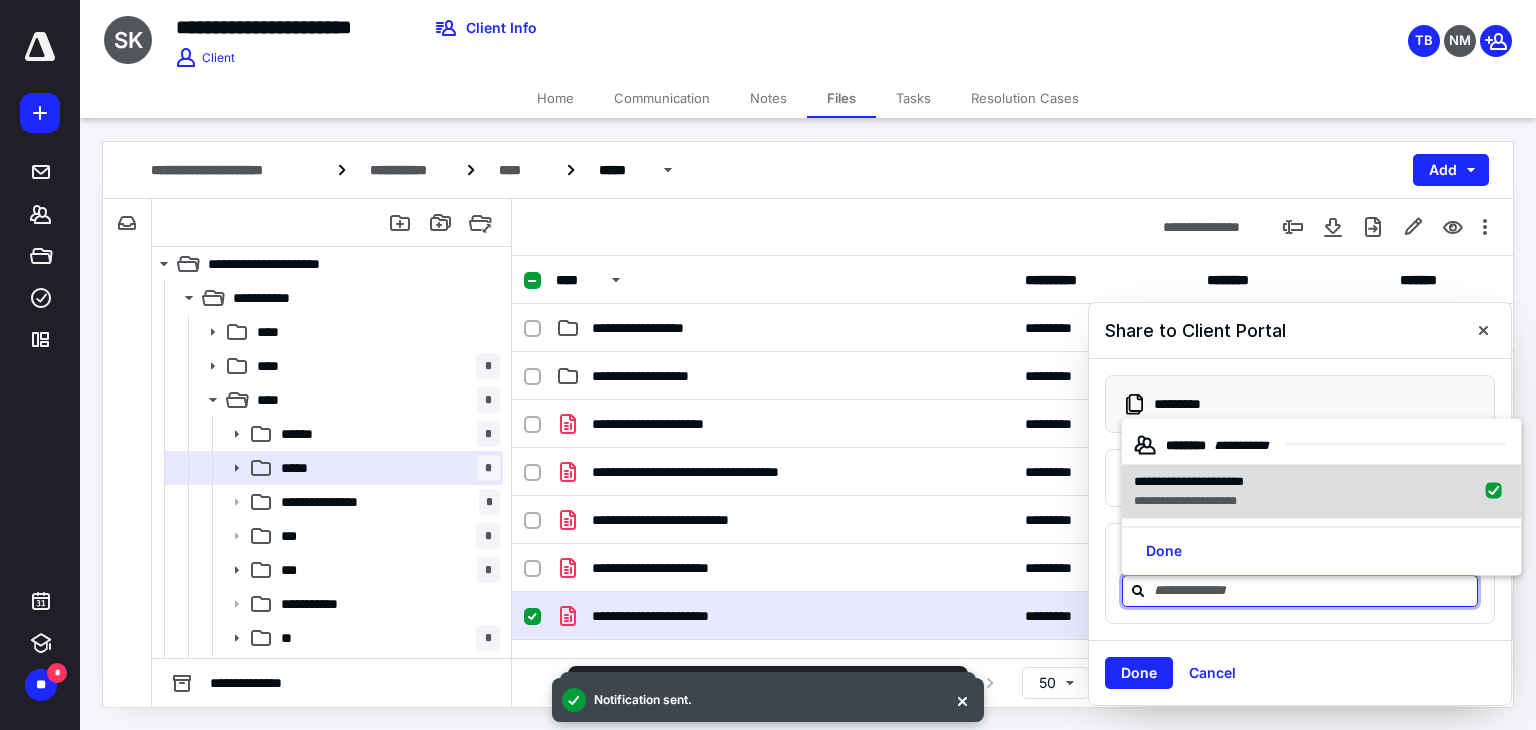 checkbox on "true" 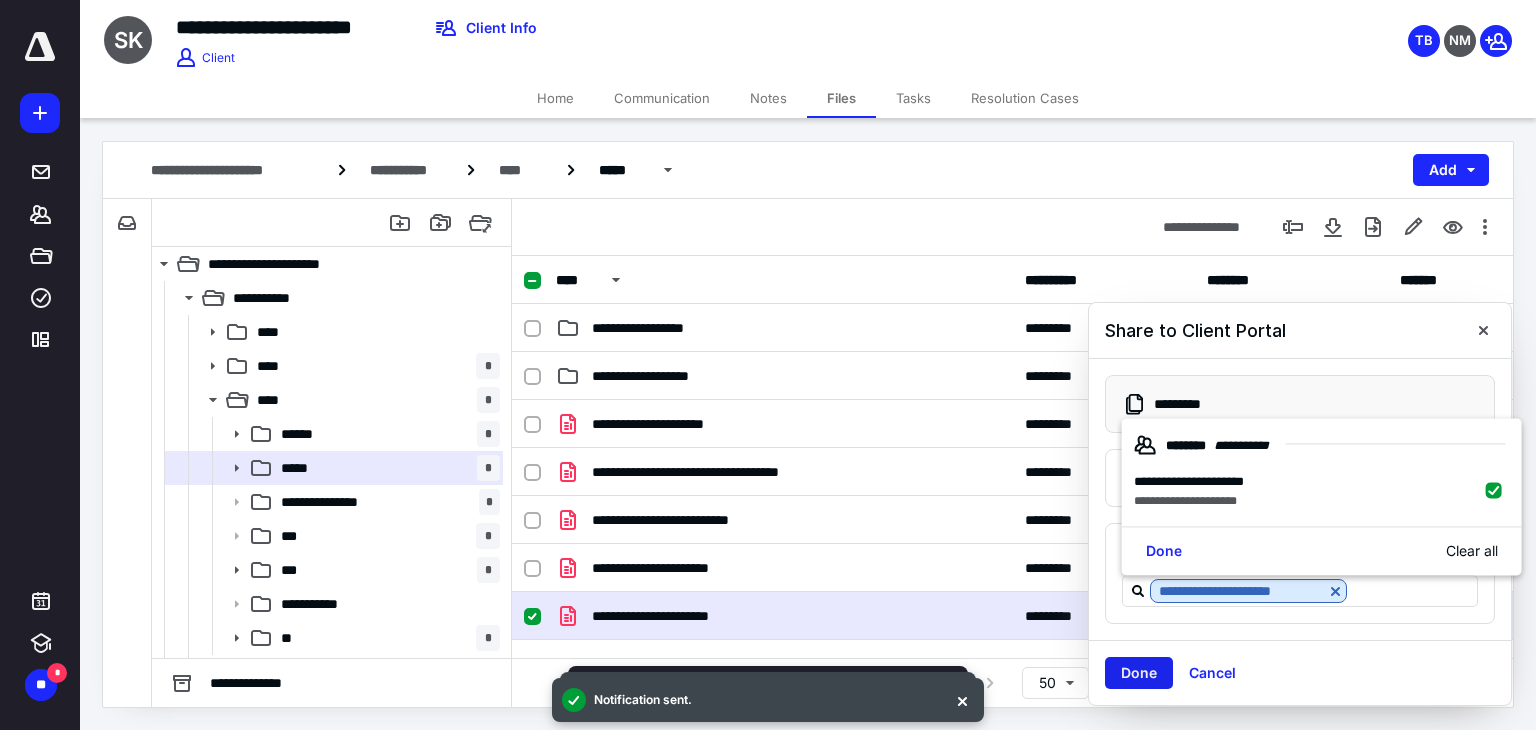 click on "Done" at bounding box center (1139, 673) 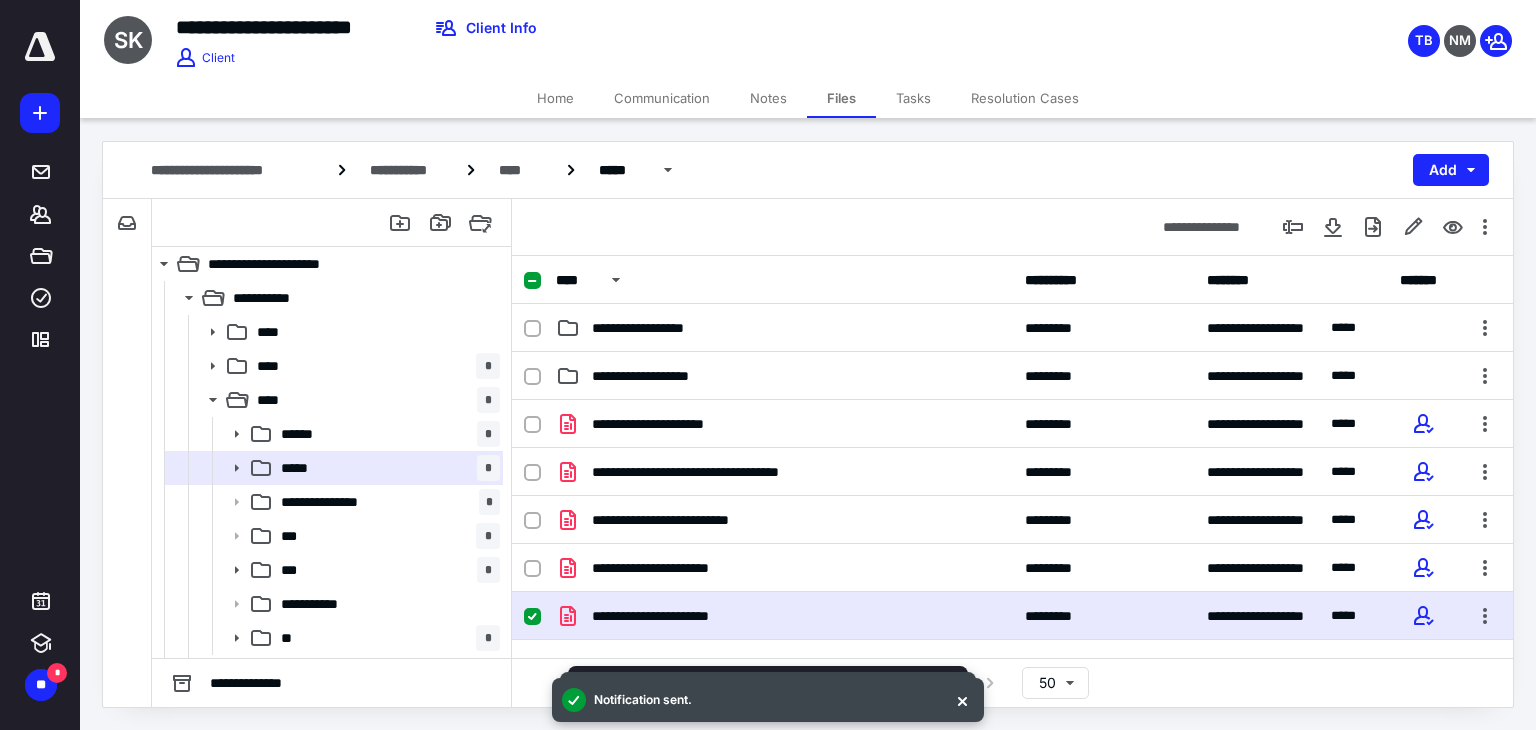 click on "Home" at bounding box center [555, 98] 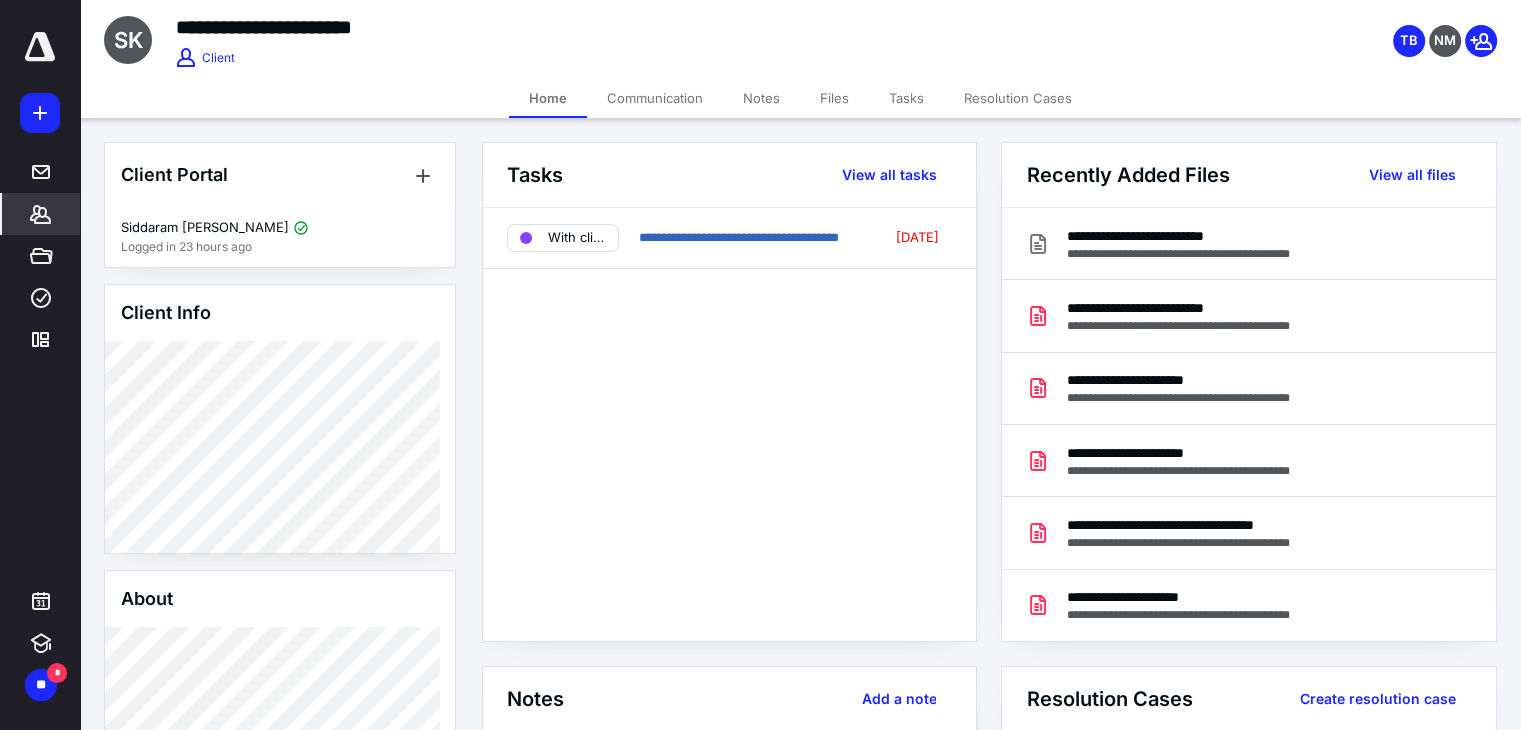 click 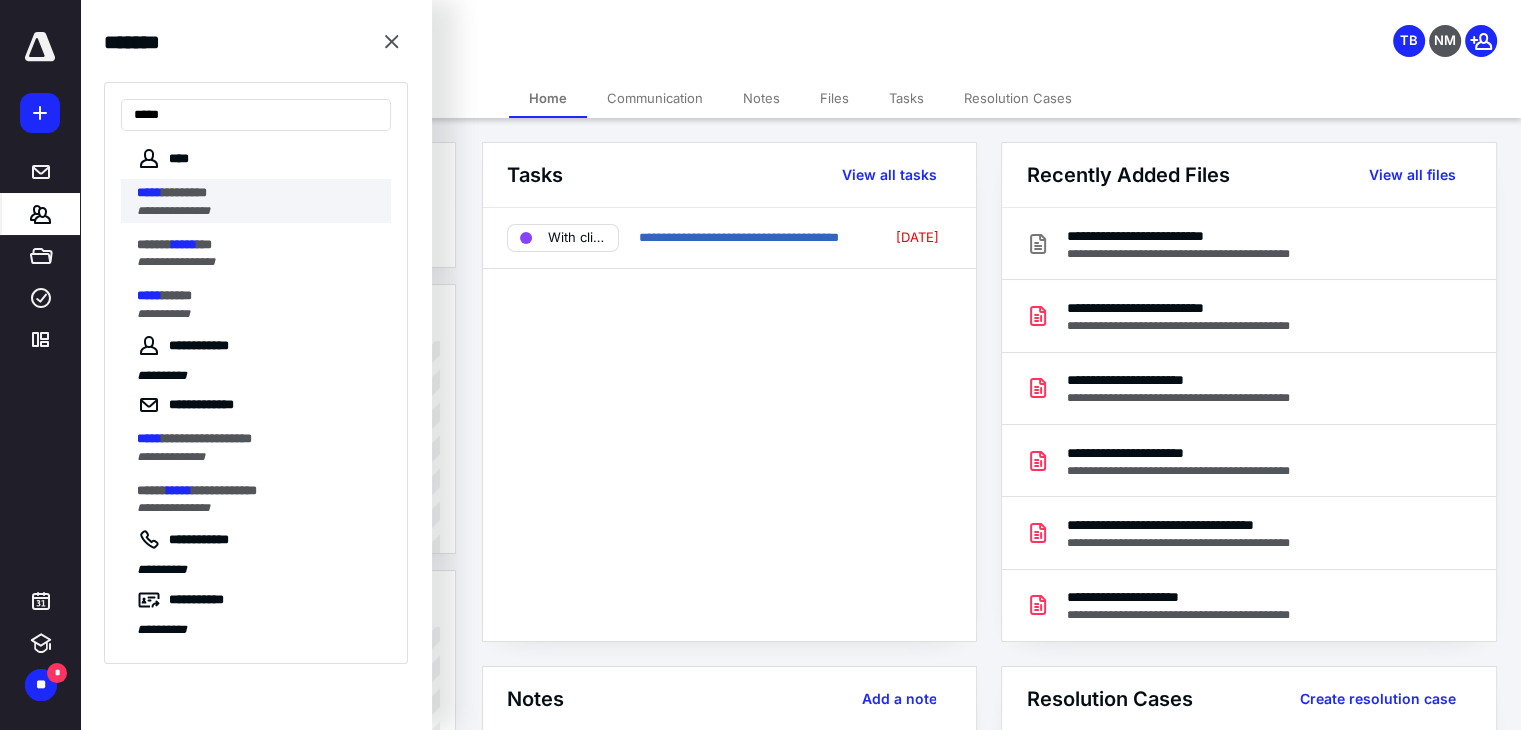 type on "*****" 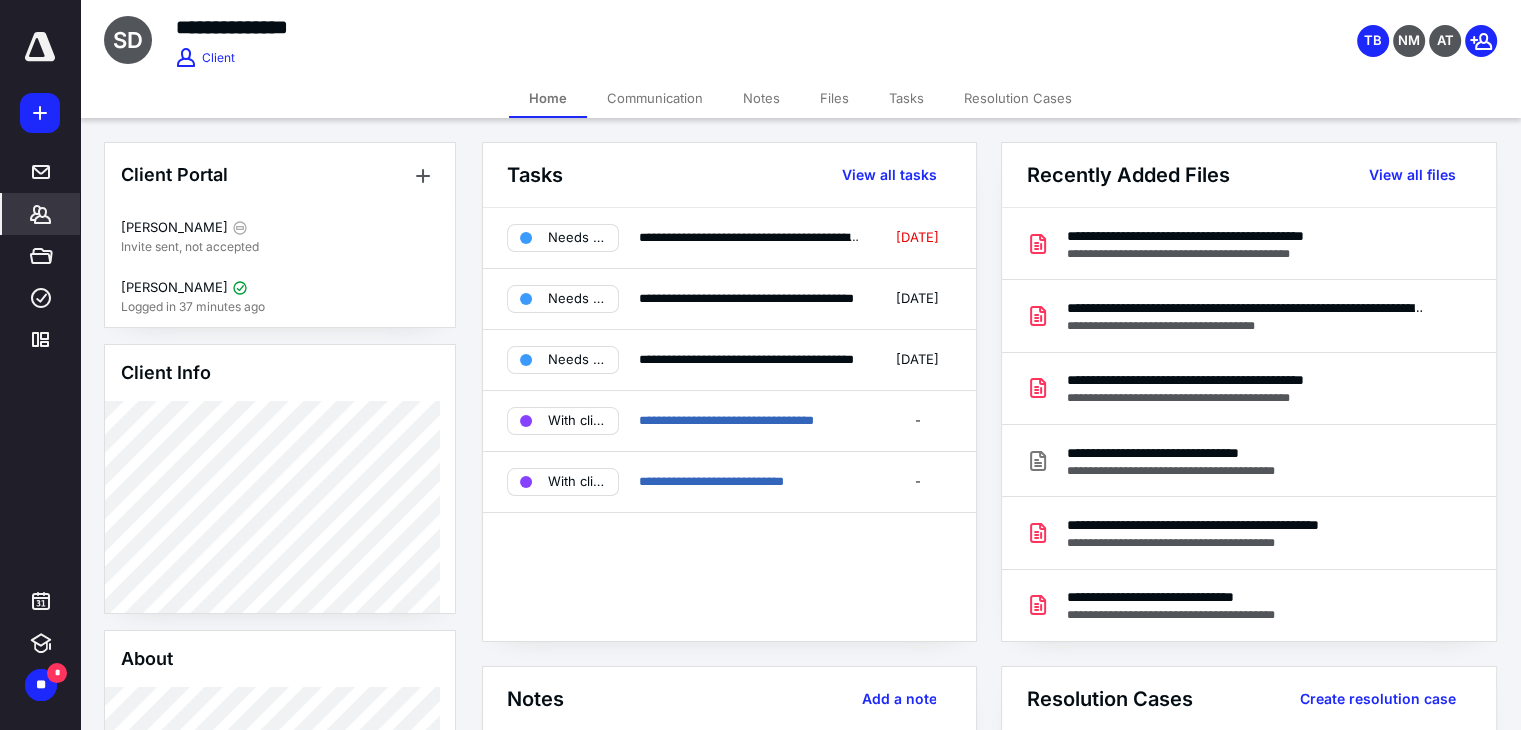 click on "Files" at bounding box center [834, 98] 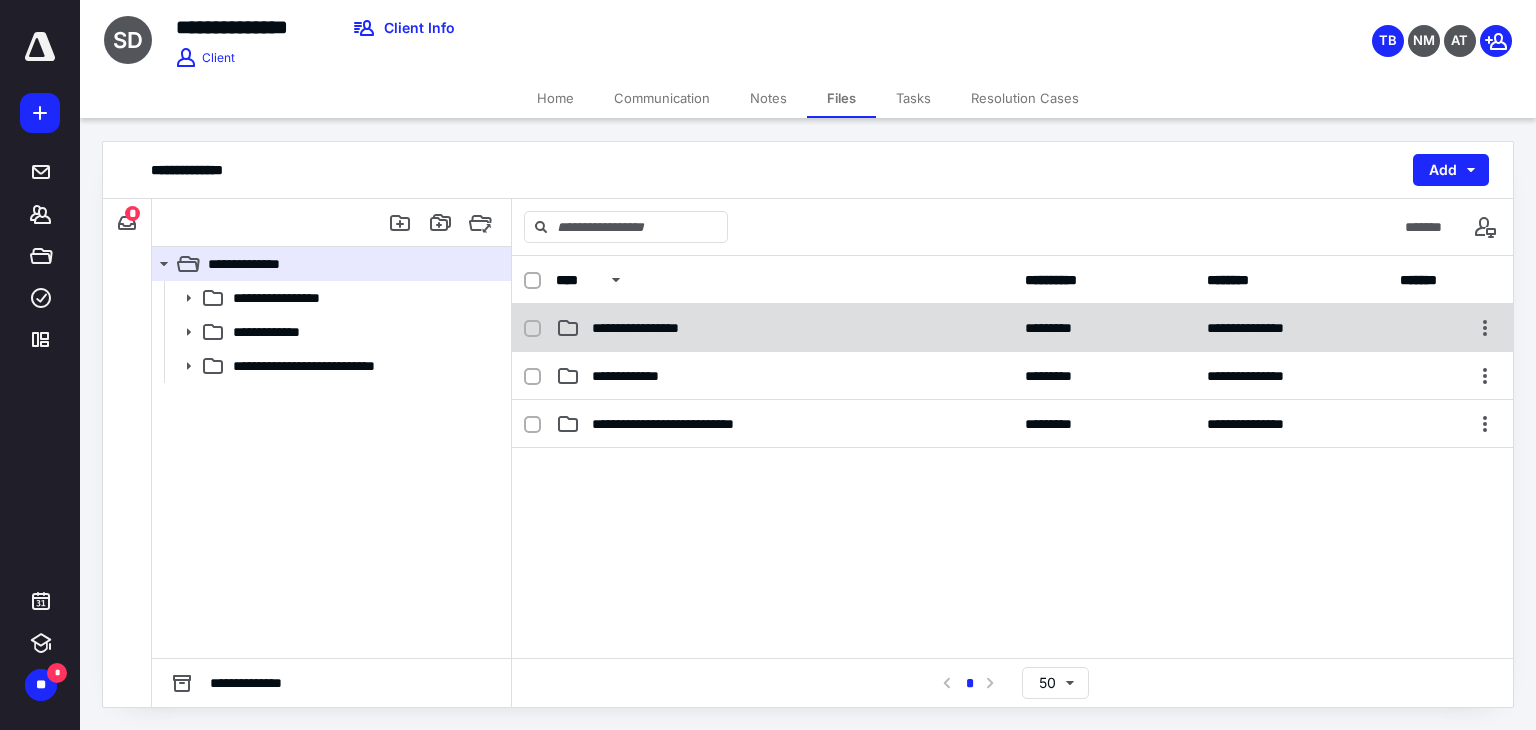 click on "**********" at bounding box center [649, 328] 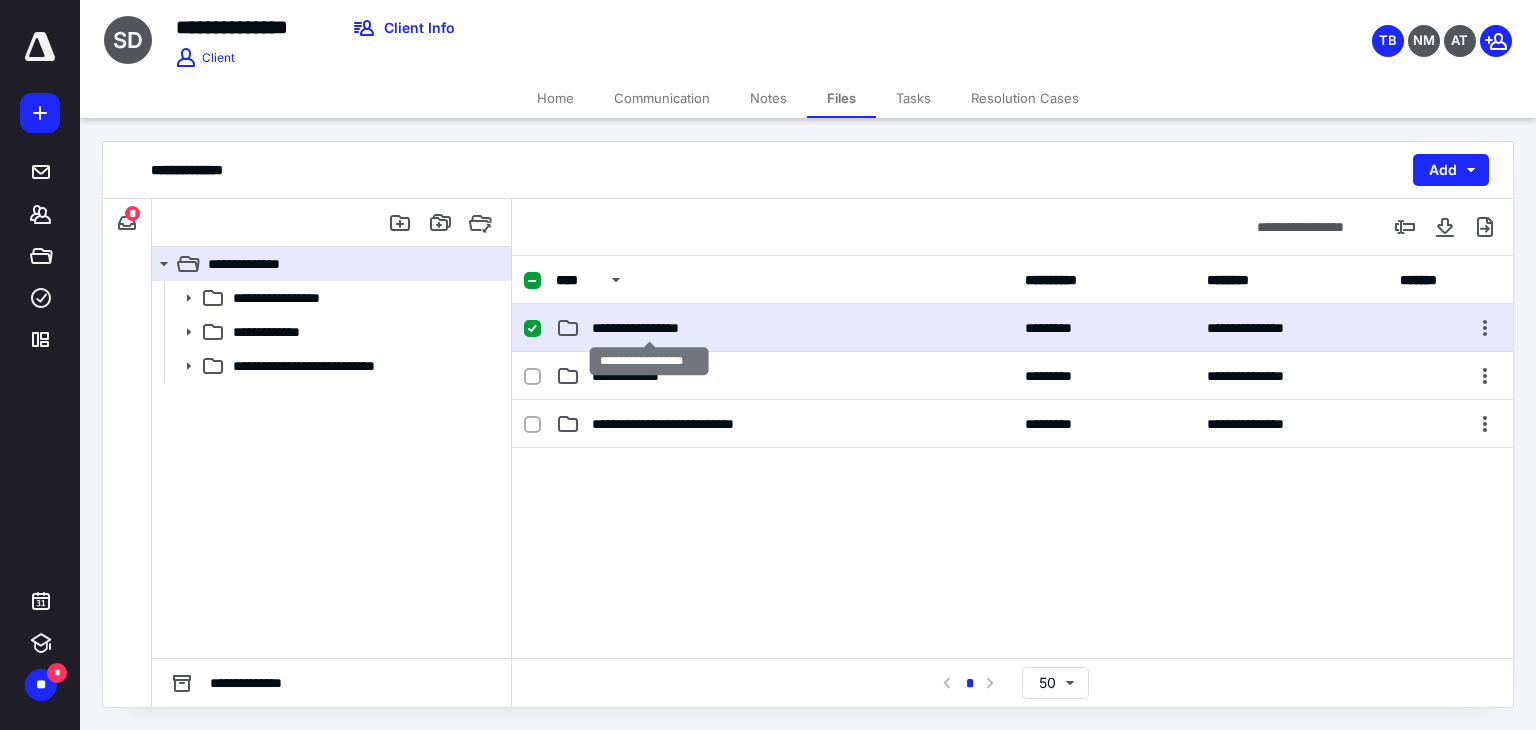 click on "**********" at bounding box center (649, 328) 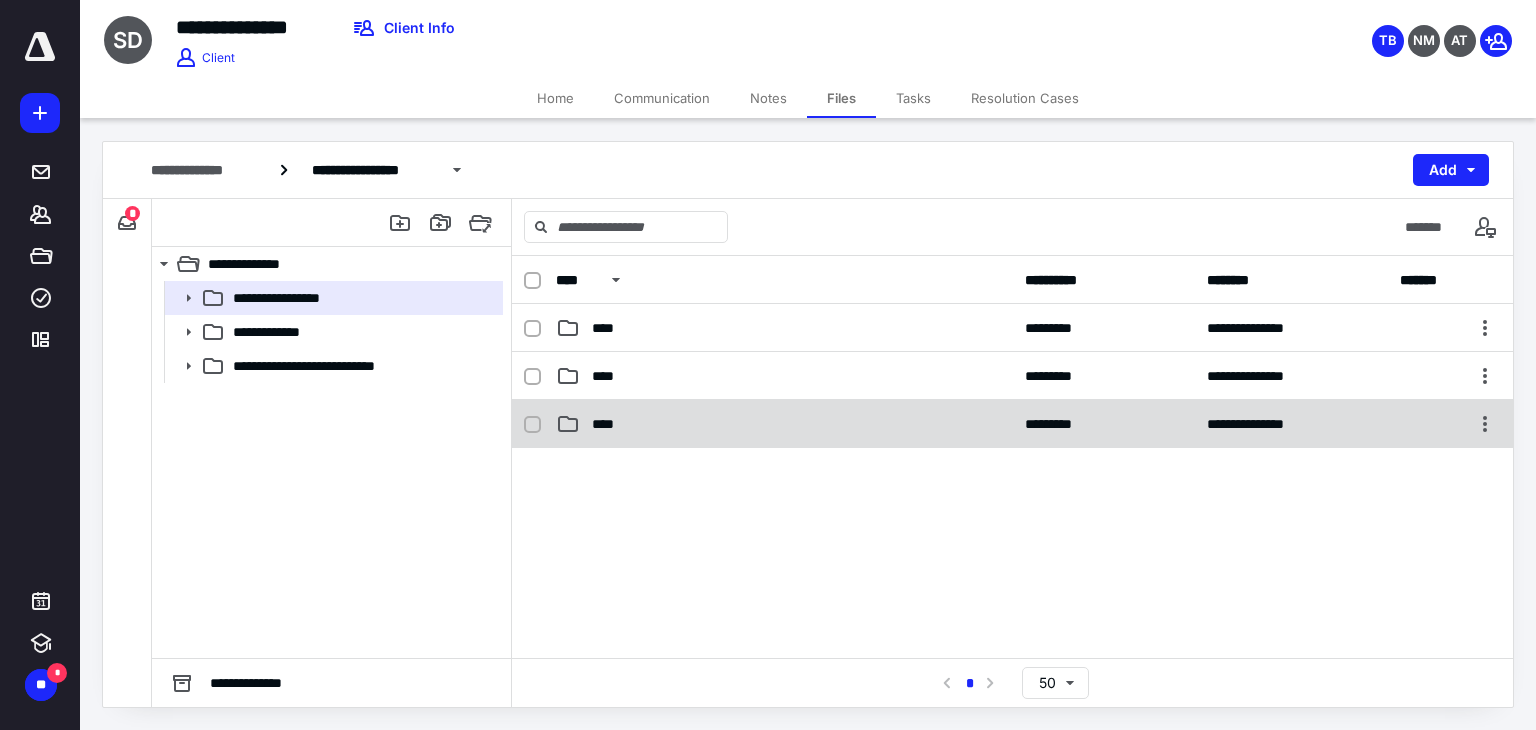 click on "****" at bounding box center [609, 424] 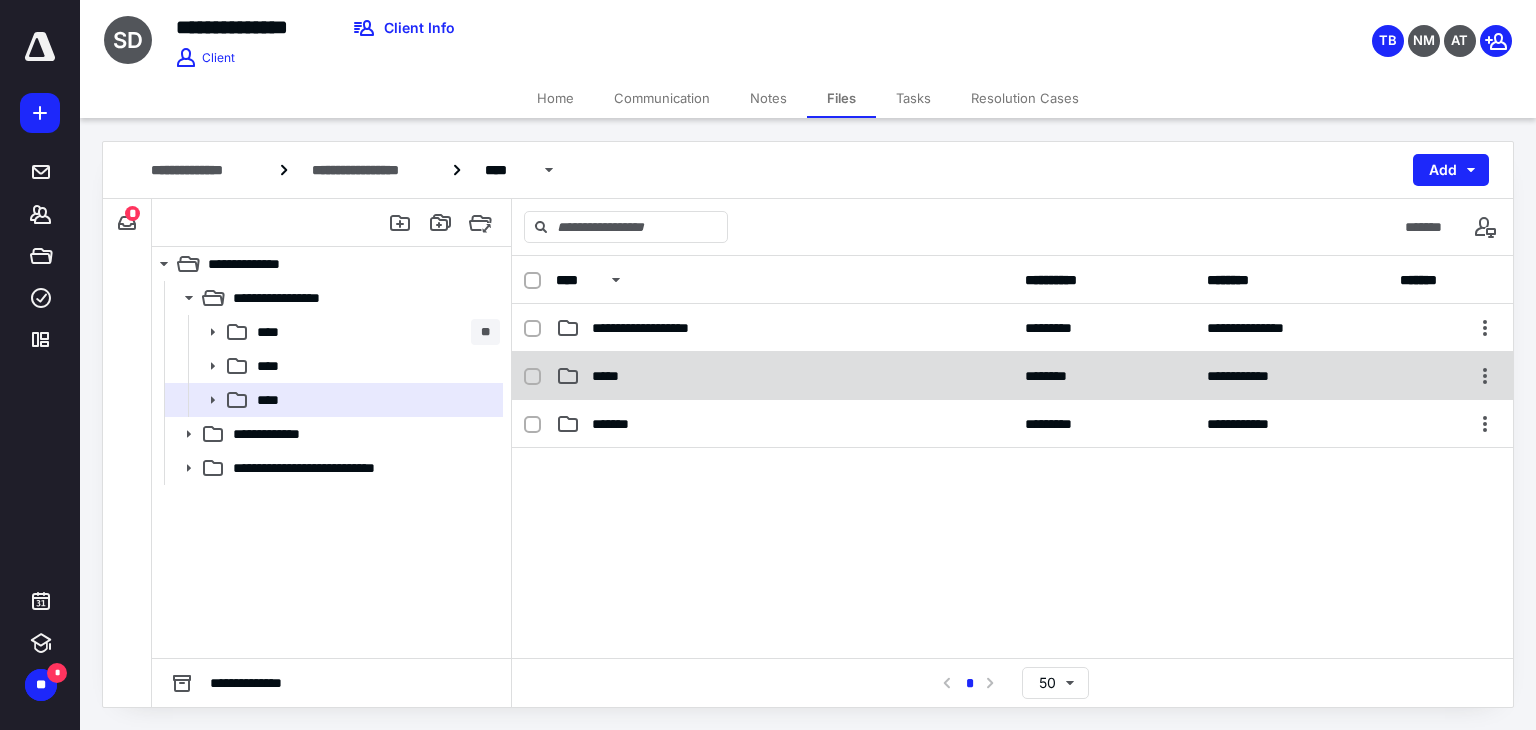 click on "*****" at bounding box center (784, 376) 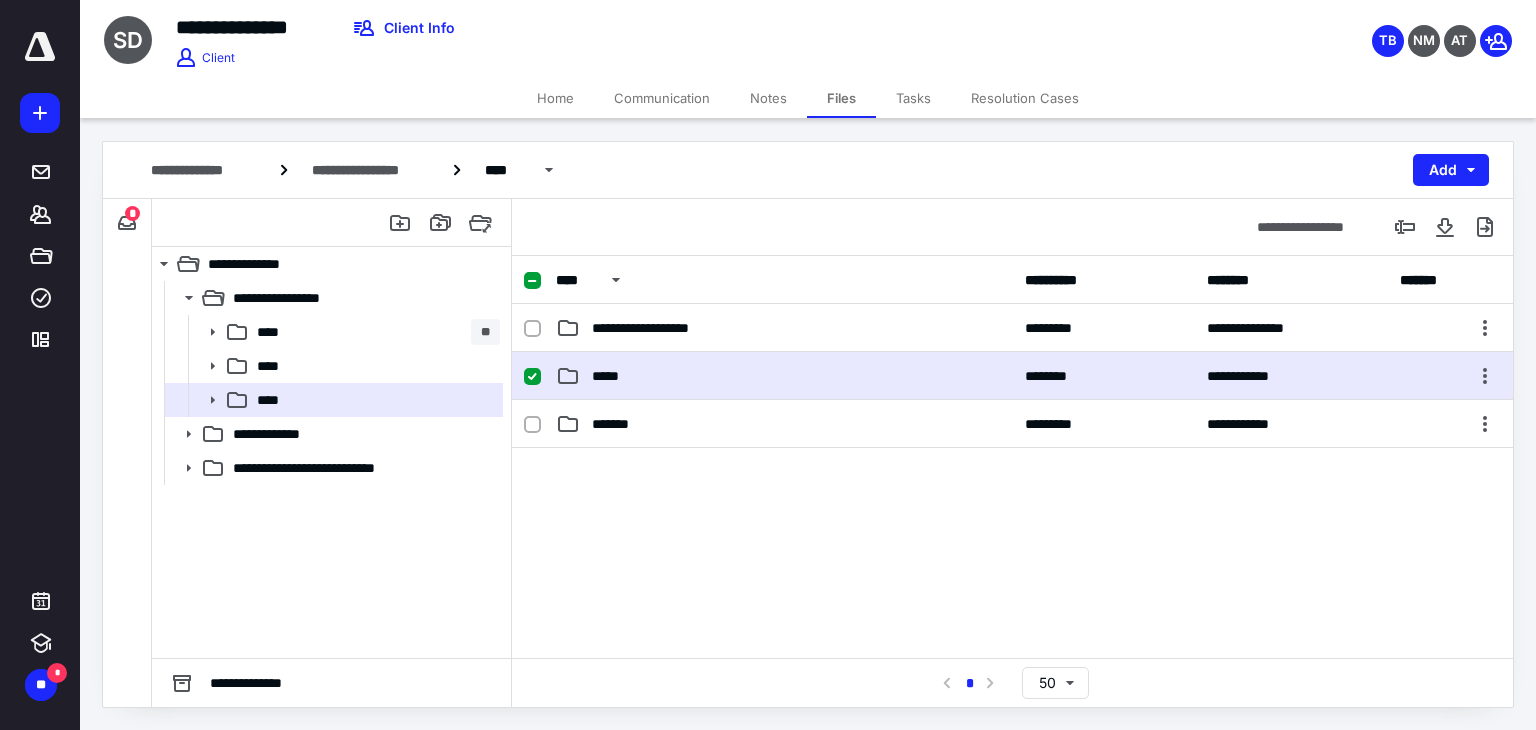 click on "*****" at bounding box center [784, 376] 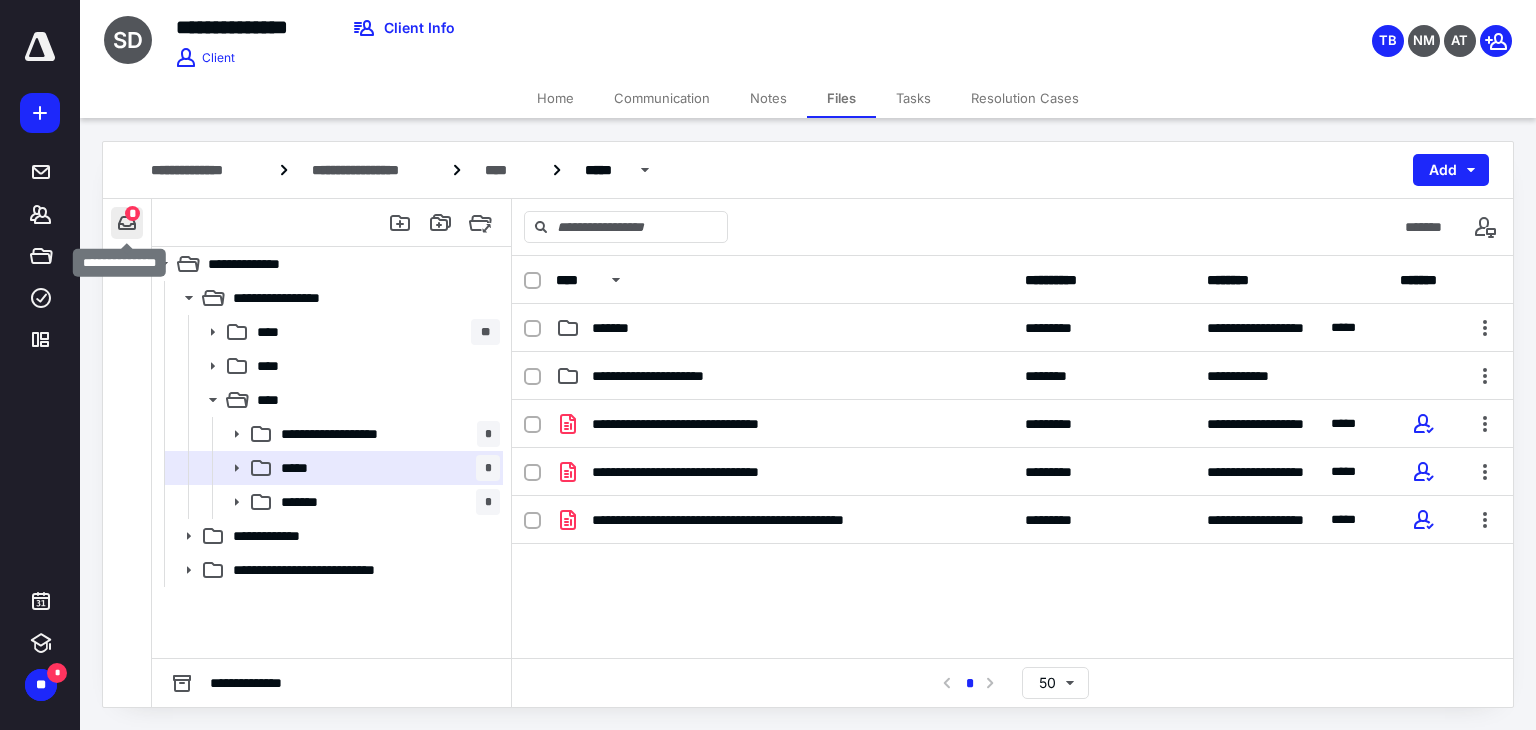 click at bounding box center (127, 223) 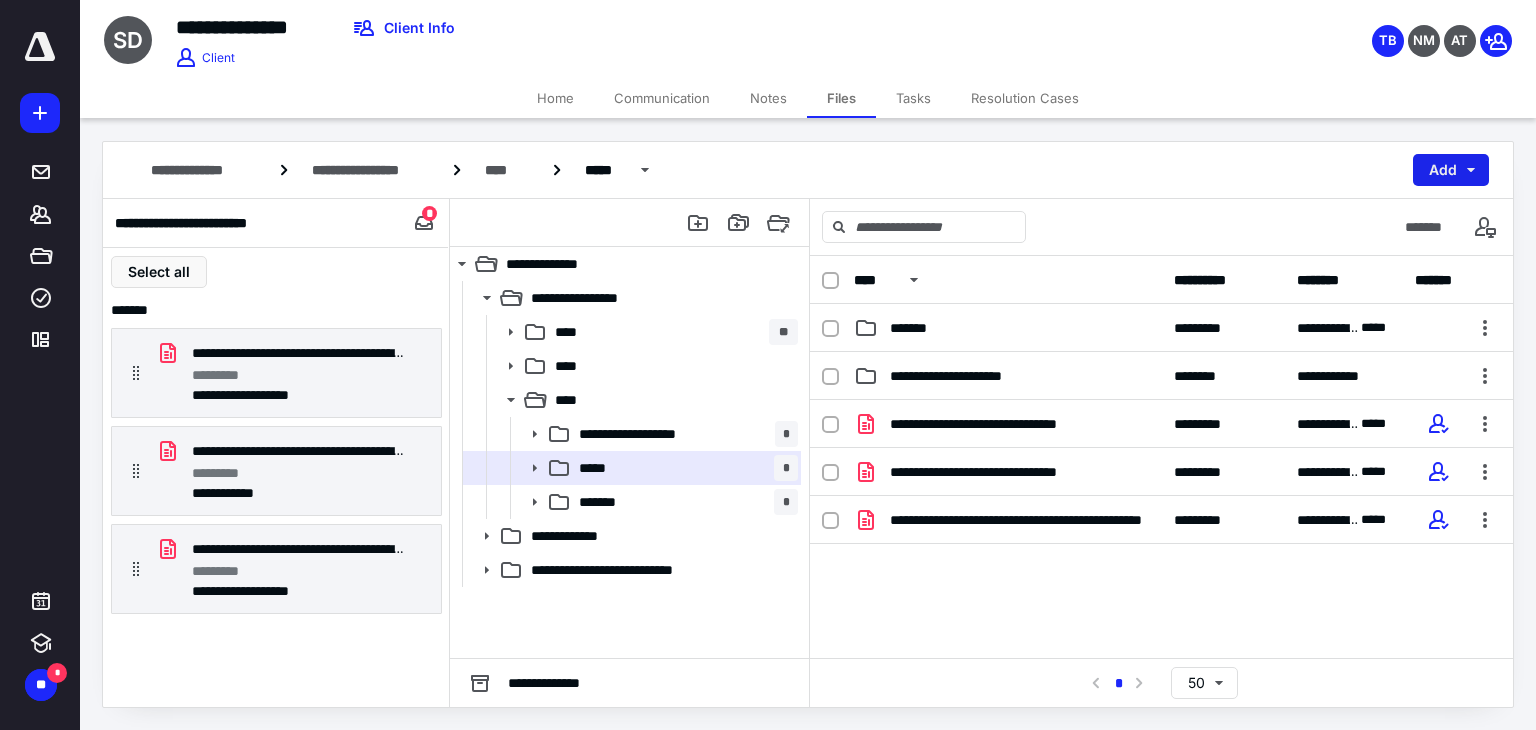 click on "Add" at bounding box center (1451, 170) 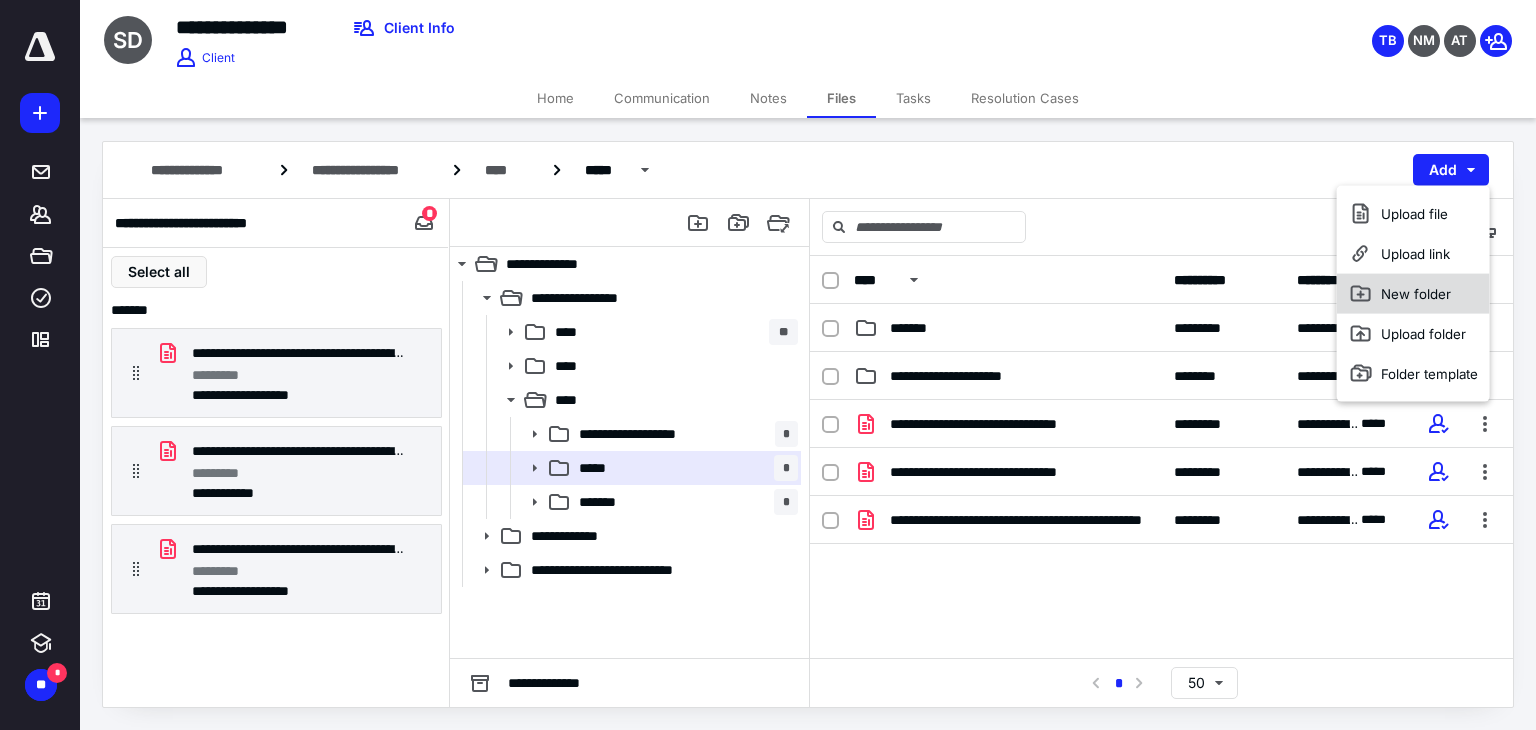 click on "New folder" at bounding box center (1413, 294) 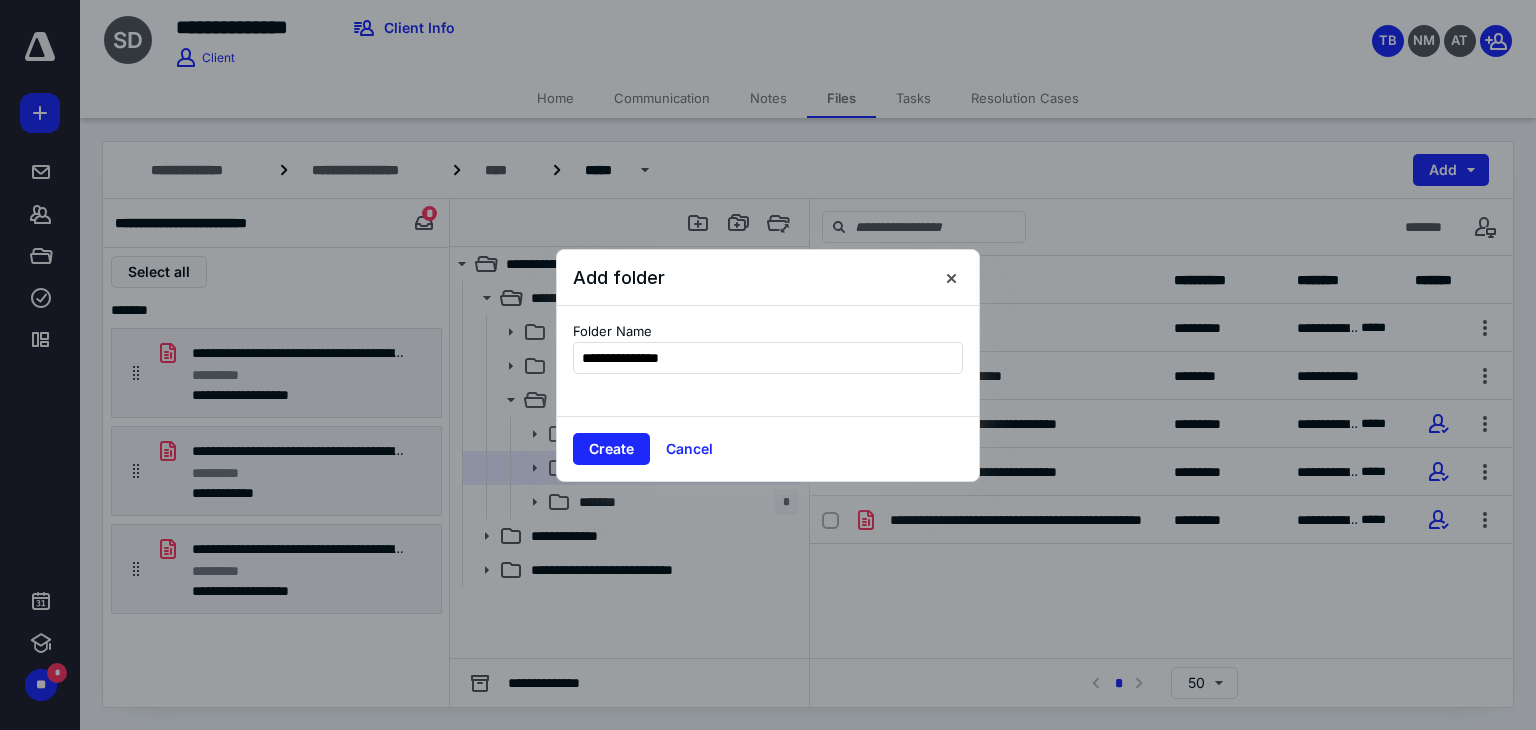 type on "**********" 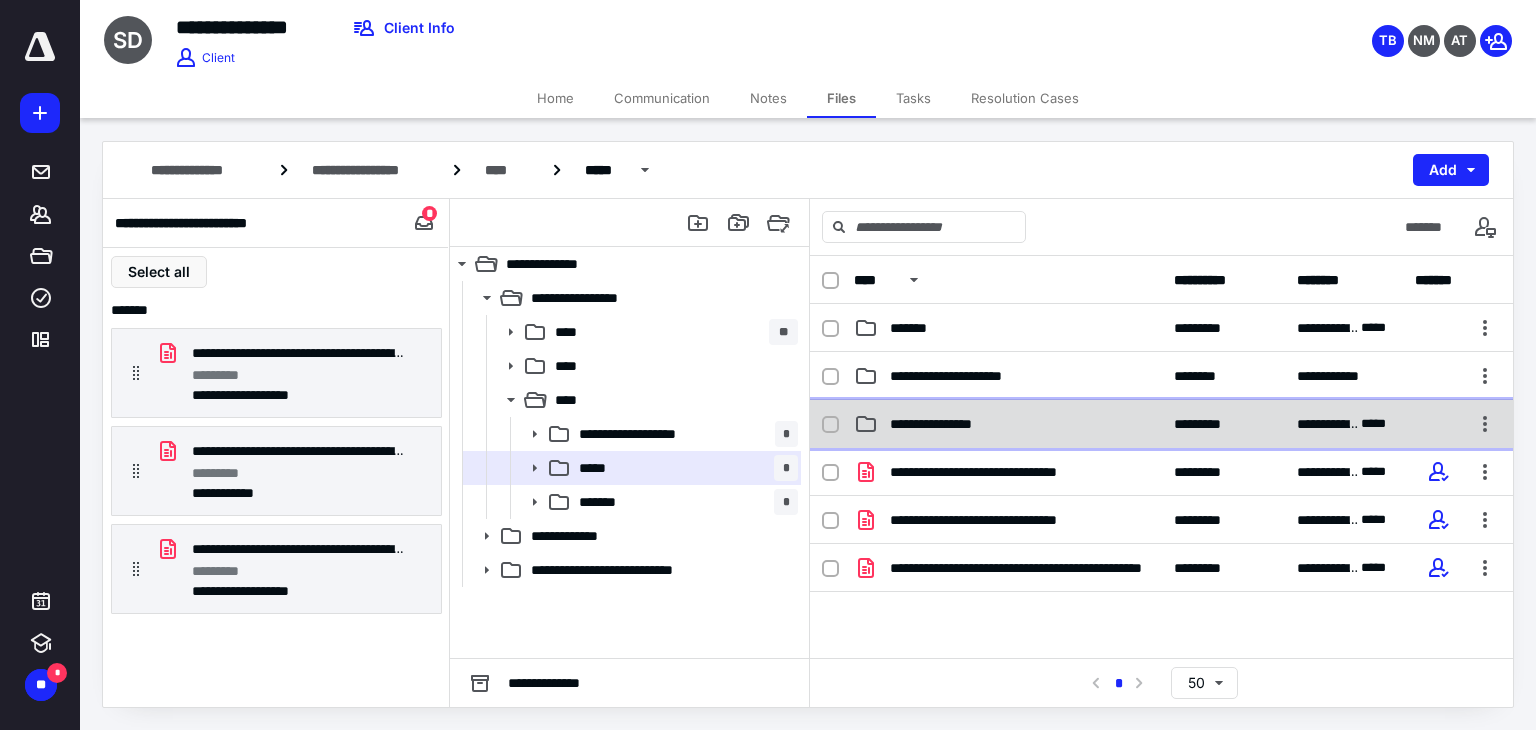 click on "**********" at bounding box center [1161, 424] 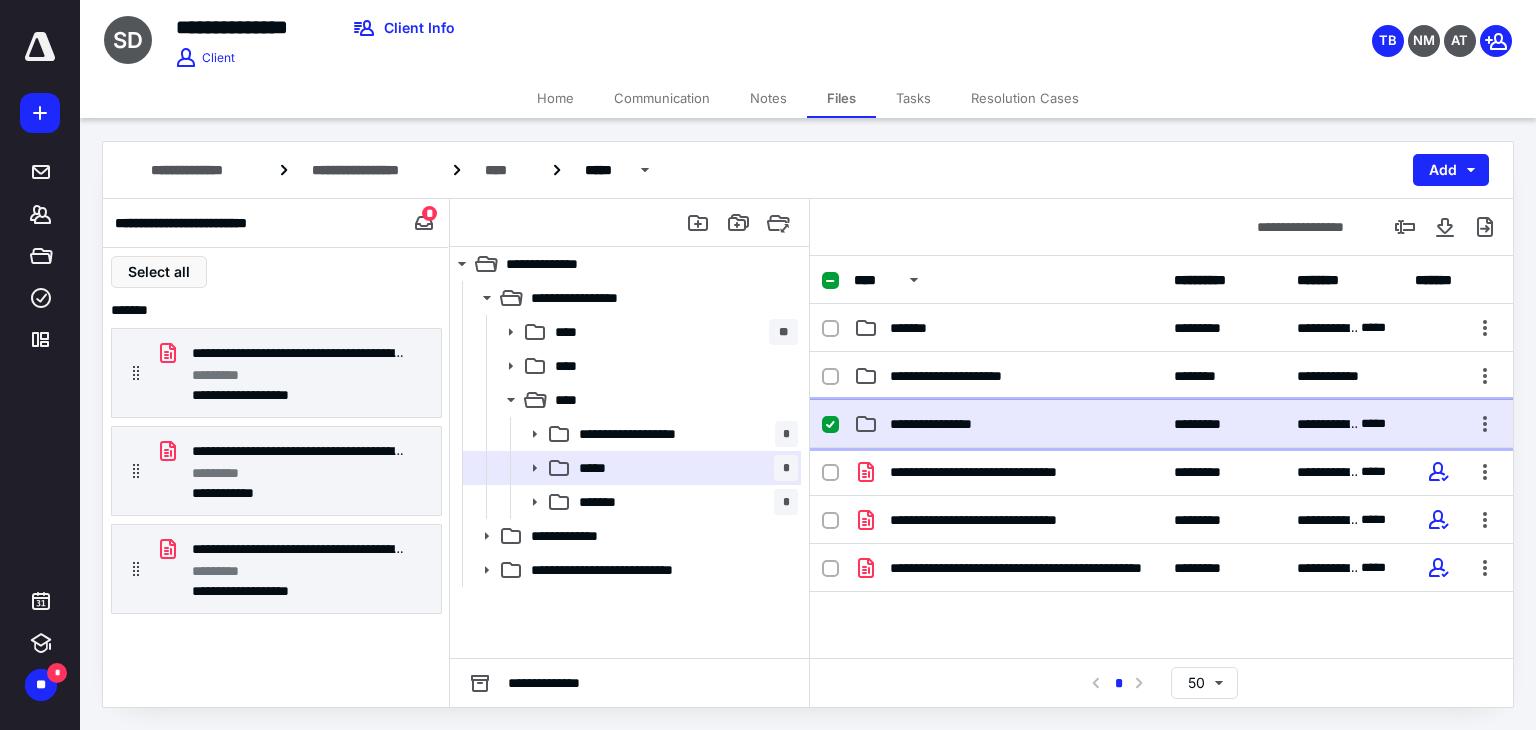 click on "**********" at bounding box center (1161, 424) 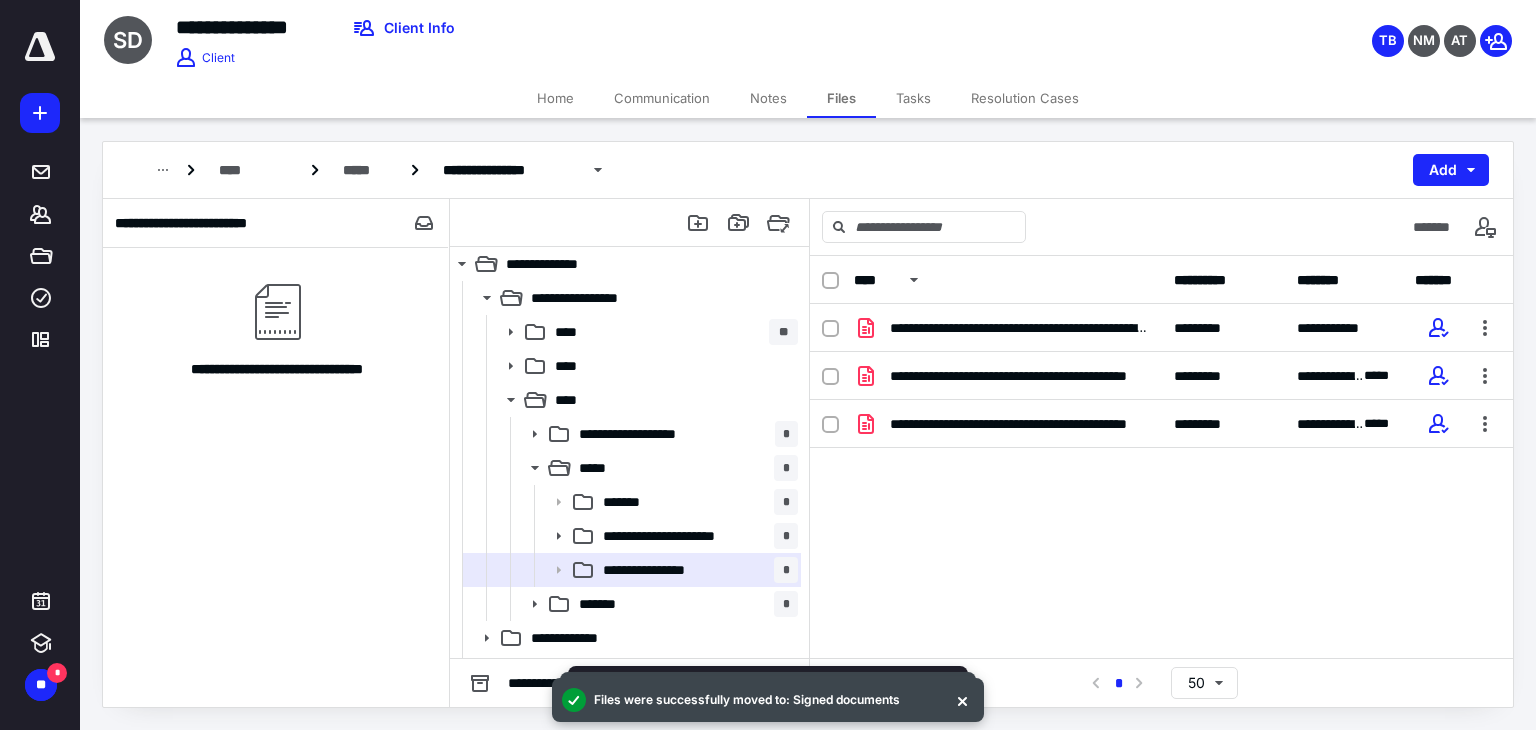 click on "Home" at bounding box center [555, 98] 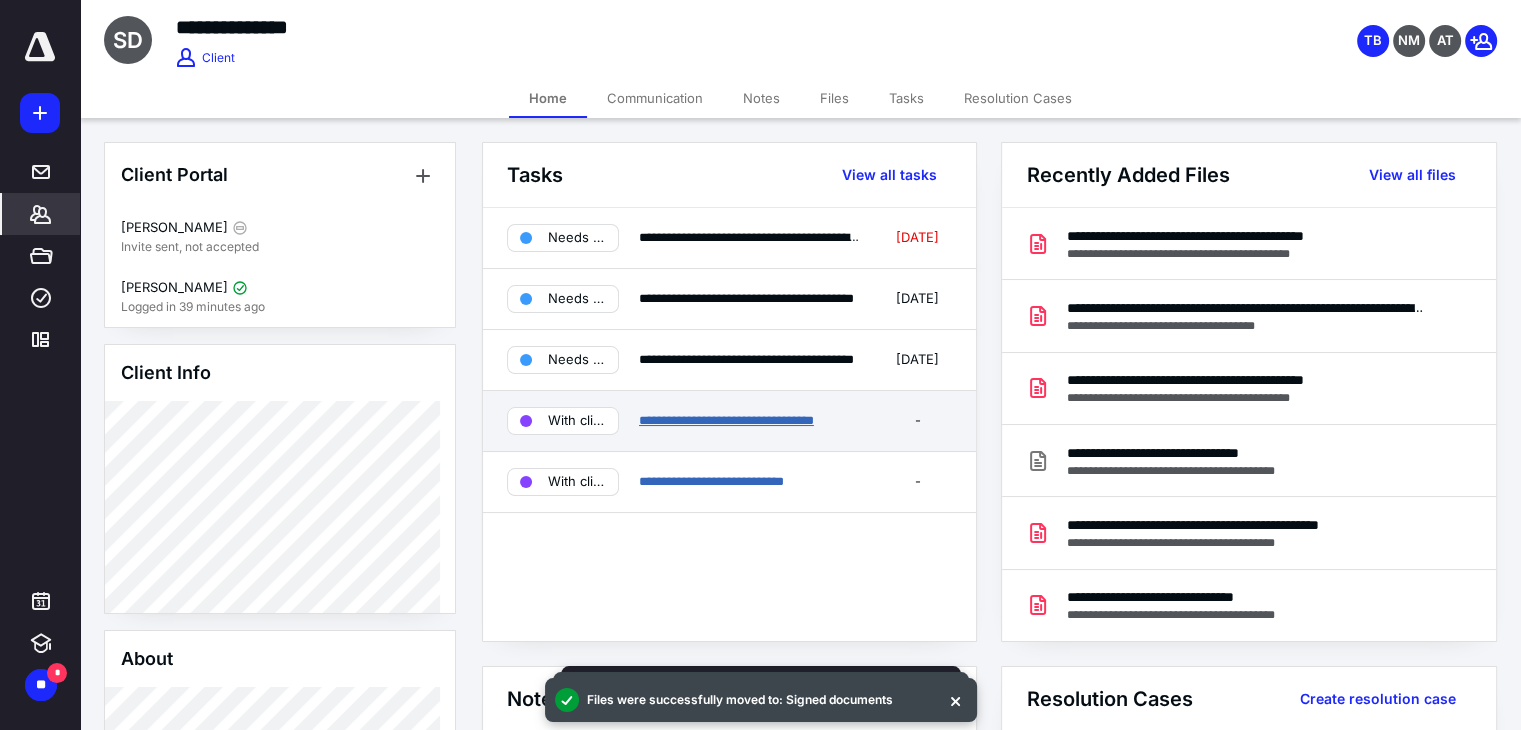 click on "**********" at bounding box center (726, 420) 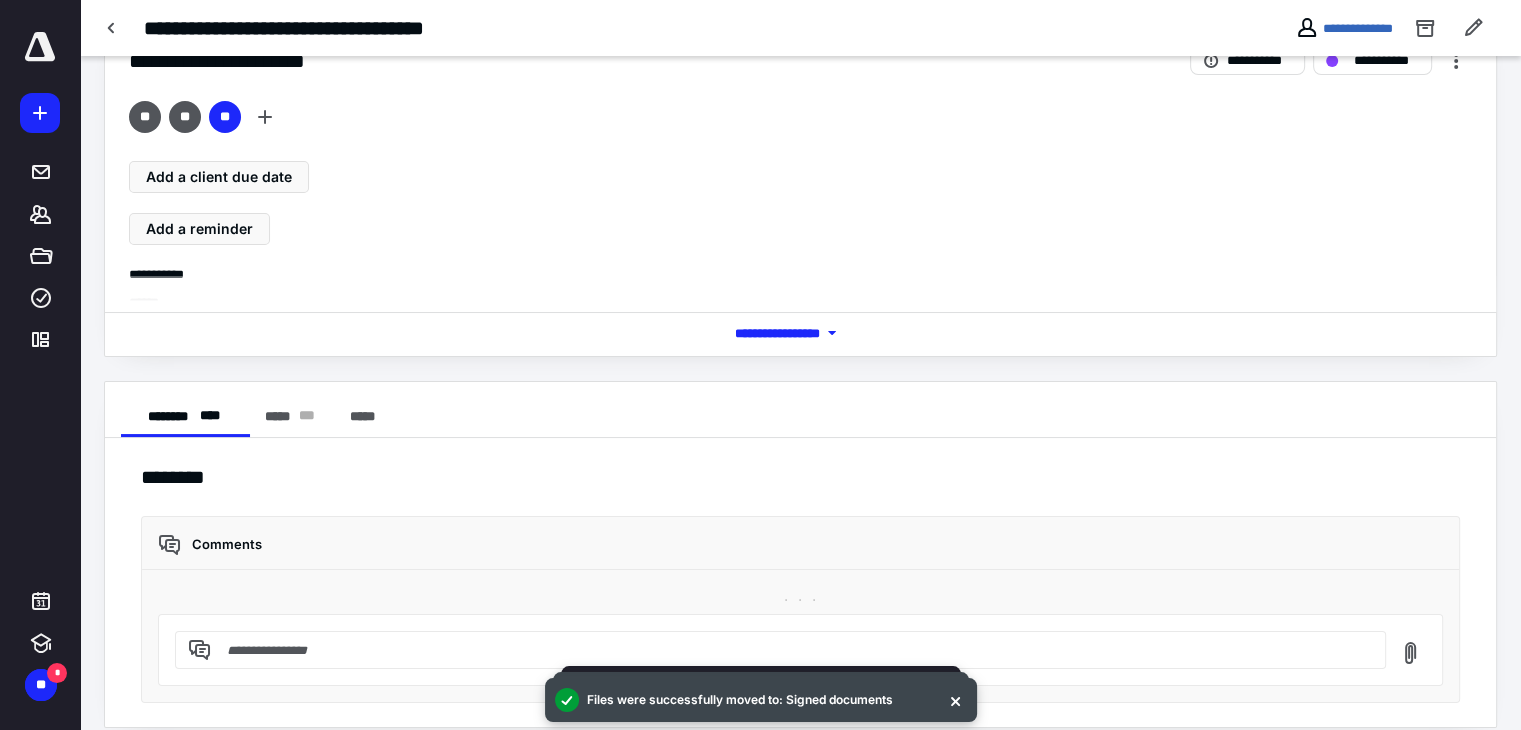 scroll, scrollTop: 80, scrollLeft: 0, axis: vertical 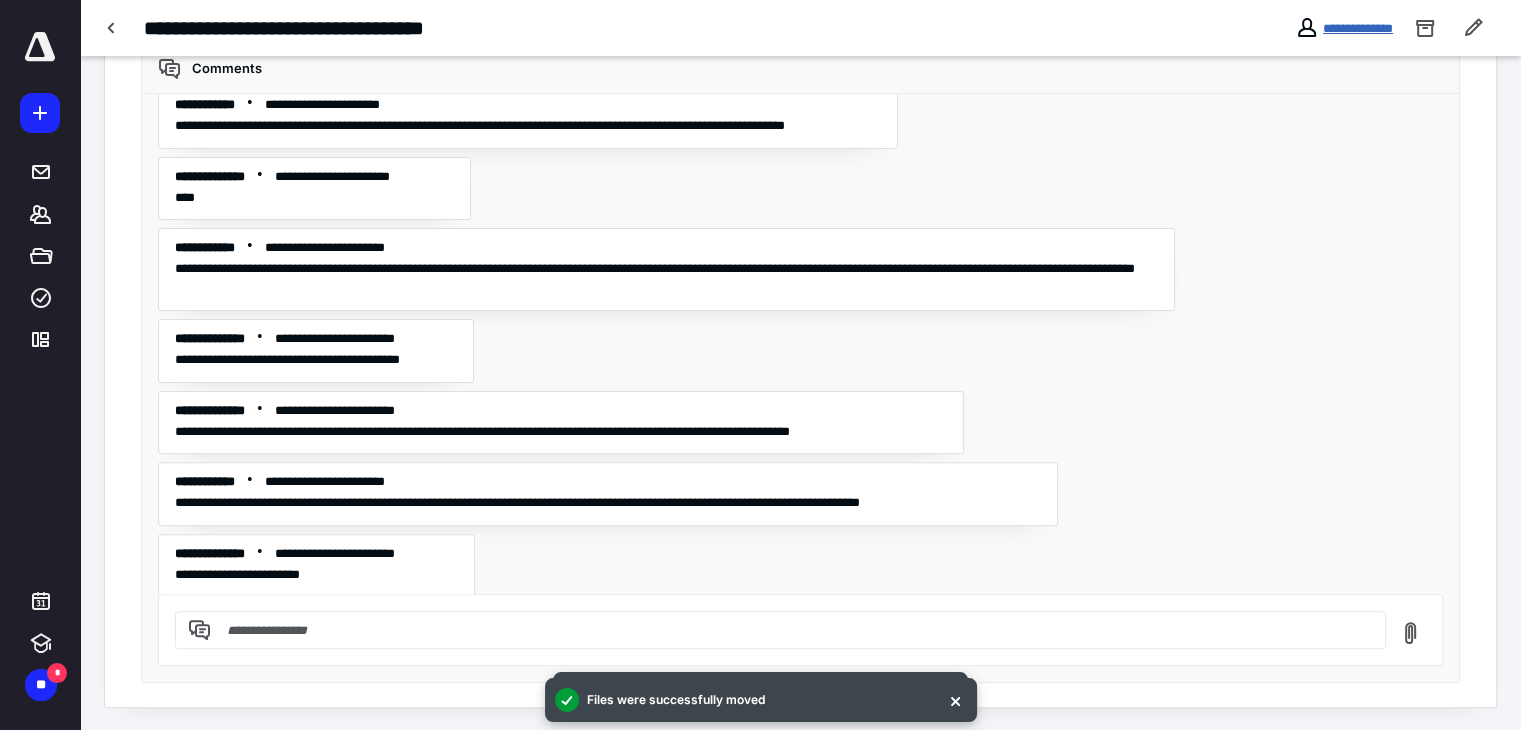 click on "**********" at bounding box center [1358, 28] 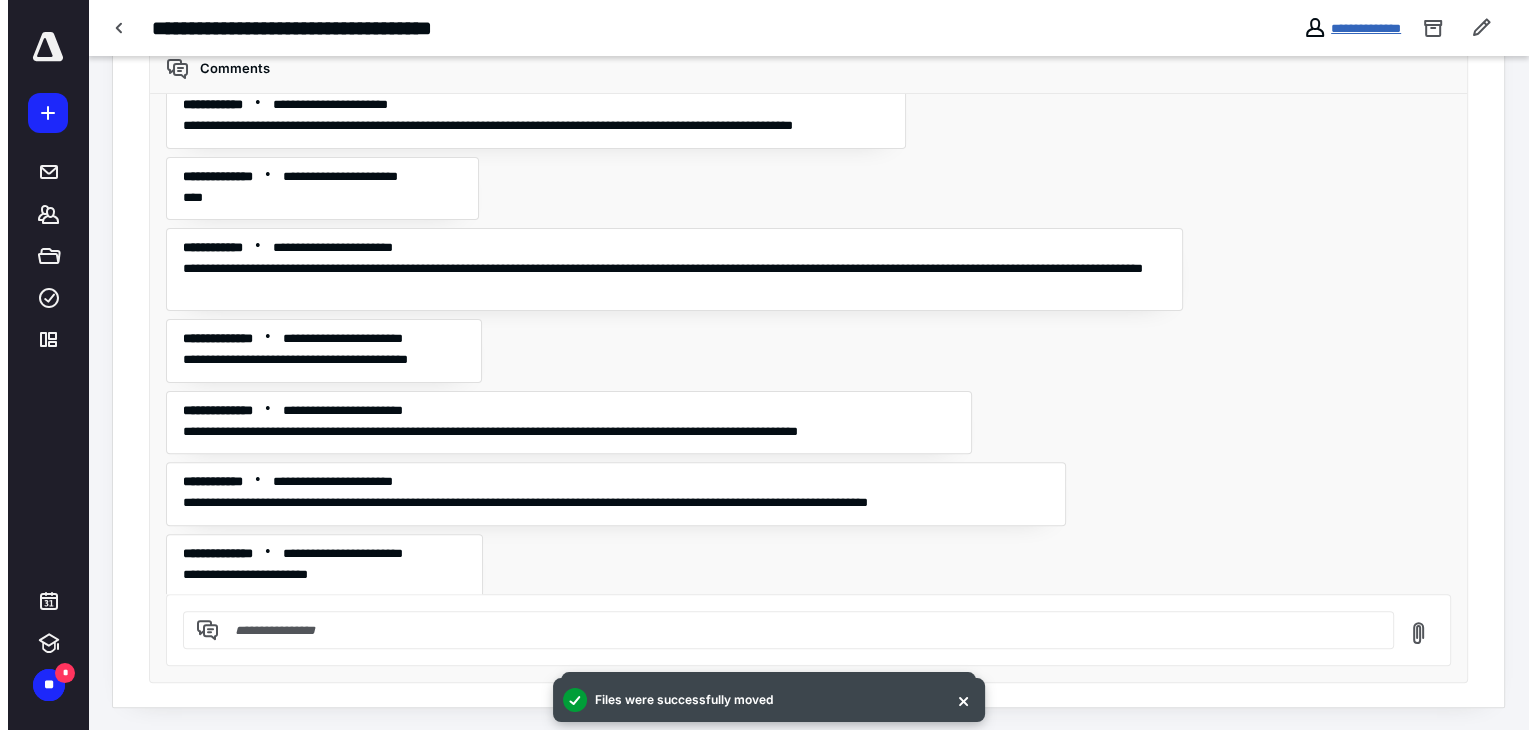 scroll, scrollTop: 0, scrollLeft: 0, axis: both 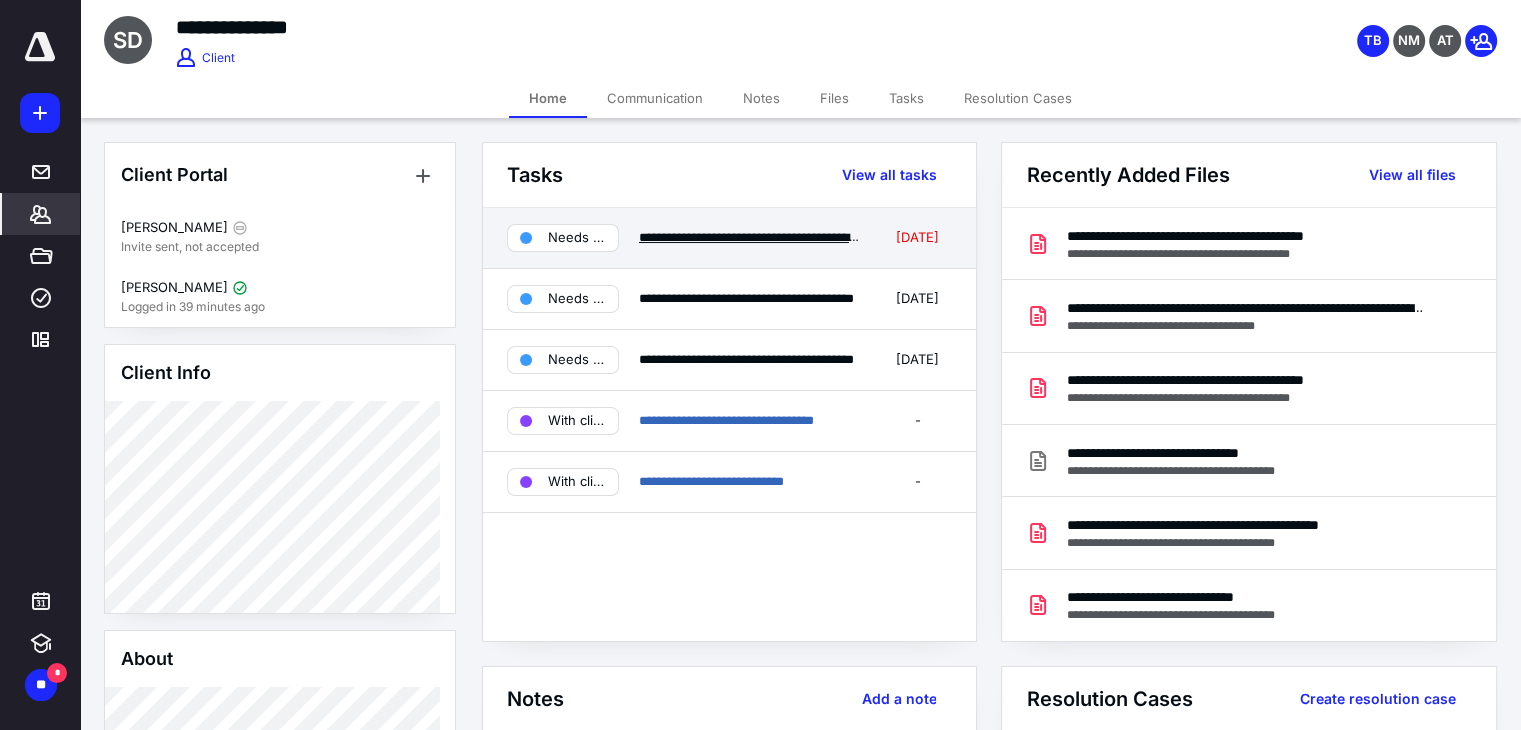 click on "**********" at bounding box center (816, 237) 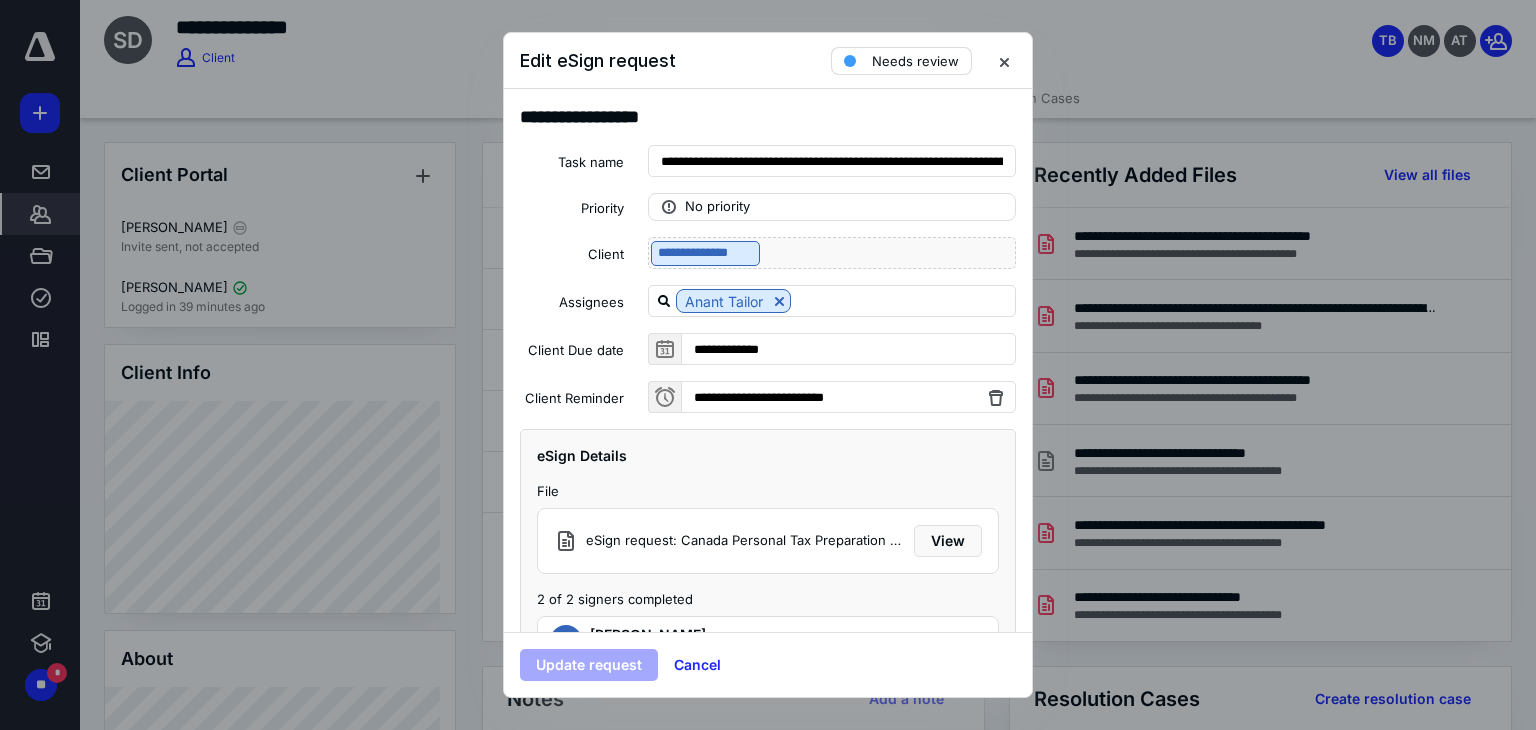 click on "Needs review" at bounding box center (915, 61) 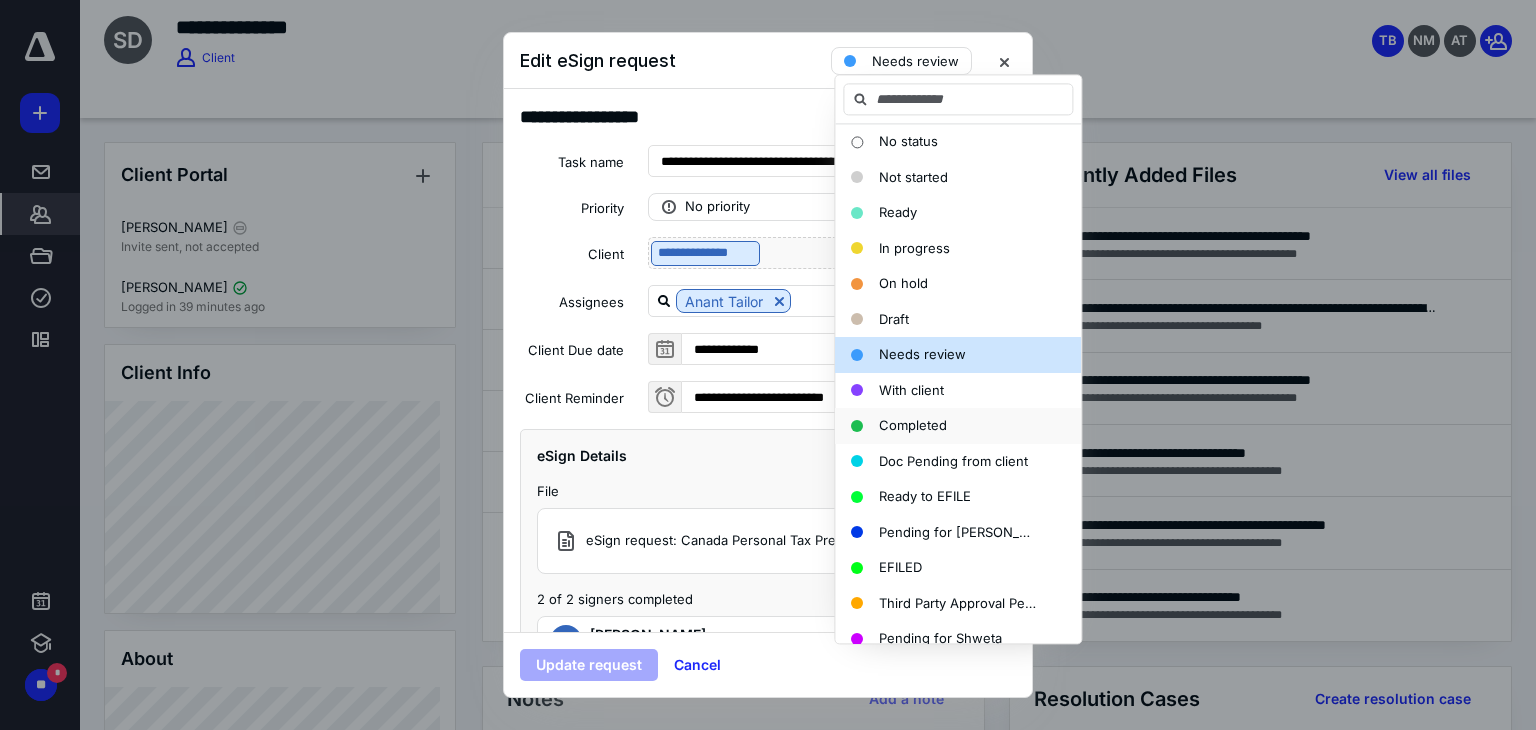 click on "Completed" at bounding box center [958, 426] 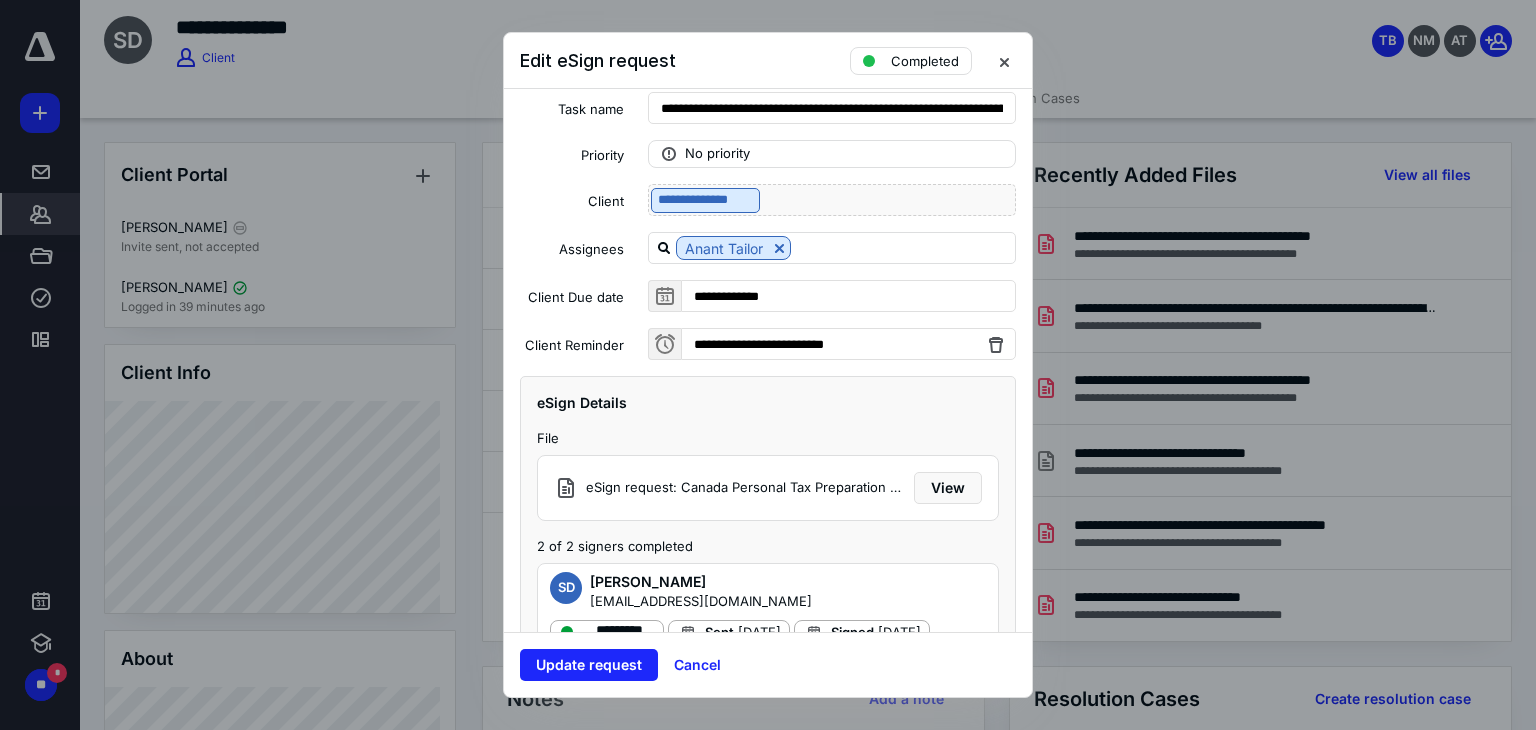 scroll, scrollTop: 101, scrollLeft: 0, axis: vertical 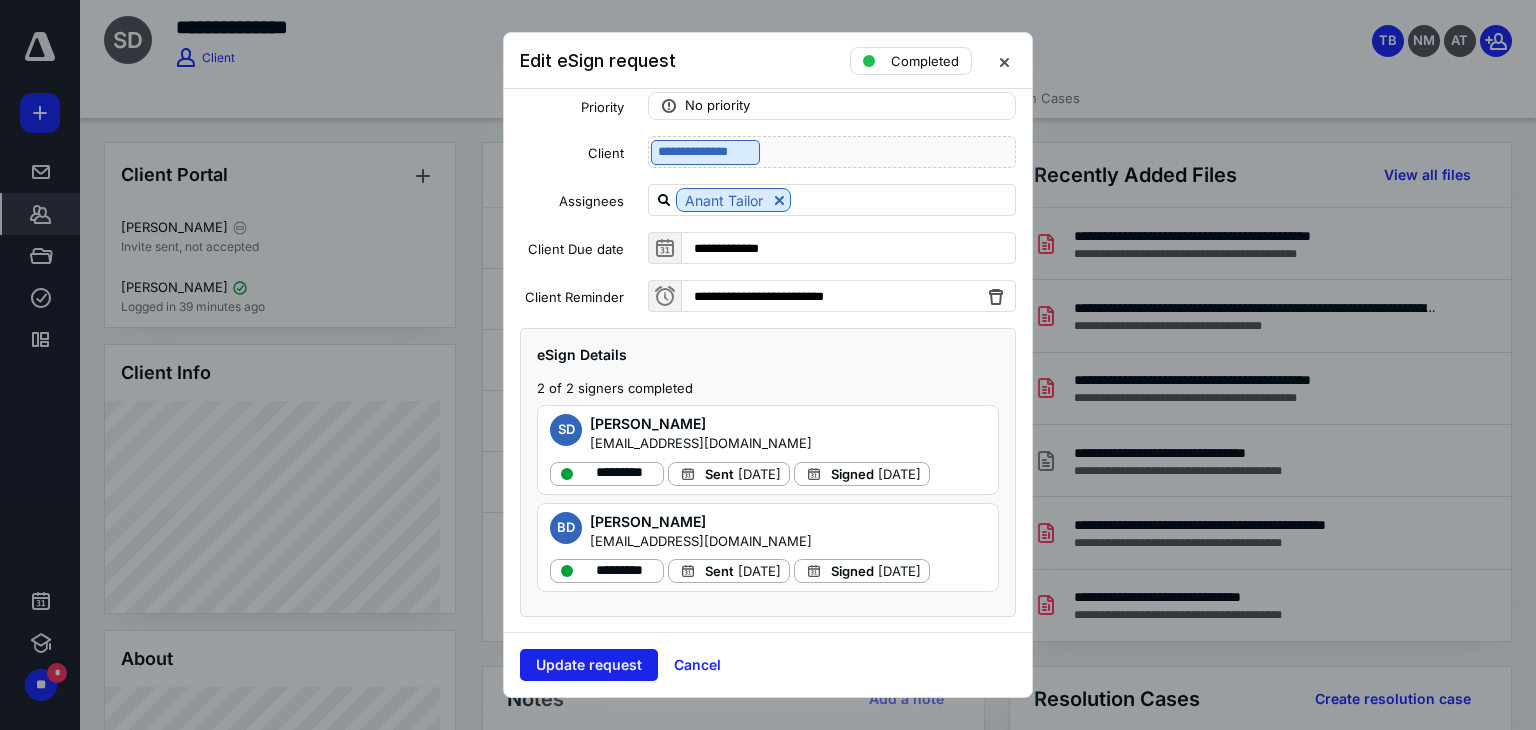 click on "Update request" at bounding box center (589, 665) 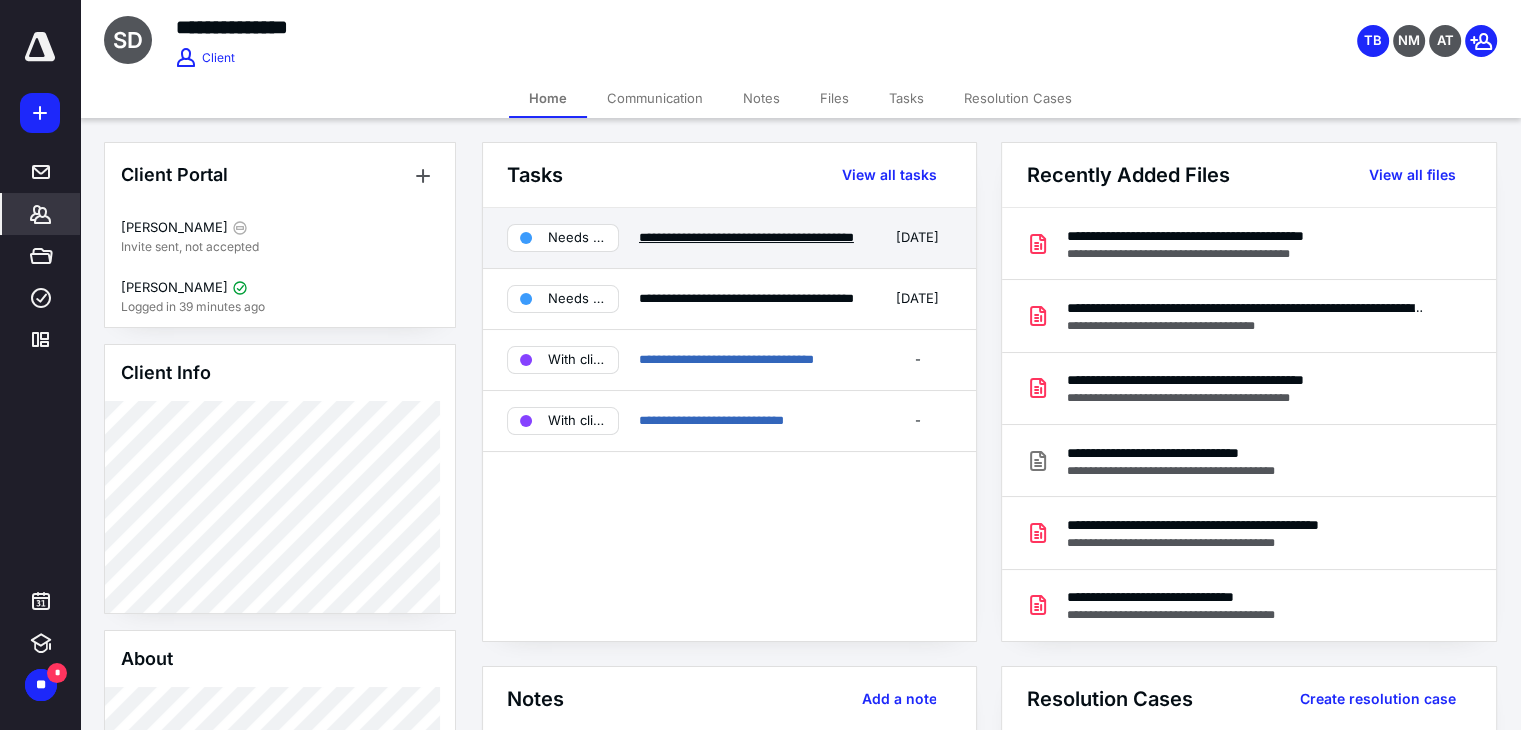 click on "**********" at bounding box center [746, 237] 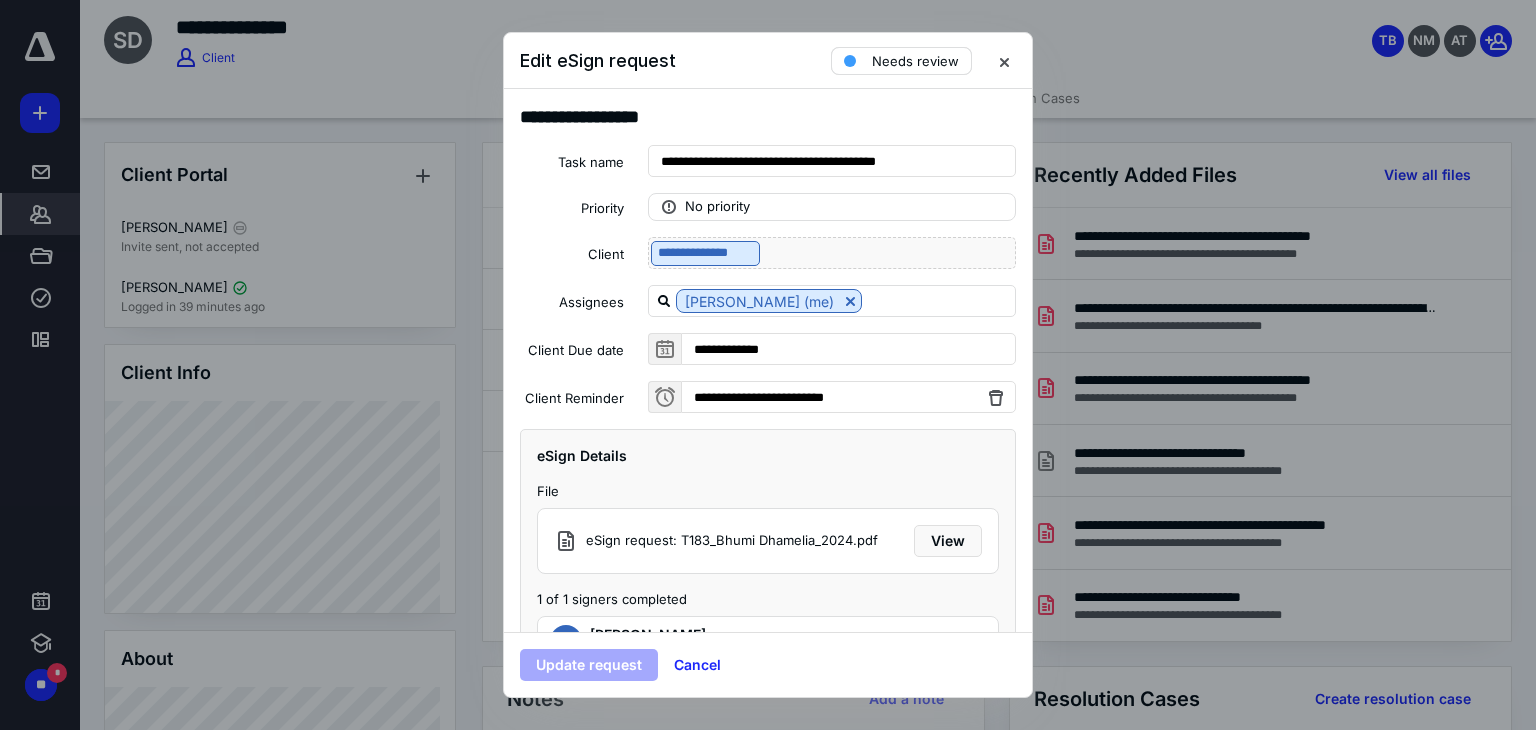 click on "Needs review" at bounding box center (915, 61) 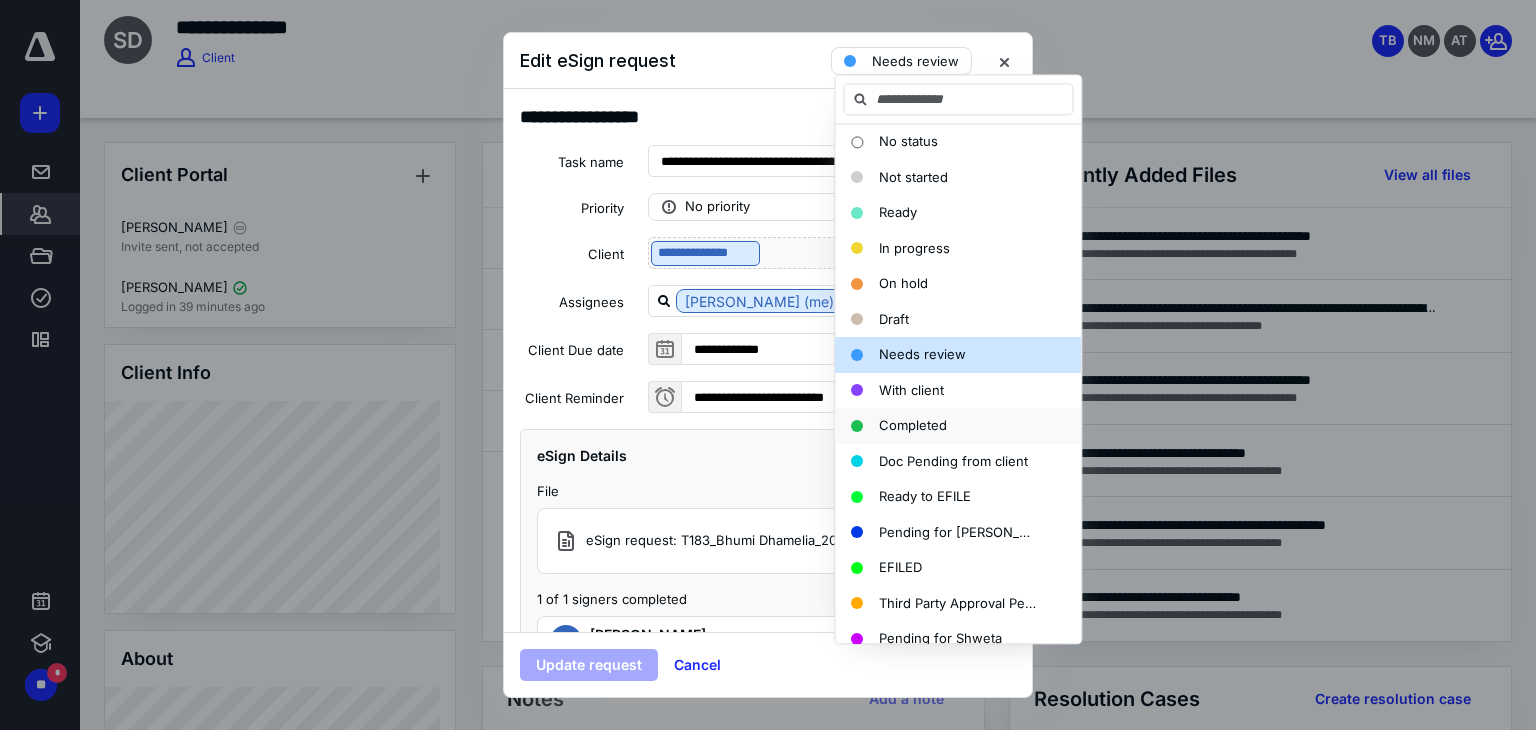 click on "Completed" at bounding box center (913, 425) 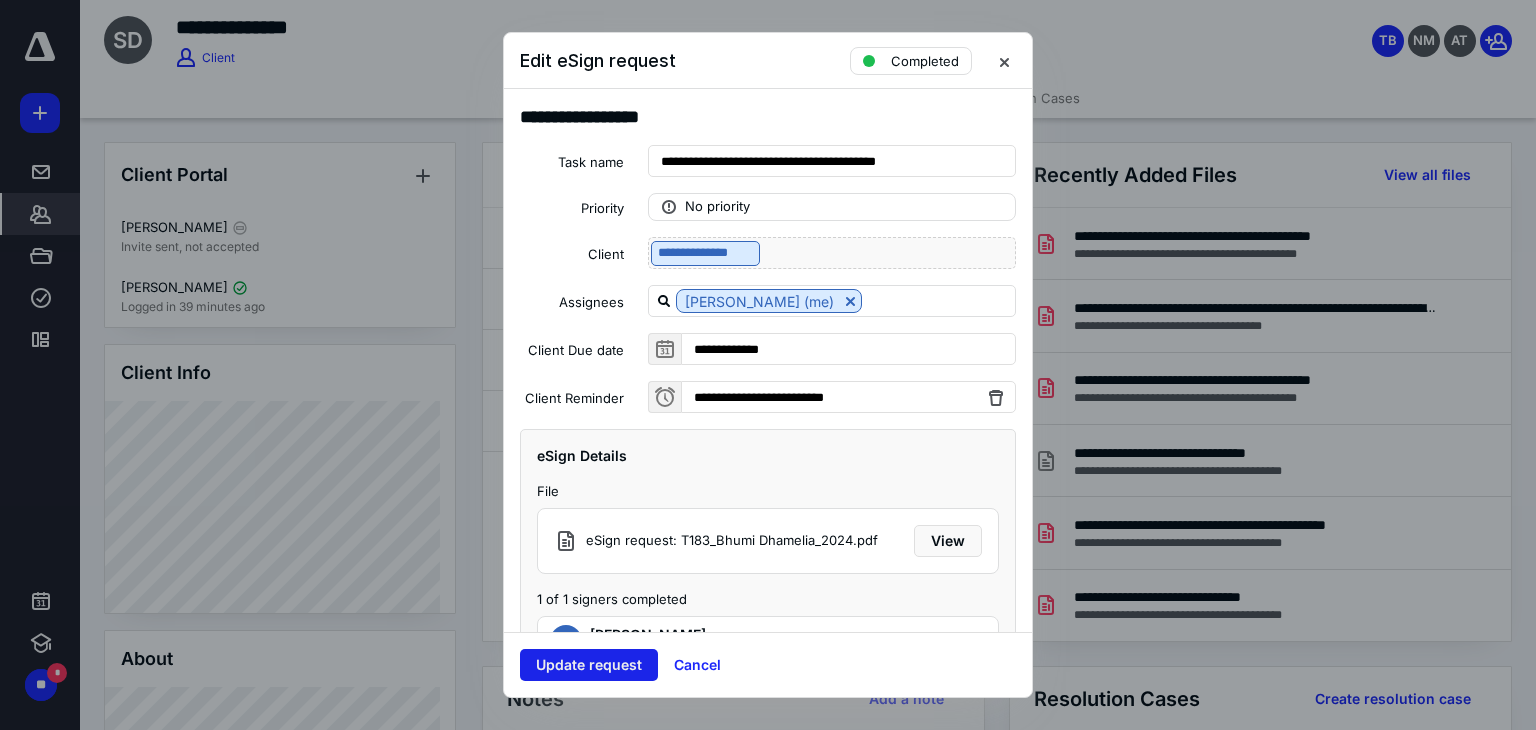 click on "Update request" at bounding box center (589, 665) 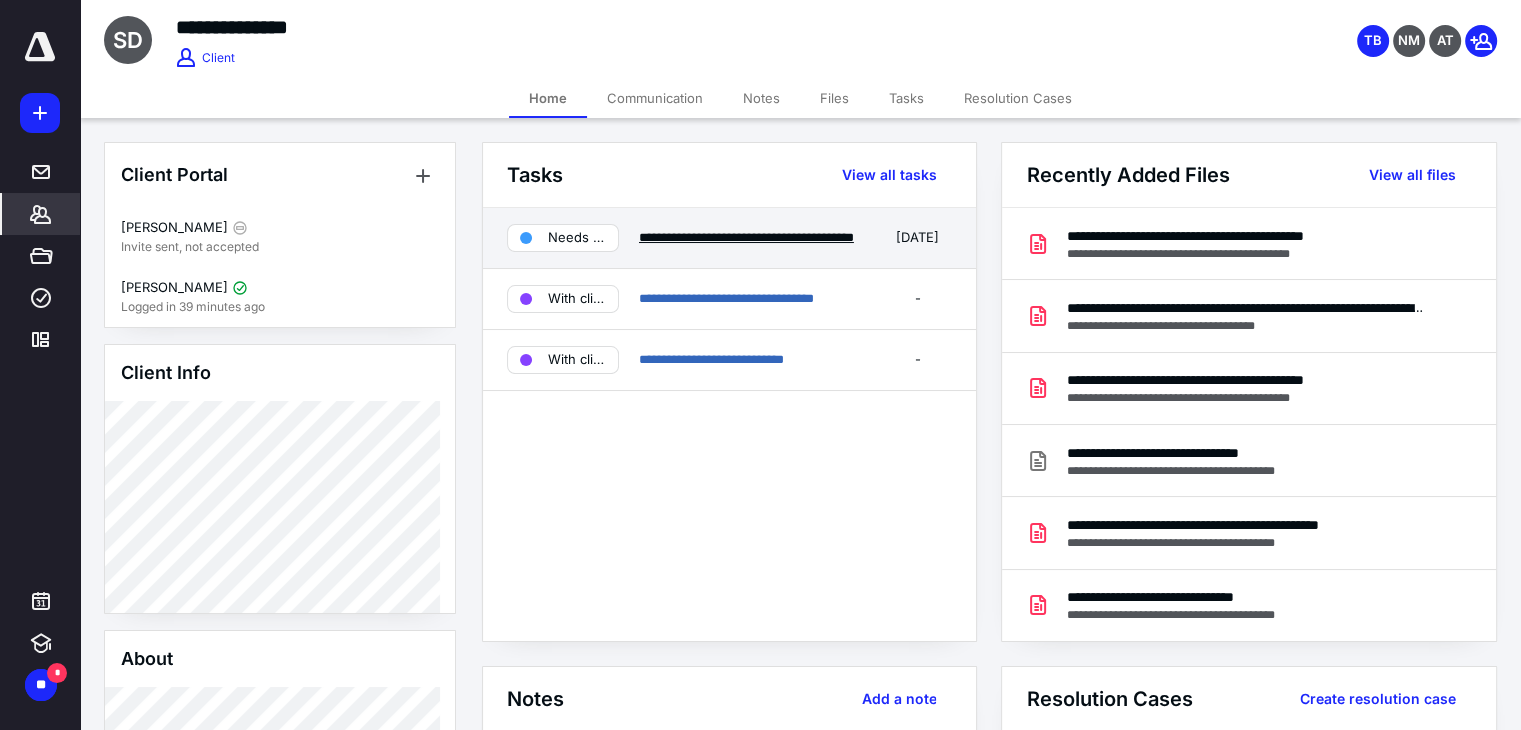 click on "**********" at bounding box center (746, 237) 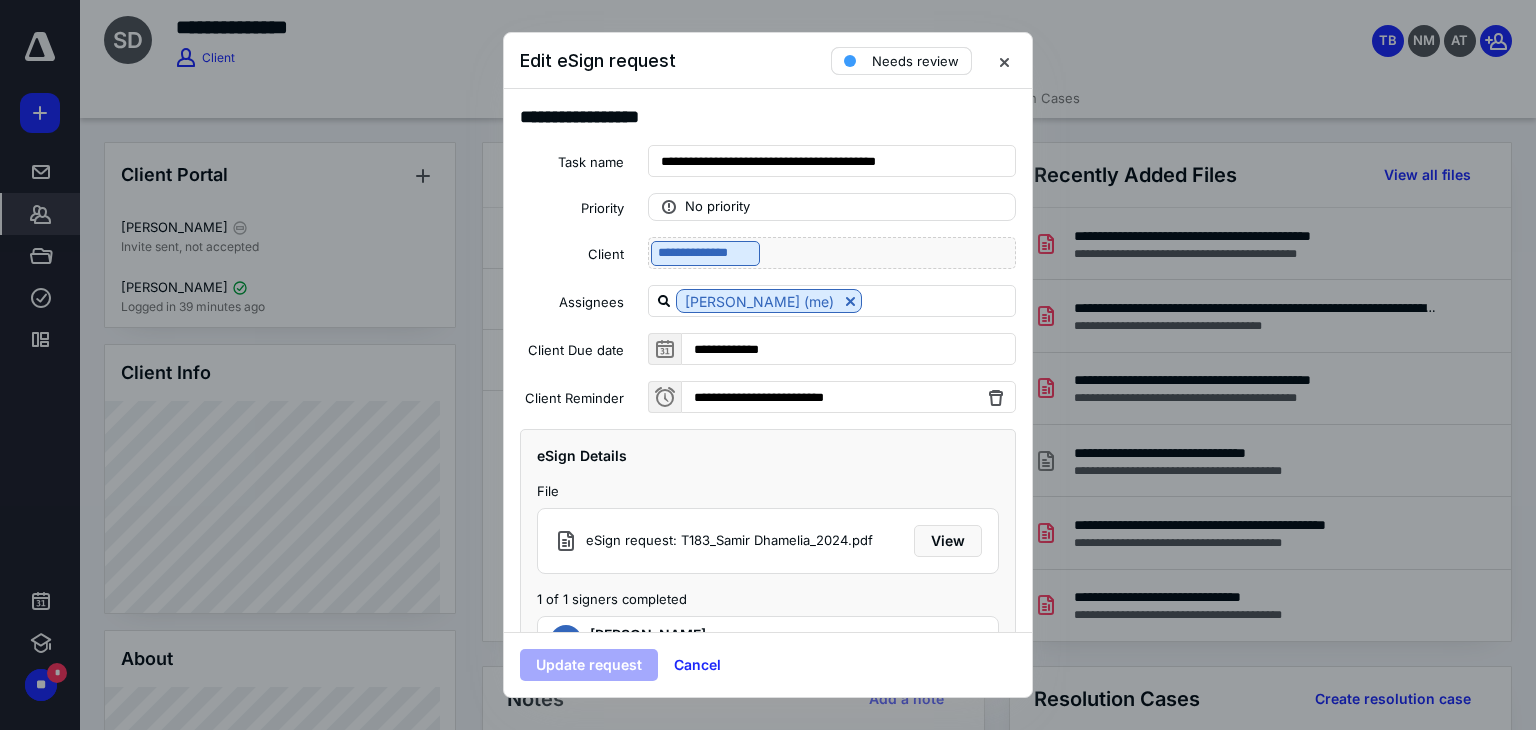 click on "Needs review" at bounding box center [915, 61] 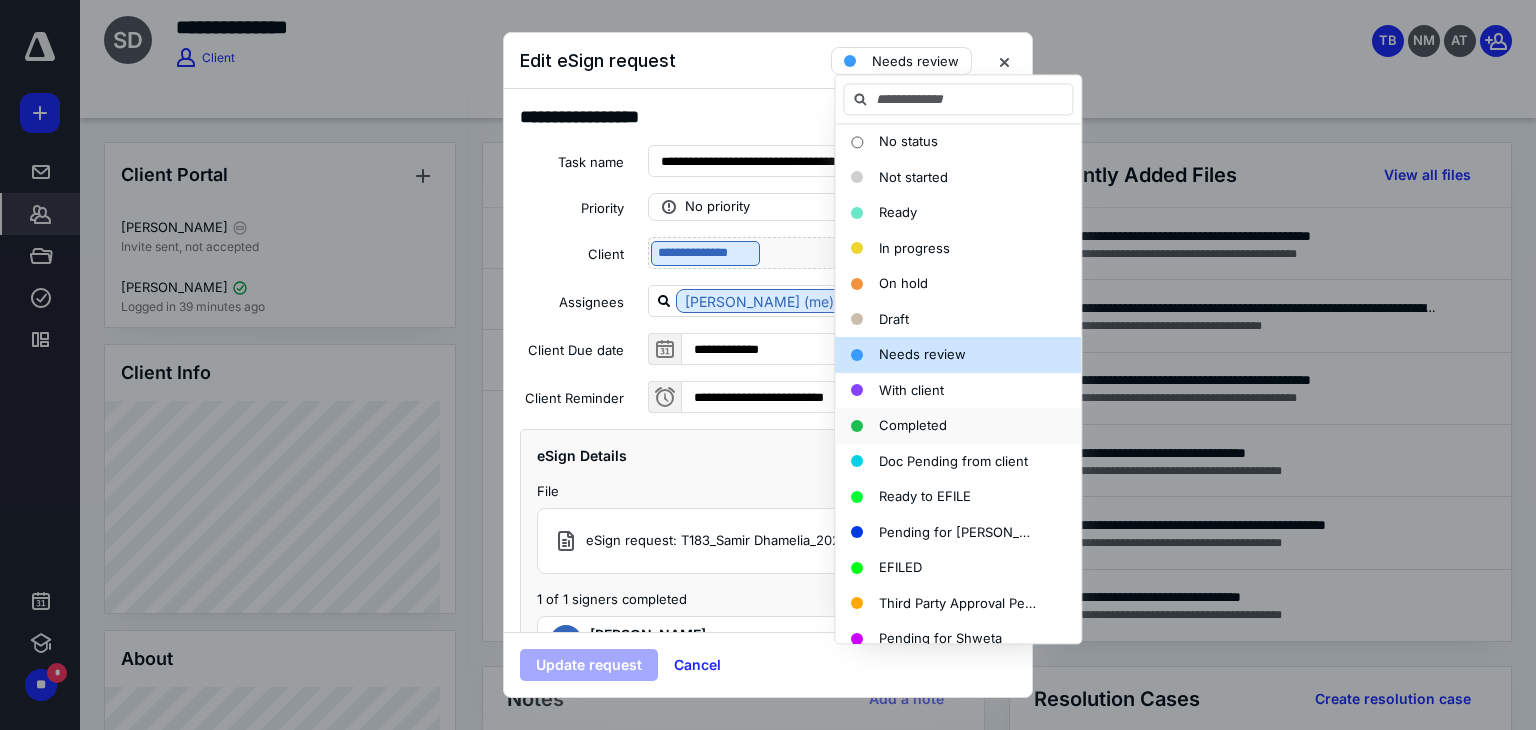 click on "Completed" at bounding box center (913, 425) 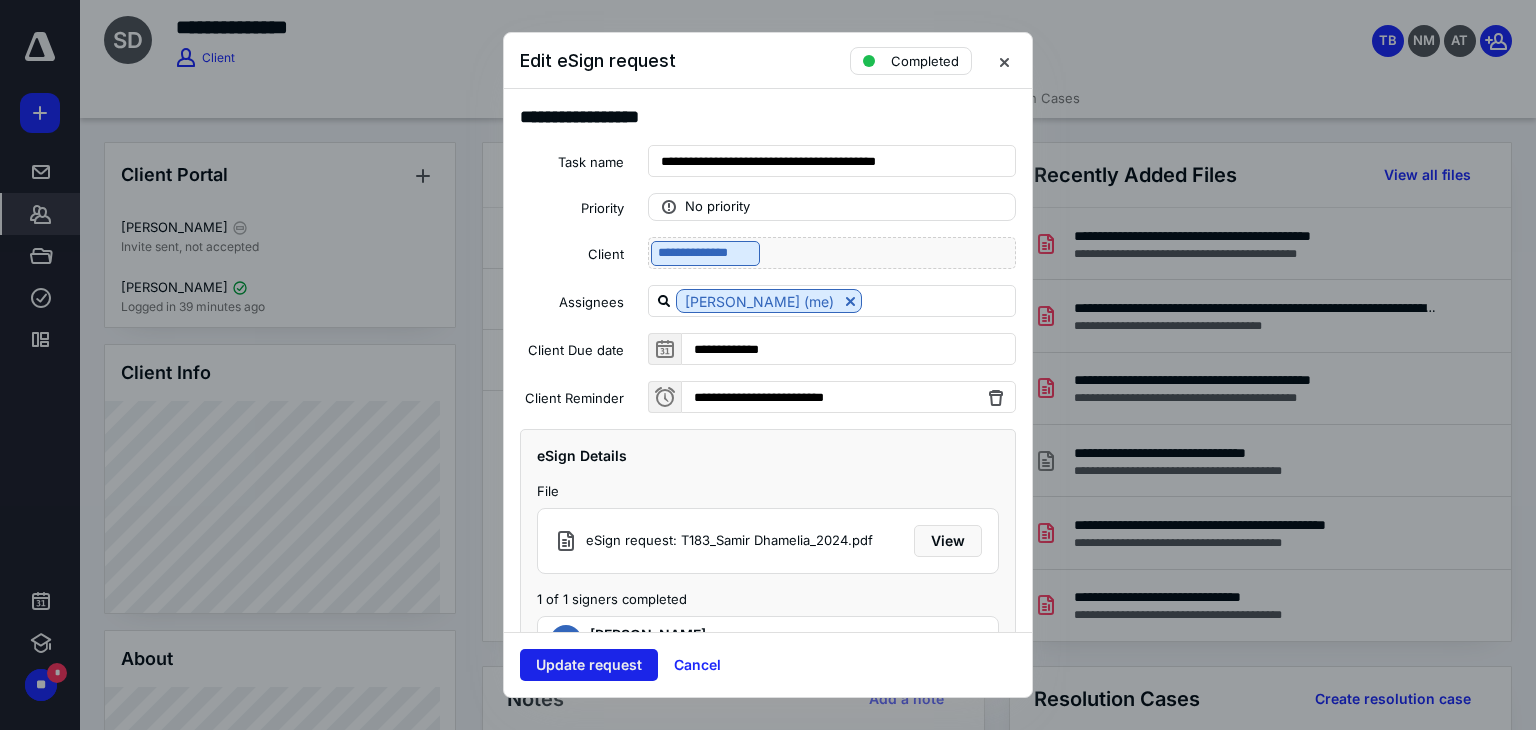 click on "Update request" at bounding box center (589, 665) 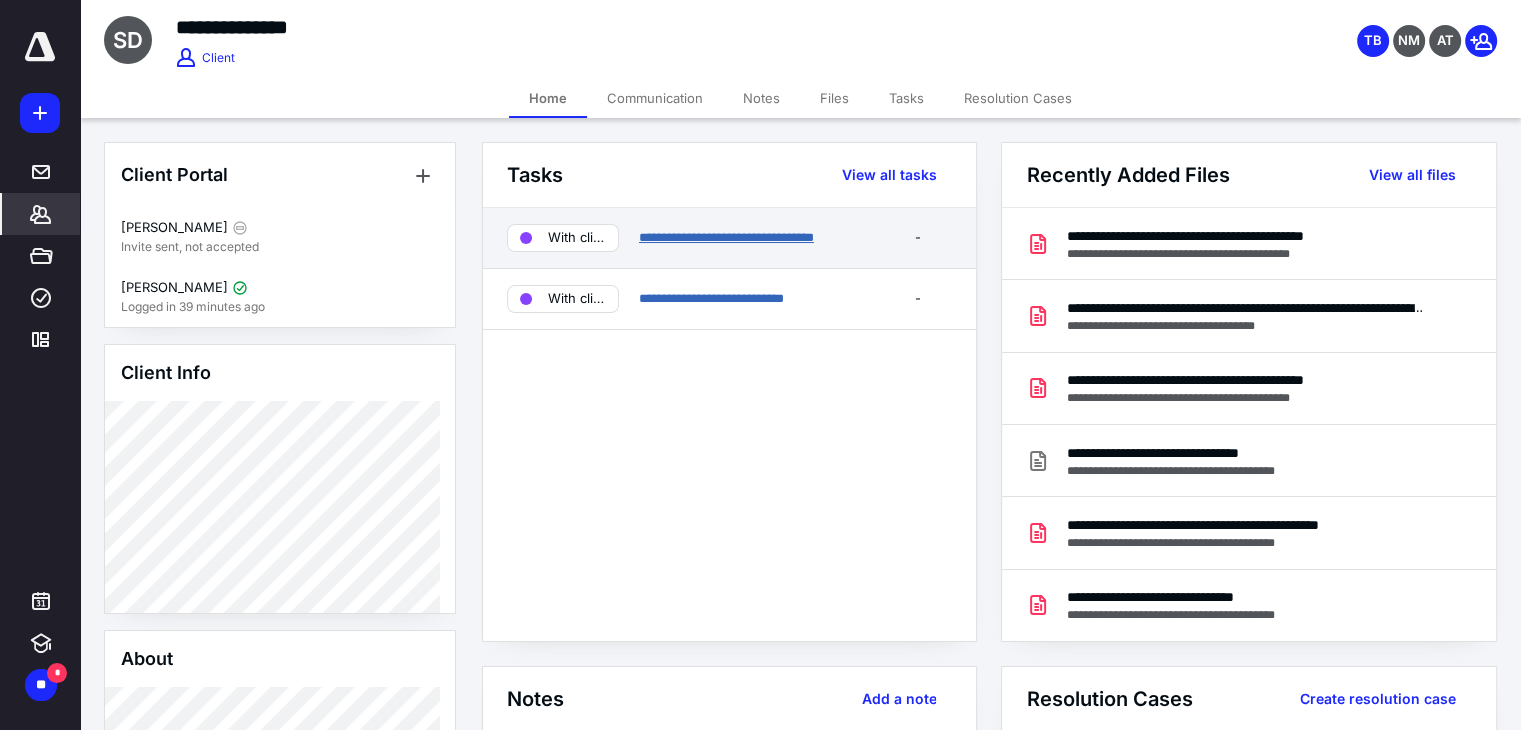 click on "**********" at bounding box center [726, 237] 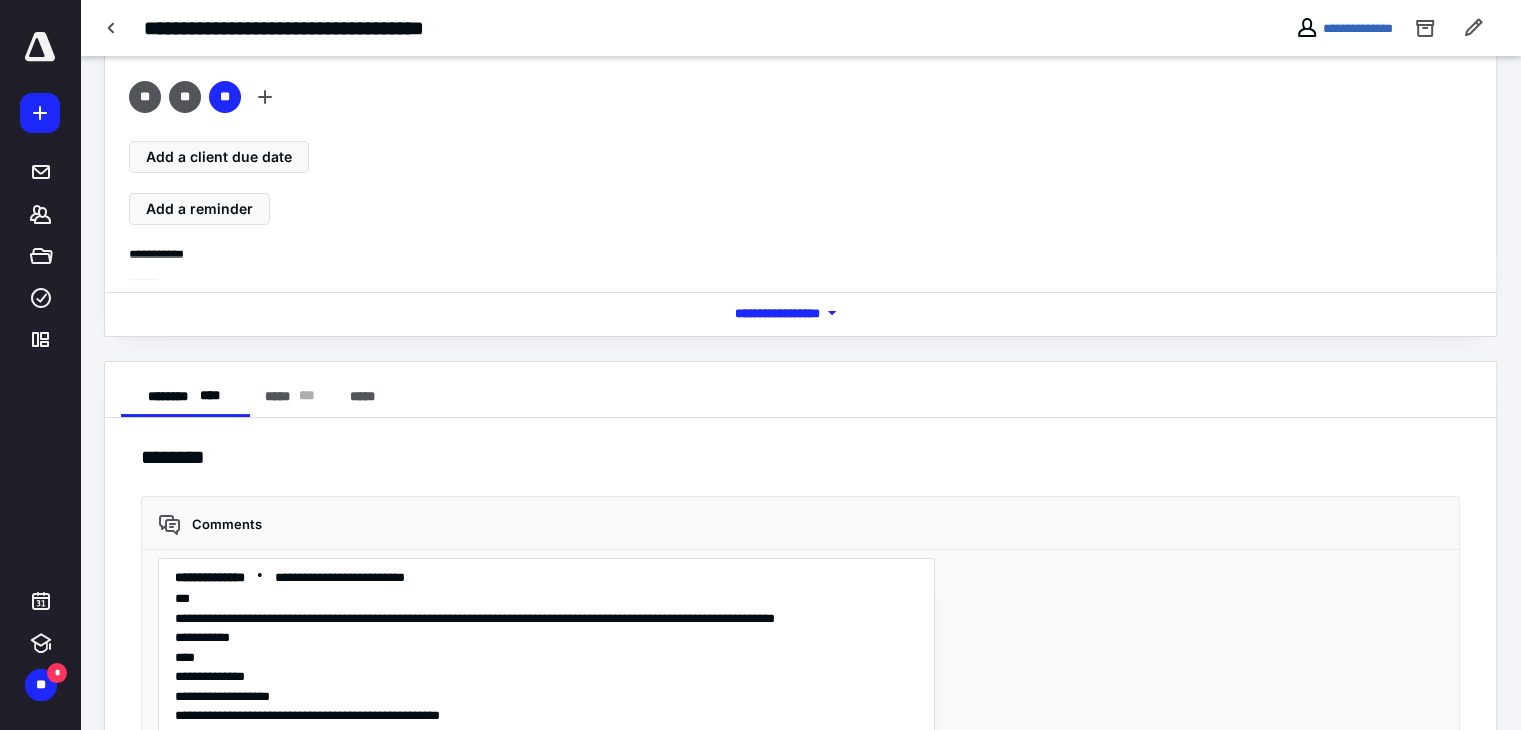 scroll, scrollTop: 373, scrollLeft: 0, axis: vertical 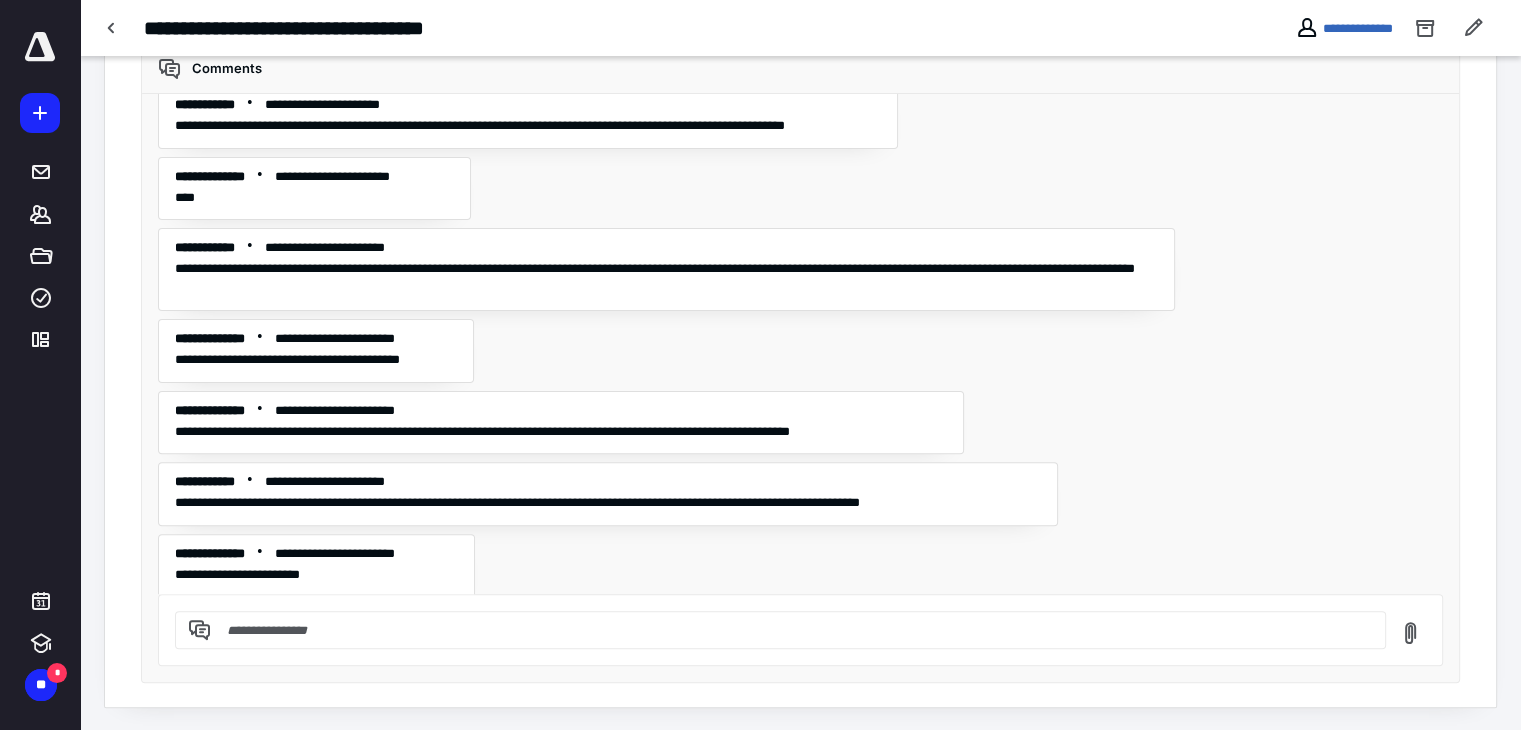 click at bounding box center [780, 630] 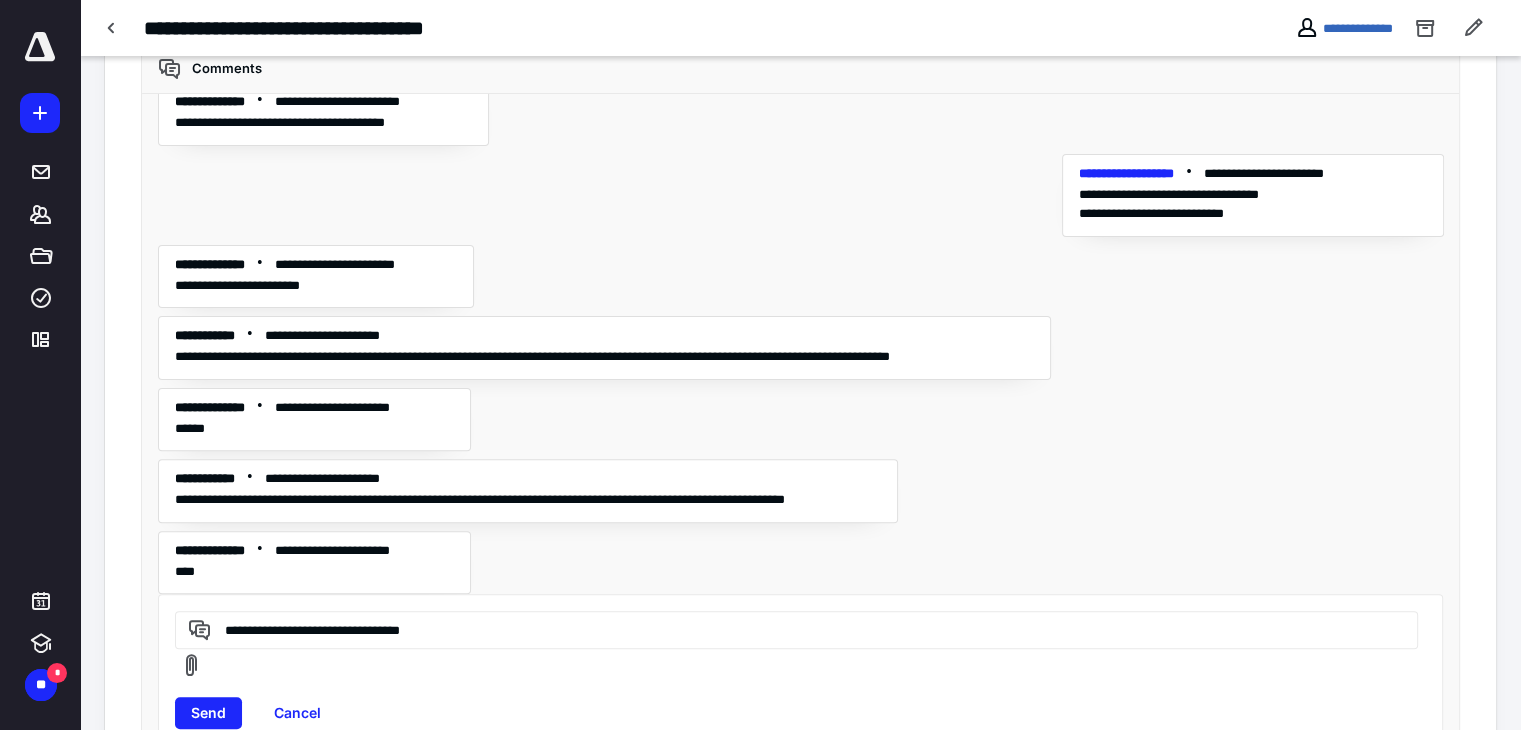 scroll, scrollTop: 2306, scrollLeft: 0, axis: vertical 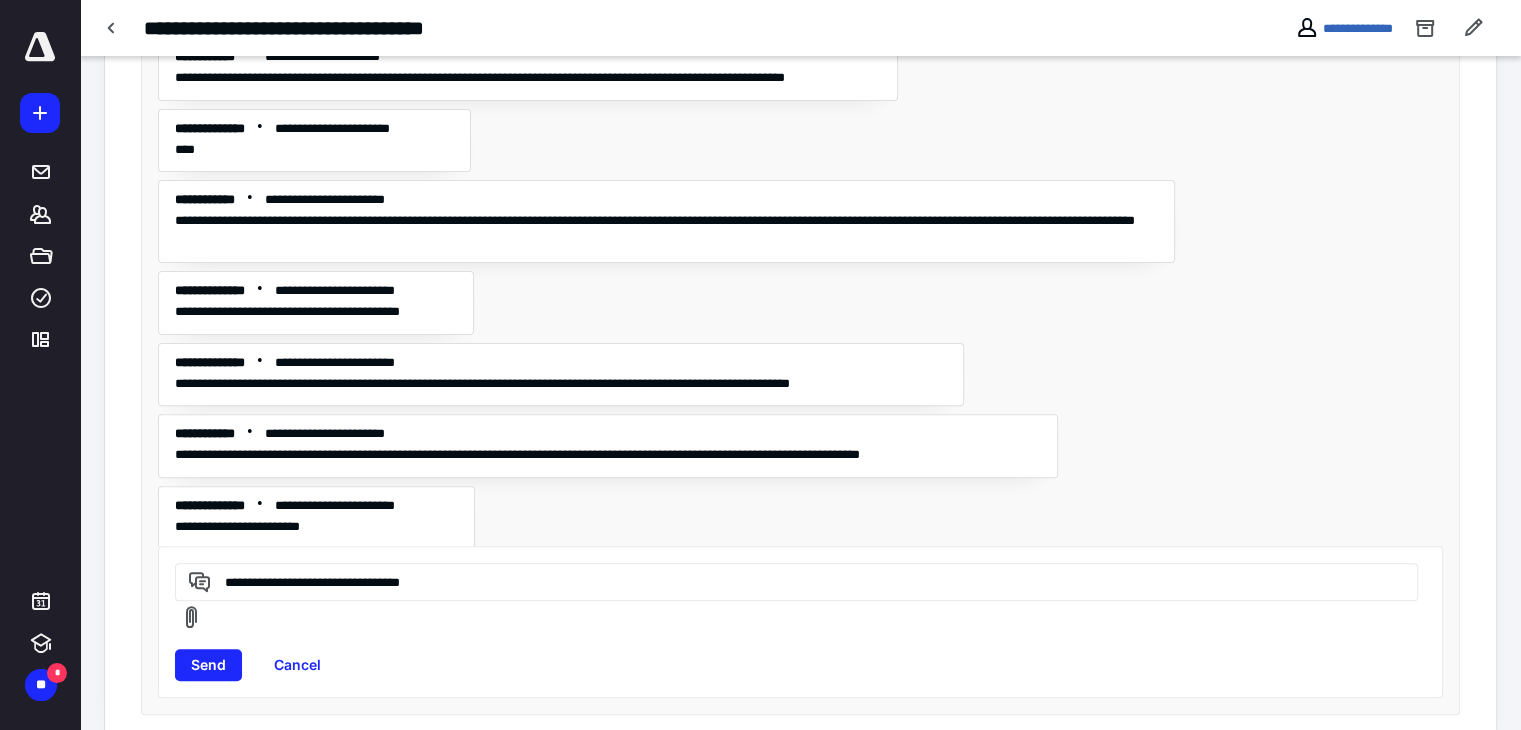 type on "**********" 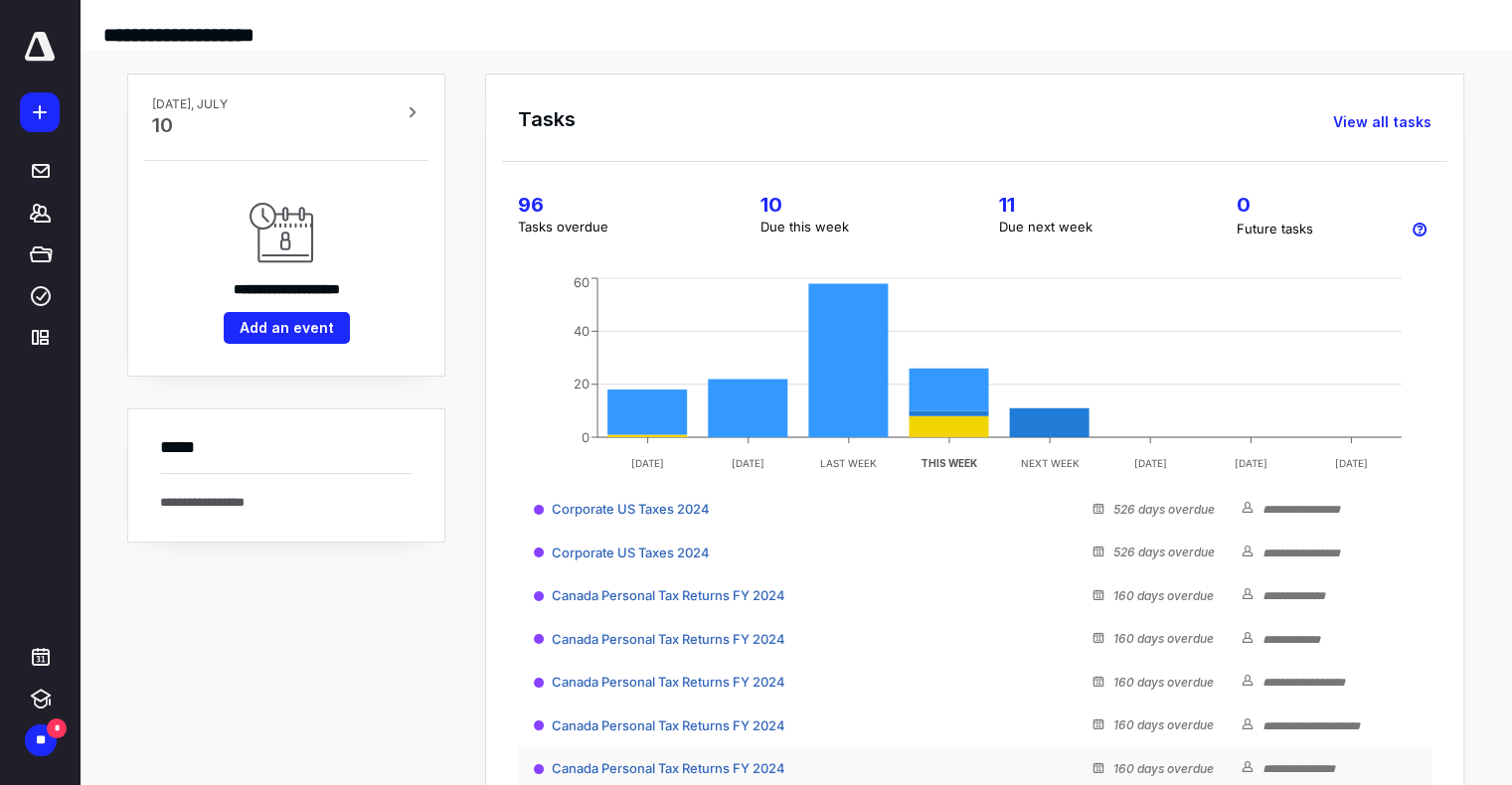 scroll, scrollTop: 0, scrollLeft: 0, axis: both 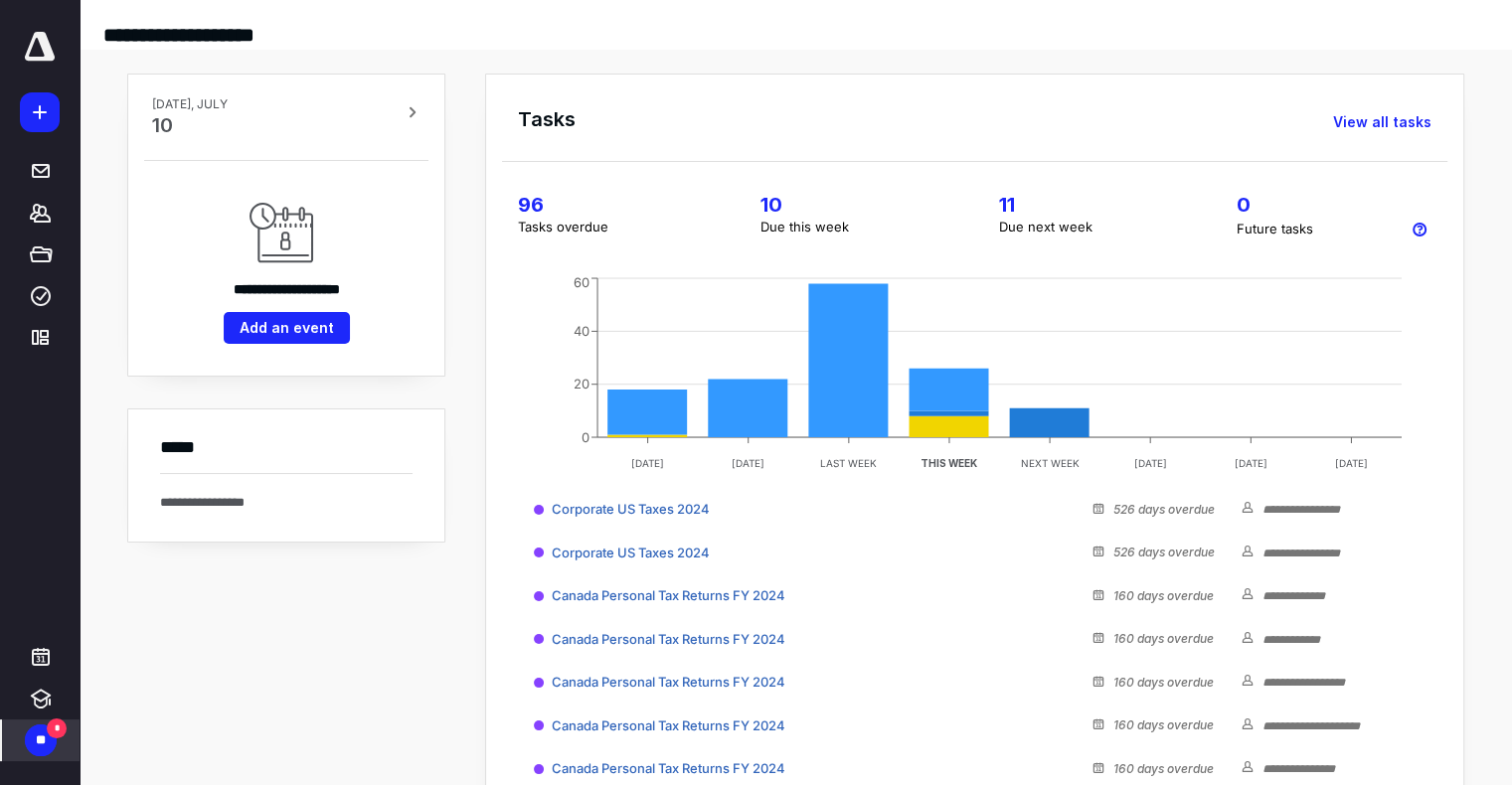 click on "** *" at bounding box center [41, 740] 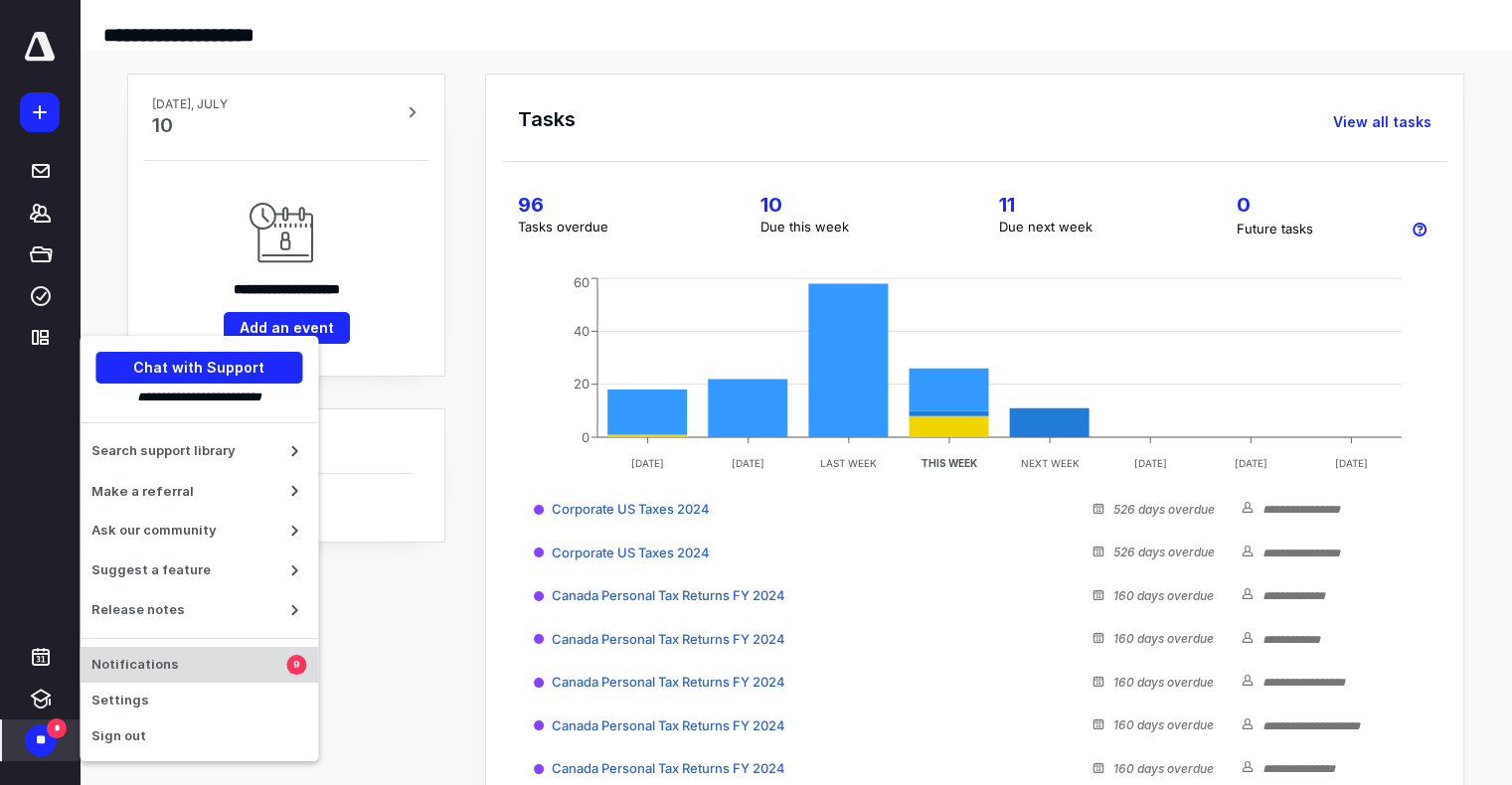 click on "Notifications 9" at bounding box center [199, 665] 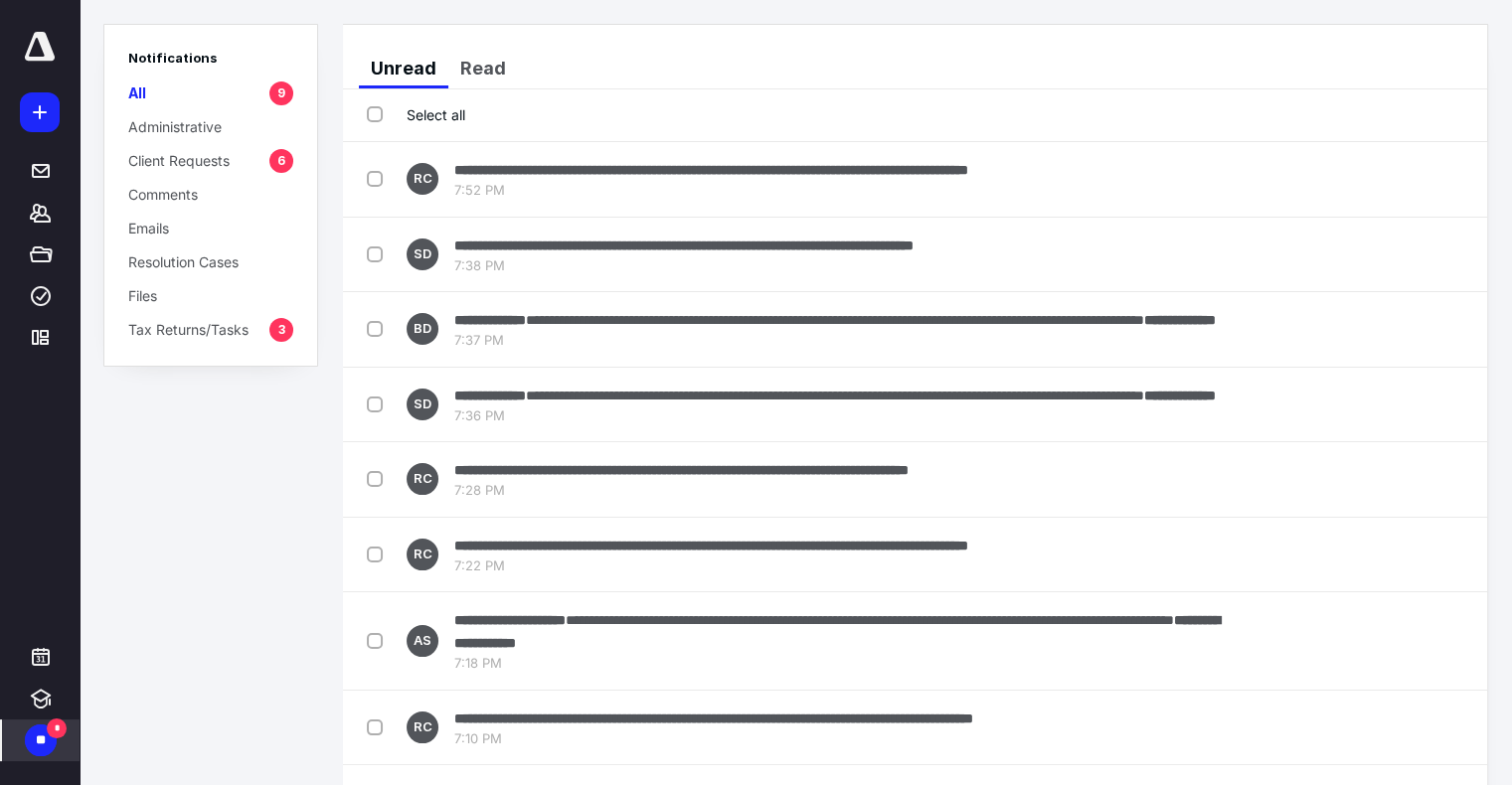click on "Select all" at bounding box center [416, 114] 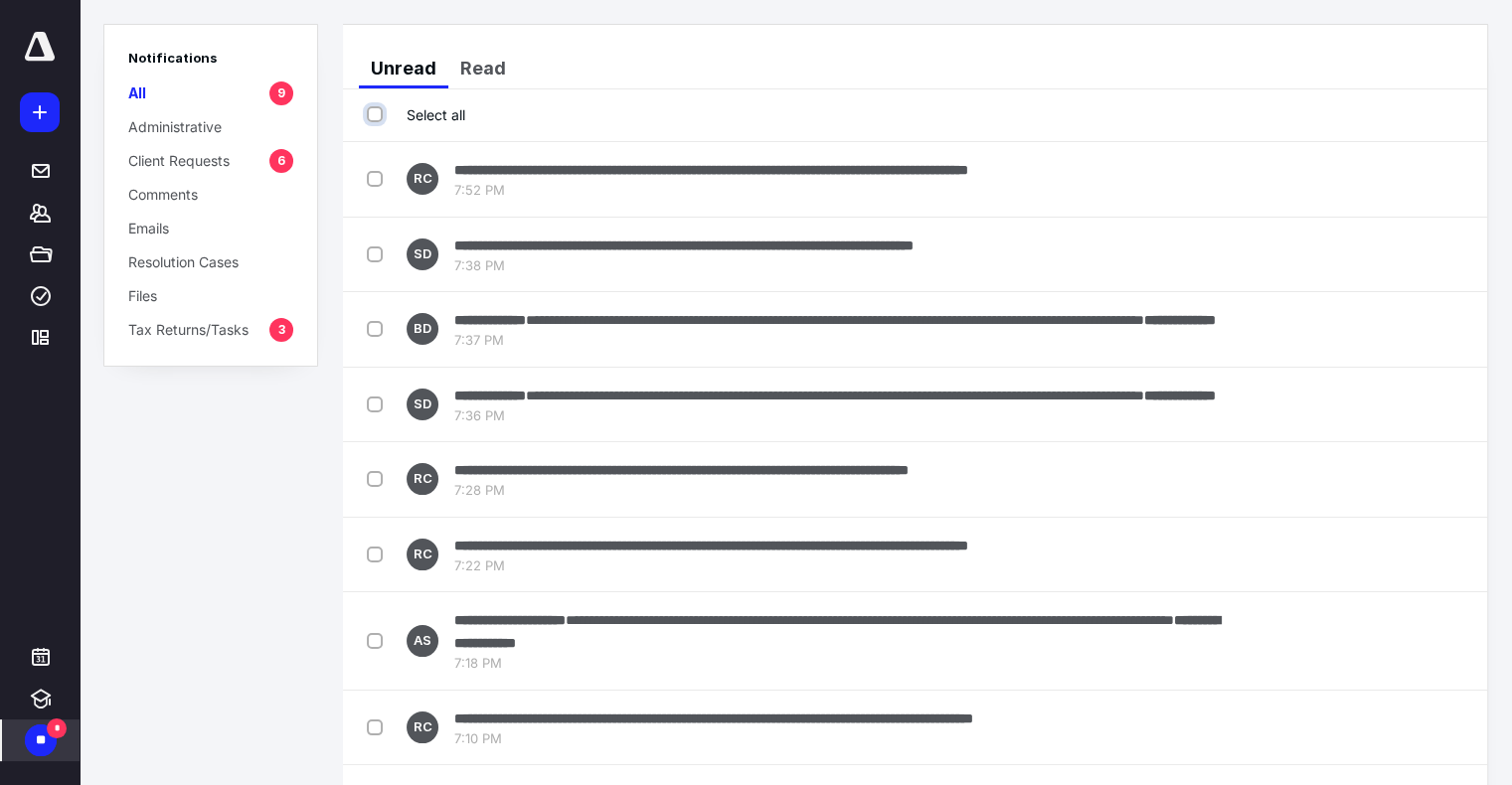 click on "Select all" at bounding box center (377, 114) 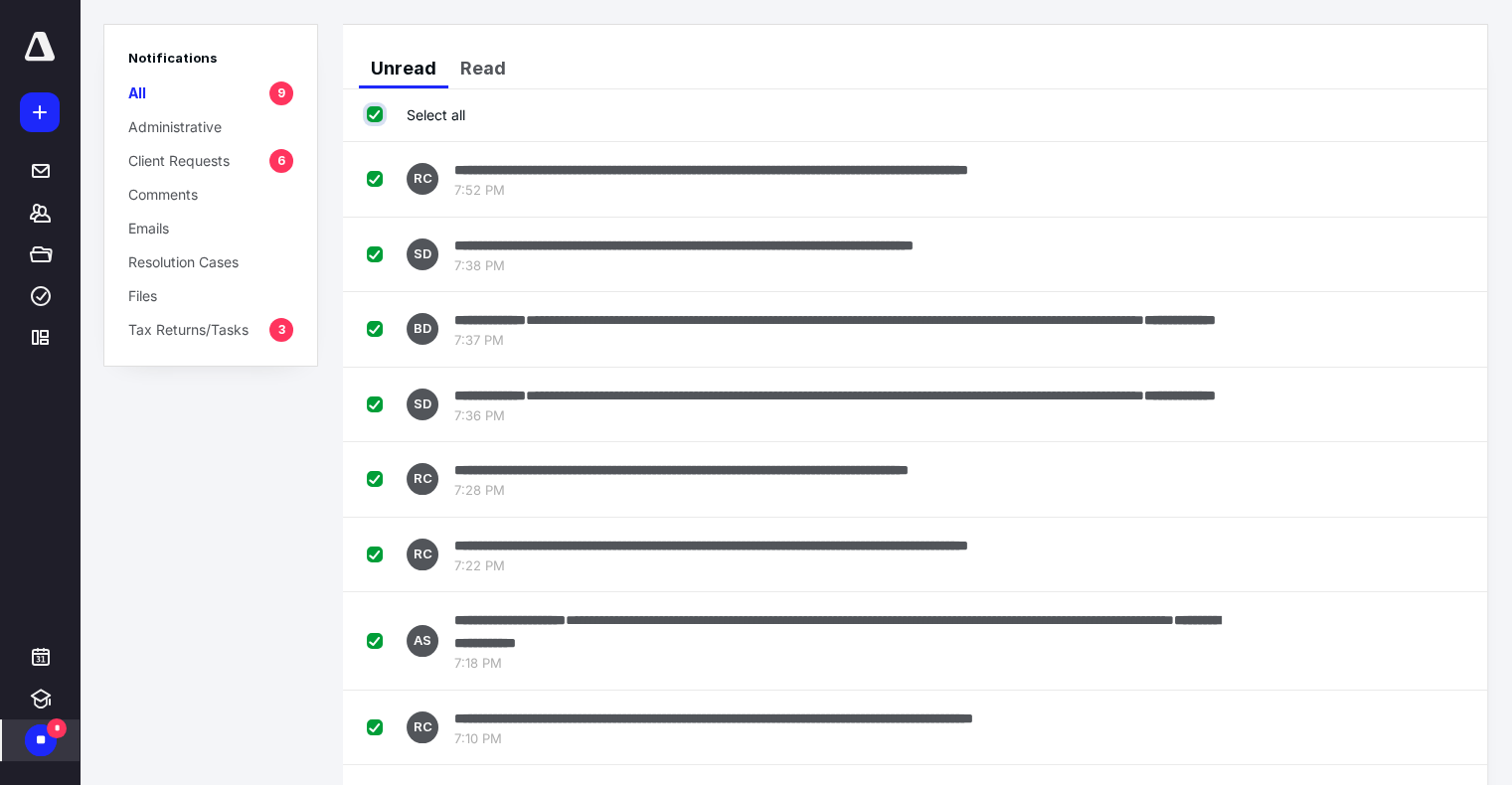 checkbox on "true" 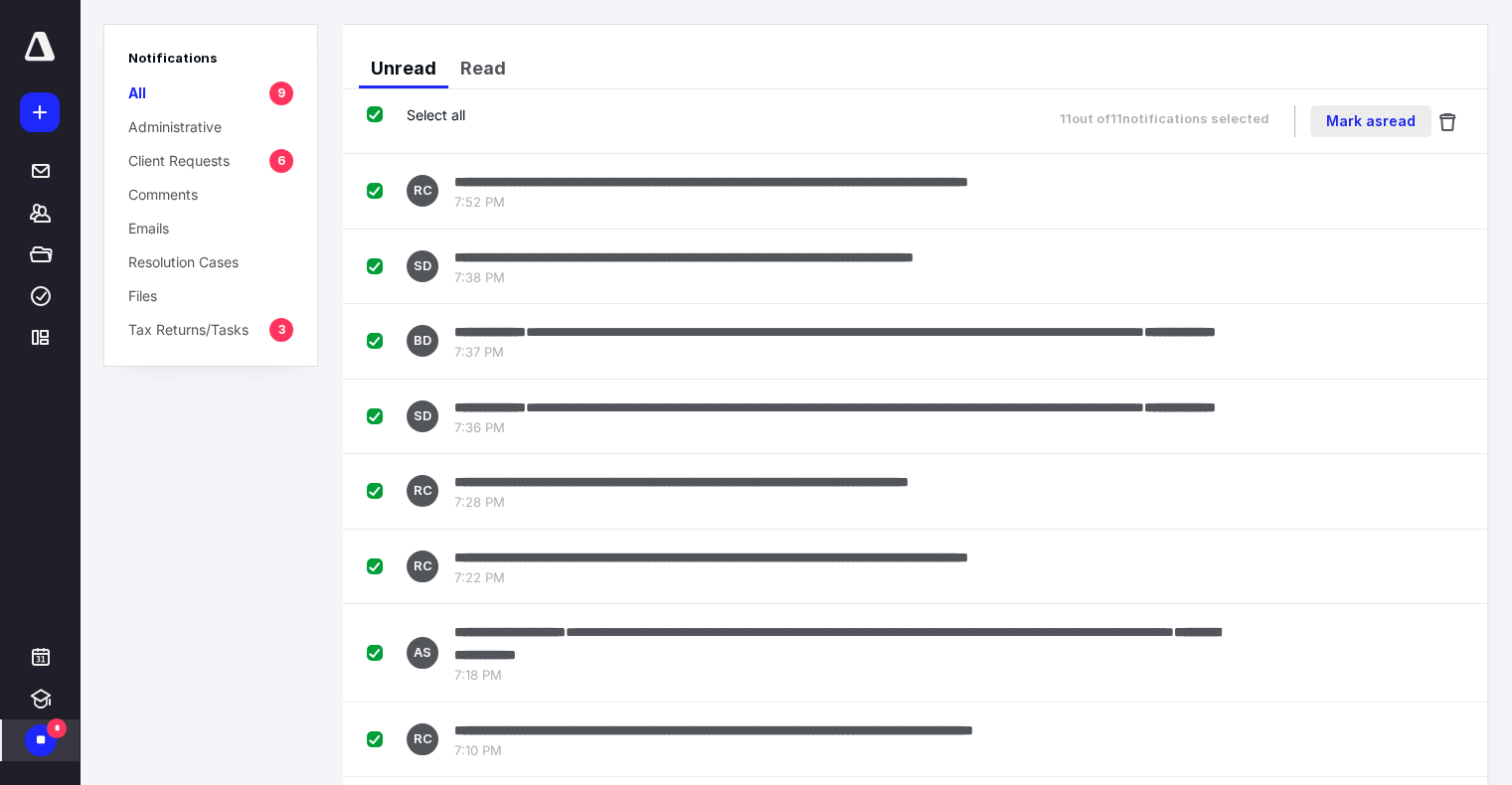 click on "Mark as  read" at bounding box center (1371, 121) 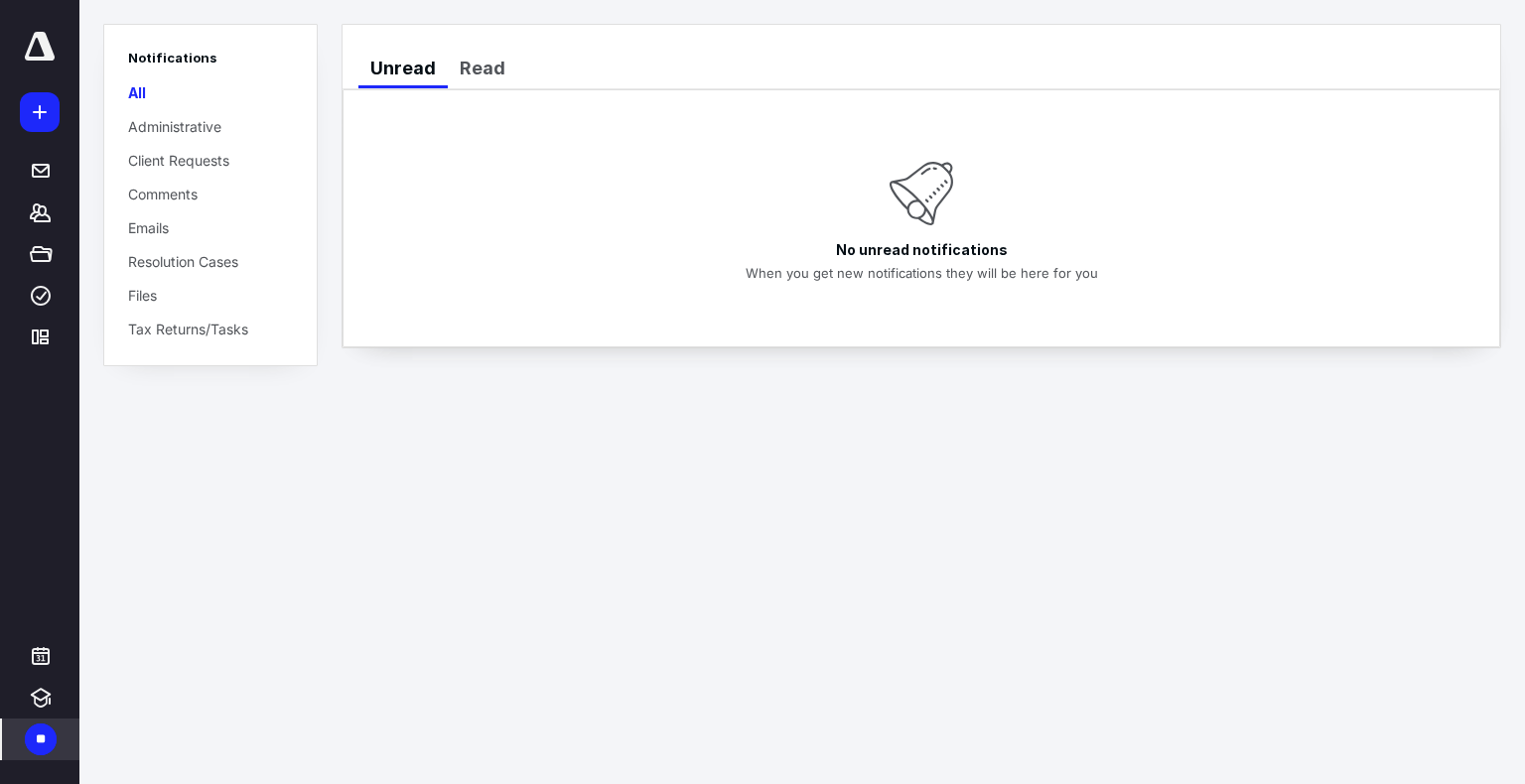 click at bounding box center (40, 47) 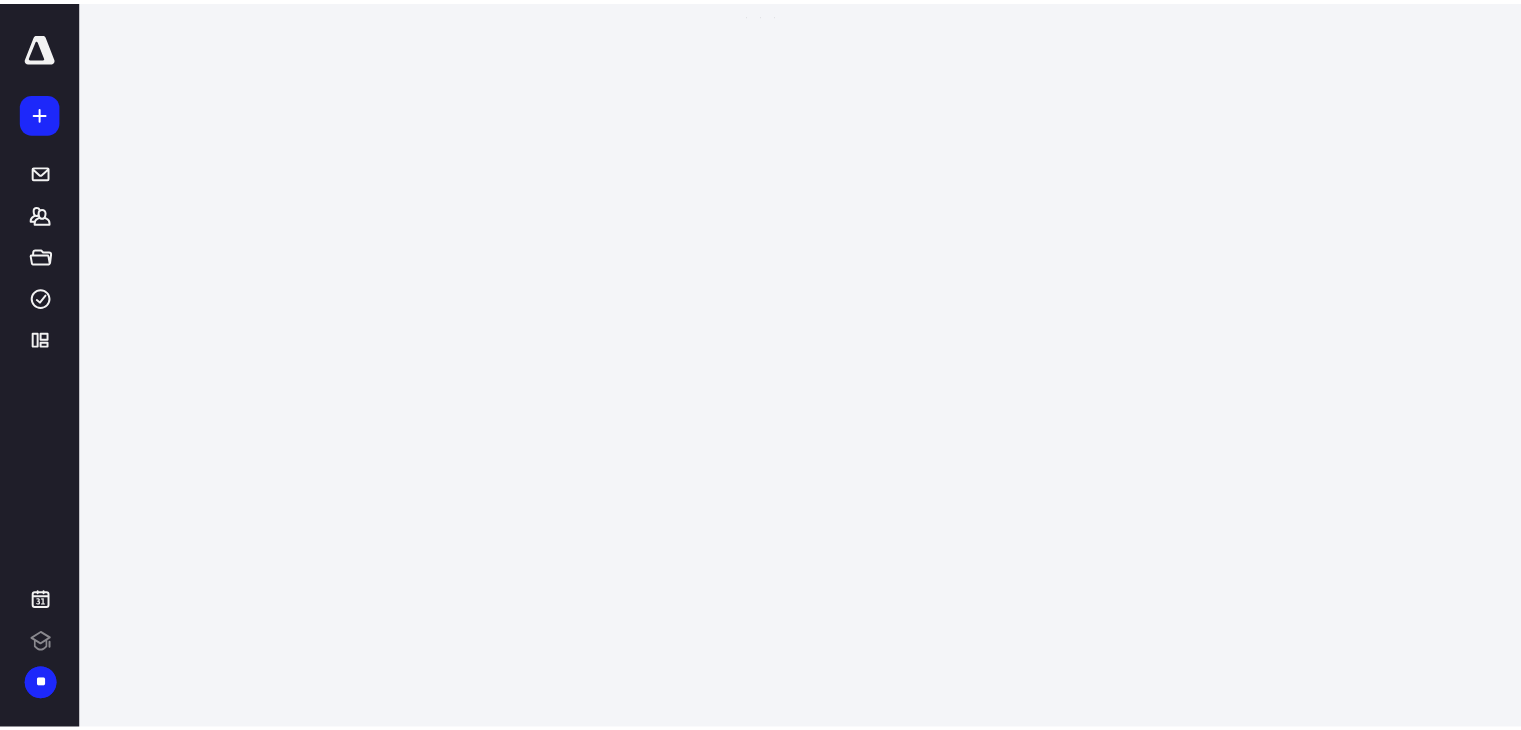 scroll, scrollTop: 0, scrollLeft: 0, axis: both 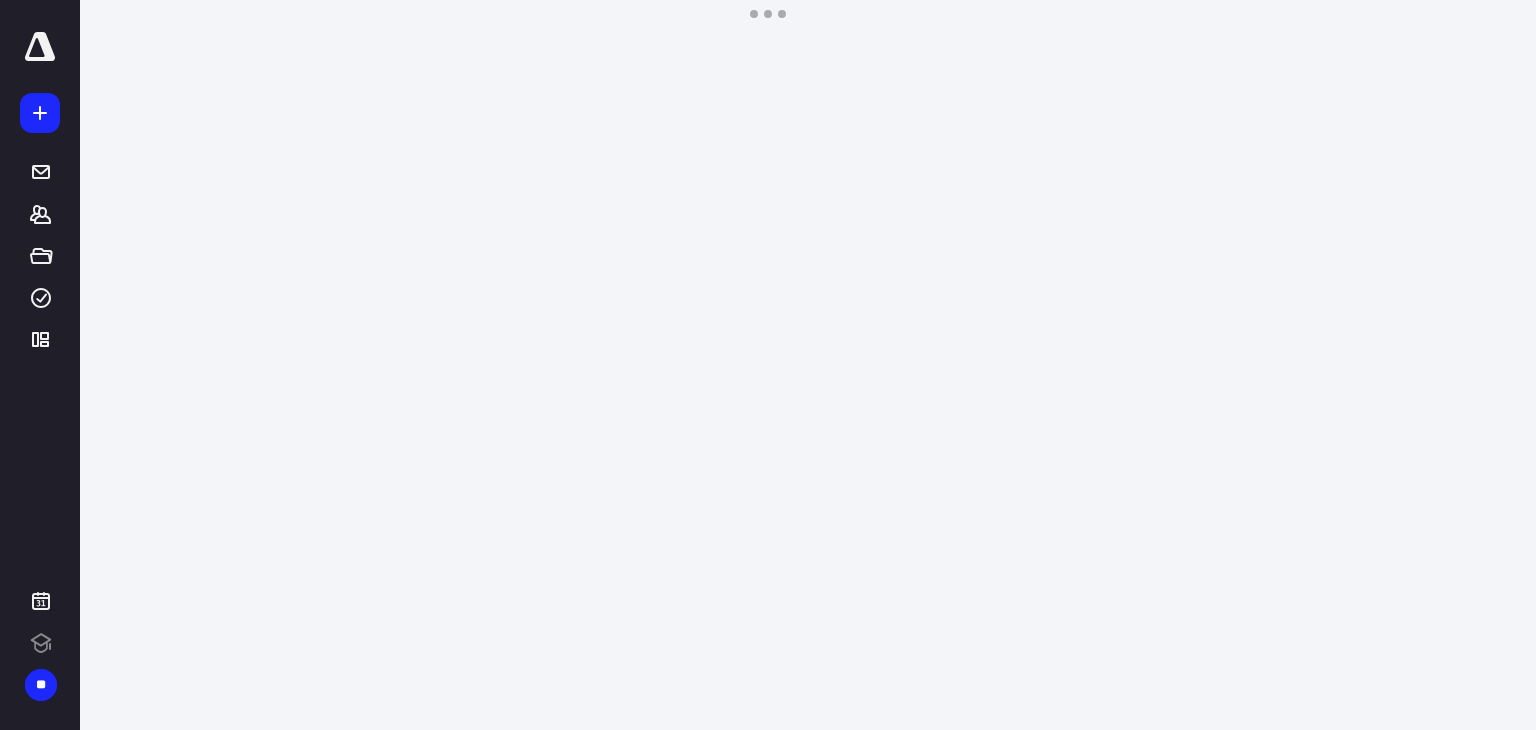 click at bounding box center [40, 47] 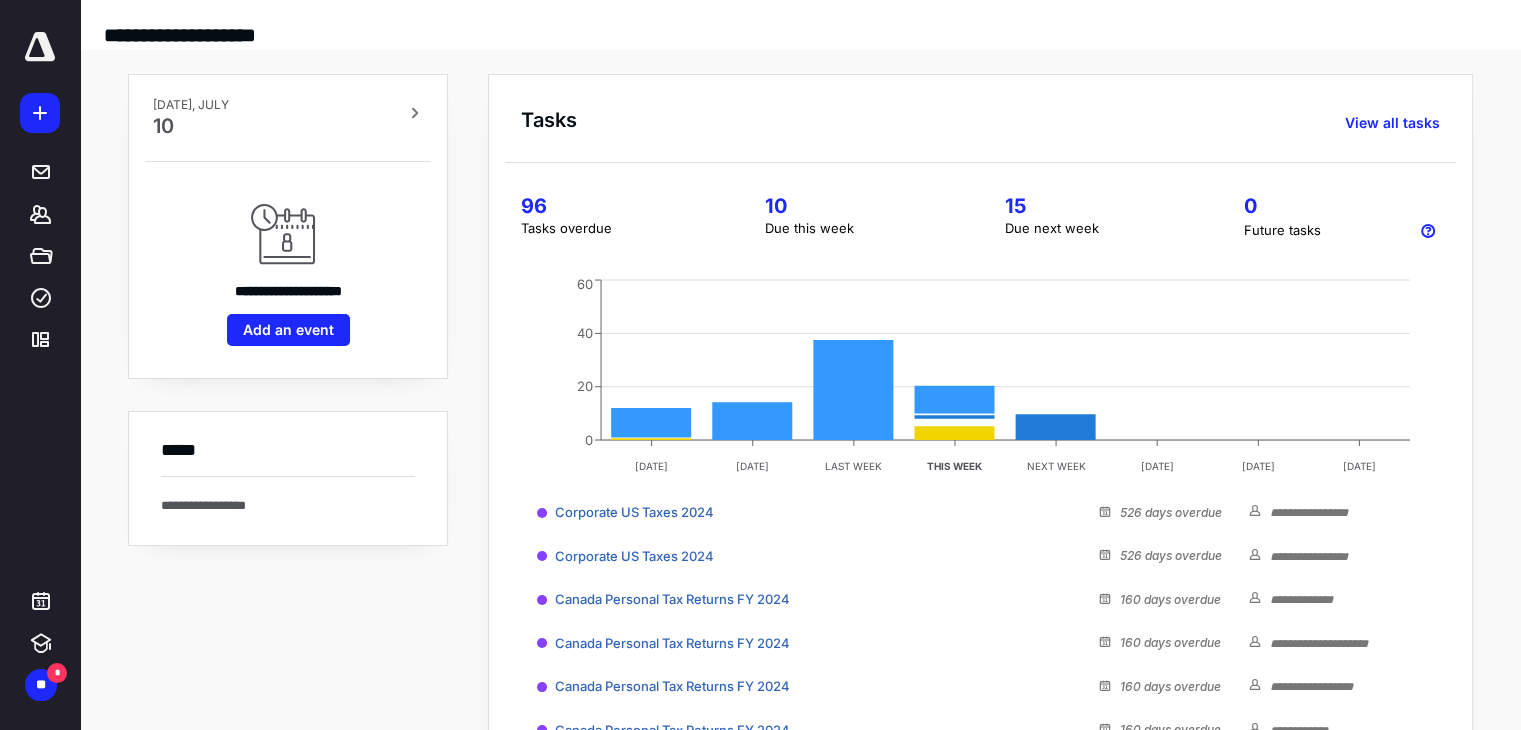 scroll, scrollTop: 0, scrollLeft: 0, axis: both 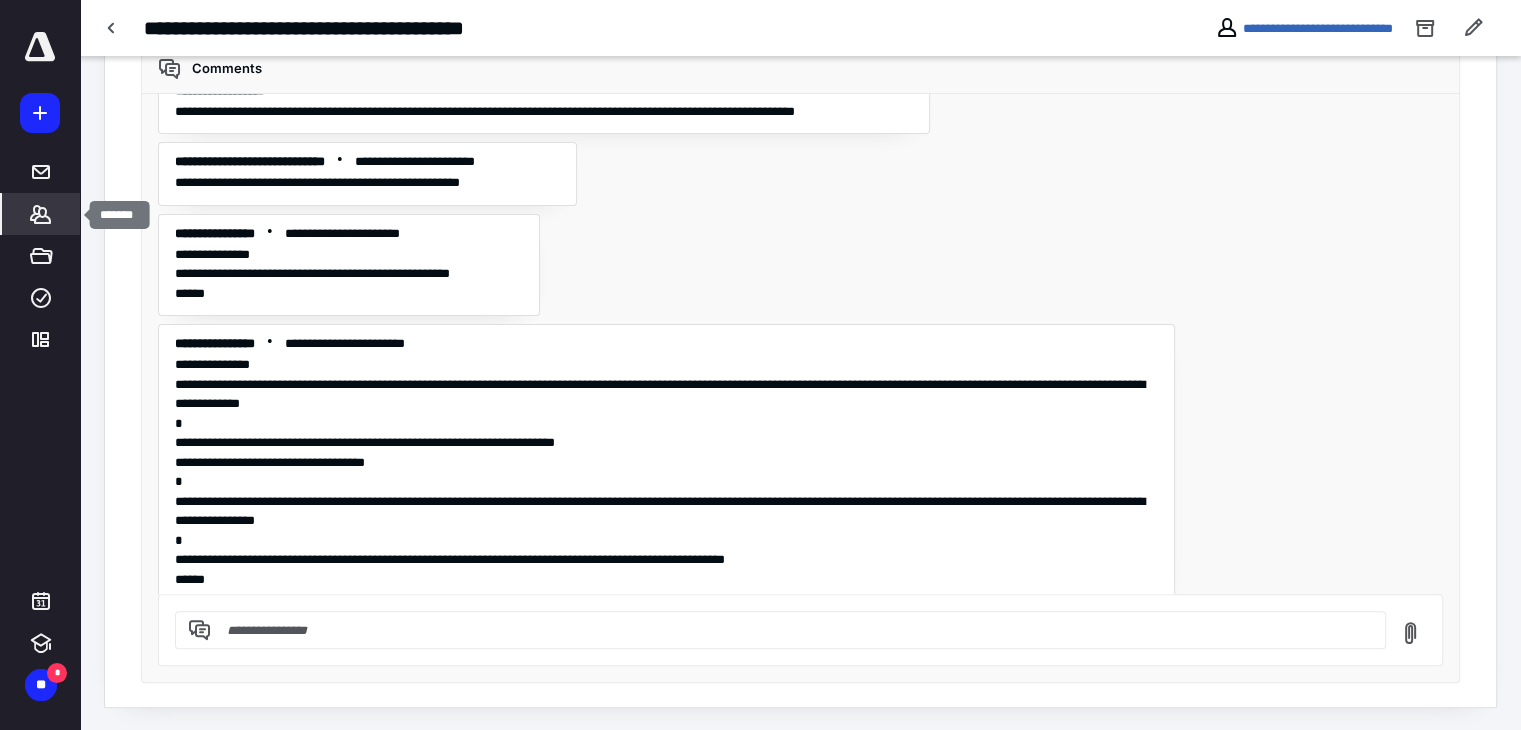 click 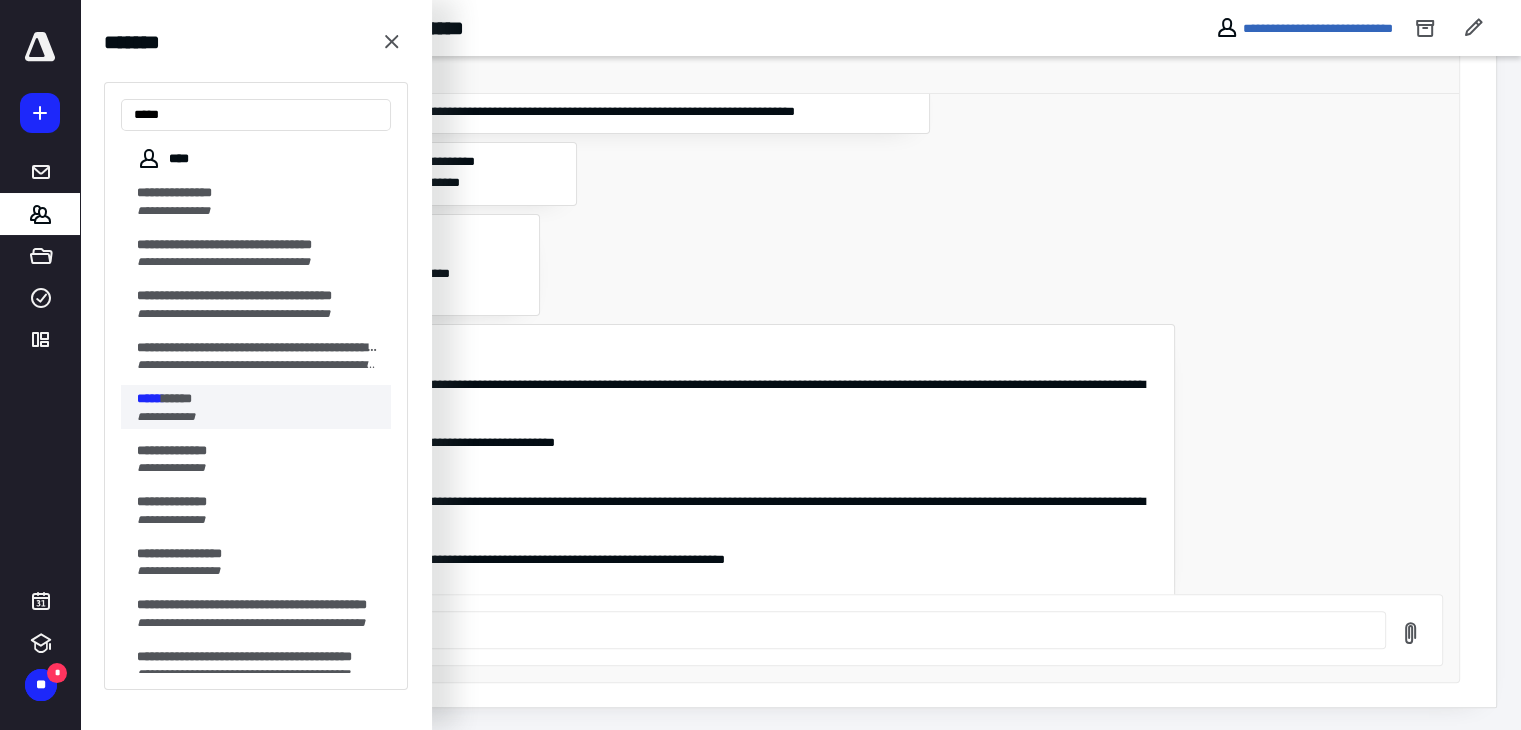type on "*****" 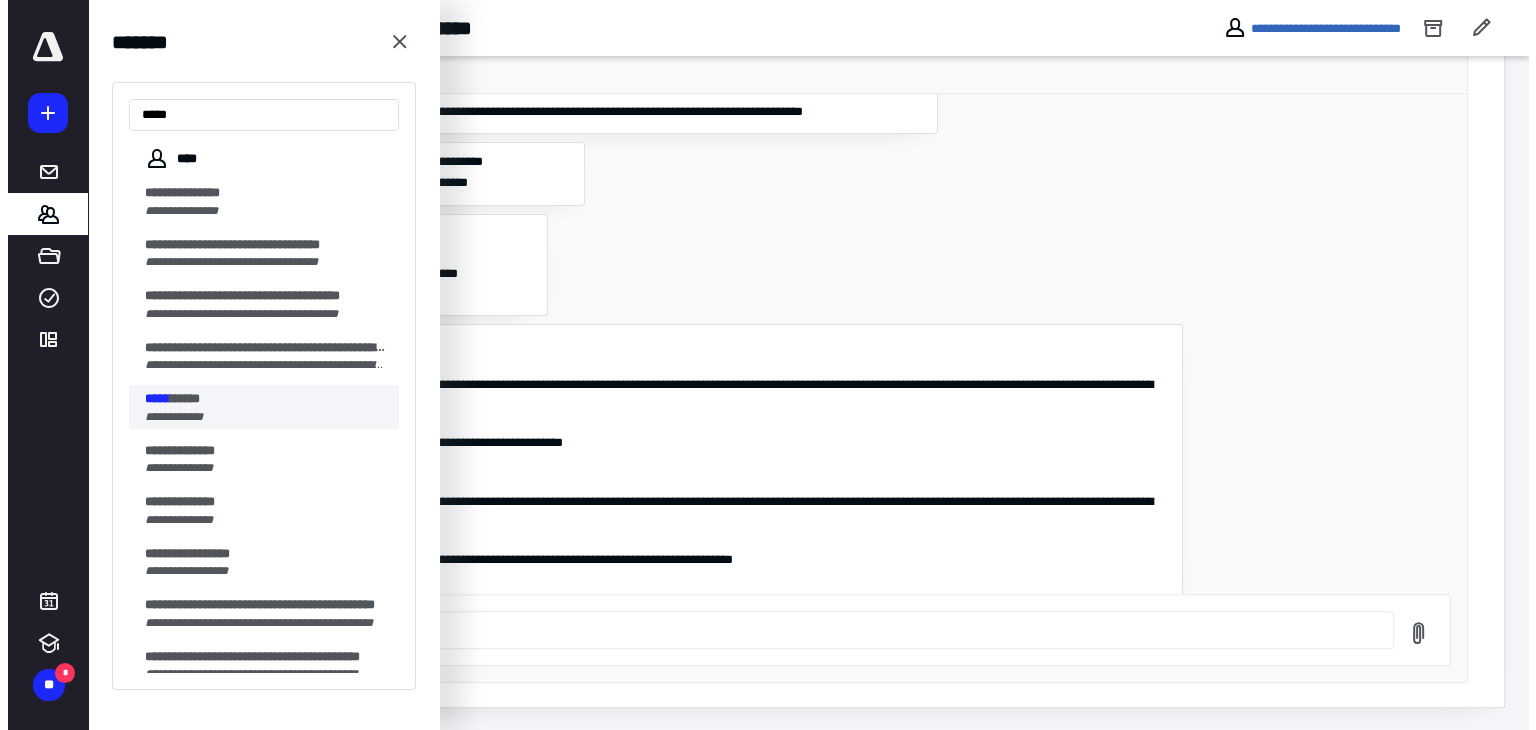 scroll, scrollTop: 0, scrollLeft: 0, axis: both 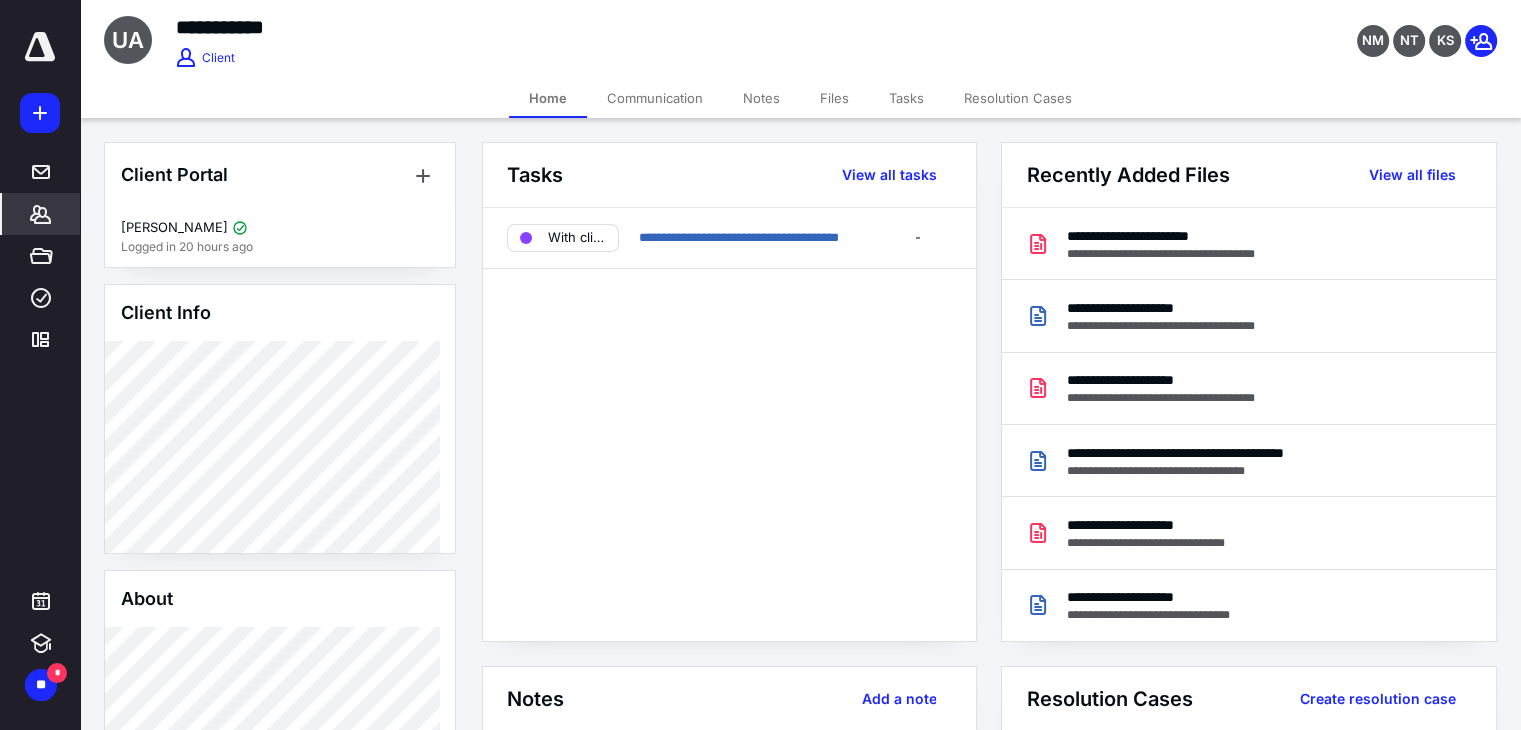 click on "*******" at bounding box center [41, 214] 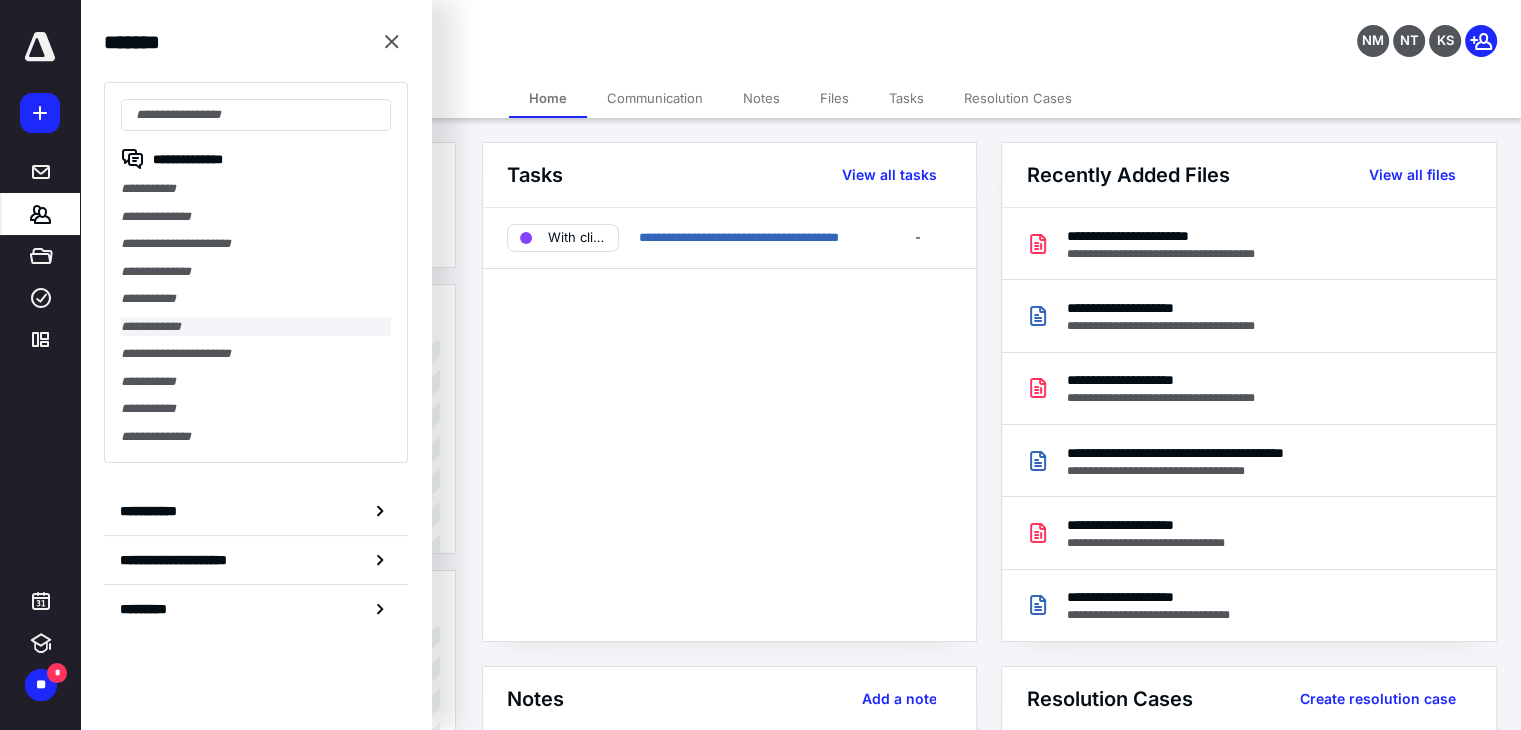 click on "**********" at bounding box center [256, 327] 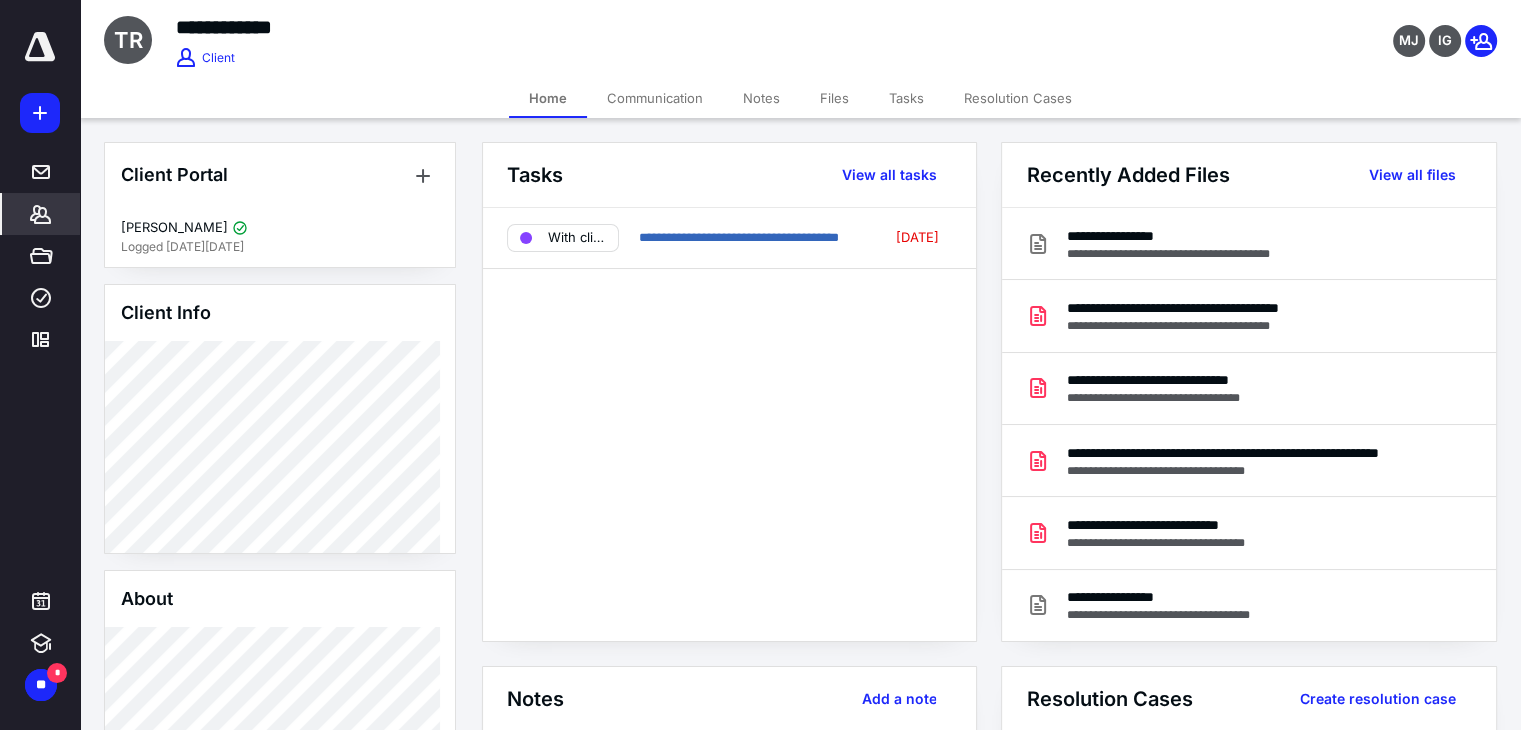click on "Files" at bounding box center [834, 98] 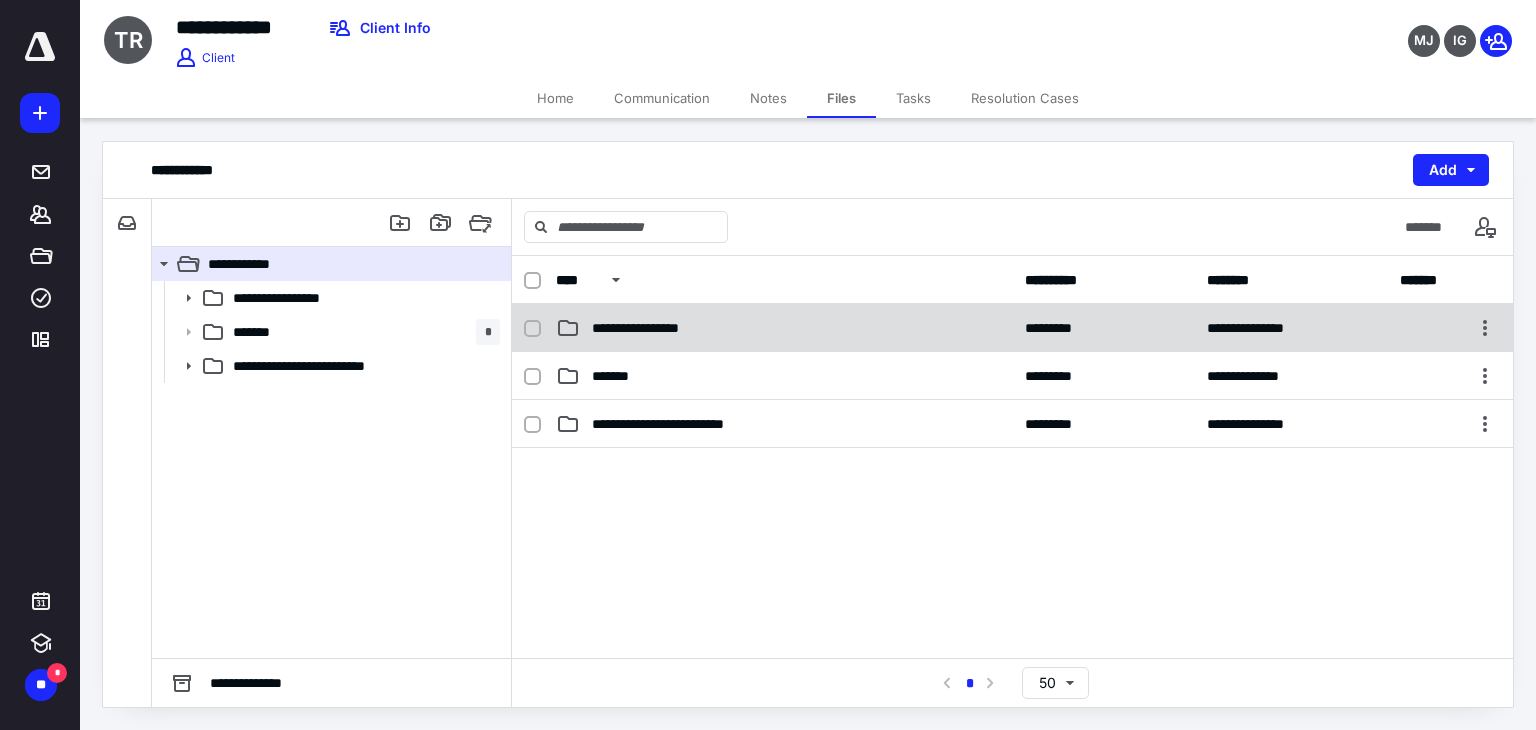 click on "**********" at bounding box center [649, 328] 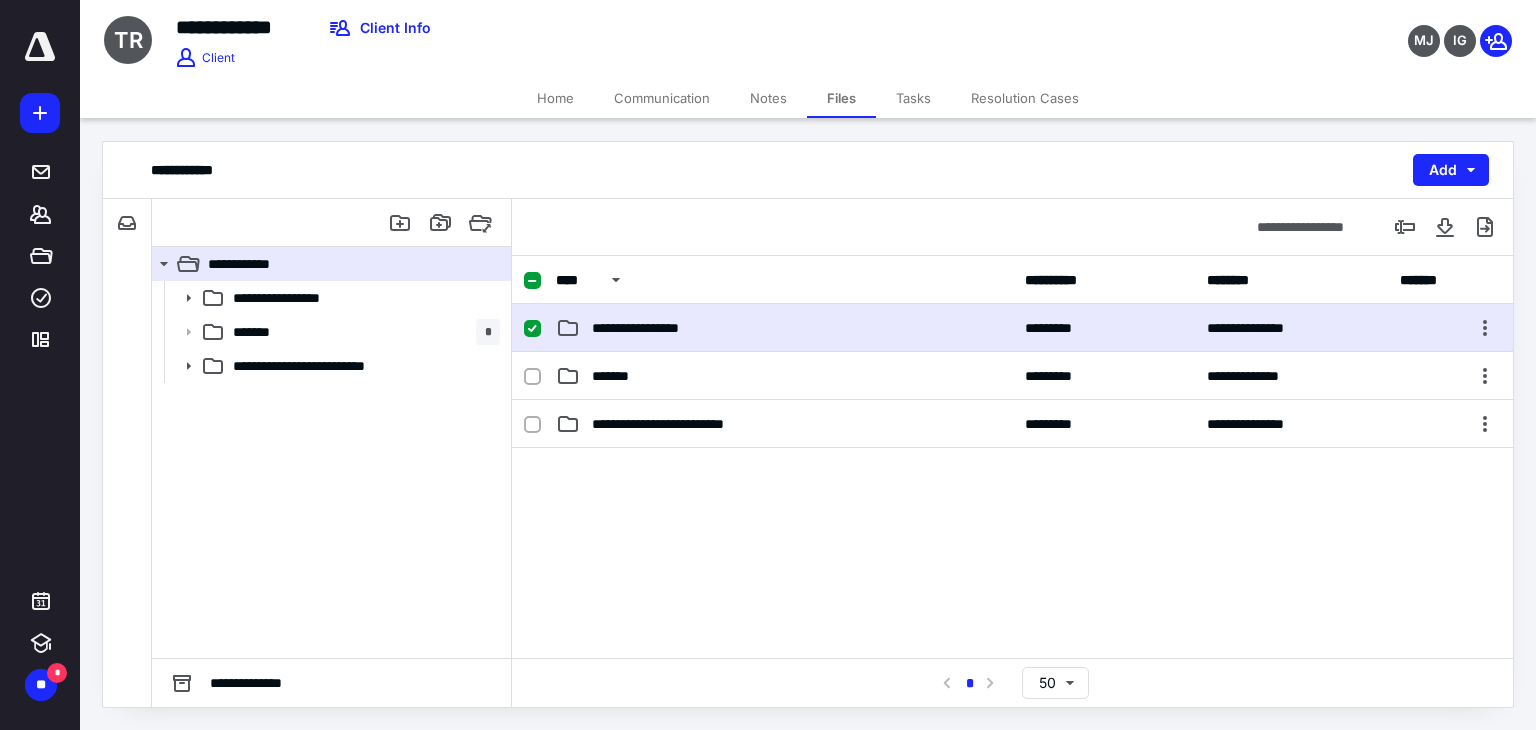 click on "**********" at bounding box center [649, 328] 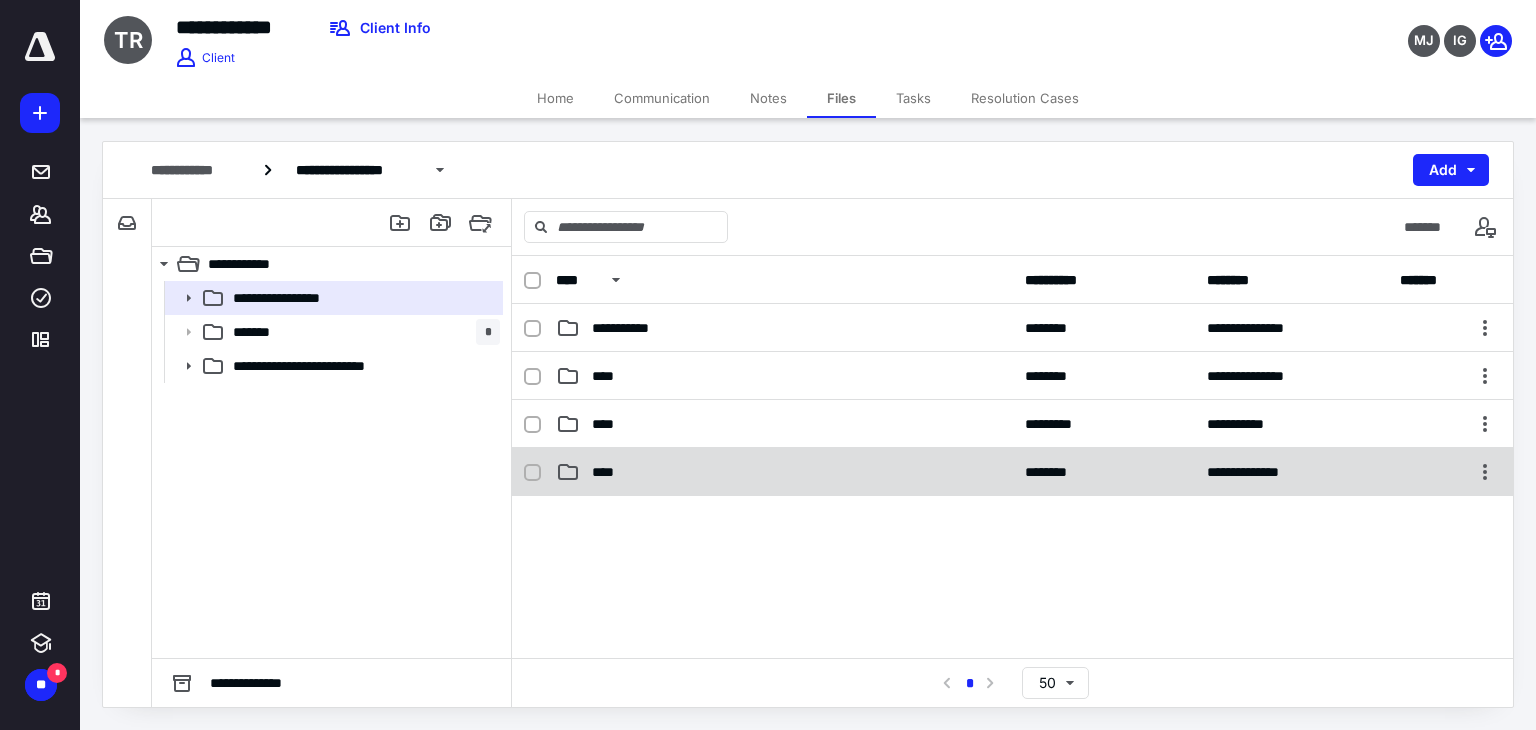 click on "****" at bounding box center [784, 472] 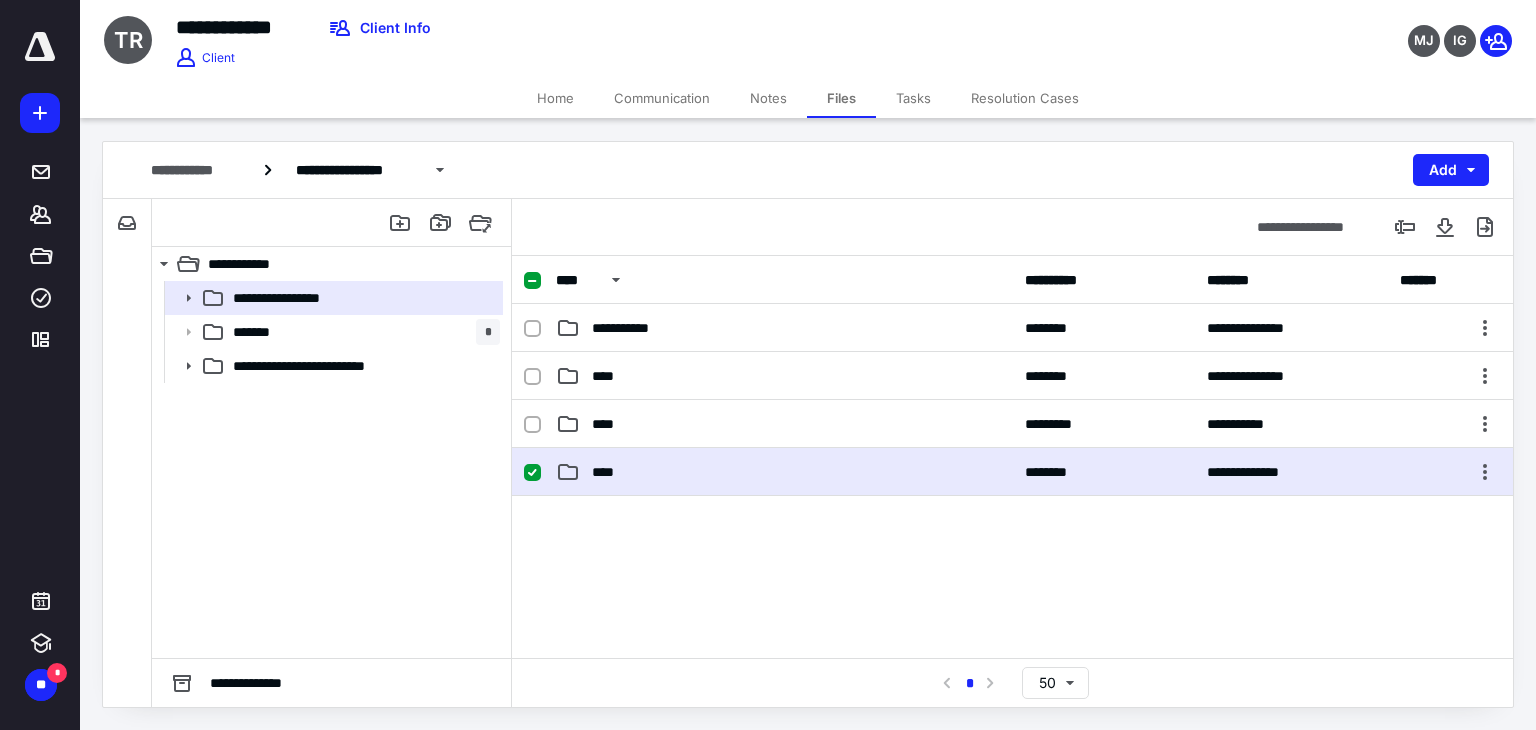 click on "****" at bounding box center (784, 472) 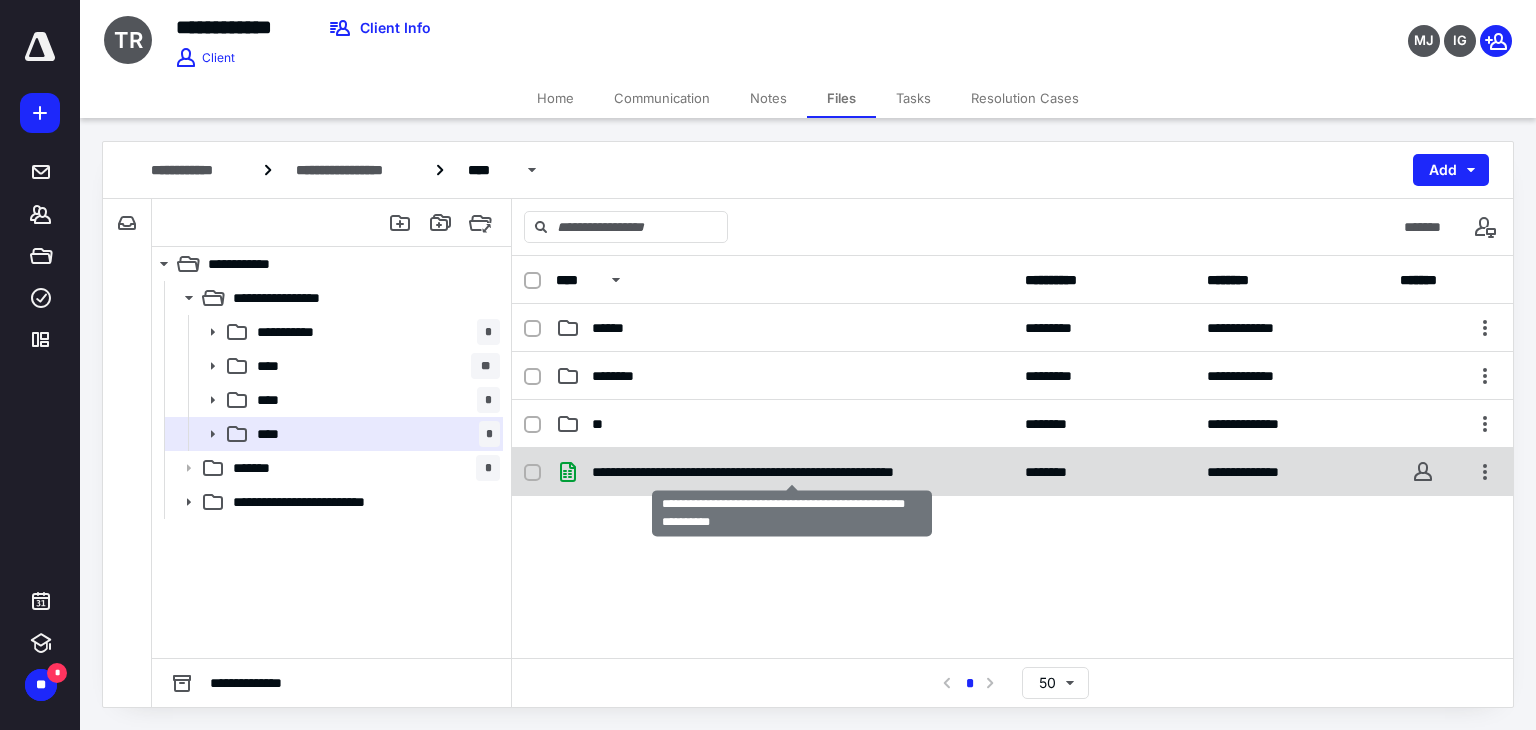 click on "**********" at bounding box center (792, 472) 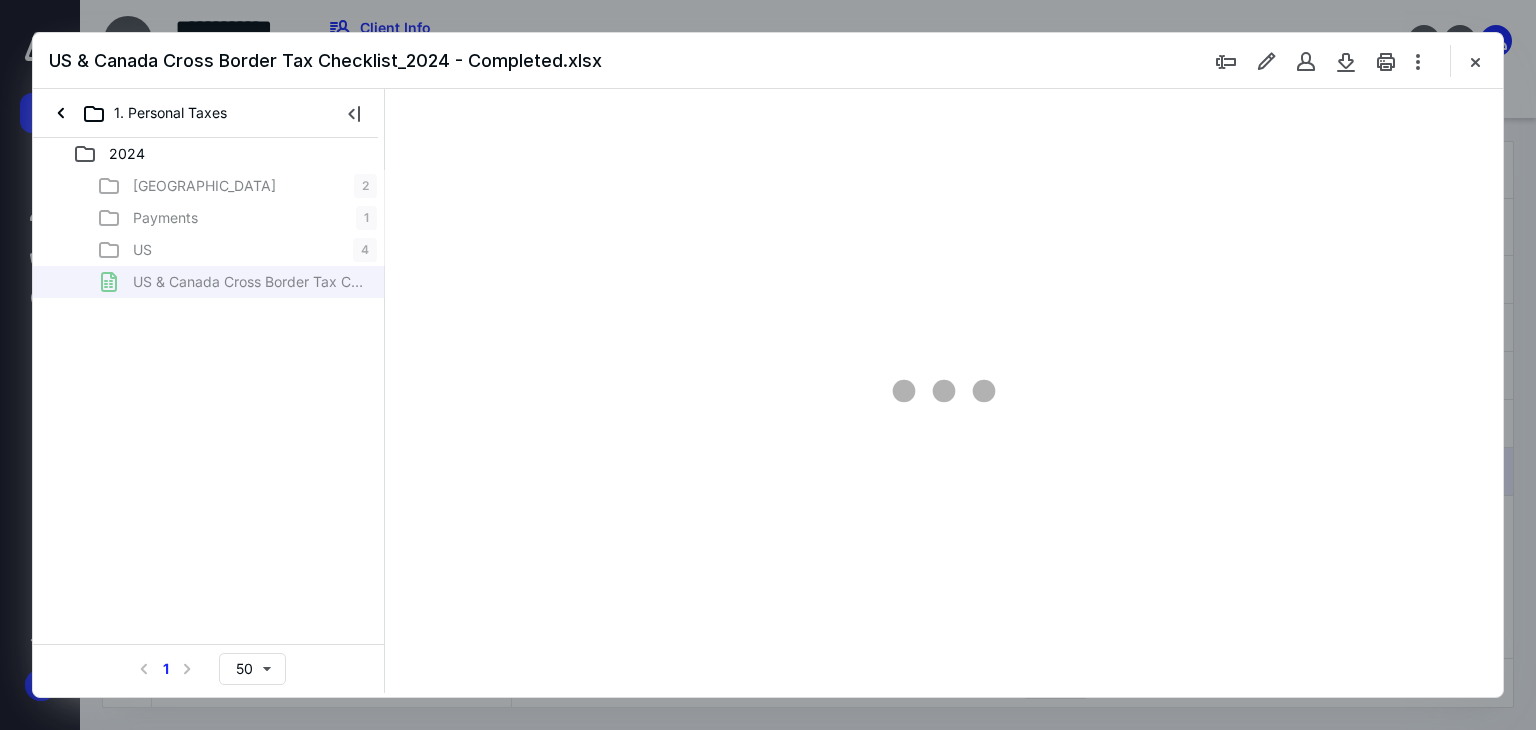 scroll, scrollTop: 0, scrollLeft: 0, axis: both 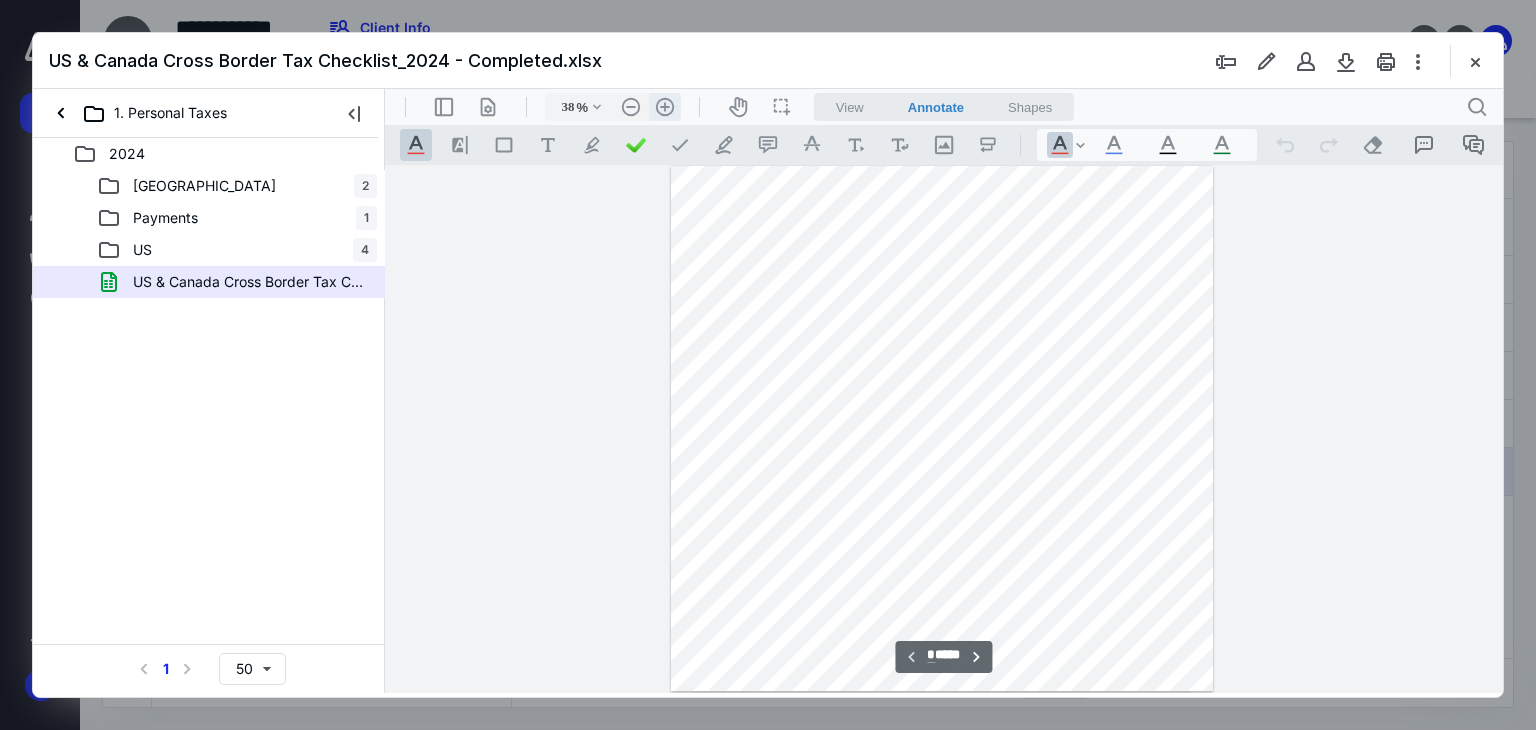 click on ".cls-1{fill:#abb0c4;} icon - header - zoom - in - line" at bounding box center (665, 107) 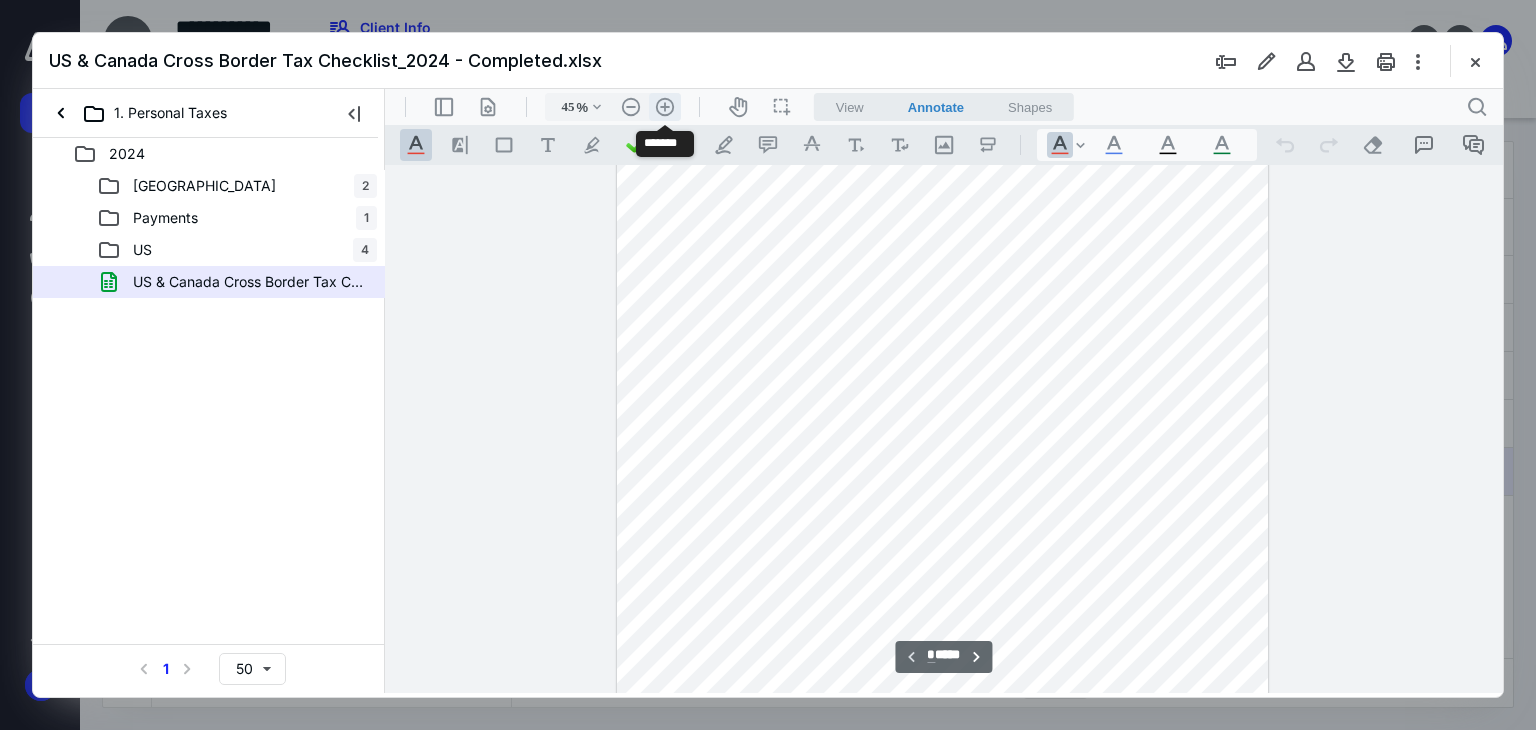 click on ".cls-1{fill:#abb0c4;} icon - header - zoom - in - line" at bounding box center [665, 107] 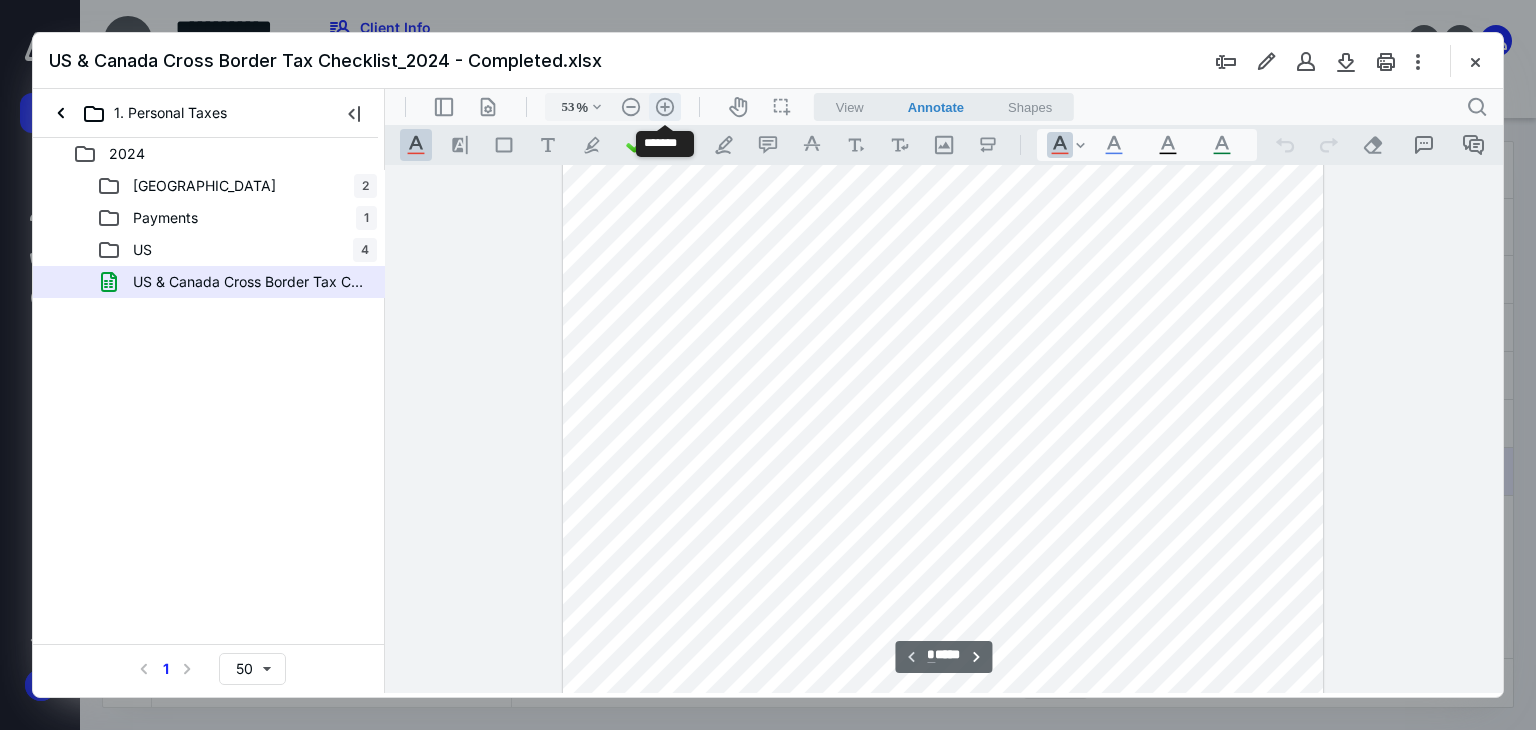 click on ".cls-1{fill:#abb0c4;} icon - header - zoom - in - line" at bounding box center (665, 107) 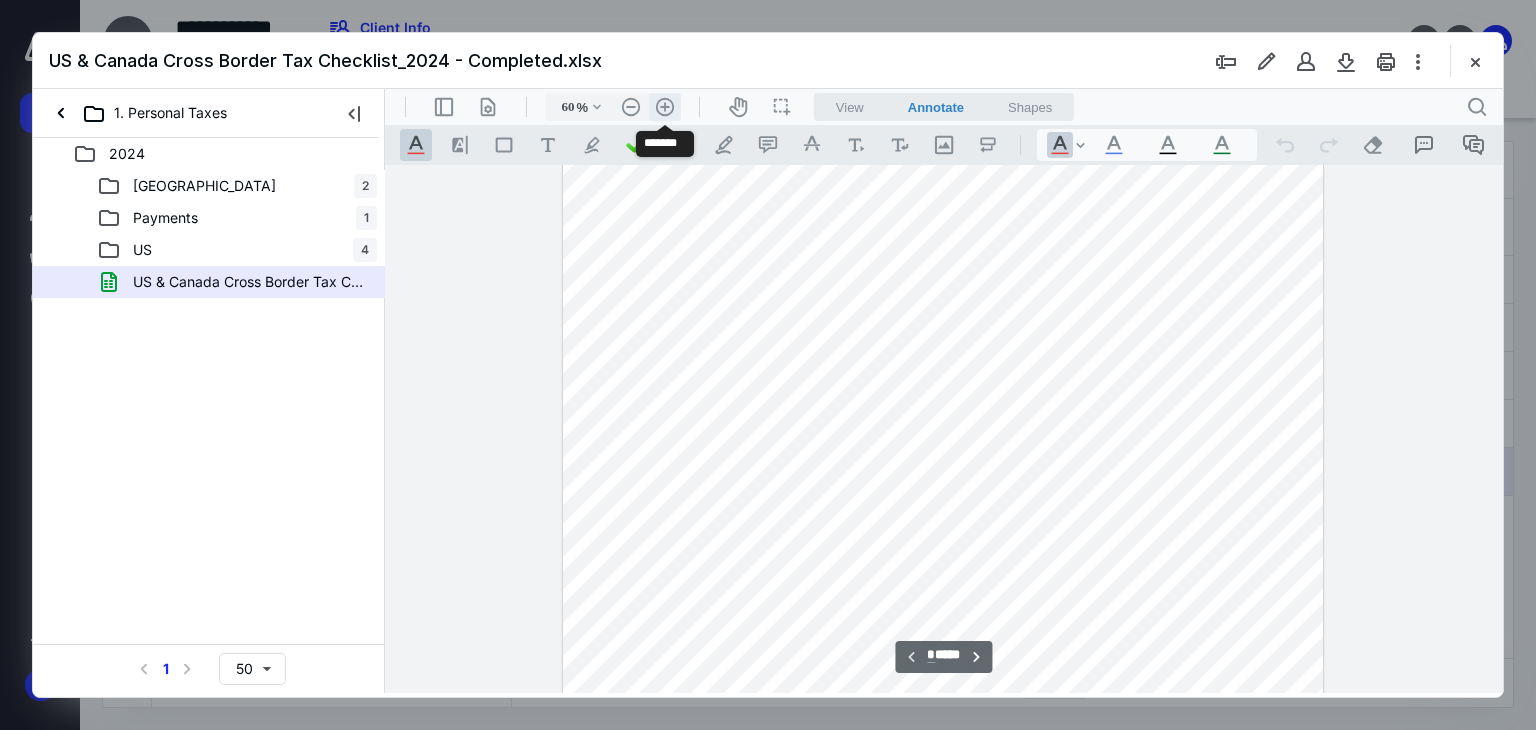 scroll, scrollTop: 136, scrollLeft: 0, axis: vertical 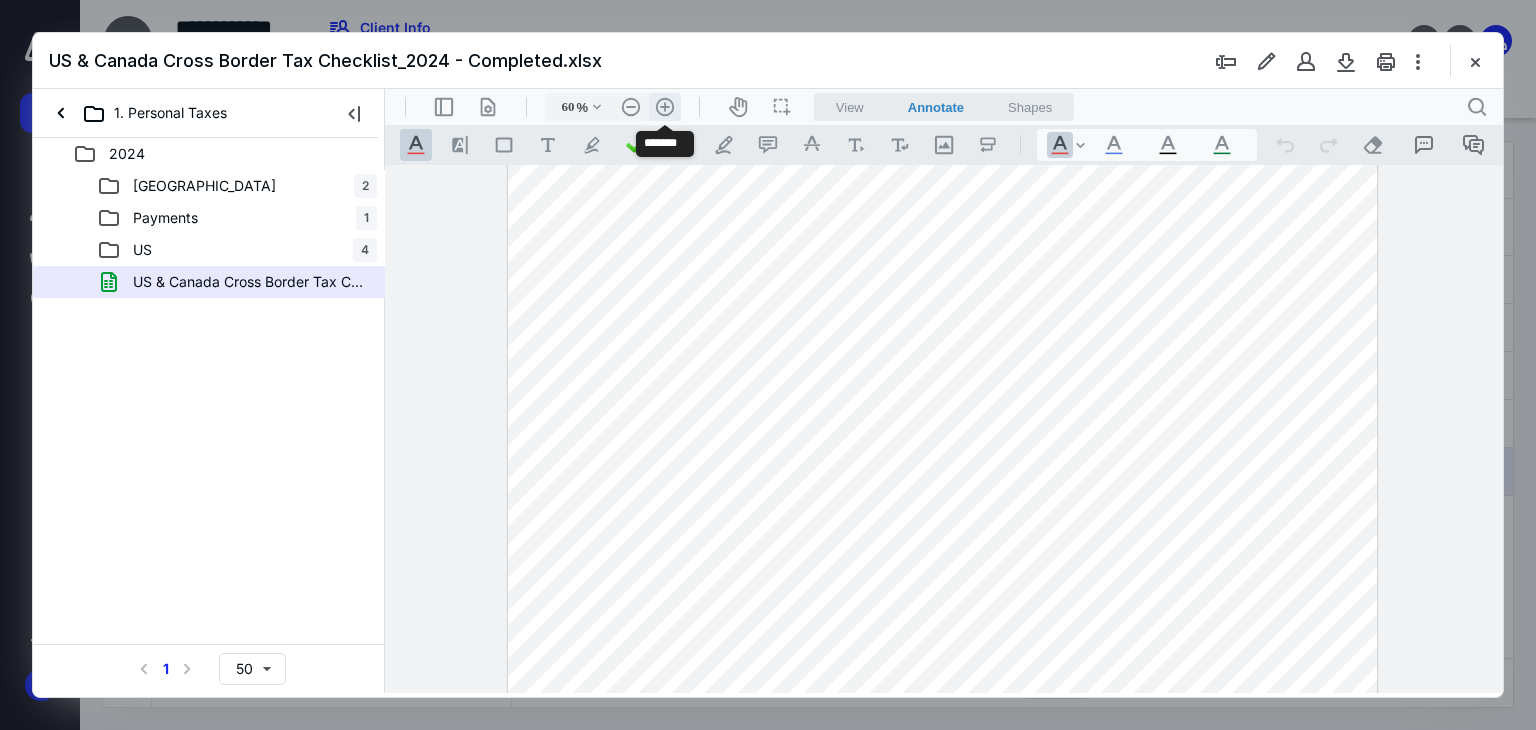 click on ".cls-1{fill:#abb0c4;} icon - header - zoom - in - line" at bounding box center [665, 107] 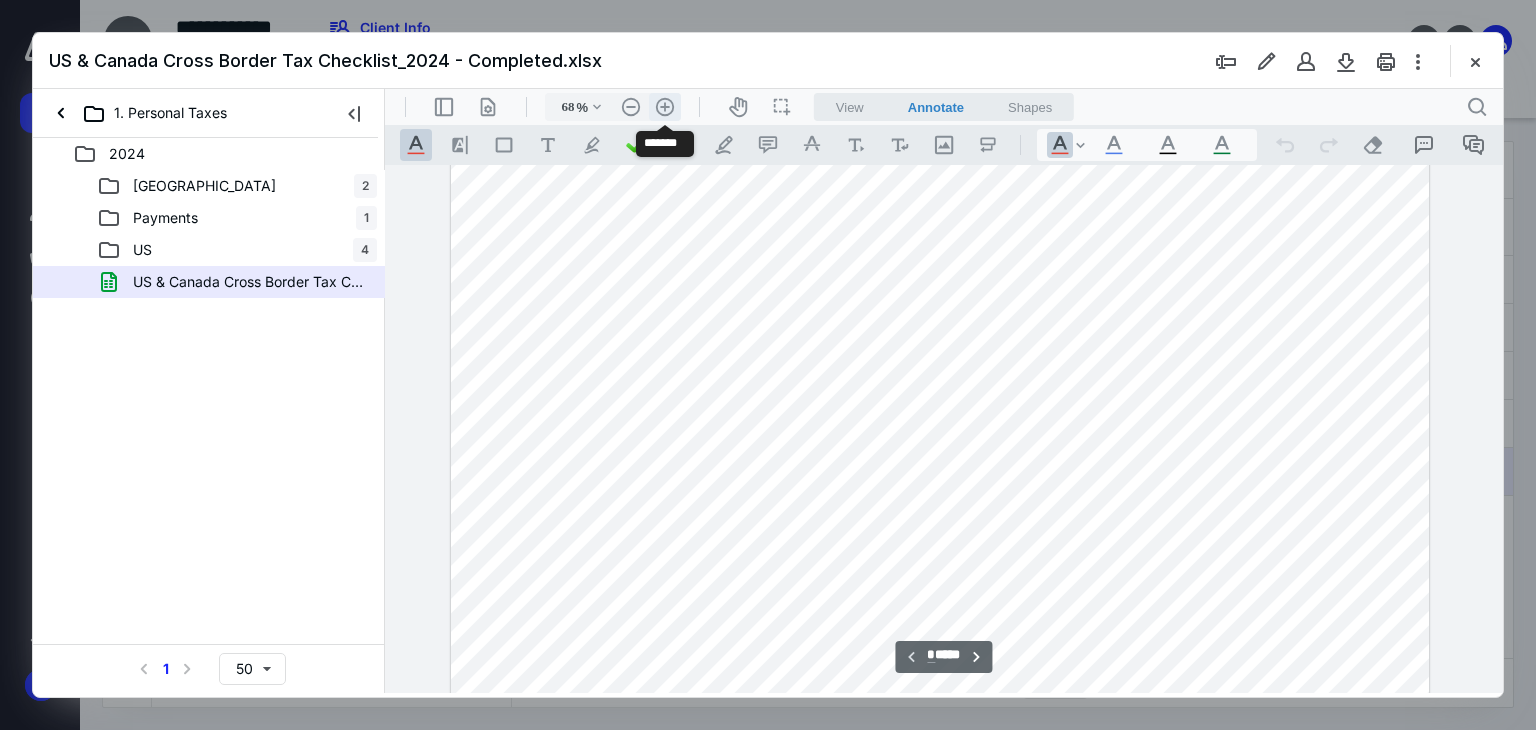 click on ".cls-1{fill:#abb0c4;} icon - header - zoom - in - line" at bounding box center (665, 107) 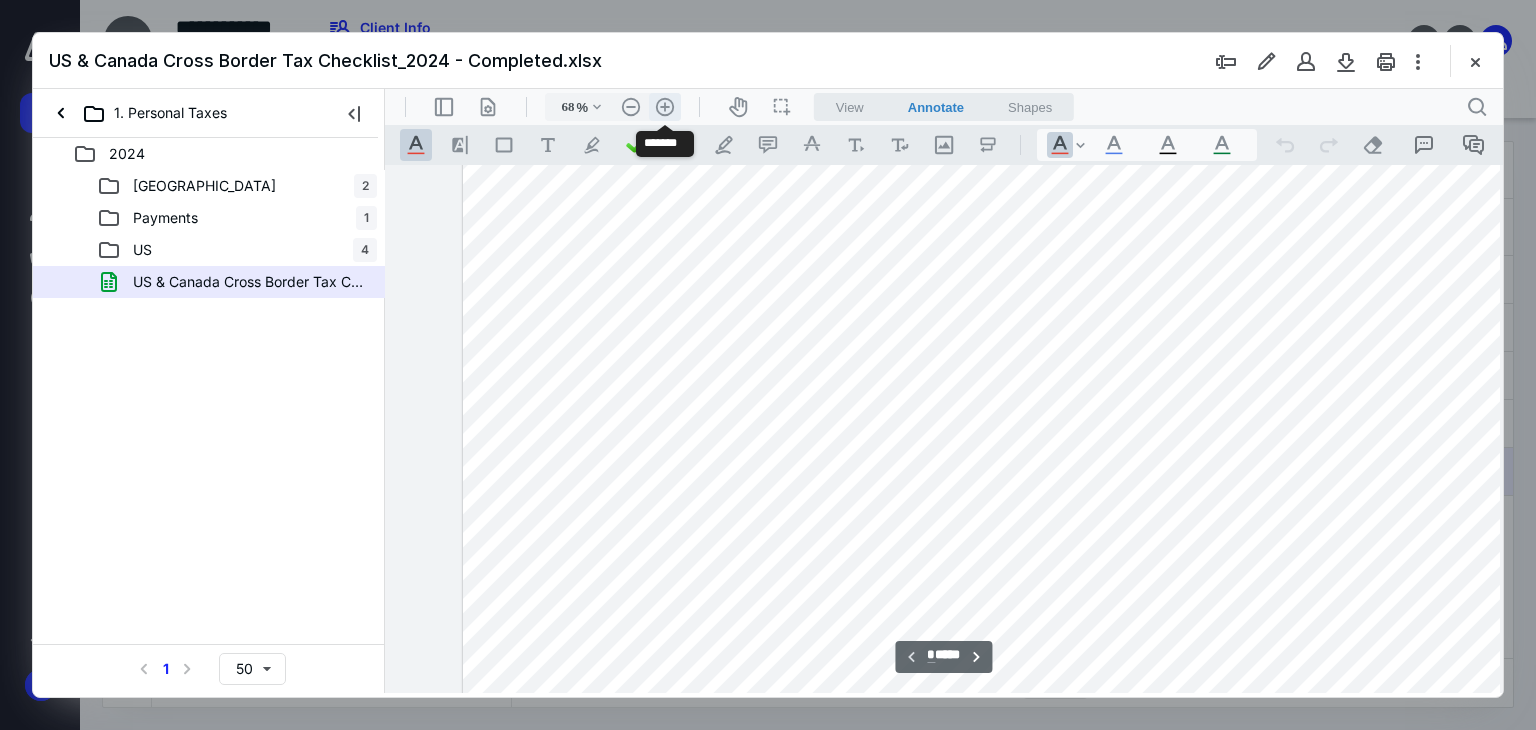 type on "75" 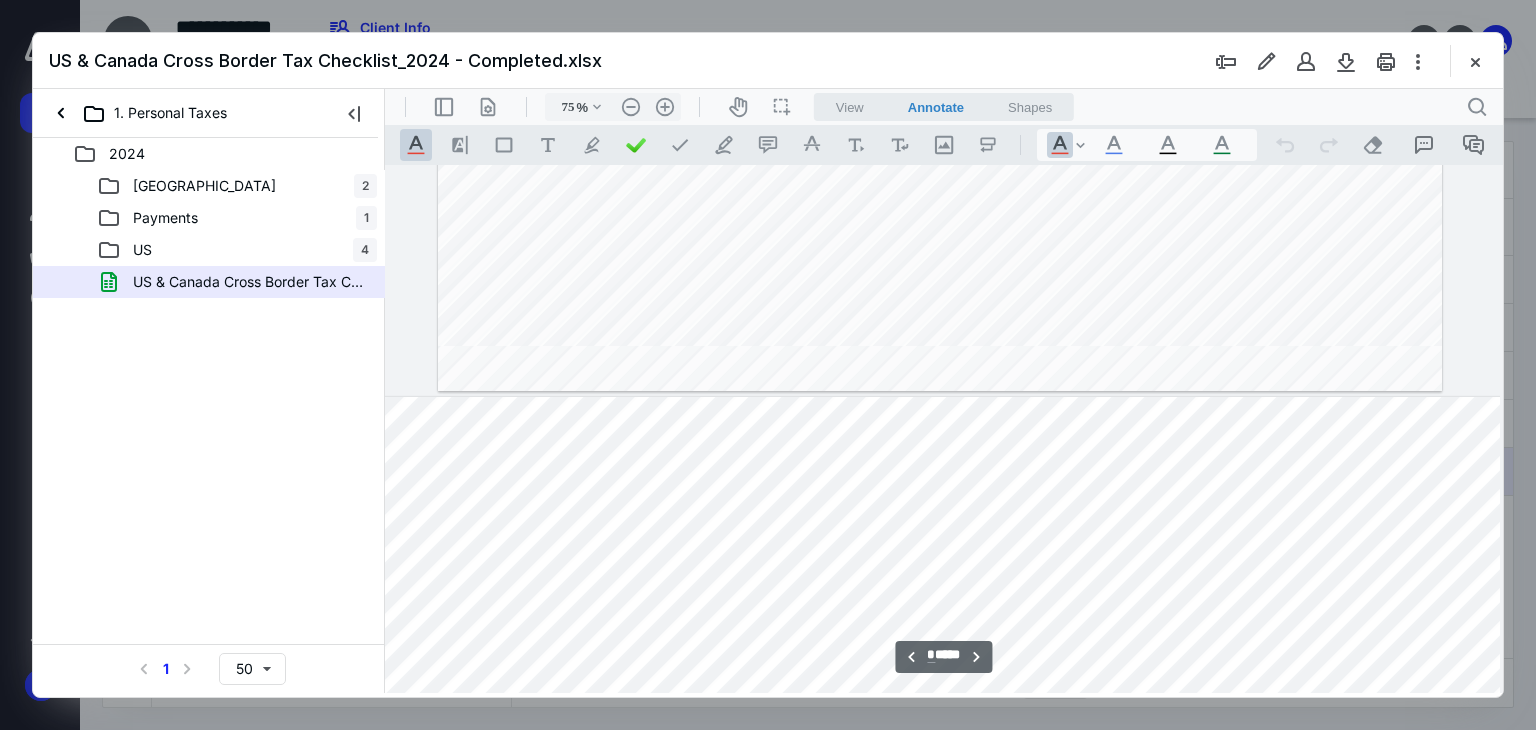 scroll, scrollTop: 2099, scrollLeft: 114, axis: both 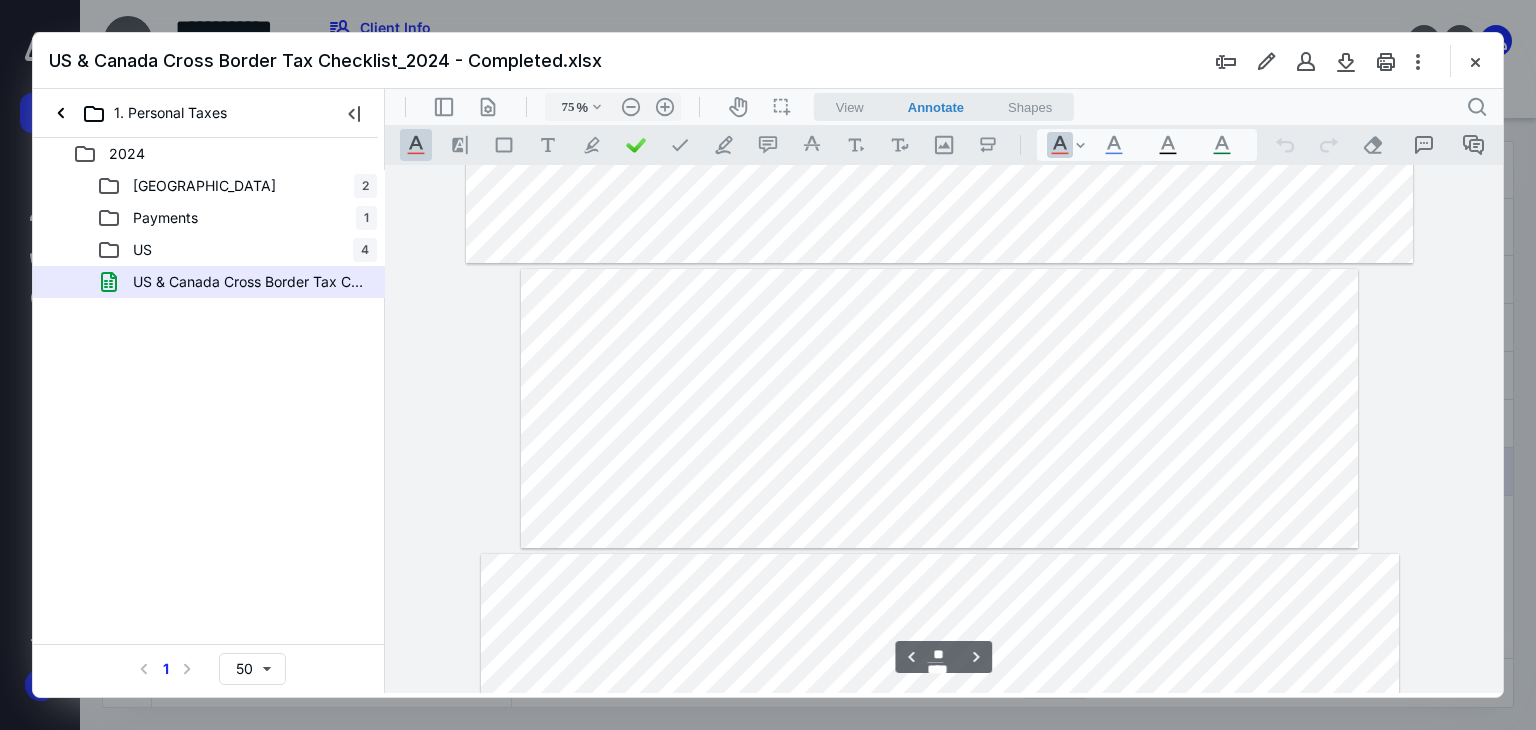 type on "**" 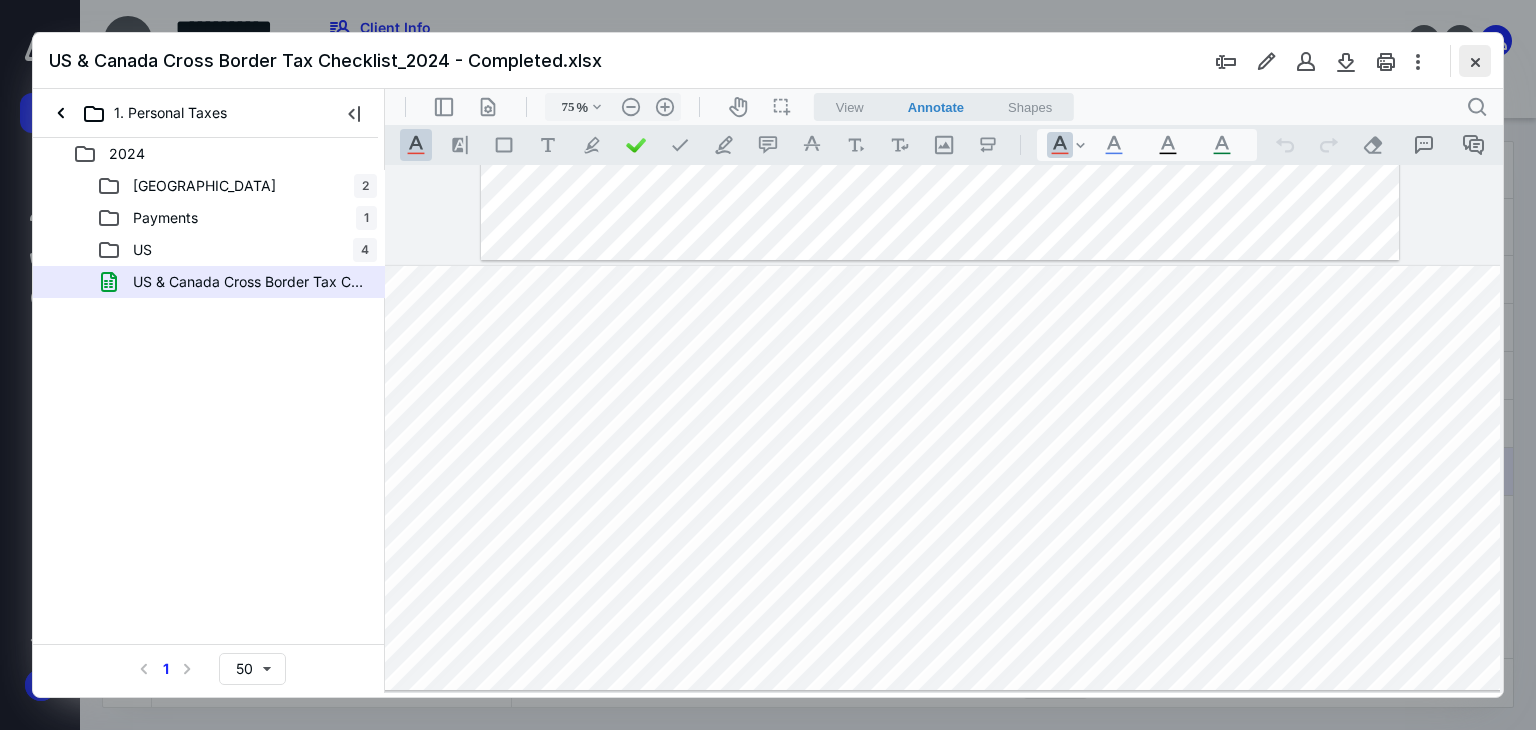 click at bounding box center (1475, 61) 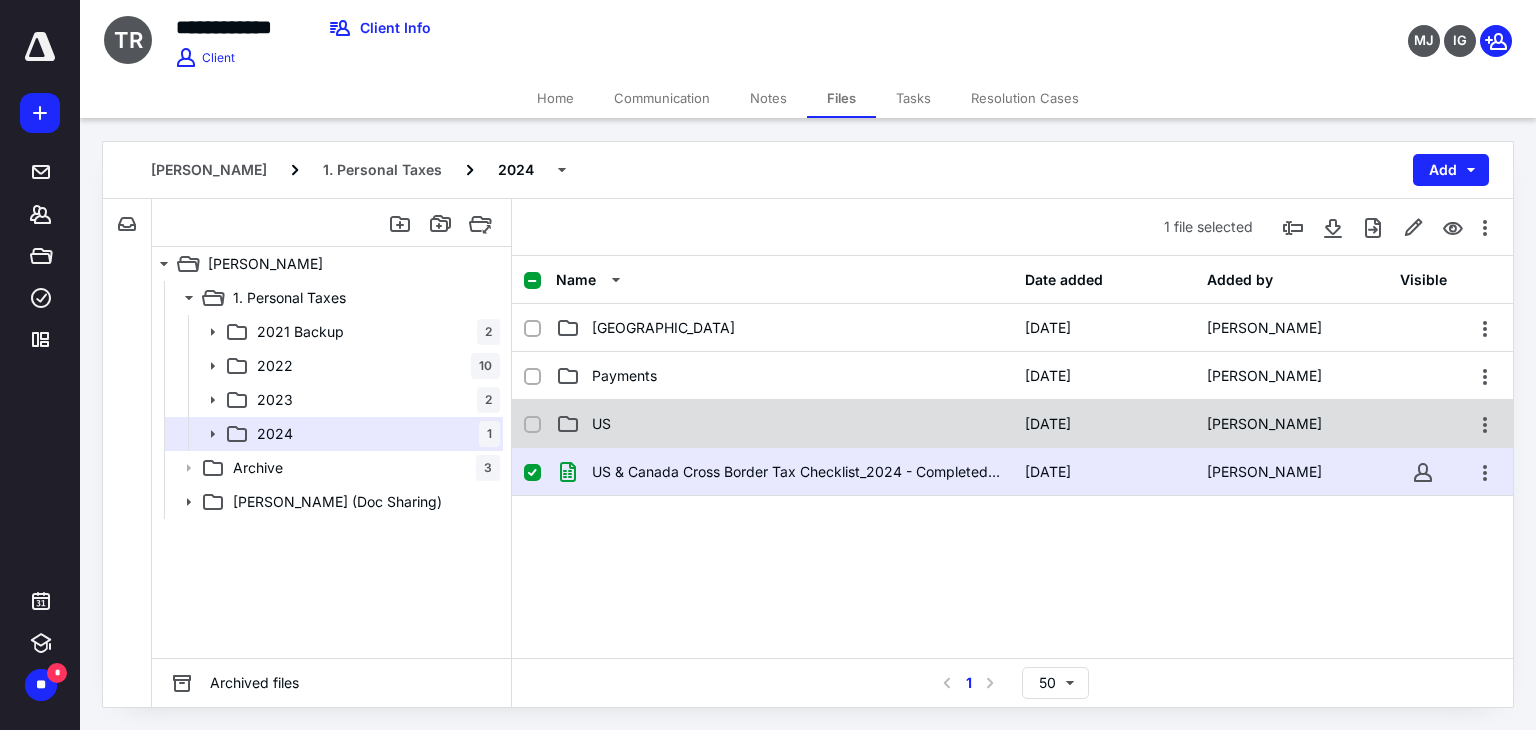 click on "US" at bounding box center [784, 424] 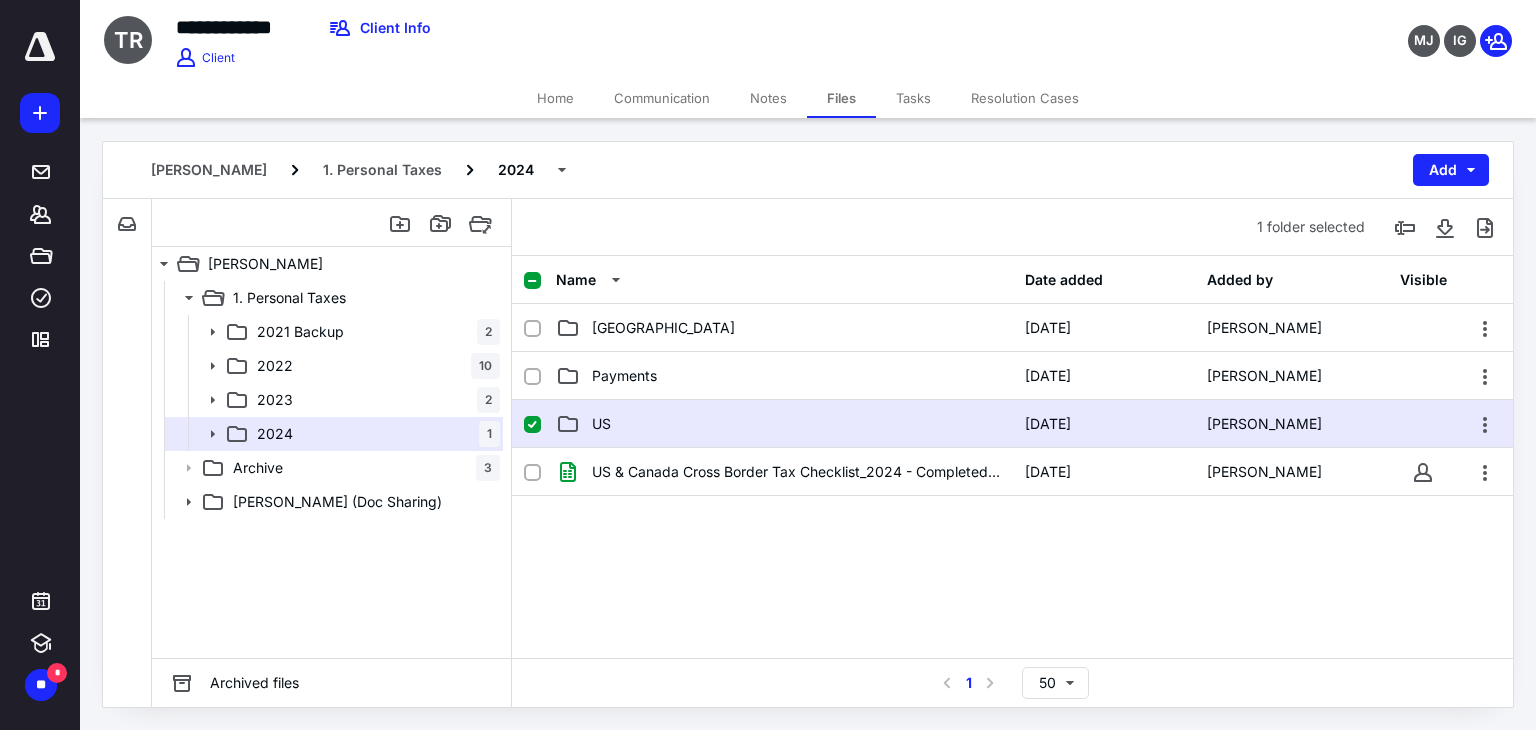 click on "US" at bounding box center (784, 424) 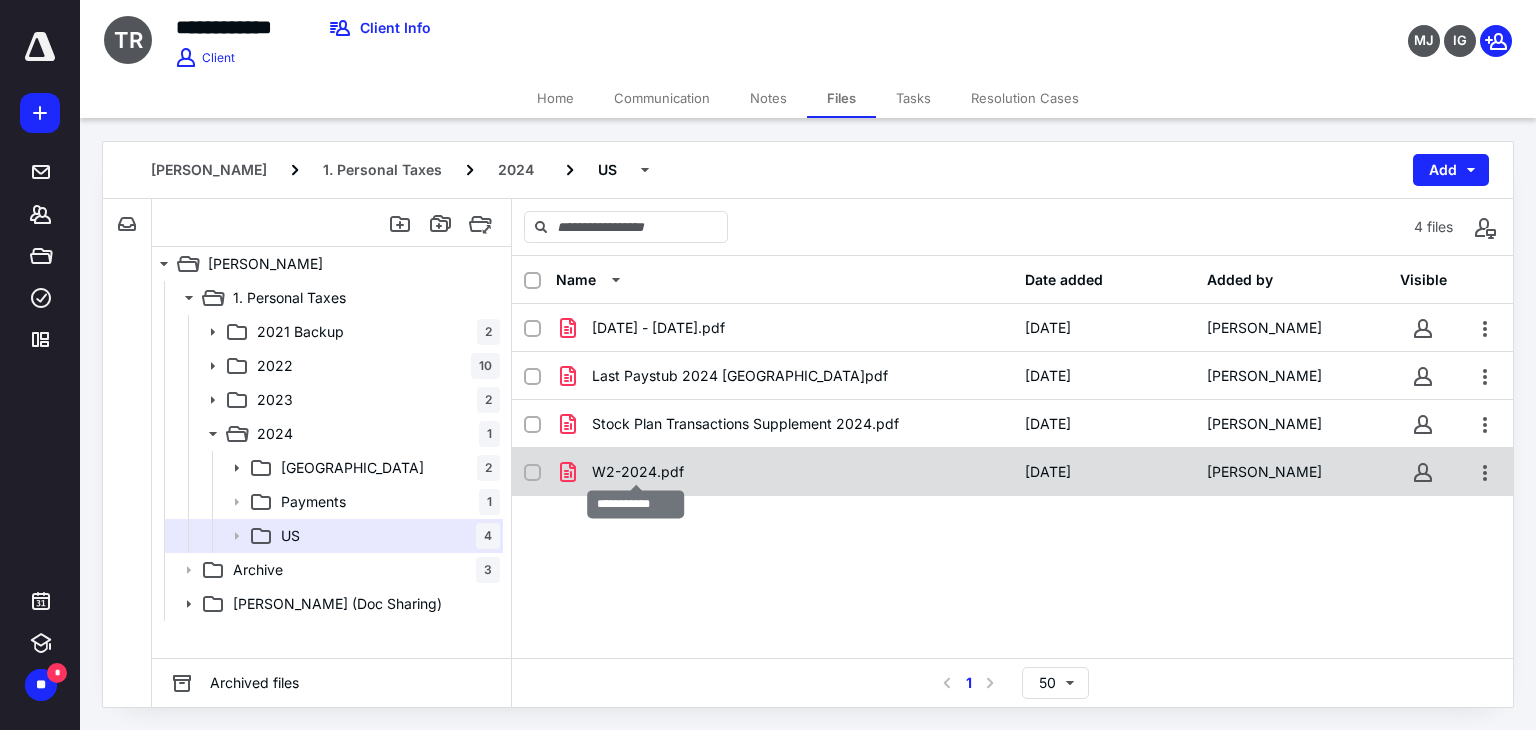 click on "W2-2024.pdf" at bounding box center (638, 472) 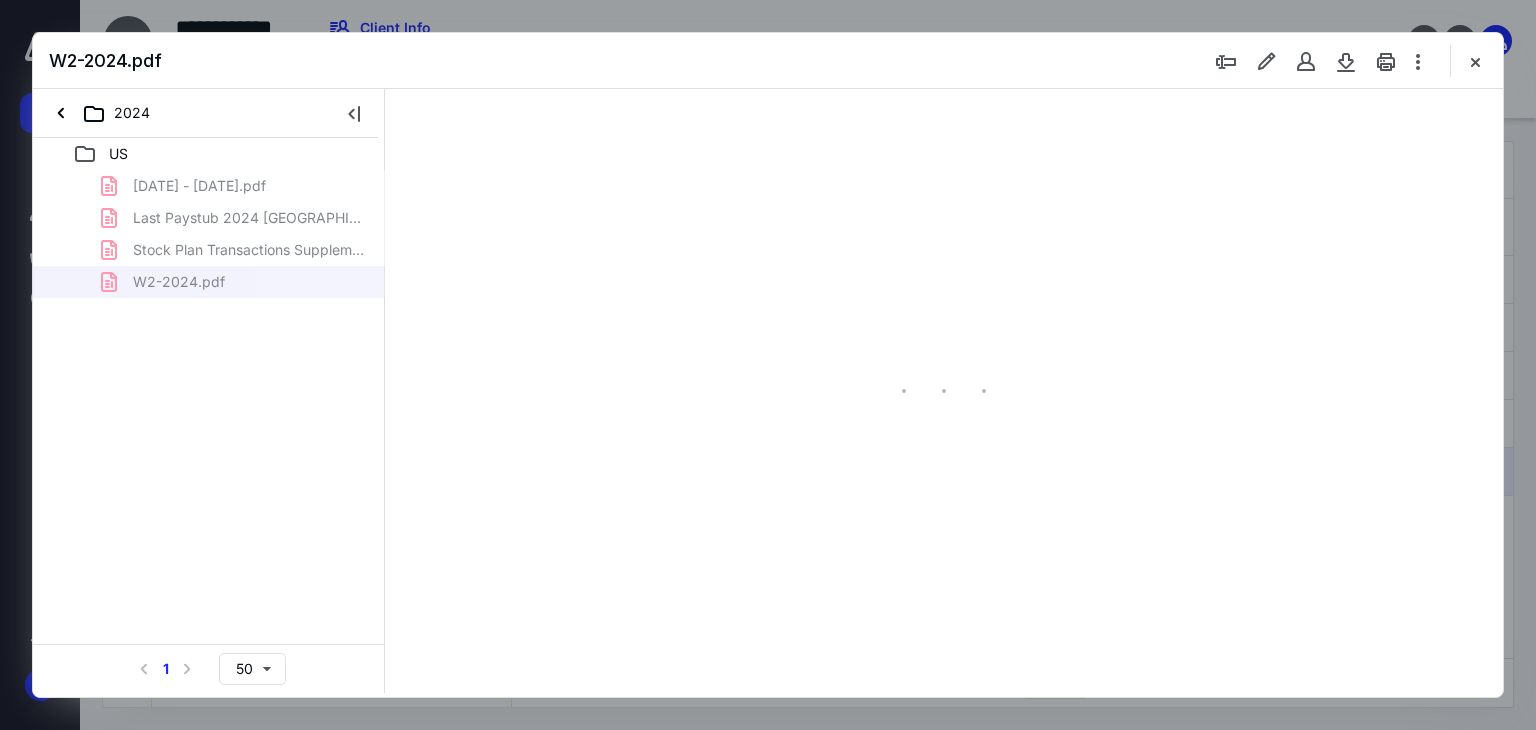 scroll, scrollTop: 0, scrollLeft: 0, axis: both 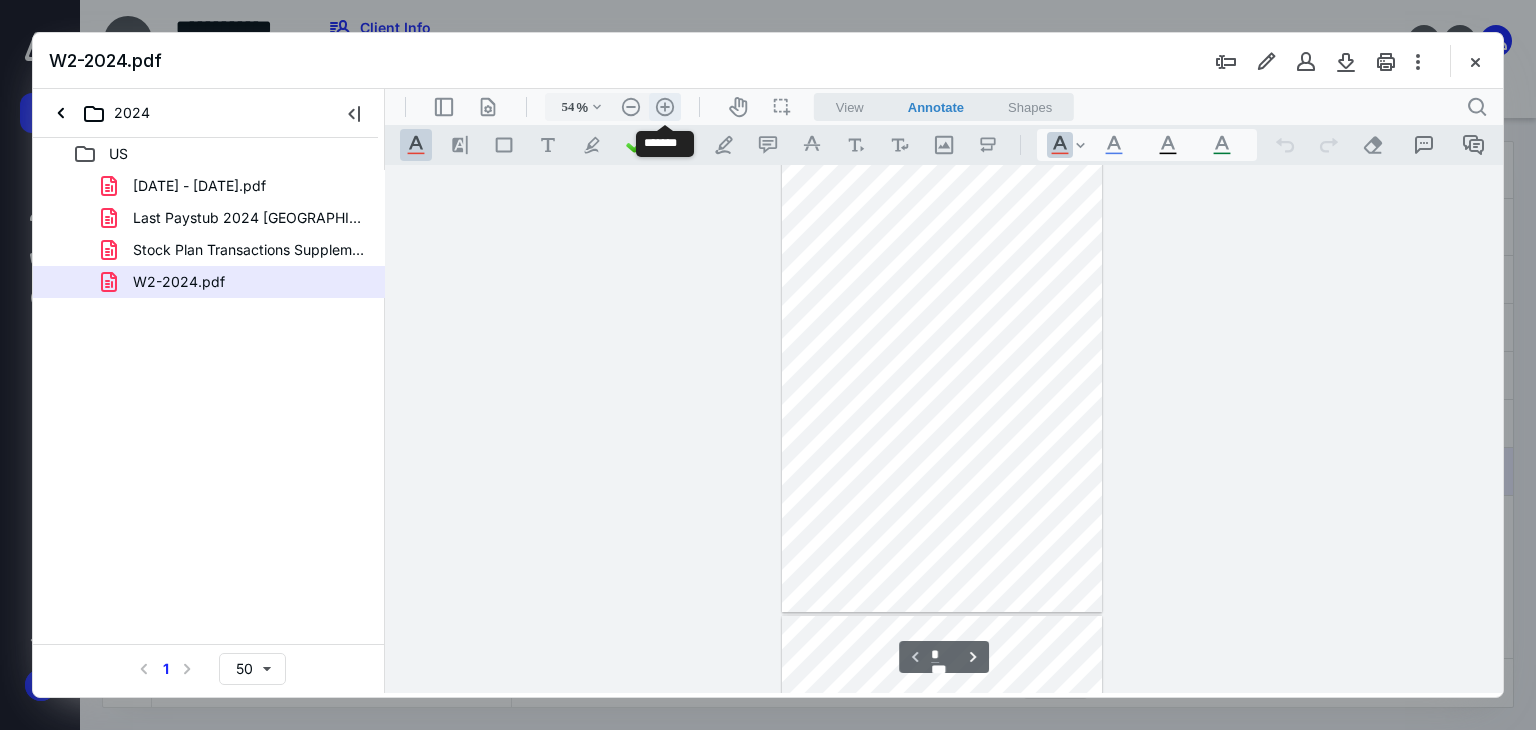 click on ".cls-1{fill:#abb0c4;} icon - header - zoom - in - line" at bounding box center (665, 107) 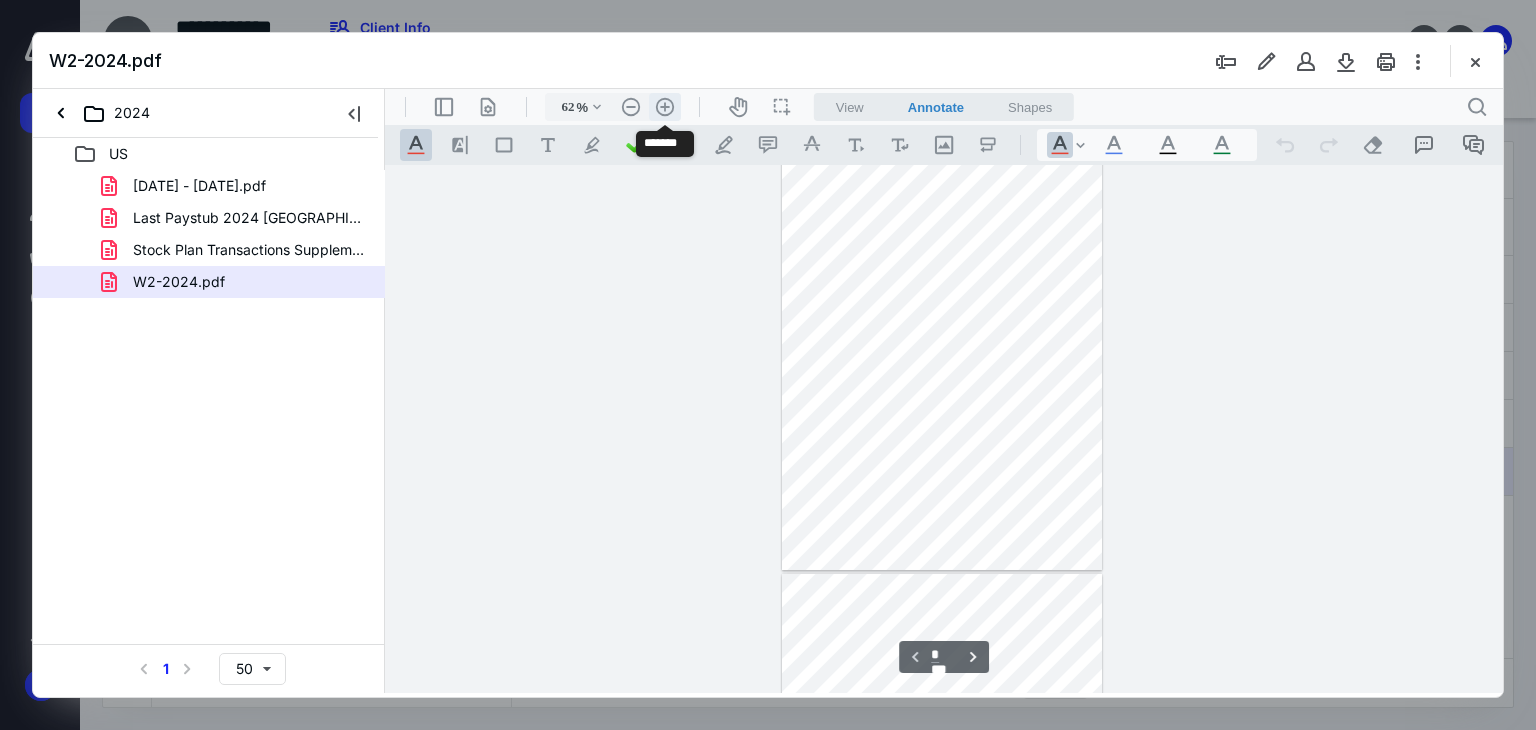 click on ".cls-1{fill:#abb0c4;} icon - header - zoom - in - line" at bounding box center (665, 107) 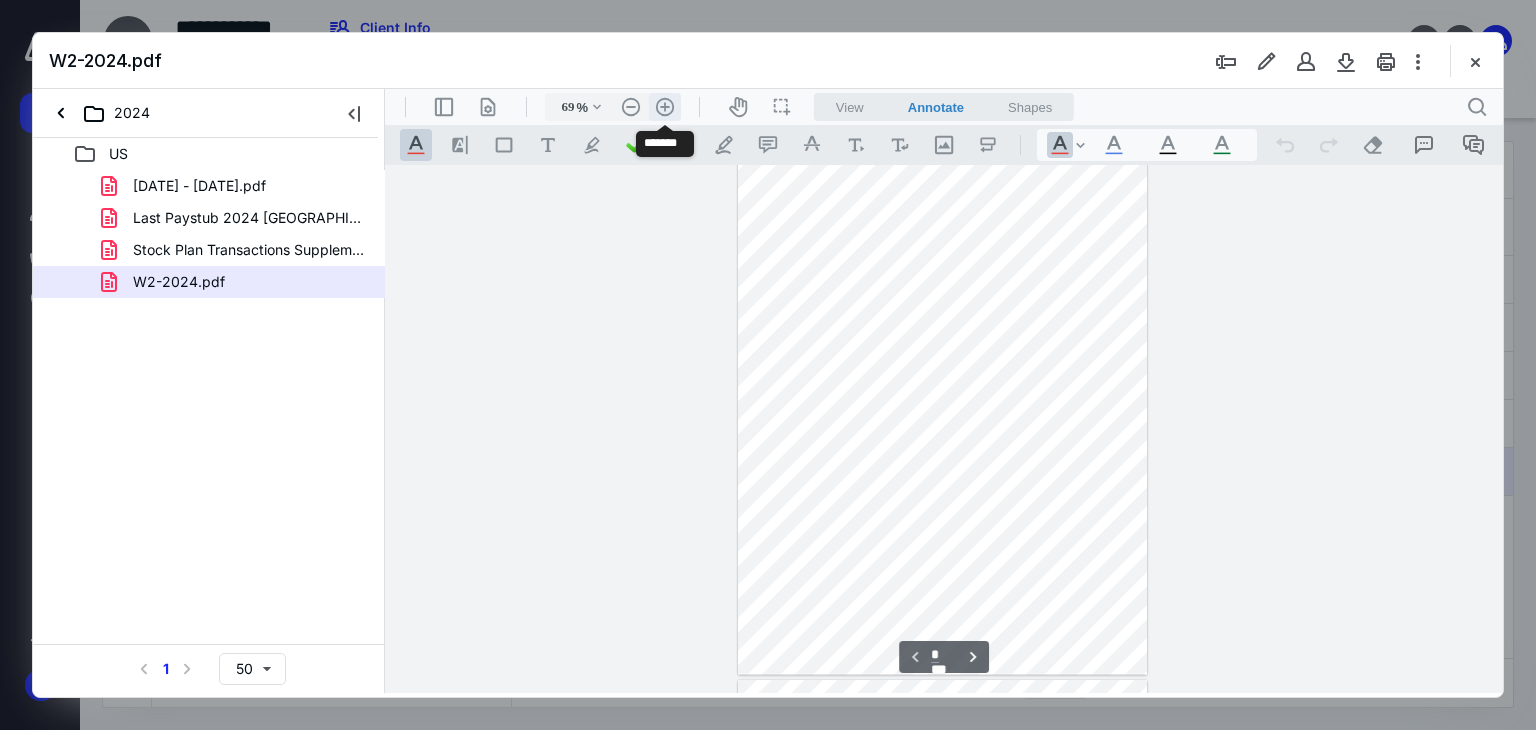 click on ".cls-1{fill:#abb0c4;} icon - header - zoom - in - line" at bounding box center [665, 107] 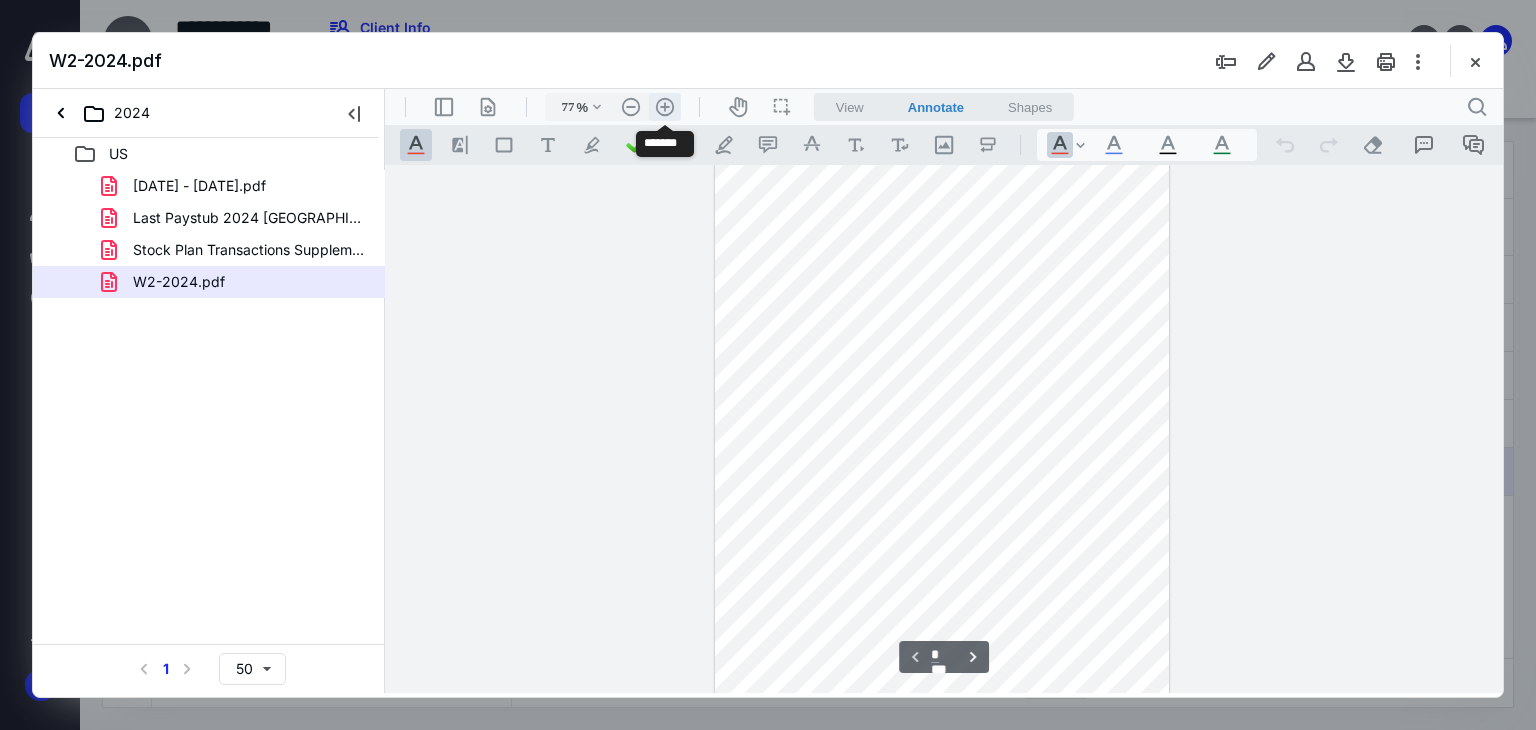 click on ".cls-1{fill:#abb0c4;} icon - header - zoom - in - line" at bounding box center [665, 107] 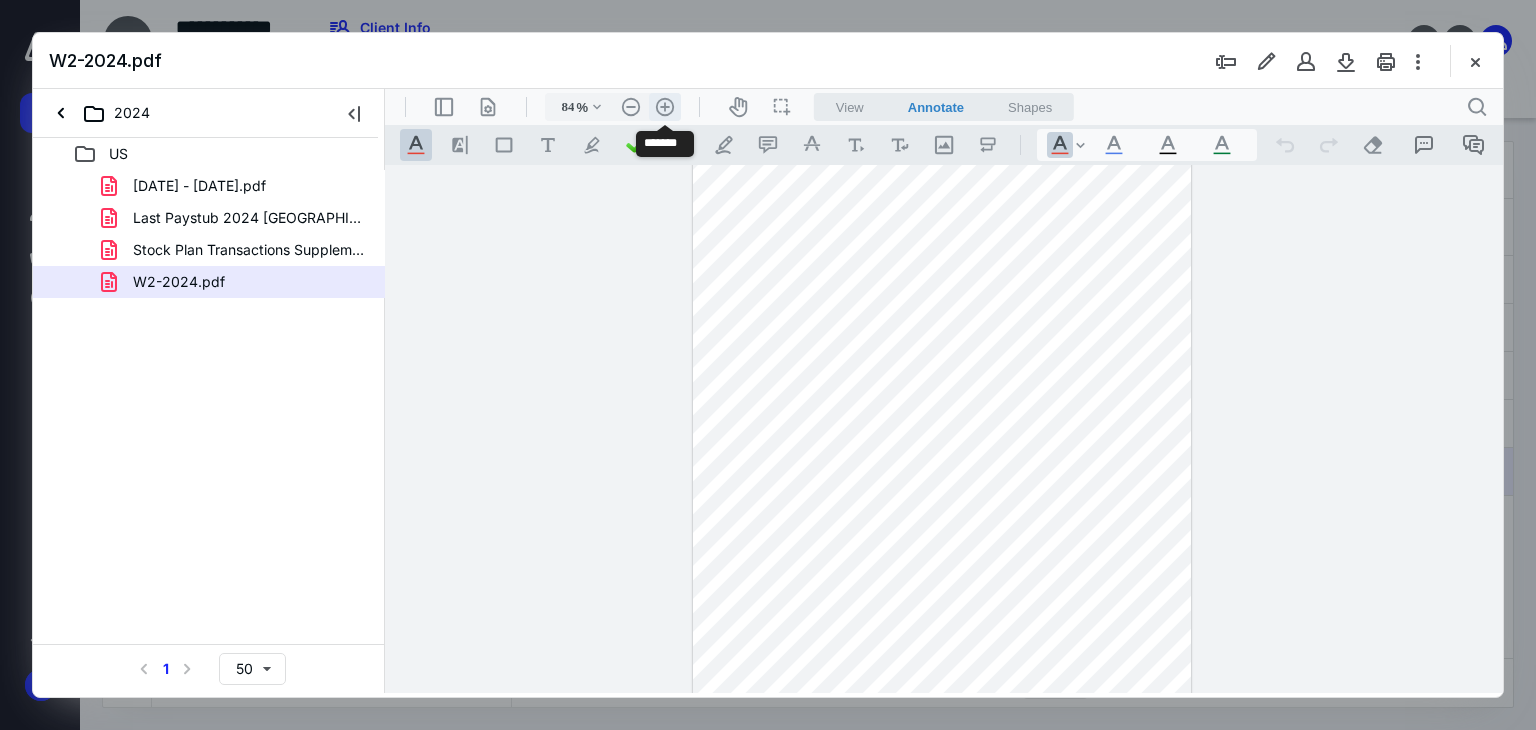 click on ".cls-1{fill:#abb0c4;} icon - header - zoom - in - line" at bounding box center (665, 107) 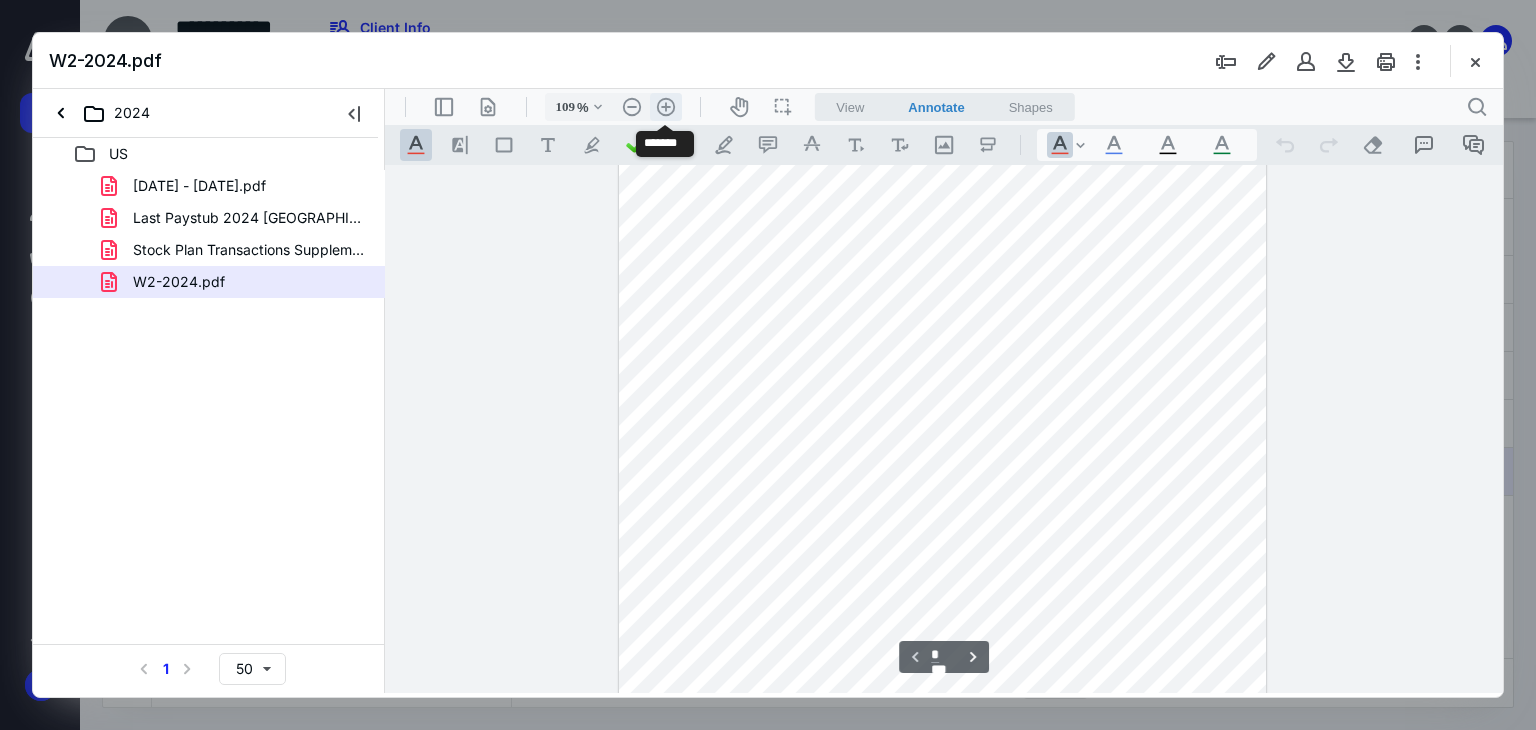 click on ".cls-1{fill:#abb0c4;} icon - header - zoom - in - line" at bounding box center [666, 107] 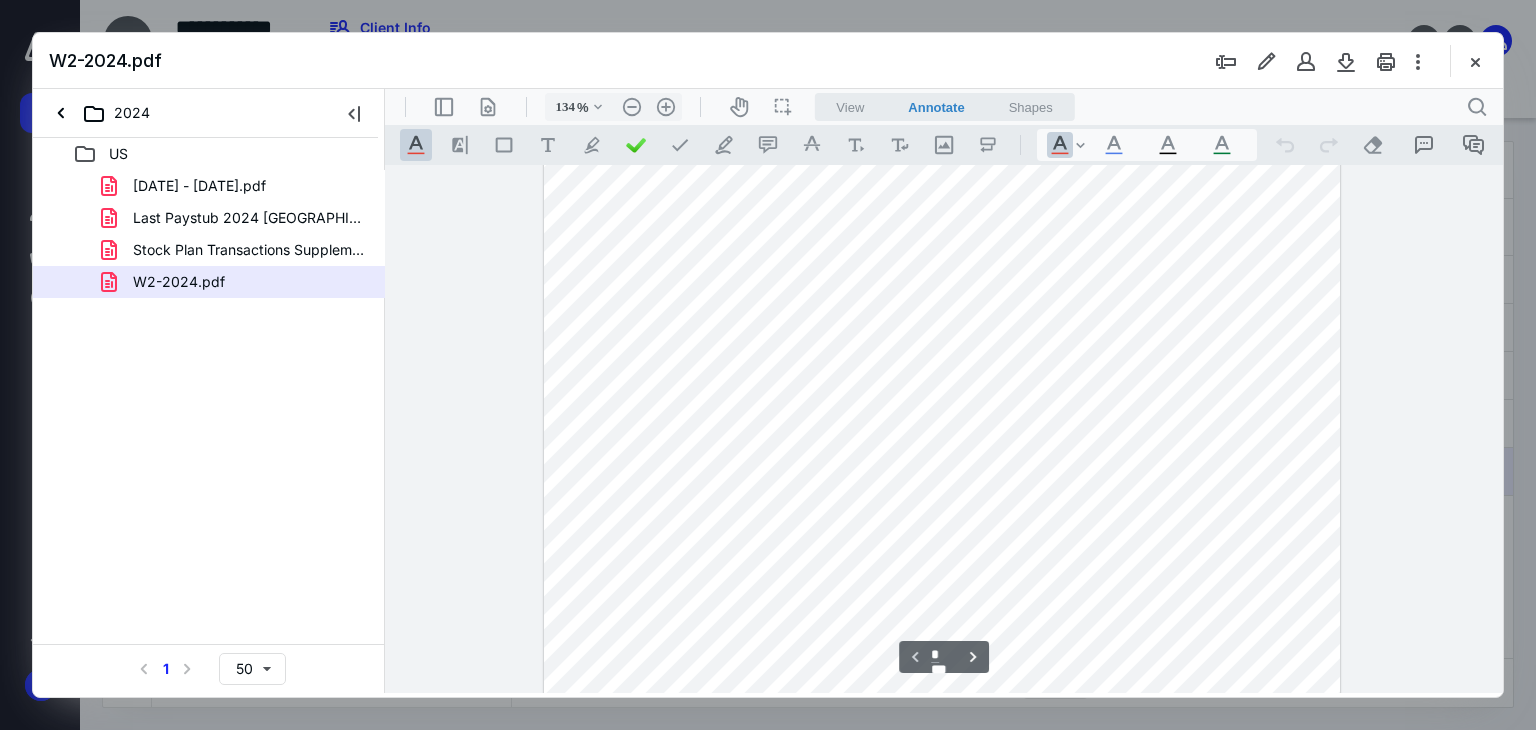 scroll, scrollTop: 331, scrollLeft: 0, axis: vertical 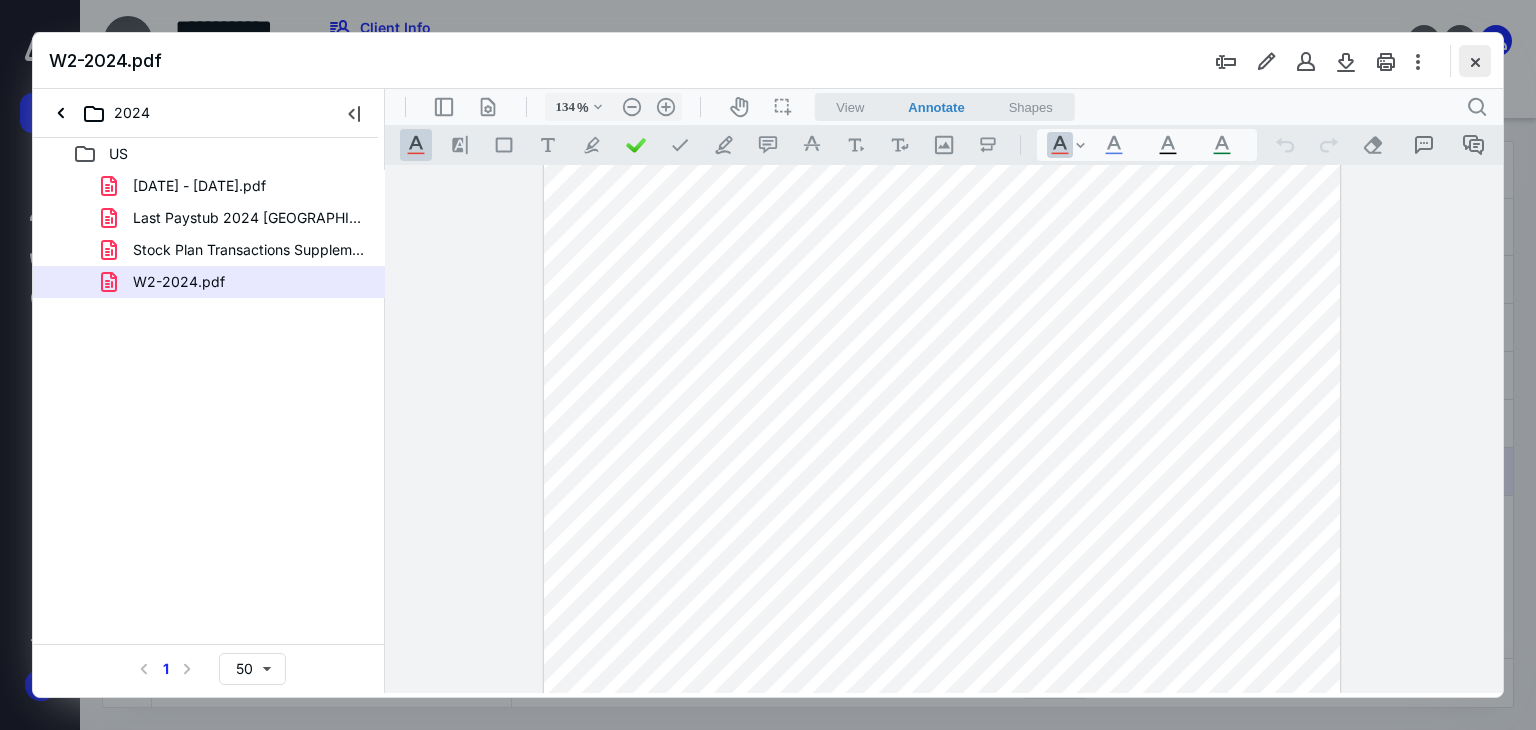 click at bounding box center (1475, 61) 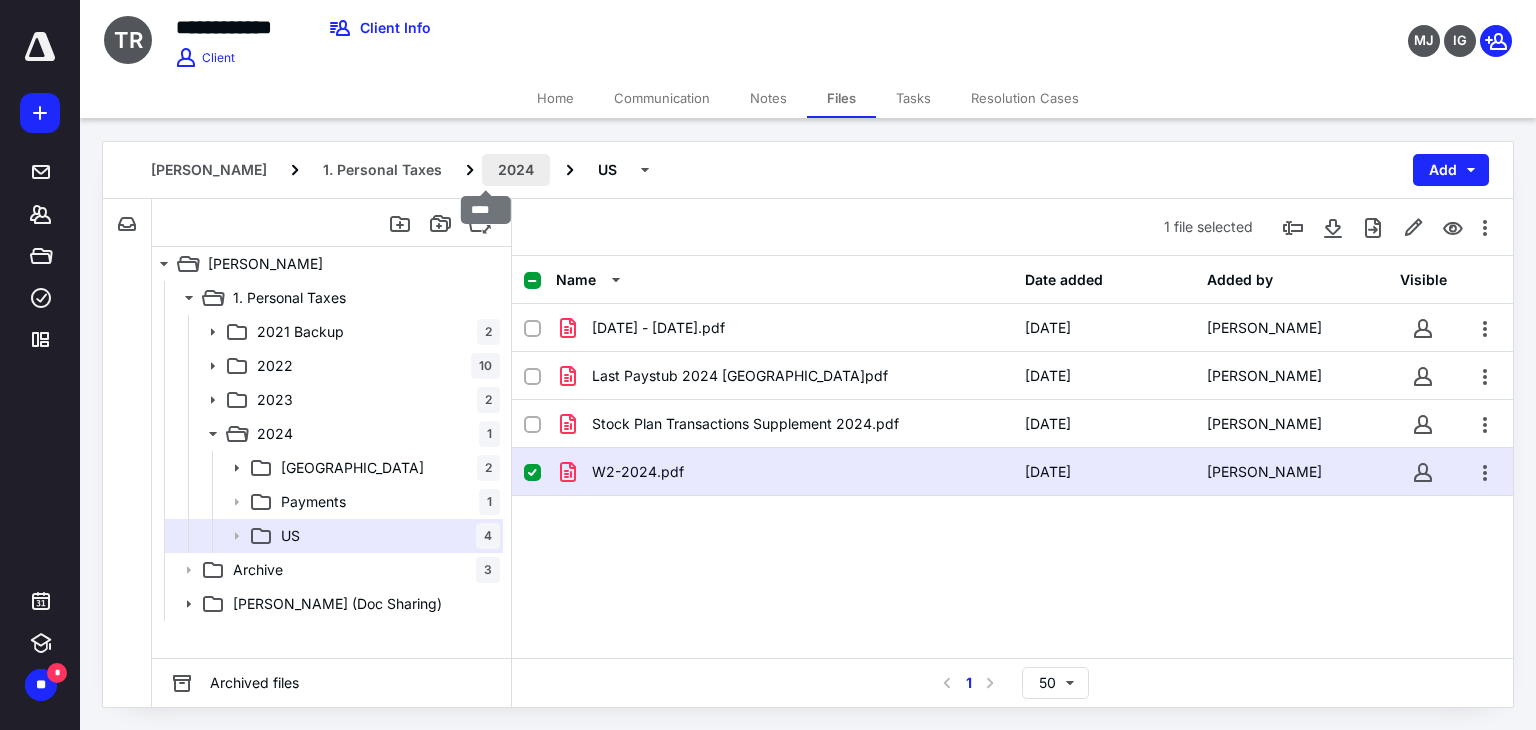click on "2024" at bounding box center [516, 170] 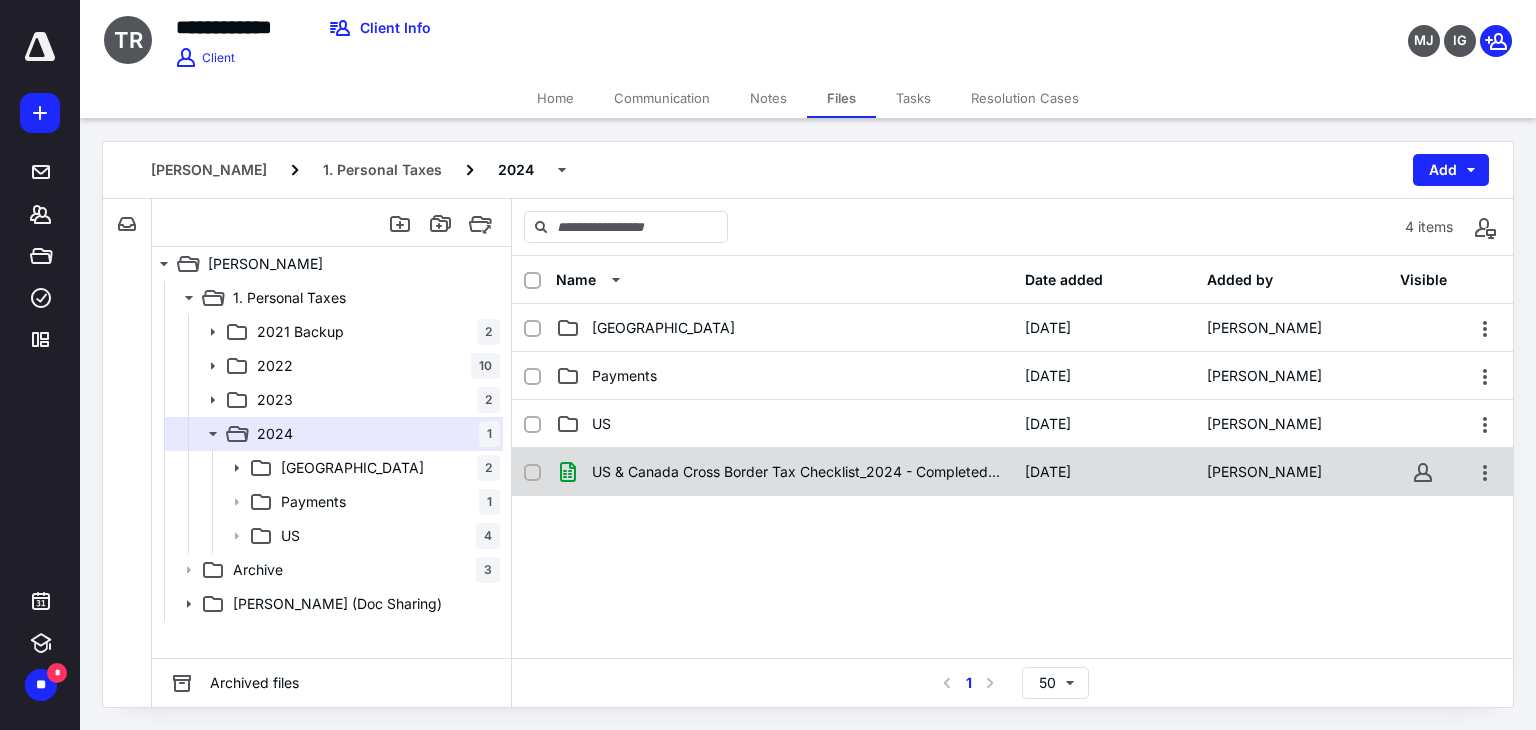 click on "US & Canada Cross Border Tax Checklist_2024 - Completed.xlsx 4/1/2025 Tanisha Mishra" at bounding box center [1012, 472] 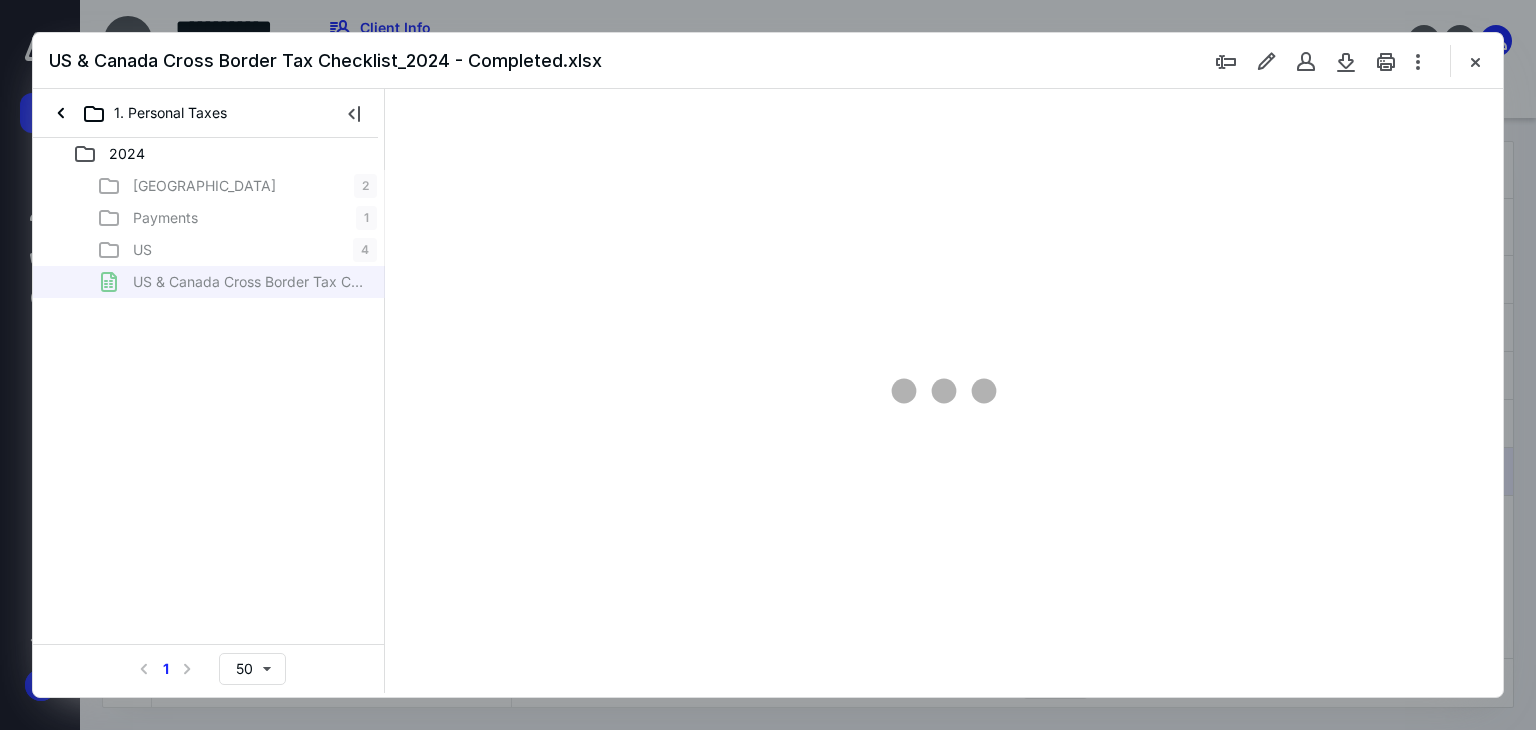scroll, scrollTop: 0, scrollLeft: 0, axis: both 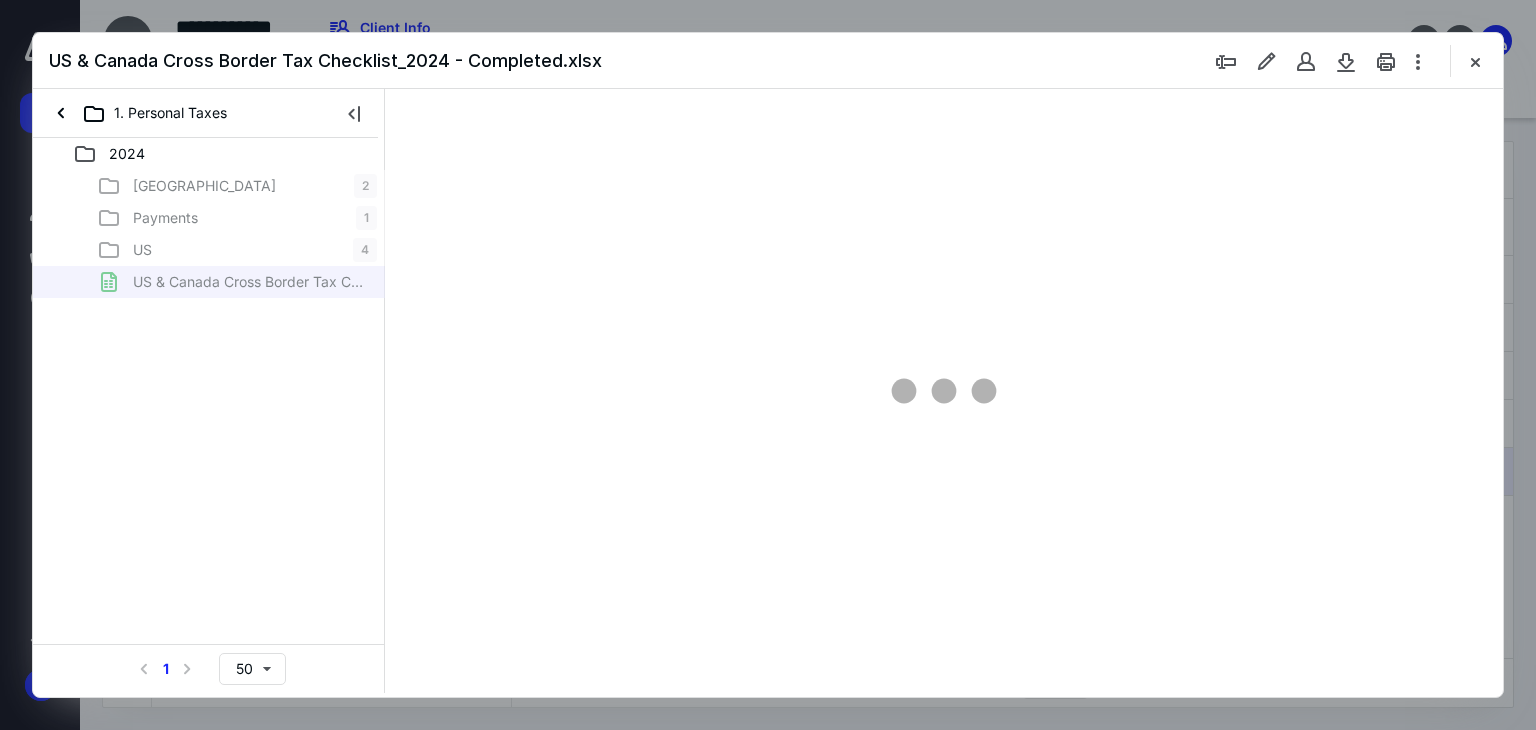 type on "38" 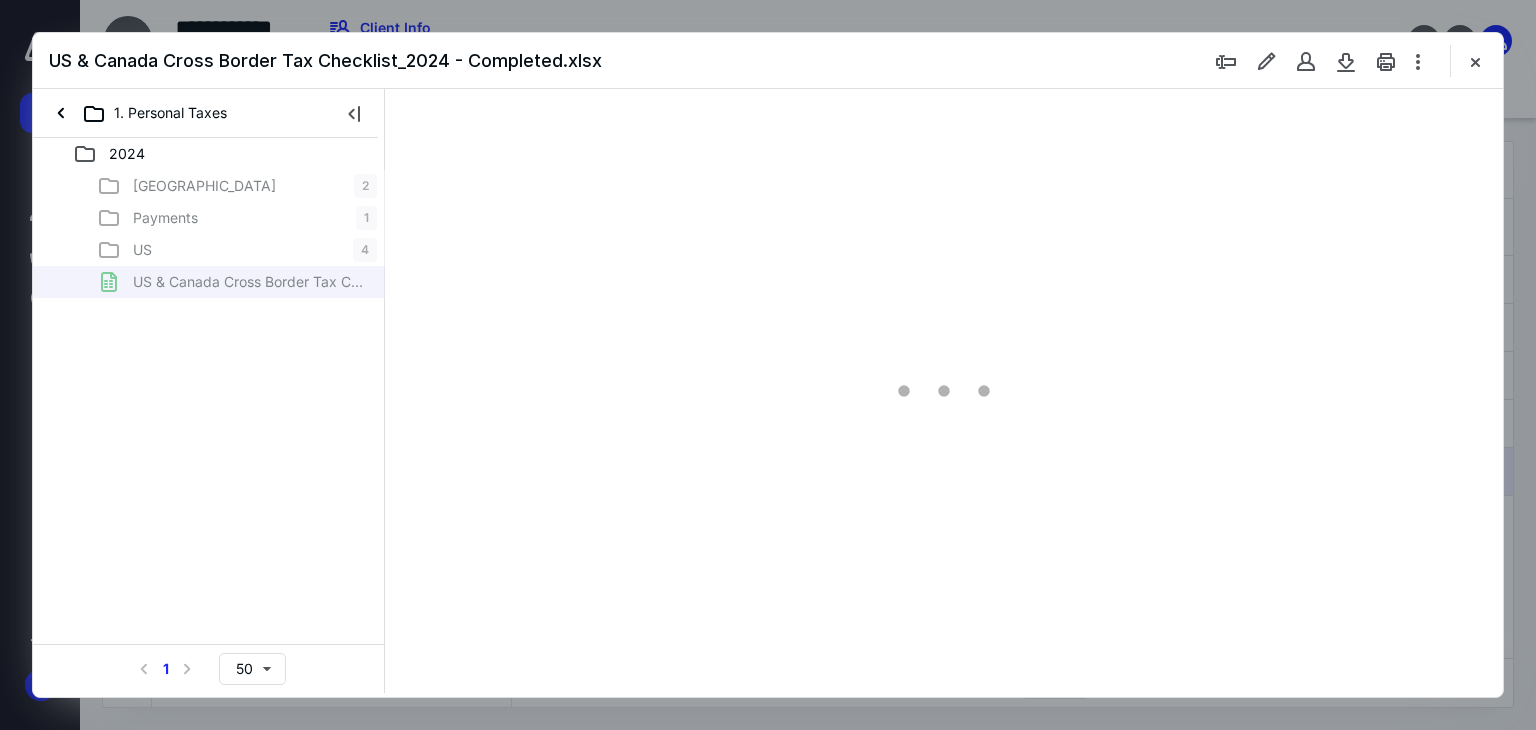 scroll, scrollTop: 76, scrollLeft: 0, axis: vertical 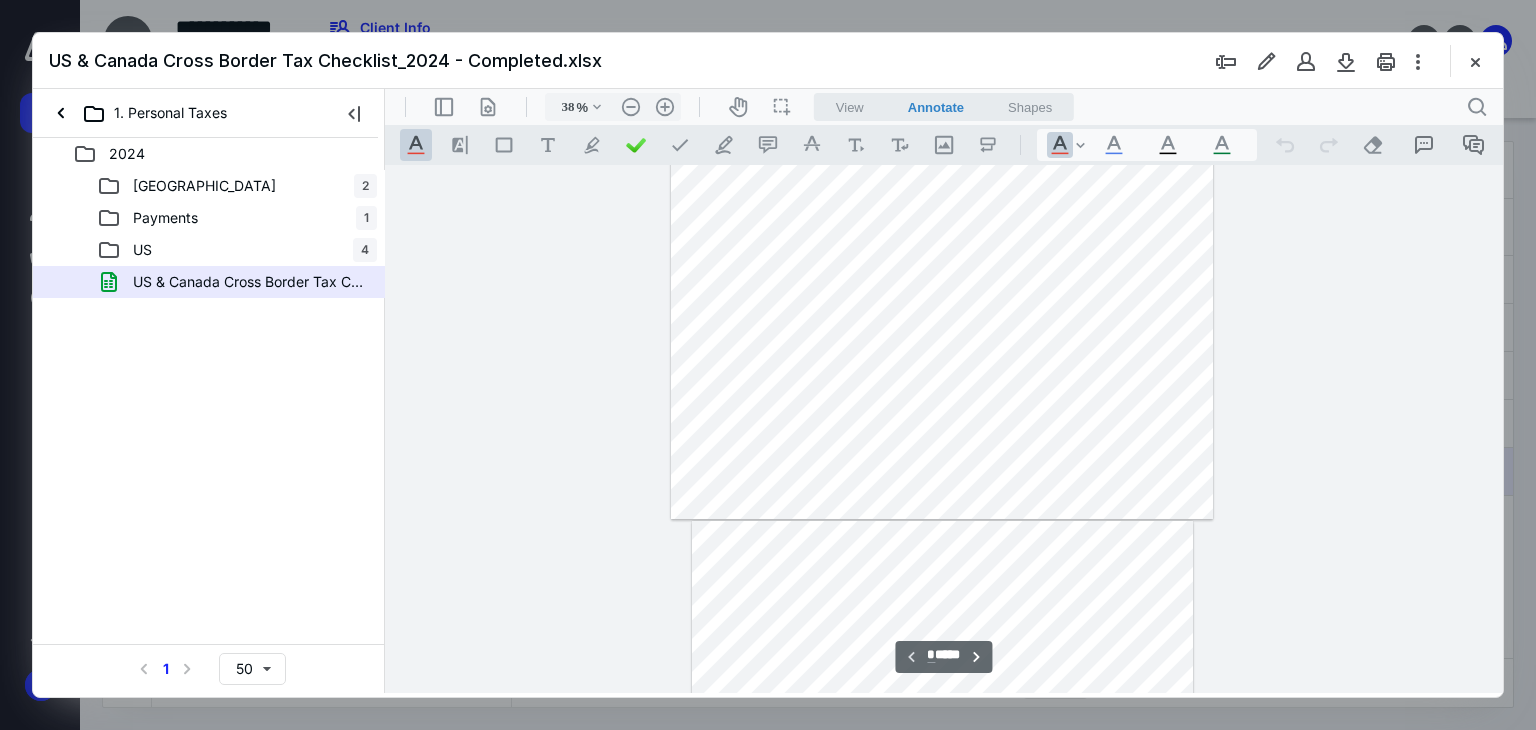 type on "*" 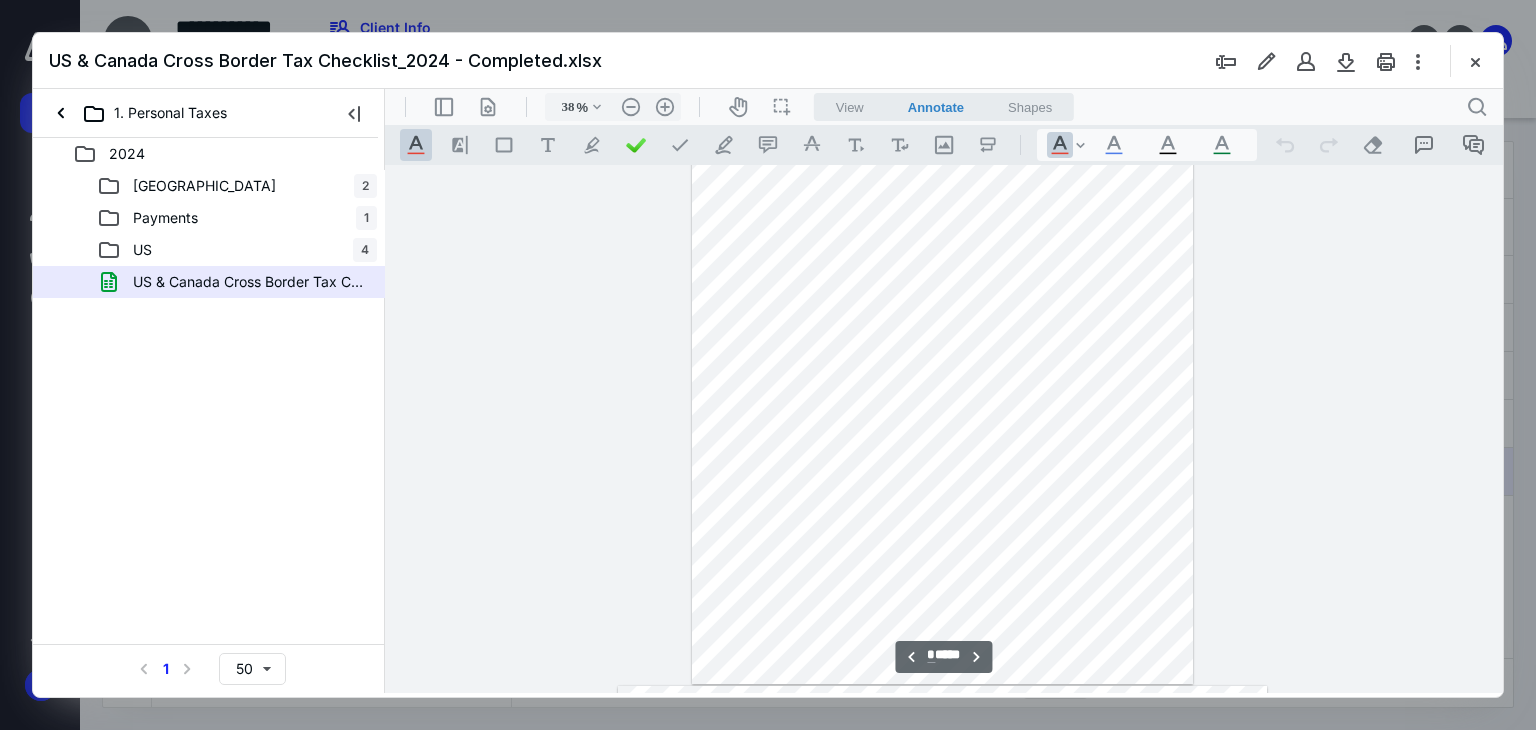 scroll, scrollTop: 776, scrollLeft: 0, axis: vertical 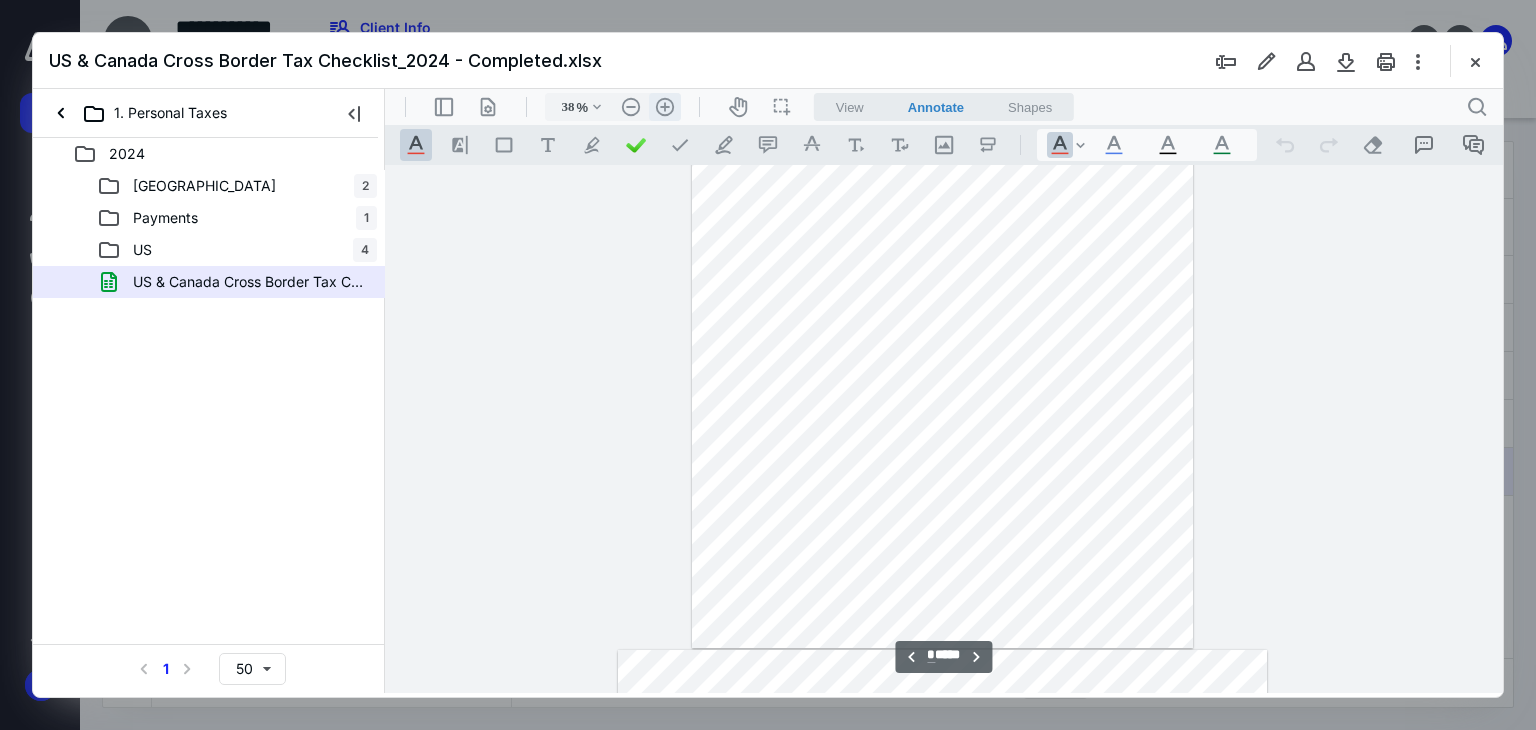 click on ".cls-1{fill:#abb0c4;} icon - header - zoom - in - line" at bounding box center [665, 107] 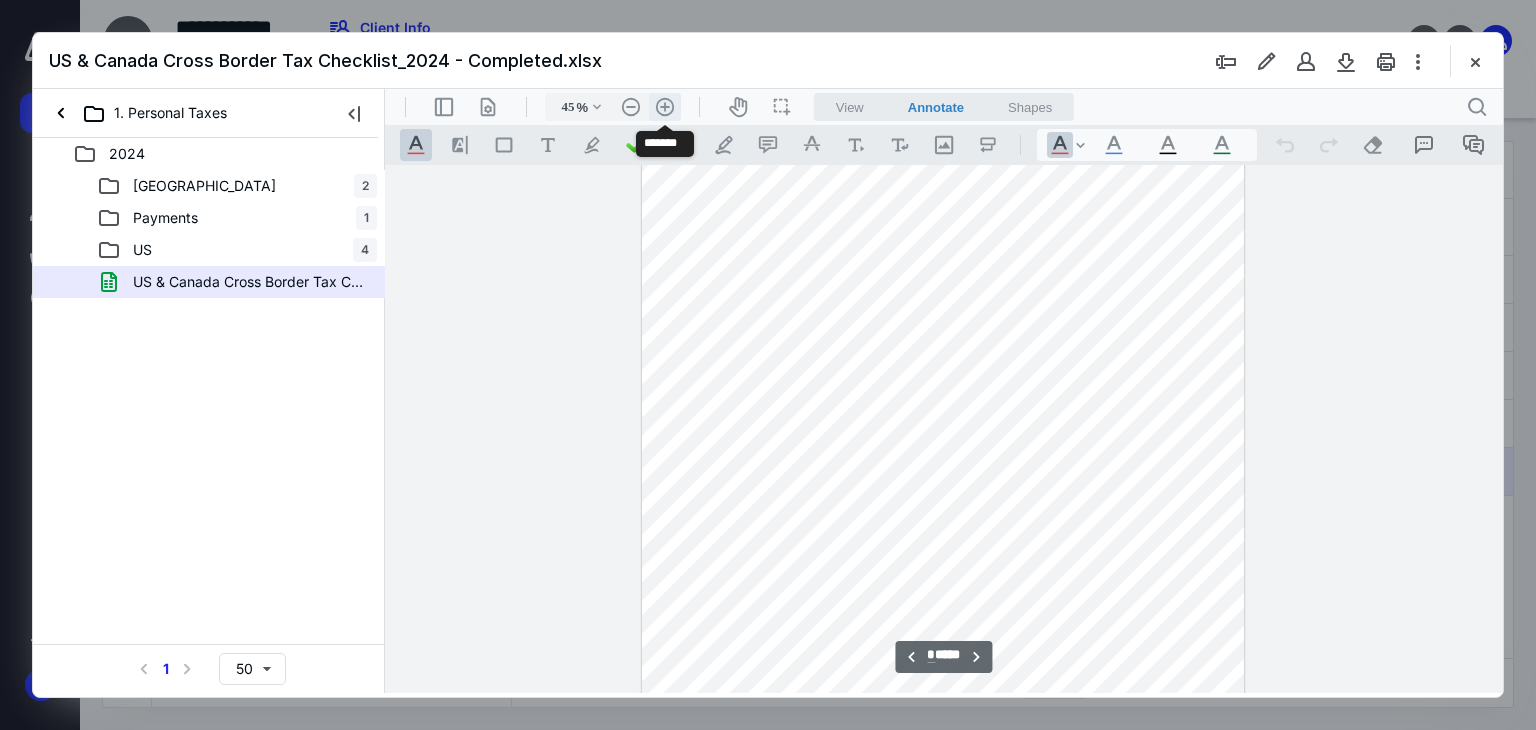 click on ".cls-1{fill:#abb0c4;} icon - header - zoom - in - line" at bounding box center [665, 107] 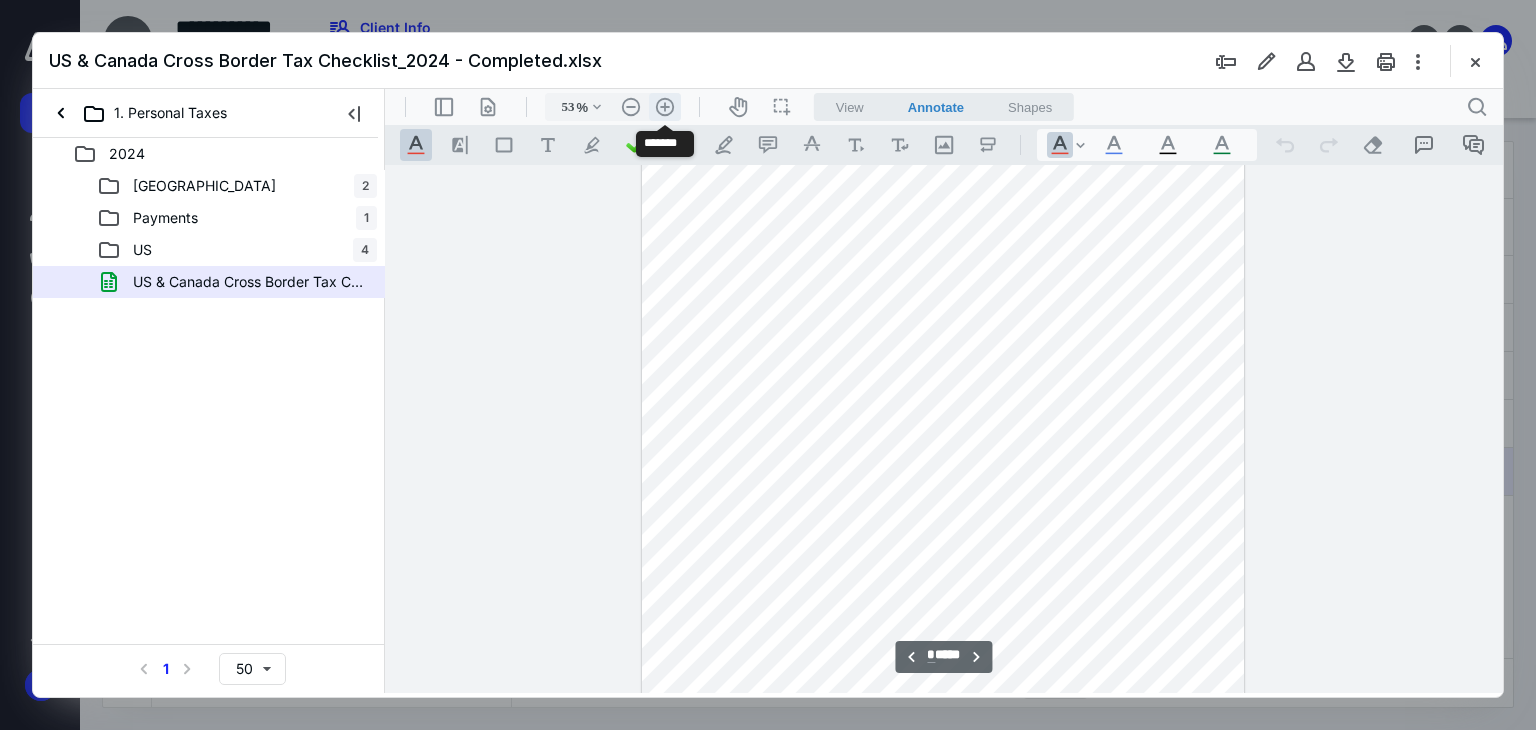 click on ".cls-1{fill:#abb0c4;} icon - header - zoom - in - line" at bounding box center [665, 107] 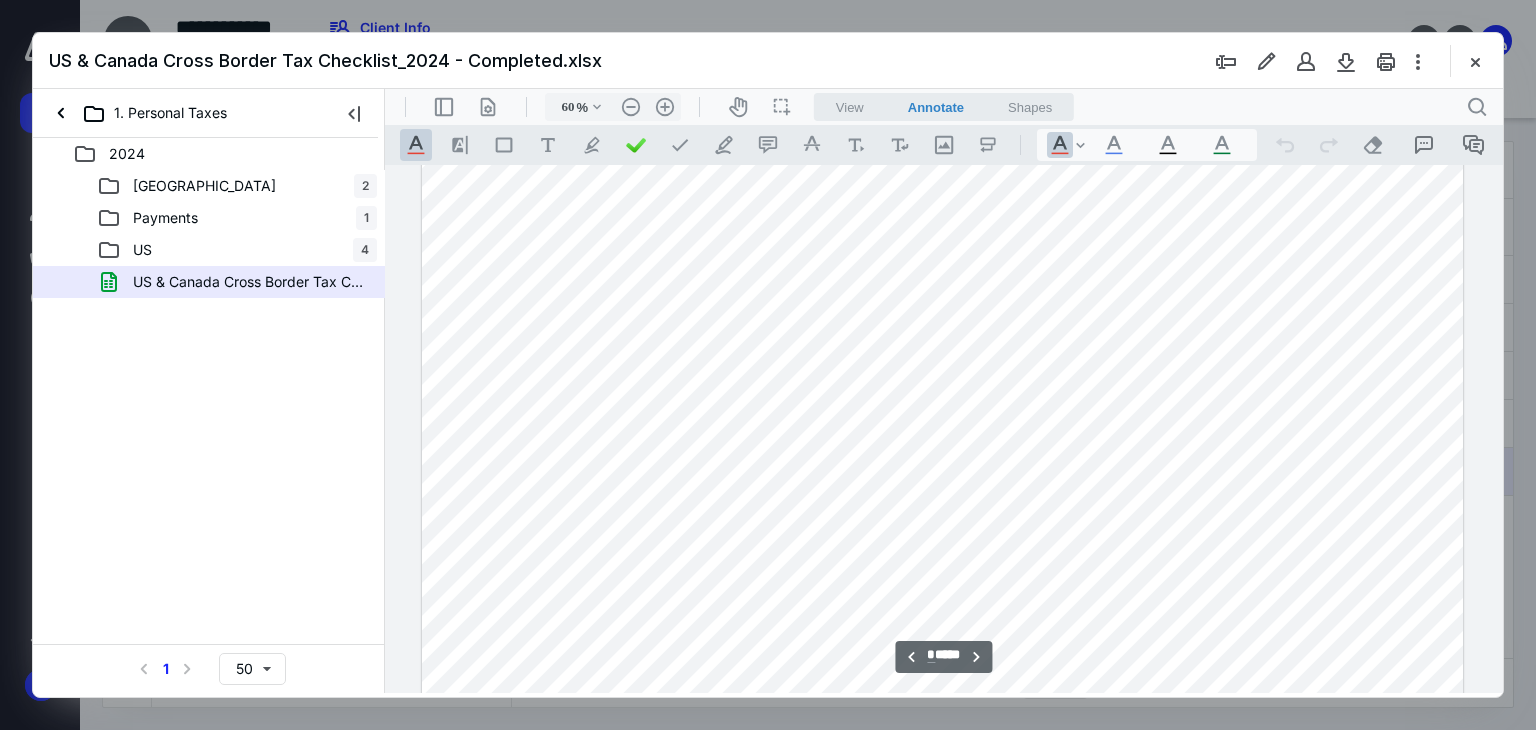 scroll, scrollTop: 2681, scrollLeft: 0, axis: vertical 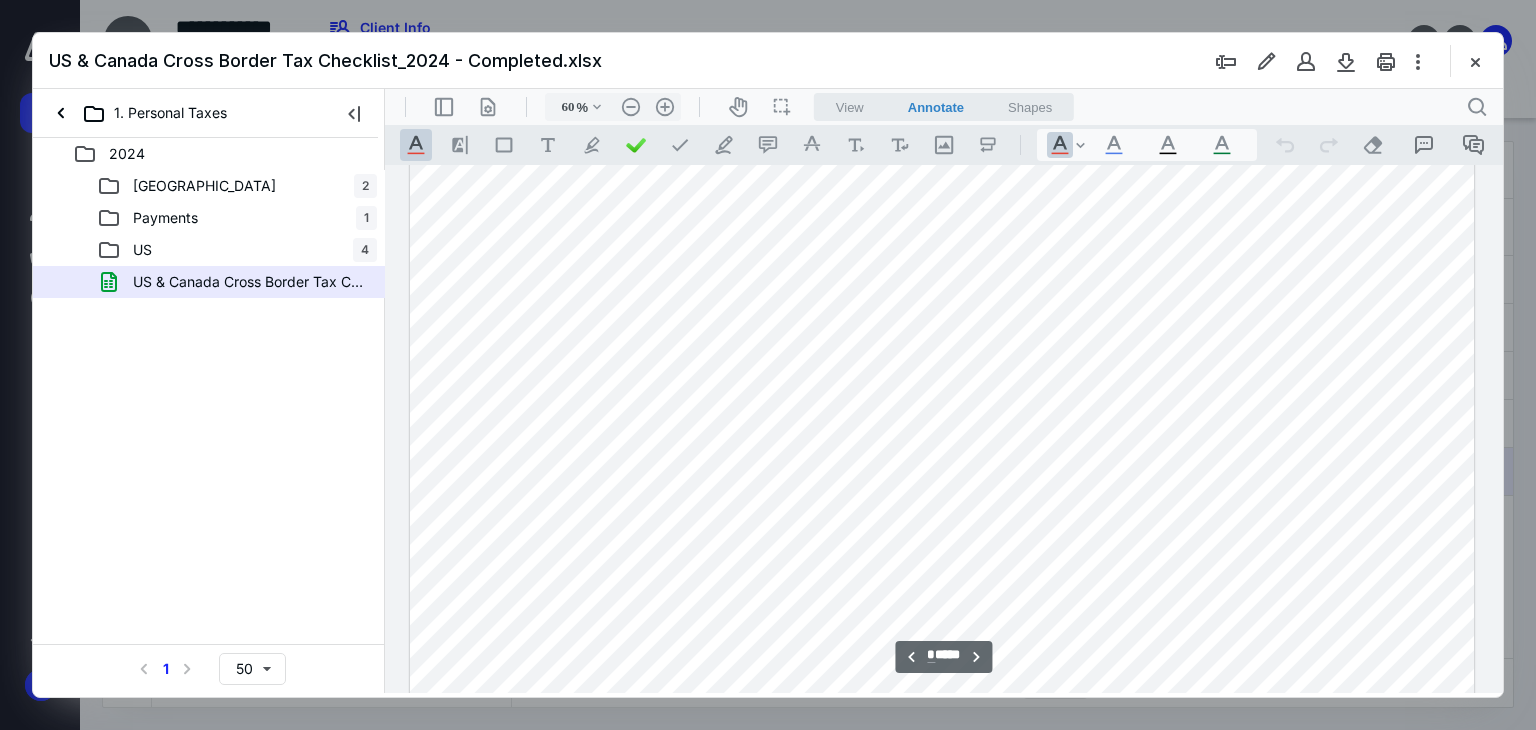 type on "*" 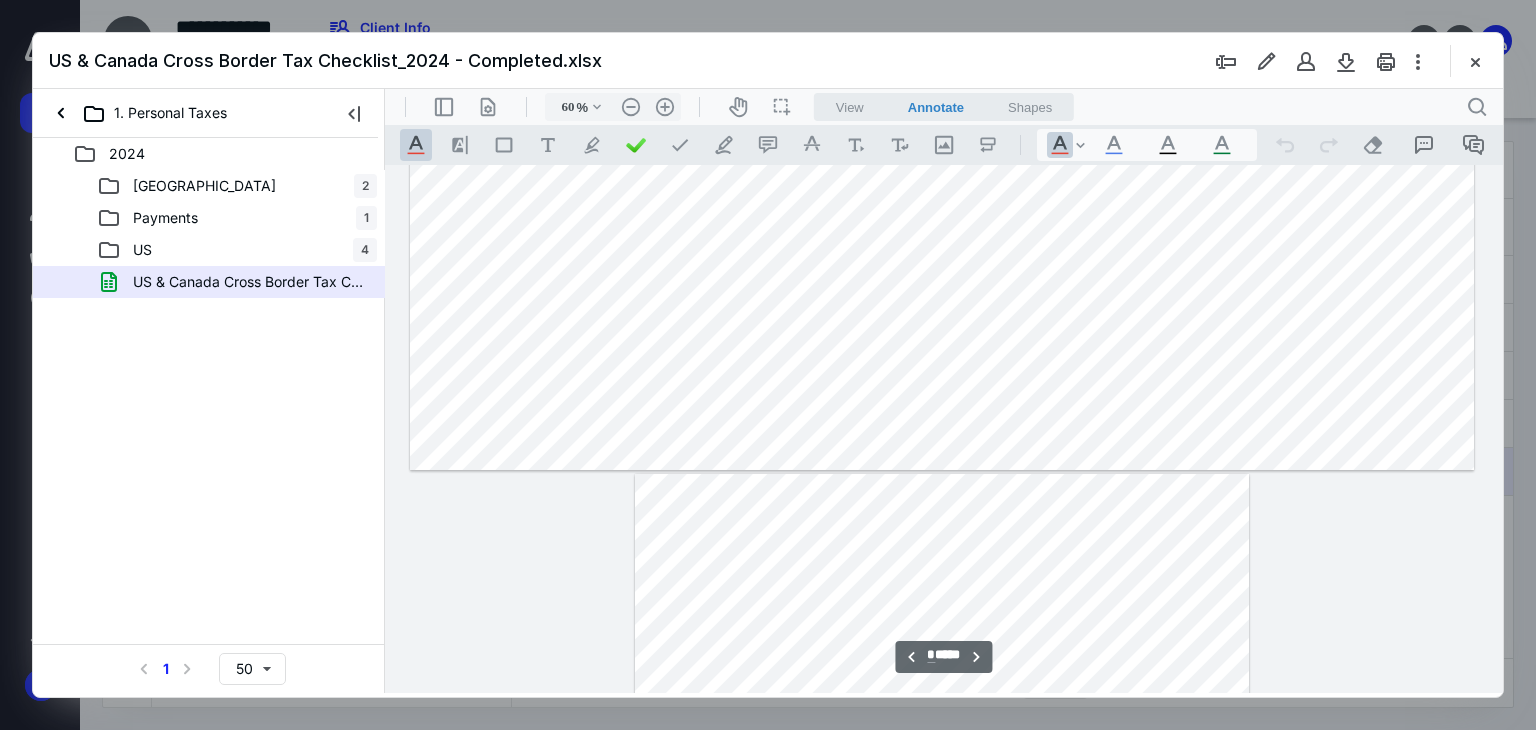 scroll, scrollTop: 5481, scrollLeft: 0, axis: vertical 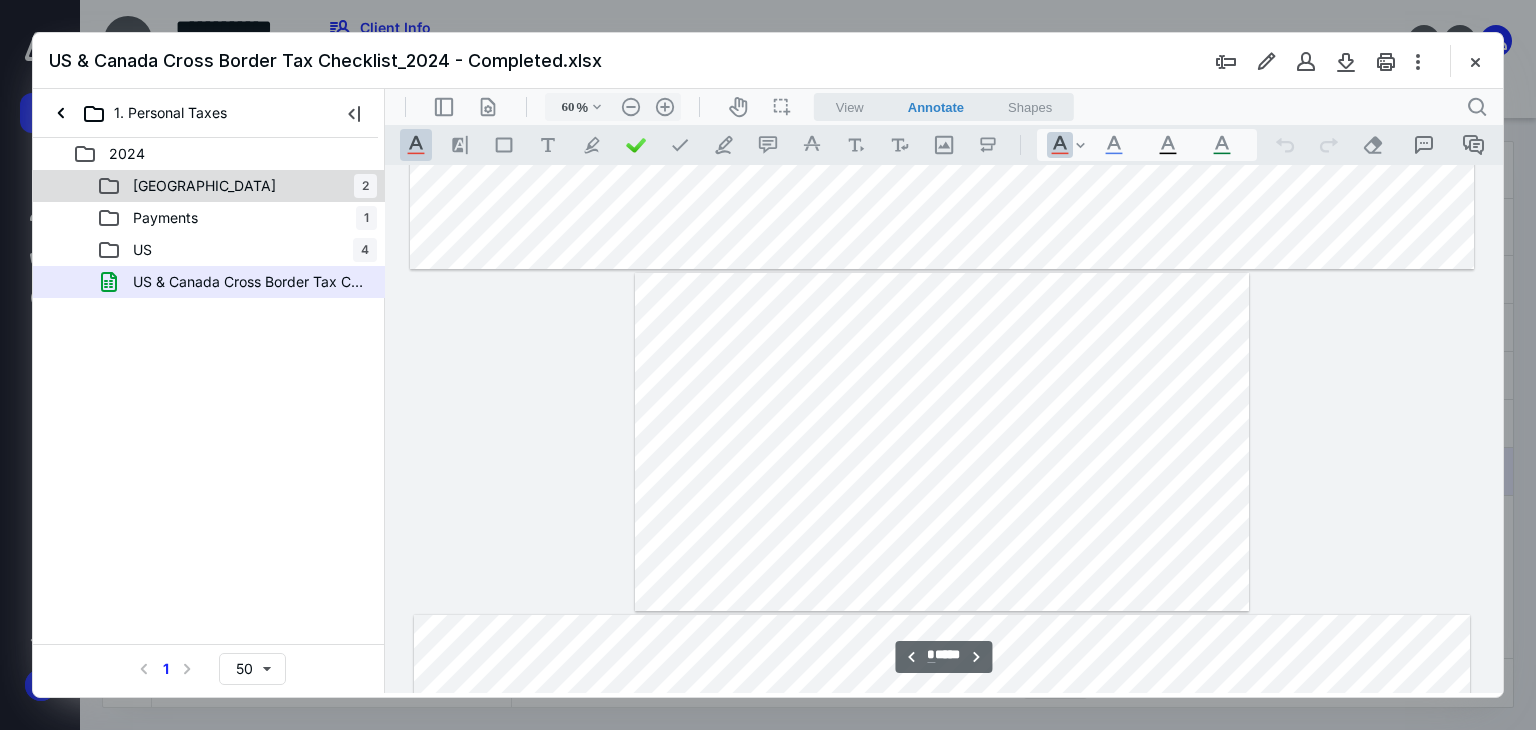 click on "Canada" at bounding box center (204, 186) 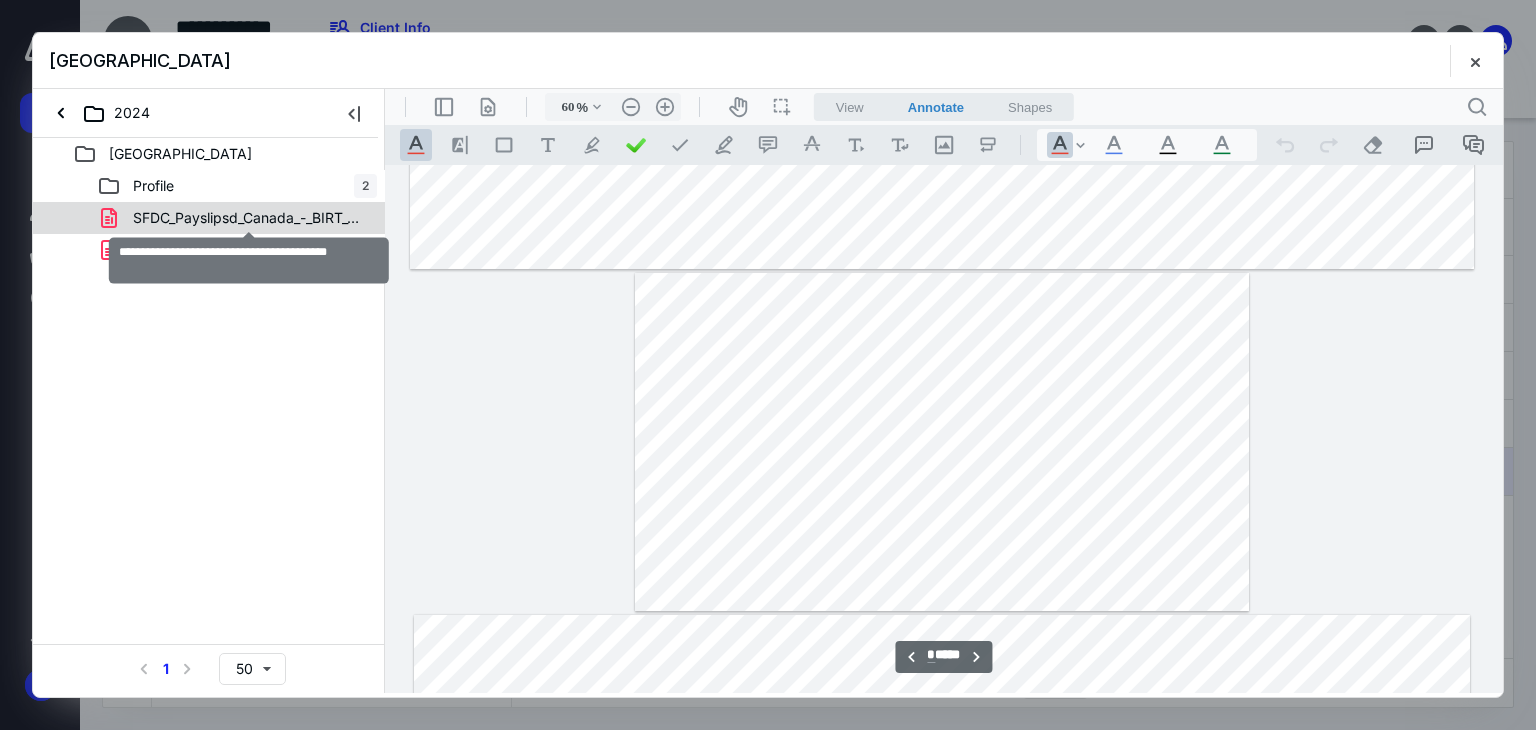 click on "SFDC_Payslipsd_Canada_-_BIRT_04_21_202.pdf" at bounding box center [249, 218] 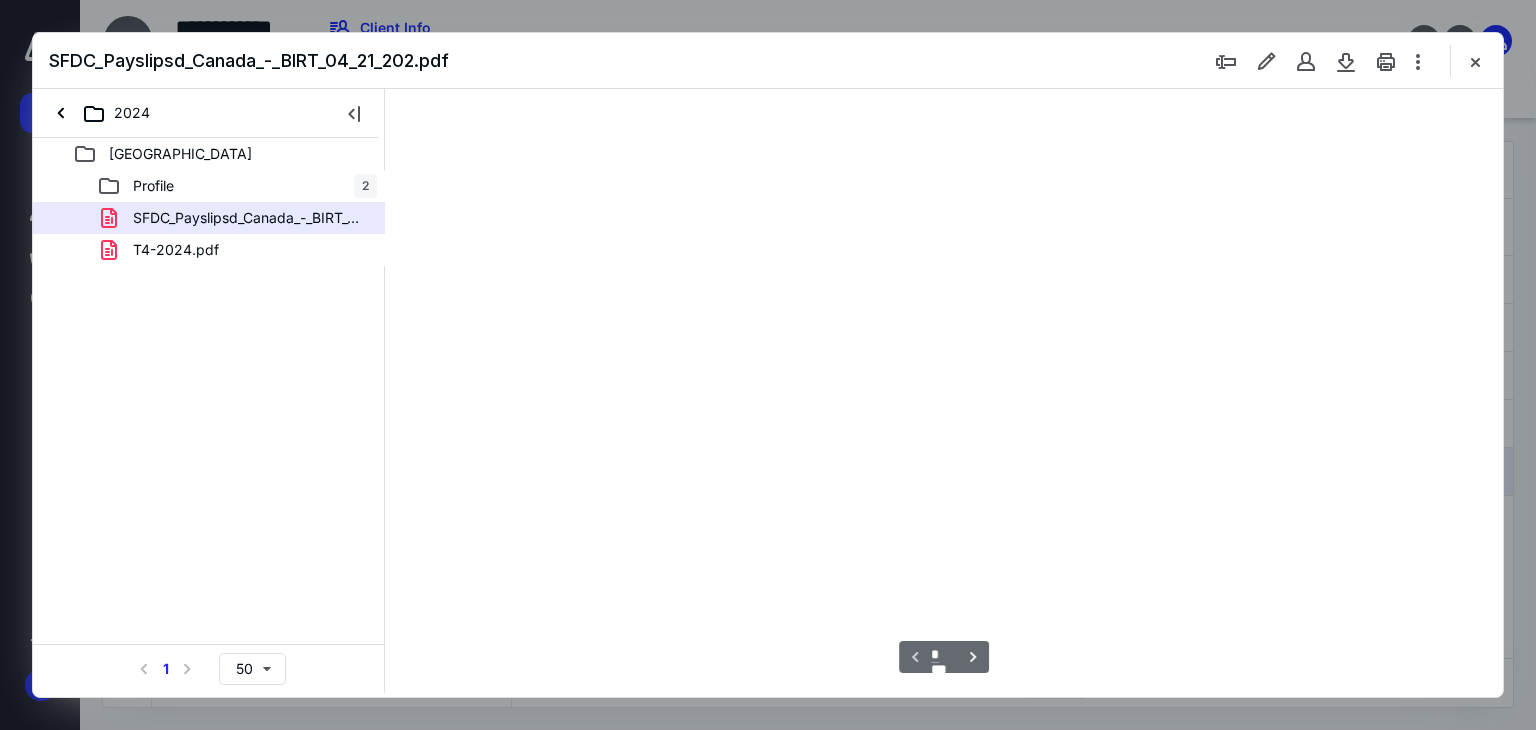scroll, scrollTop: 0, scrollLeft: 0, axis: both 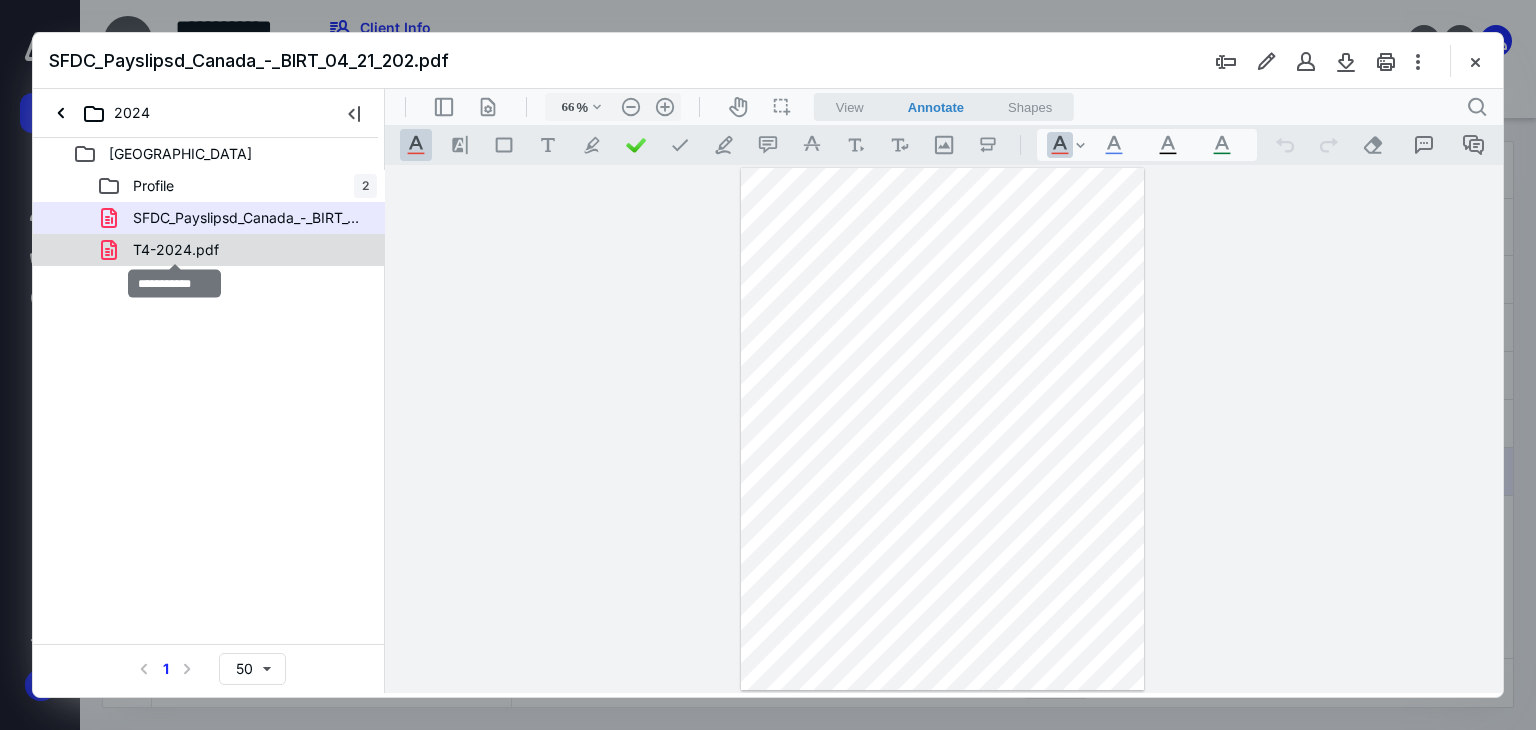click on "T4-2024.pdf" at bounding box center [176, 250] 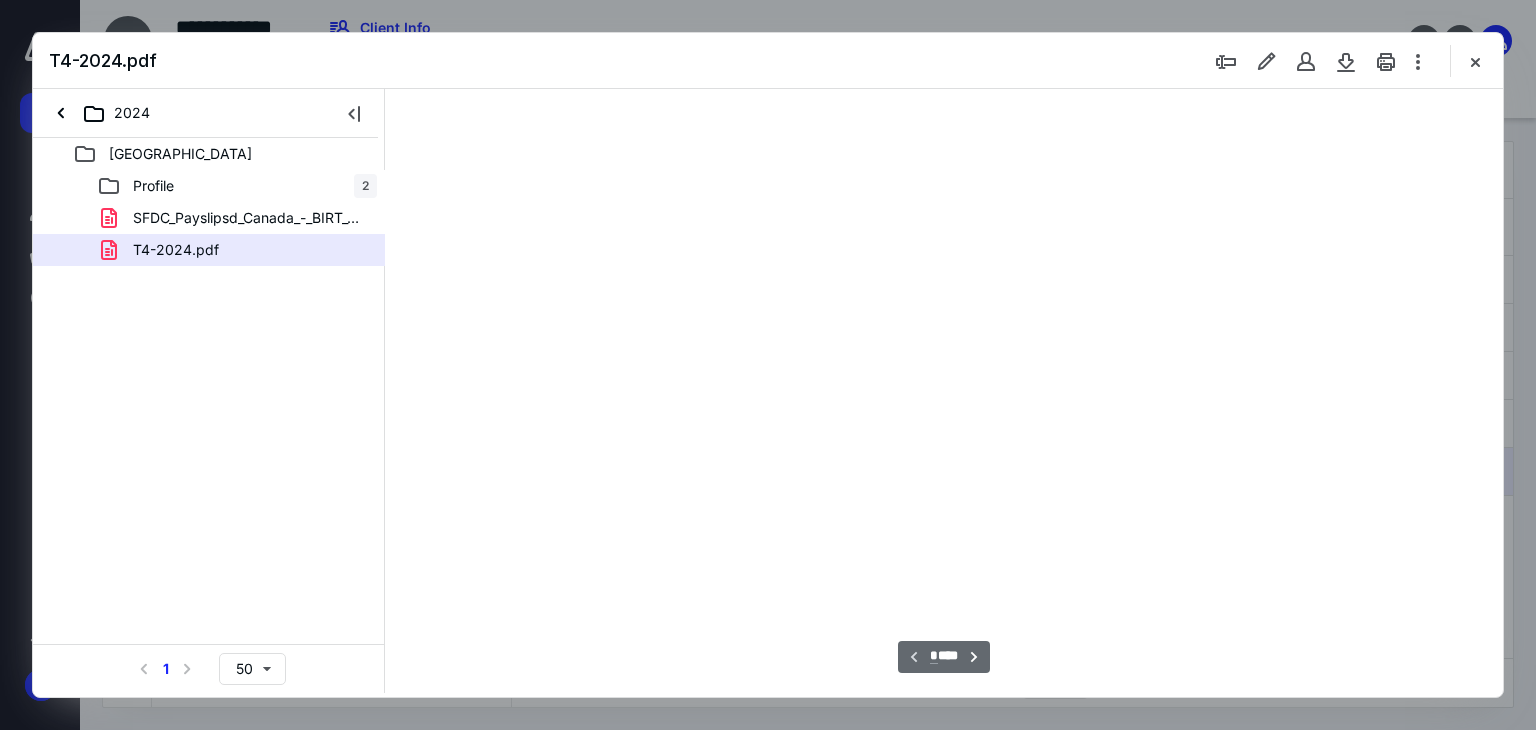 scroll, scrollTop: 78, scrollLeft: 0, axis: vertical 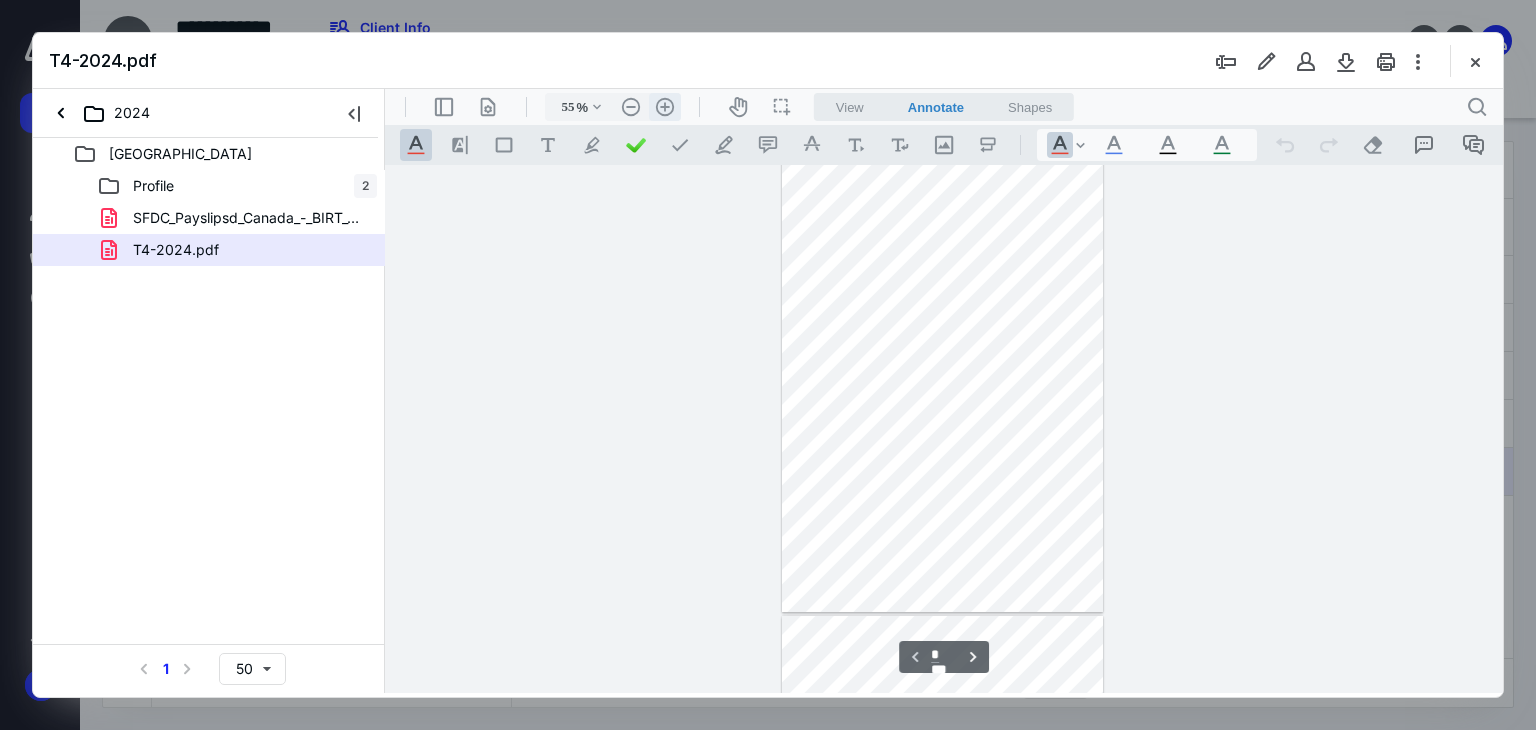 click on ".cls-1{fill:#abb0c4;} icon - header - zoom - in - line" at bounding box center (665, 107) 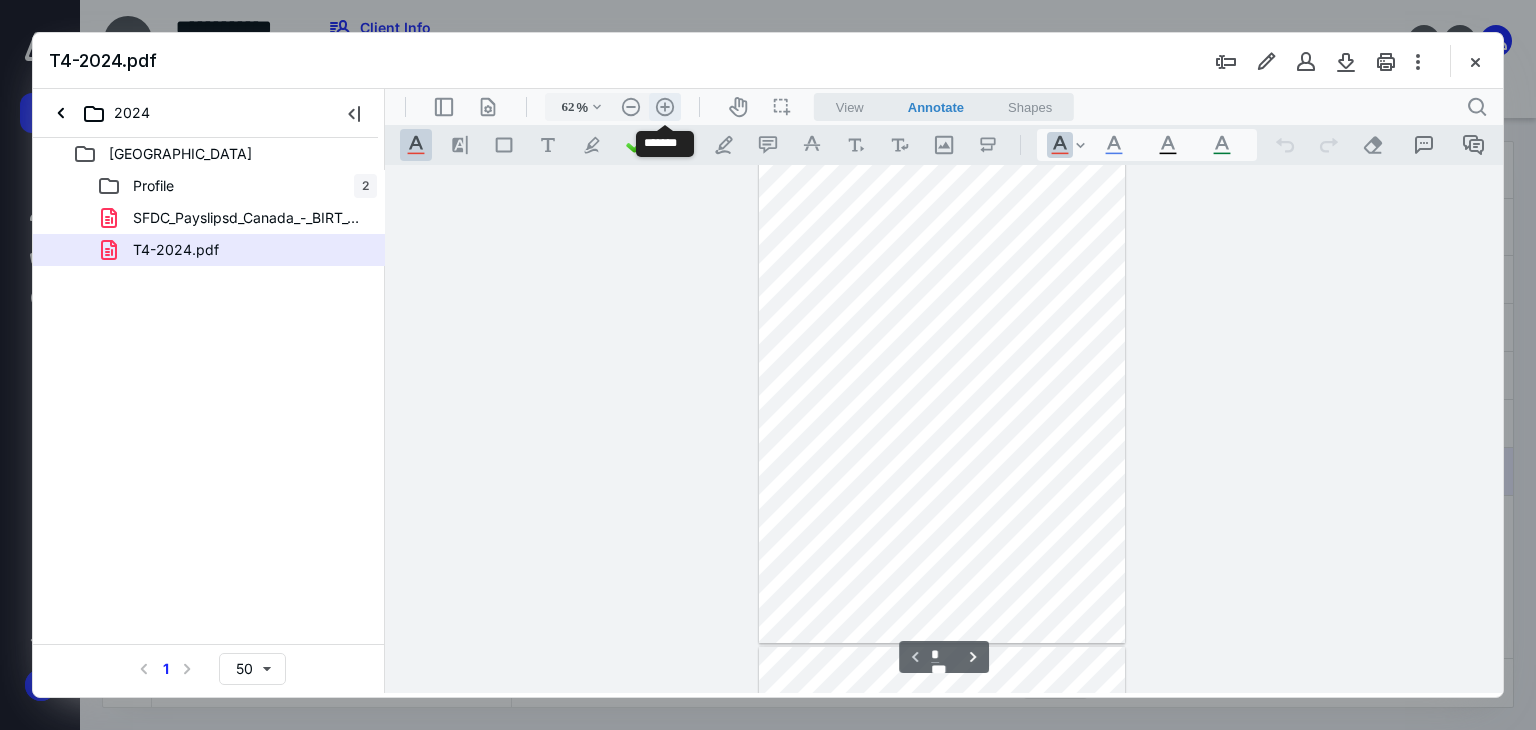 click on ".cls-1{fill:#abb0c4;} icon - header - zoom - in - line" at bounding box center (665, 107) 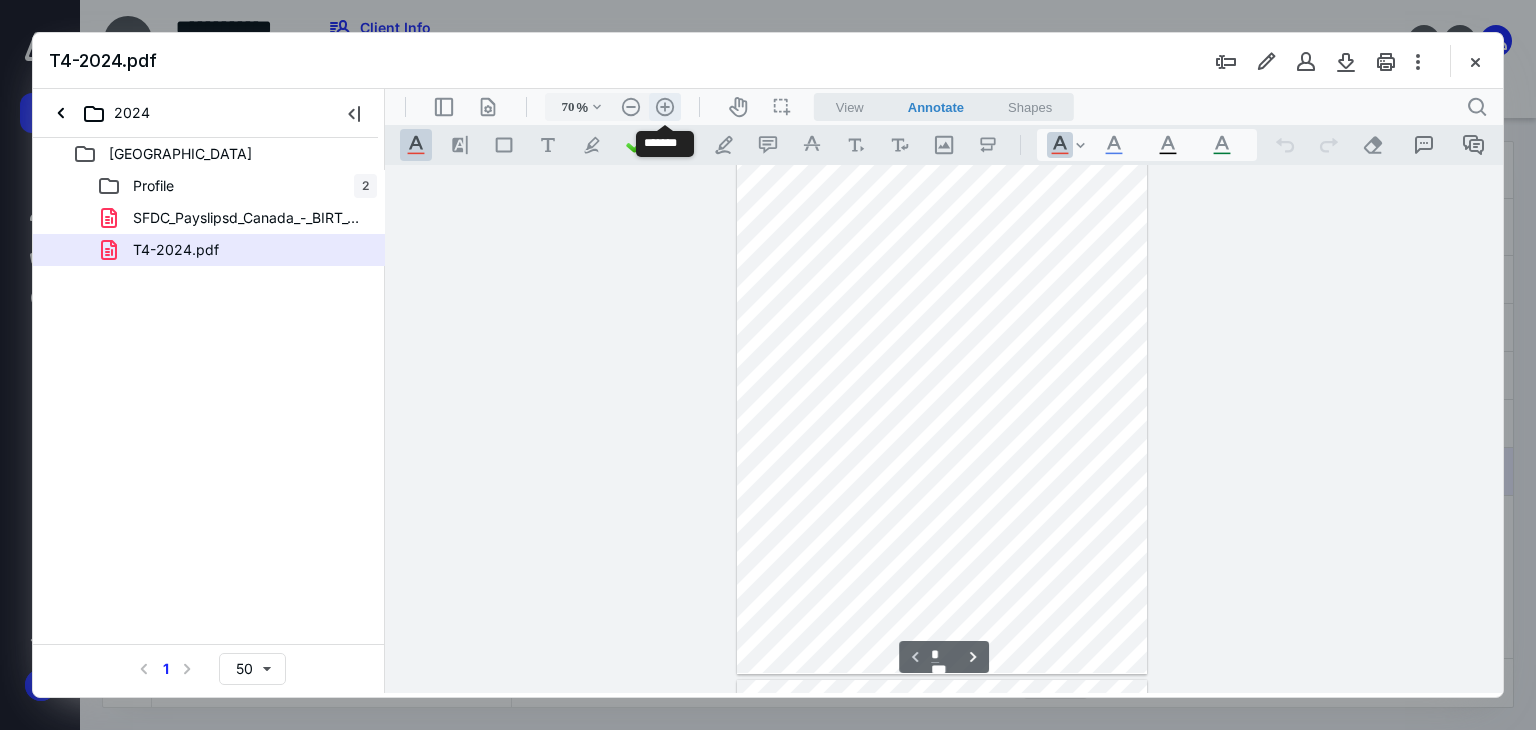 click on ".cls-1{fill:#abb0c4;} icon - header - zoom - in - line" at bounding box center (665, 107) 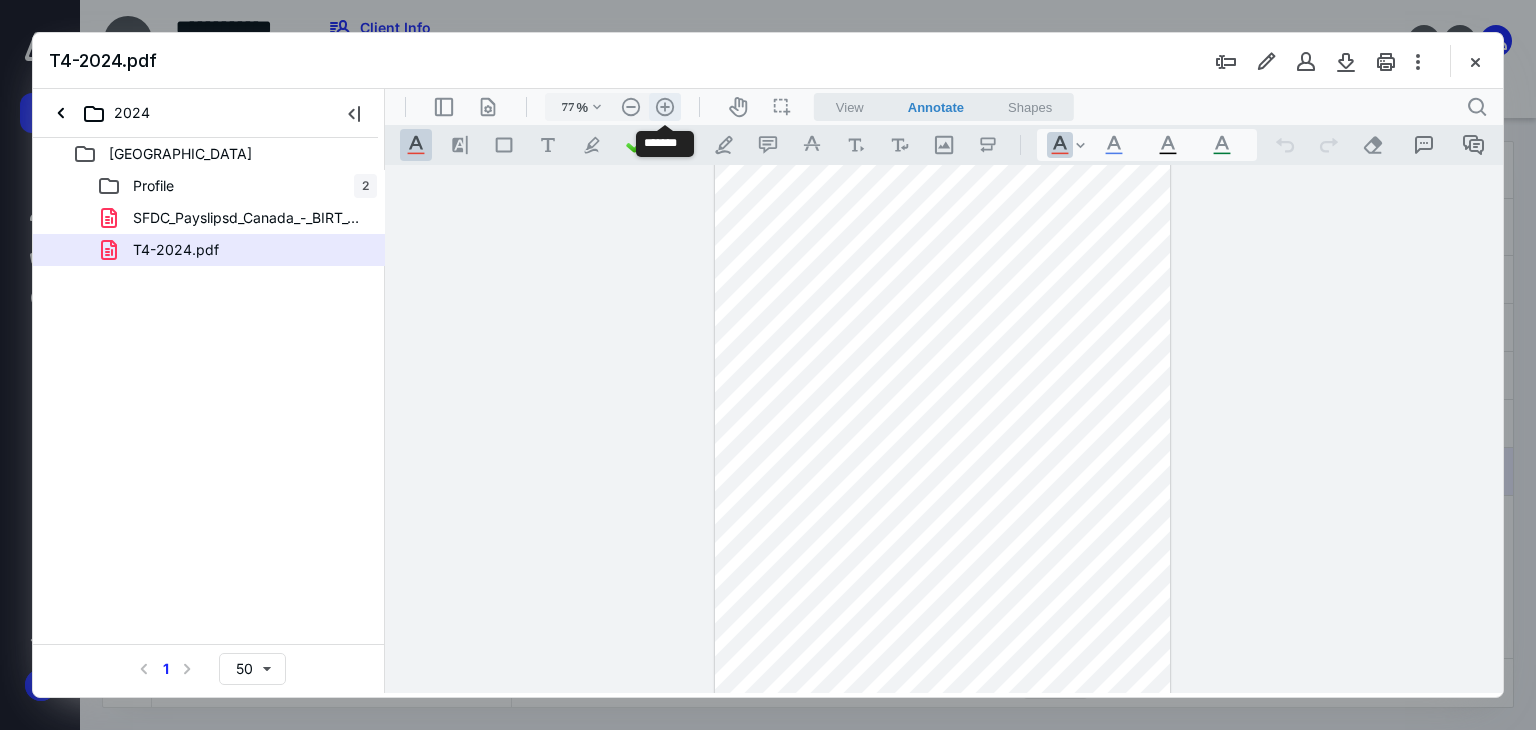 click on ".cls-1{fill:#abb0c4;} icon - header - zoom - in - line" at bounding box center (665, 107) 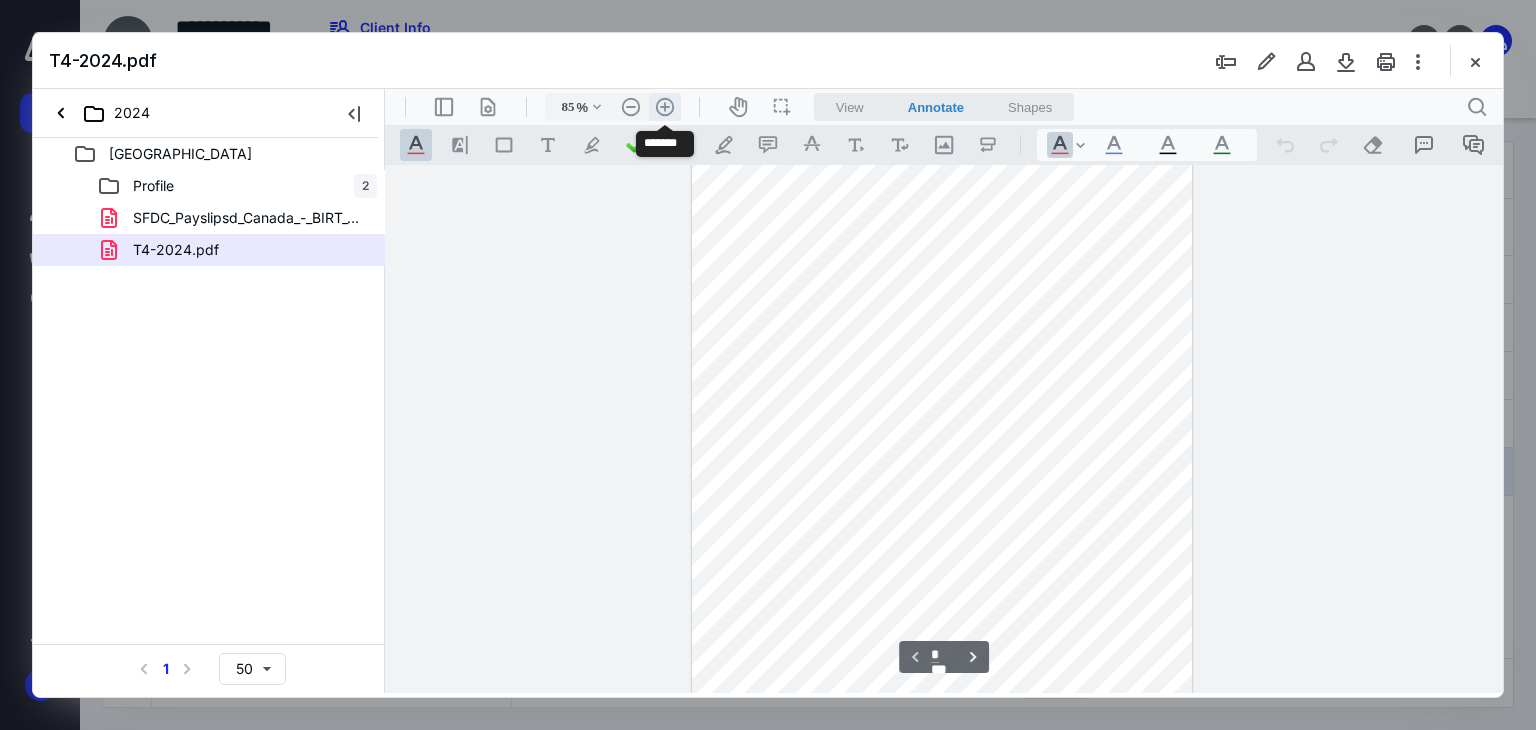 click on ".cls-1{fill:#abb0c4;} icon - header - zoom - in - line" at bounding box center (665, 107) 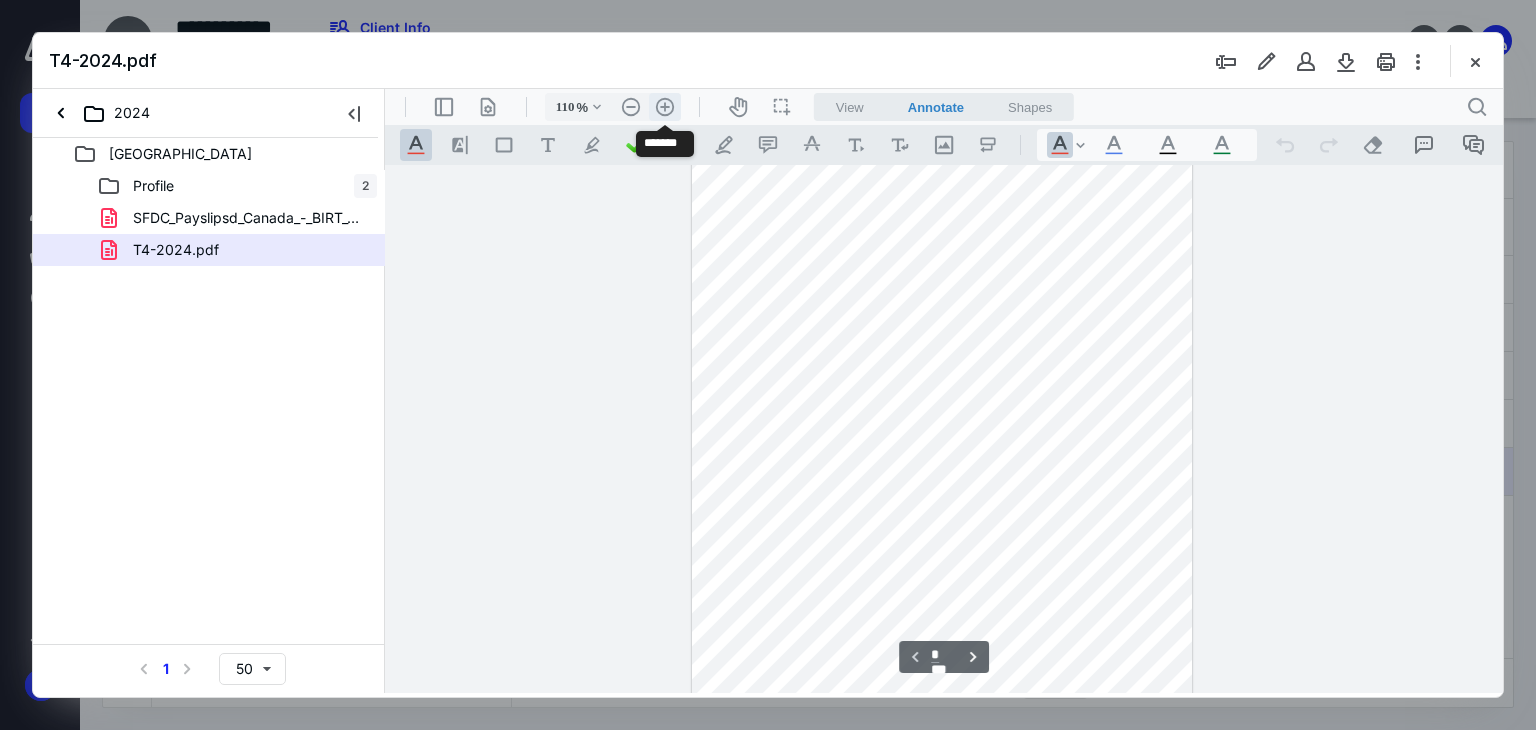 scroll, scrollTop: 388, scrollLeft: 0, axis: vertical 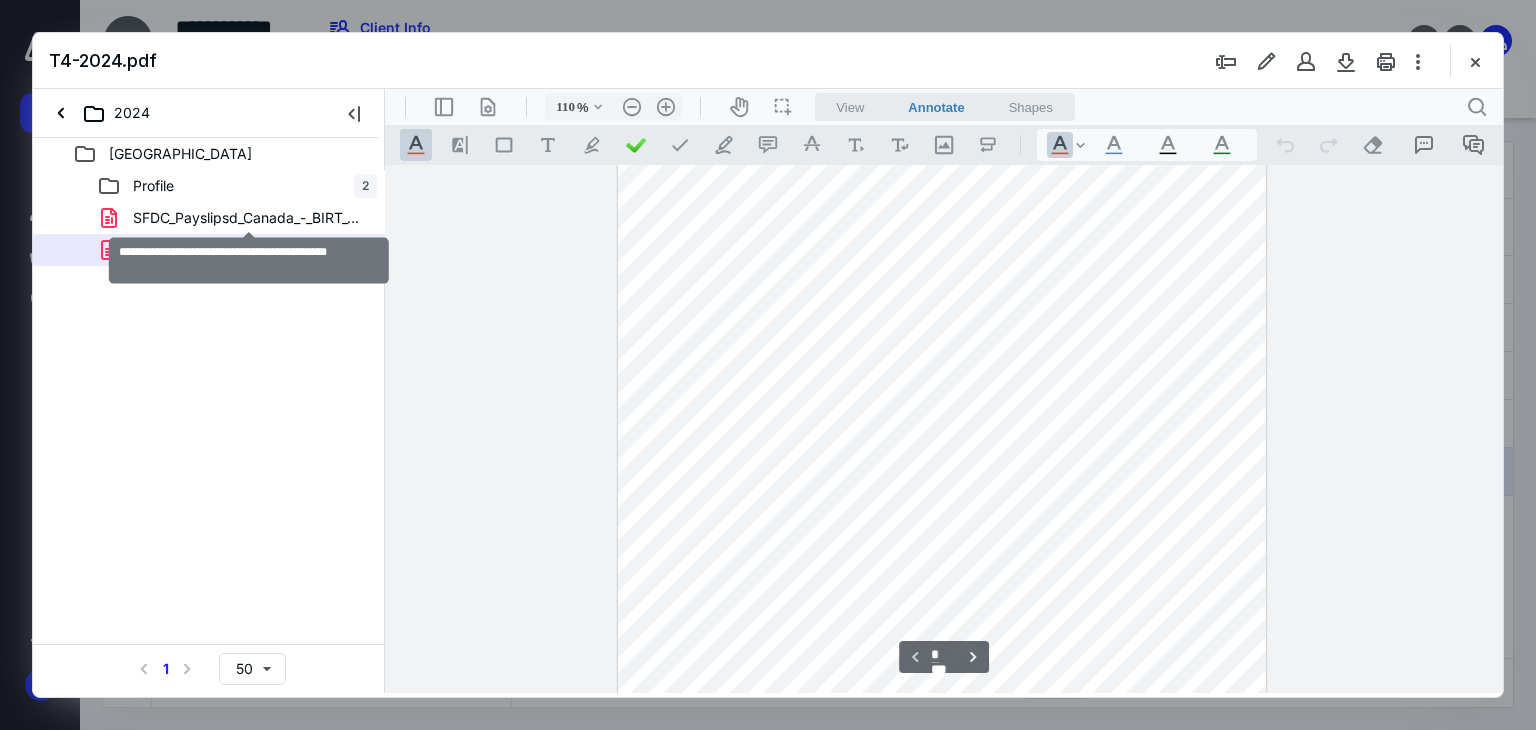 click on "SFDC_Payslipsd_Canada_-_BIRT_04_21_202.pdf" at bounding box center (249, 218) 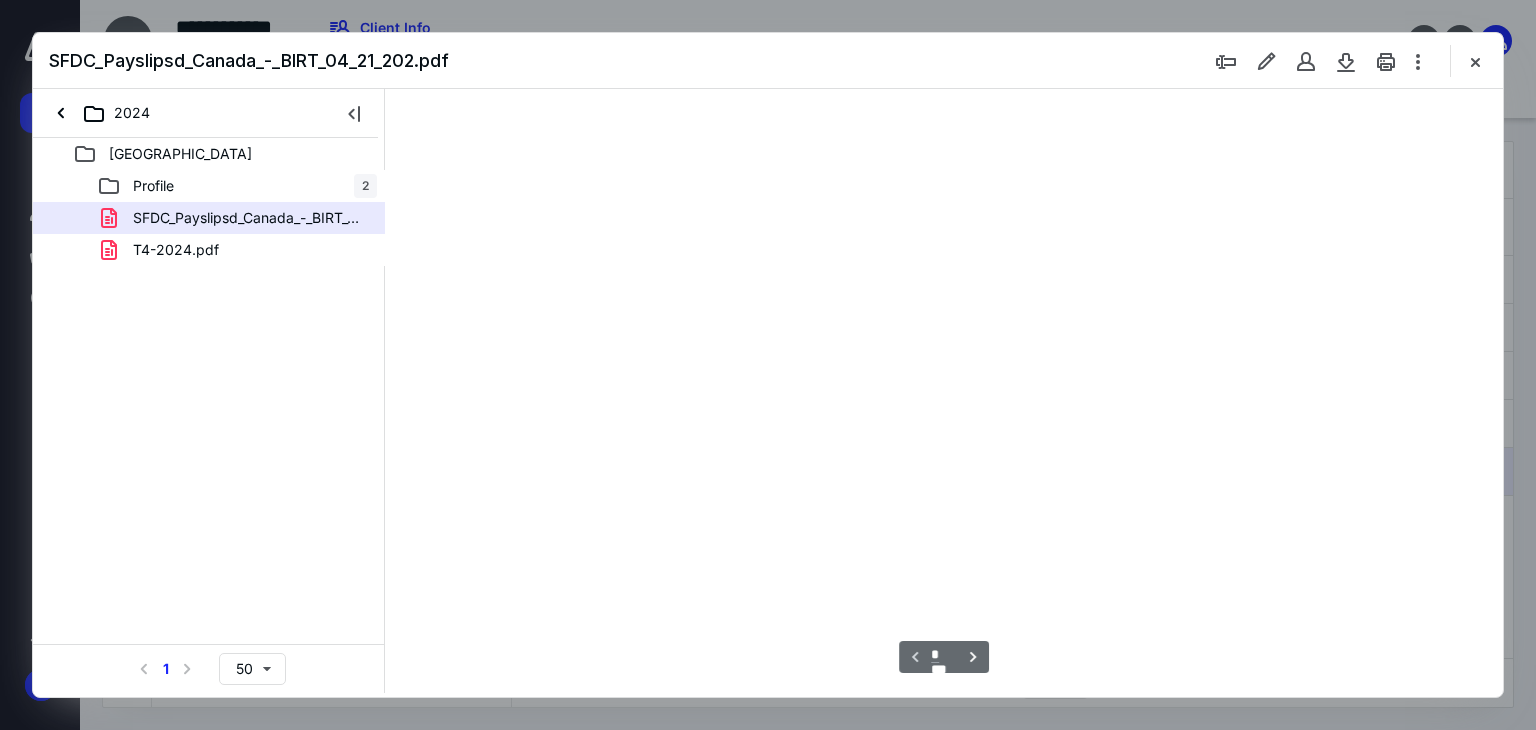 scroll, scrollTop: 0, scrollLeft: 0, axis: both 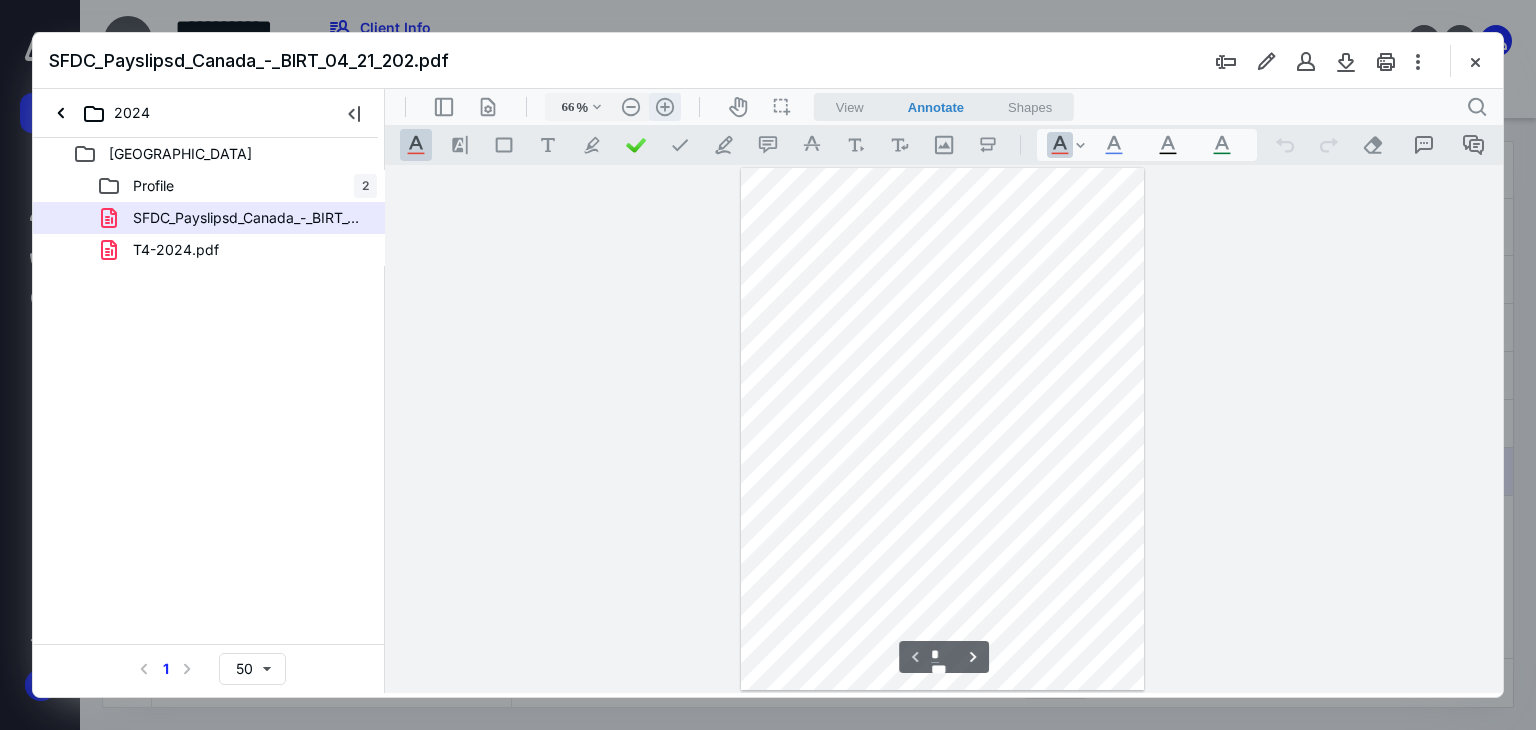 click on ".cls-1{fill:#abb0c4;} icon - header - zoom - in - line" at bounding box center (665, 107) 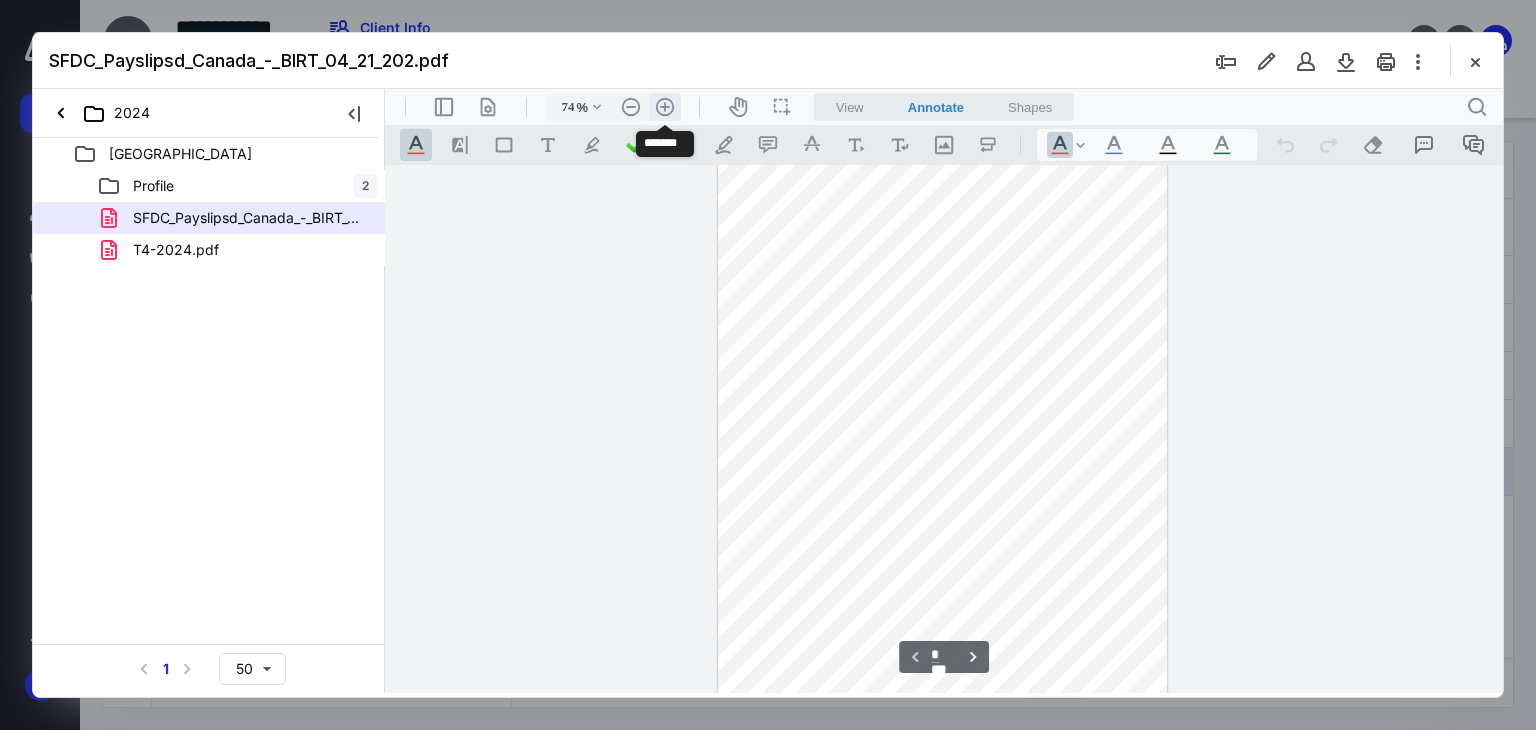click on ".cls-1{fill:#abb0c4;} icon - header - zoom - in - line" at bounding box center [665, 107] 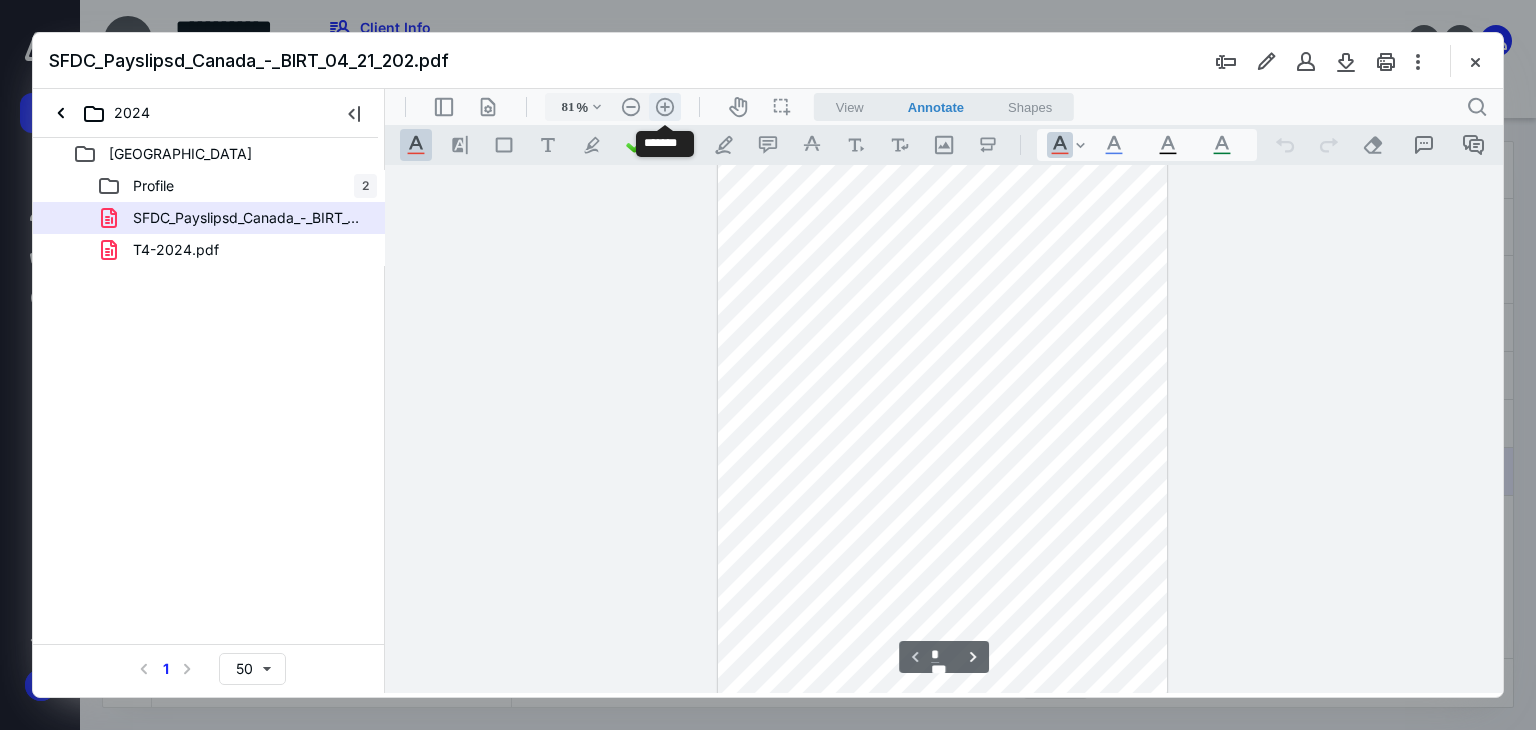 click on ".cls-1{fill:#abb0c4;} icon - header - zoom - in - line" at bounding box center (665, 107) 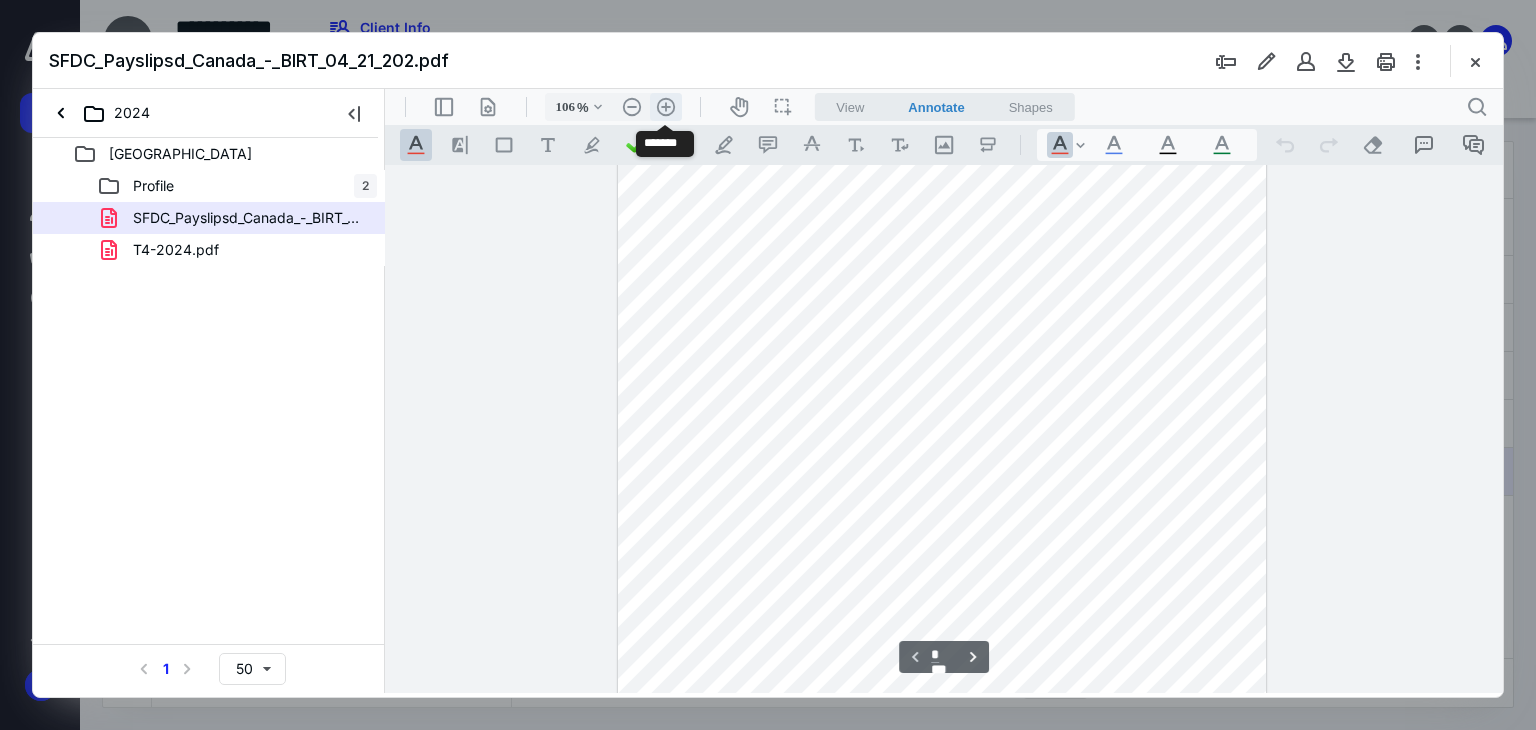 click on ".cls-1{fill:#abb0c4;} icon - header - zoom - in - line" at bounding box center [666, 107] 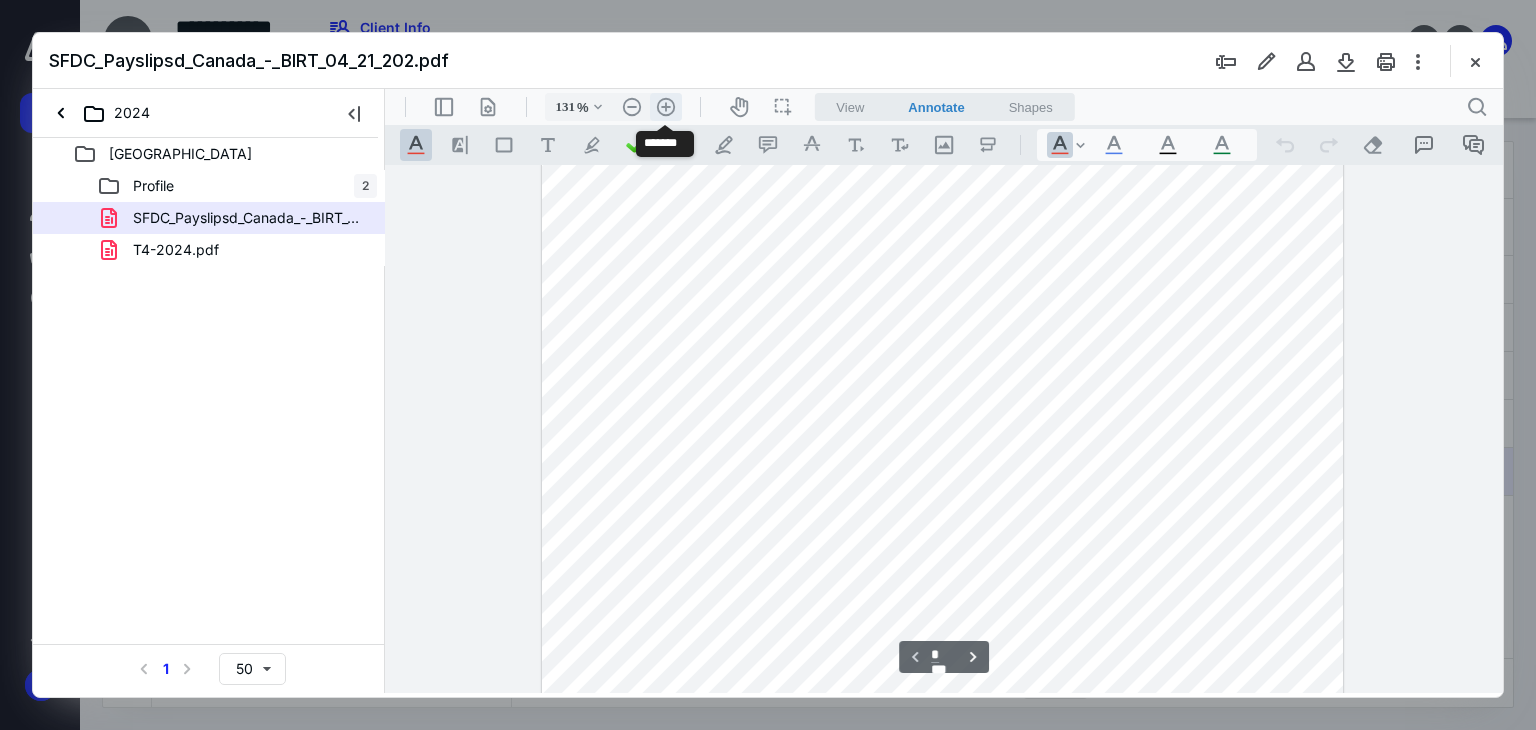 scroll, scrollTop: 222, scrollLeft: 0, axis: vertical 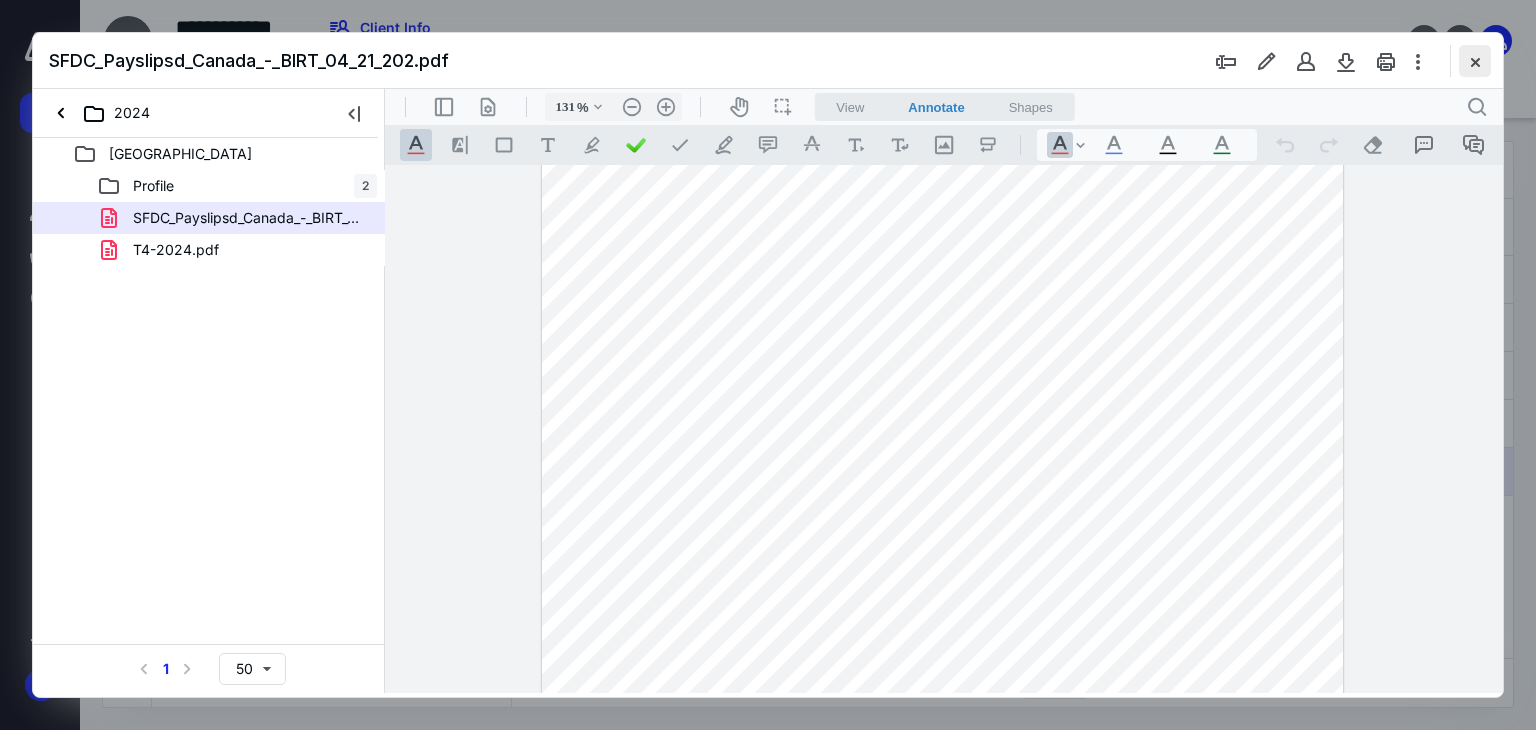 click at bounding box center [1475, 61] 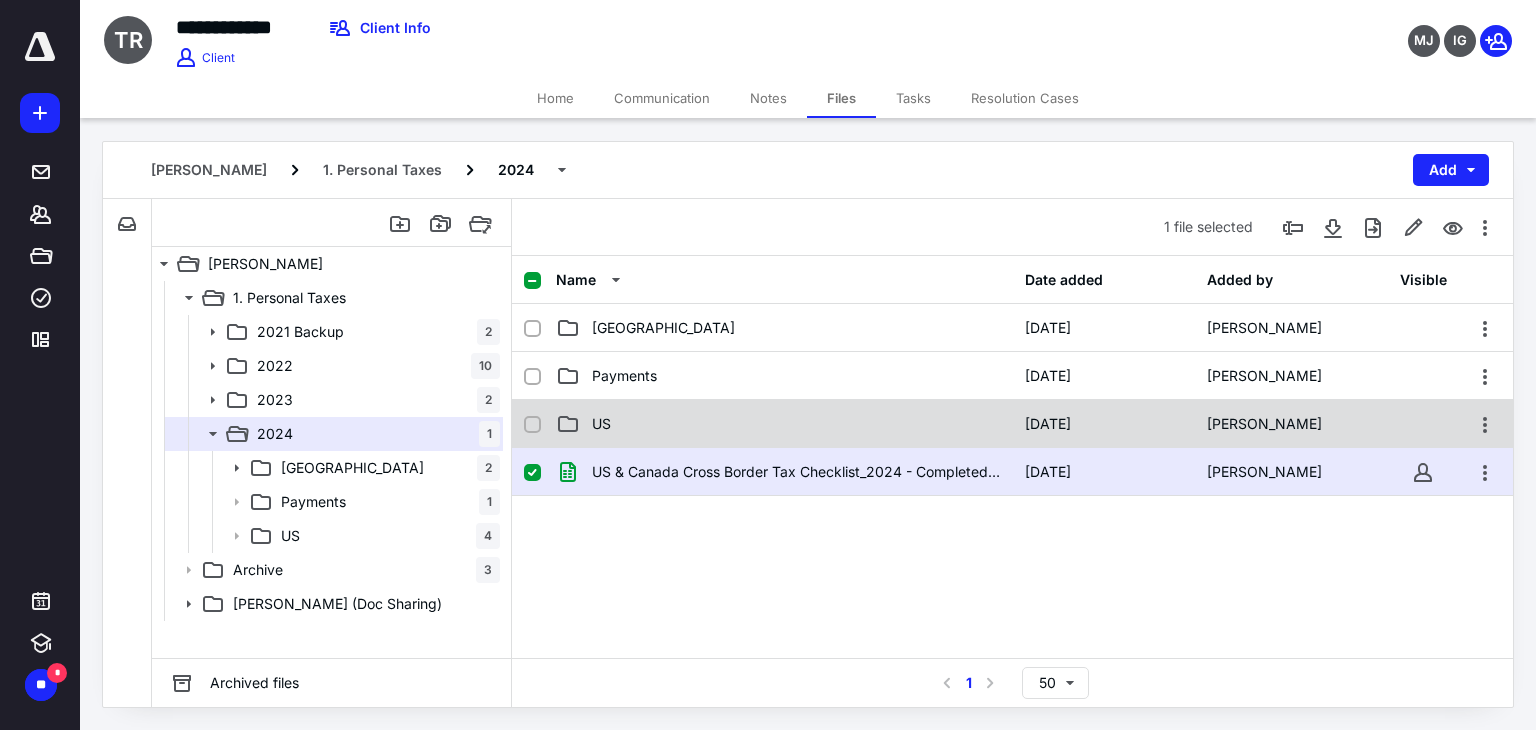 click on "US" at bounding box center (784, 424) 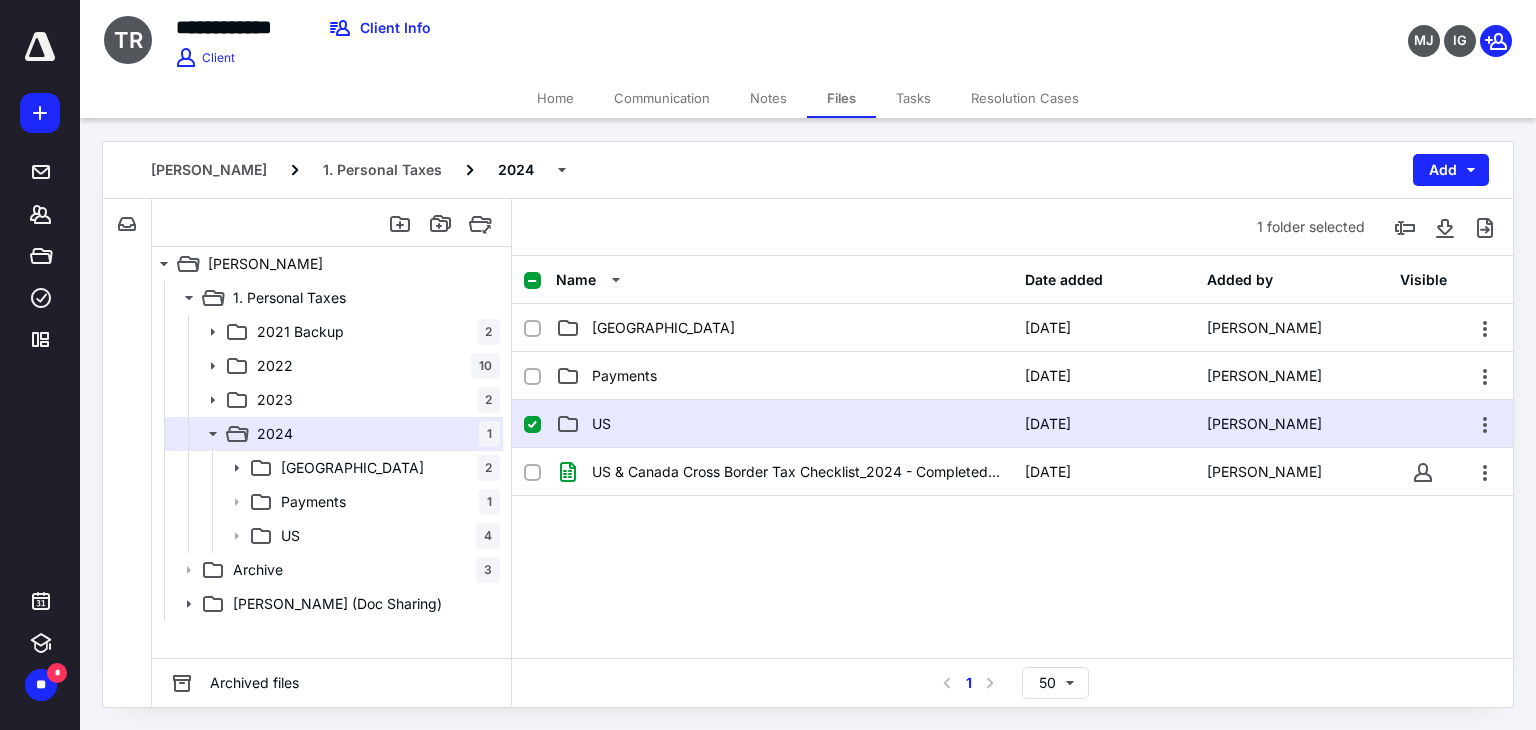 click on "US" at bounding box center [784, 424] 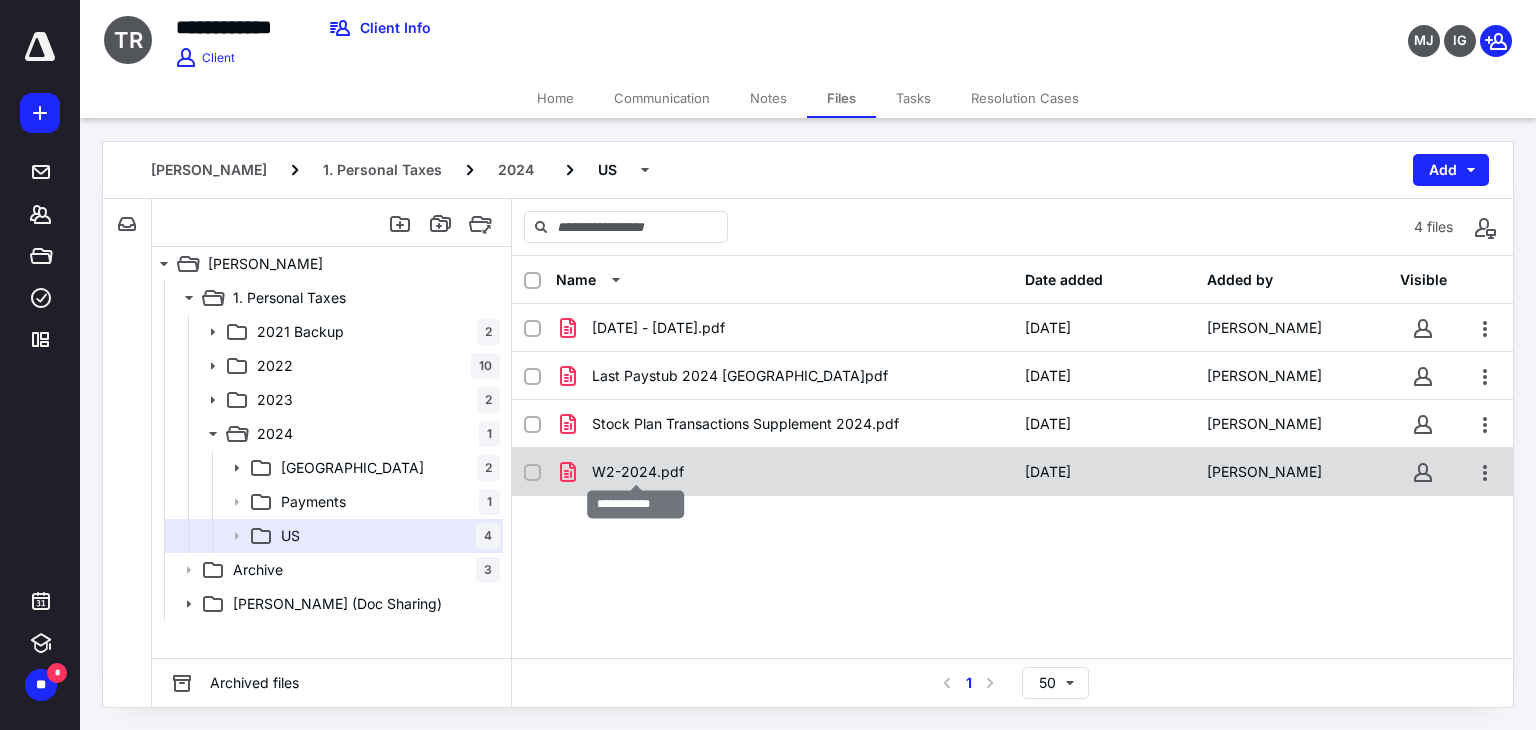 click on "W2-2024.pdf" at bounding box center (638, 472) 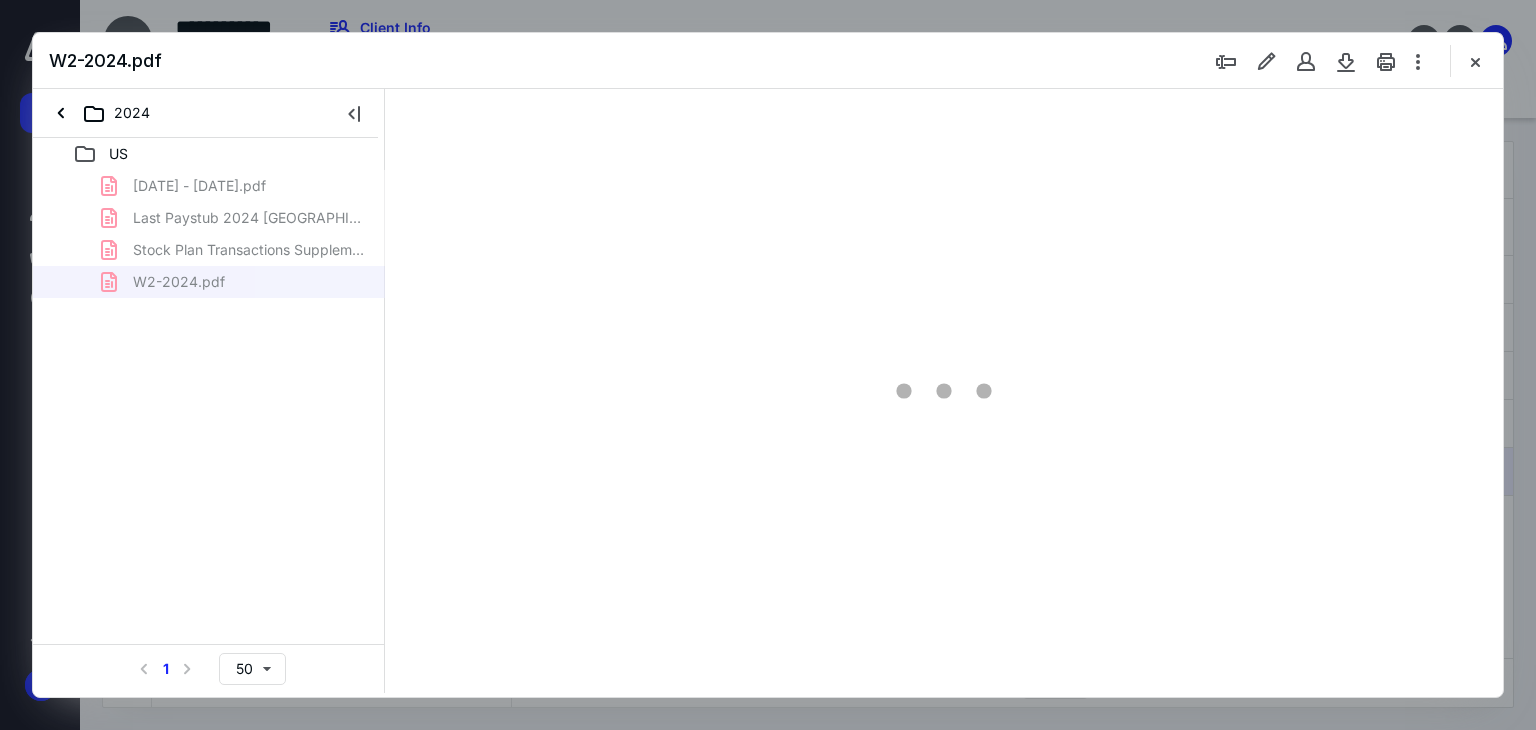 scroll, scrollTop: 0, scrollLeft: 0, axis: both 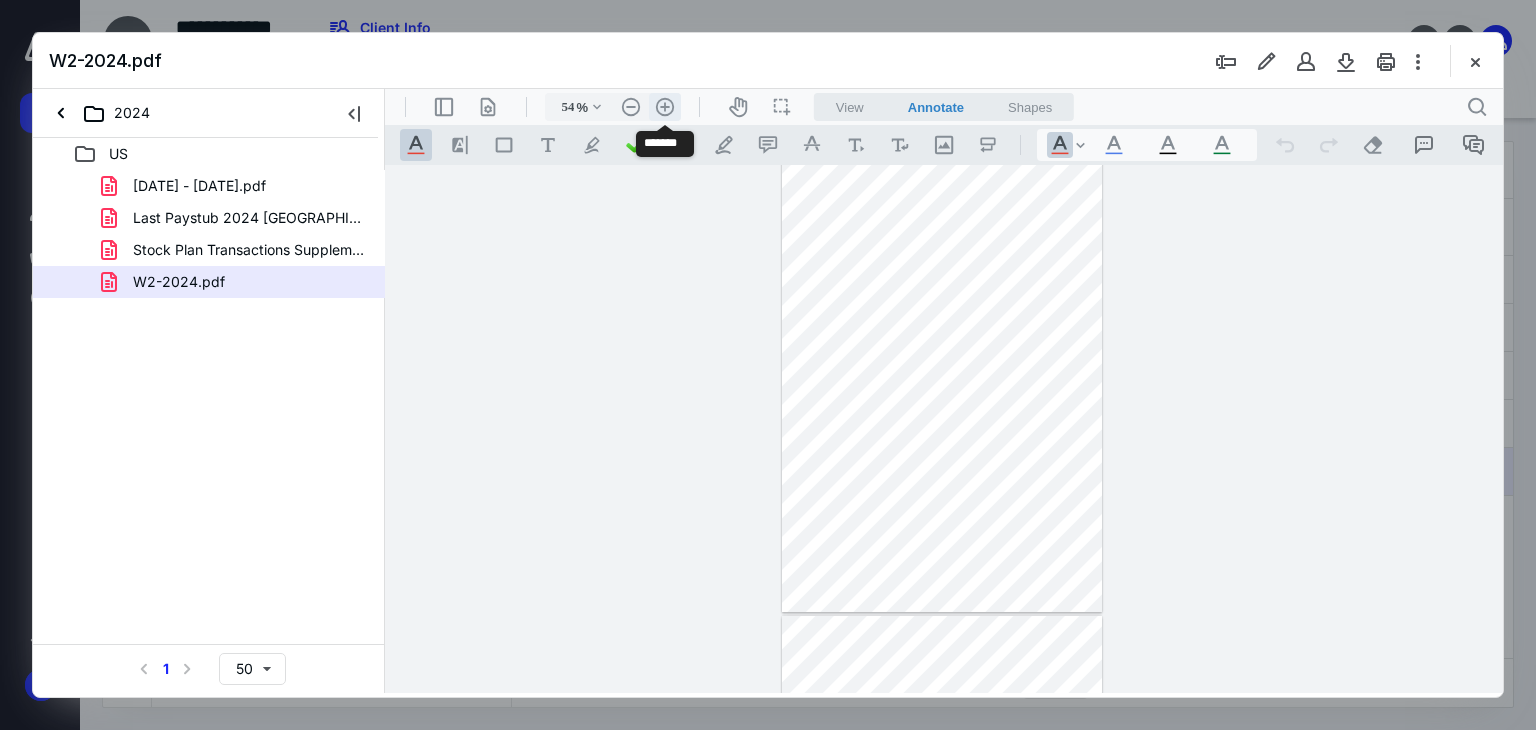 click on ".cls-1{fill:#abb0c4;} icon - header - zoom - in - line" at bounding box center (665, 107) 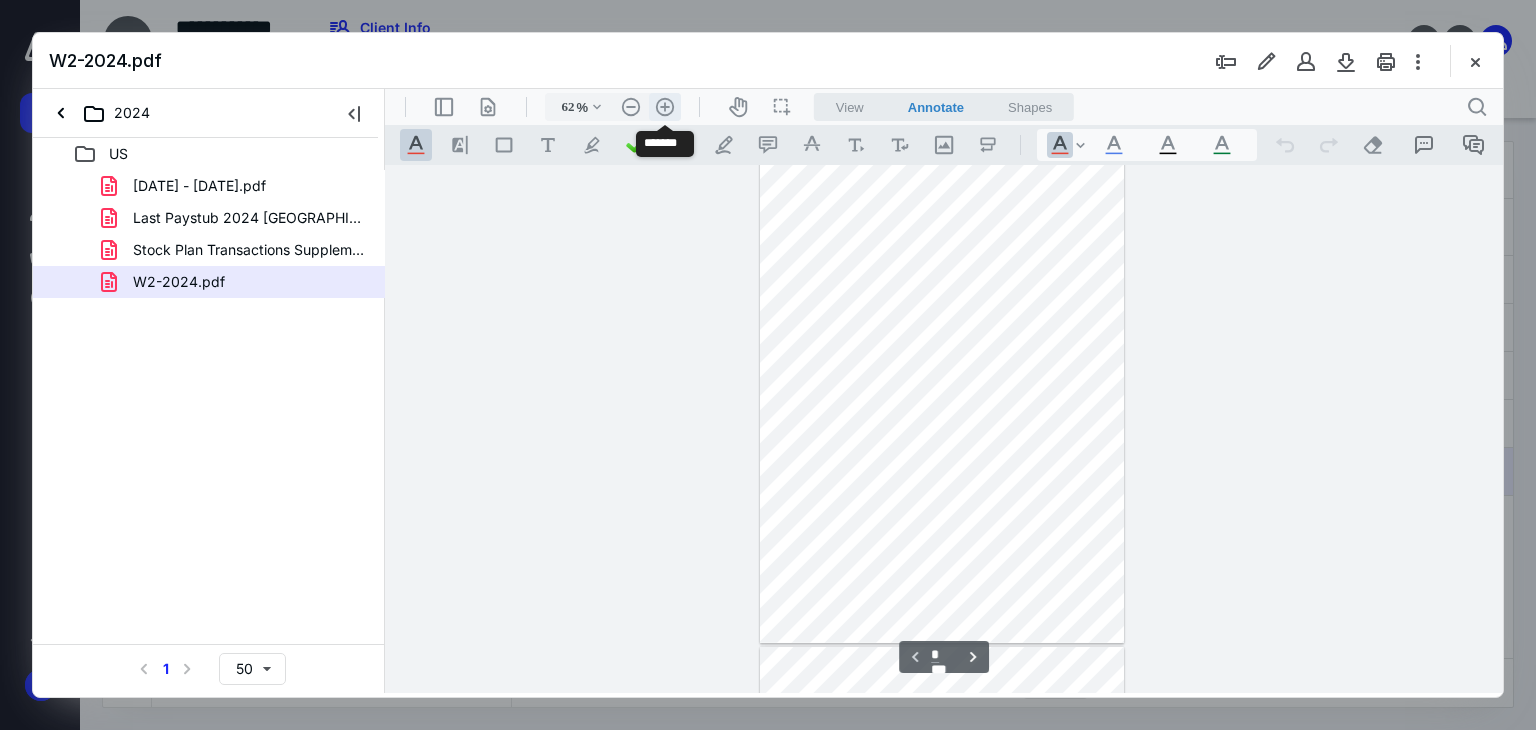 click on ".cls-1{fill:#abb0c4;} icon - header - zoom - in - line" at bounding box center [665, 107] 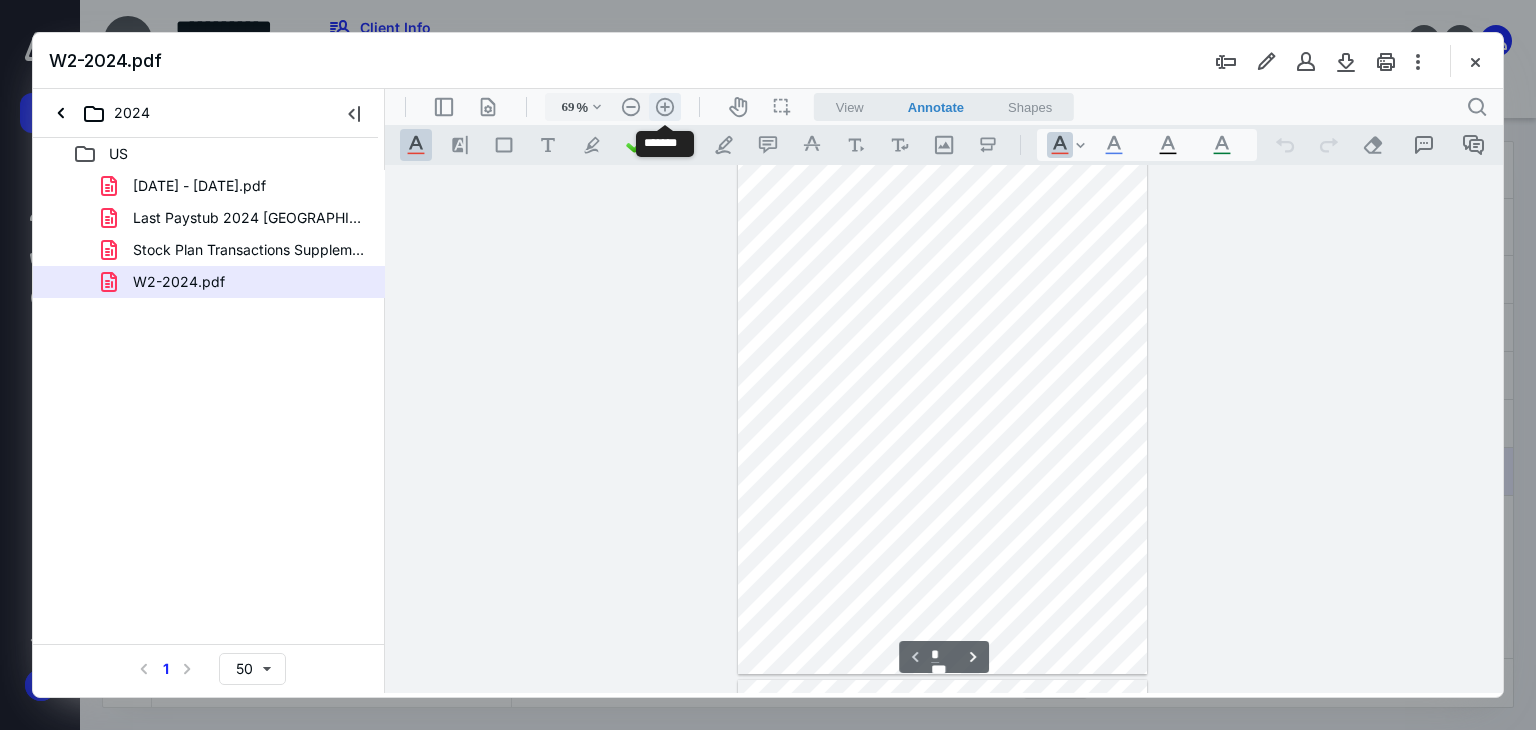 click on ".cls-1{fill:#abb0c4;} icon - header - zoom - in - line" at bounding box center [665, 107] 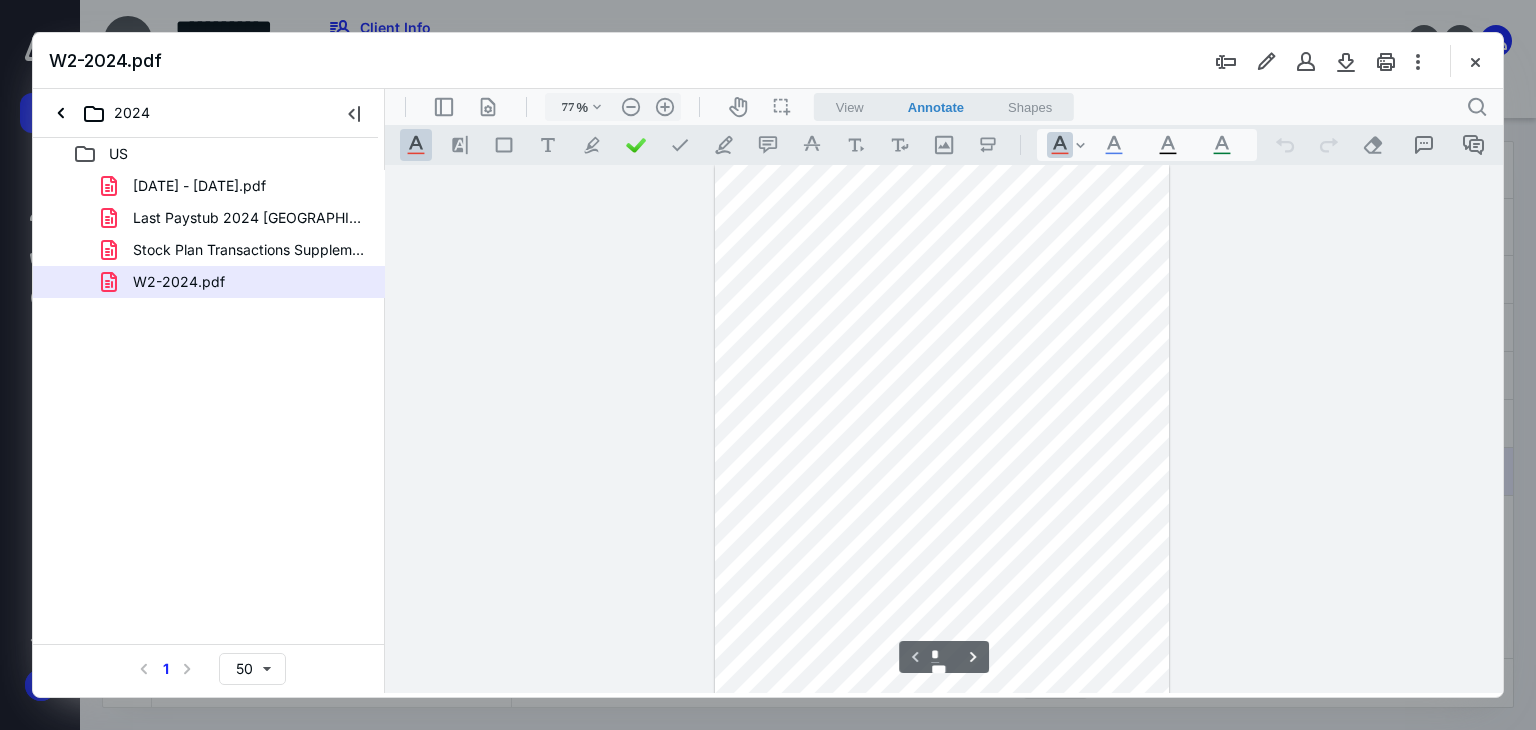scroll, scrollTop: 0, scrollLeft: 0, axis: both 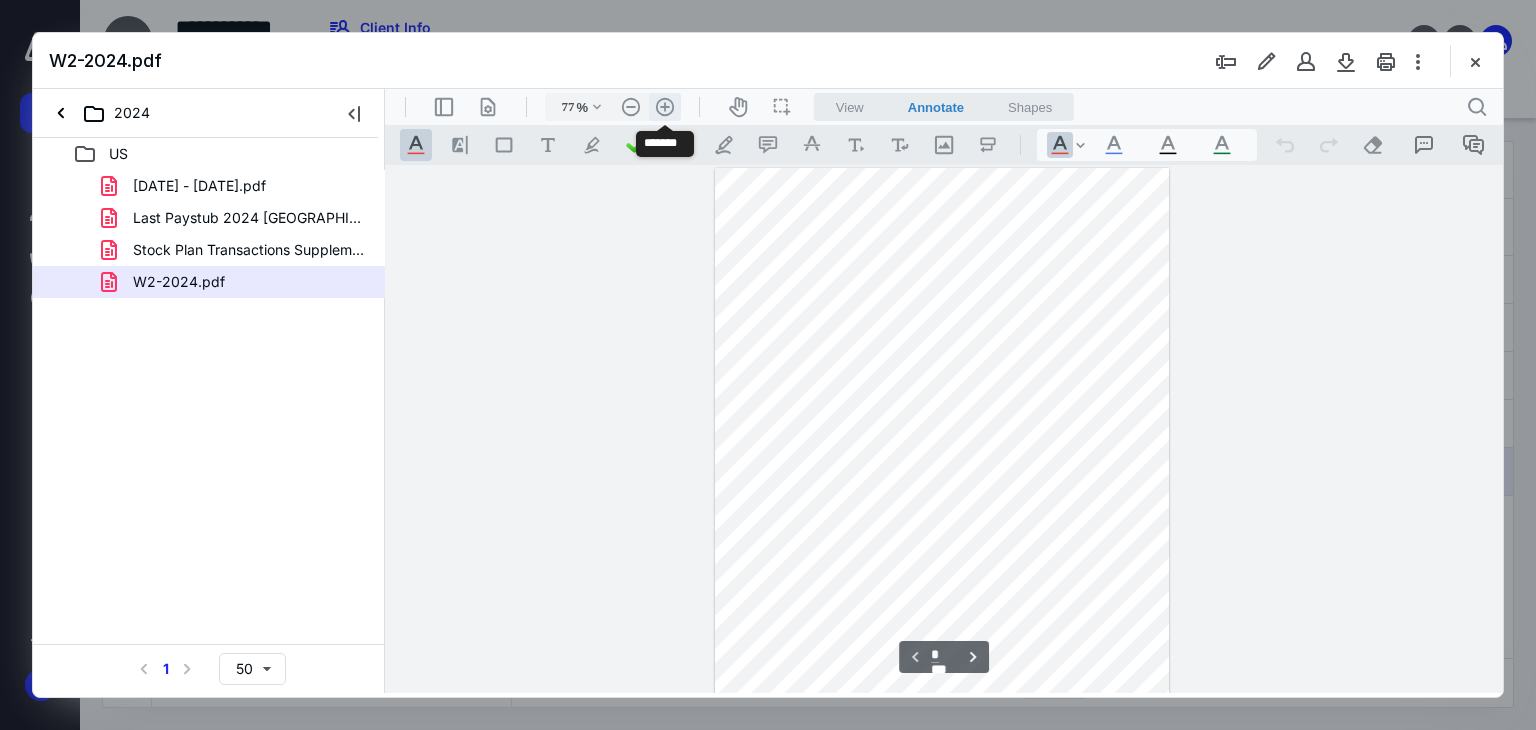 click on ".cls-1{fill:#abb0c4;} icon - header - zoom - in - line" at bounding box center (665, 107) 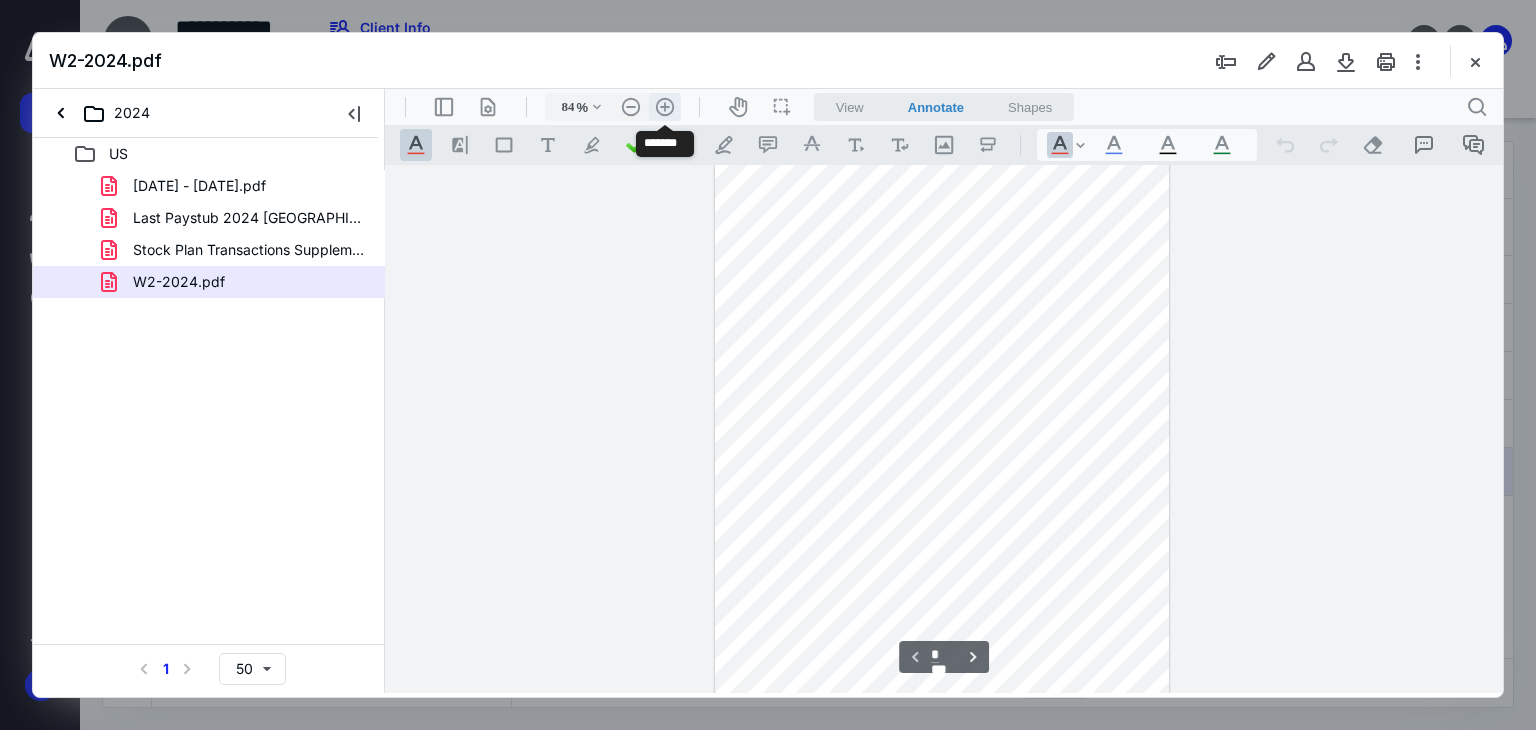 click on ".cls-1{fill:#abb0c4;} icon - header - zoom - in - line" at bounding box center (665, 107) 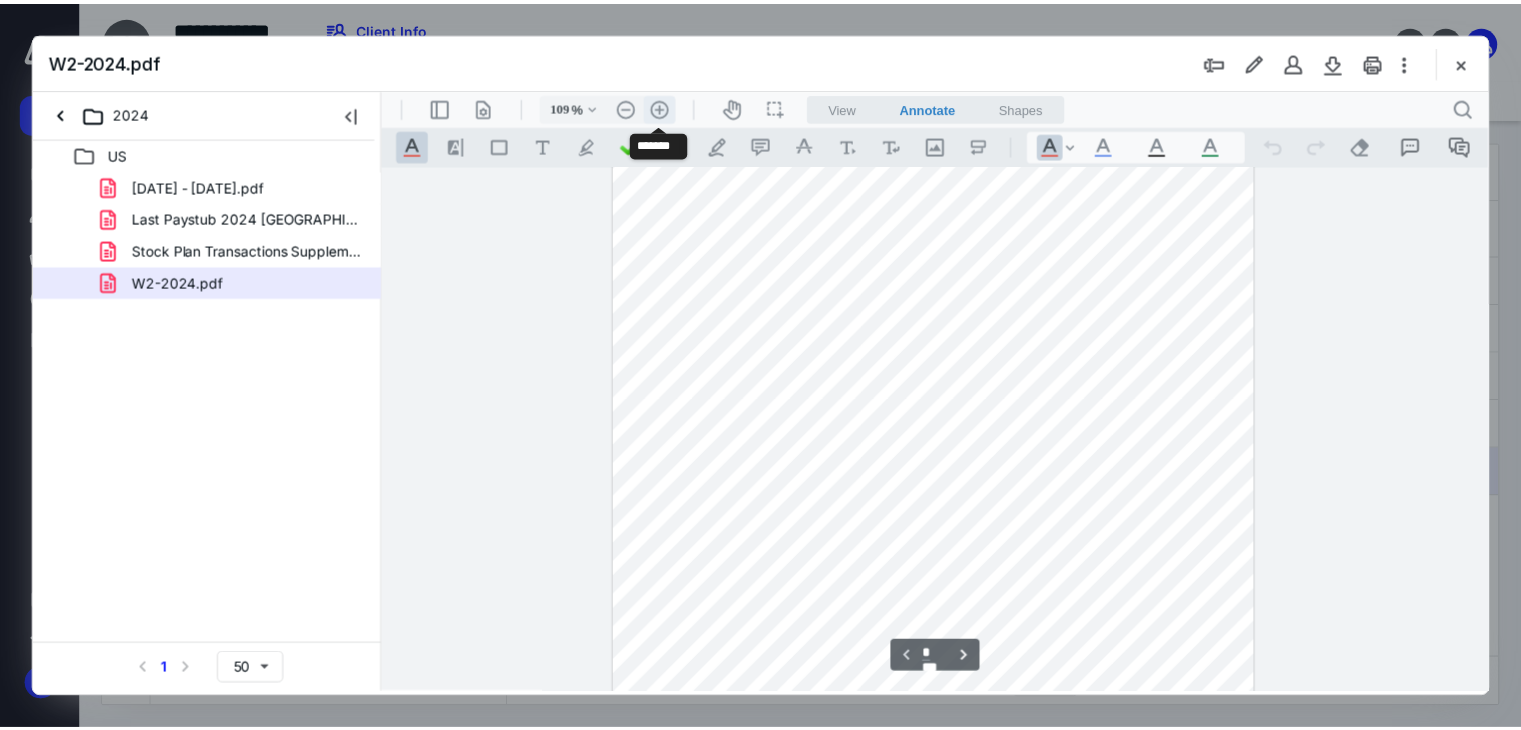 scroll, scrollTop: 96, scrollLeft: 0, axis: vertical 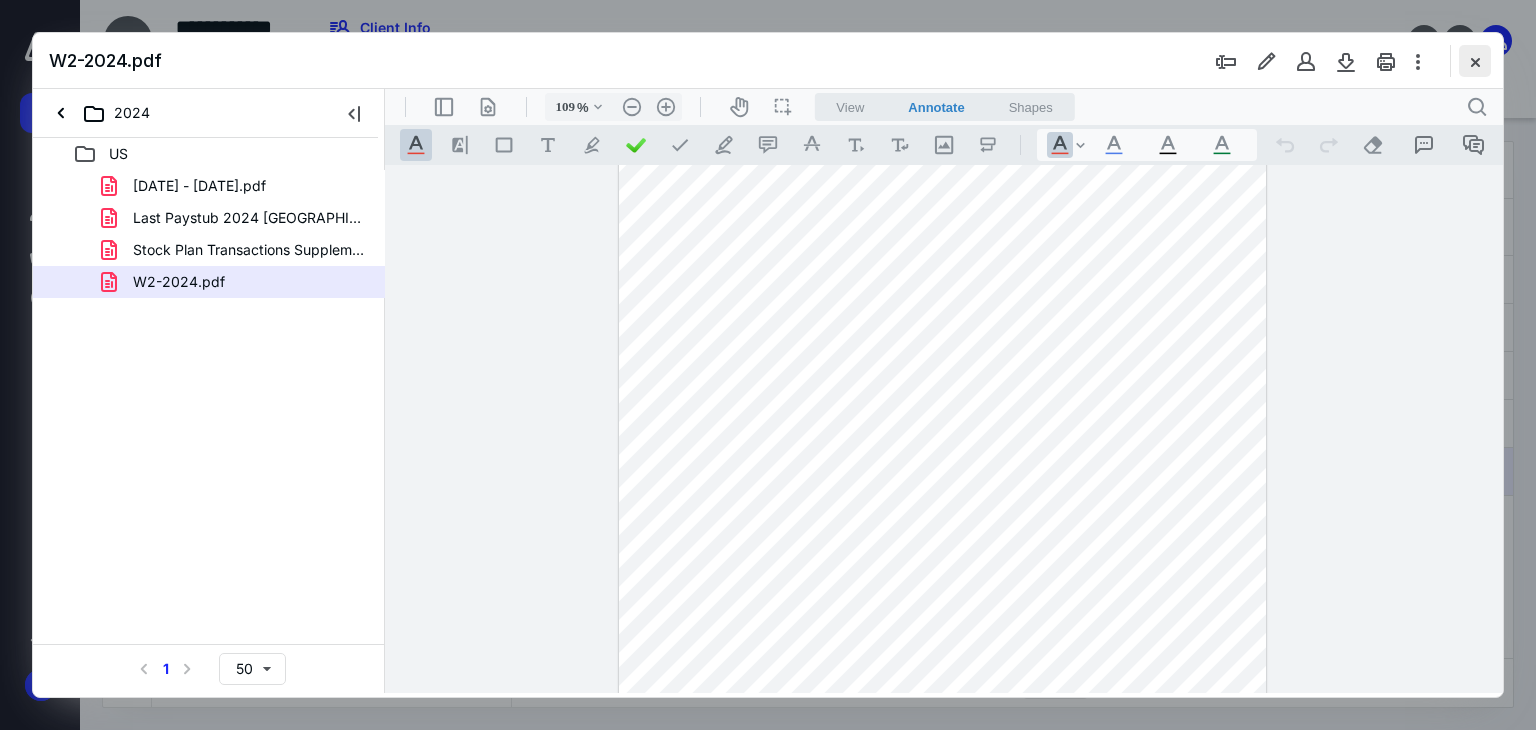 click at bounding box center [1475, 61] 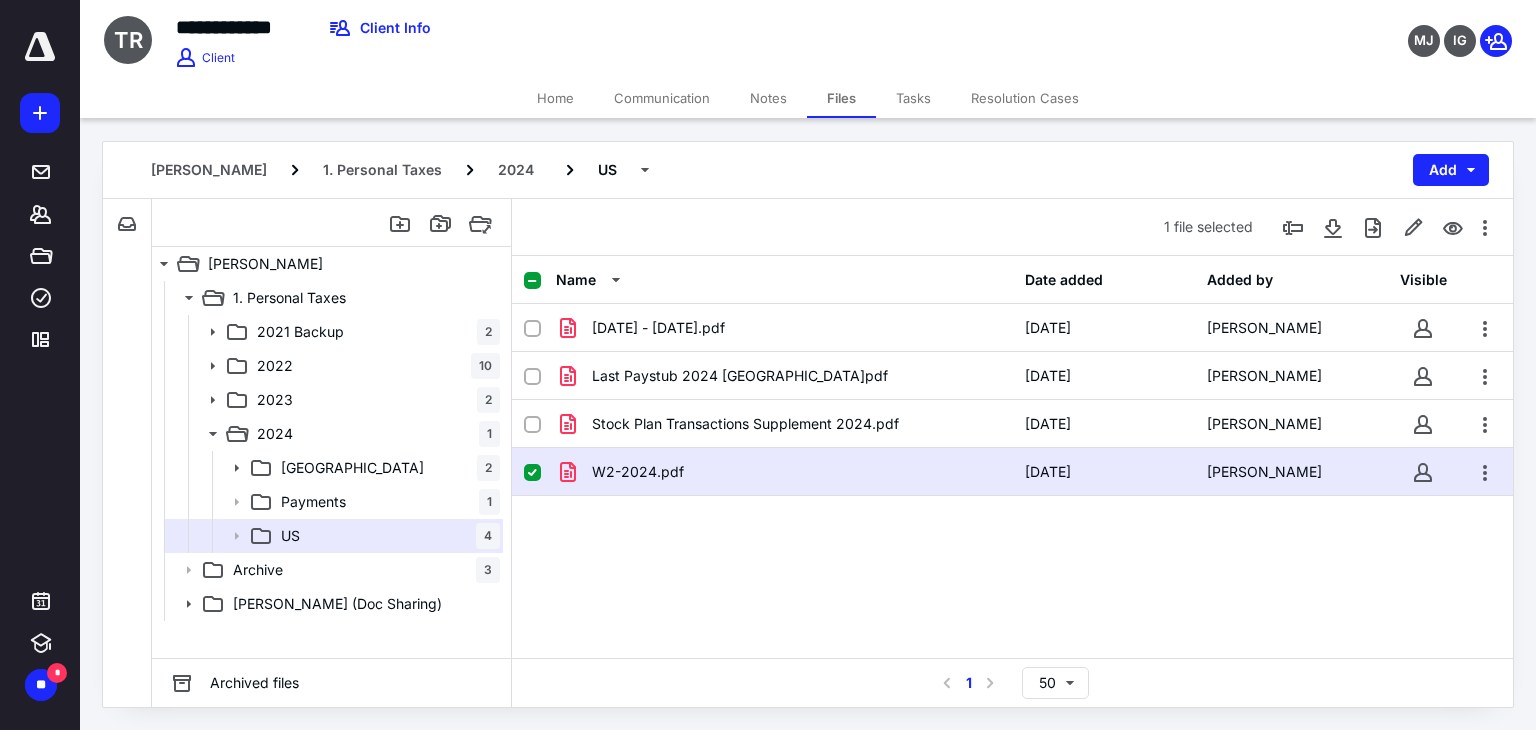 click on "Home" at bounding box center (555, 98) 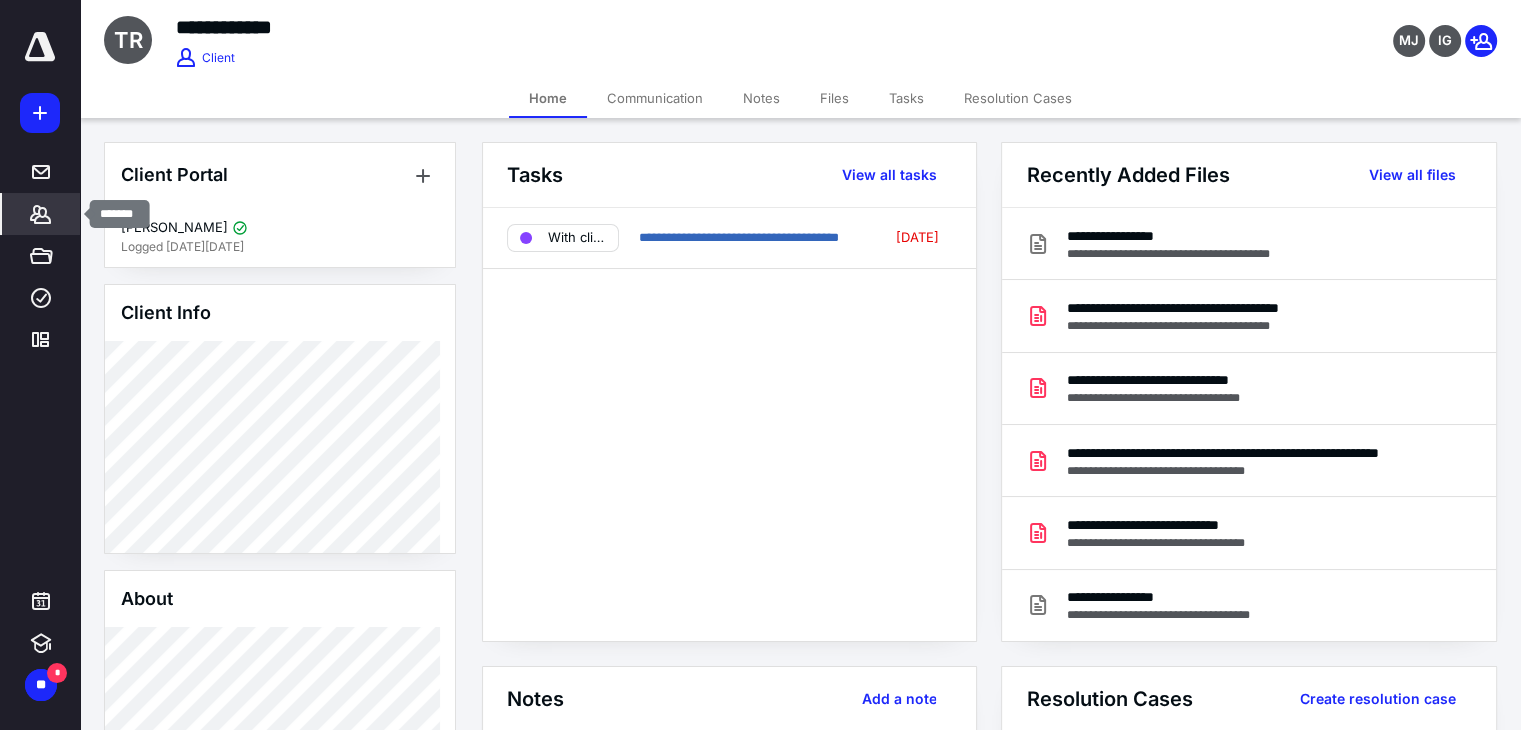 click 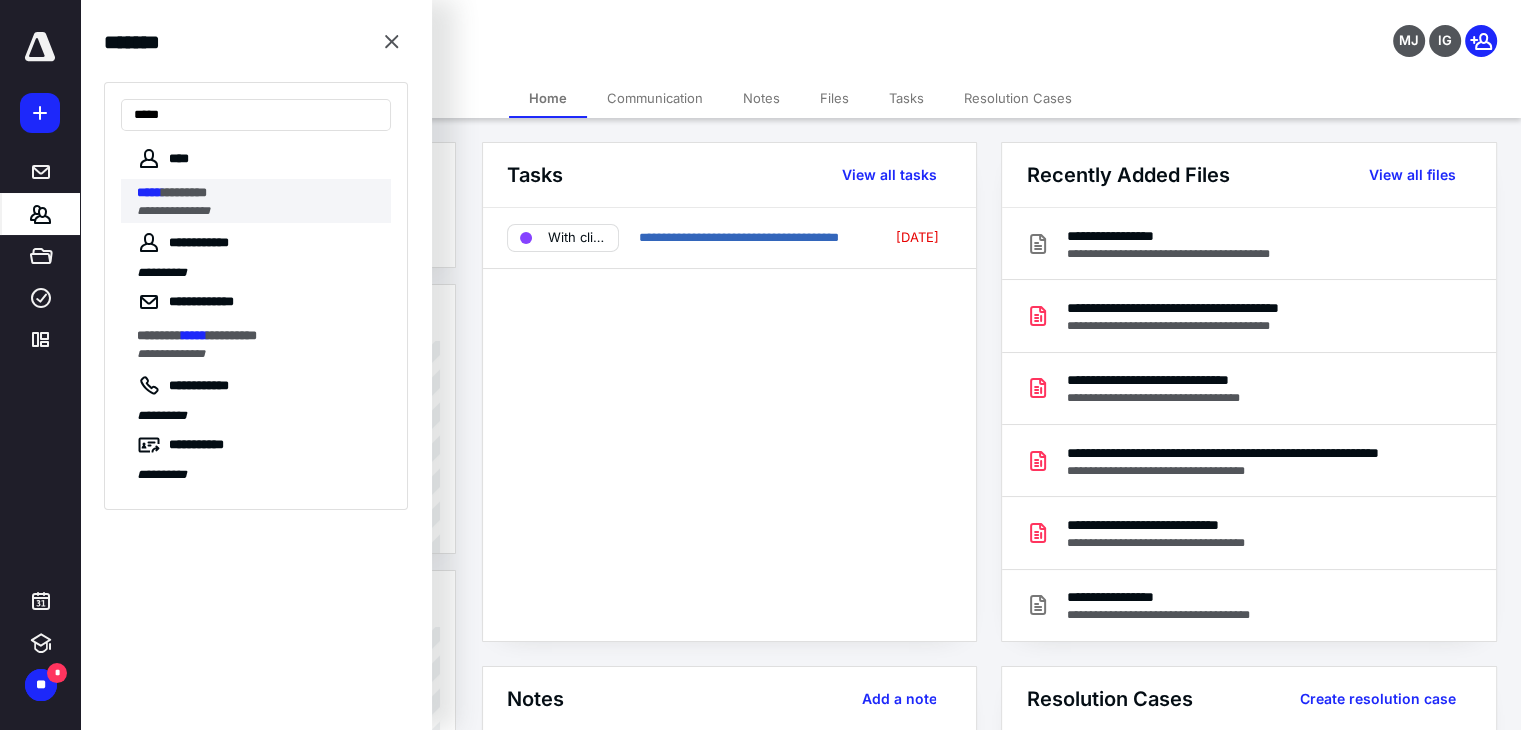 type on "*****" 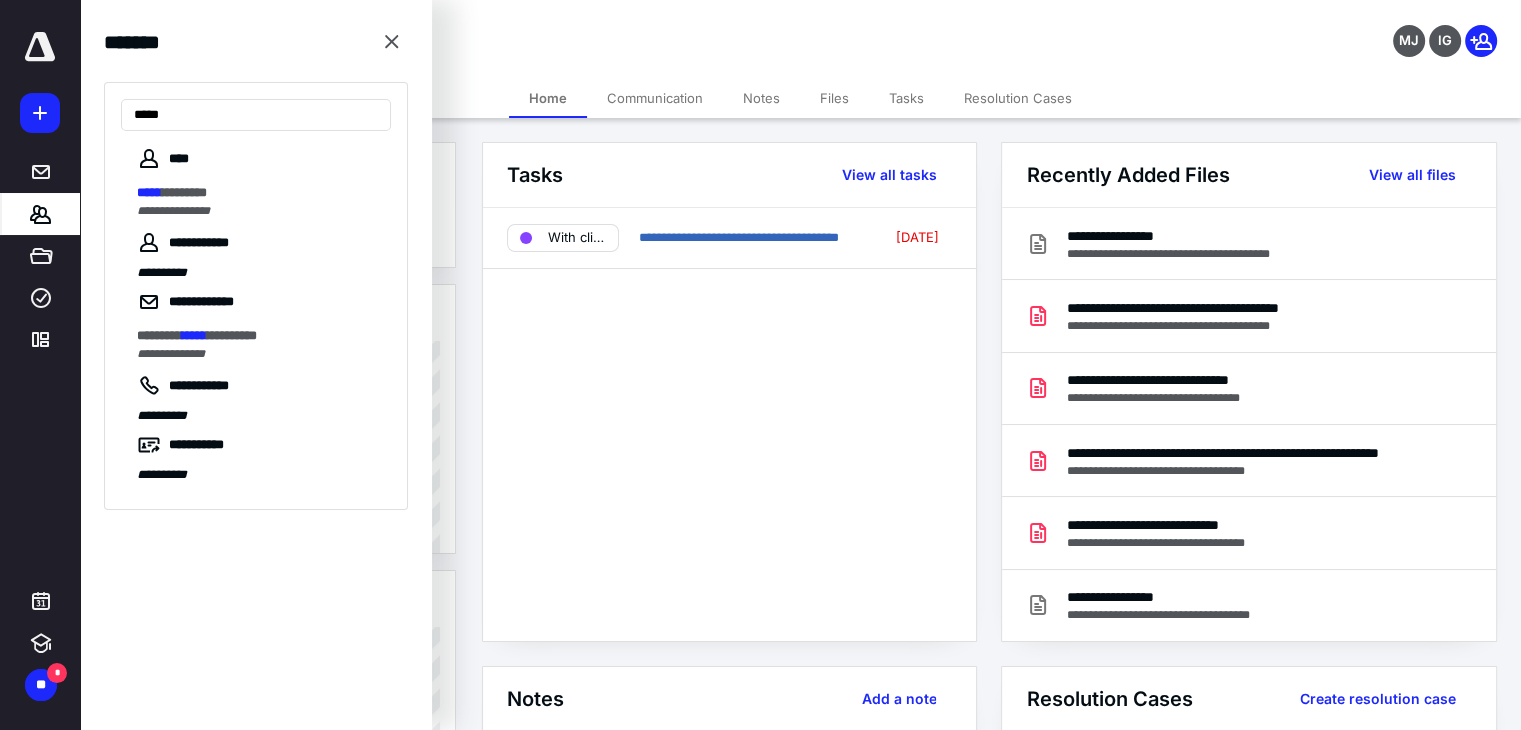 click on "********" at bounding box center [184, 192] 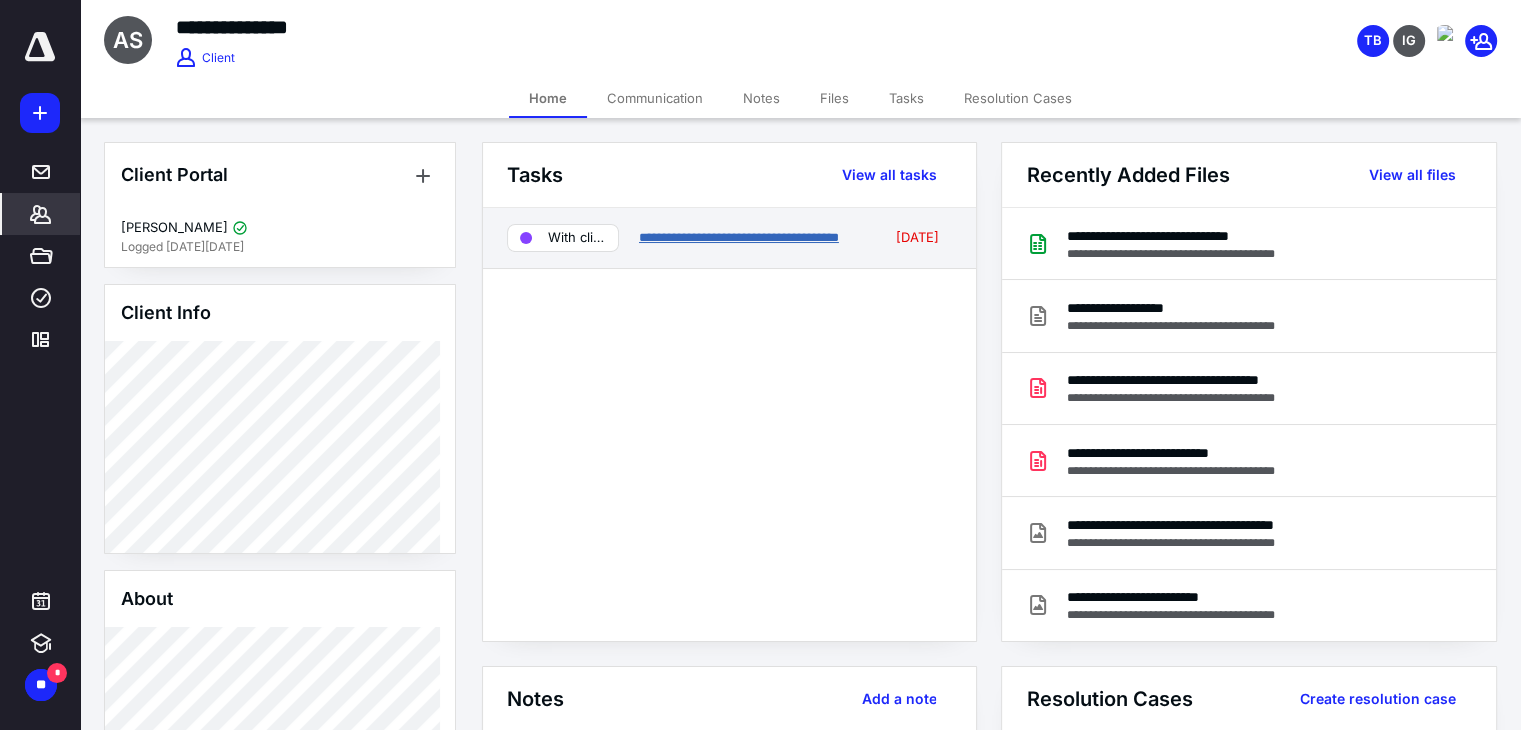 click on "**********" at bounding box center [739, 237] 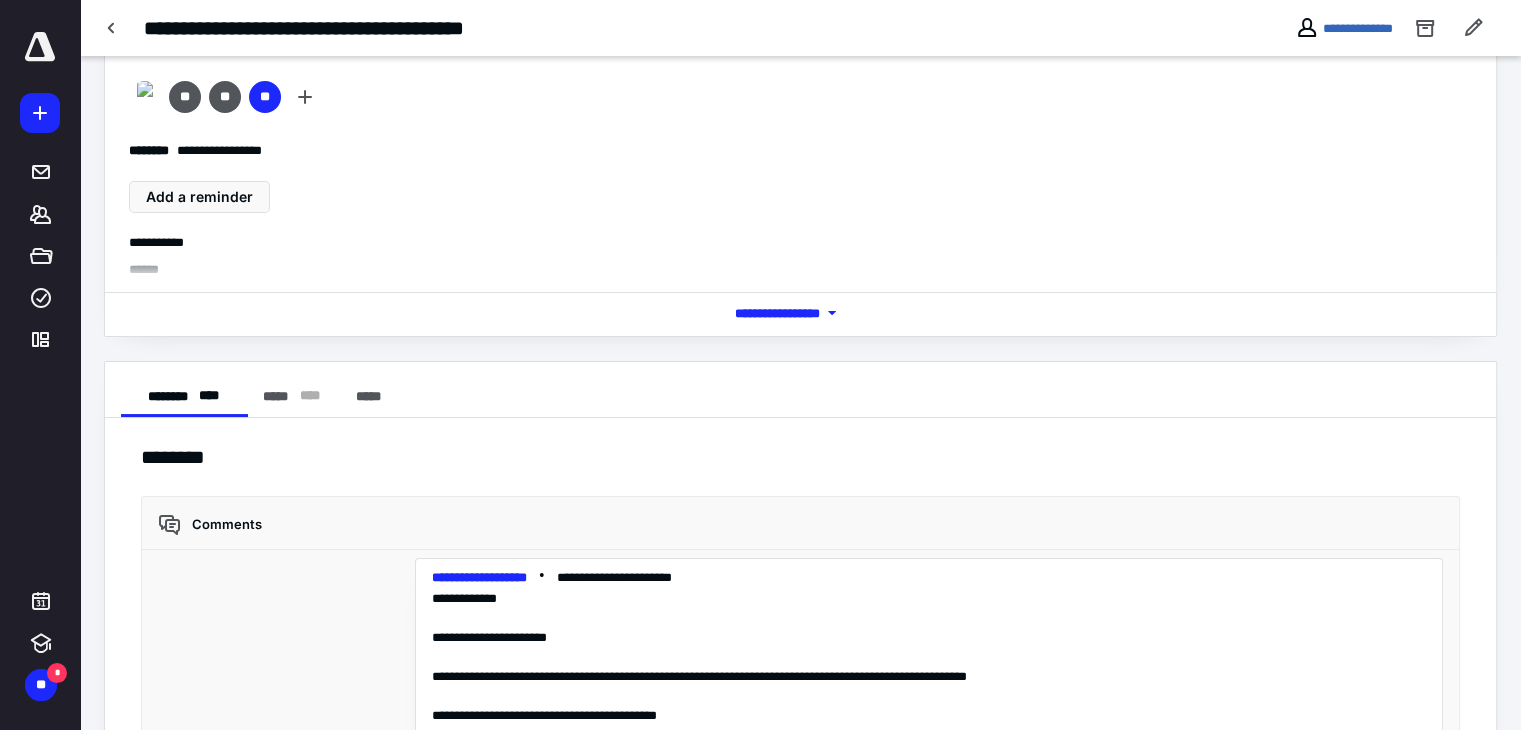 scroll, scrollTop: 480, scrollLeft: 0, axis: vertical 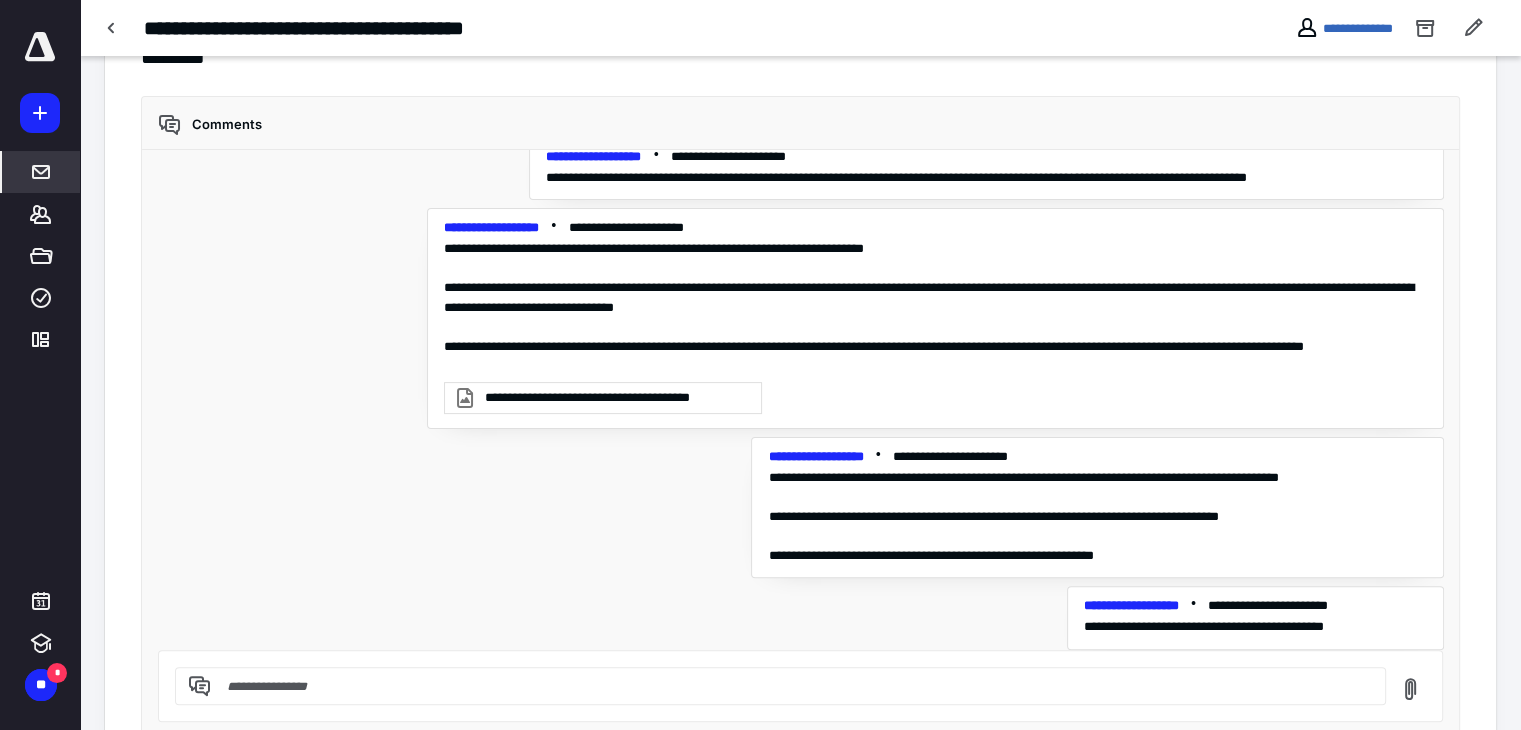 click on "*****" at bounding box center [41, 172] 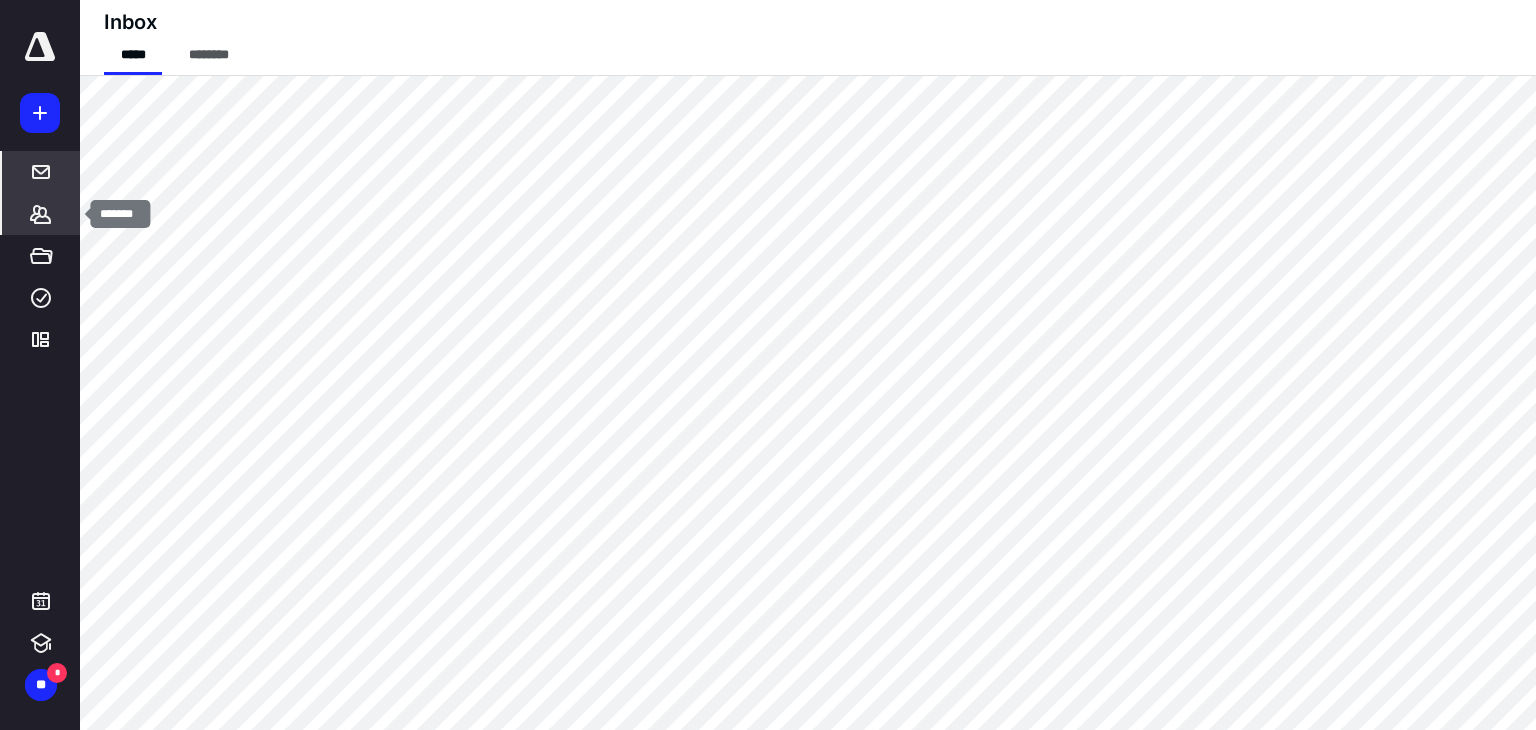 click 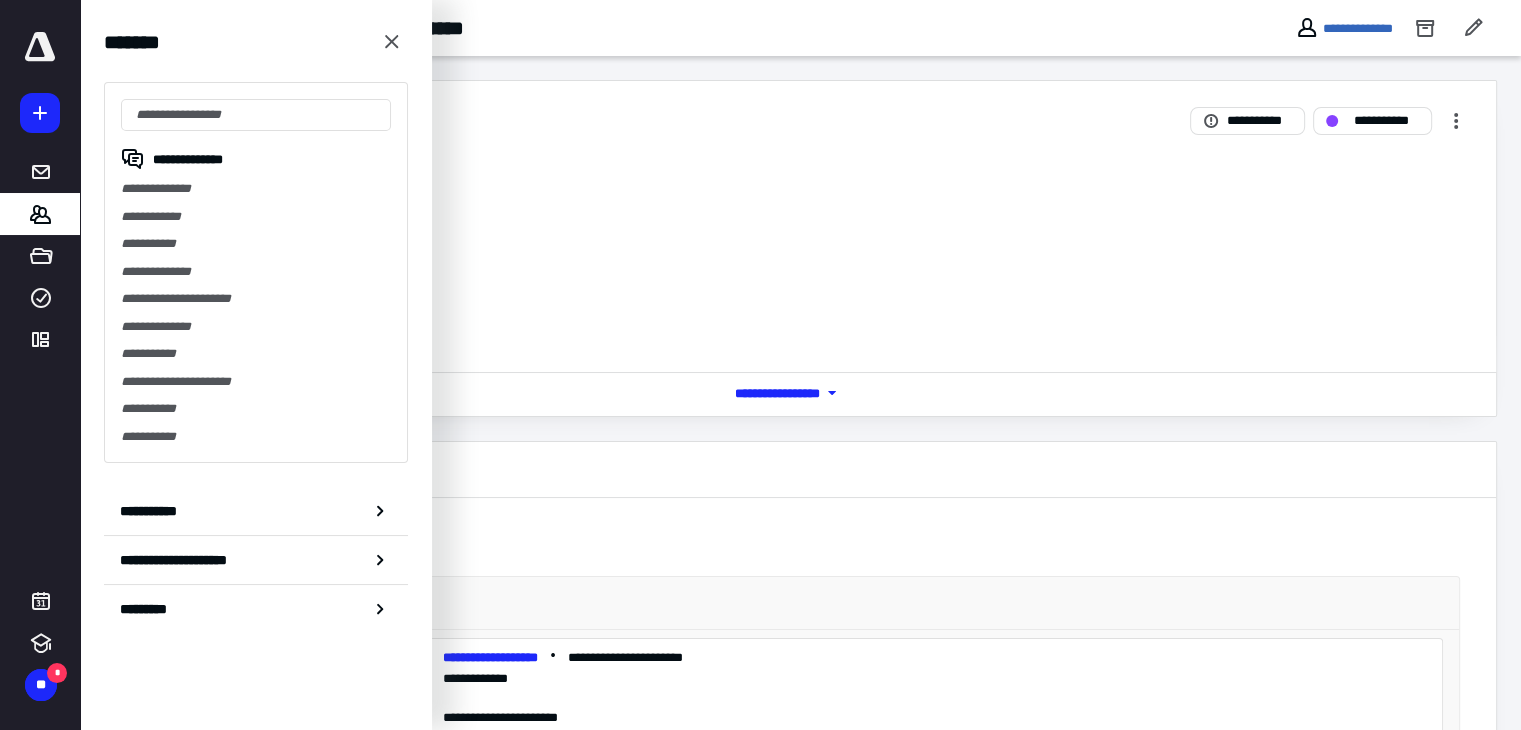 scroll, scrollTop: 2472, scrollLeft: 0, axis: vertical 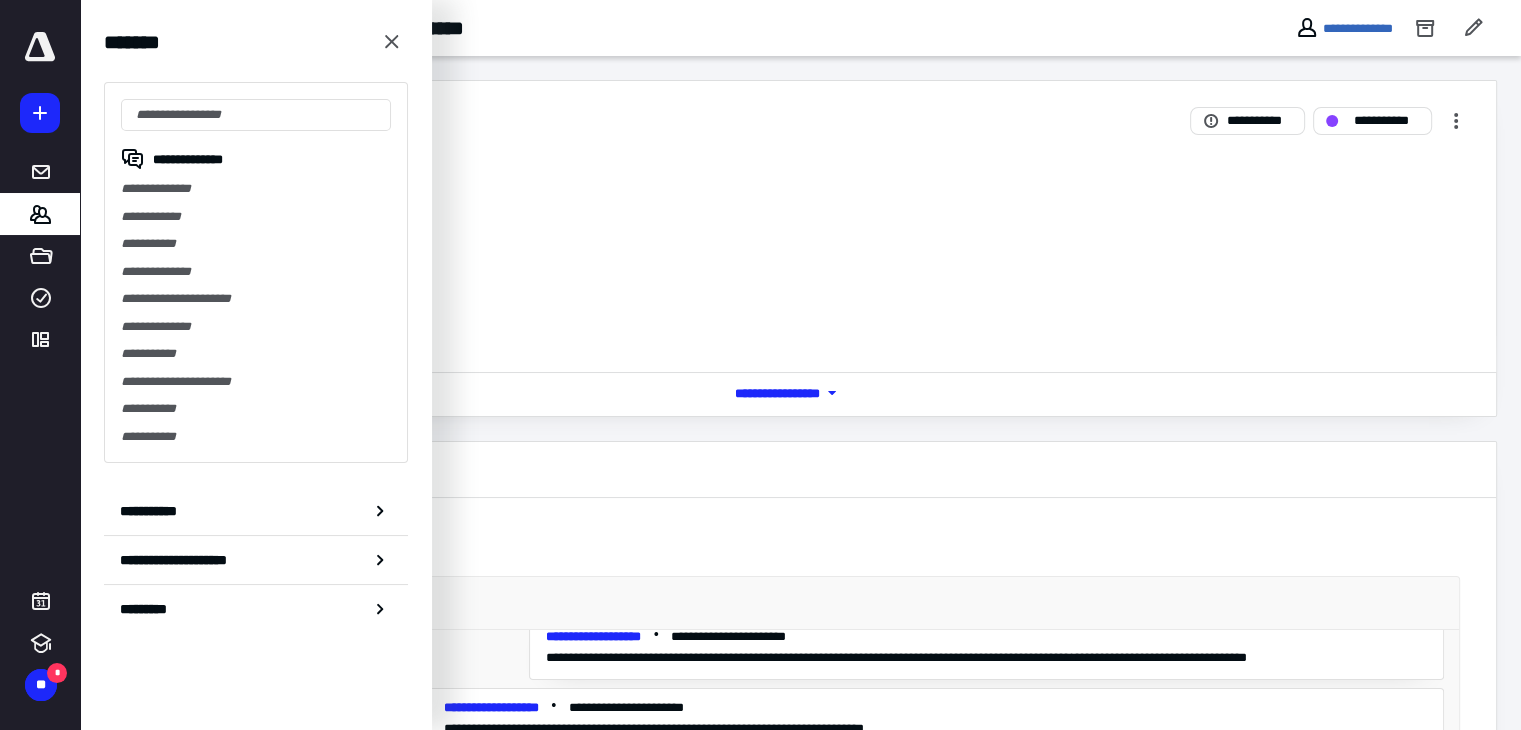 click on "** ** **" at bounding box center (800, 181) 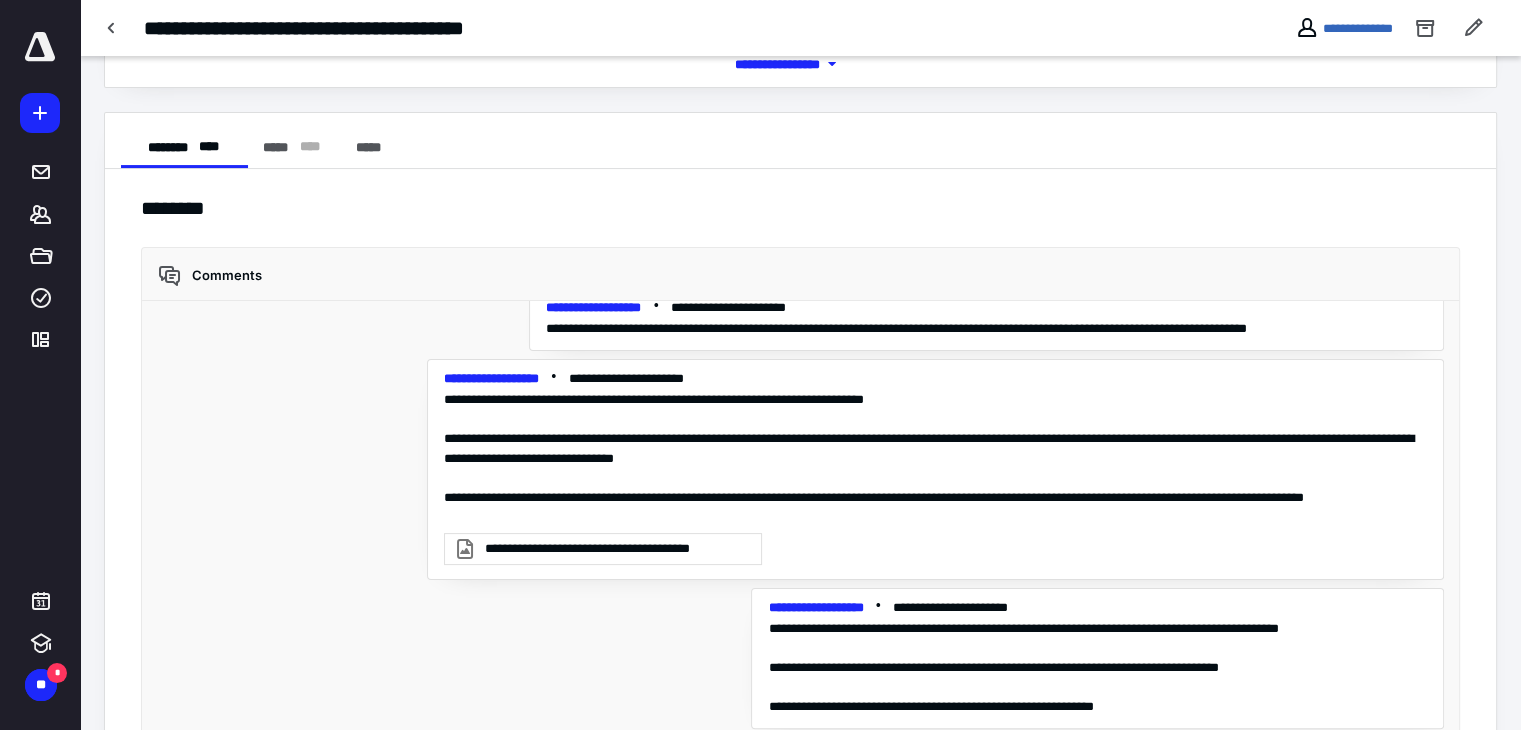 scroll, scrollTop: 536, scrollLeft: 0, axis: vertical 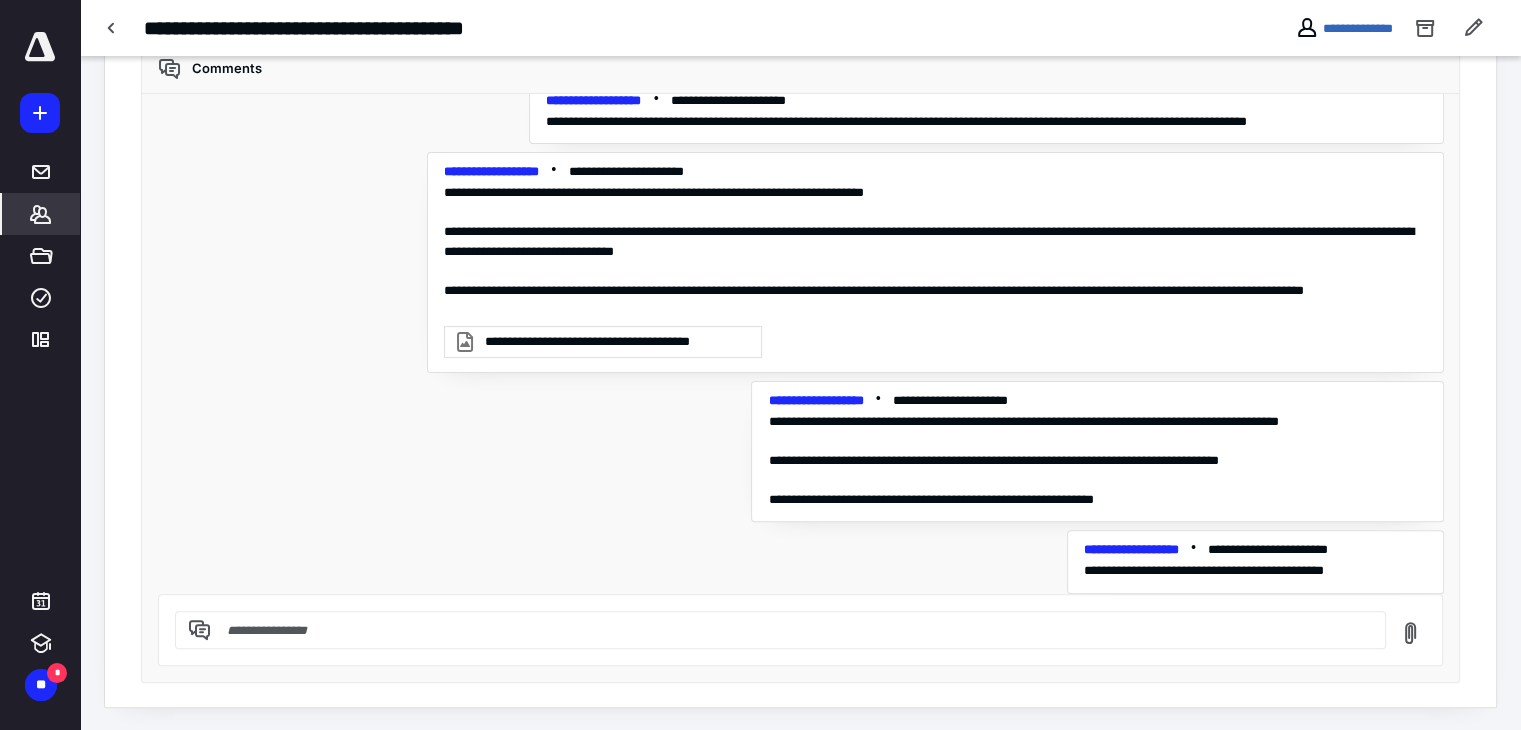 click 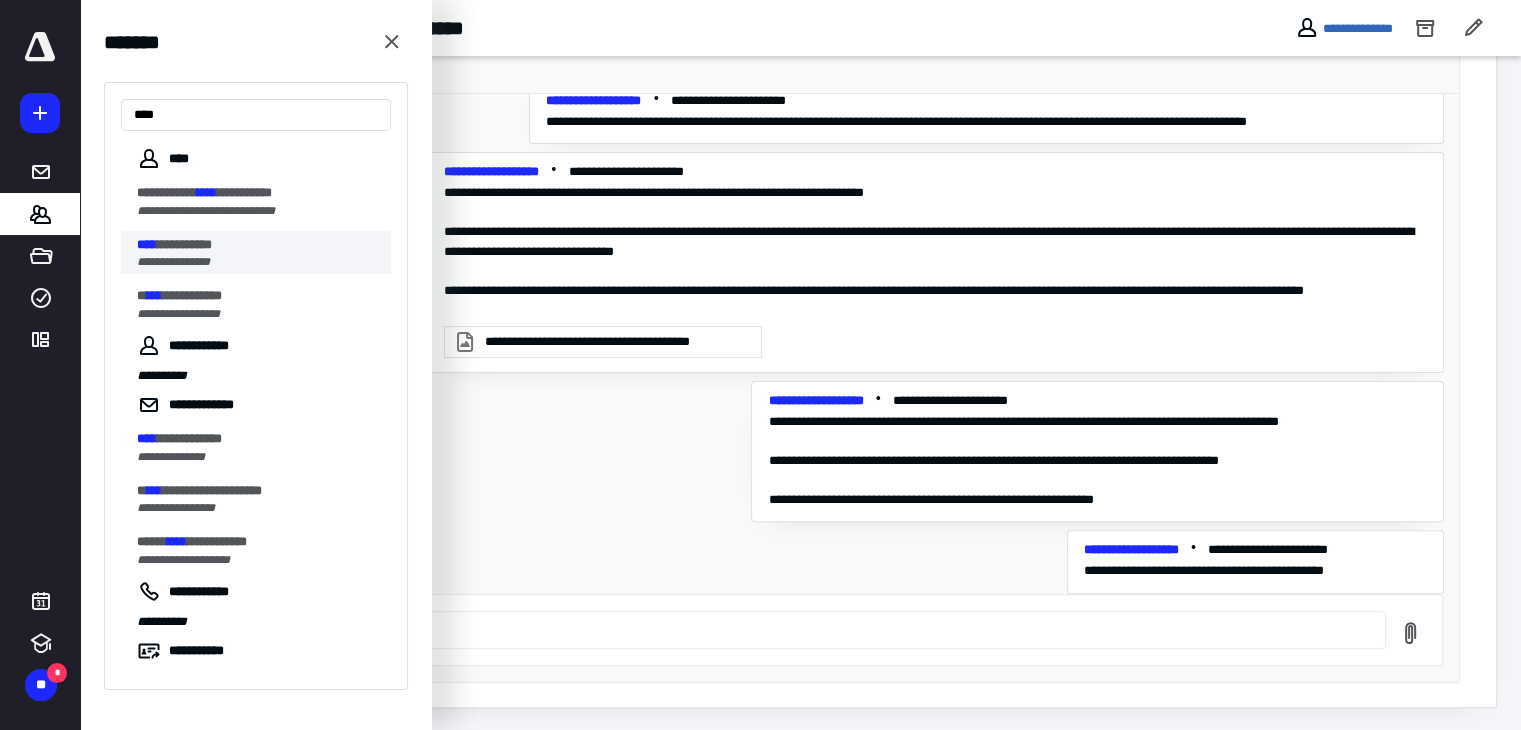 type on "****" 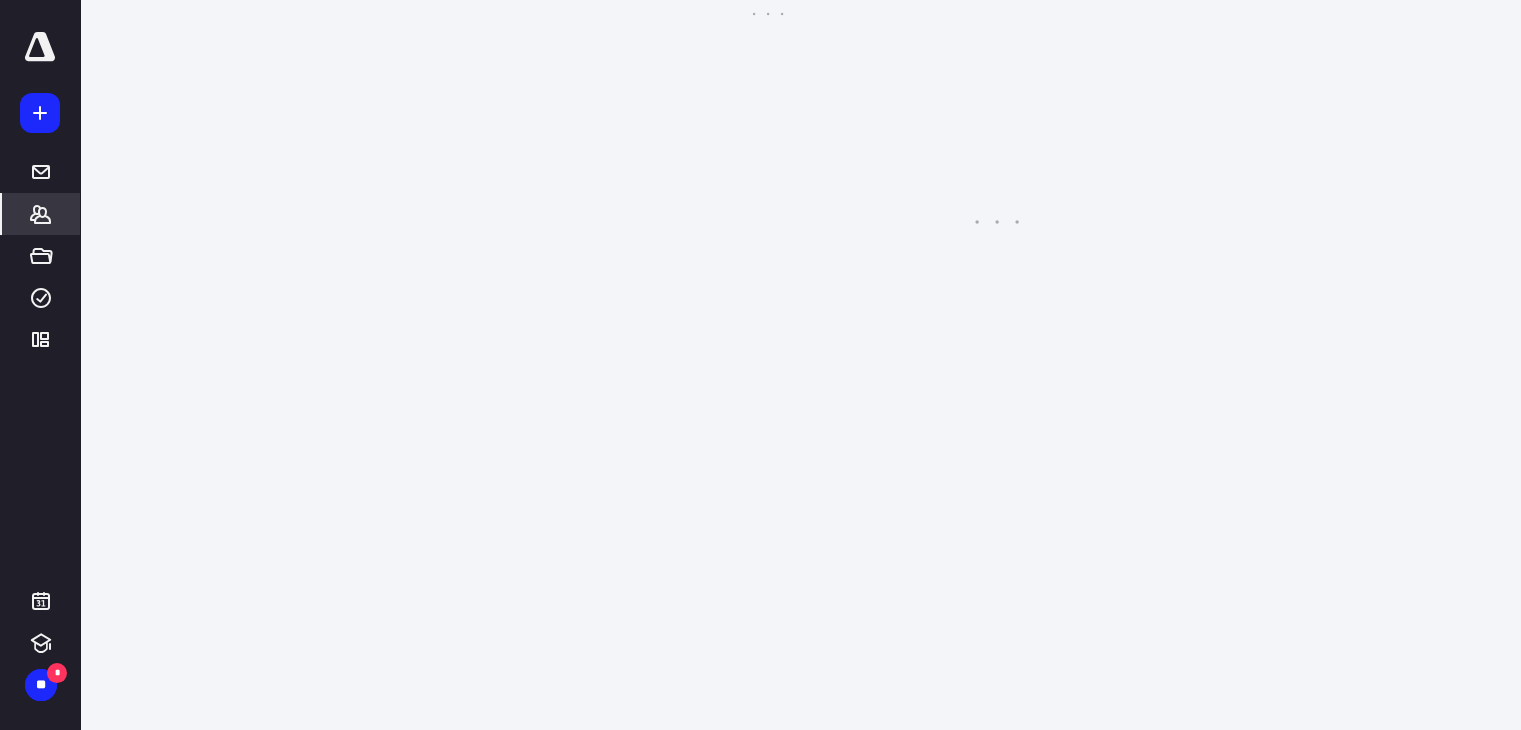 scroll, scrollTop: 0, scrollLeft: 0, axis: both 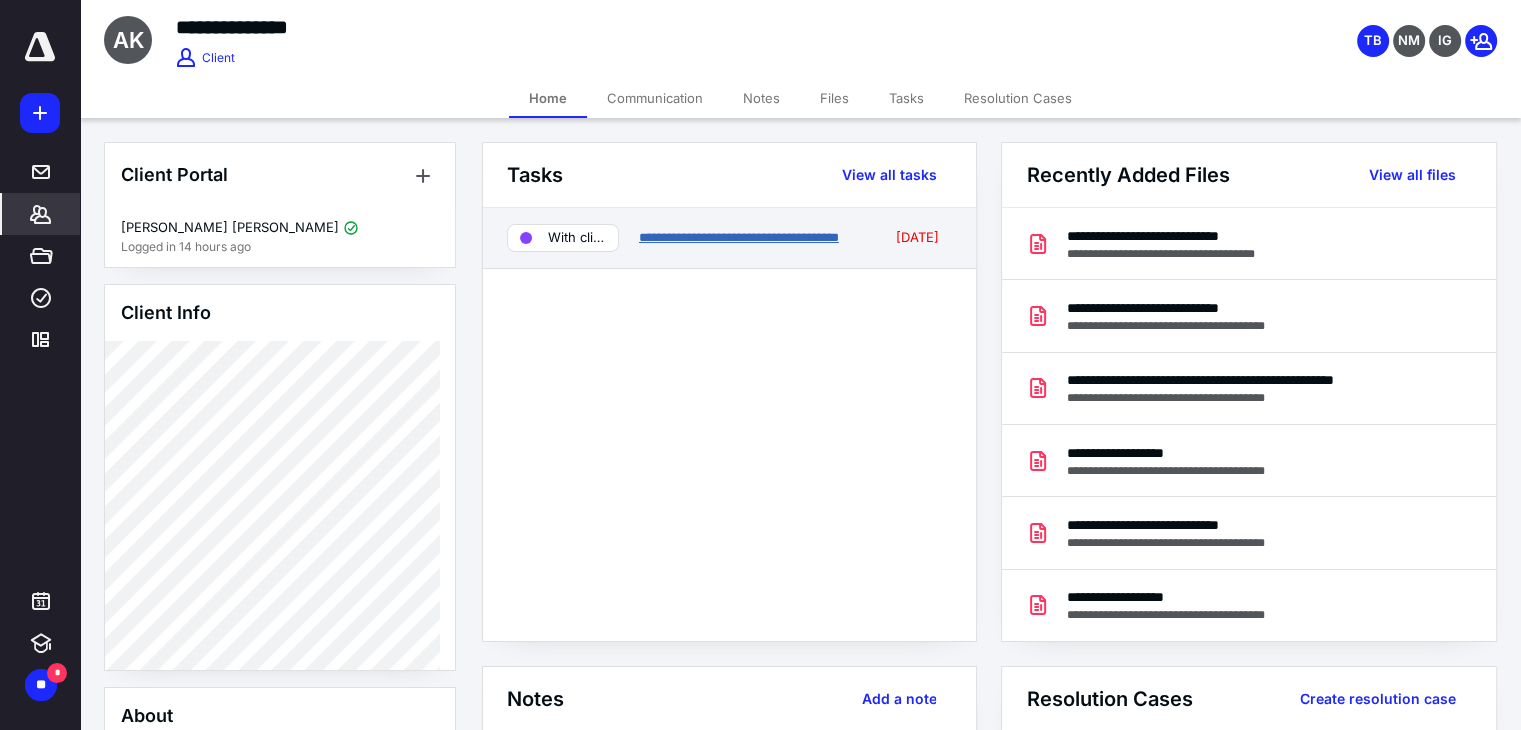 click on "**********" at bounding box center [739, 237] 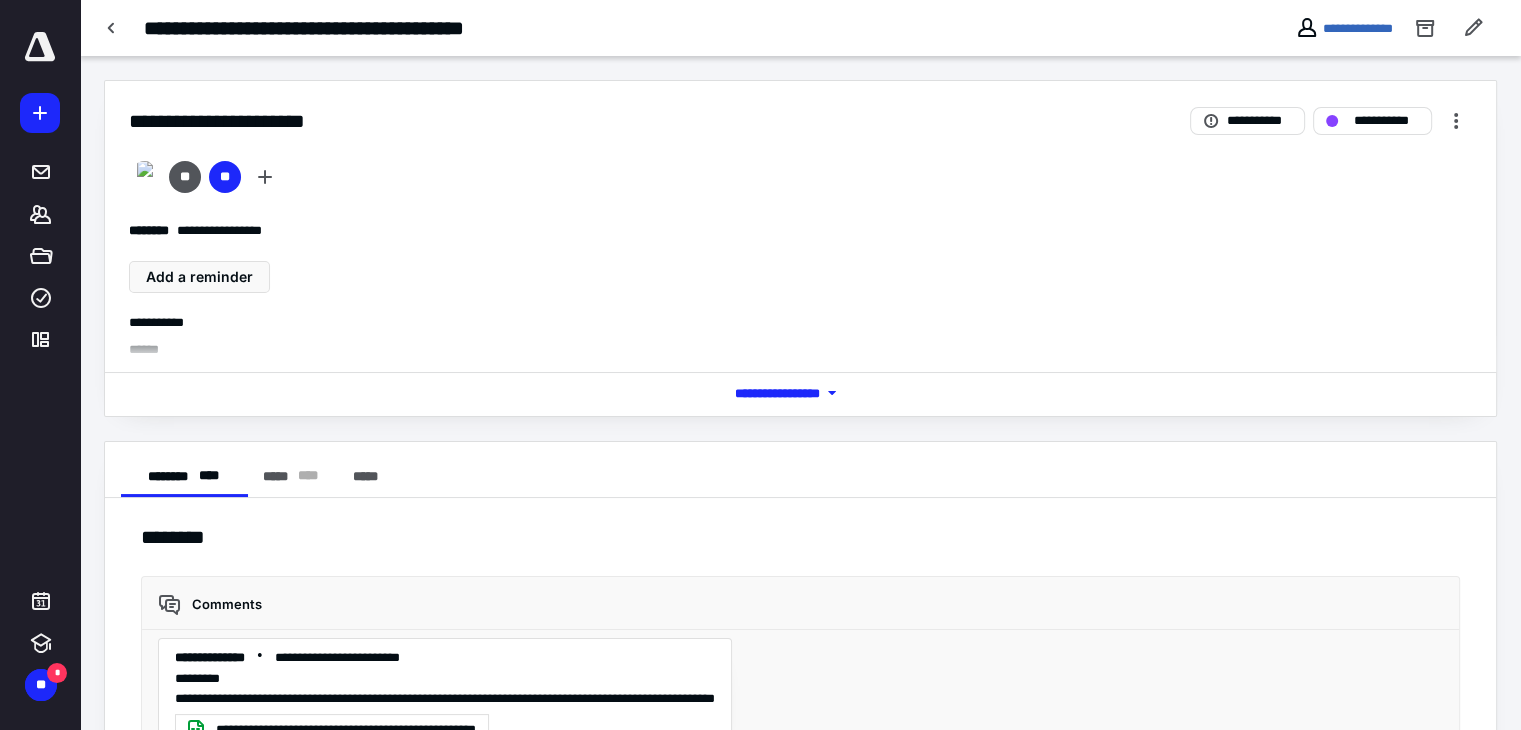 scroll, scrollTop: 525, scrollLeft: 0, axis: vertical 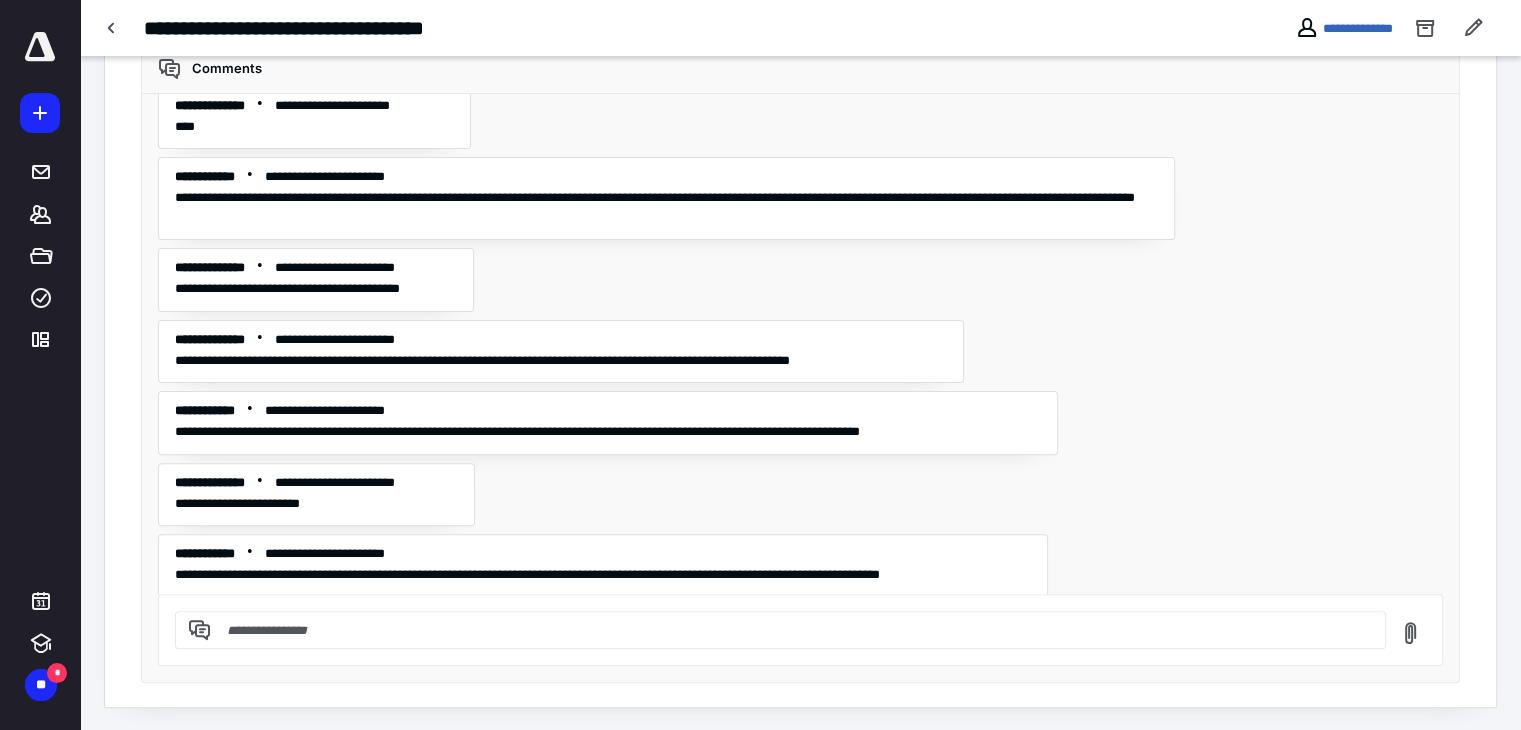 click at bounding box center (40, 47) 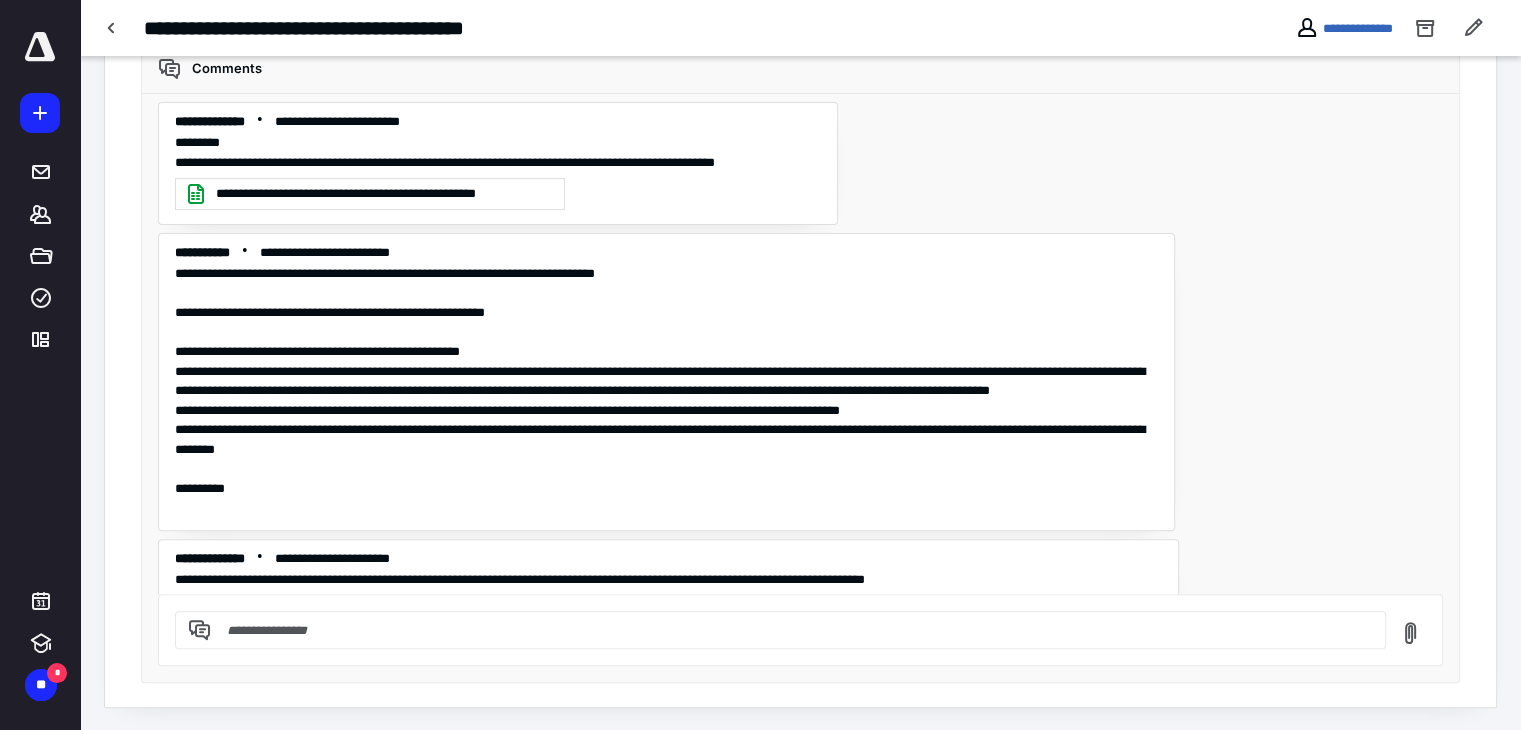 scroll, scrollTop: 0, scrollLeft: 0, axis: both 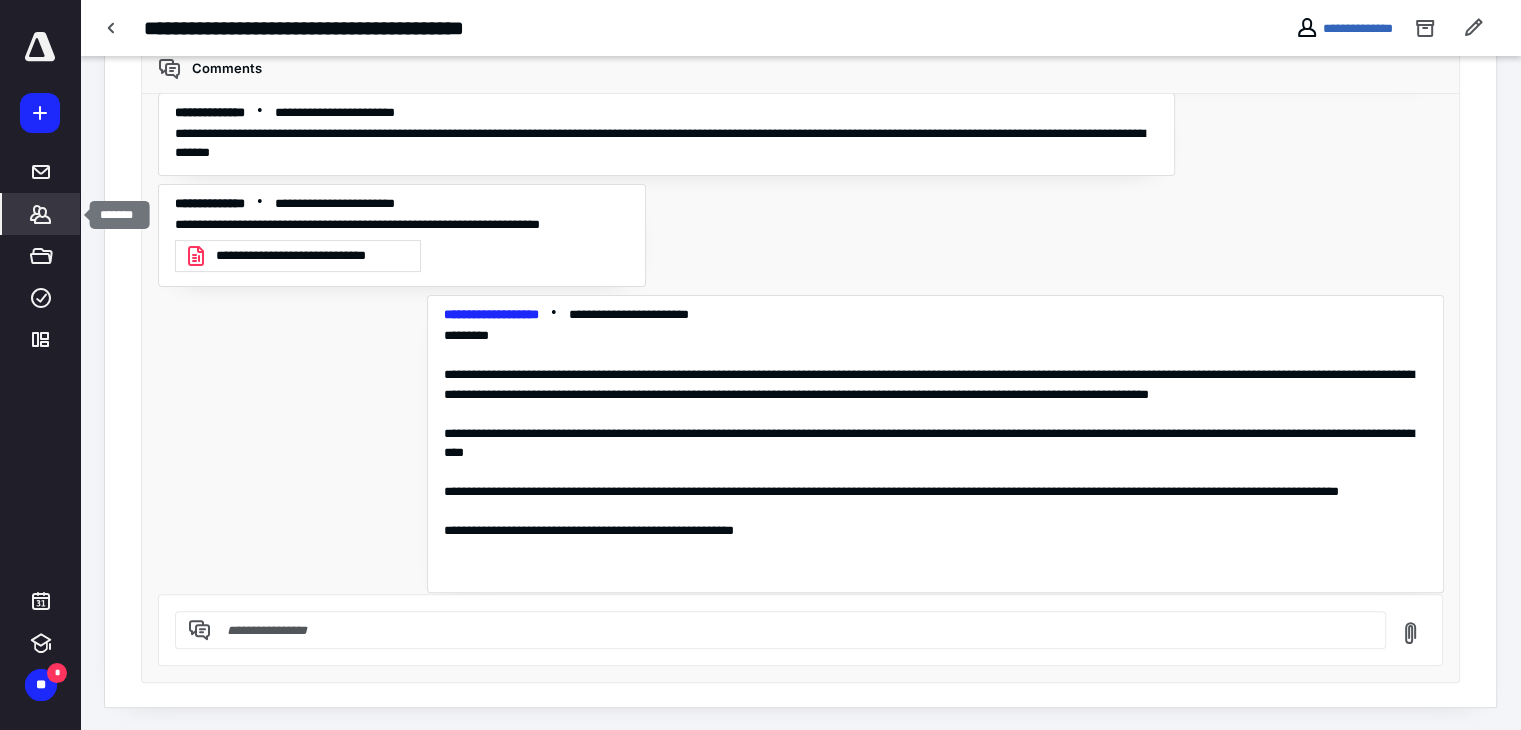 click 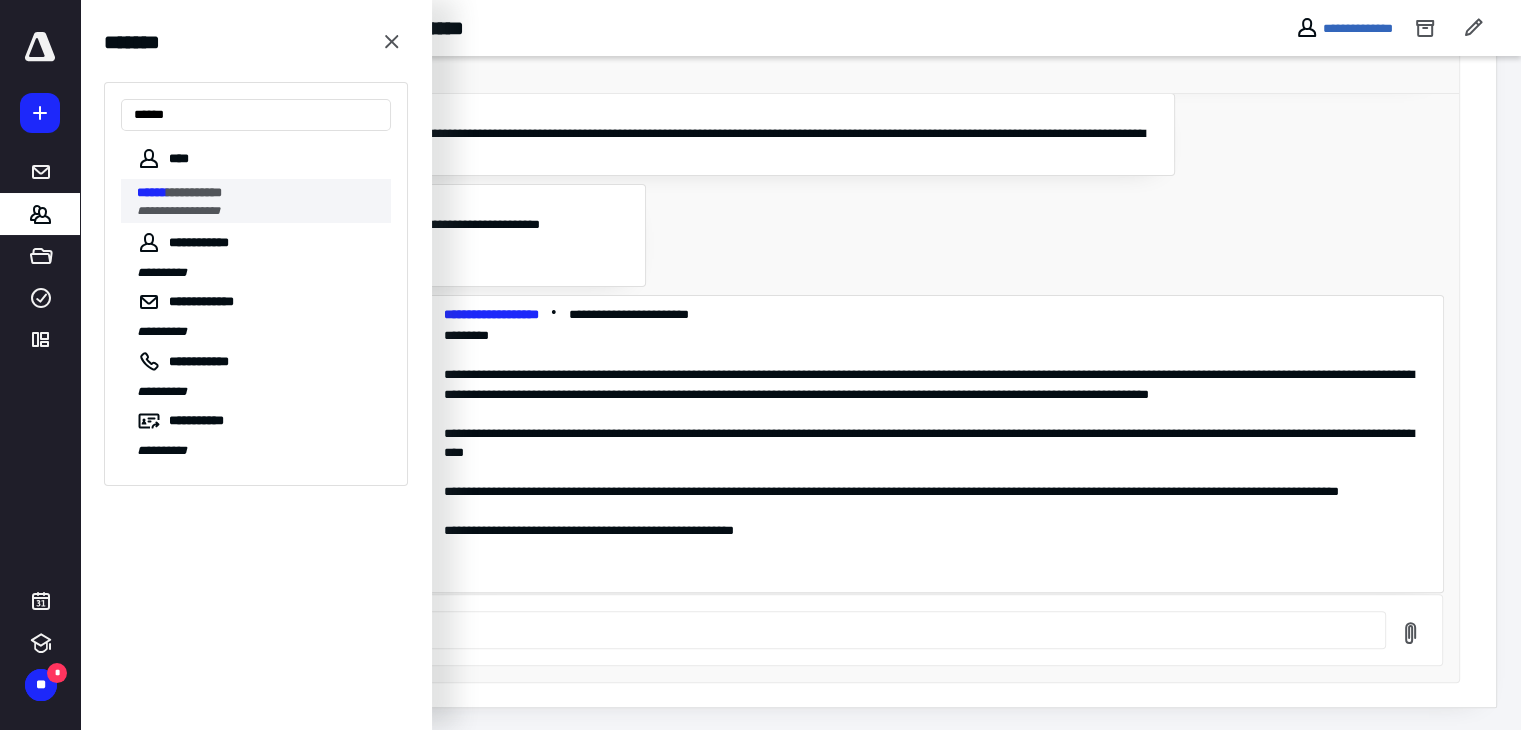 type on "******" 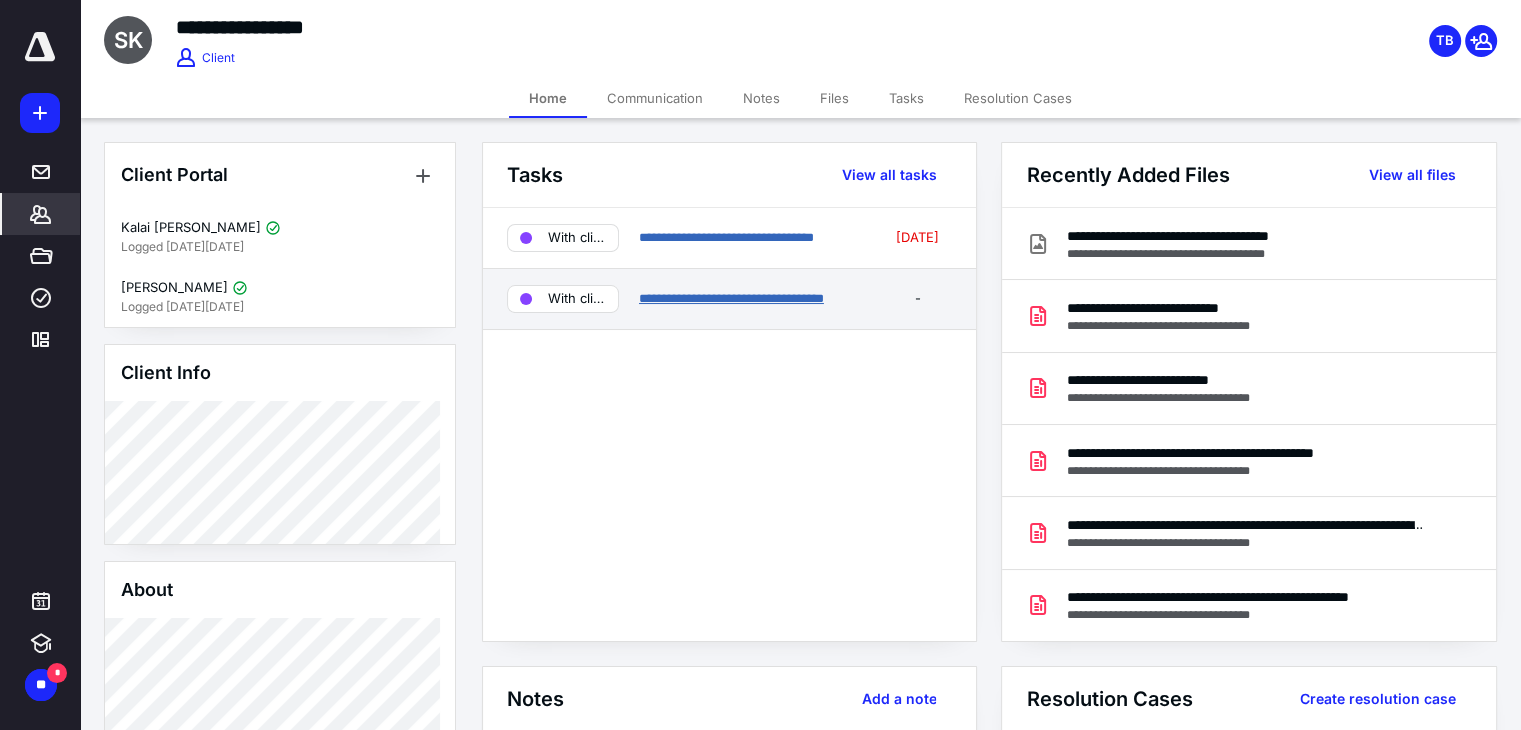 click on "**********" at bounding box center [731, 298] 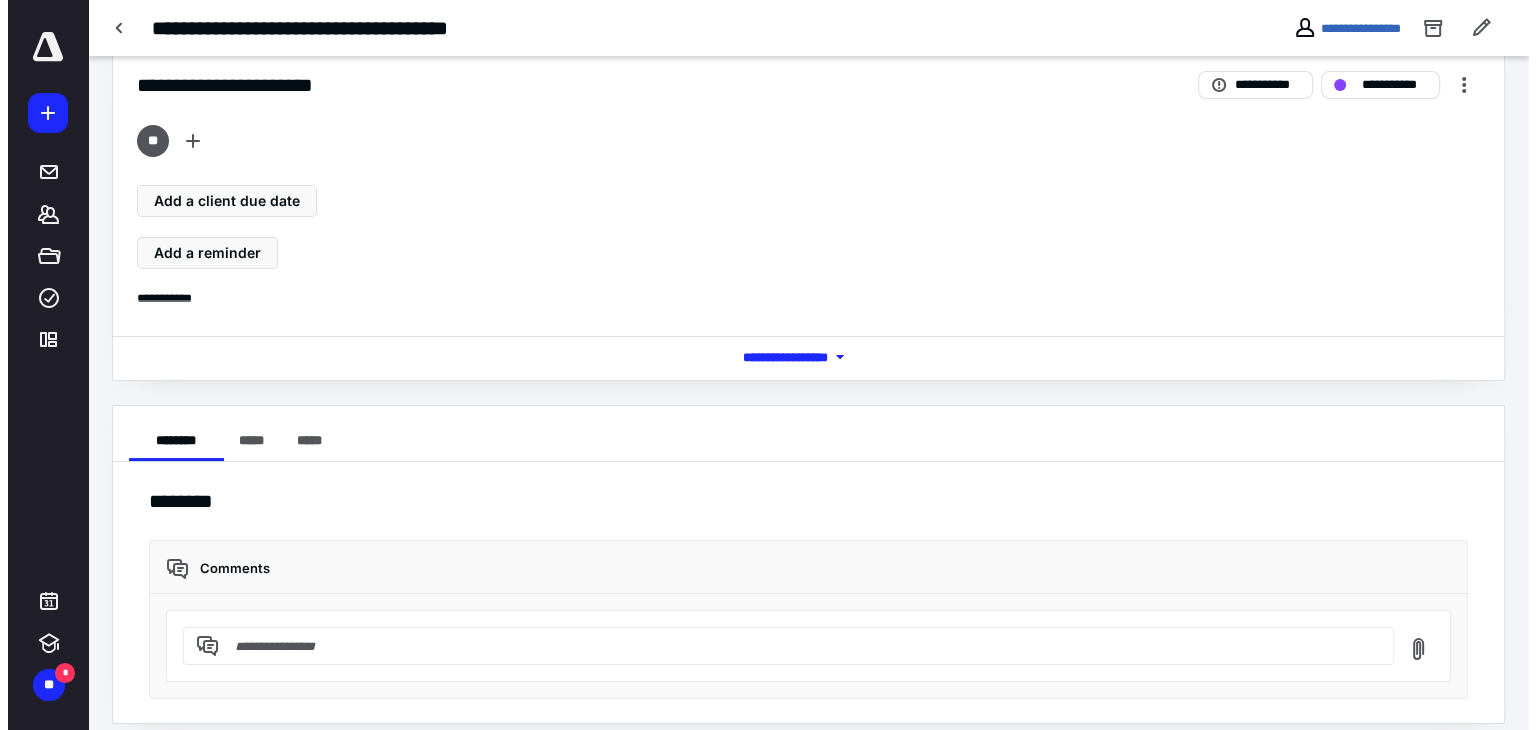 scroll, scrollTop: 52, scrollLeft: 0, axis: vertical 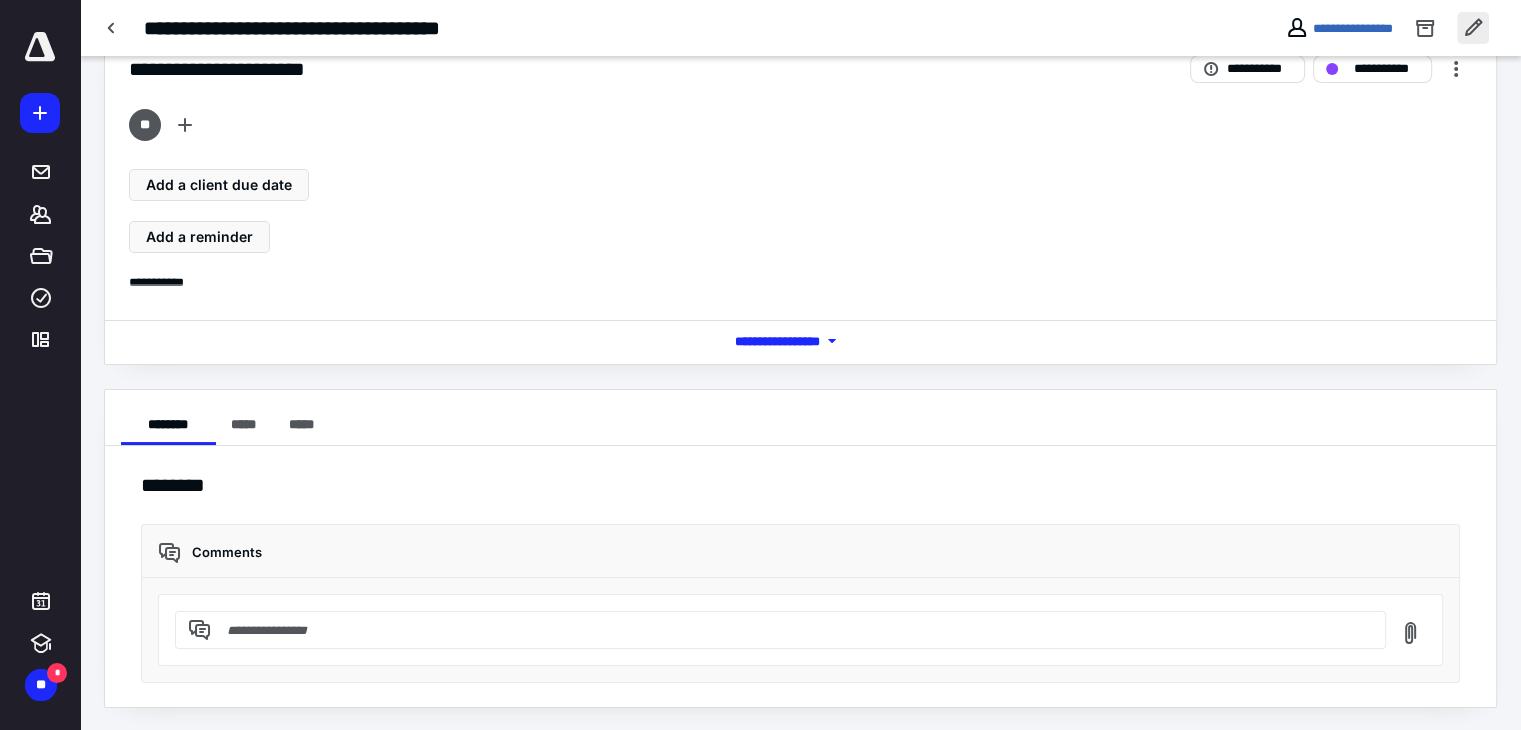 click at bounding box center [1473, 28] 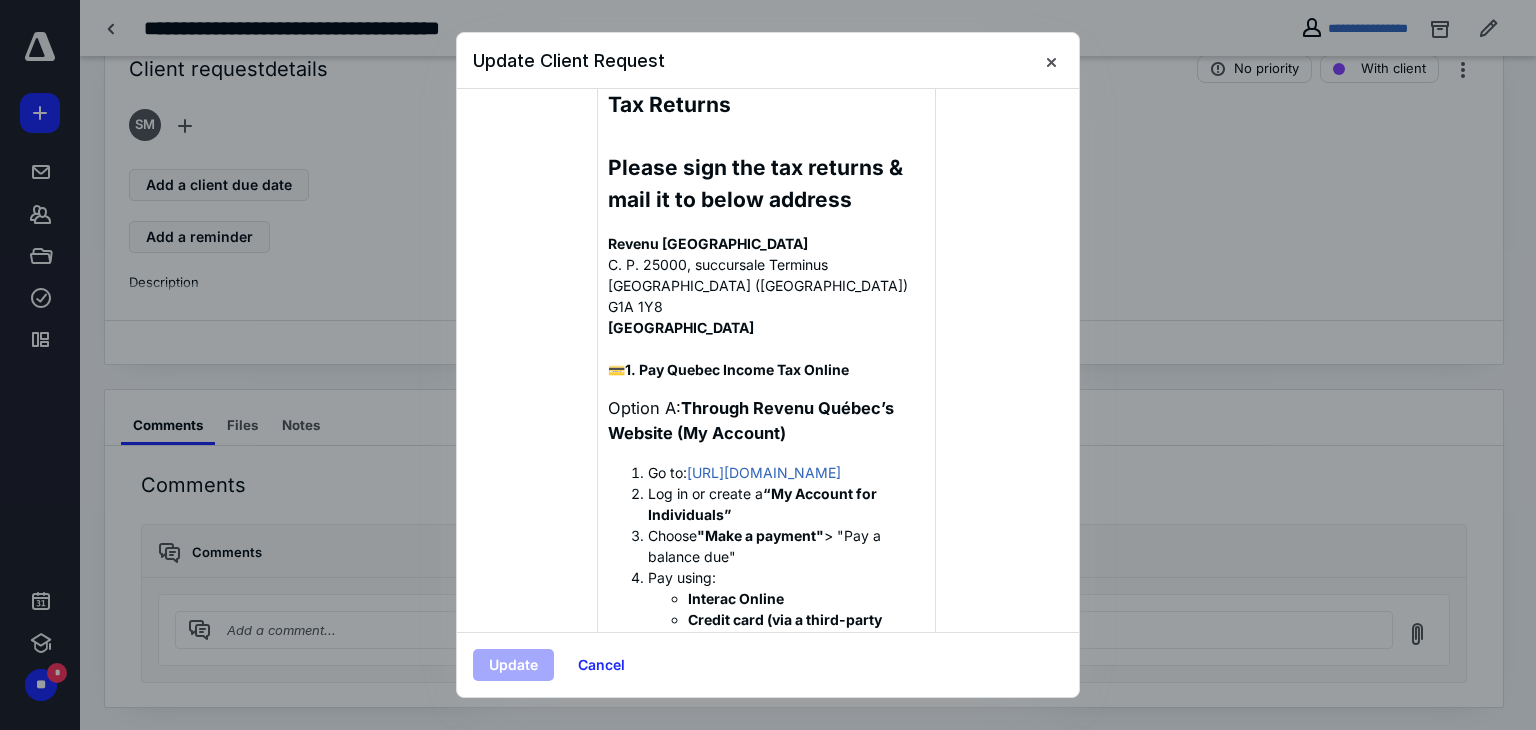 scroll, scrollTop: 300, scrollLeft: 0, axis: vertical 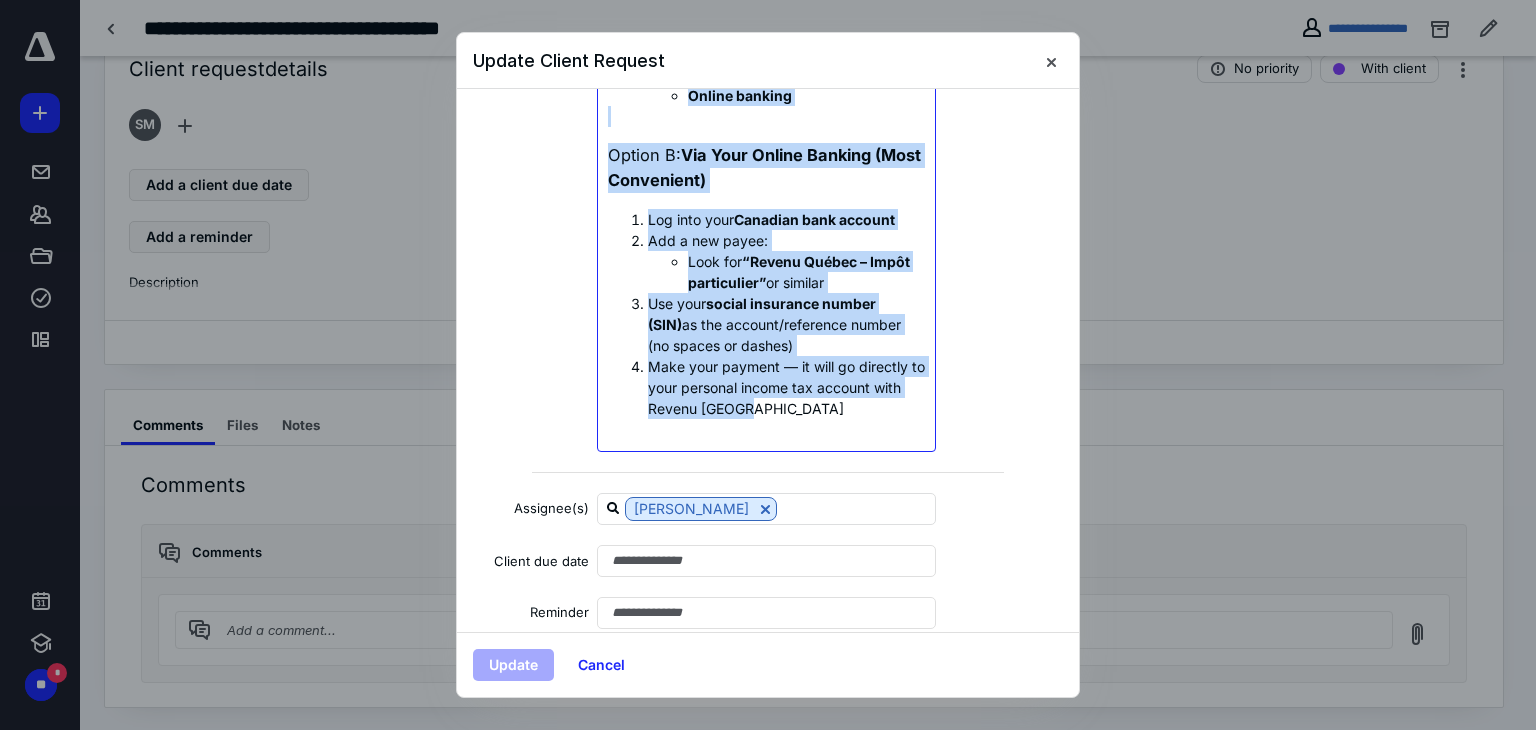 drag, startPoint x: 611, startPoint y: 319, endPoint x: 806, endPoint y: 394, distance: 208.92583 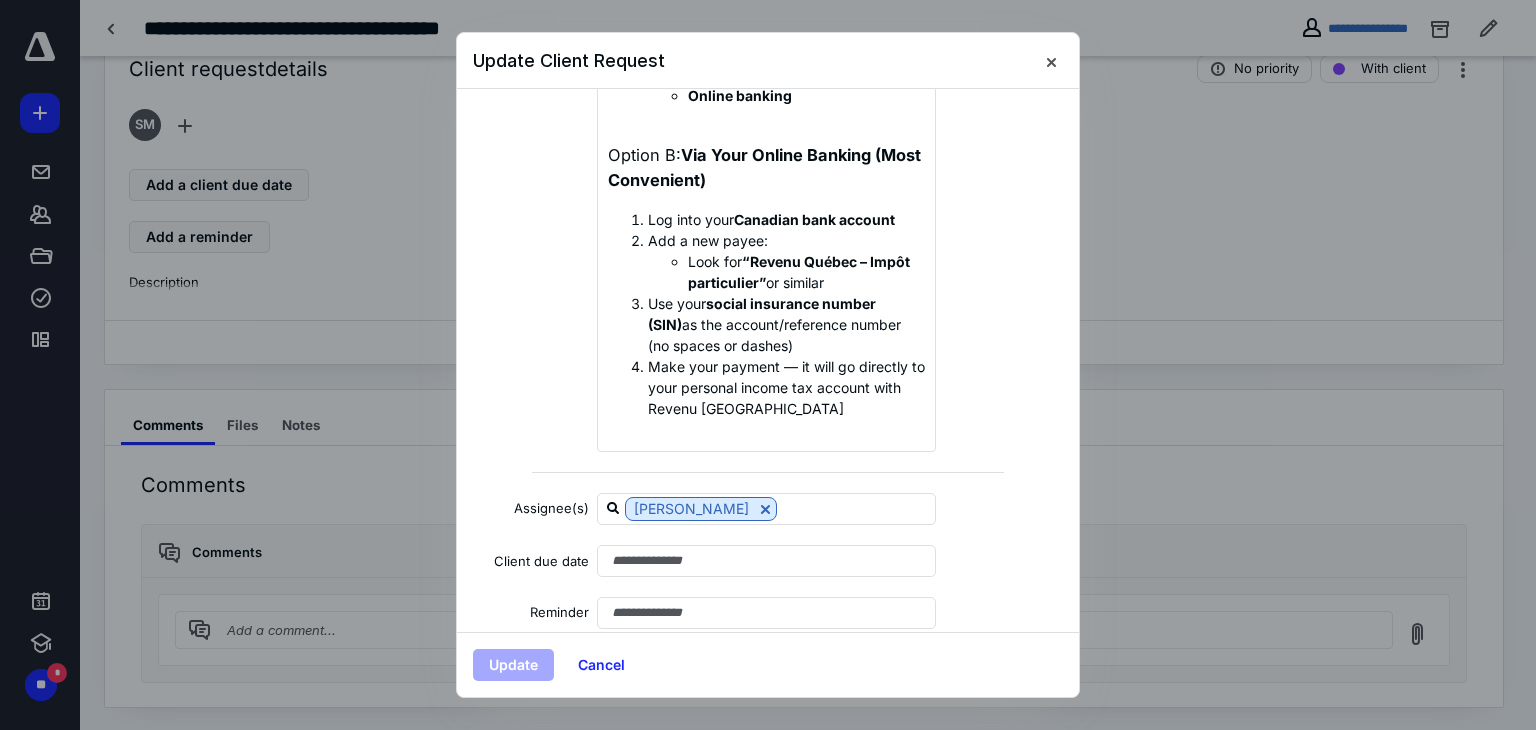 click at bounding box center (768, 365) 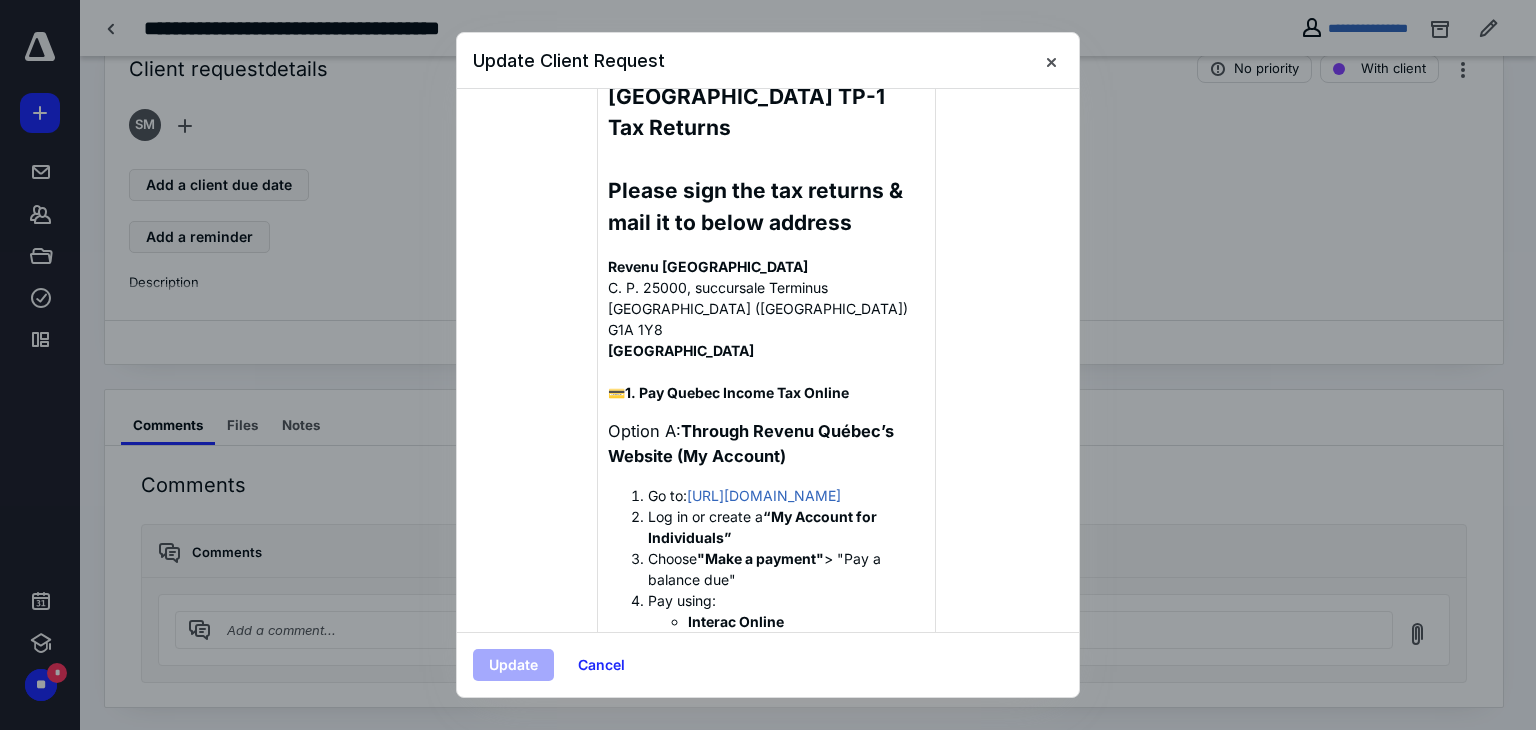 scroll, scrollTop: 300, scrollLeft: 0, axis: vertical 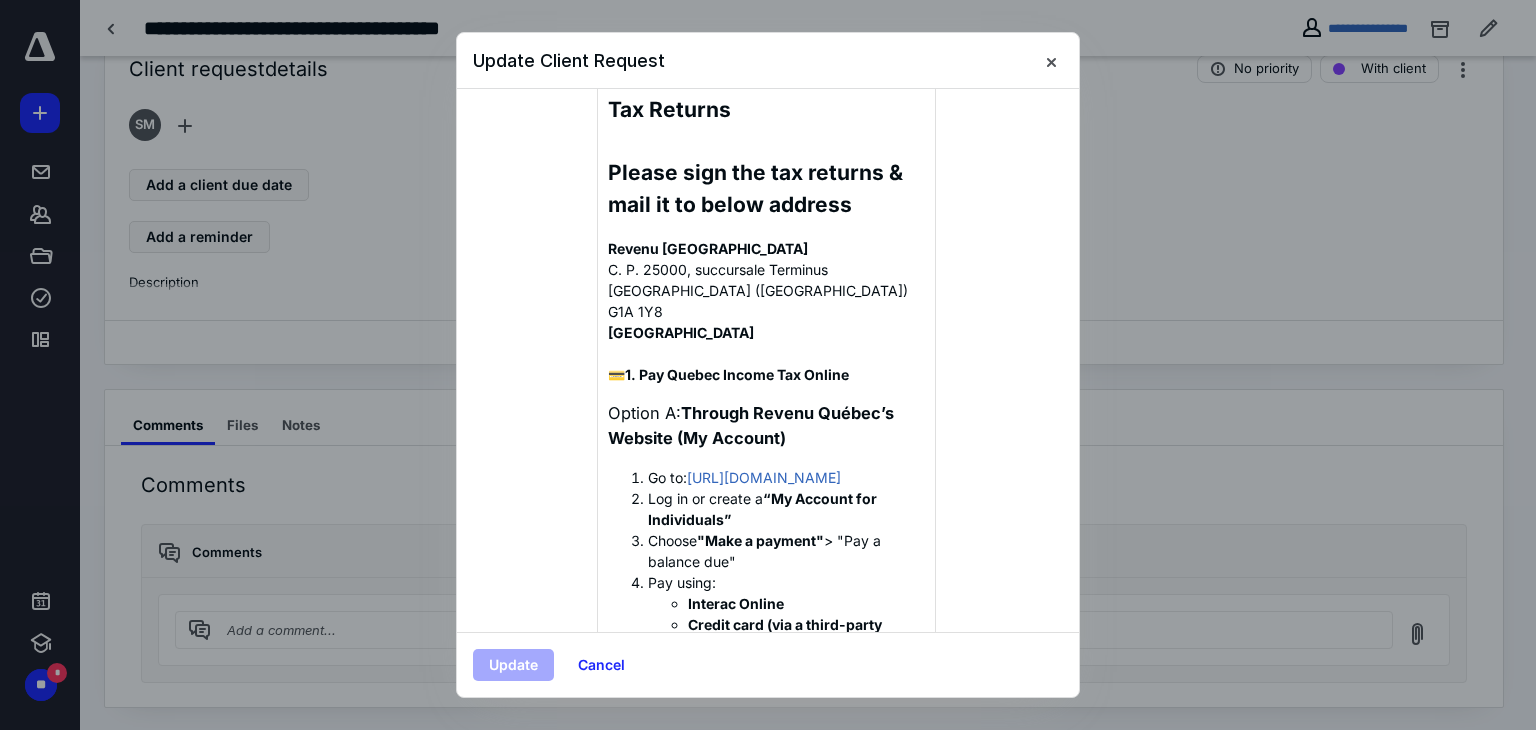 click at bounding box center [768, 365] 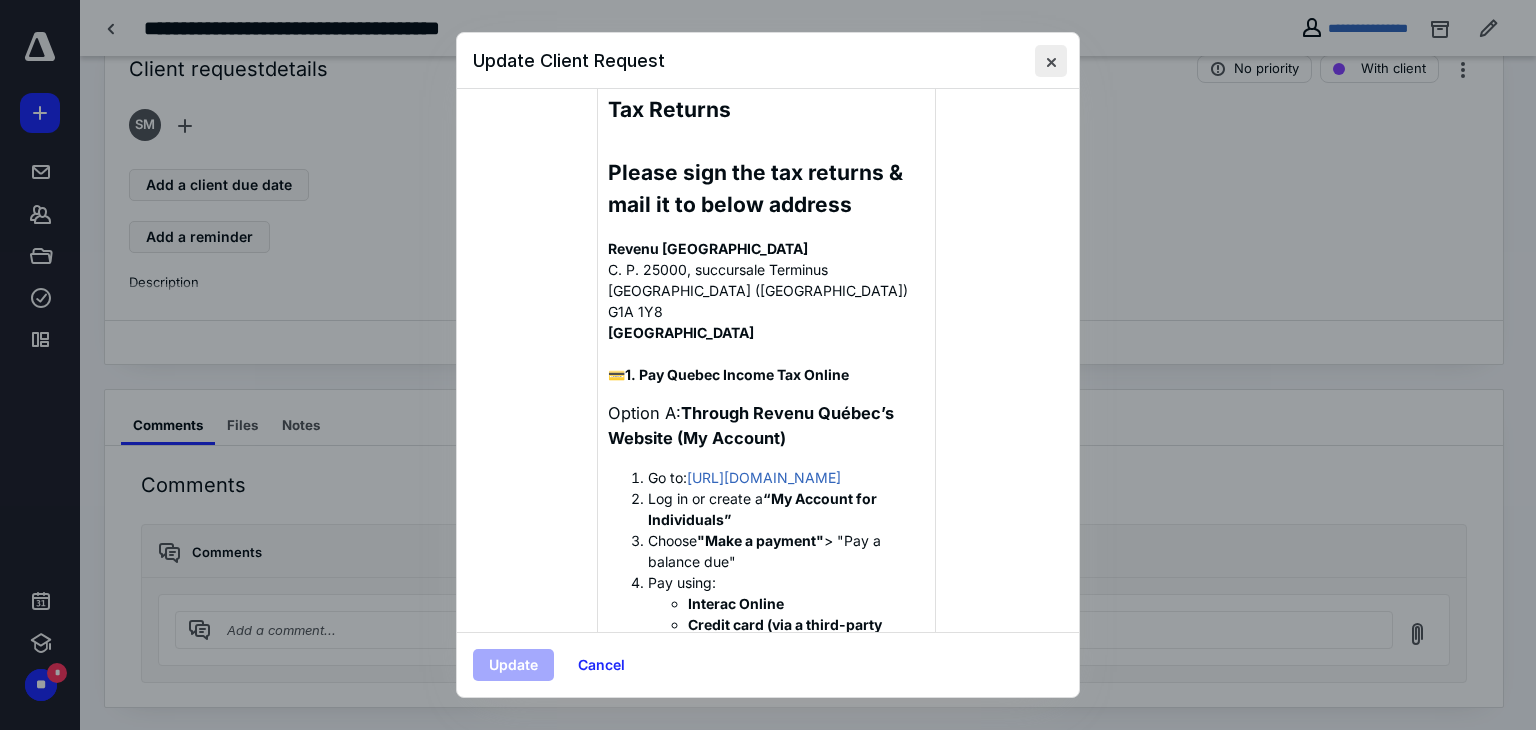 click at bounding box center (1051, 61) 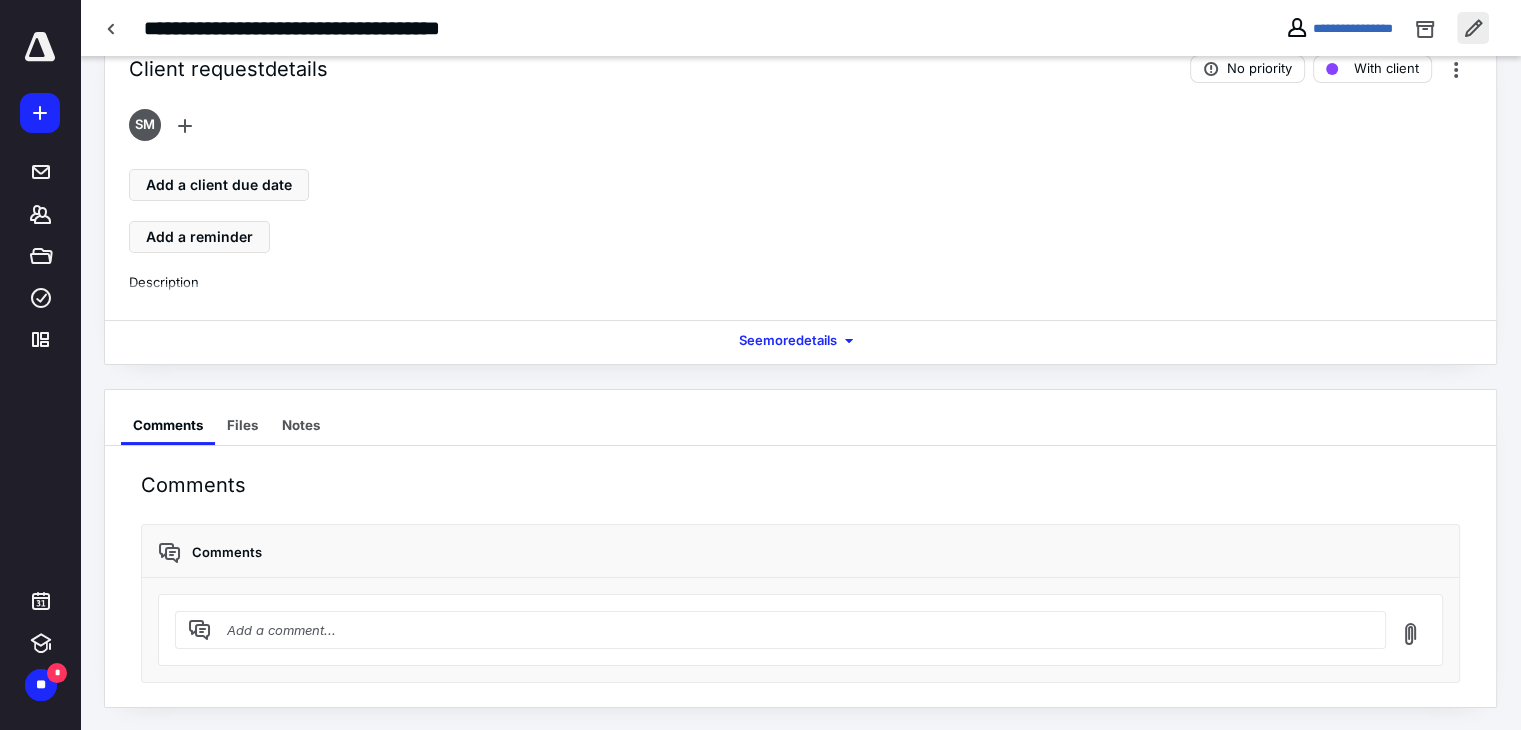 click at bounding box center (1473, 28) 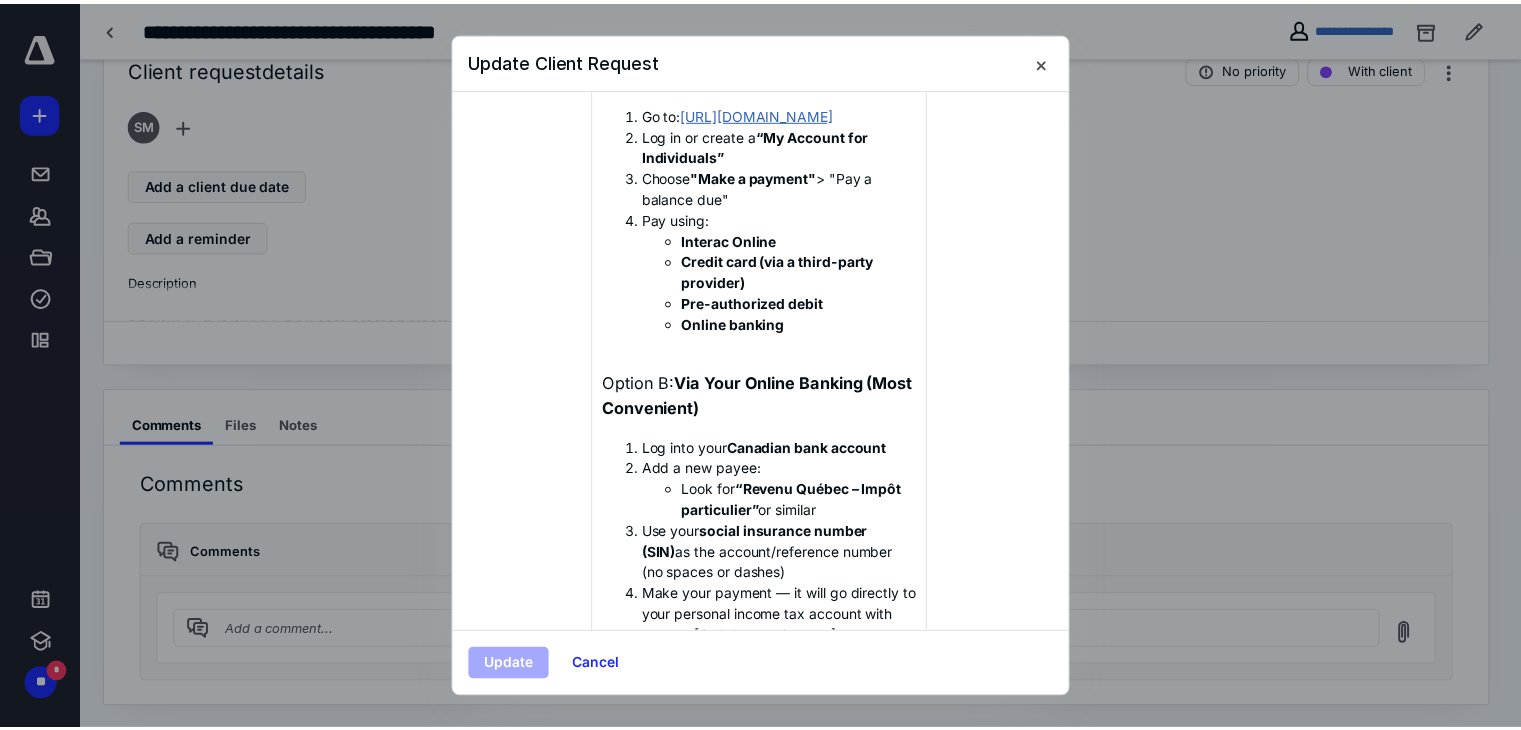 scroll, scrollTop: 800, scrollLeft: 0, axis: vertical 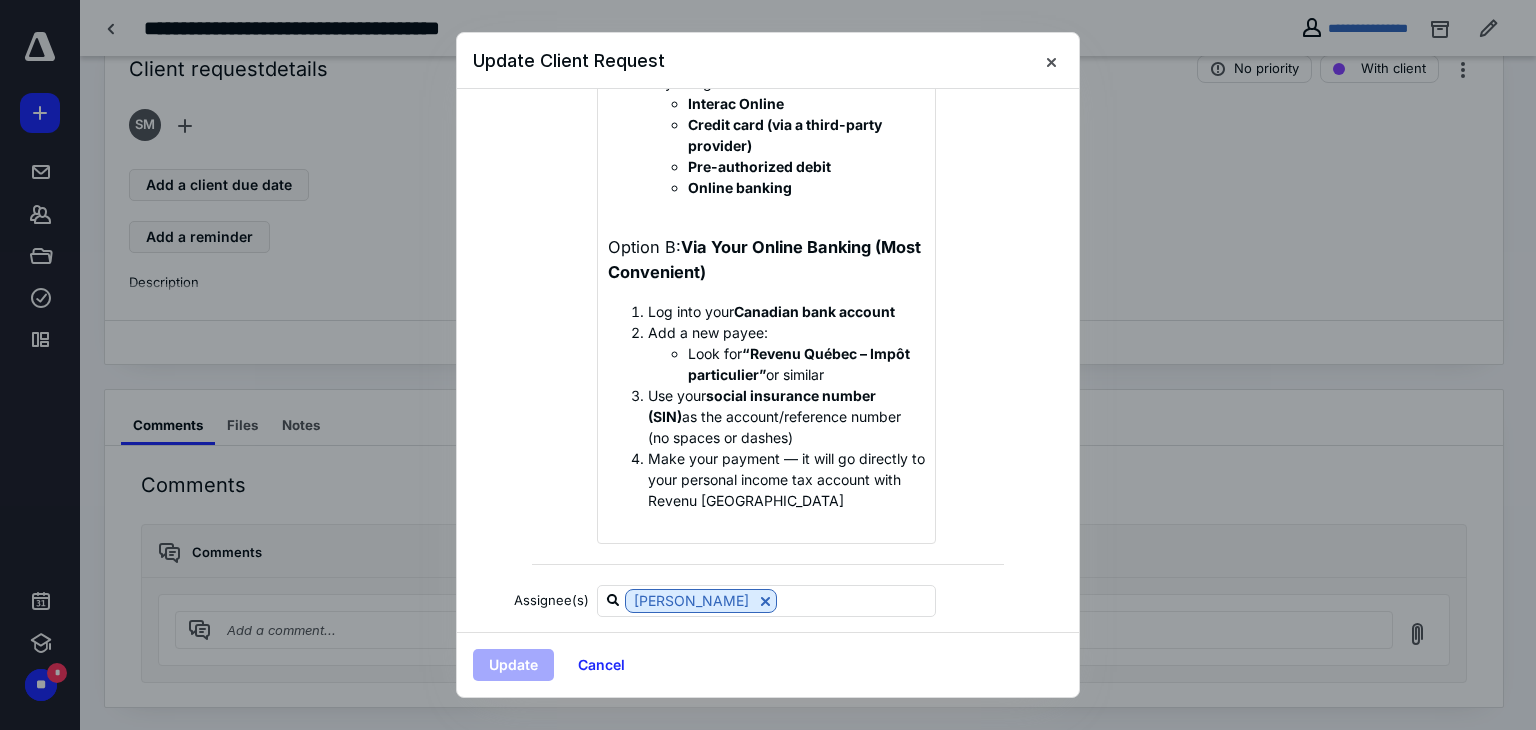 click at bounding box center (768, 365) 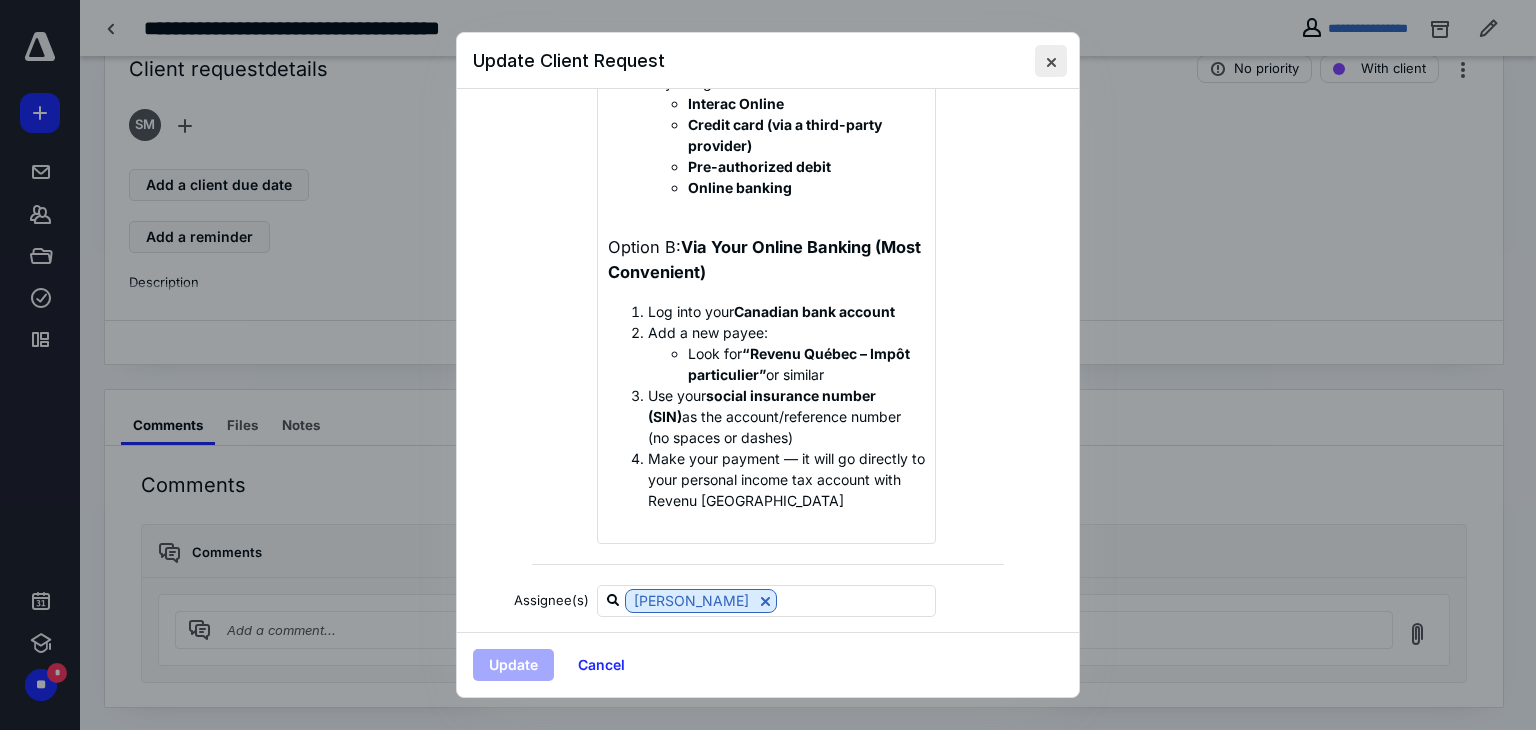 click at bounding box center (1051, 61) 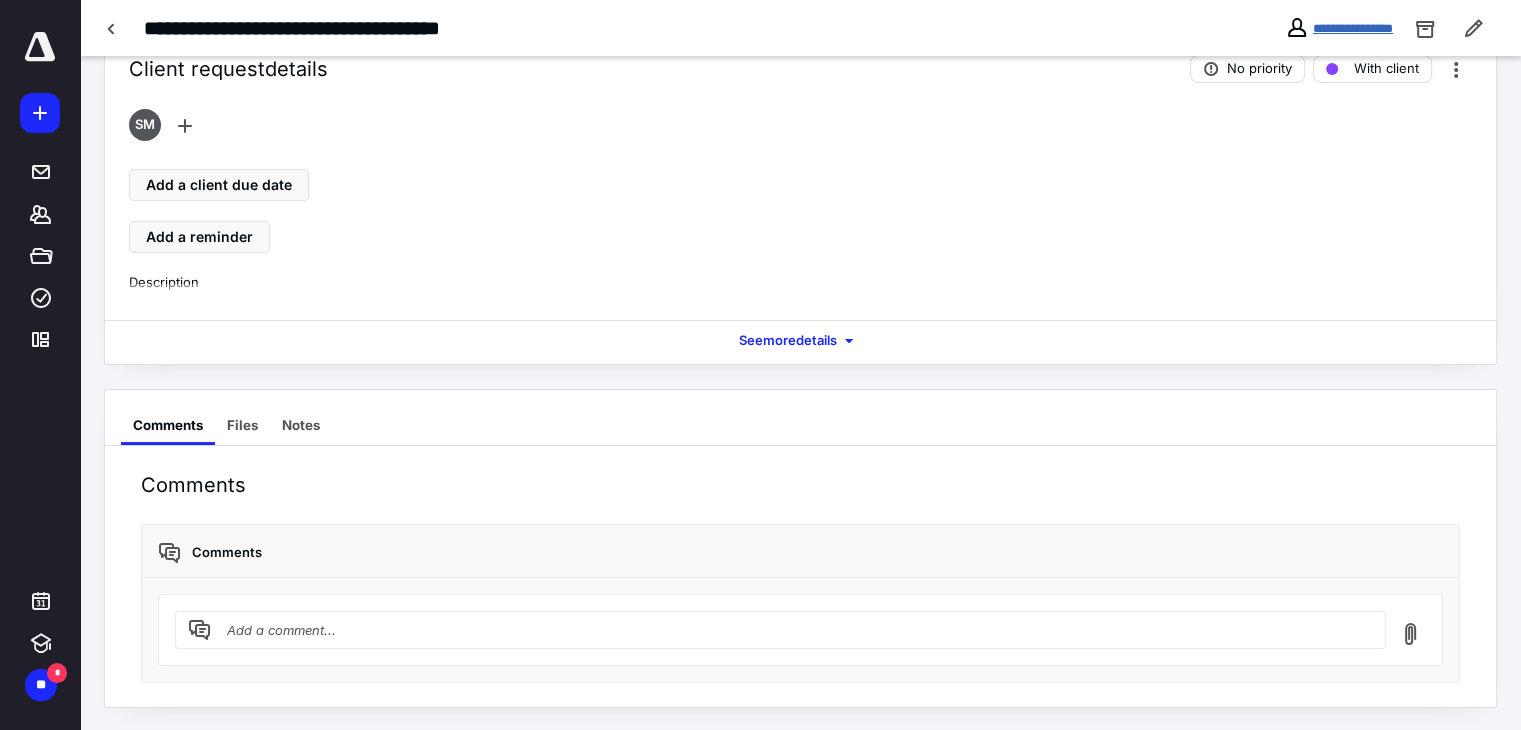 click on "**********" at bounding box center [1353, 28] 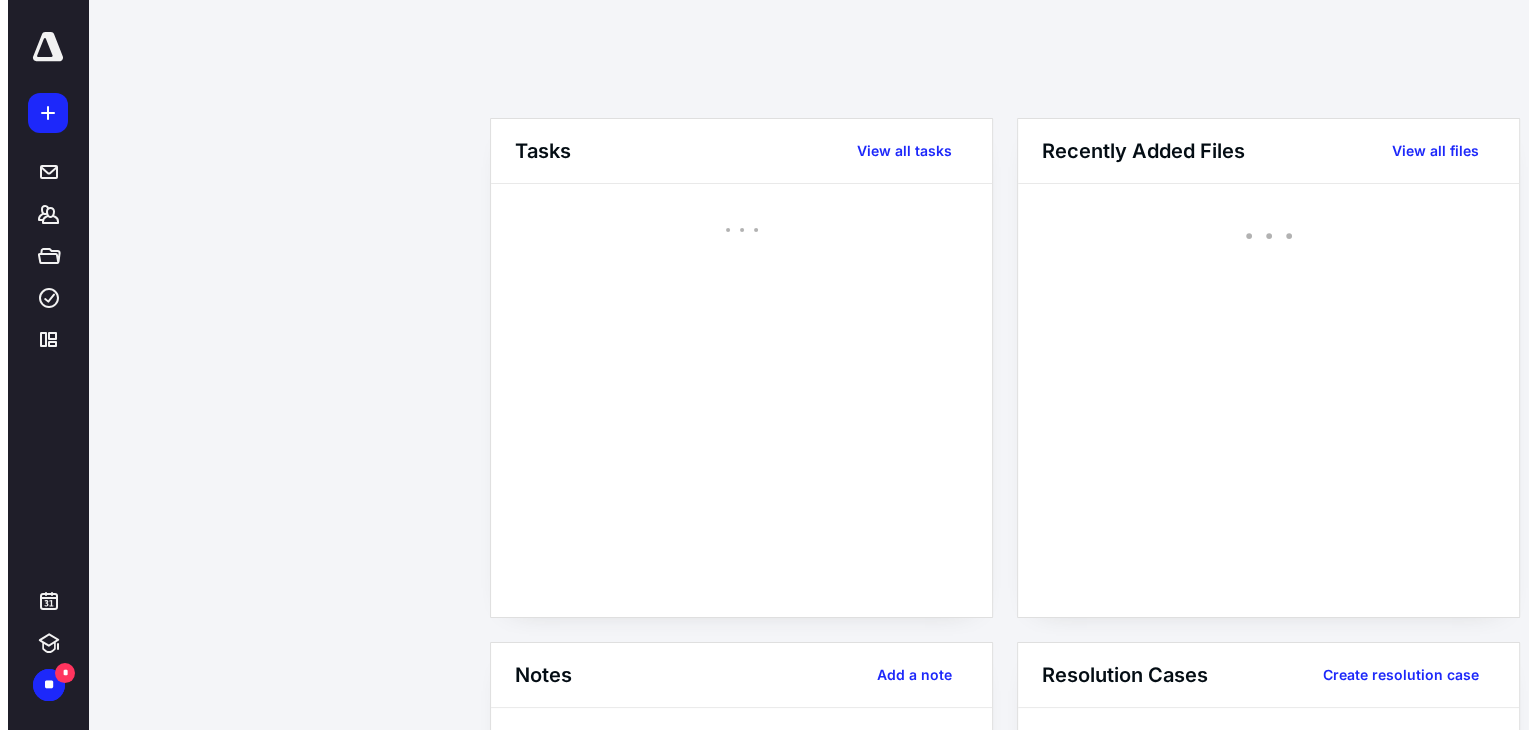 scroll, scrollTop: 0, scrollLeft: 0, axis: both 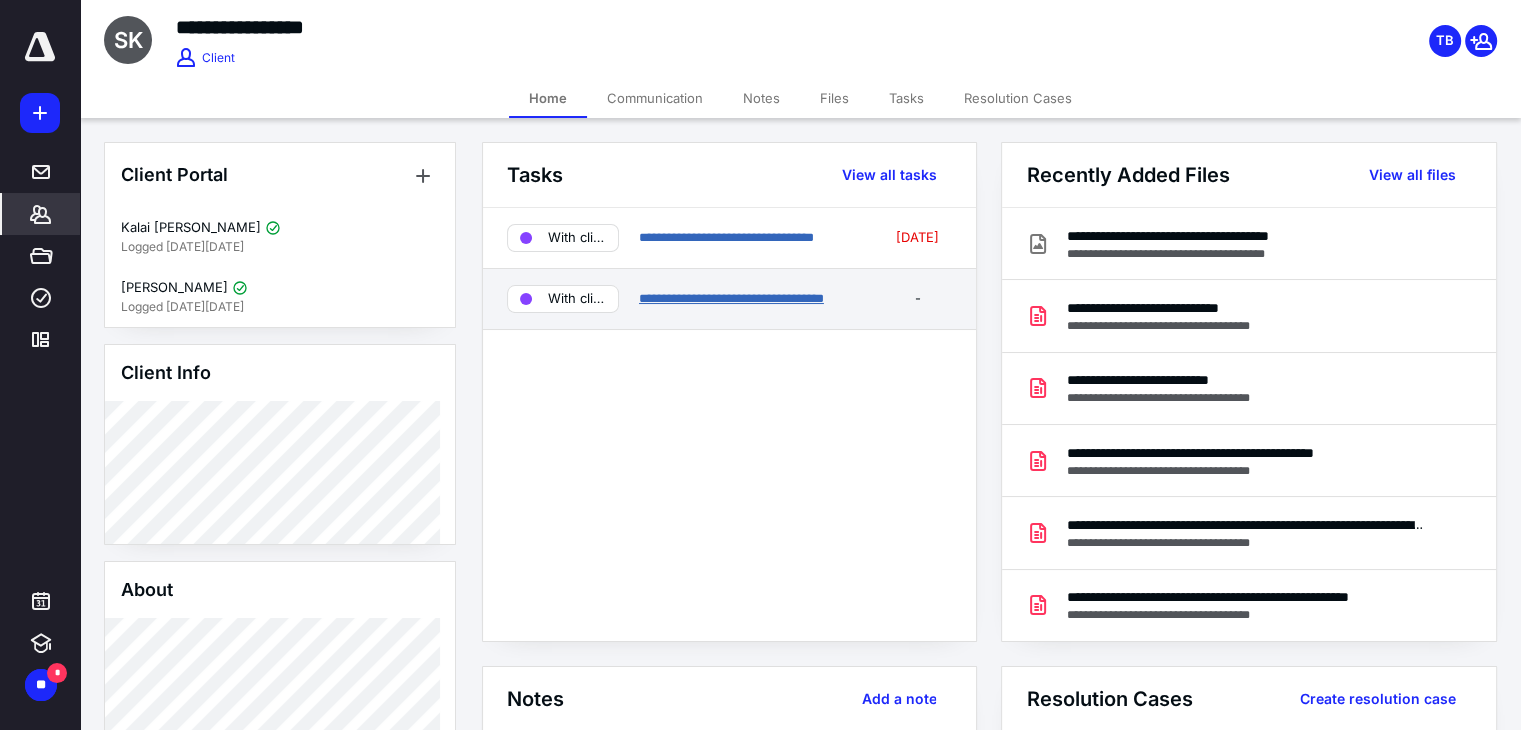 click on "**********" at bounding box center [731, 298] 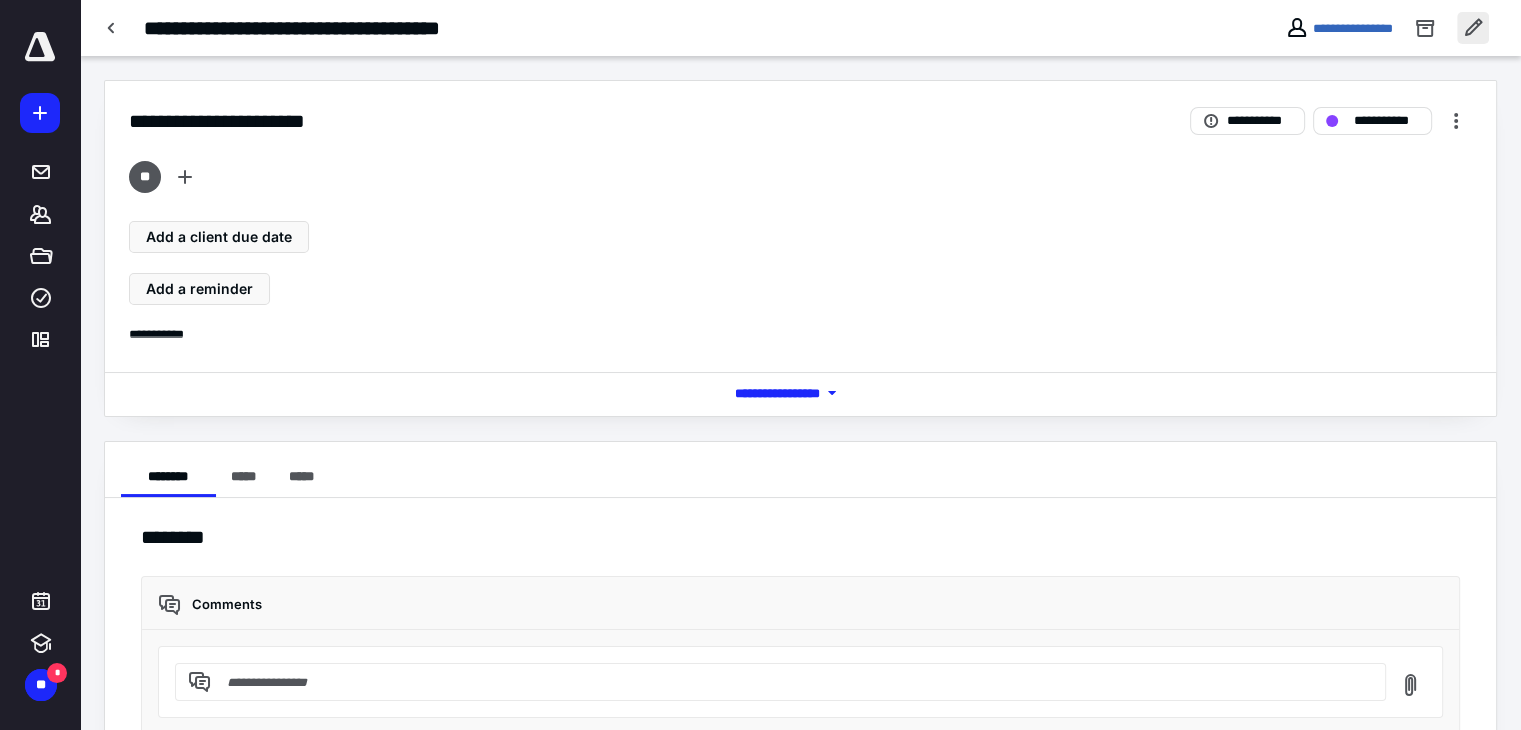 click at bounding box center [1473, 28] 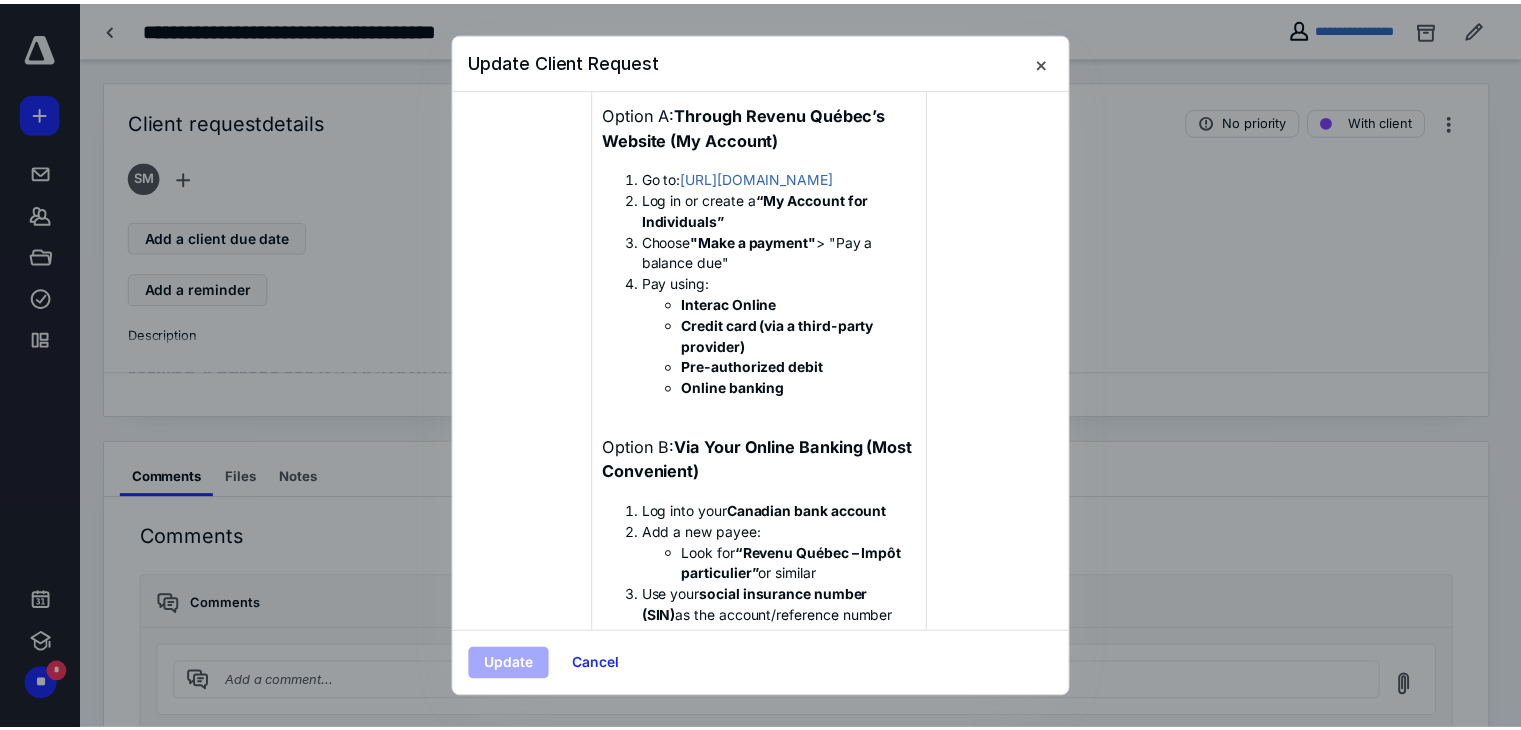 scroll, scrollTop: 892, scrollLeft: 0, axis: vertical 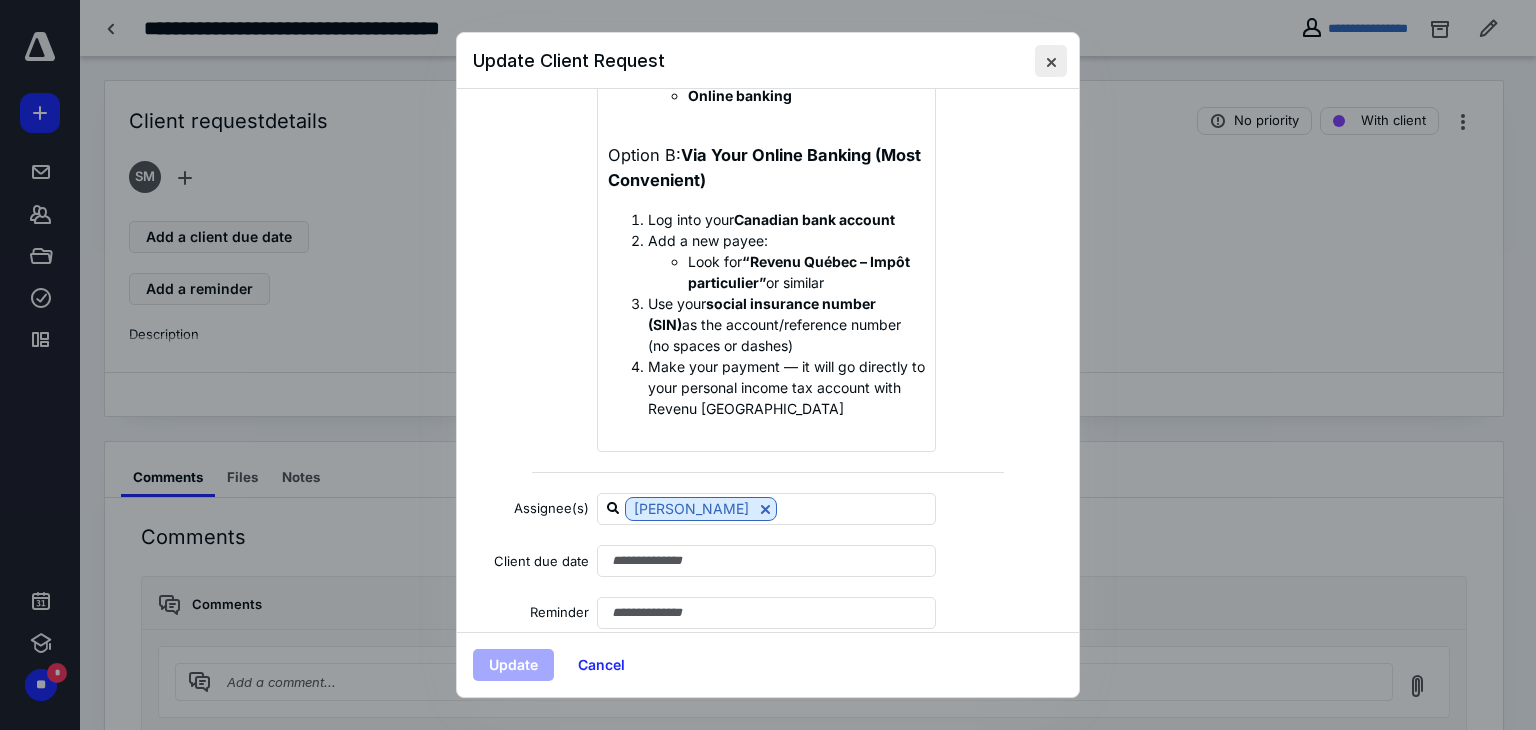 click at bounding box center (1051, 61) 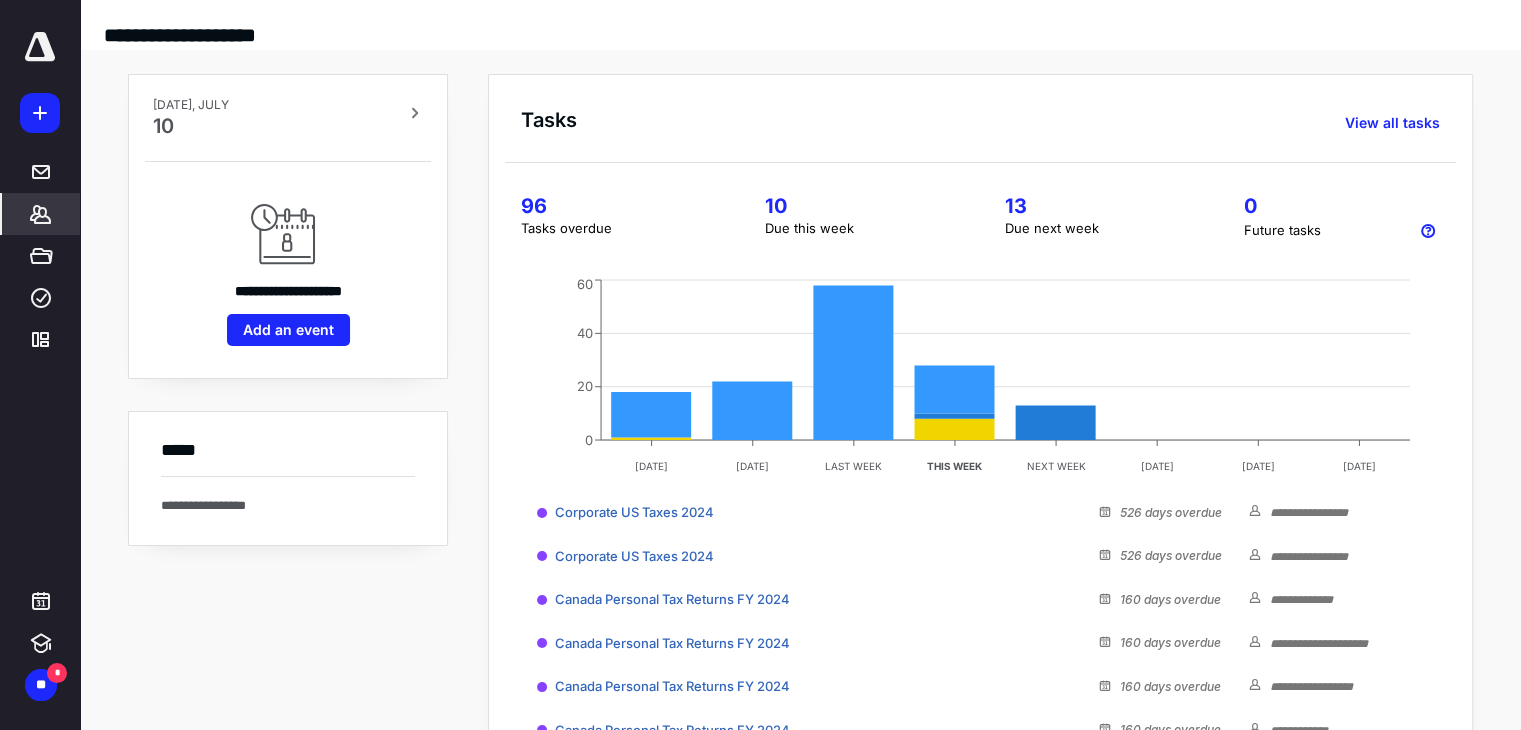 scroll, scrollTop: 0, scrollLeft: 0, axis: both 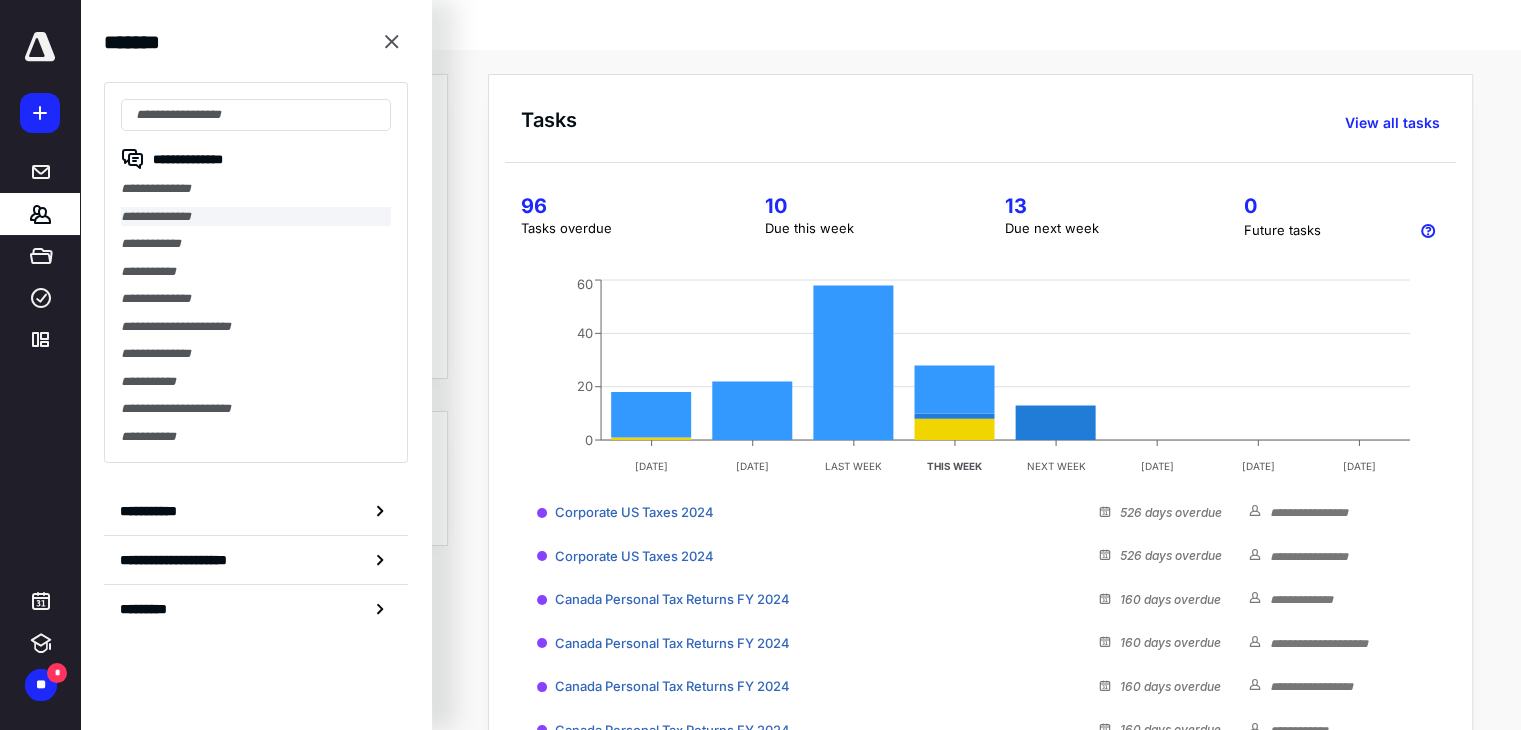 click on "**********" at bounding box center [256, 217] 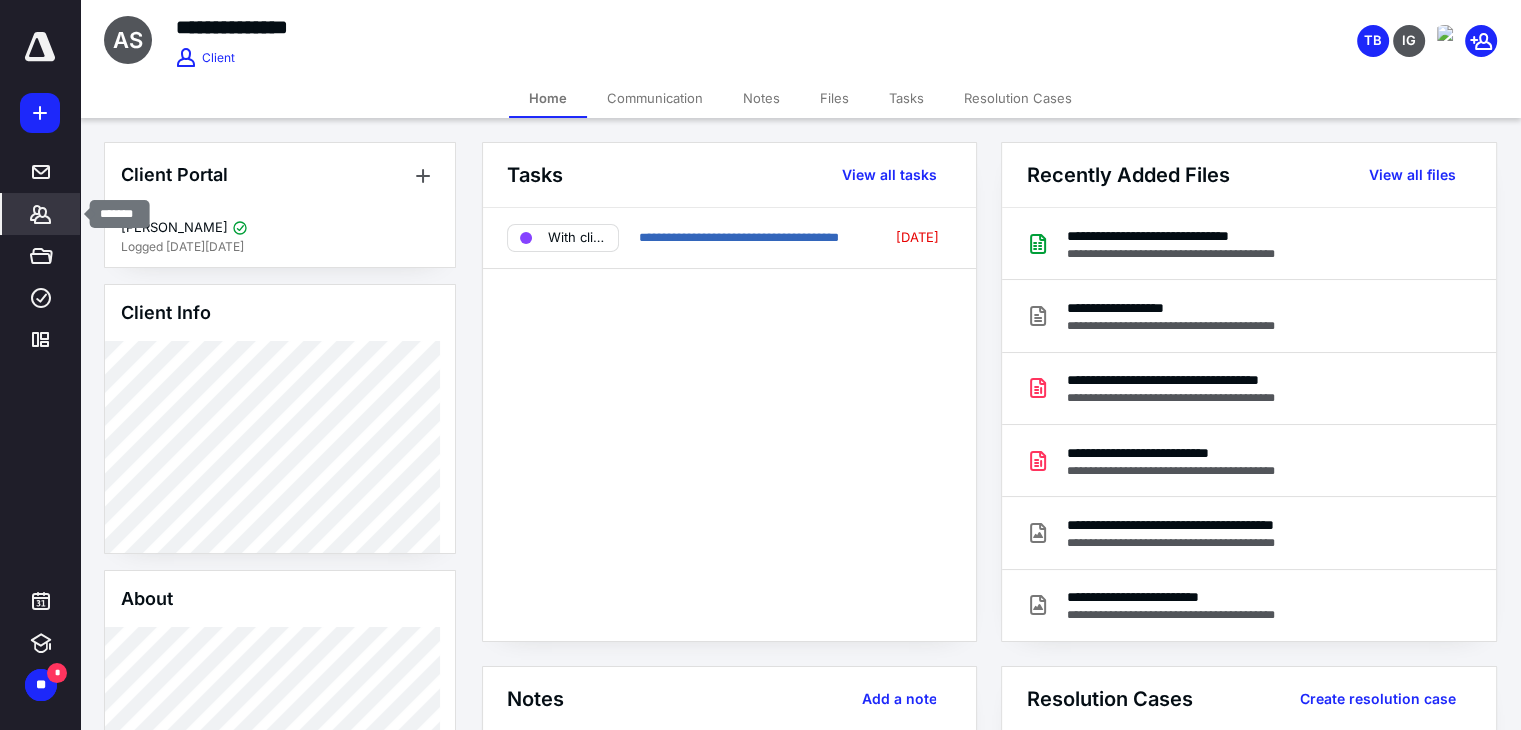 click 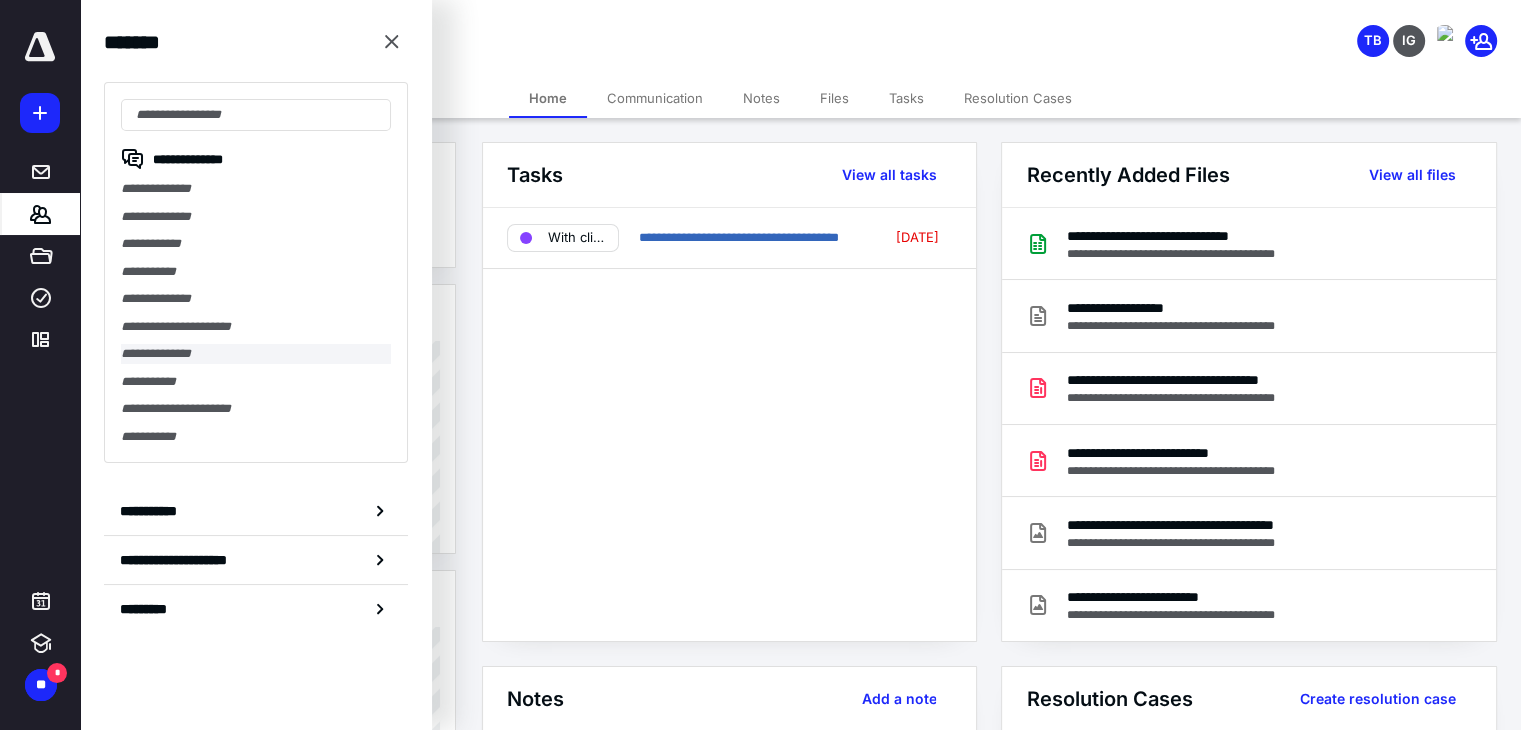 click on "**********" at bounding box center [256, 354] 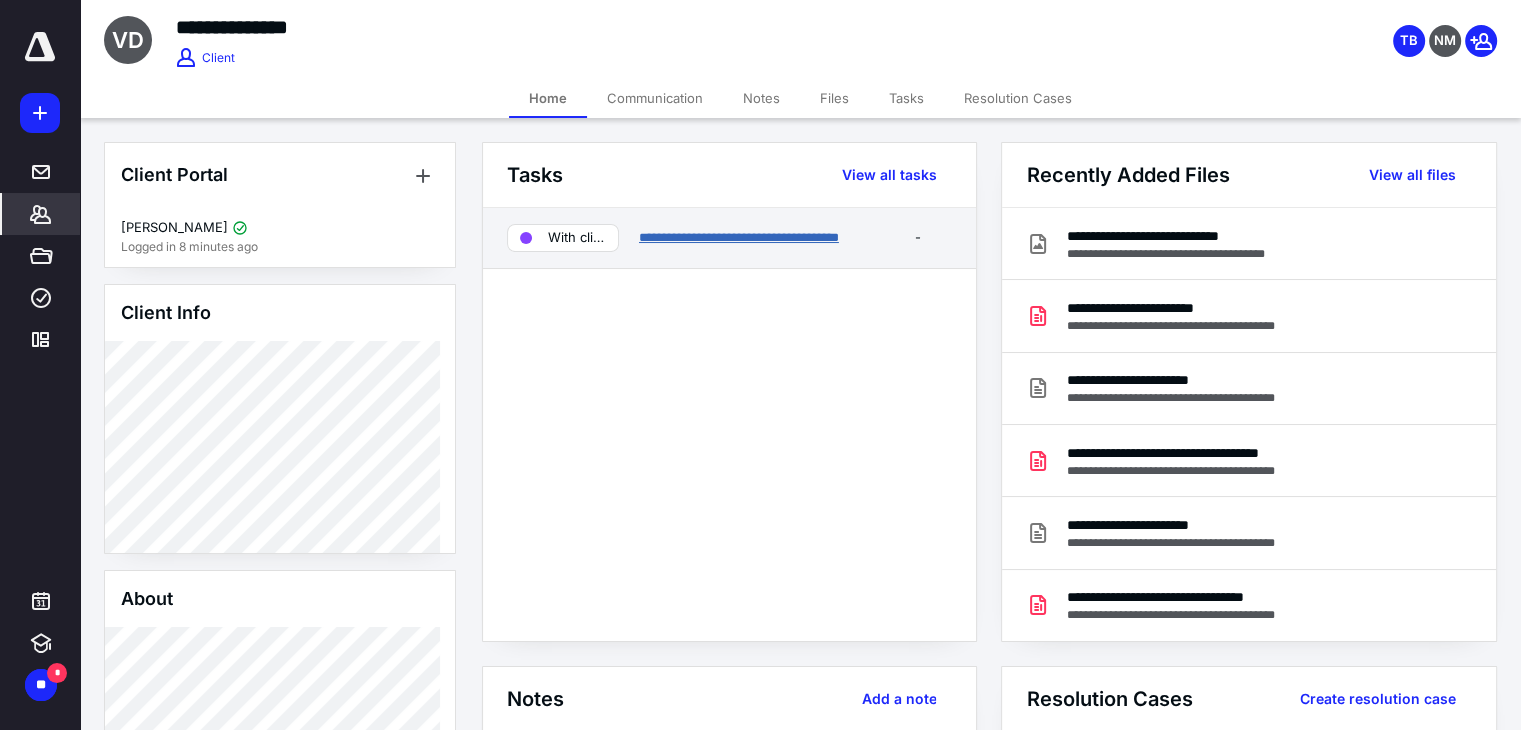 click on "**********" at bounding box center (739, 237) 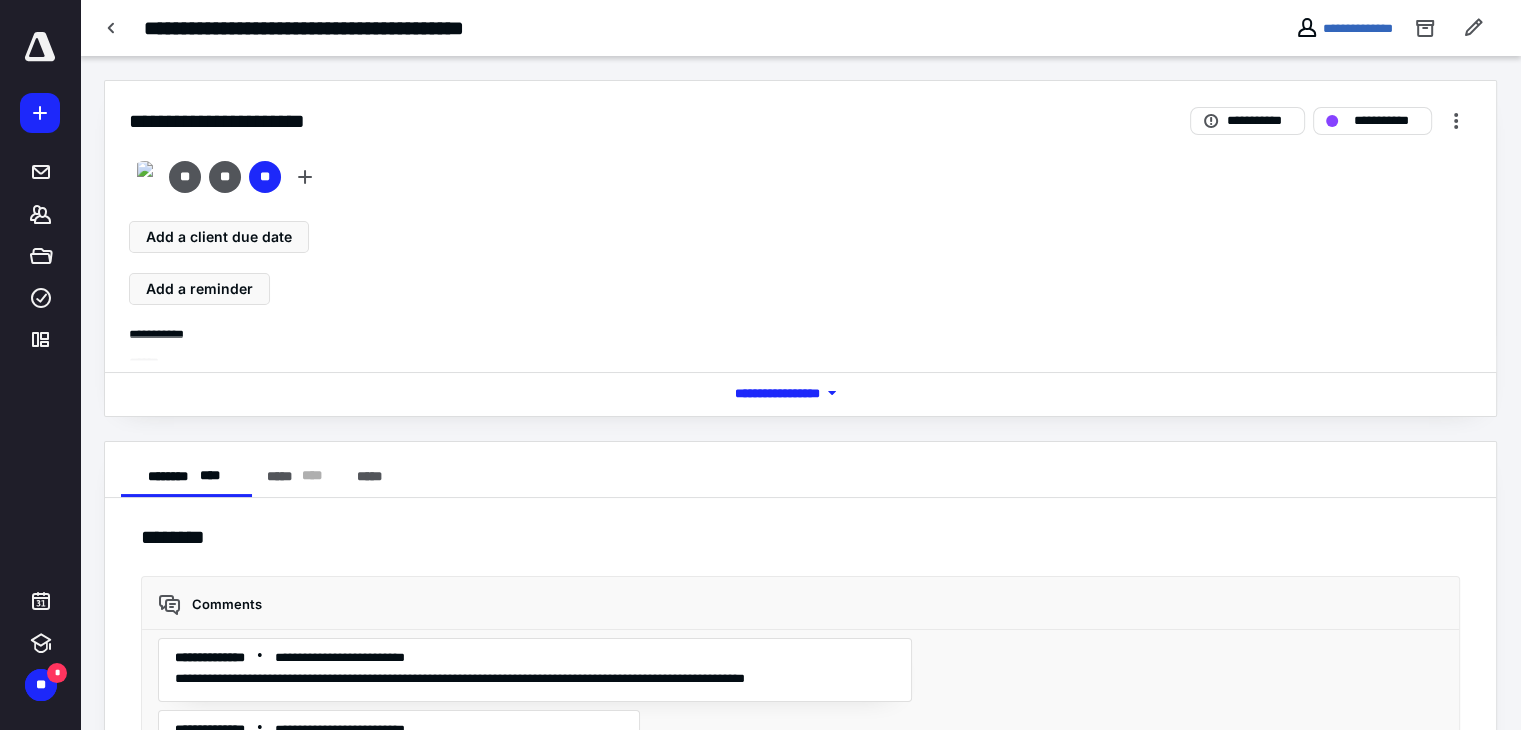scroll, scrollTop: 4684, scrollLeft: 0, axis: vertical 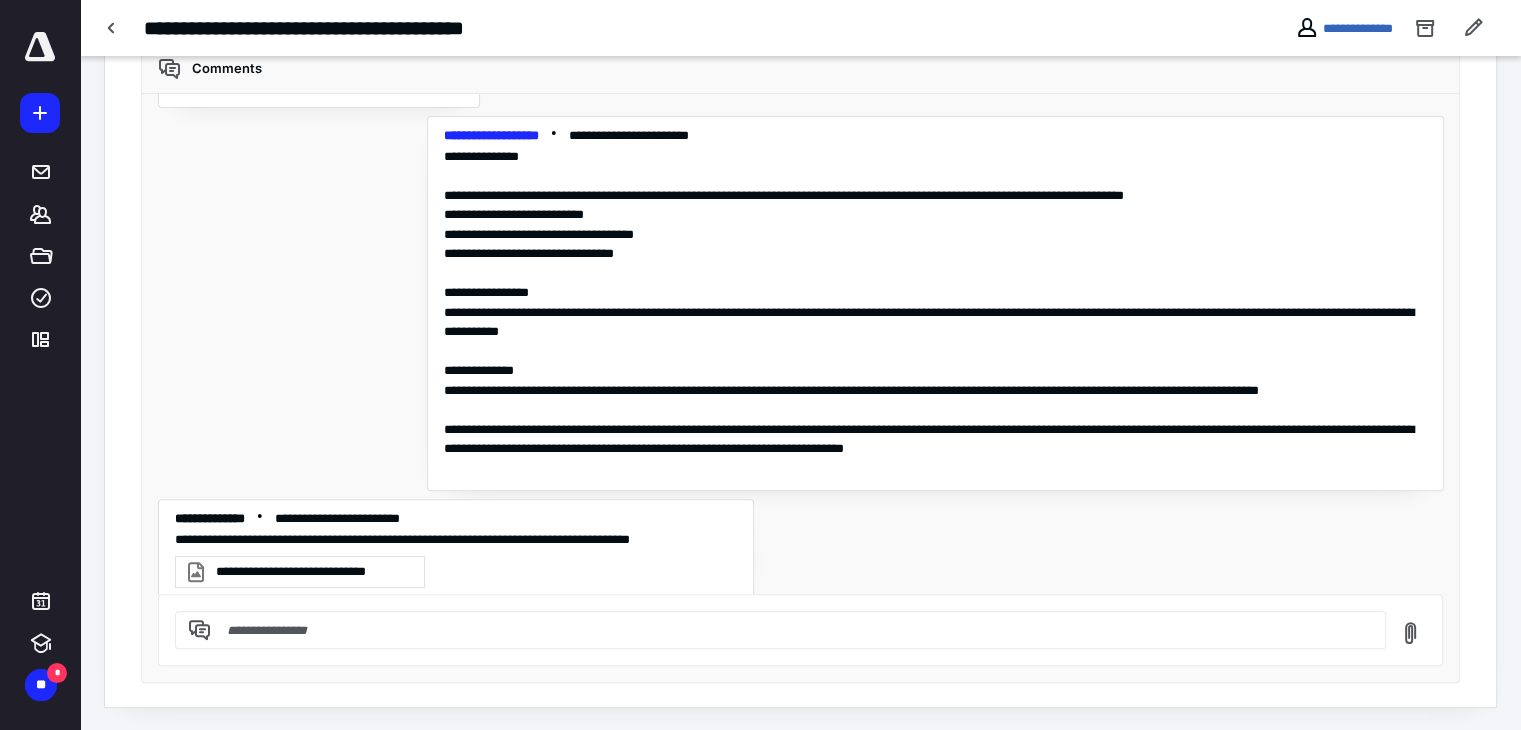 click on "**********" at bounding box center [314, 572] 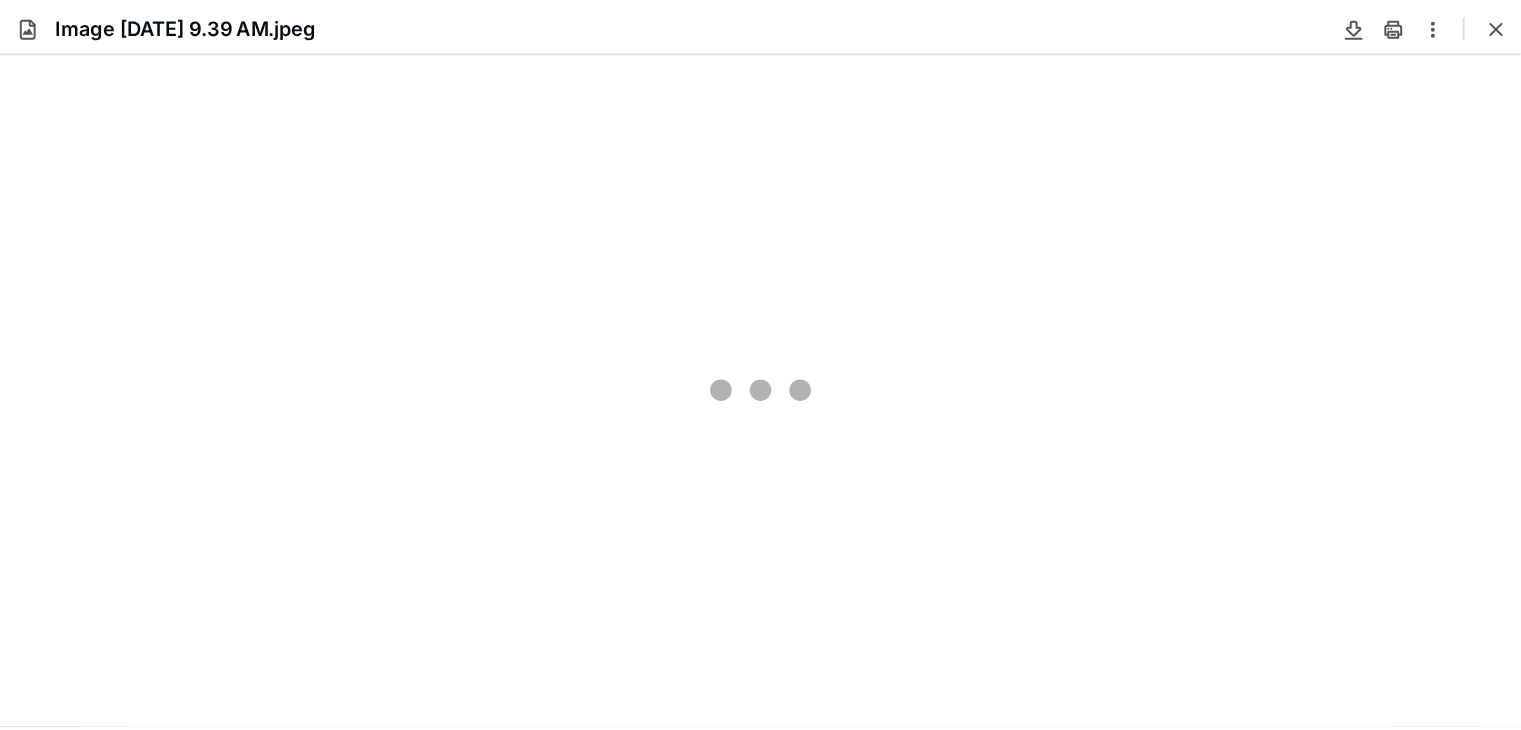 scroll, scrollTop: 0, scrollLeft: 0, axis: both 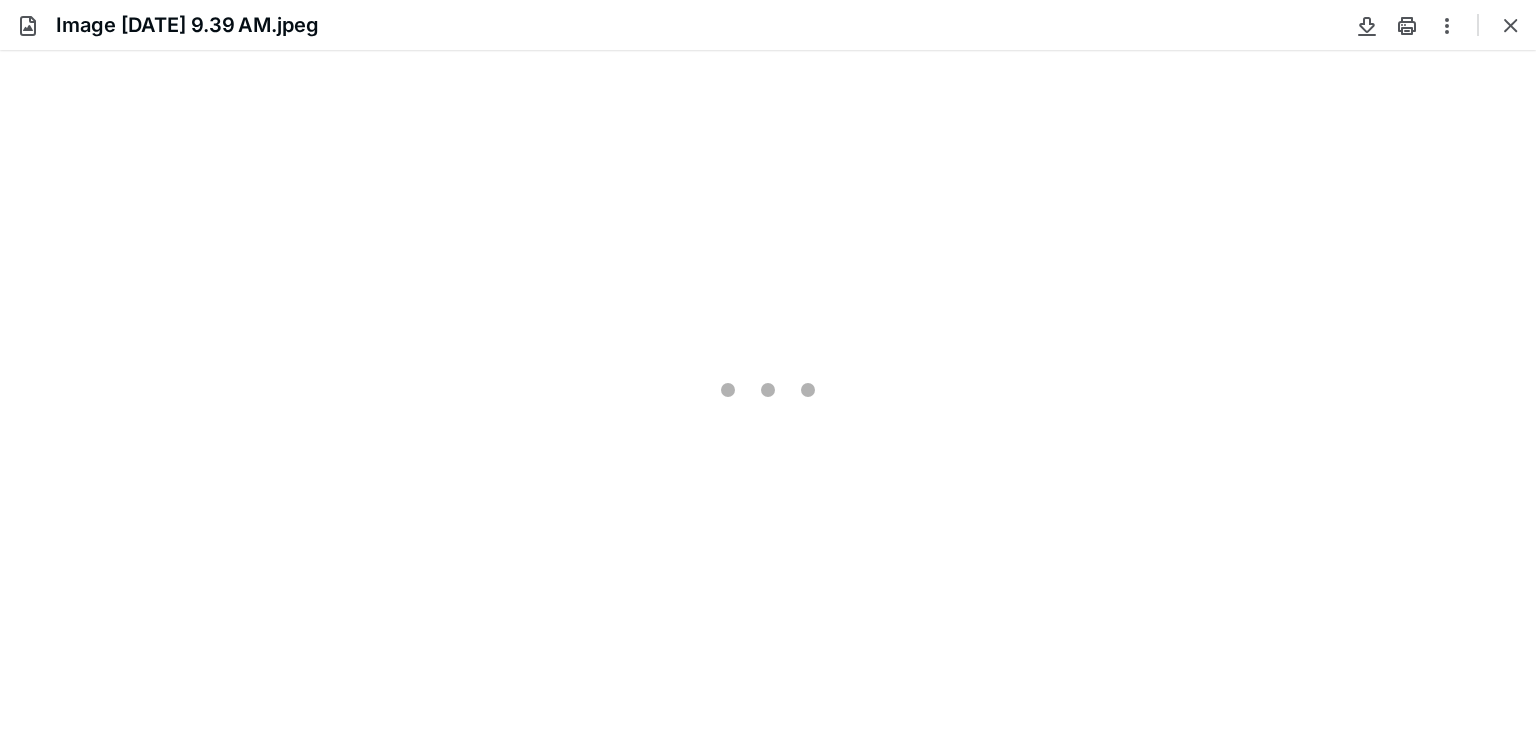 type on "247" 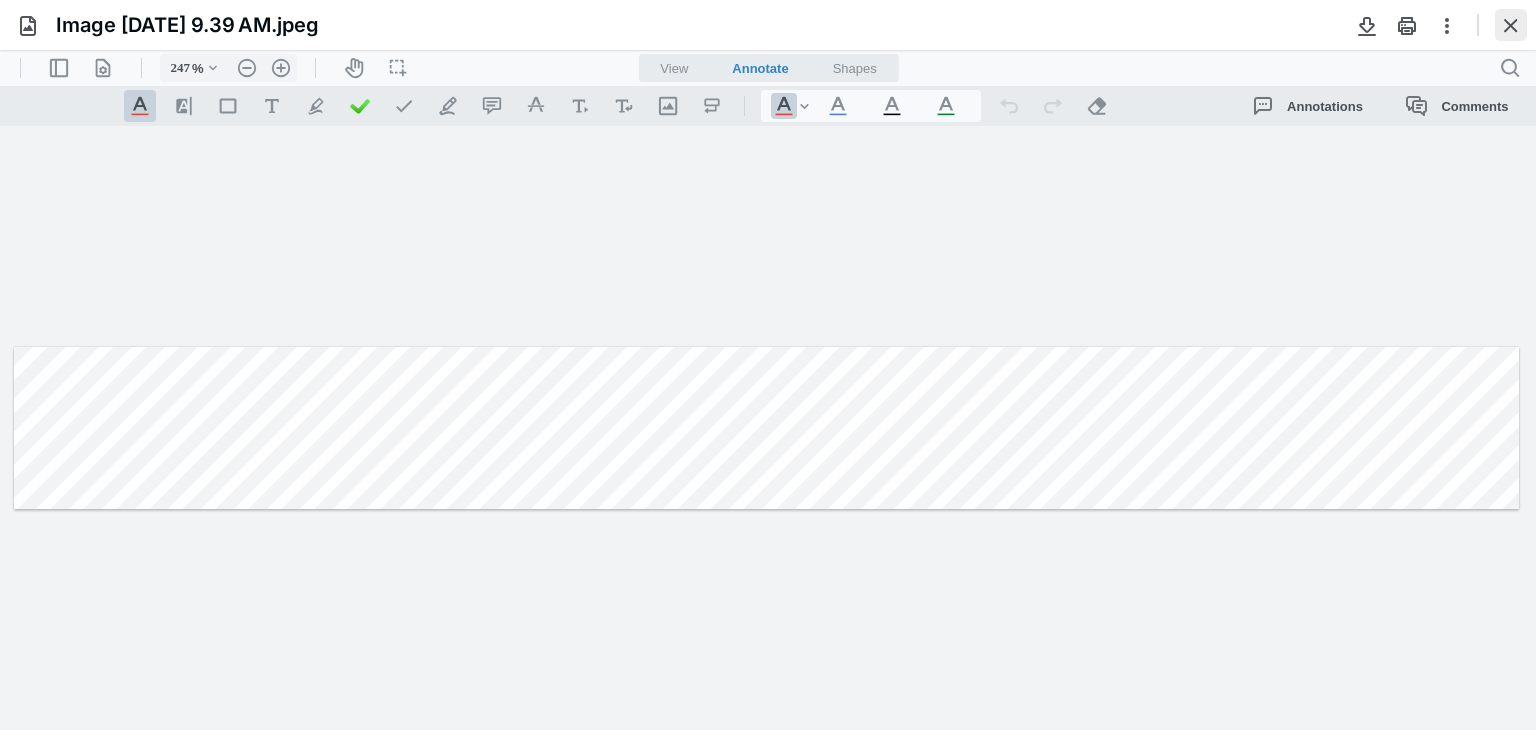 click at bounding box center [1511, 25] 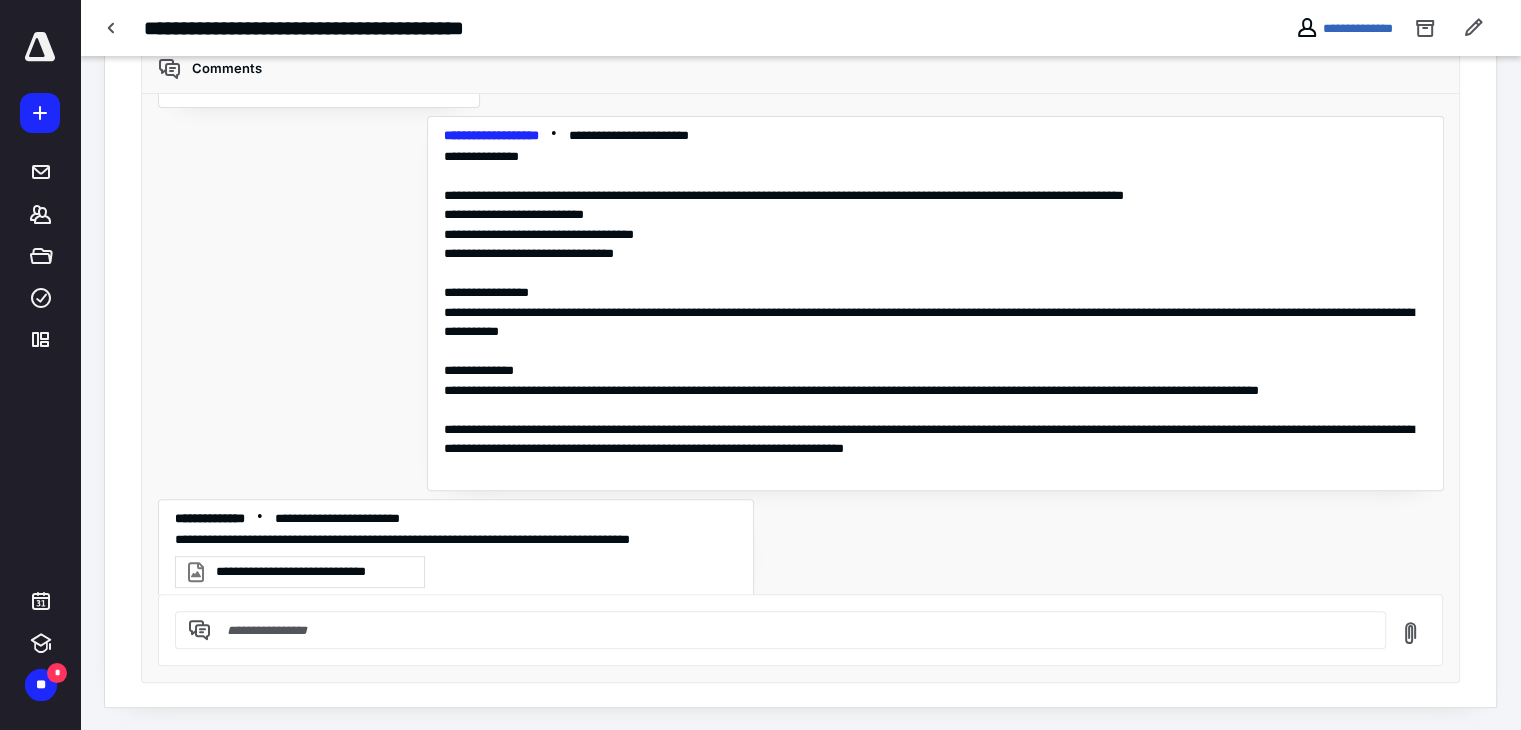 click at bounding box center [792, 630] 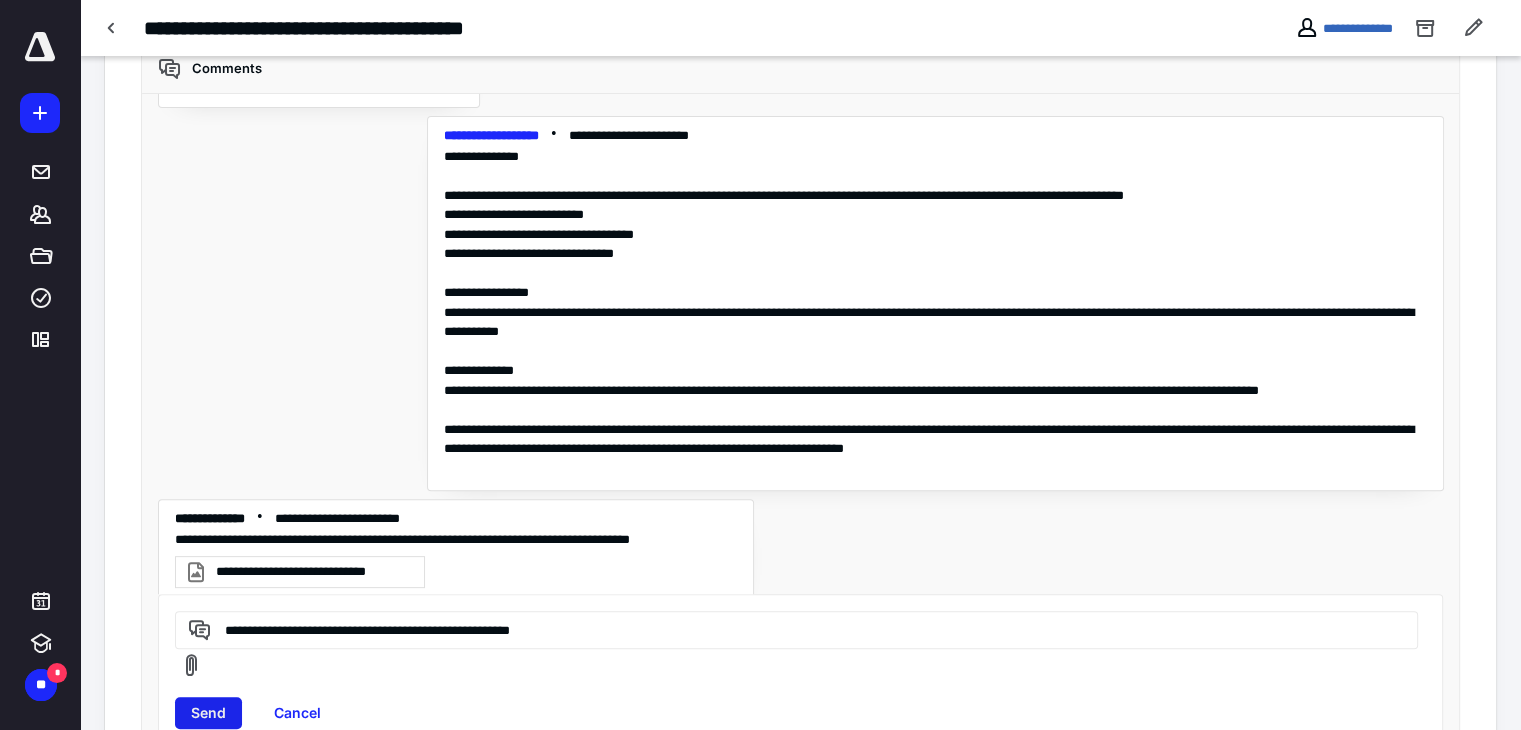 type on "**********" 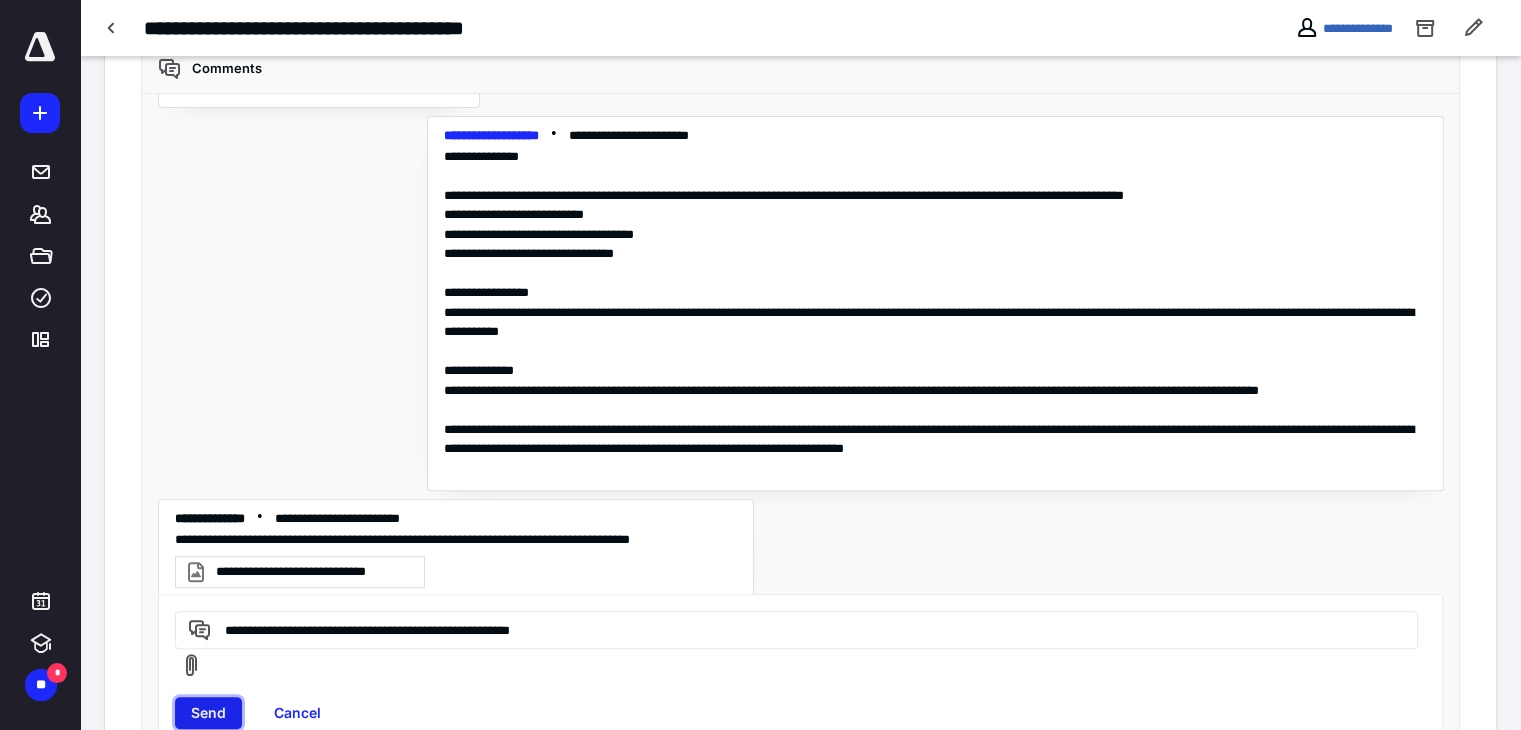 click on "Send" at bounding box center [208, 713] 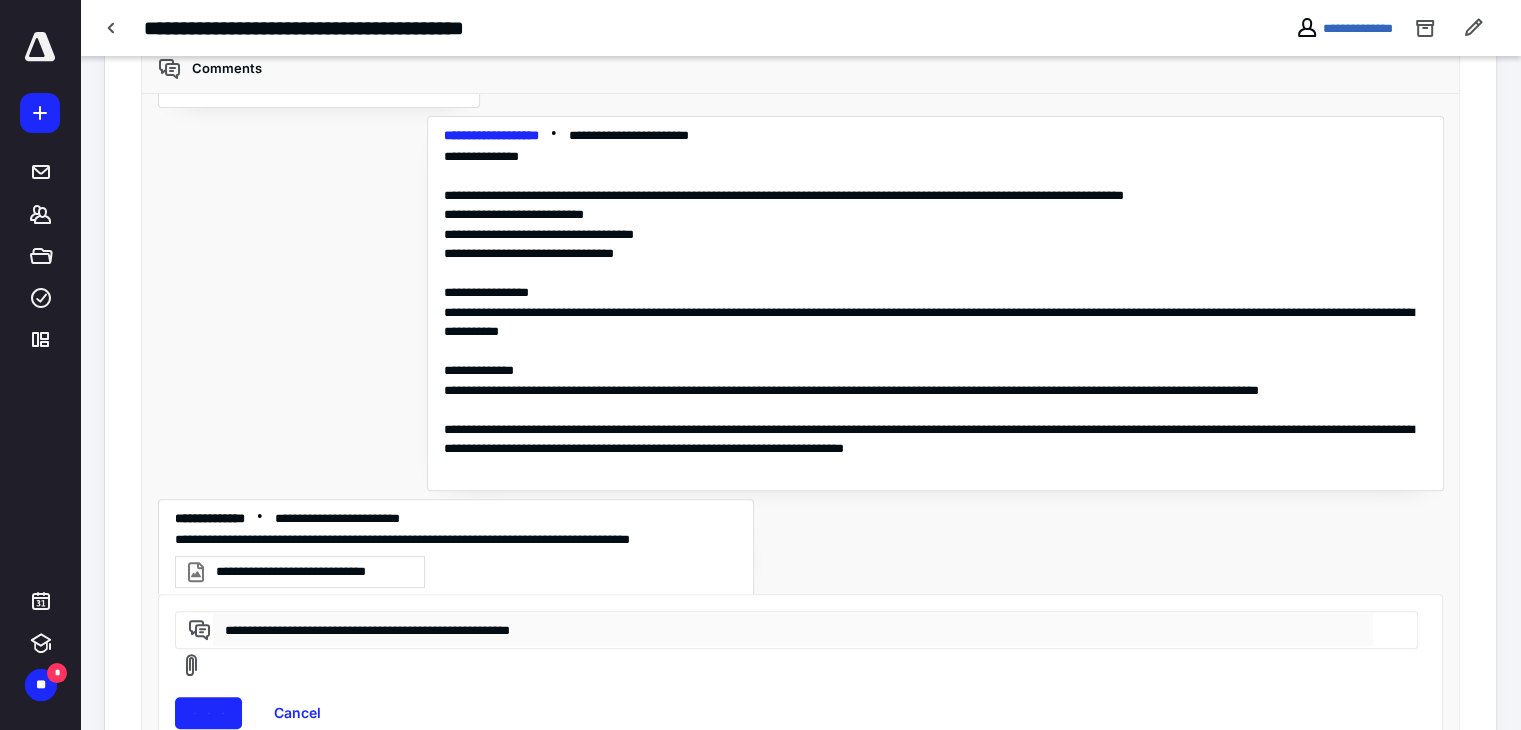 type 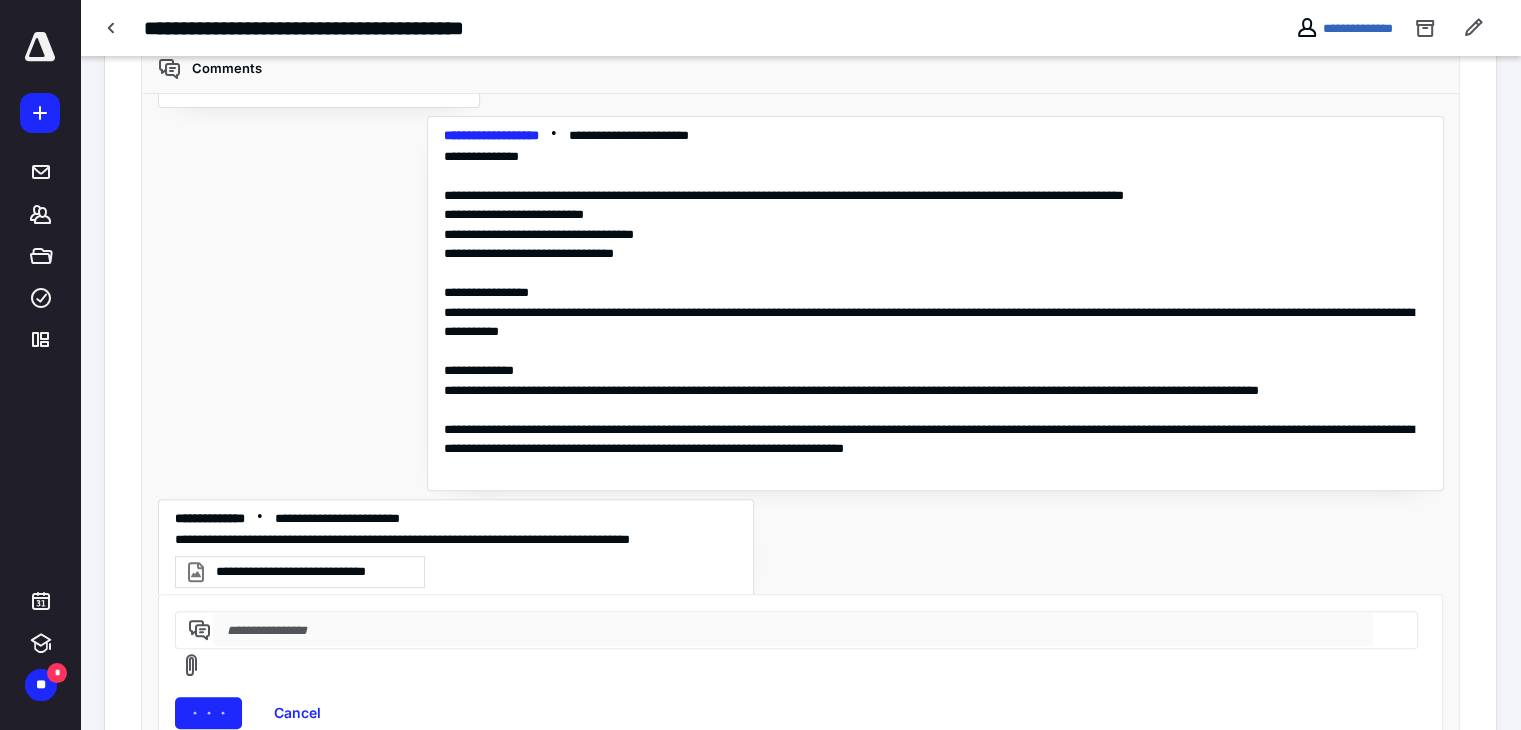 scroll, scrollTop: 4756, scrollLeft: 0, axis: vertical 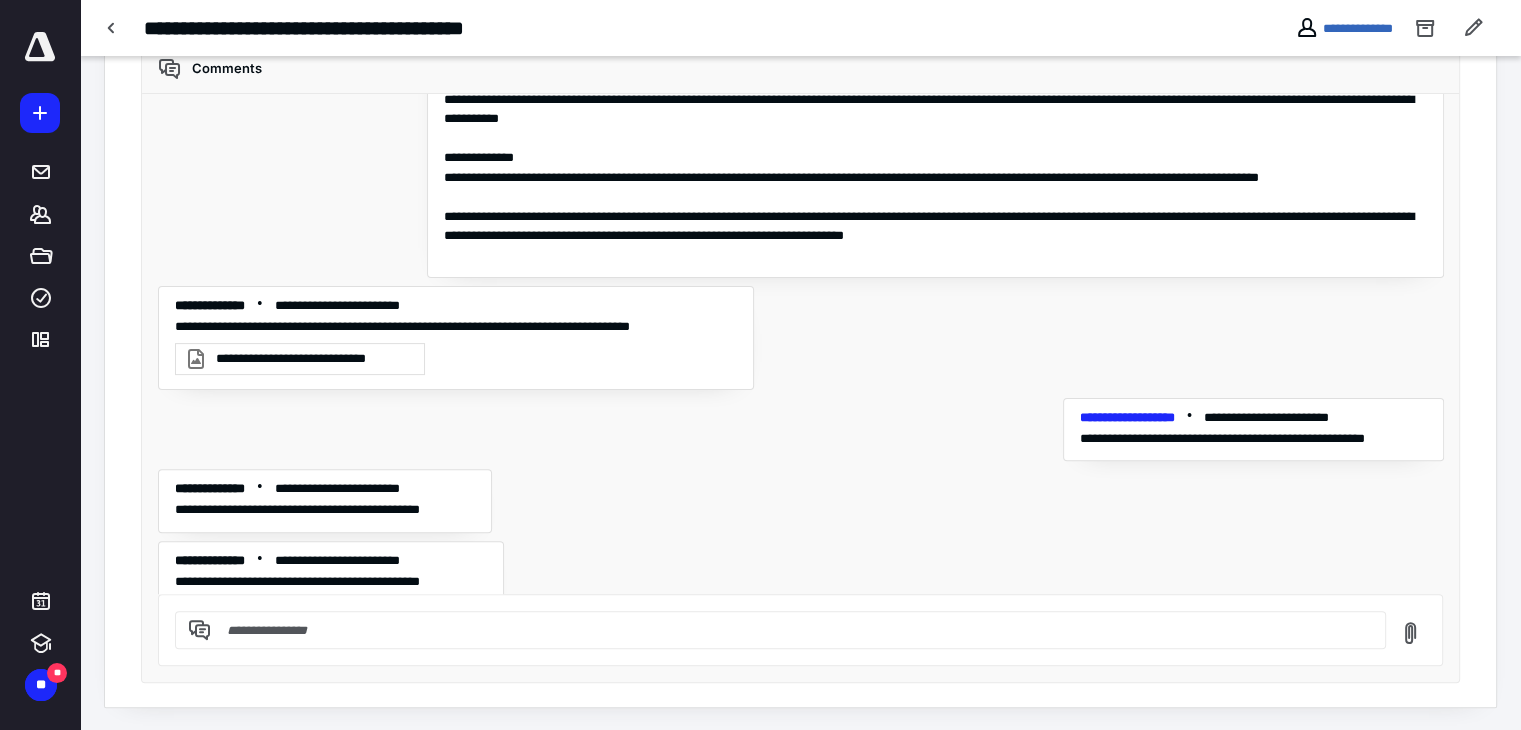 click at bounding box center (780, 630) 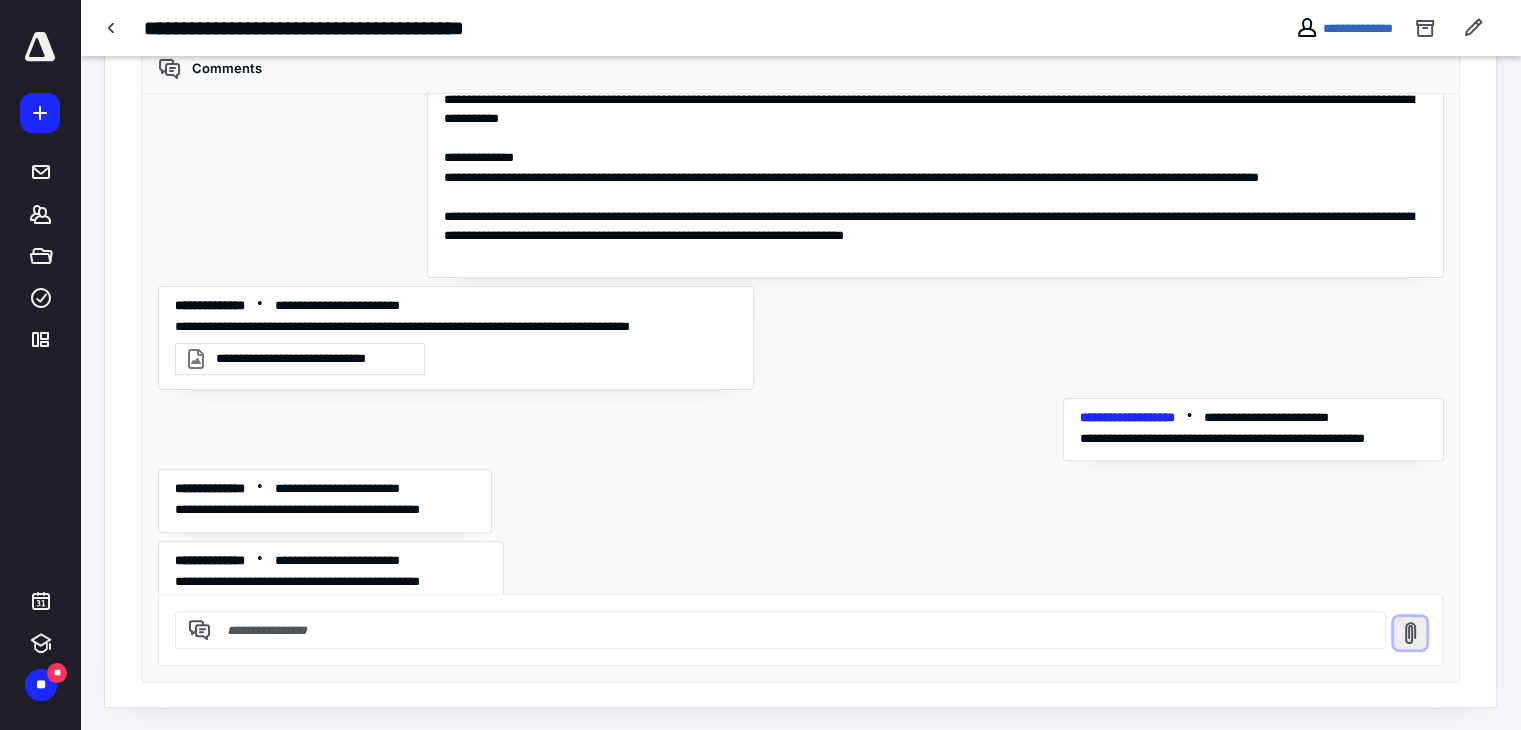 click at bounding box center [1410, 633] 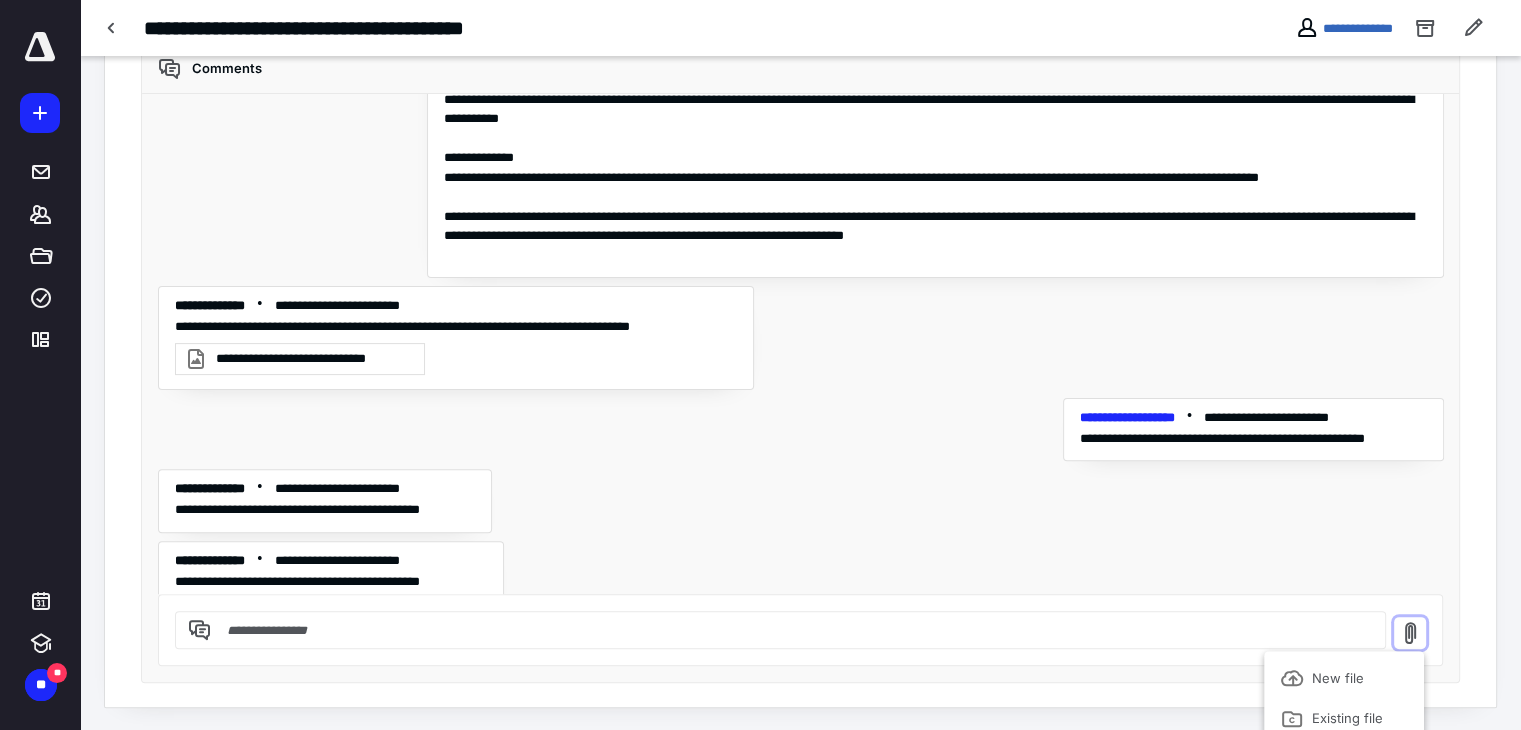 scroll, scrollTop: 552, scrollLeft: 0, axis: vertical 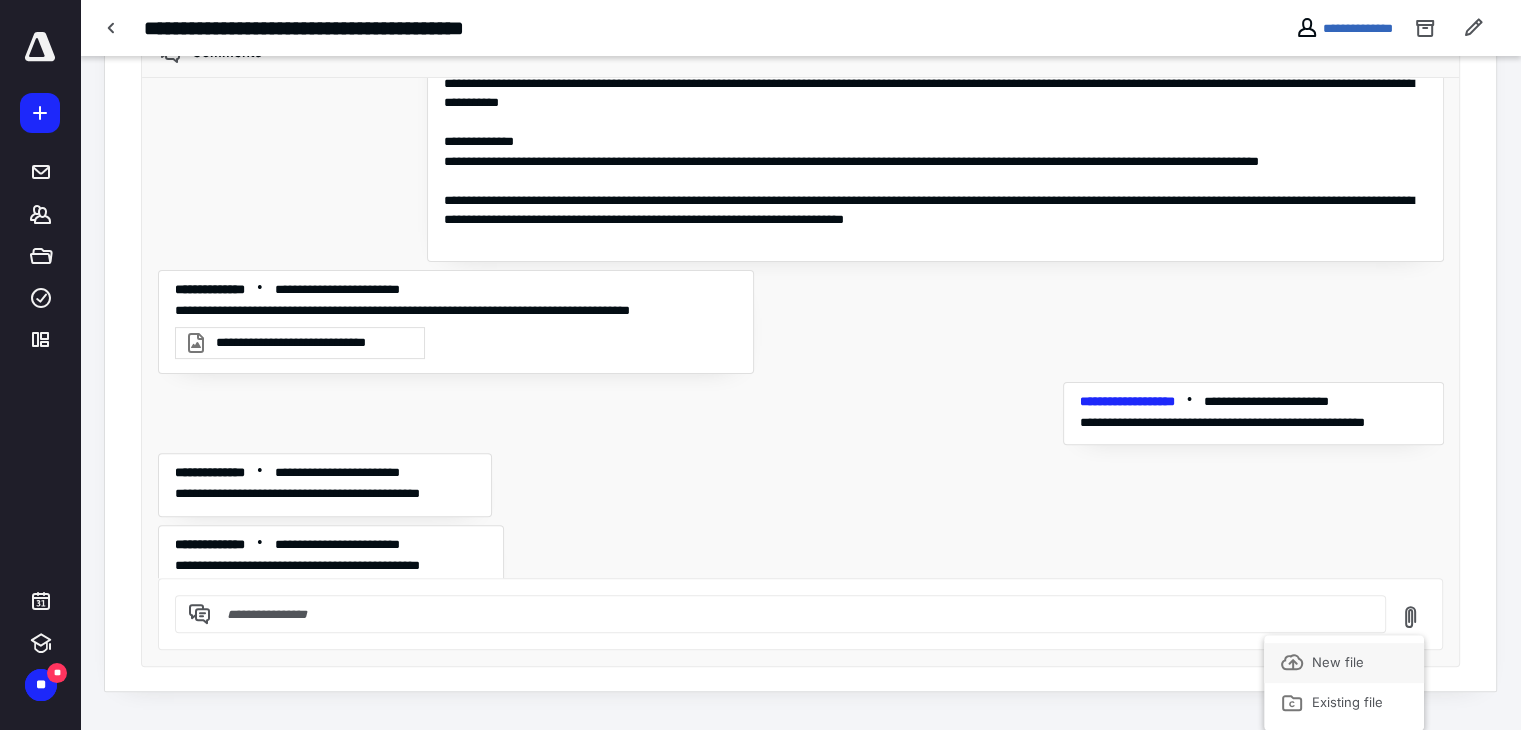 click on "New file" at bounding box center [1334, 662] 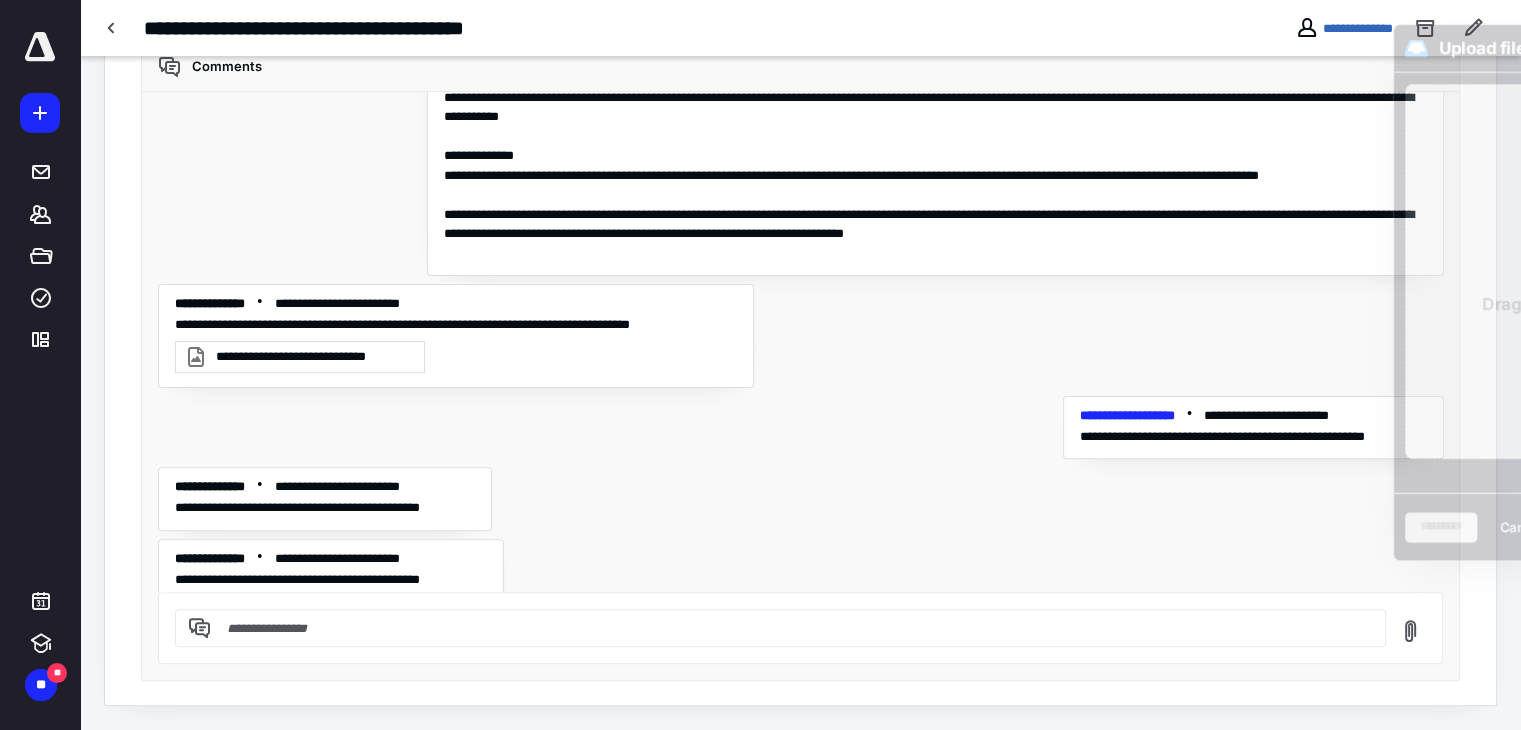 scroll, scrollTop: 536, scrollLeft: 0, axis: vertical 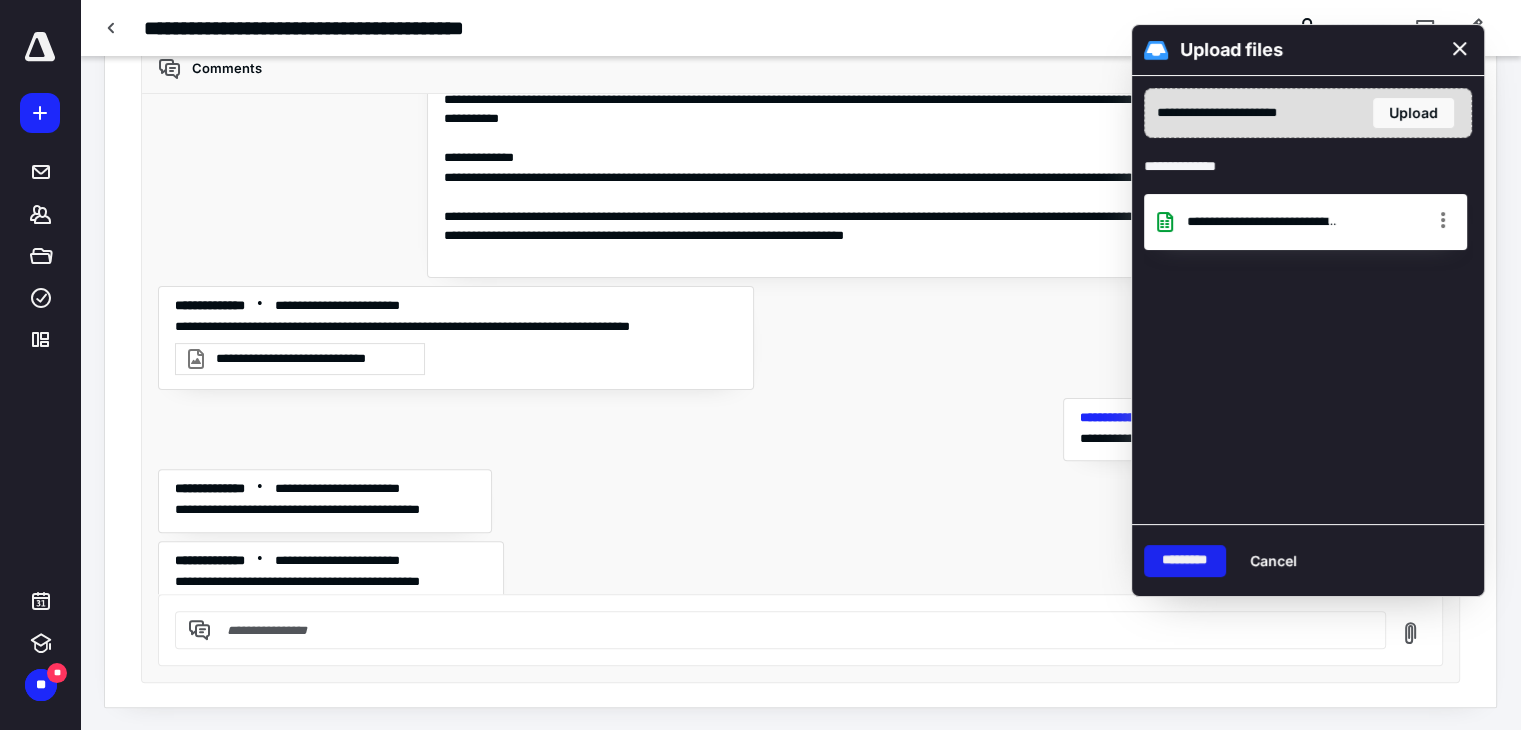 click on "*********" at bounding box center (1185, 561) 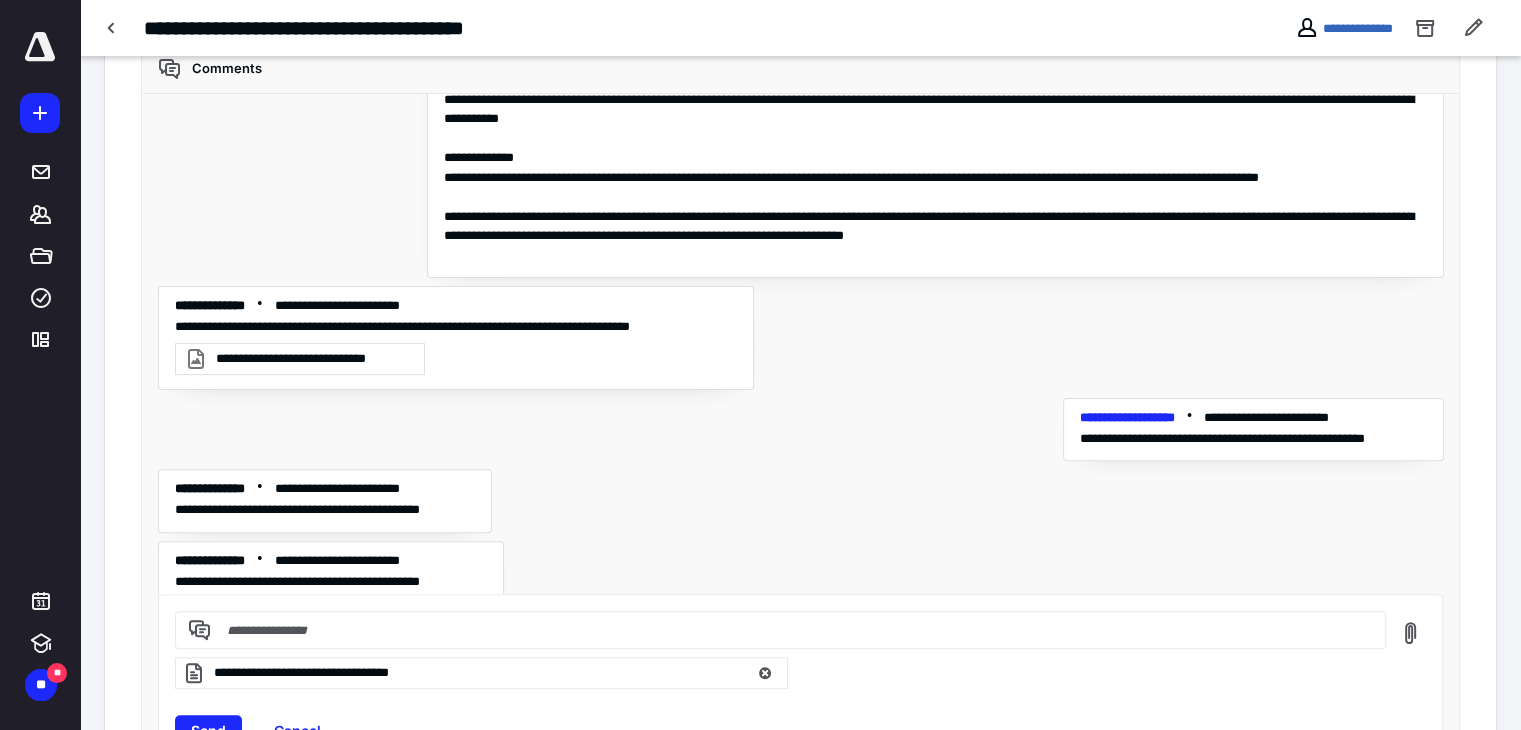 click at bounding box center (792, 630) 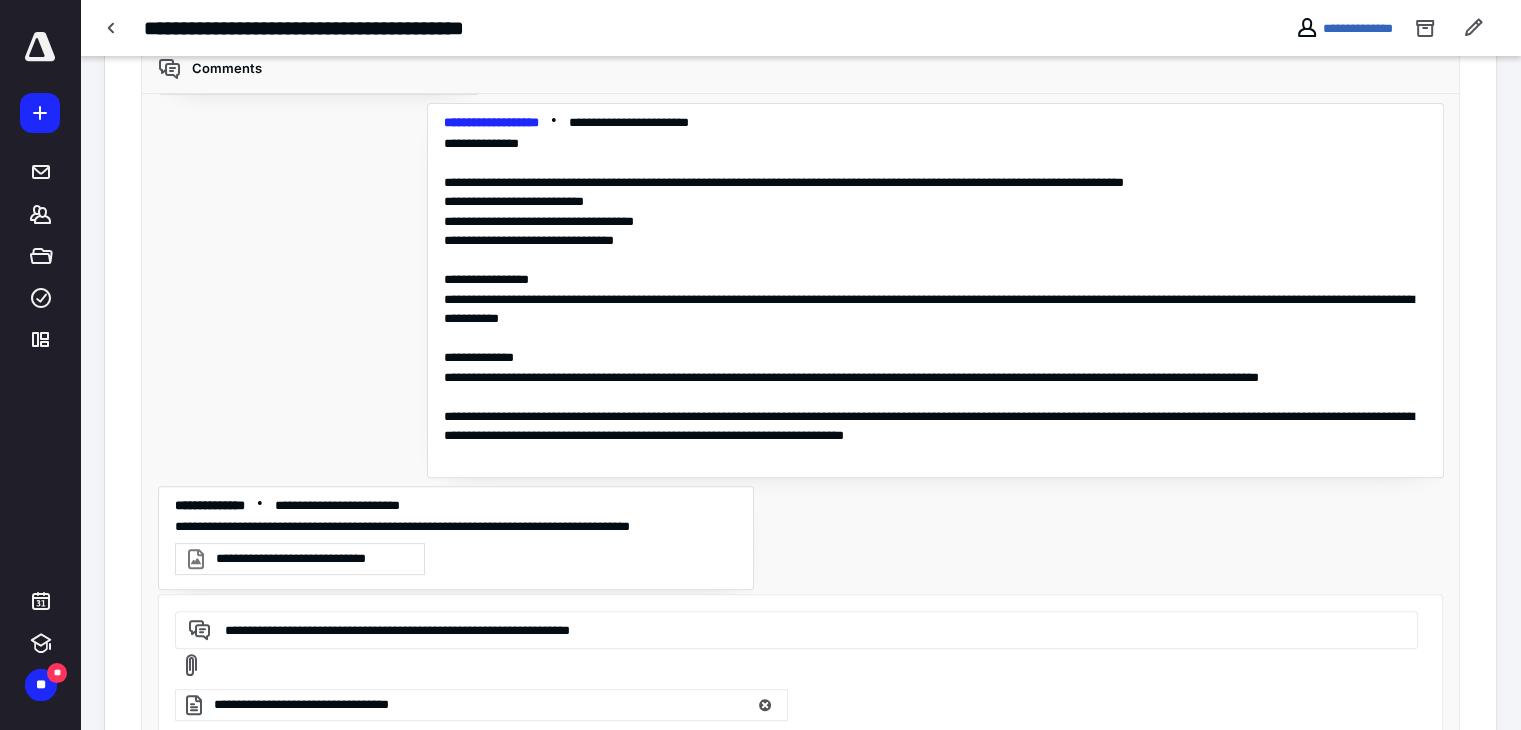 scroll, scrollTop: 4897, scrollLeft: 0, axis: vertical 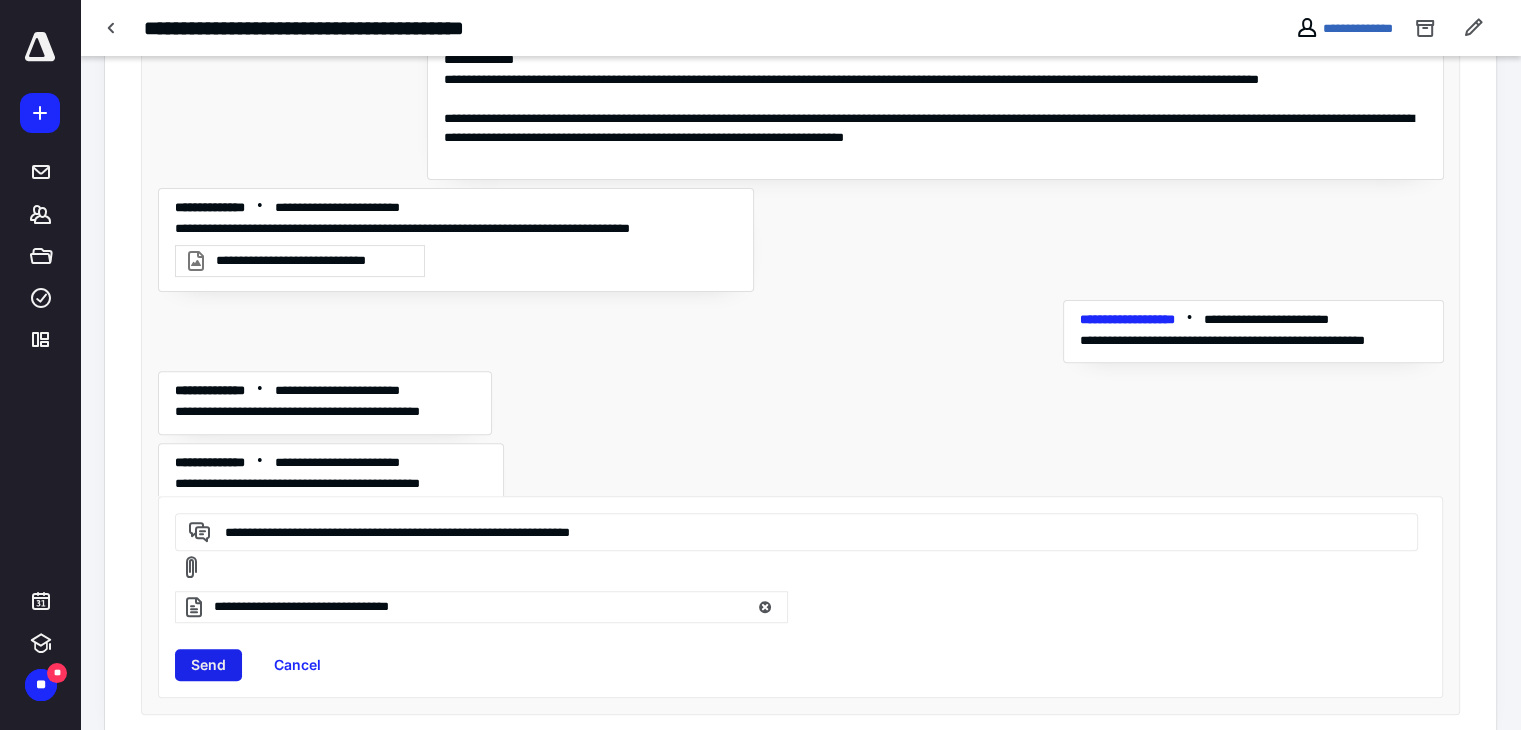 type on "**********" 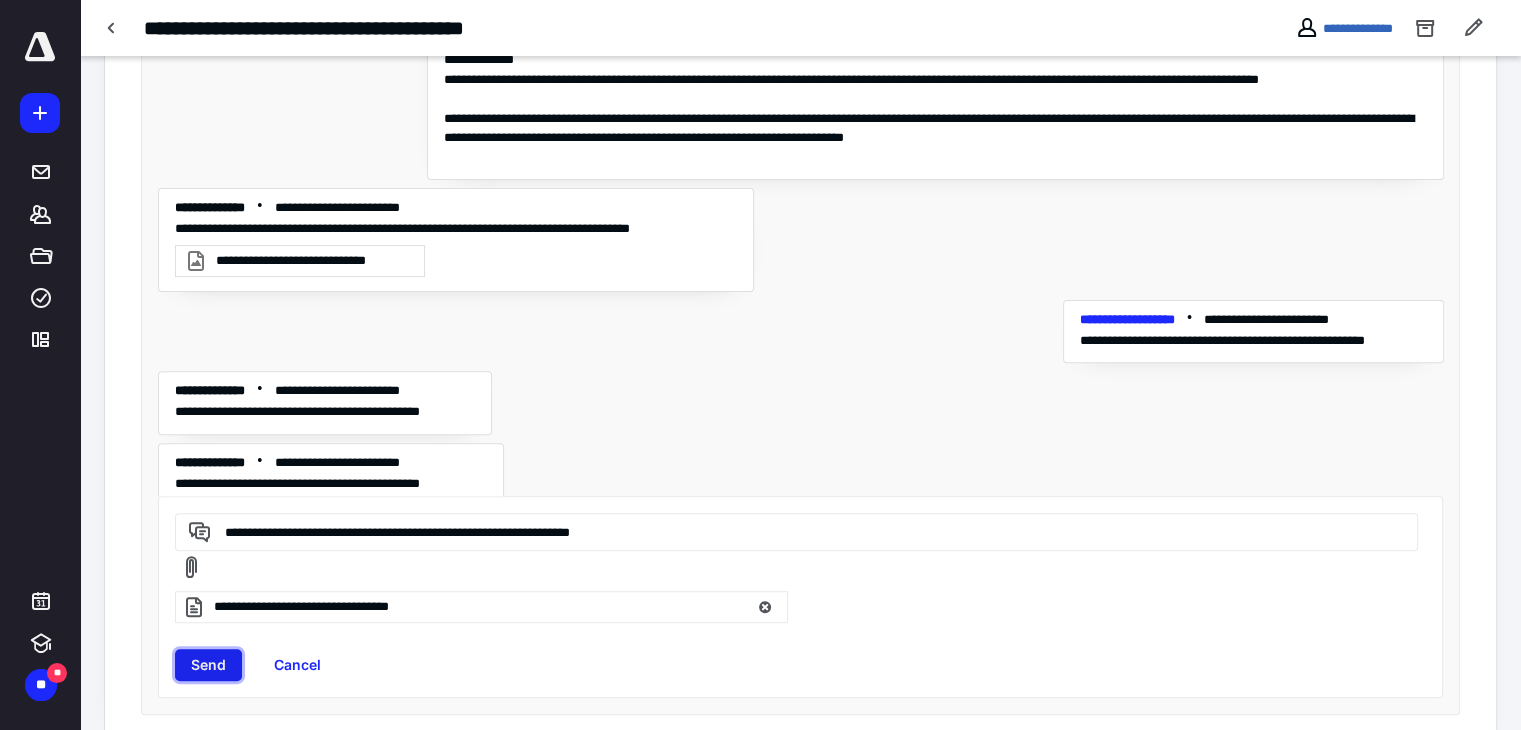 click on "Send" at bounding box center [208, 665] 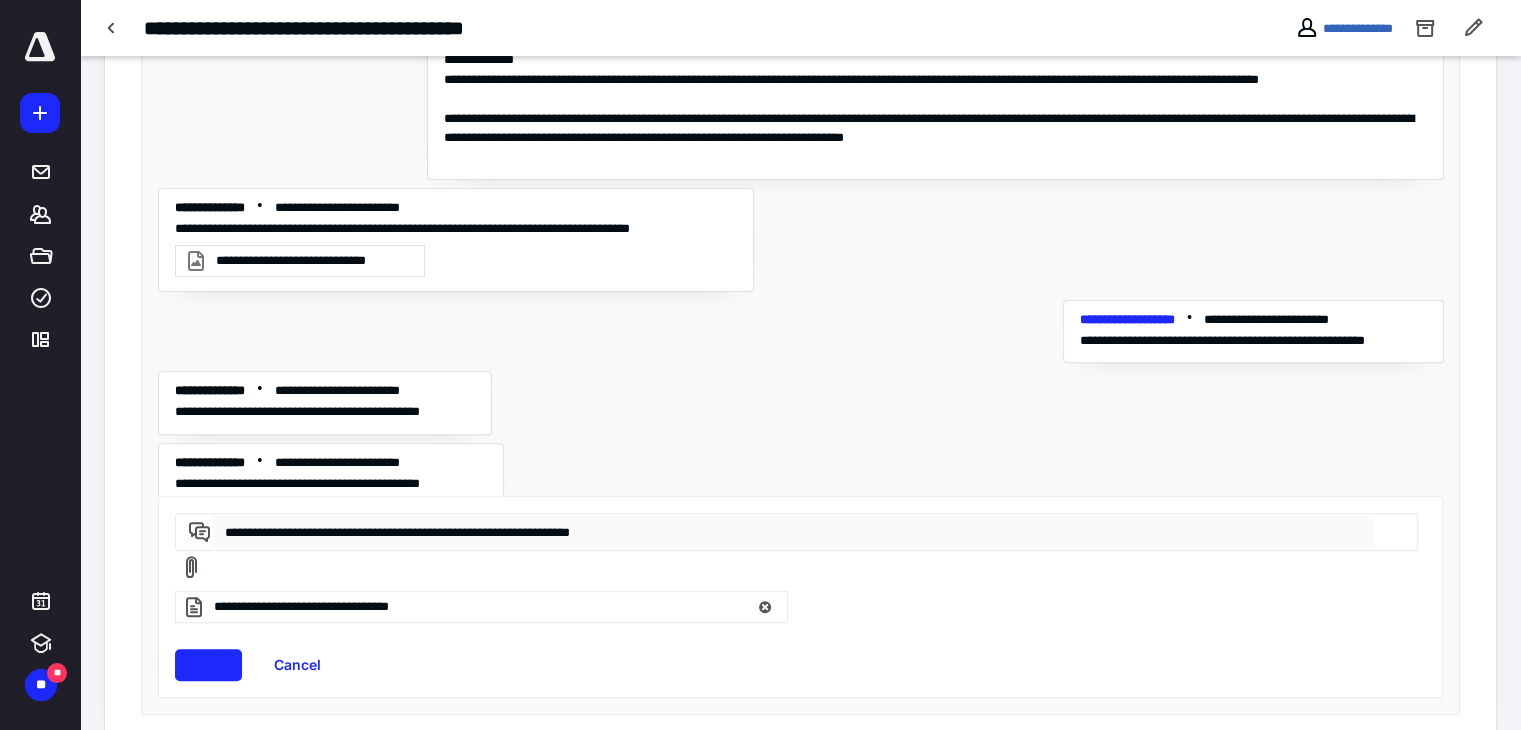 type 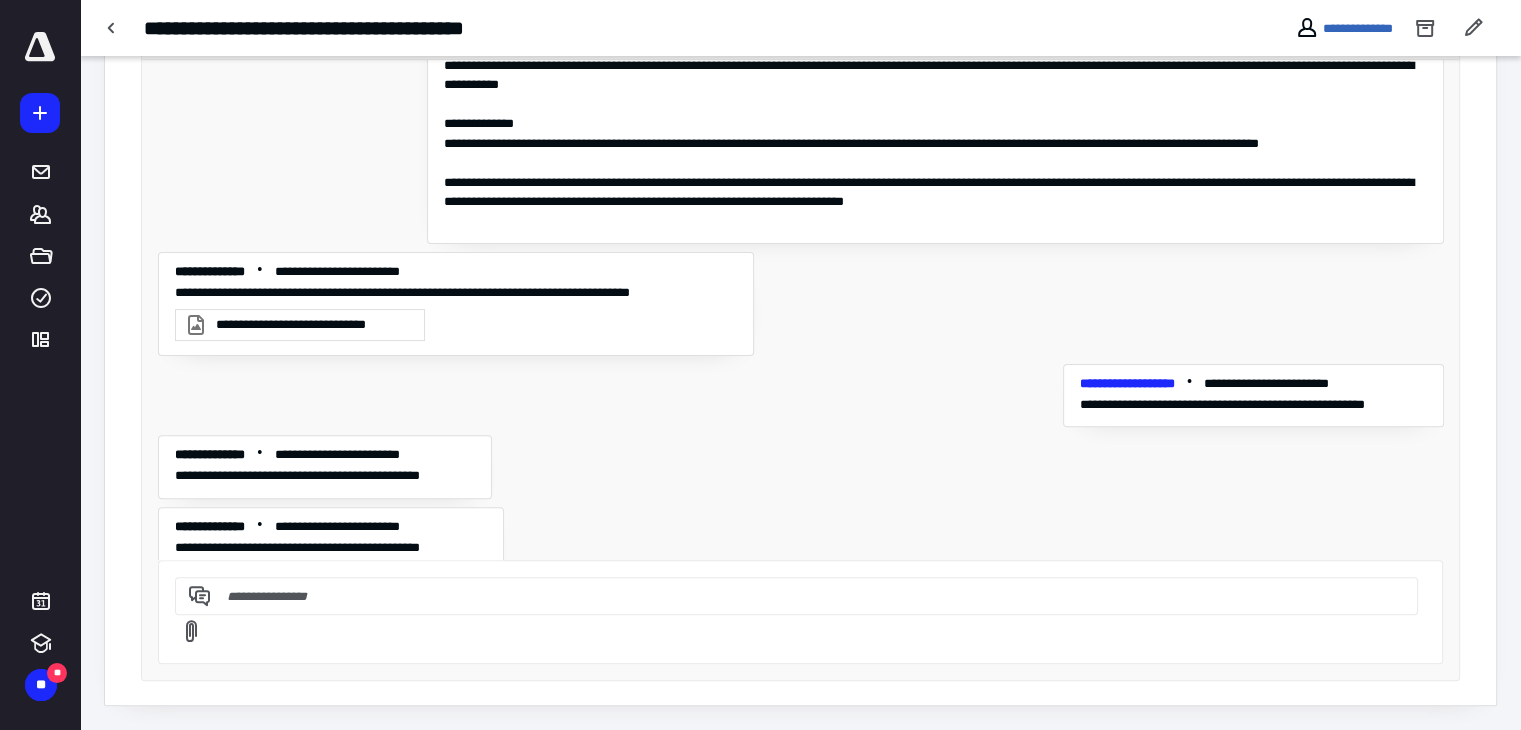 scroll, scrollTop: 536, scrollLeft: 0, axis: vertical 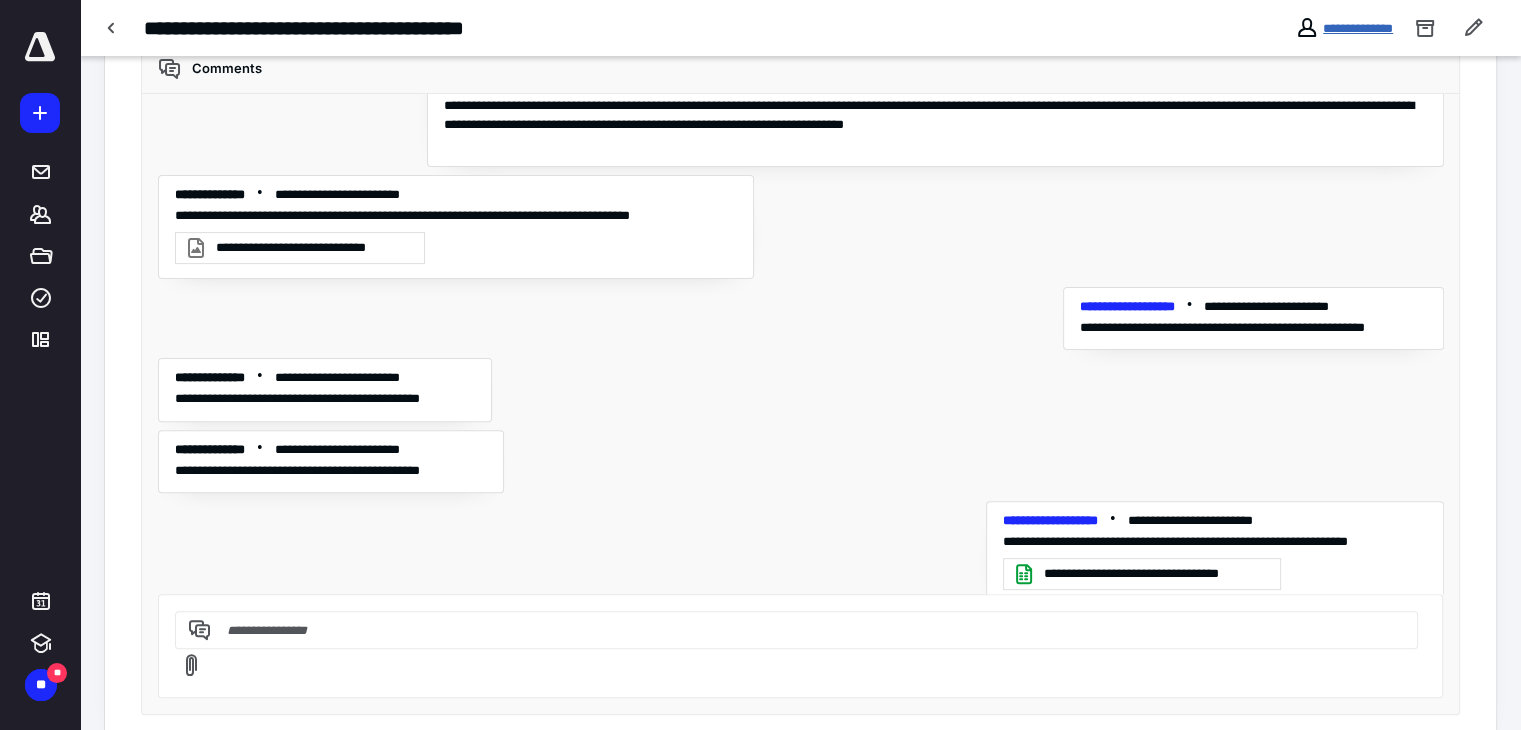 click on "**********" at bounding box center [1358, 28] 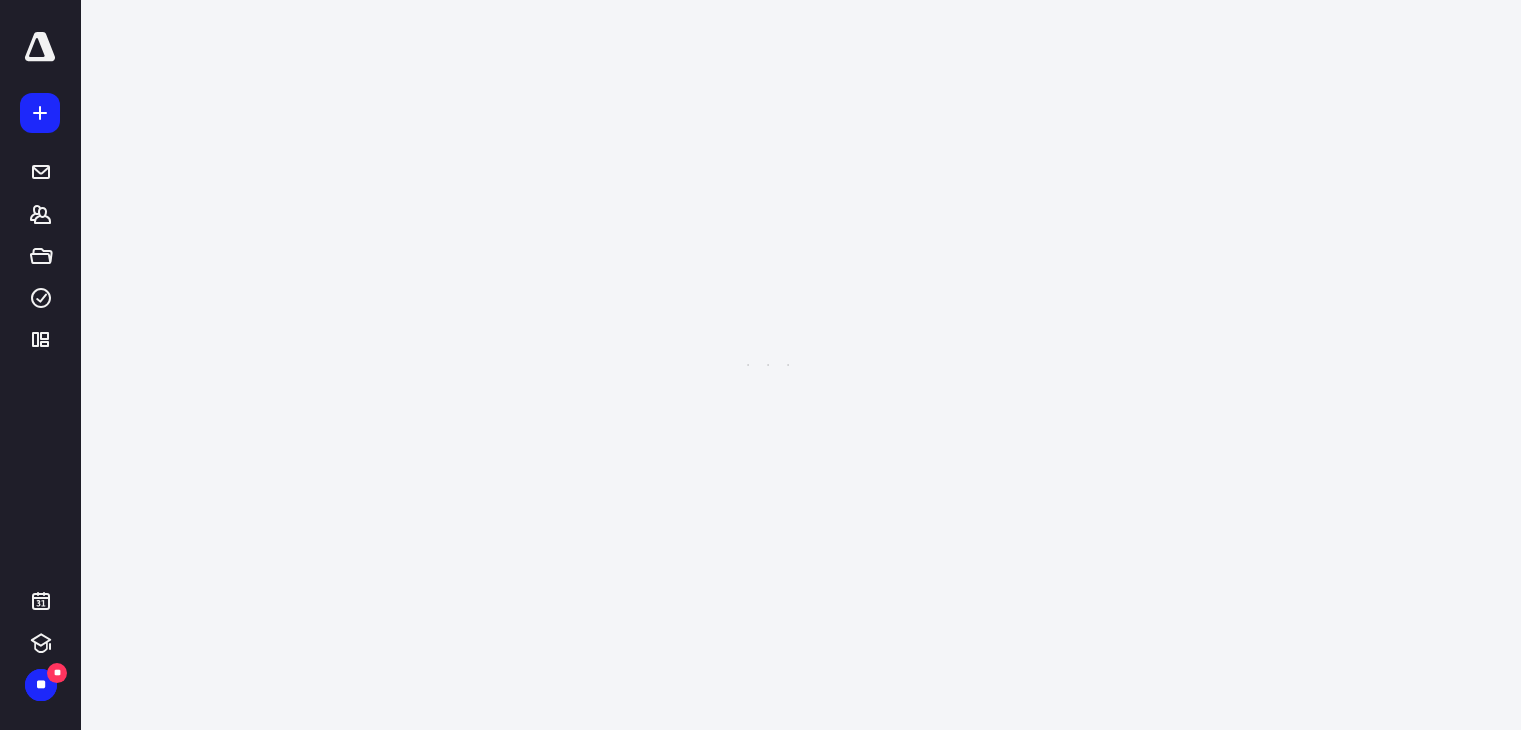 scroll, scrollTop: 0, scrollLeft: 0, axis: both 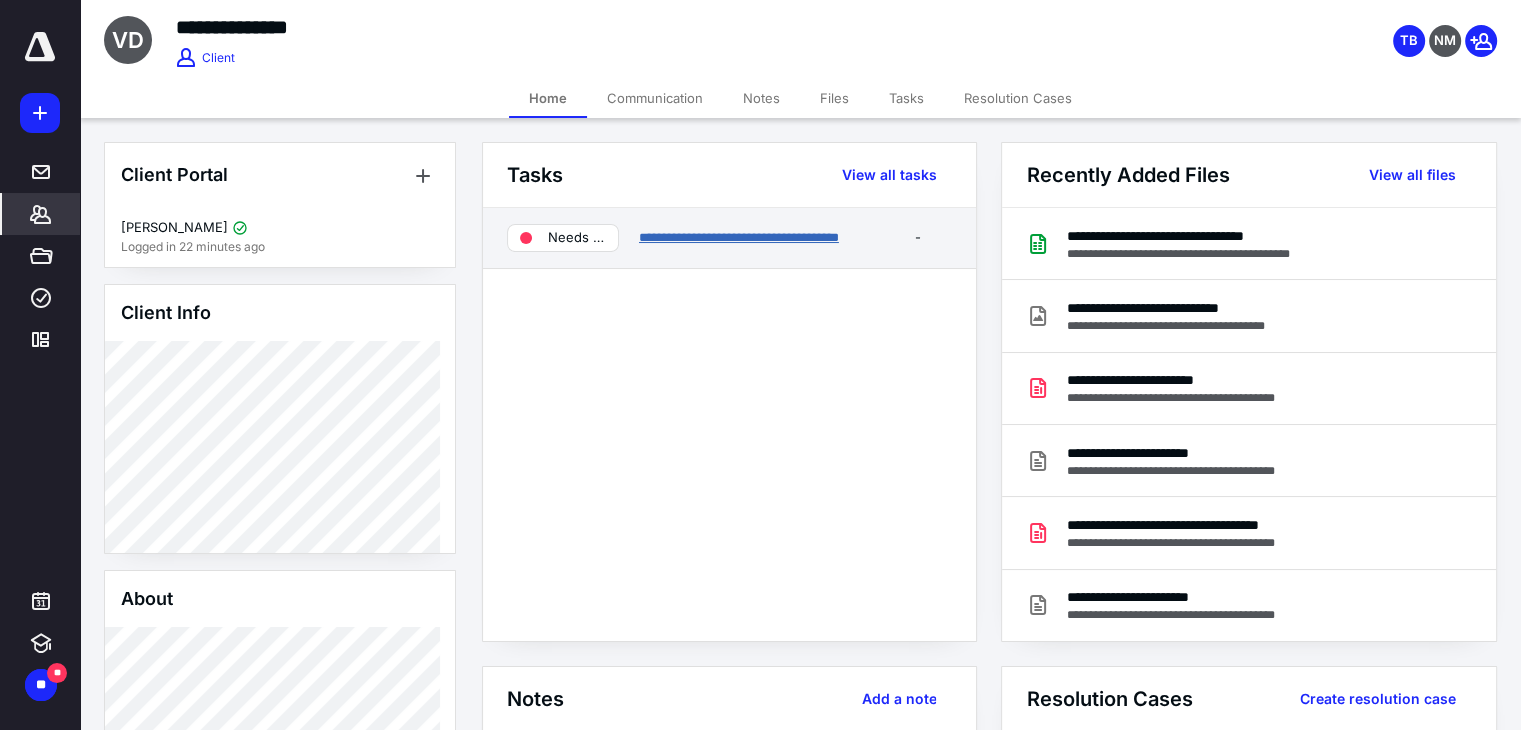 click on "**********" at bounding box center [739, 237] 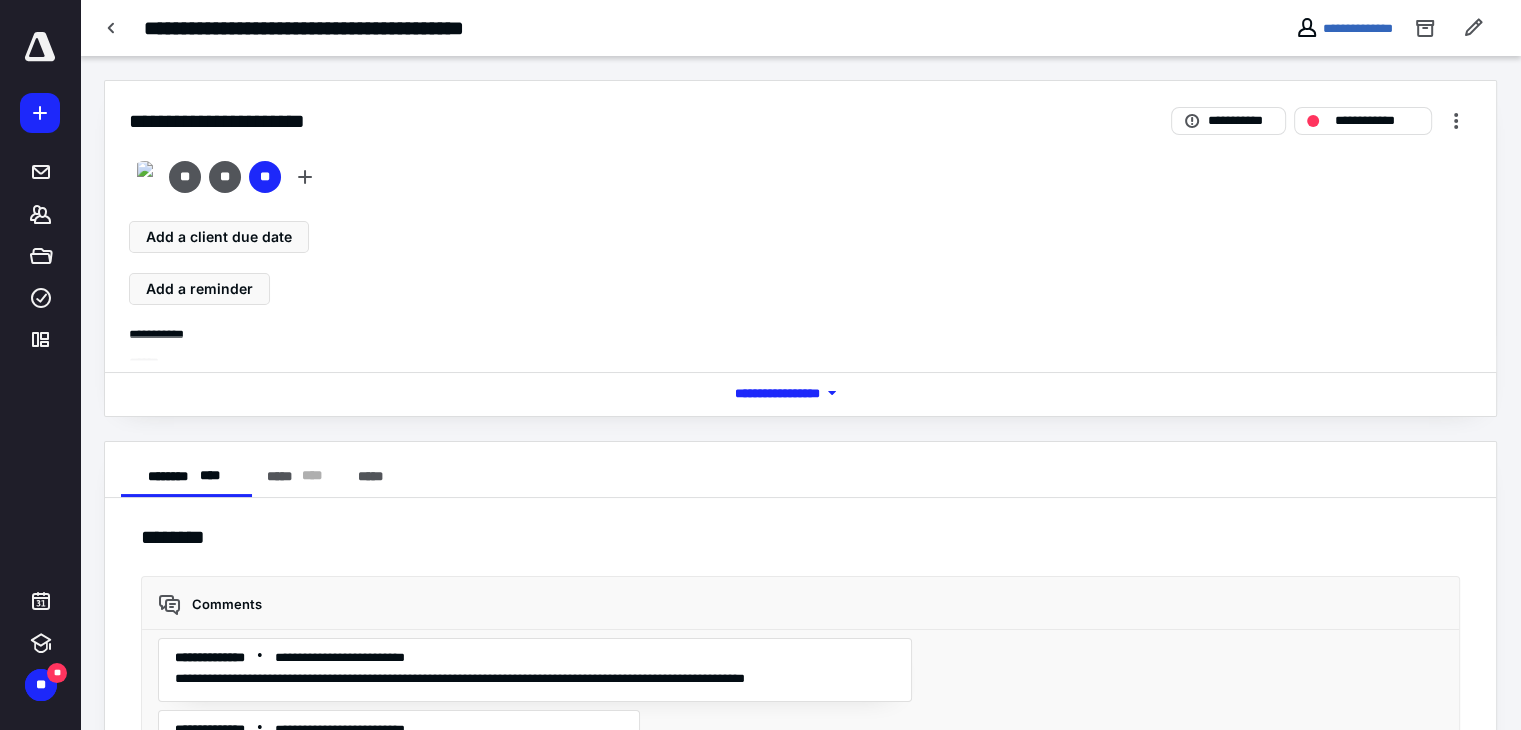 scroll, scrollTop: 5008, scrollLeft: 0, axis: vertical 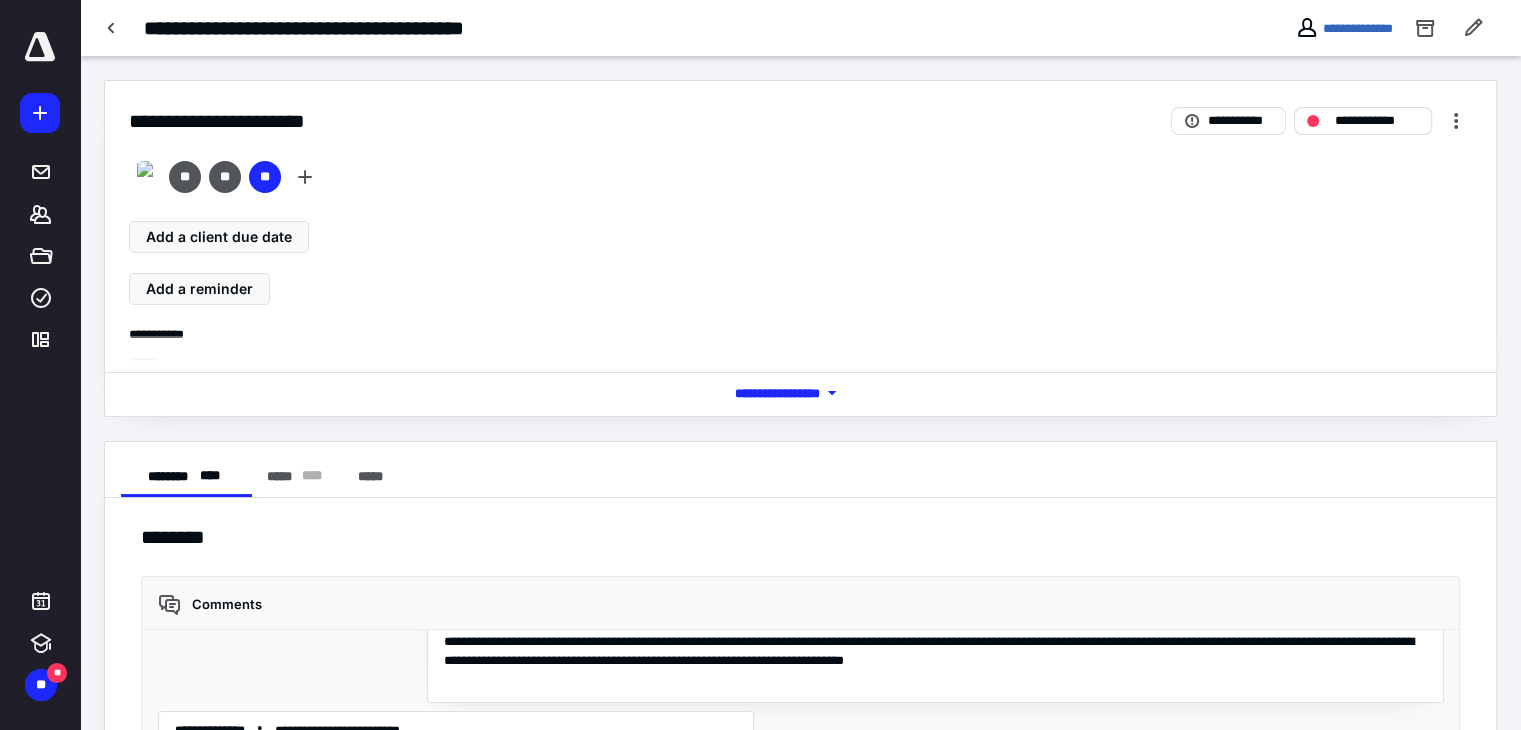 click on "**********" at bounding box center [1377, 121] 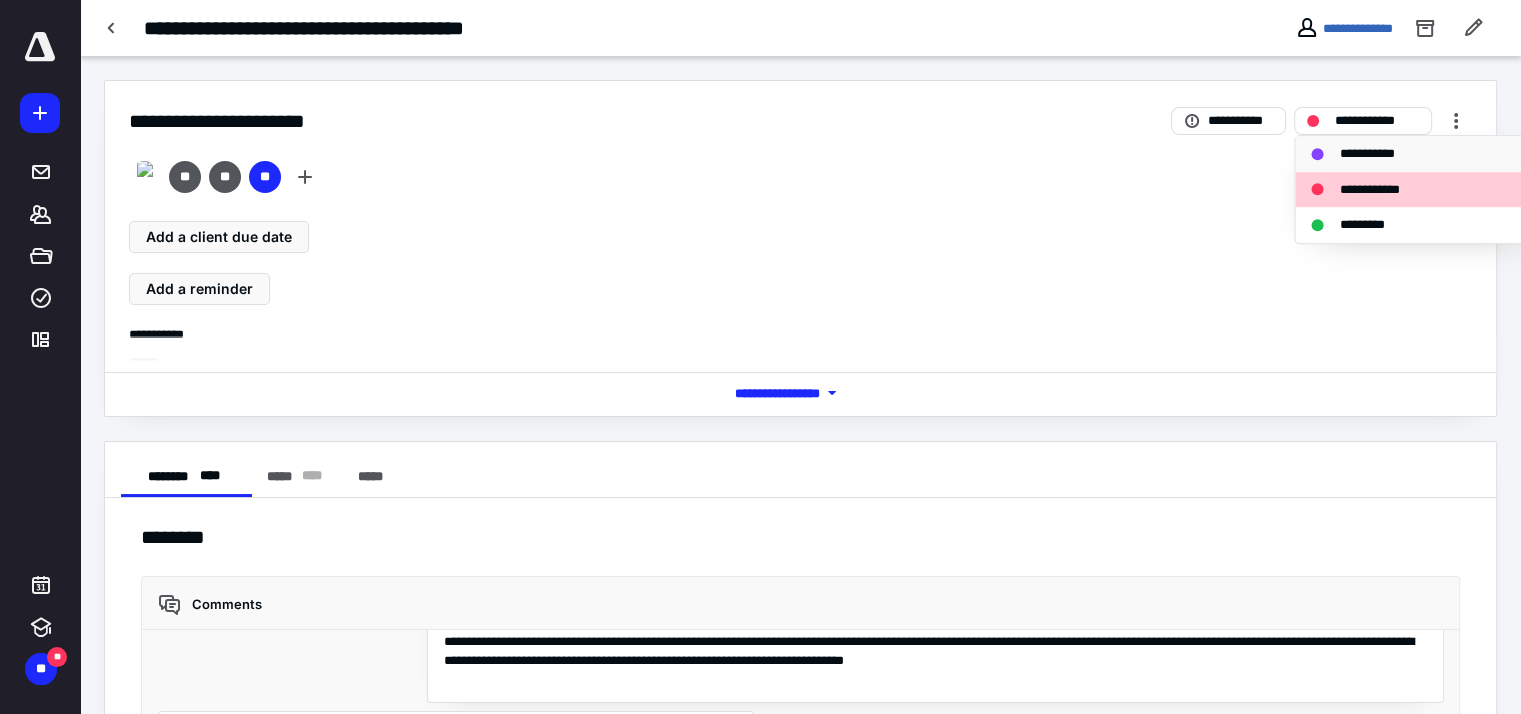 click on "**********" at bounding box center (1371, 154) 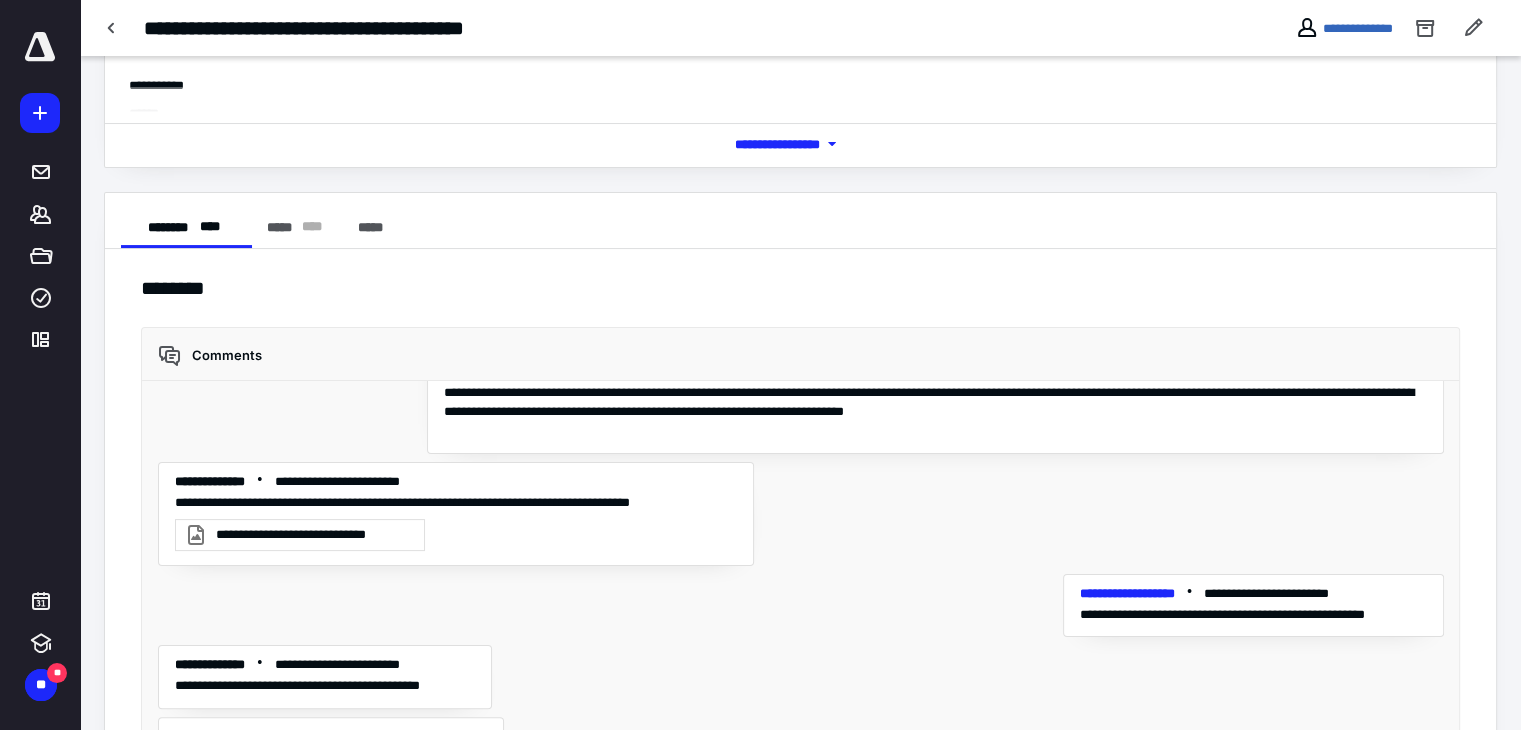 scroll, scrollTop: 536, scrollLeft: 0, axis: vertical 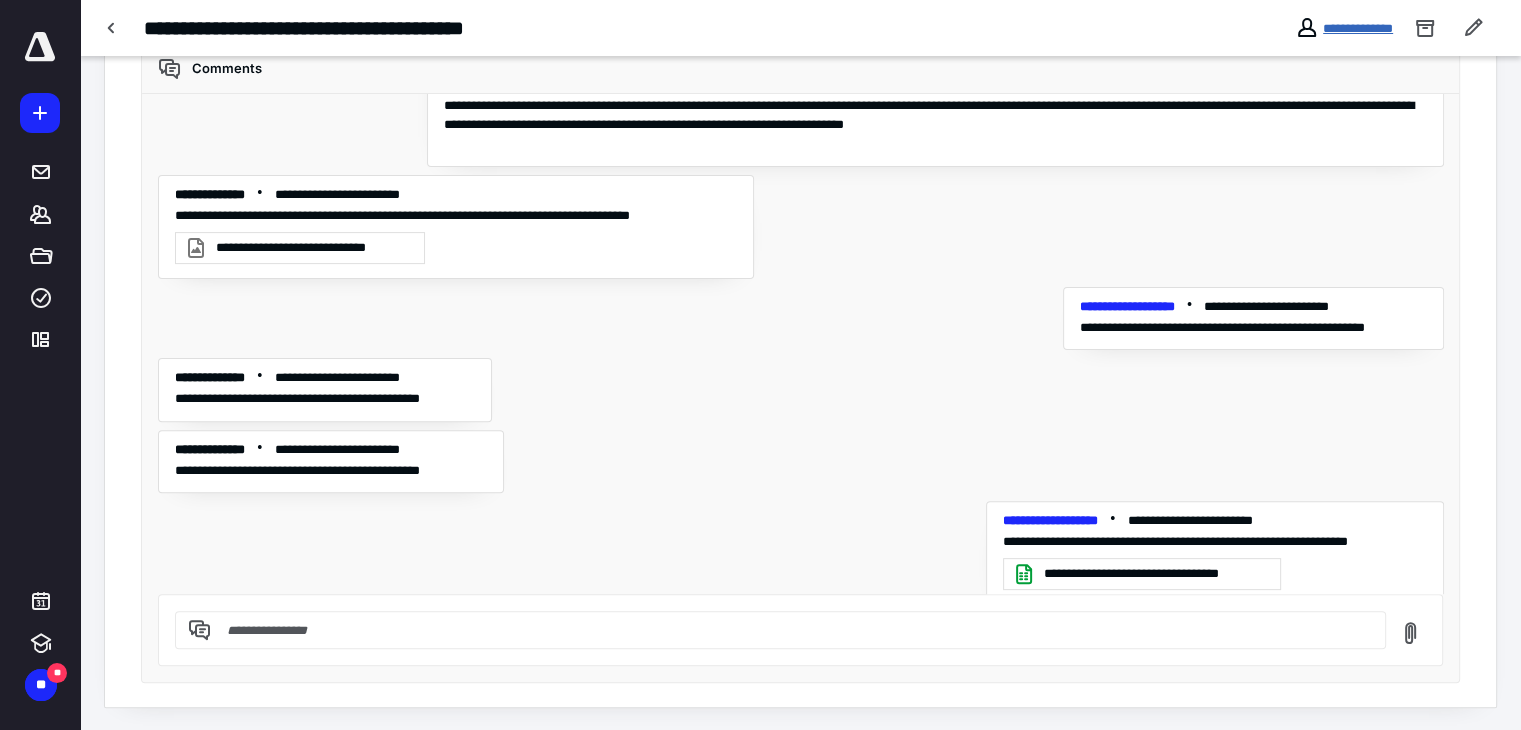 click on "**********" at bounding box center [1358, 28] 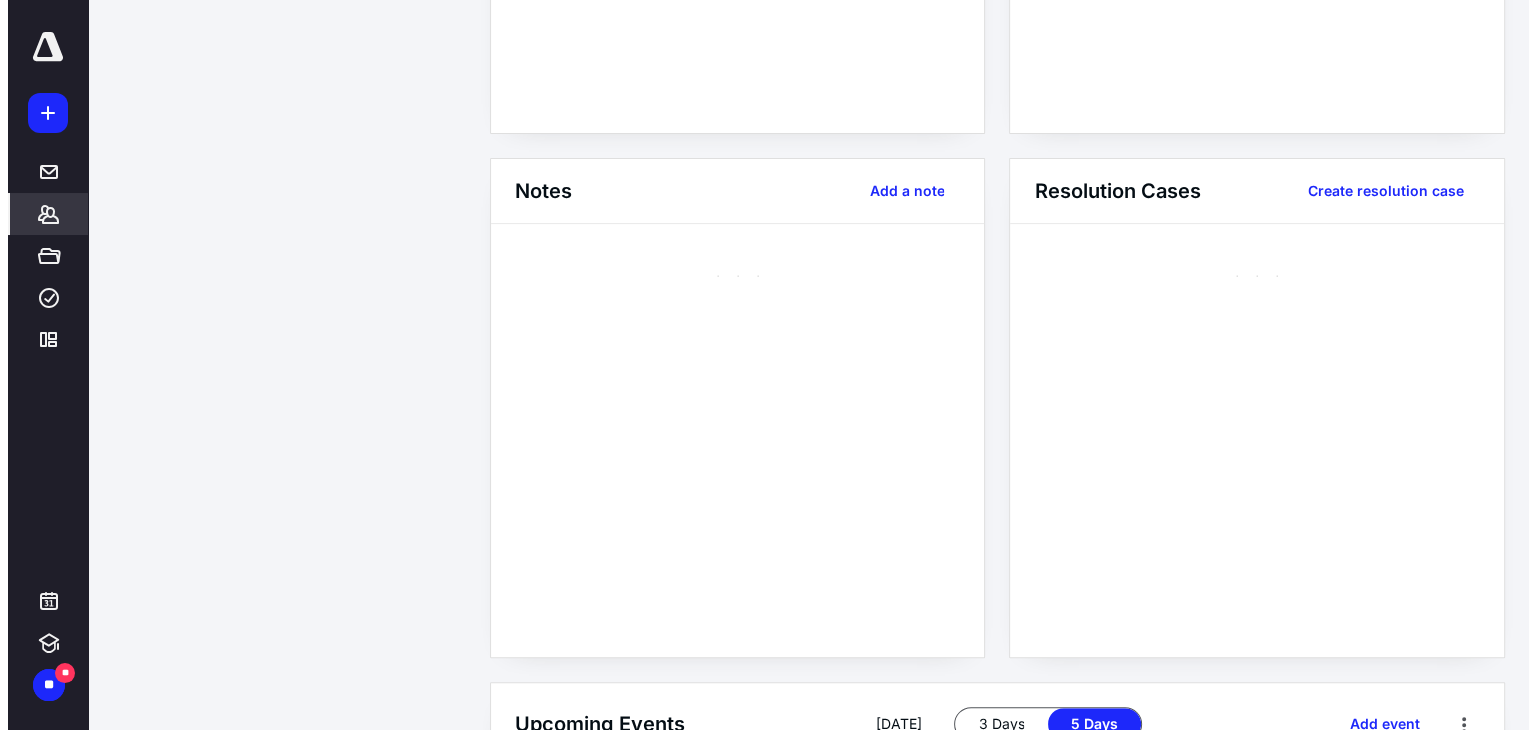 scroll, scrollTop: 0, scrollLeft: 0, axis: both 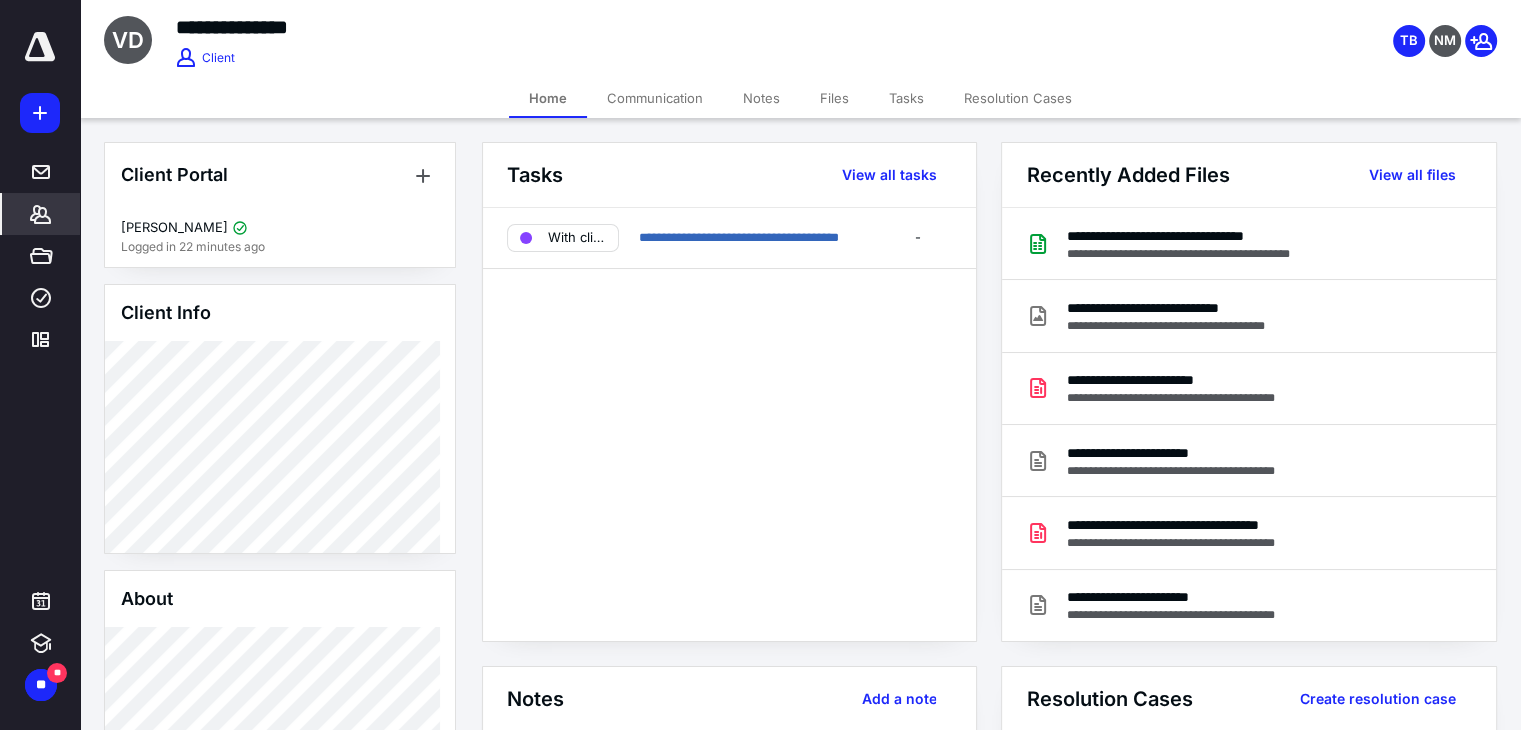 click on "Files" at bounding box center (834, 98) 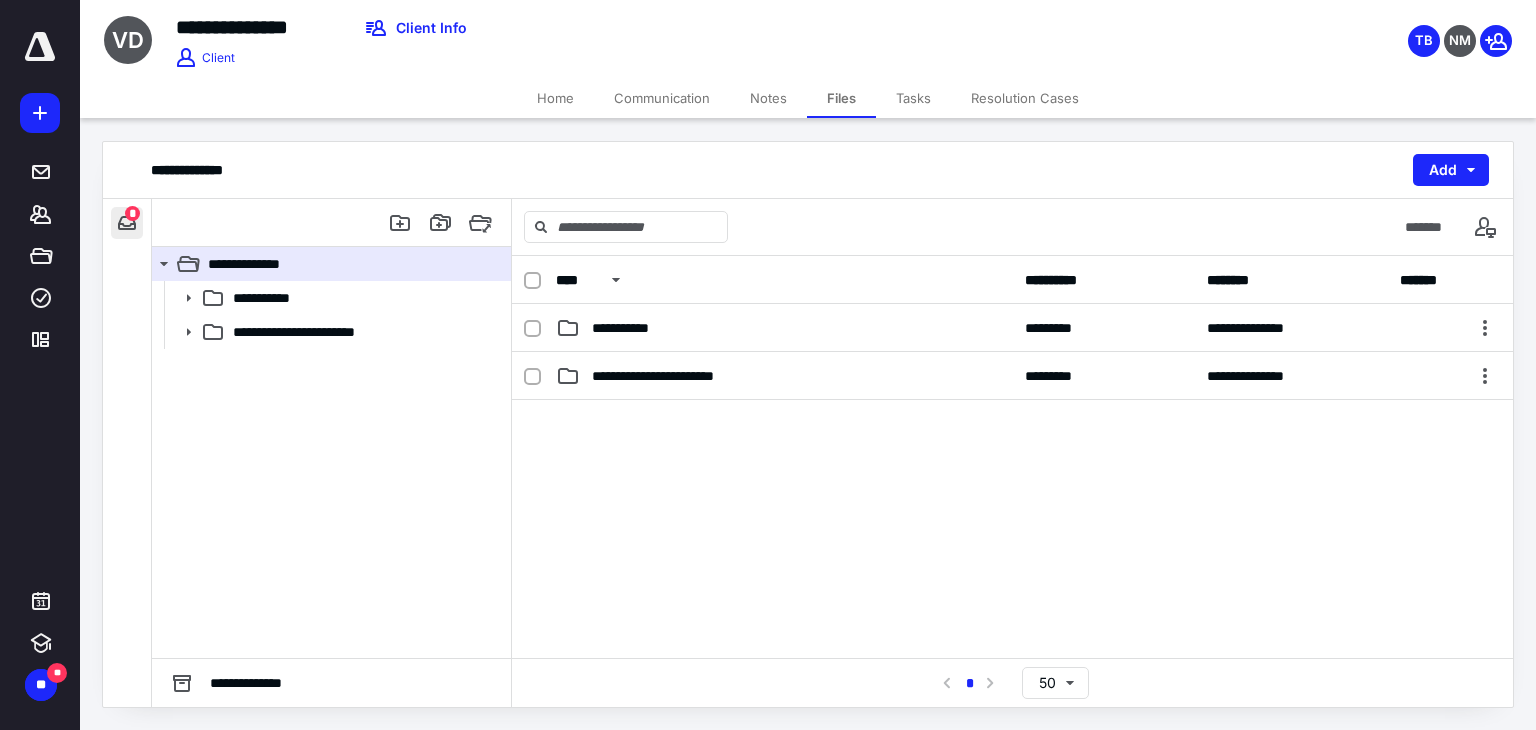 click at bounding box center (127, 223) 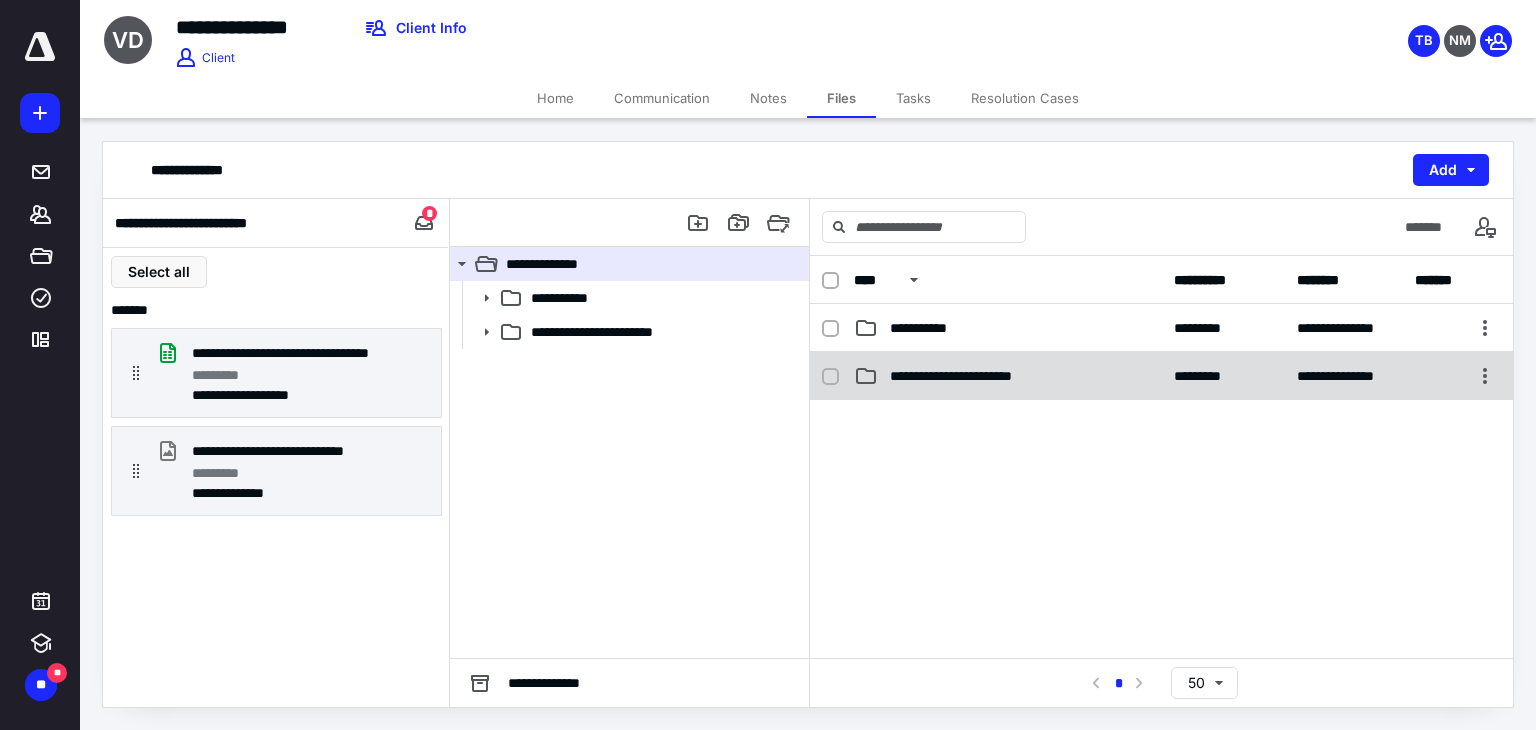 click on "**********" at bounding box center (1161, 376) 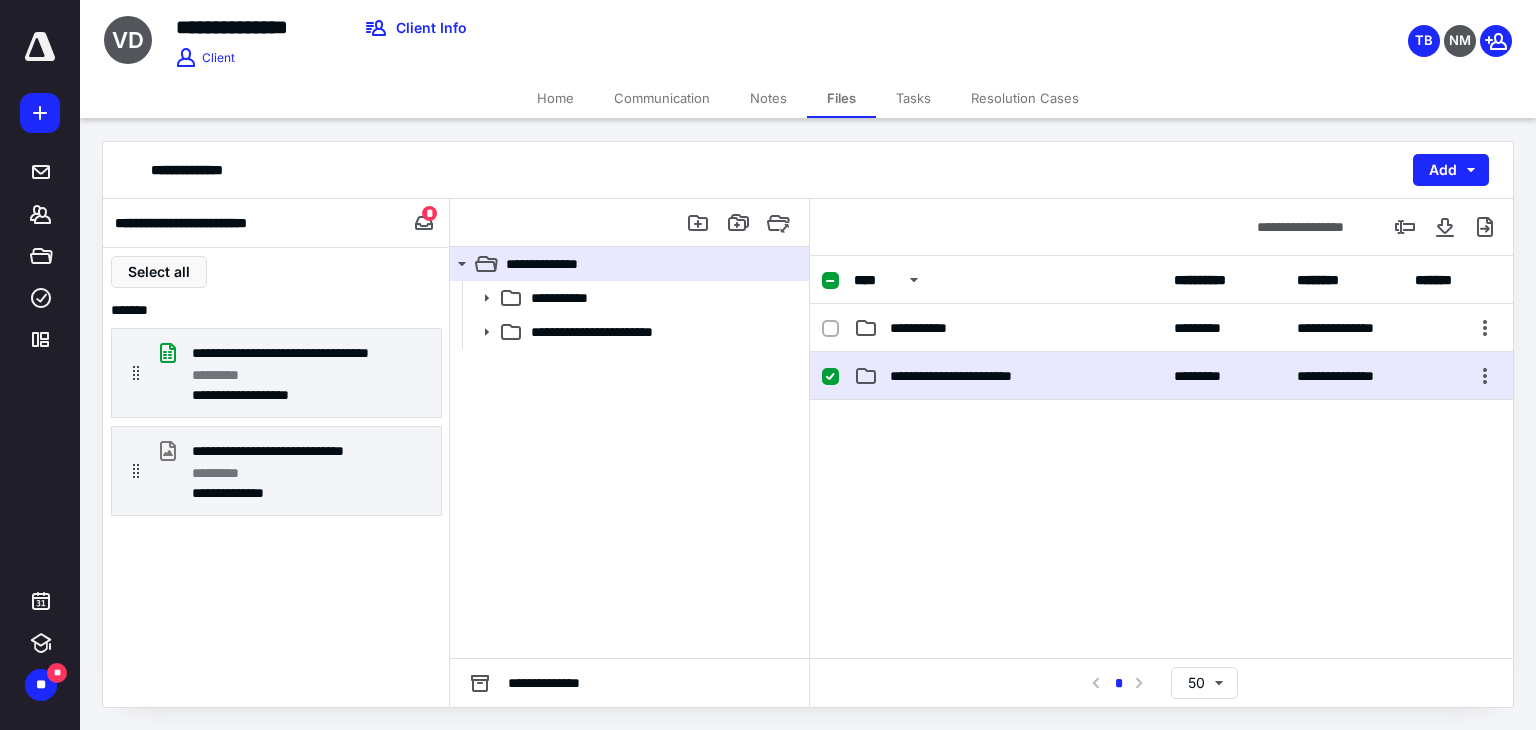 click on "**********" at bounding box center [1161, 376] 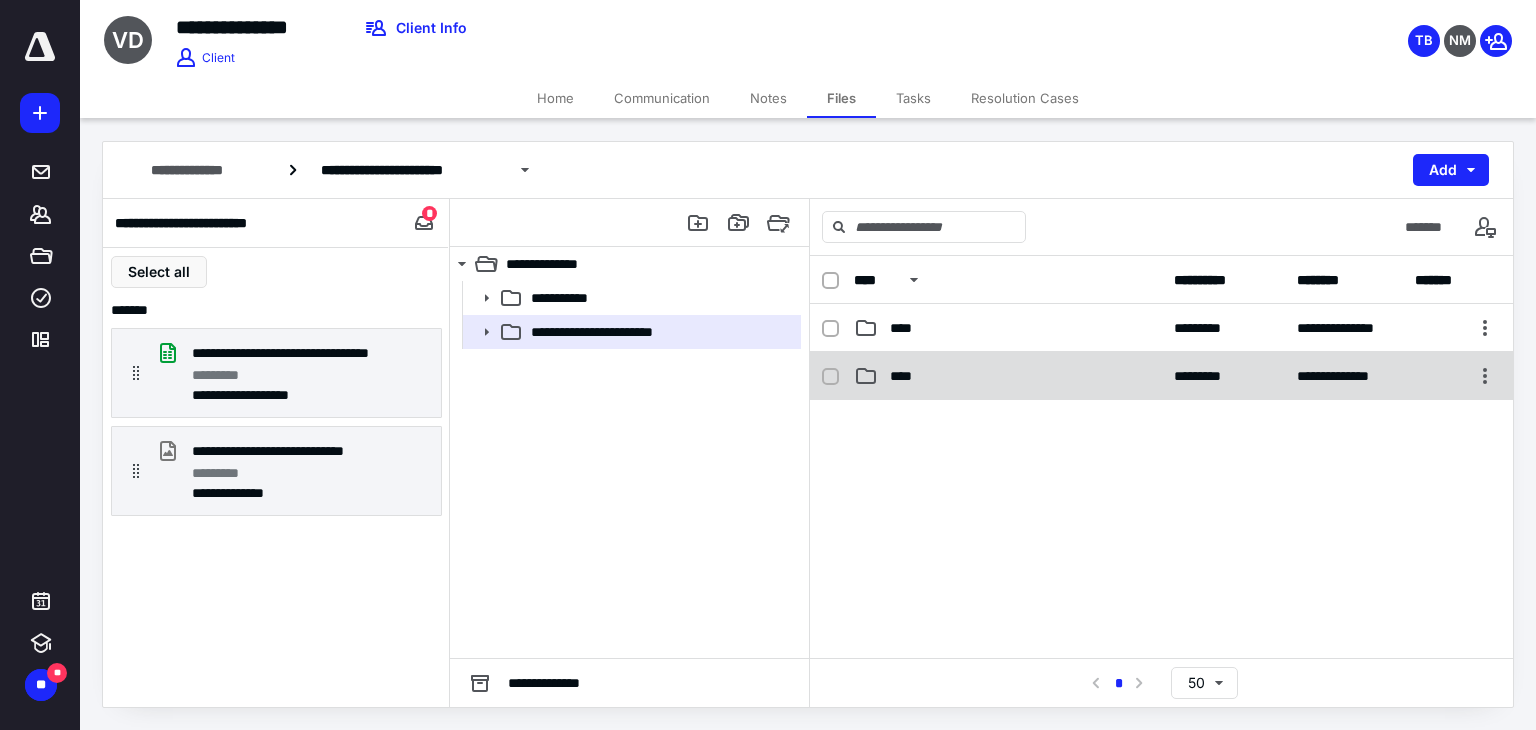 click on "**********" at bounding box center [1161, 376] 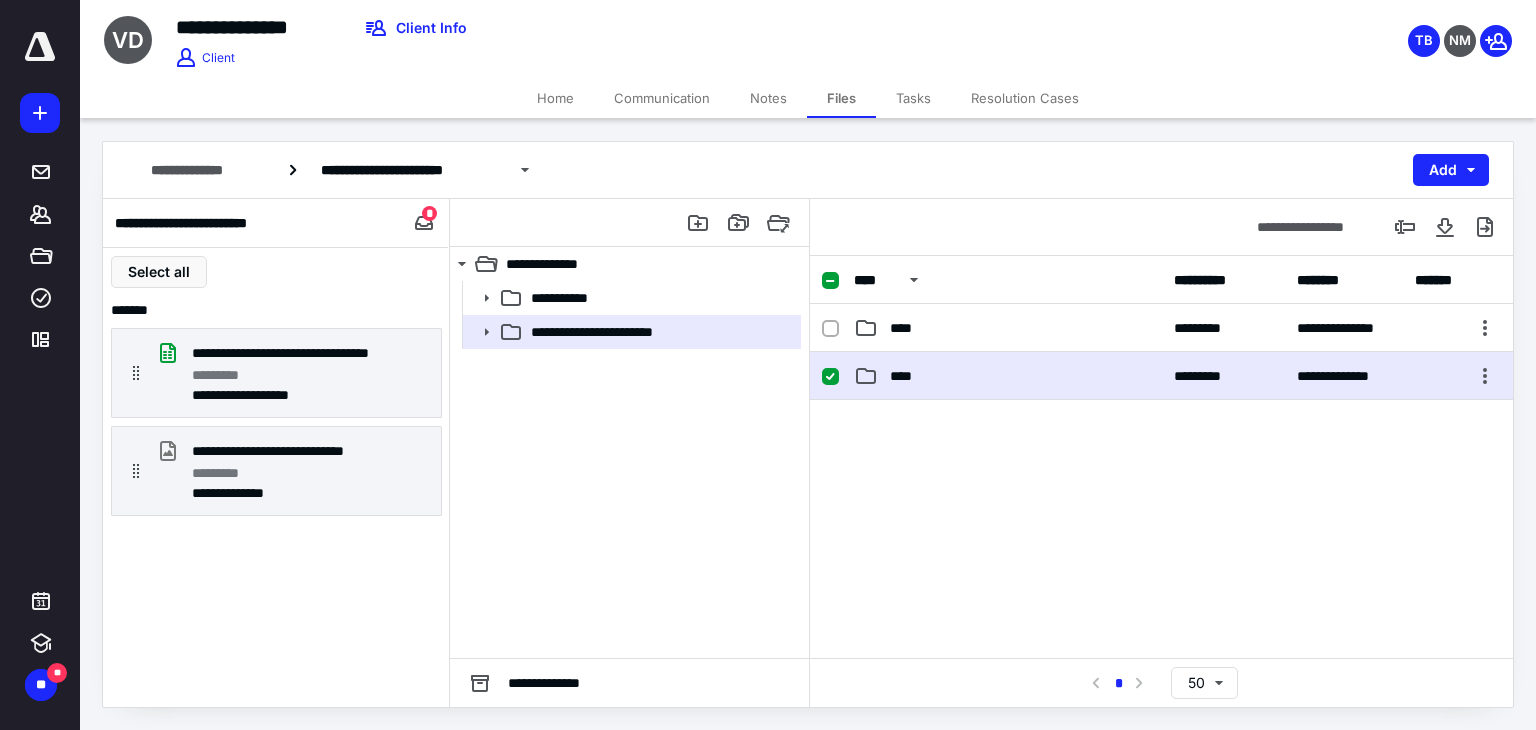 click on "**********" at bounding box center (1161, 376) 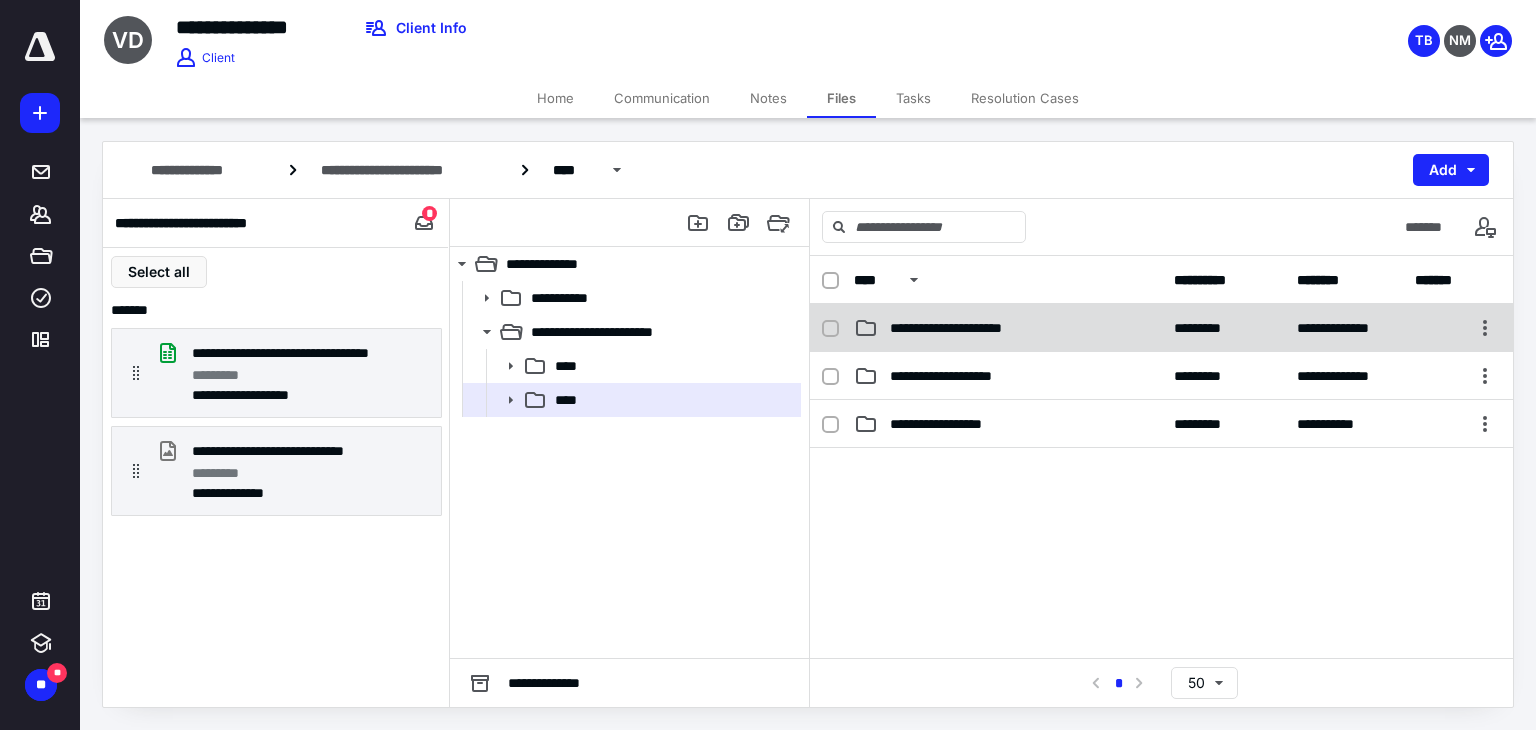 click on "**********" at bounding box center (965, 328) 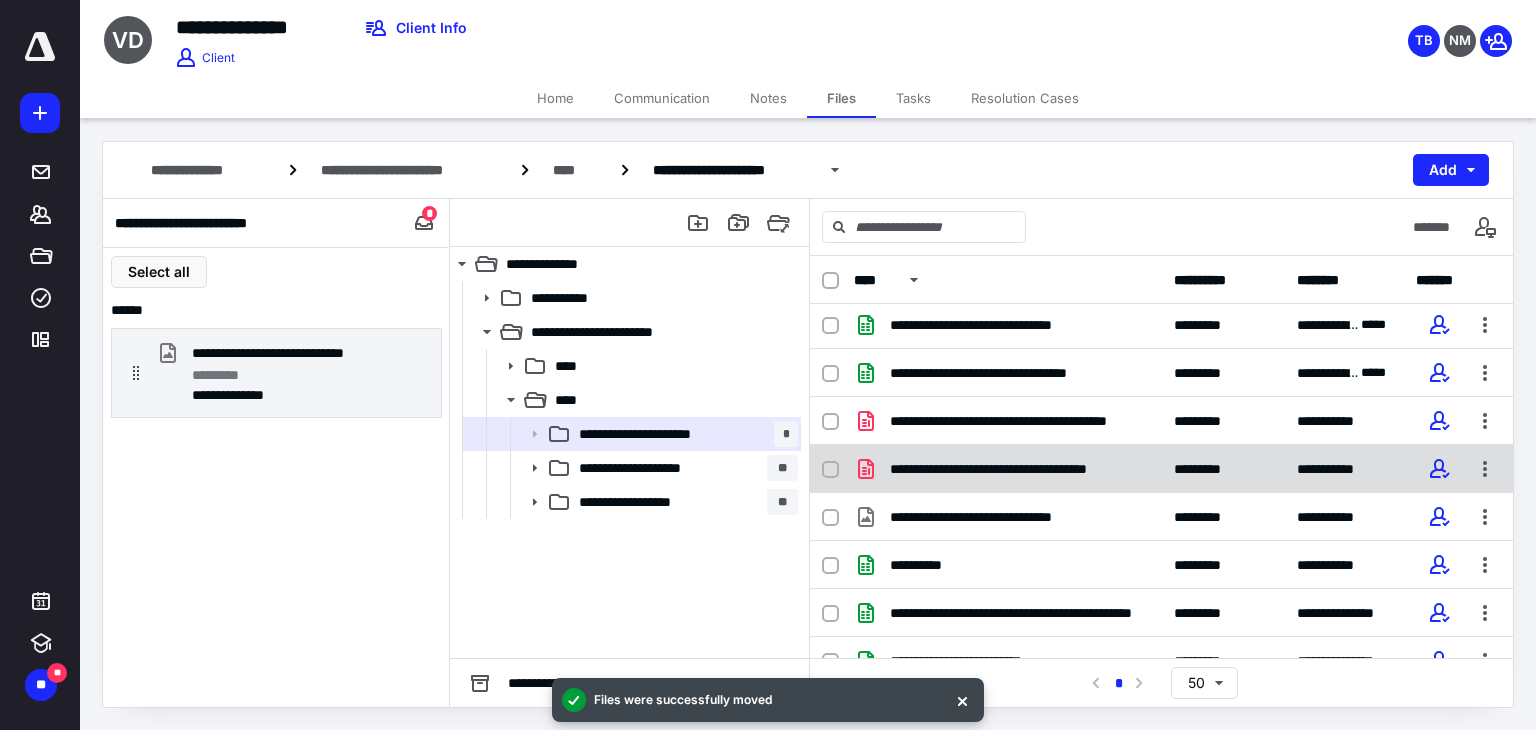 scroll, scrollTop: 76, scrollLeft: 0, axis: vertical 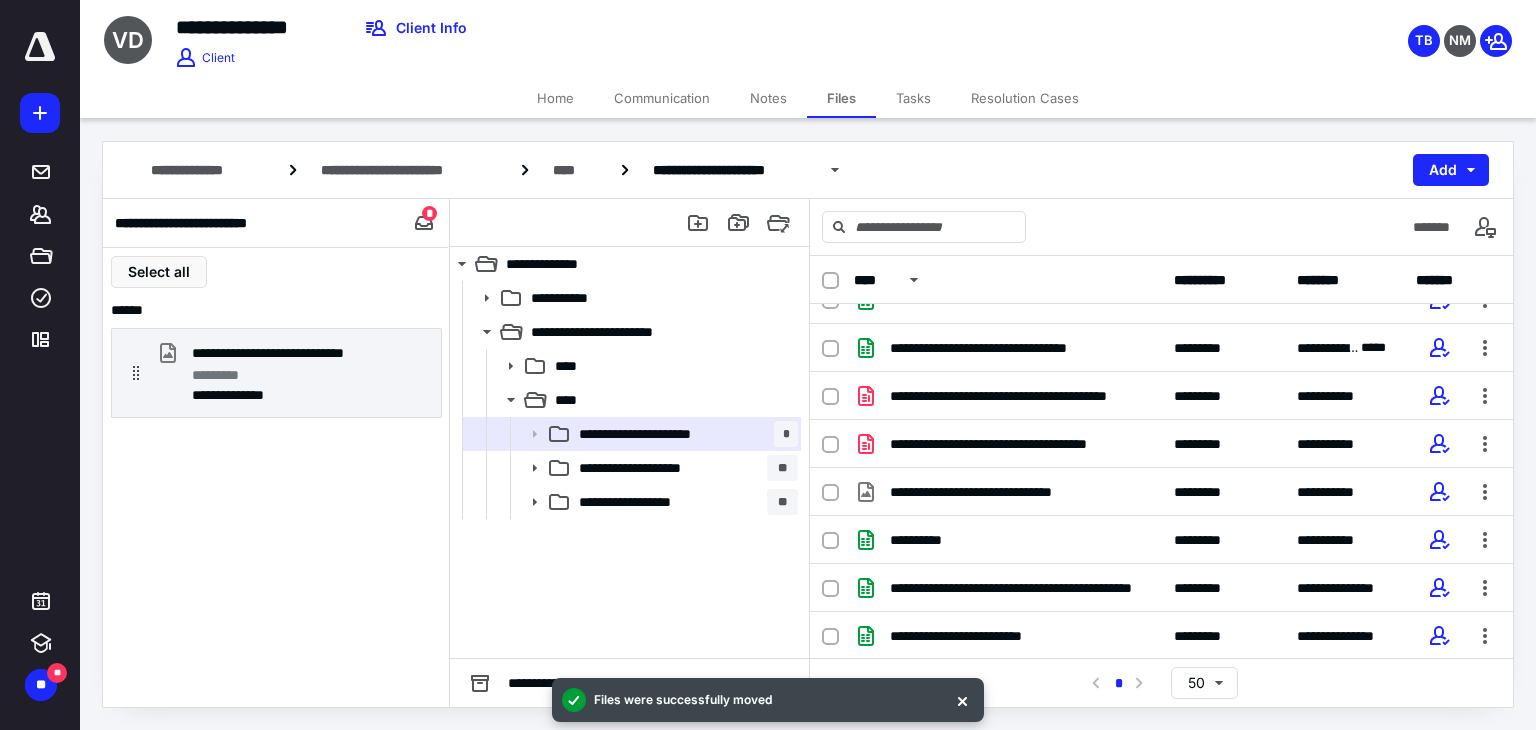 click on "**********" at bounding box center (808, 170) 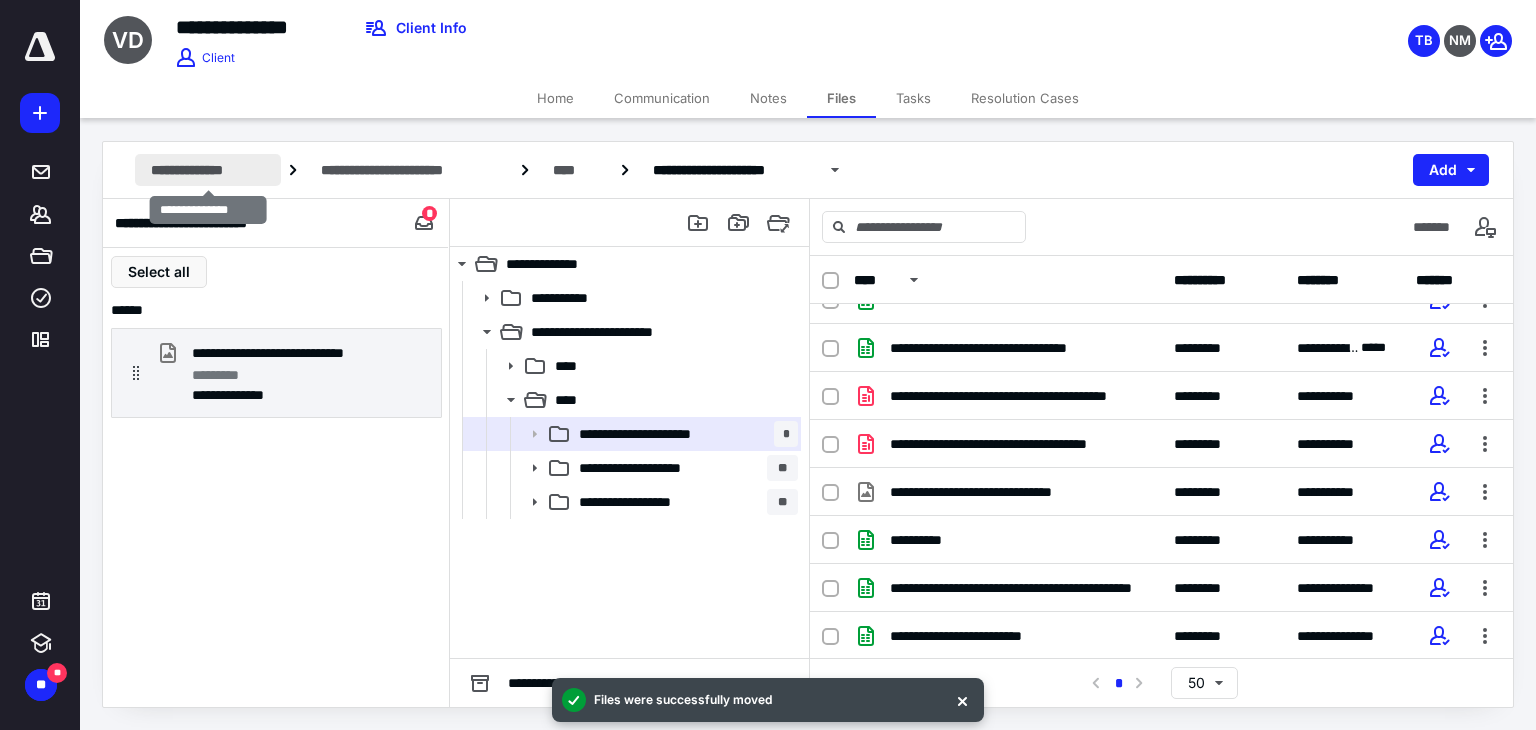 click on "**********" at bounding box center [208, 170] 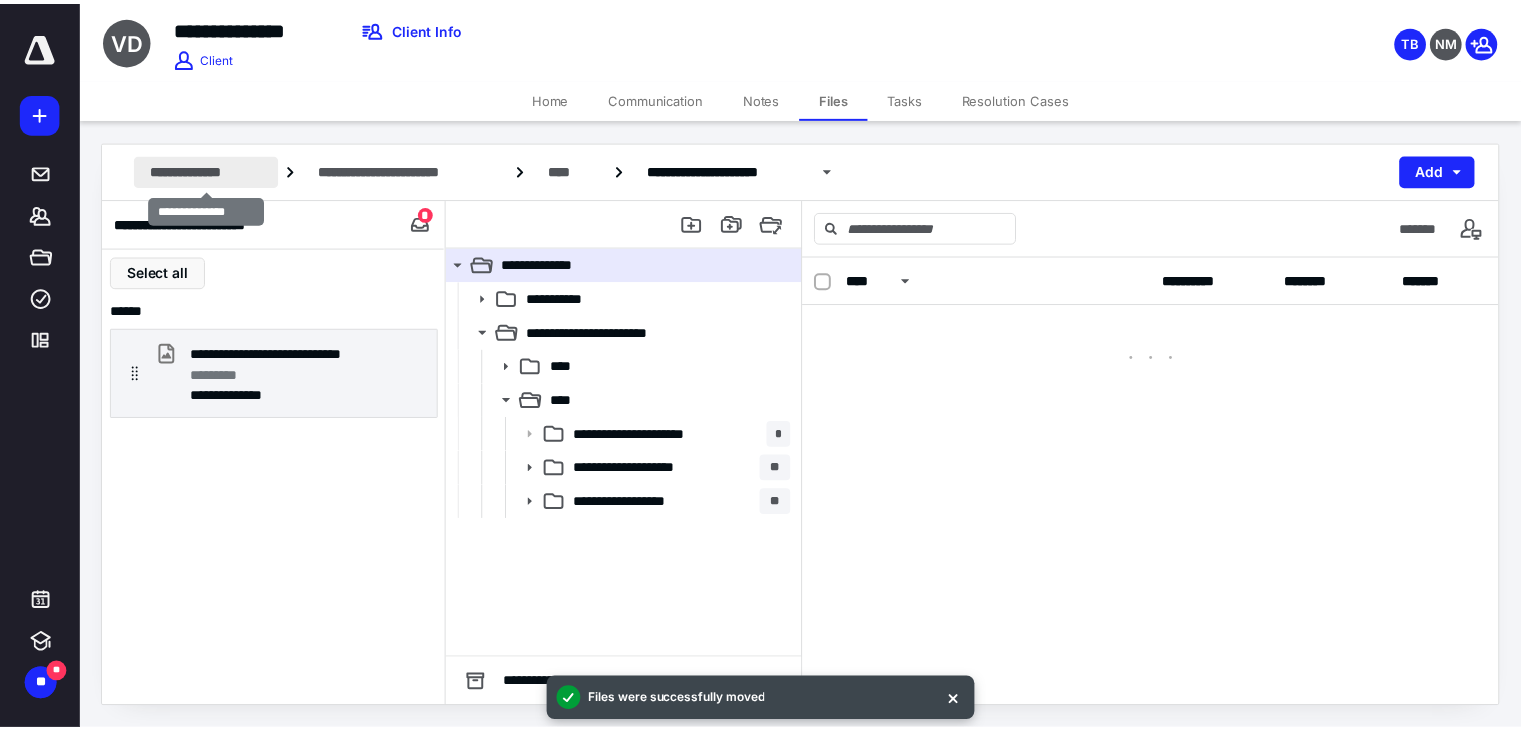 scroll, scrollTop: 0, scrollLeft: 0, axis: both 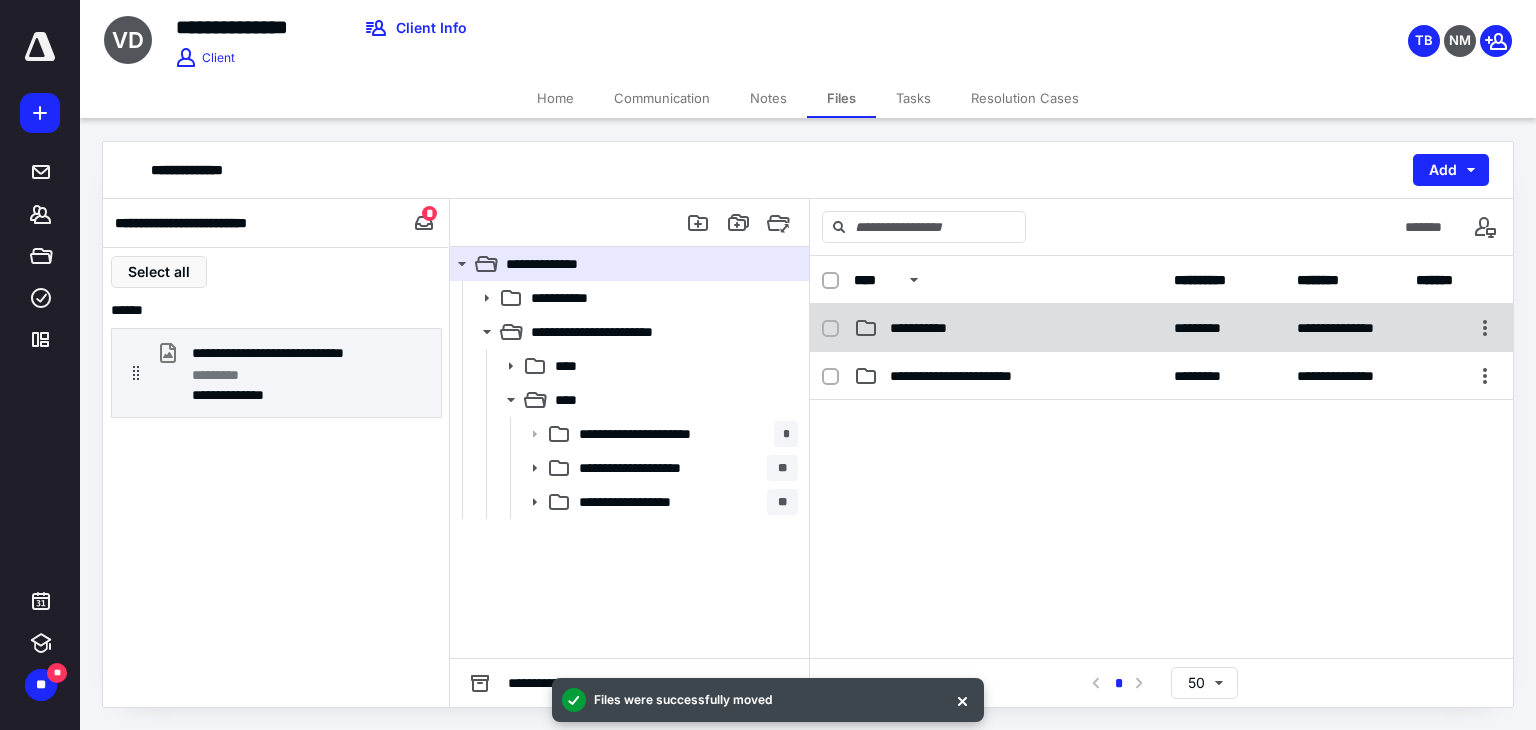 click on "**********" at bounding box center [1008, 328] 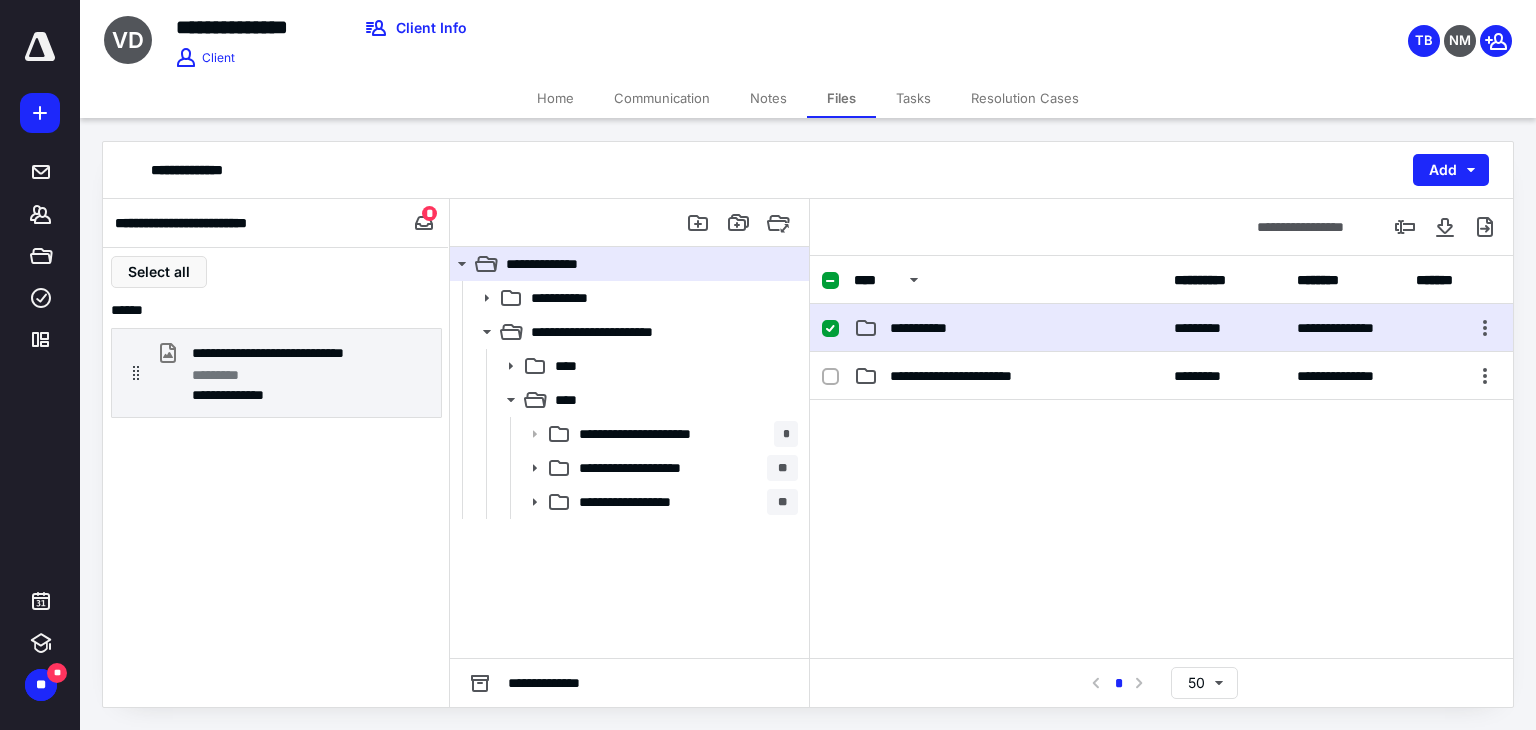 click on "**********" at bounding box center (1008, 328) 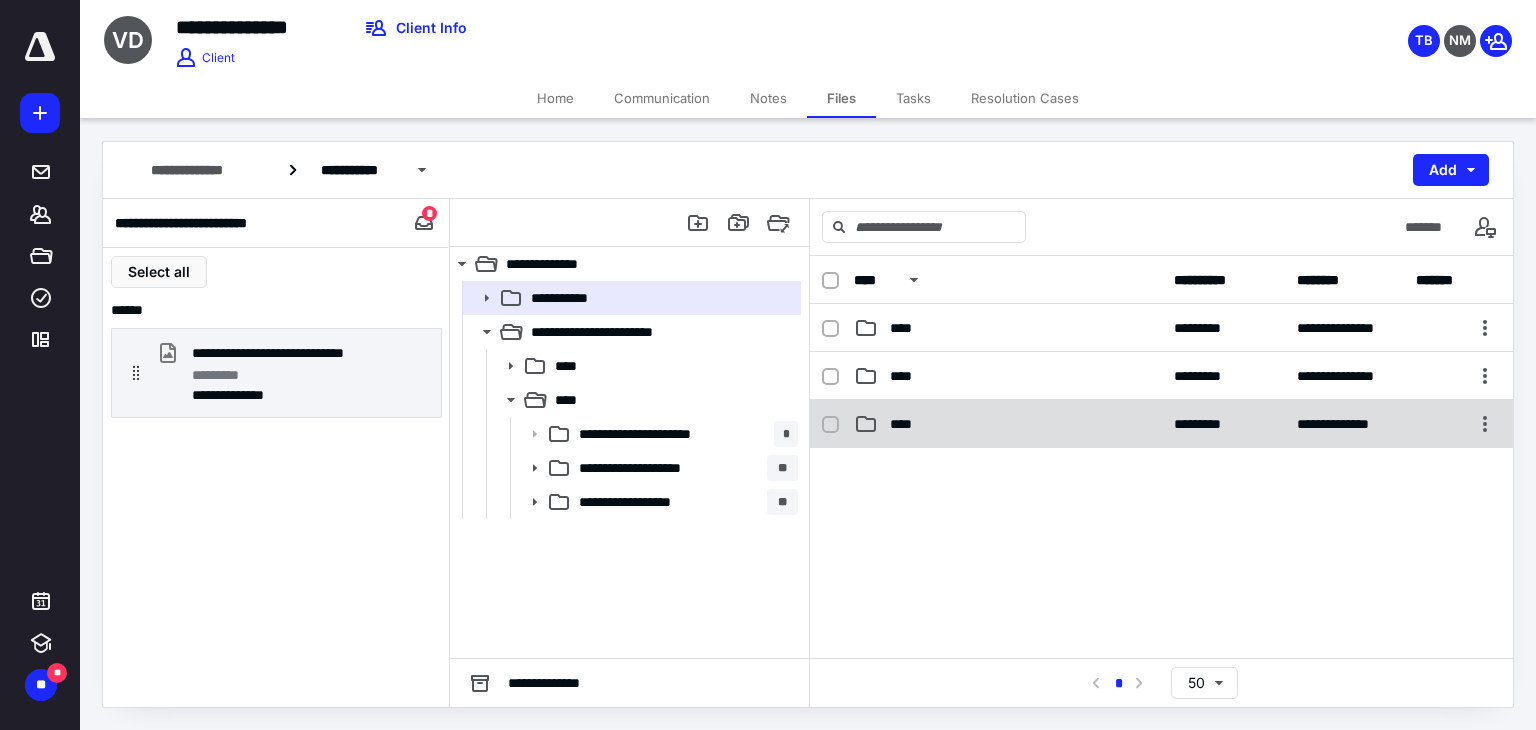 click on "**********" at bounding box center (1161, 424) 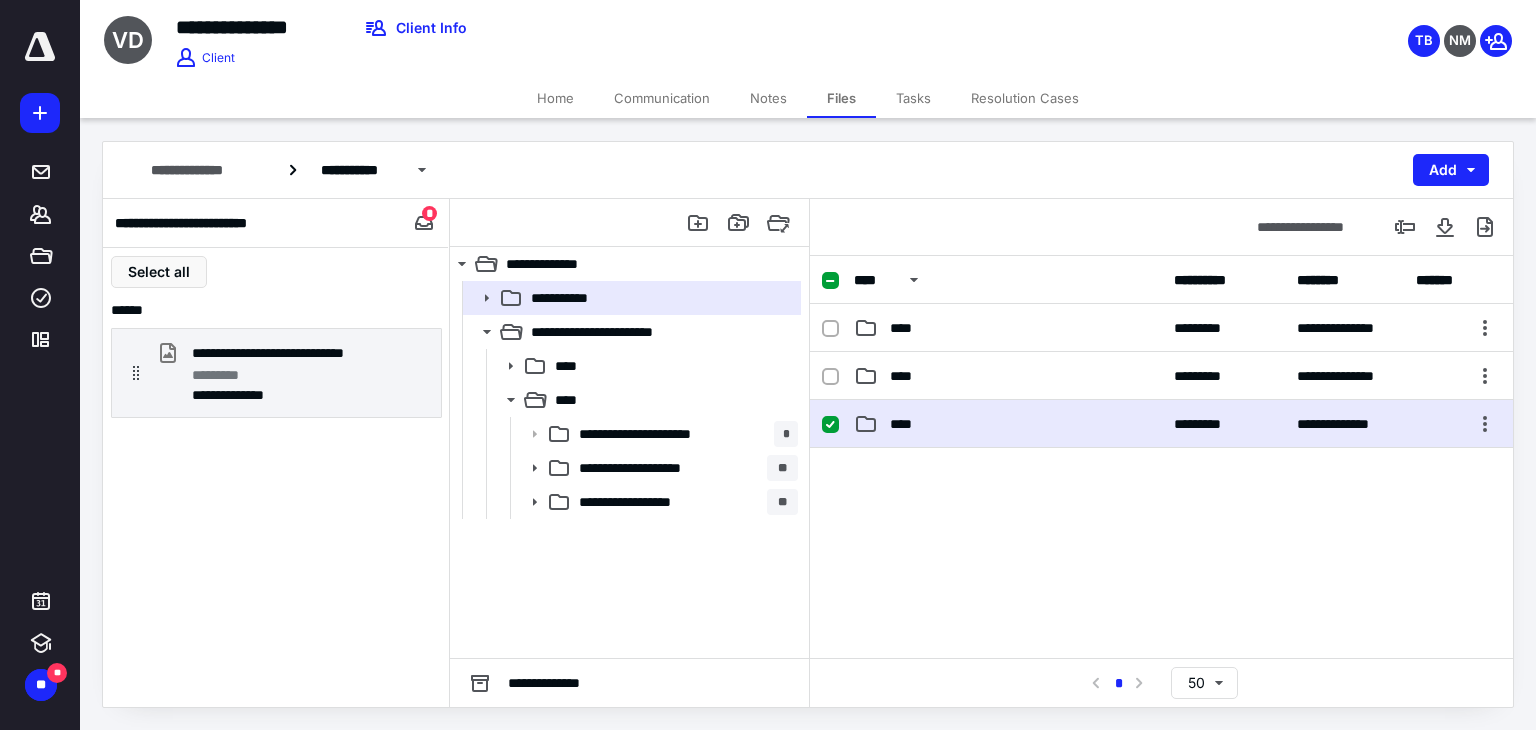 click on "**********" at bounding box center (1161, 424) 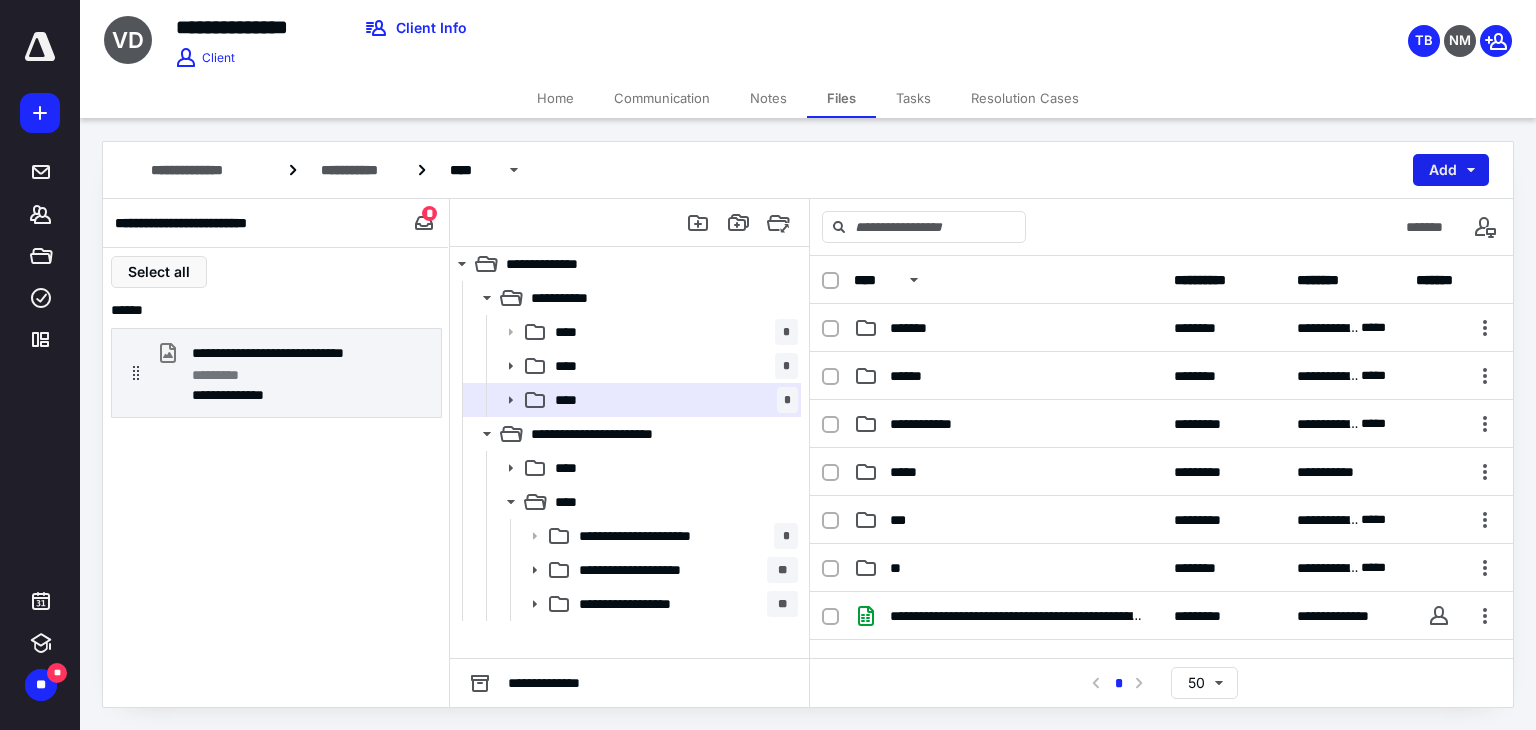 click on "Add" at bounding box center [1451, 170] 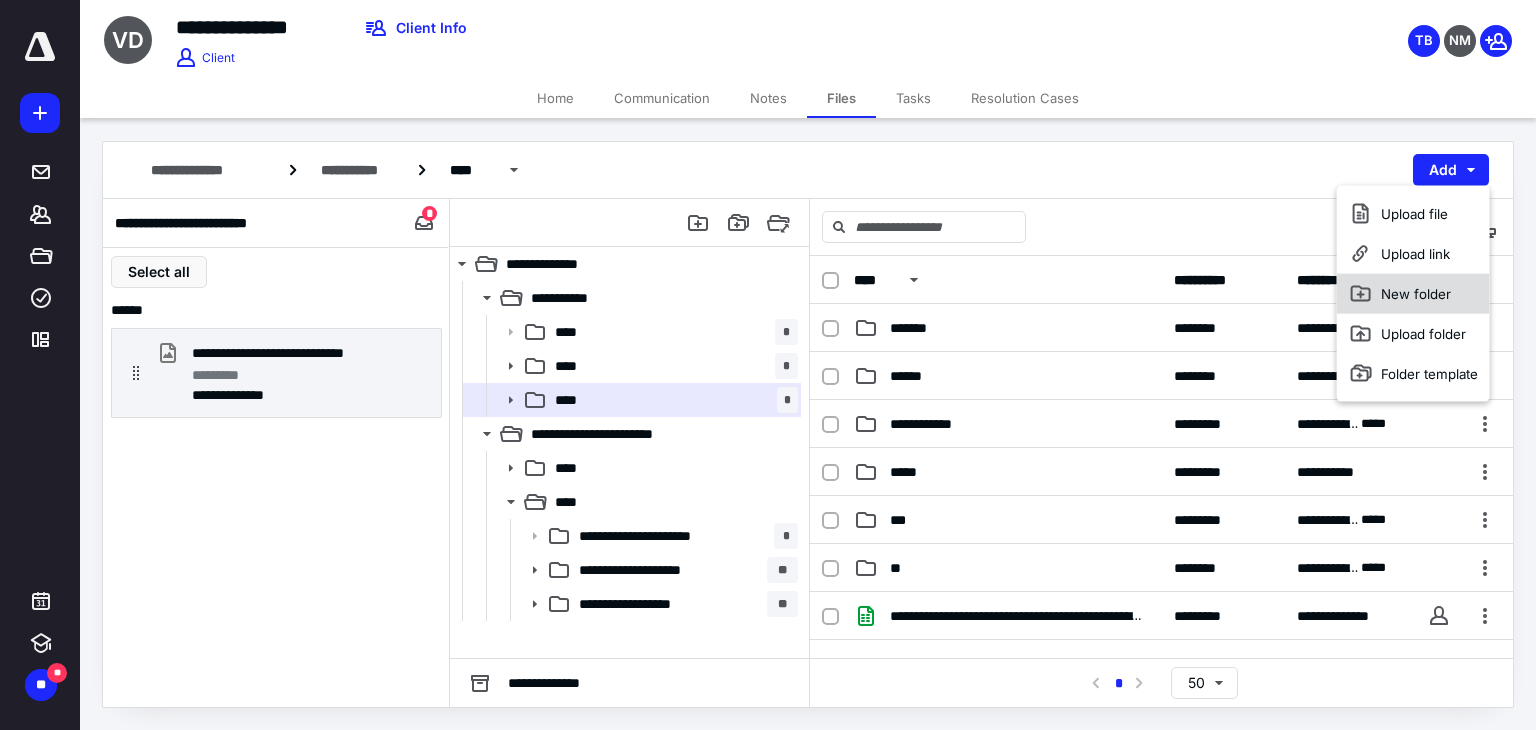 click on "New folder" at bounding box center [1413, 294] 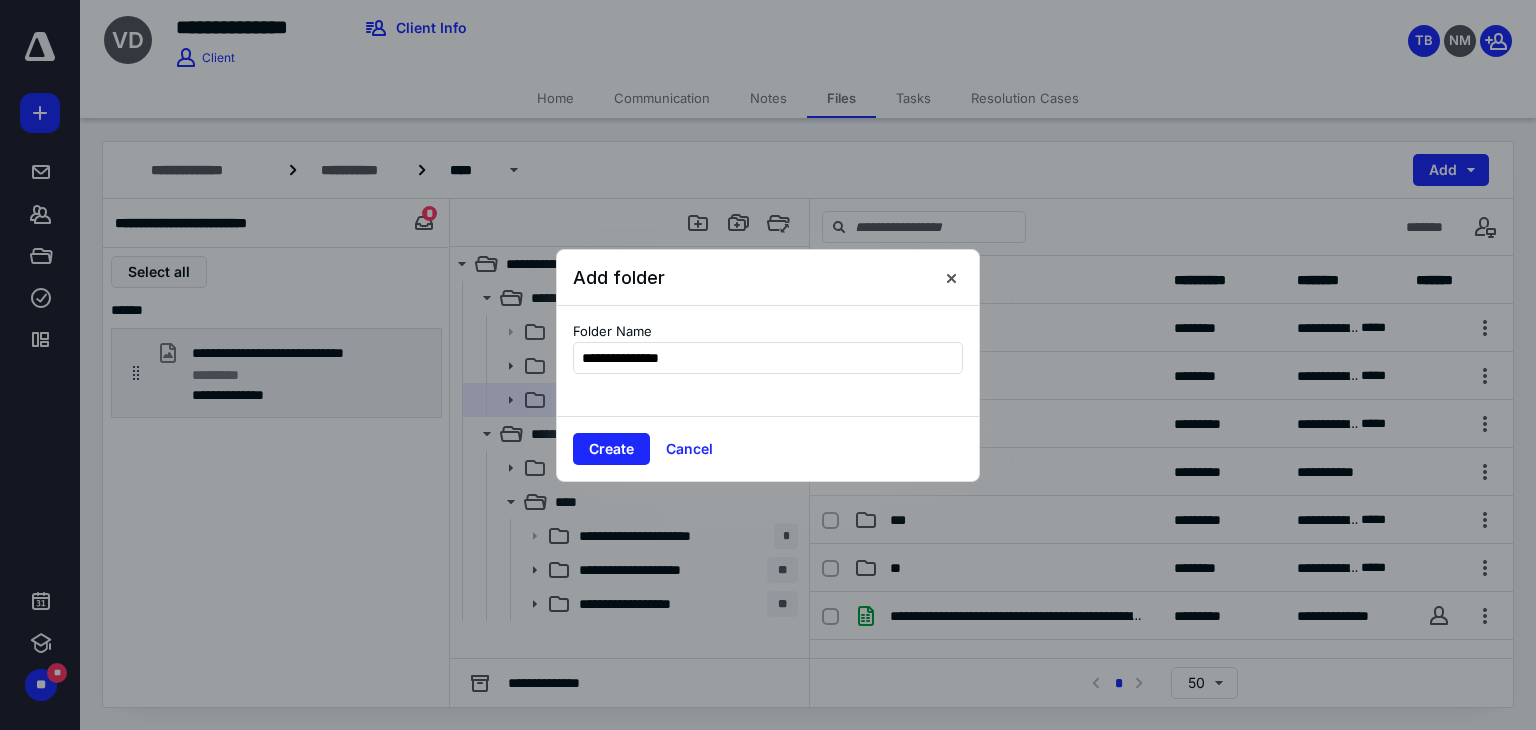 type on "**********" 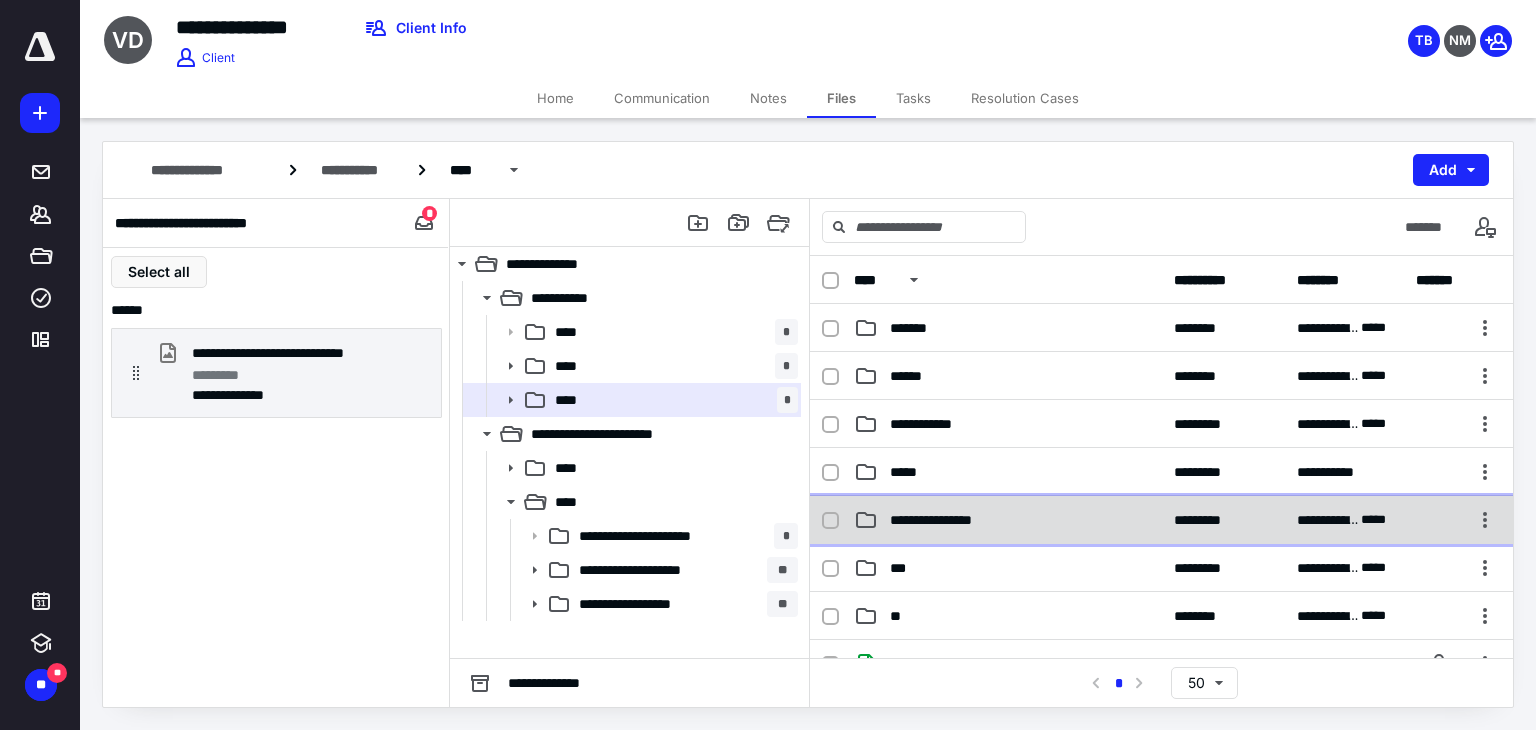 click on "**********" at bounding box center [947, 520] 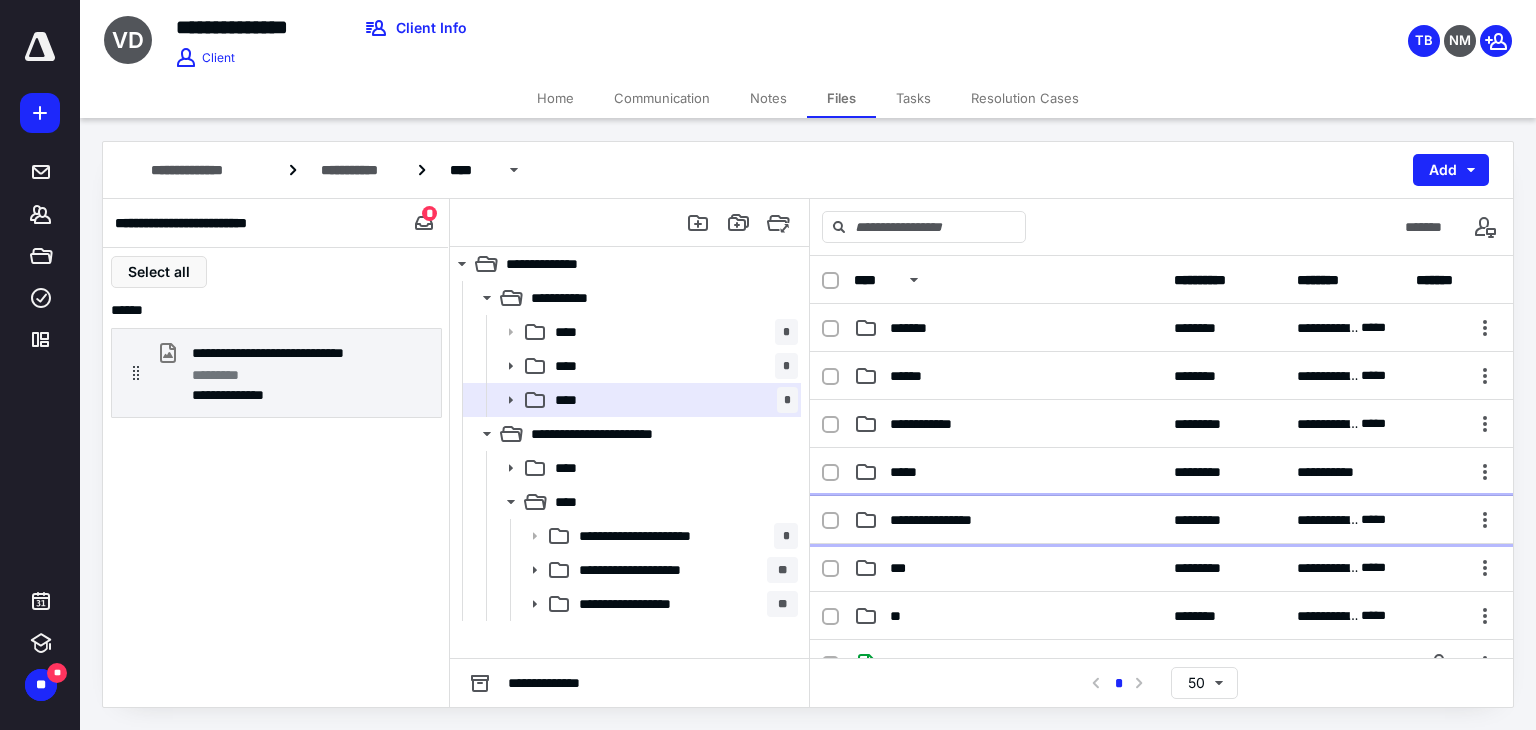 click on "**********" at bounding box center [947, 520] 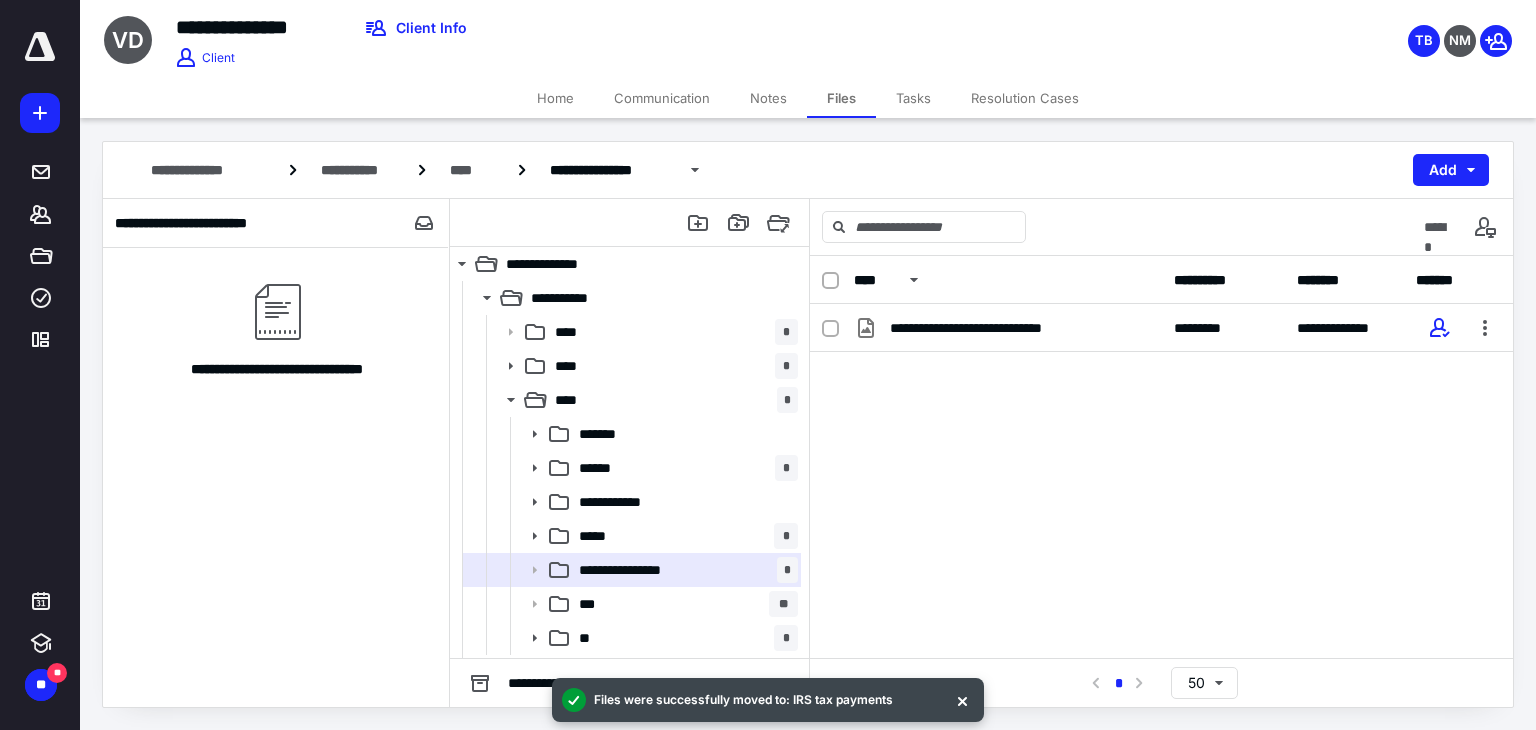 click on "Home" at bounding box center (555, 98) 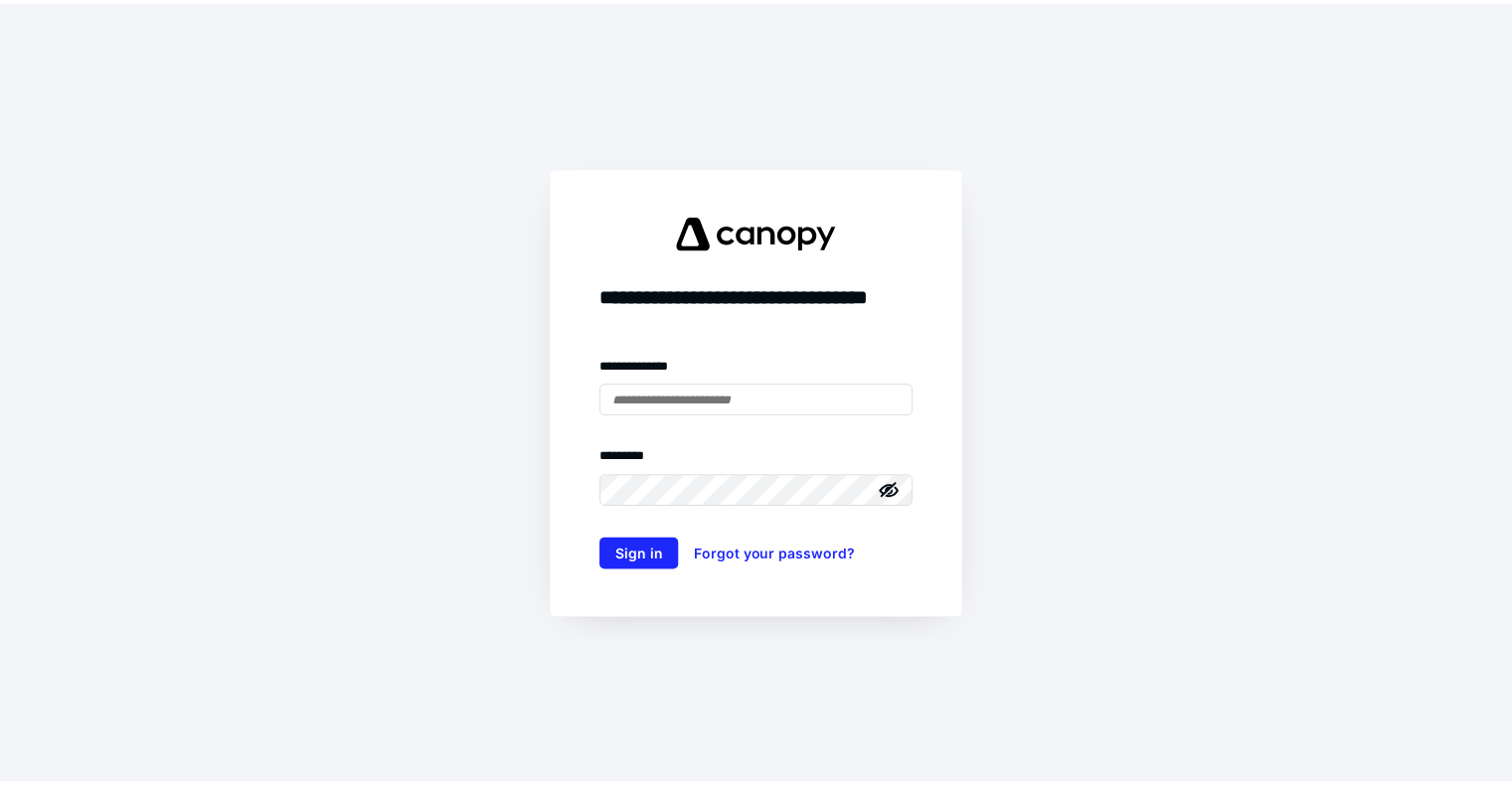 scroll, scrollTop: 0, scrollLeft: 0, axis: both 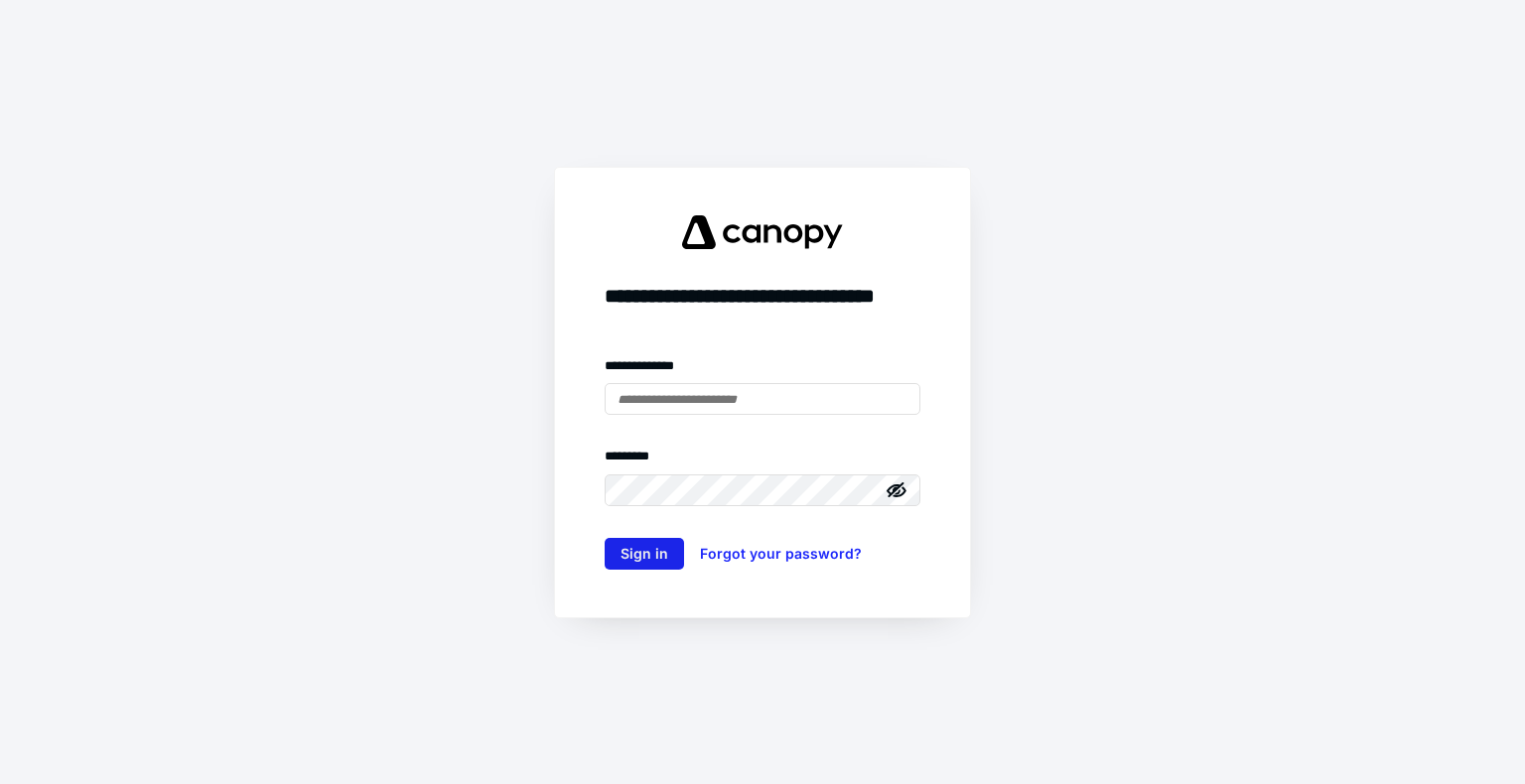type on "**********" 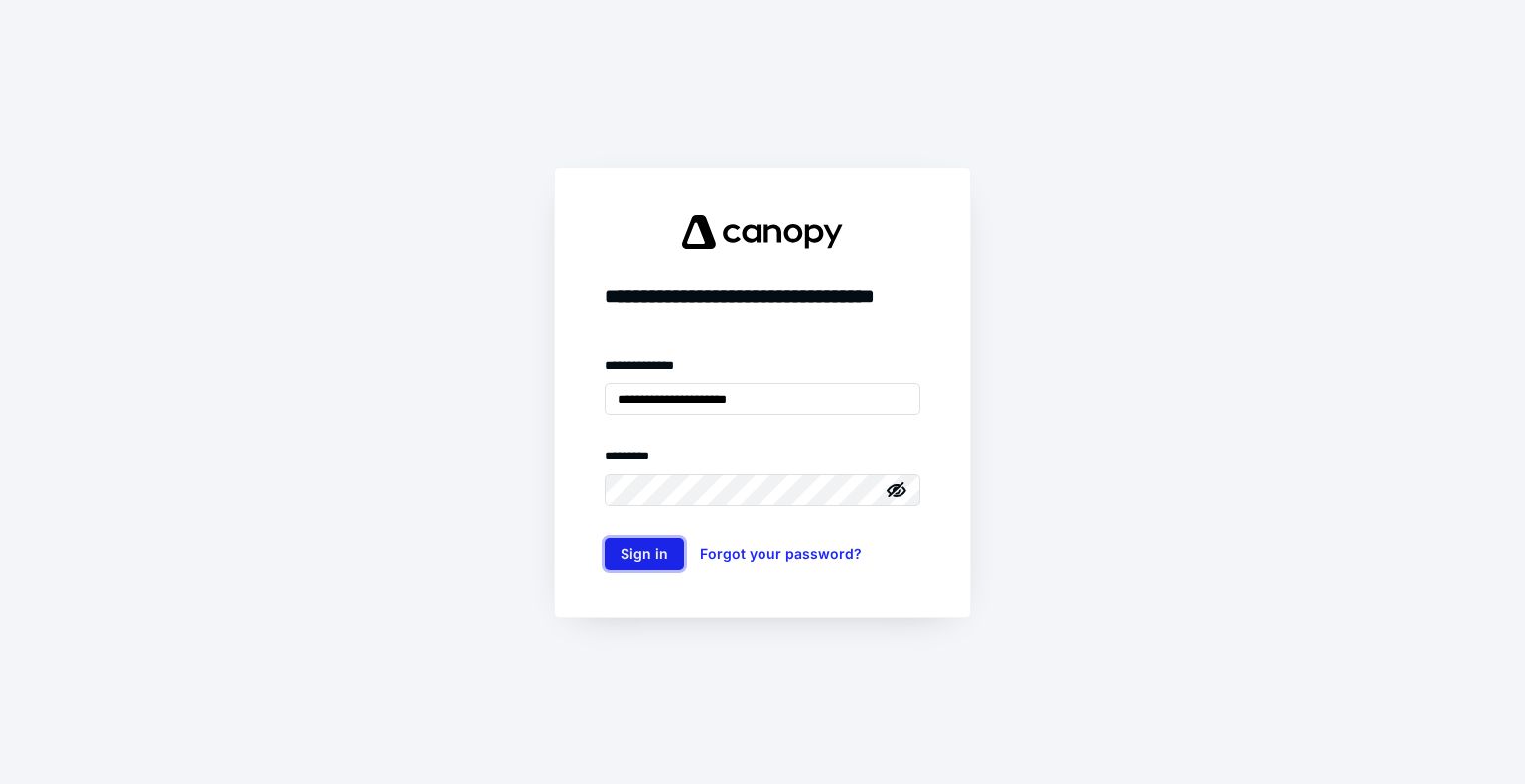 click on "Sign in" at bounding box center [644, 554] 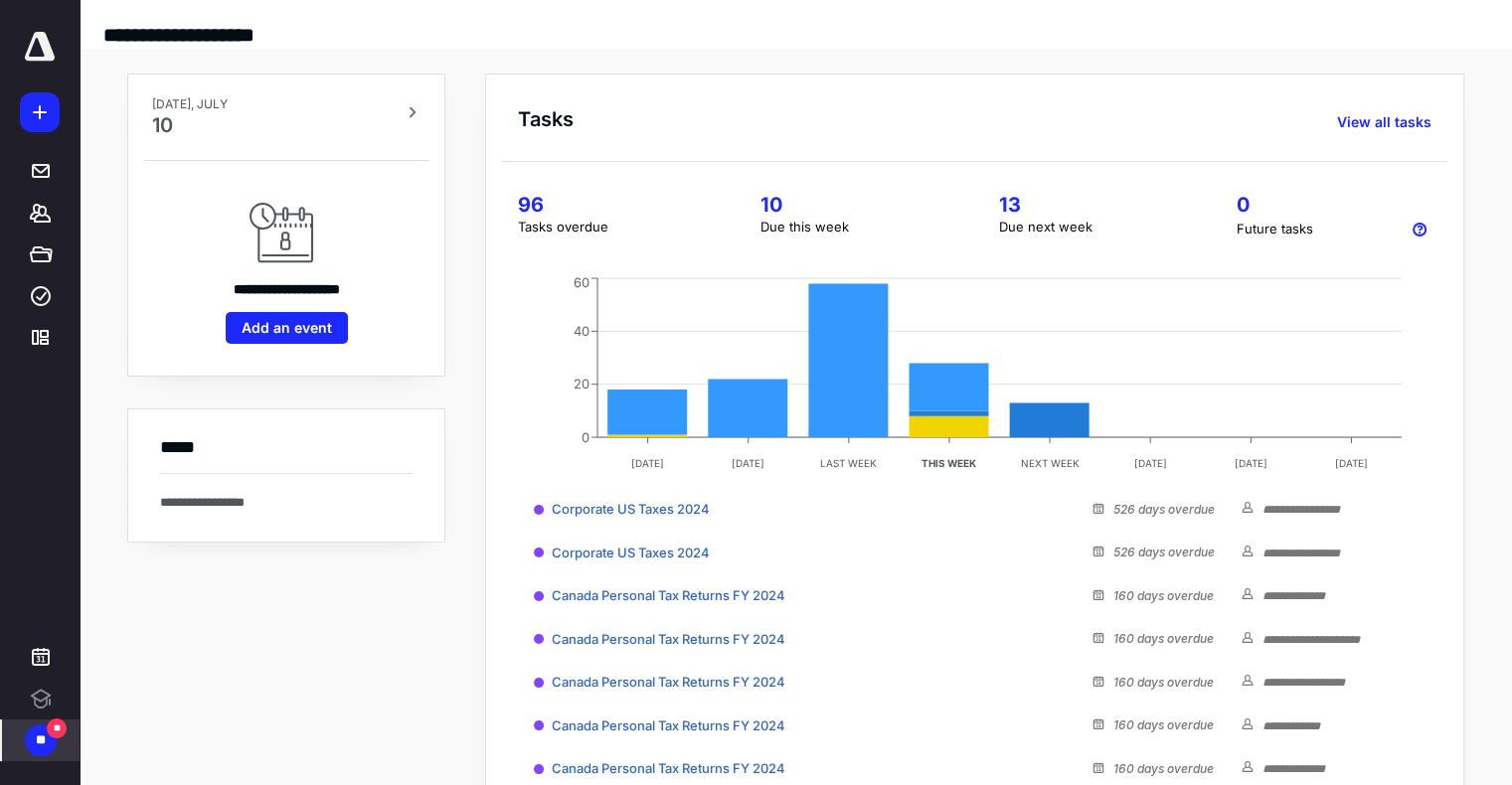 scroll, scrollTop: 0, scrollLeft: 0, axis: both 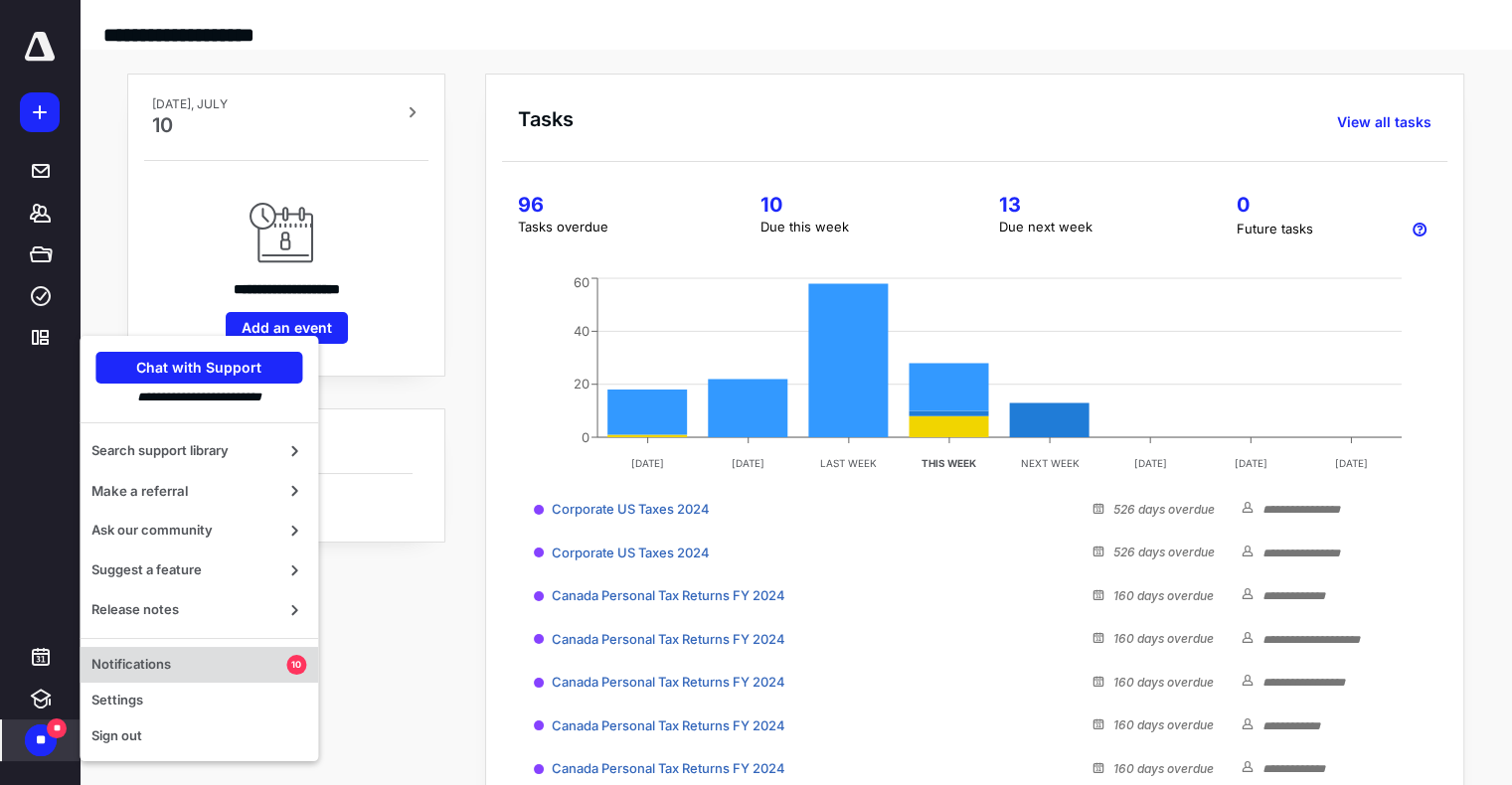 click on "Notifications" at bounding box center (189, 665) 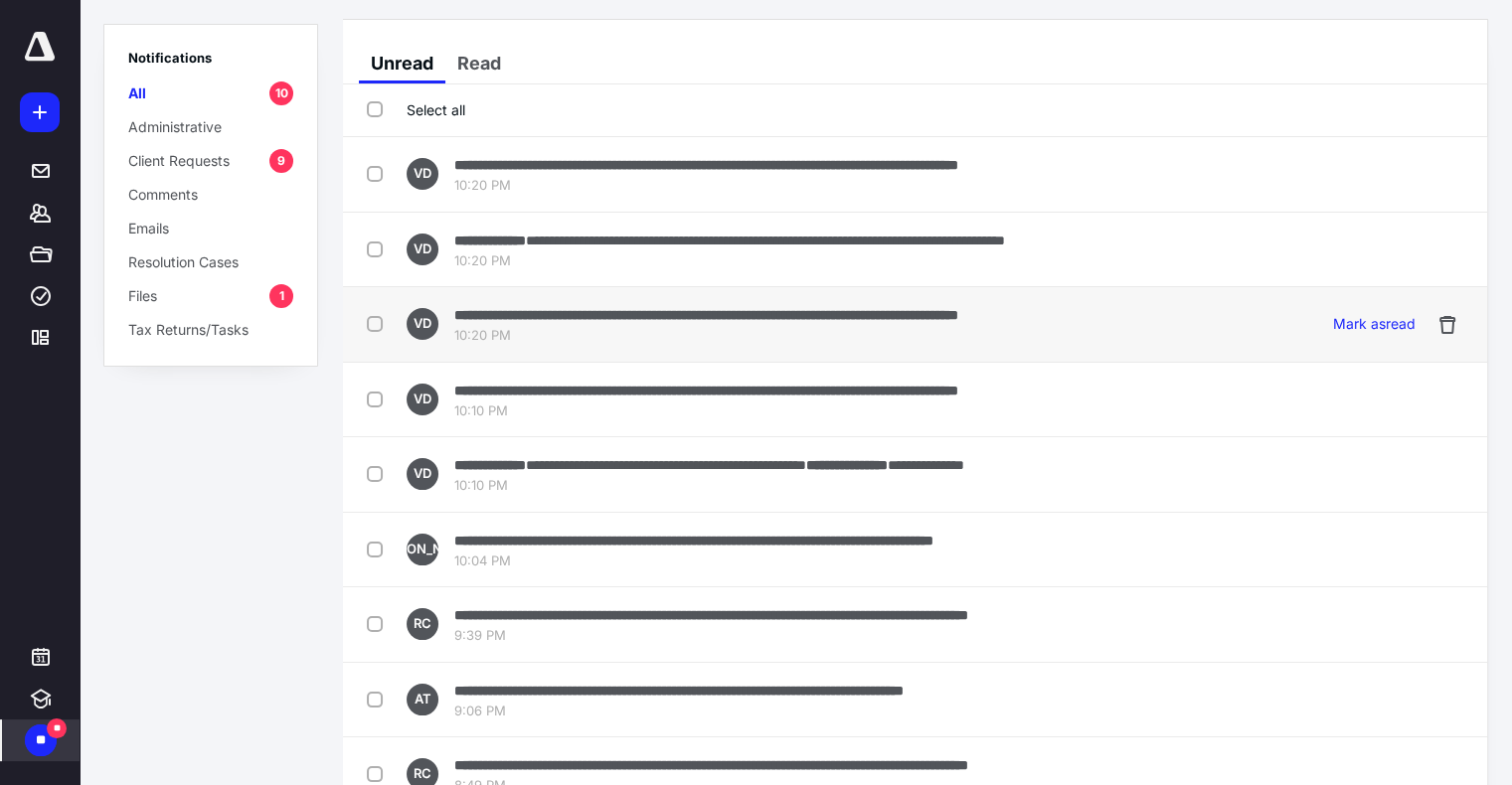 scroll, scrollTop: 0, scrollLeft: 0, axis: both 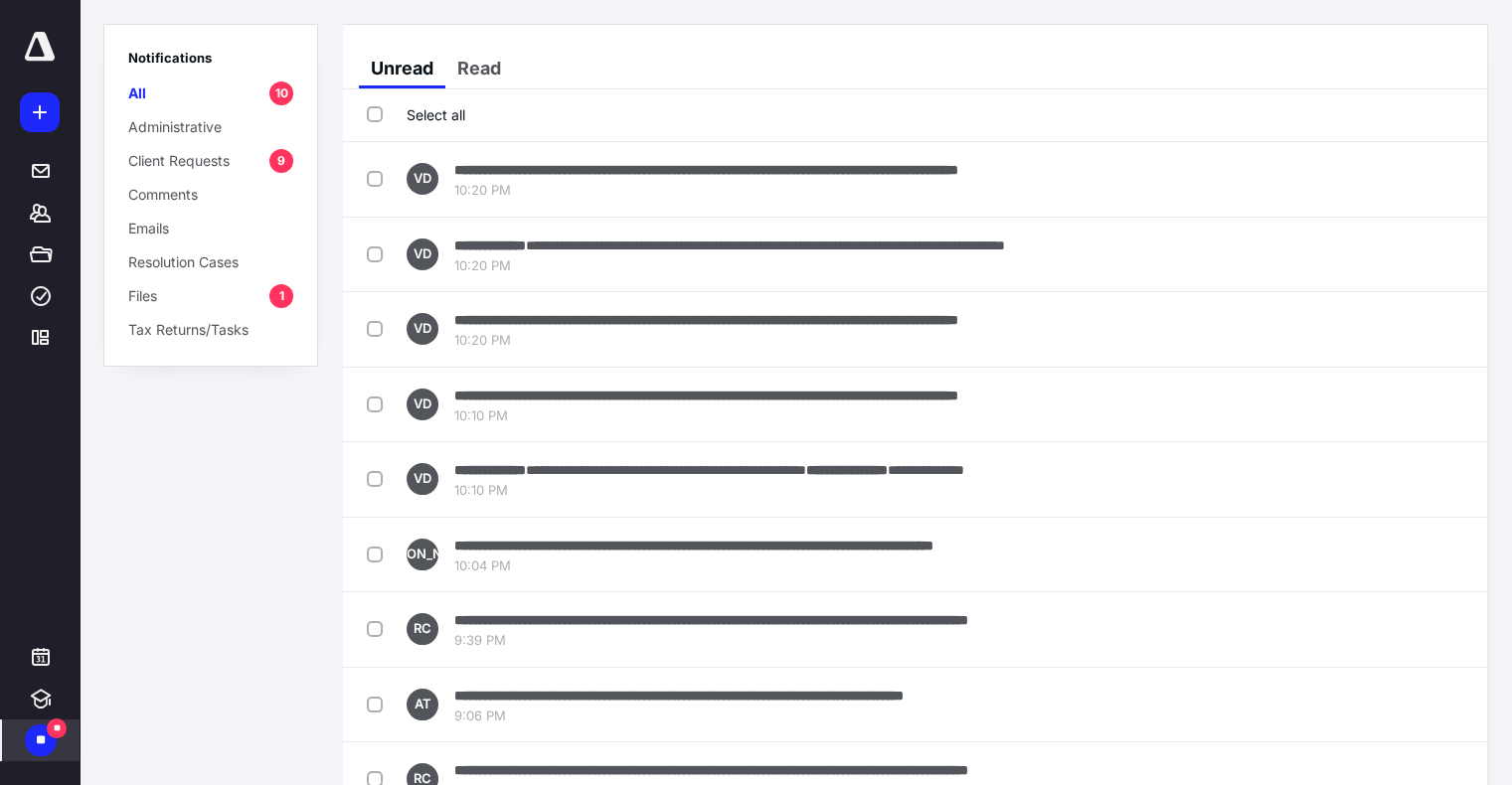 click on "Select all" at bounding box center (416, 114) 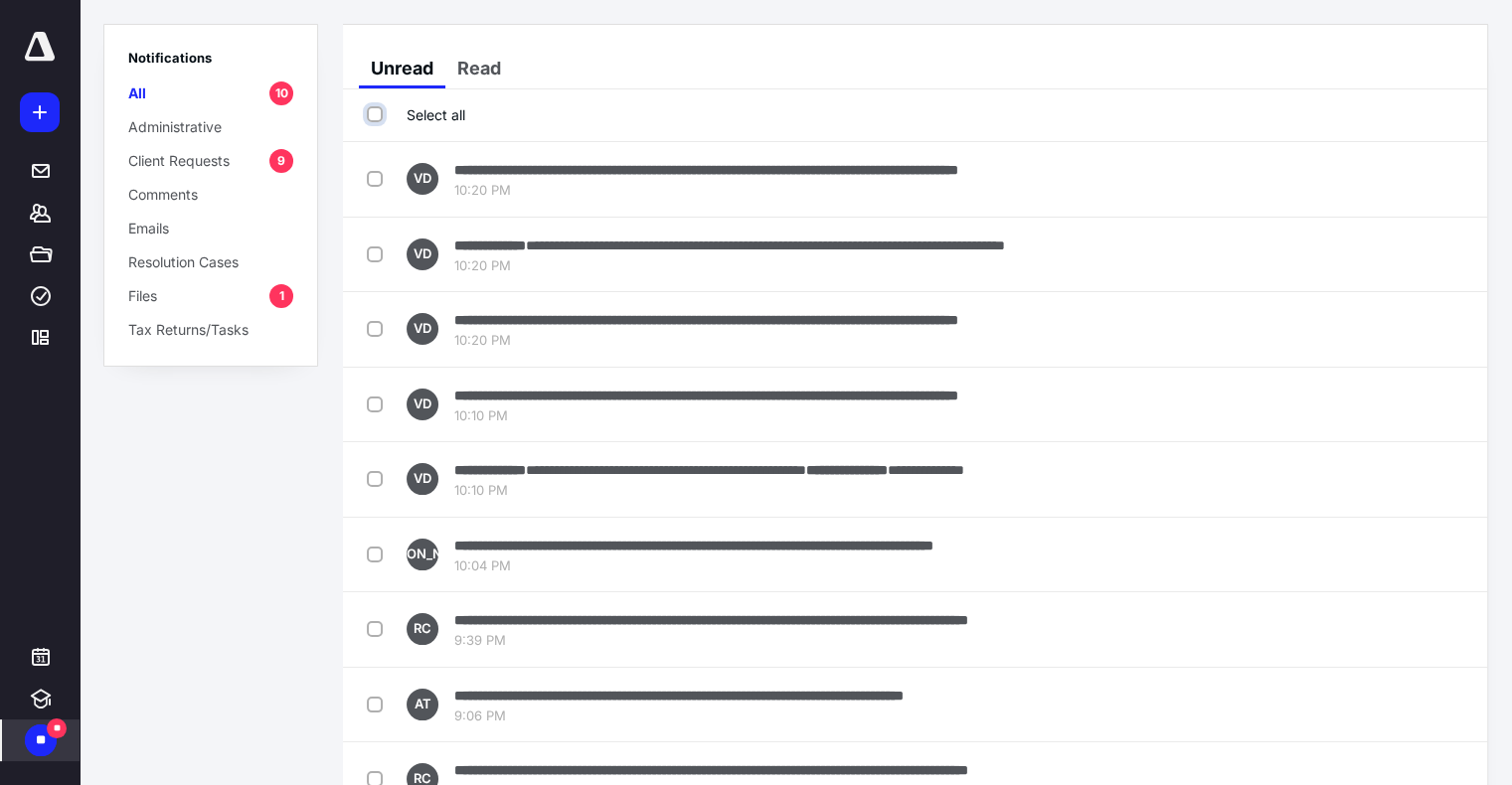 click on "Select all" at bounding box center (377, 114) 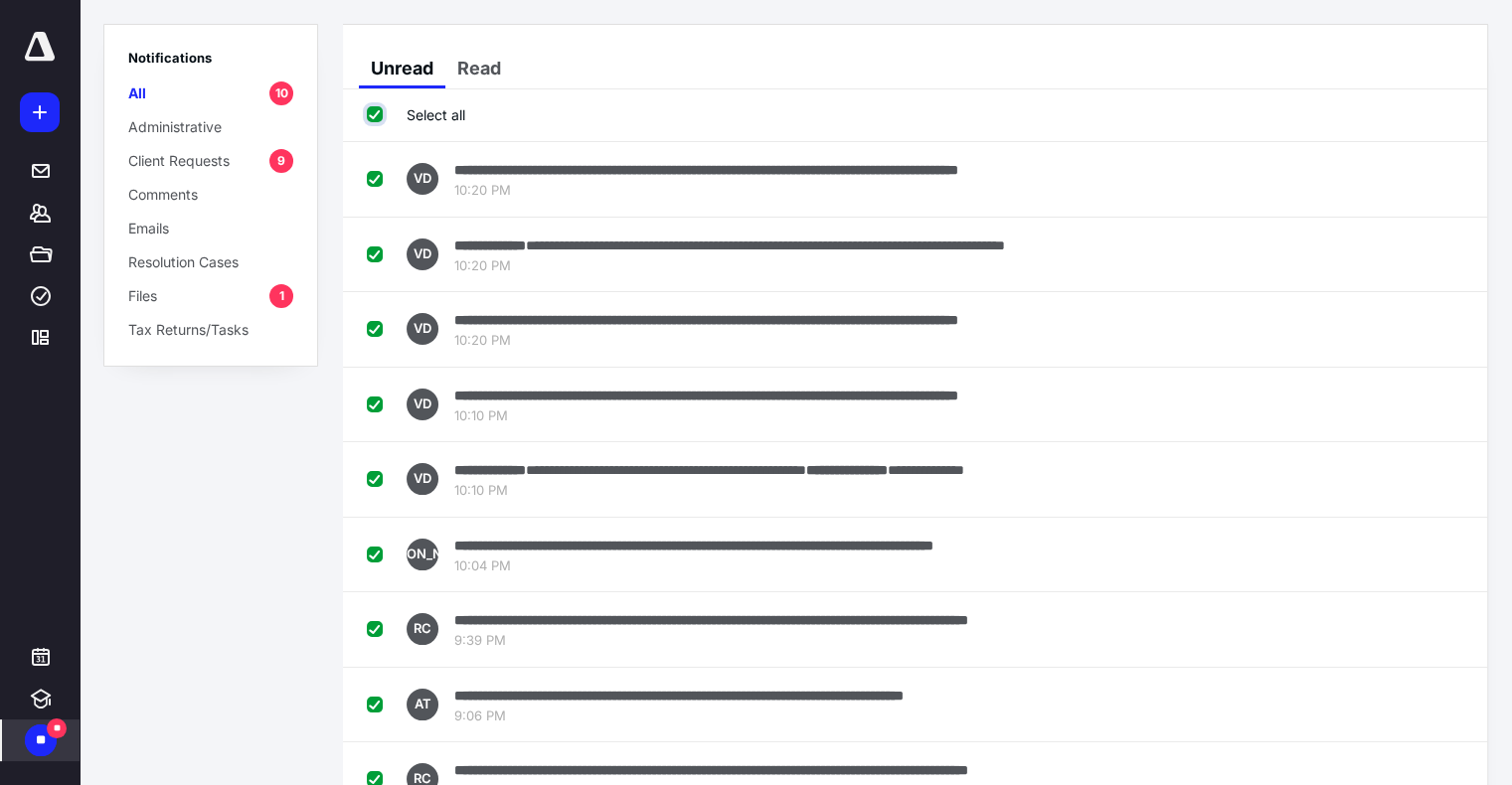checkbox on "true" 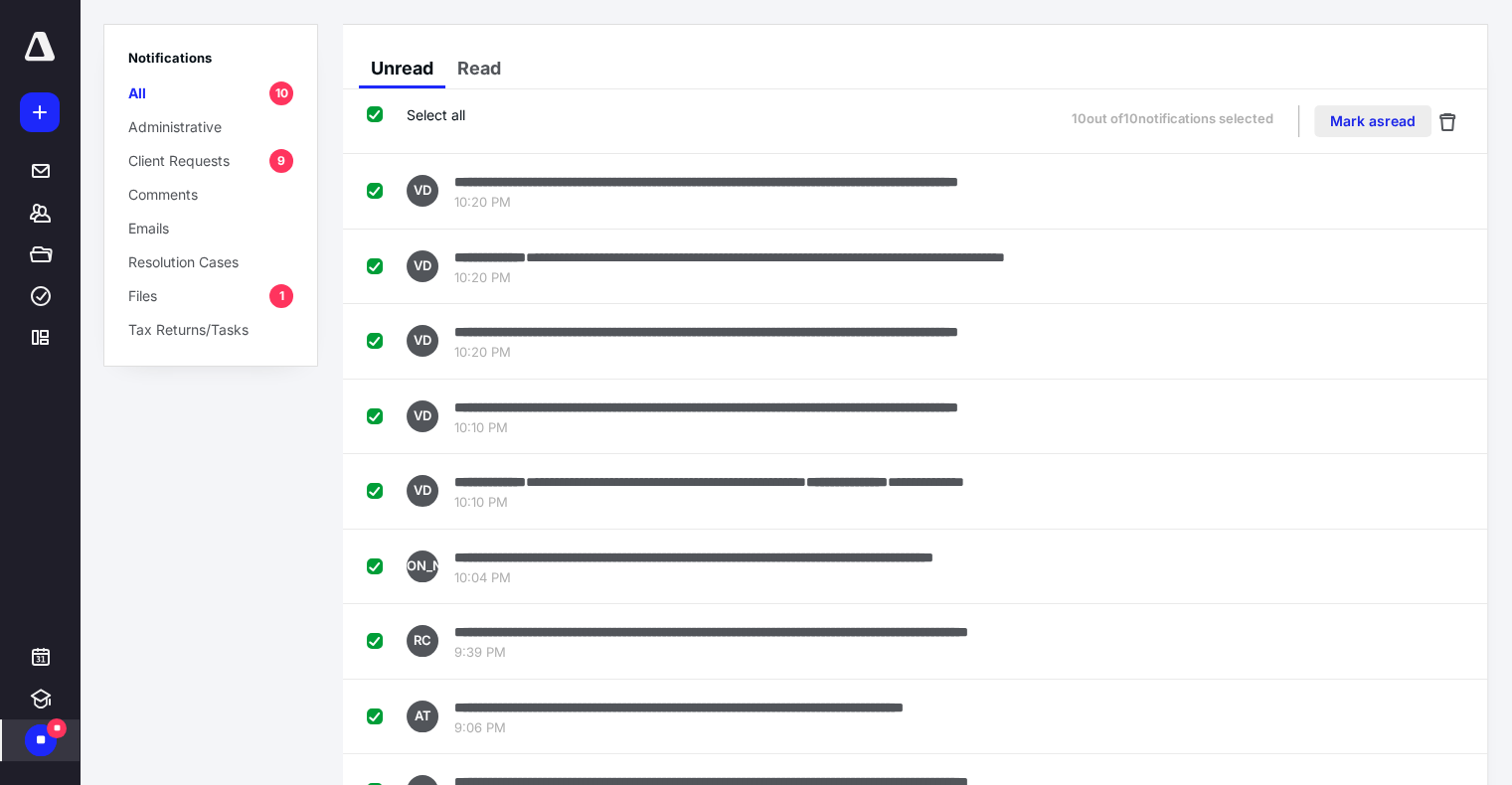 click on "Mark as  read" at bounding box center (1373, 121) 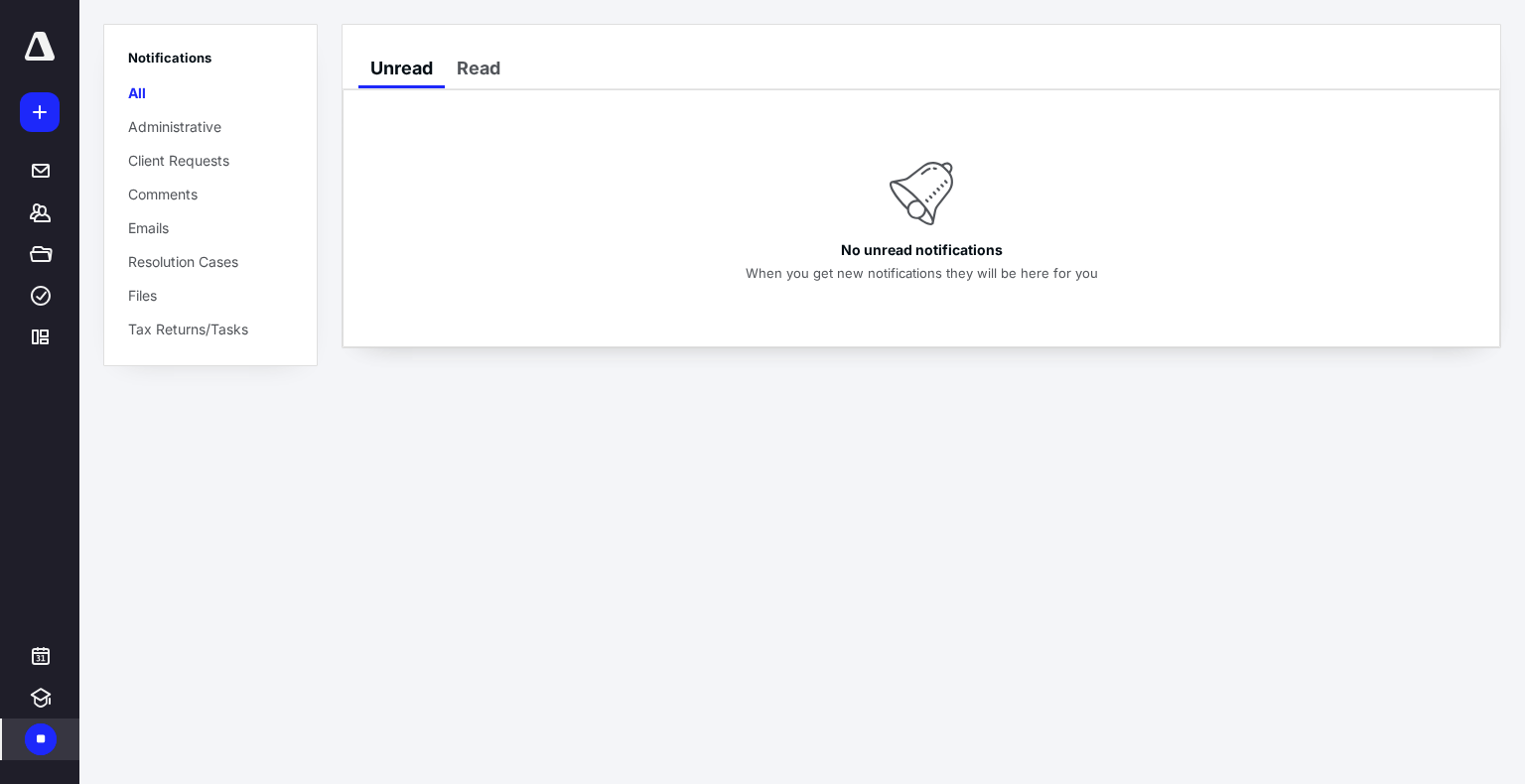 click at bounding box center [40, 47] 